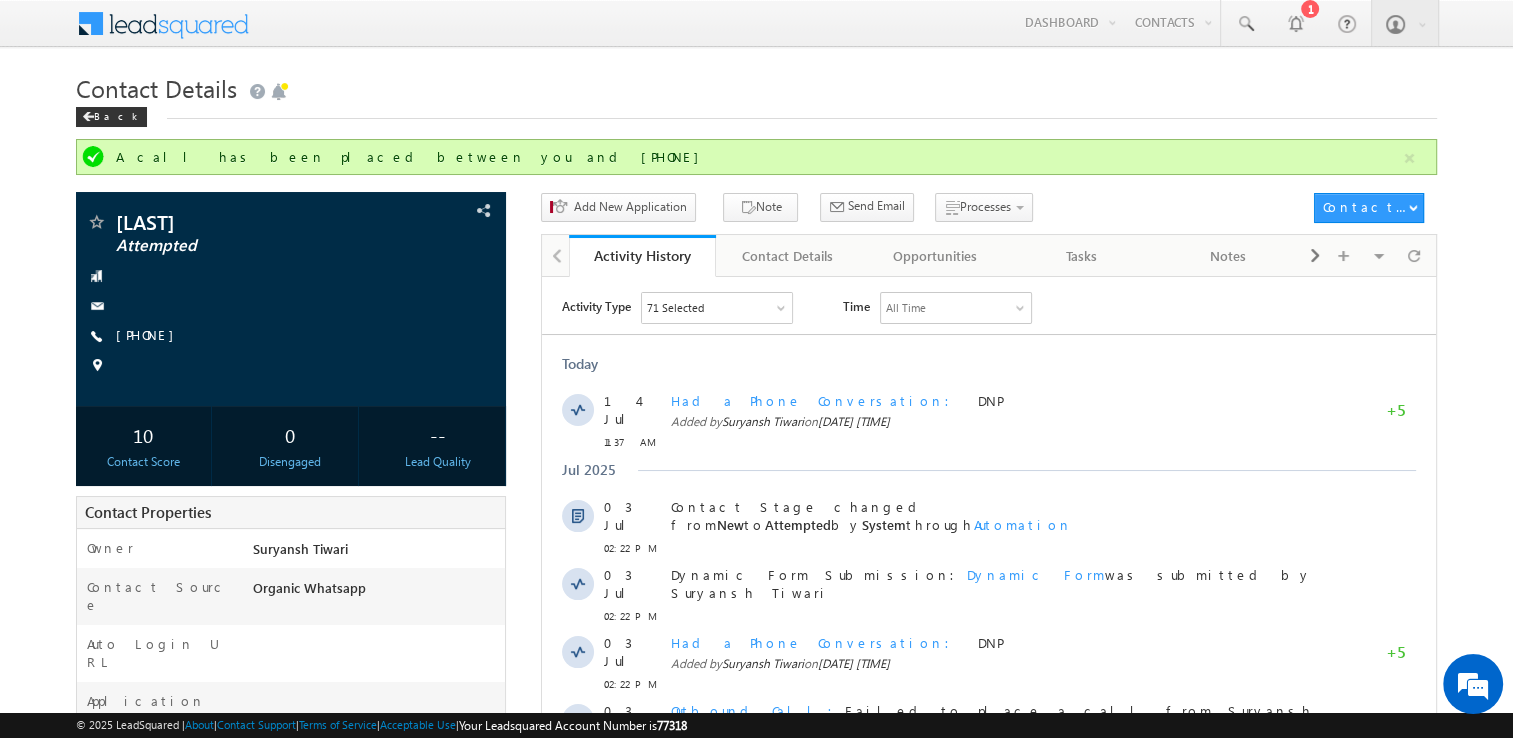 scroll, scrollTop: 0, scrollLeft: 0, axis: both 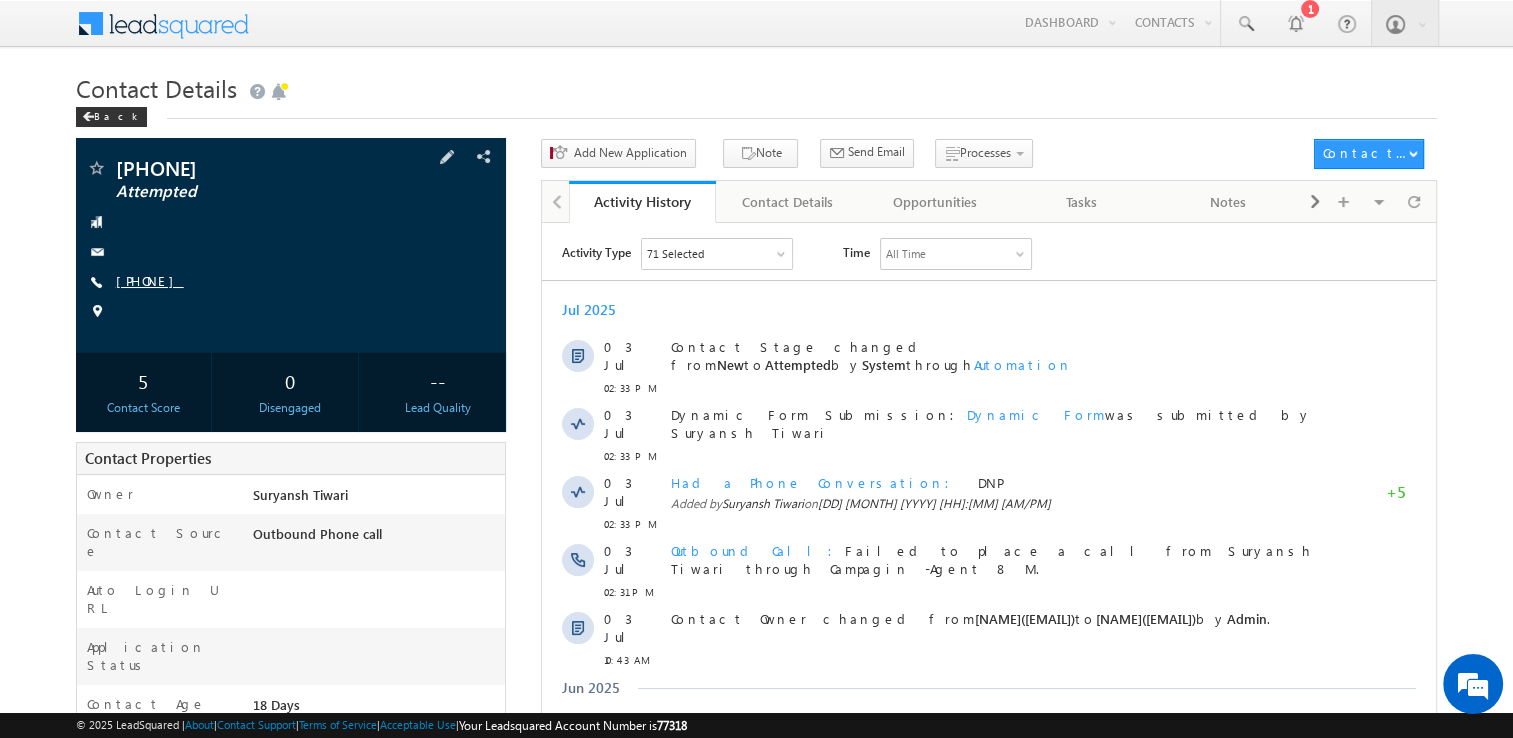 click on "+91-8120800879" at bounding box center (150, 280) 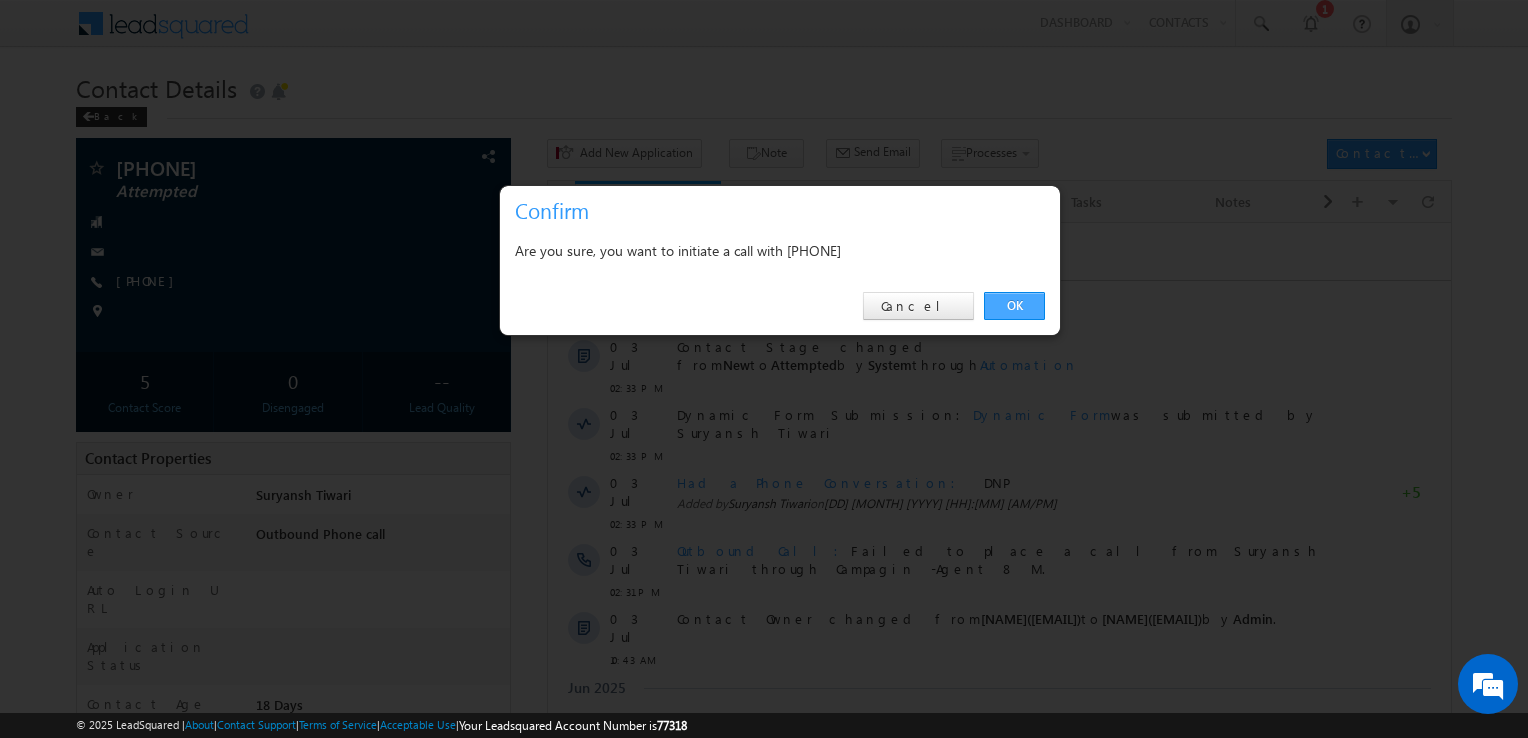 click on "OK" at bounding box center (1014, 306) 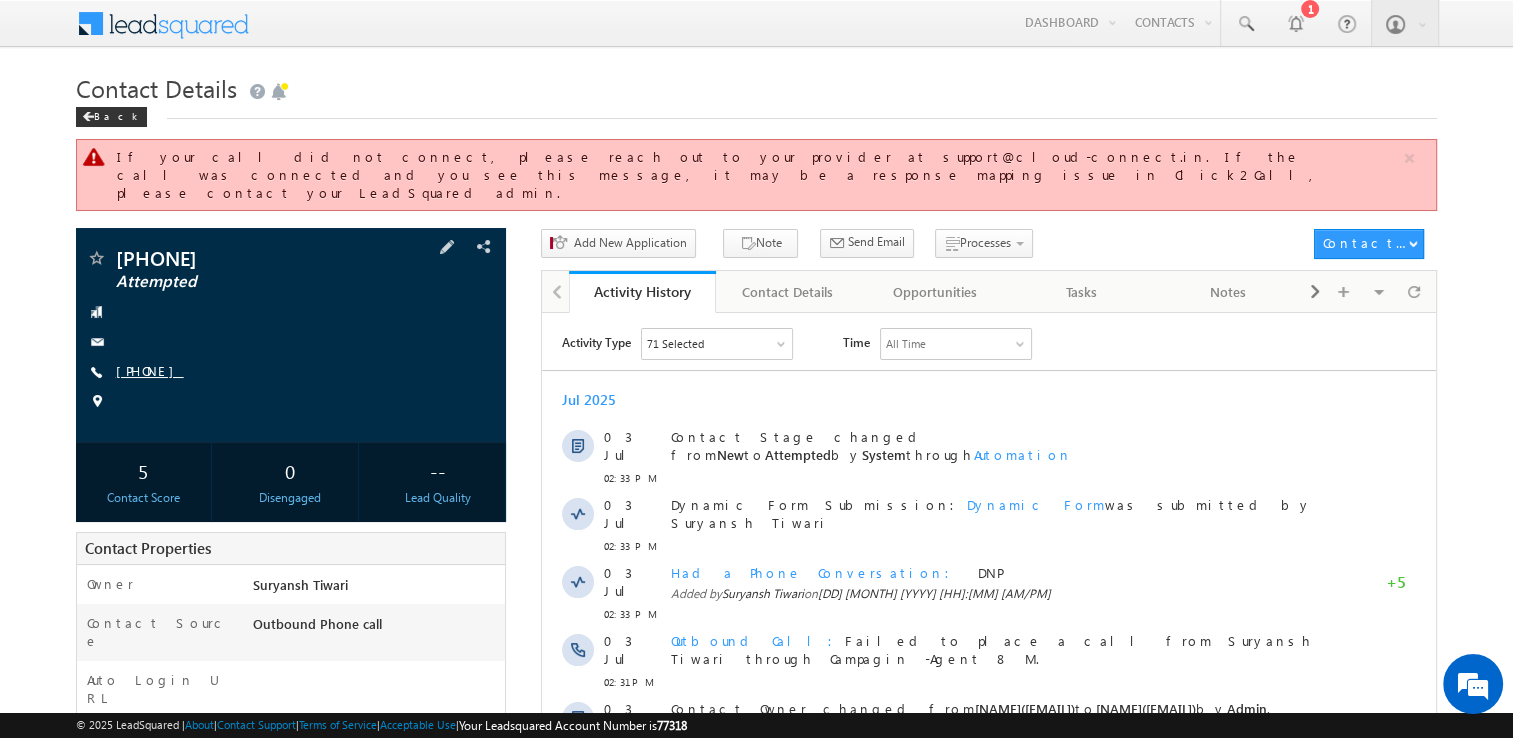 click on "+91-8120800879" at bounding box center (150, 370) 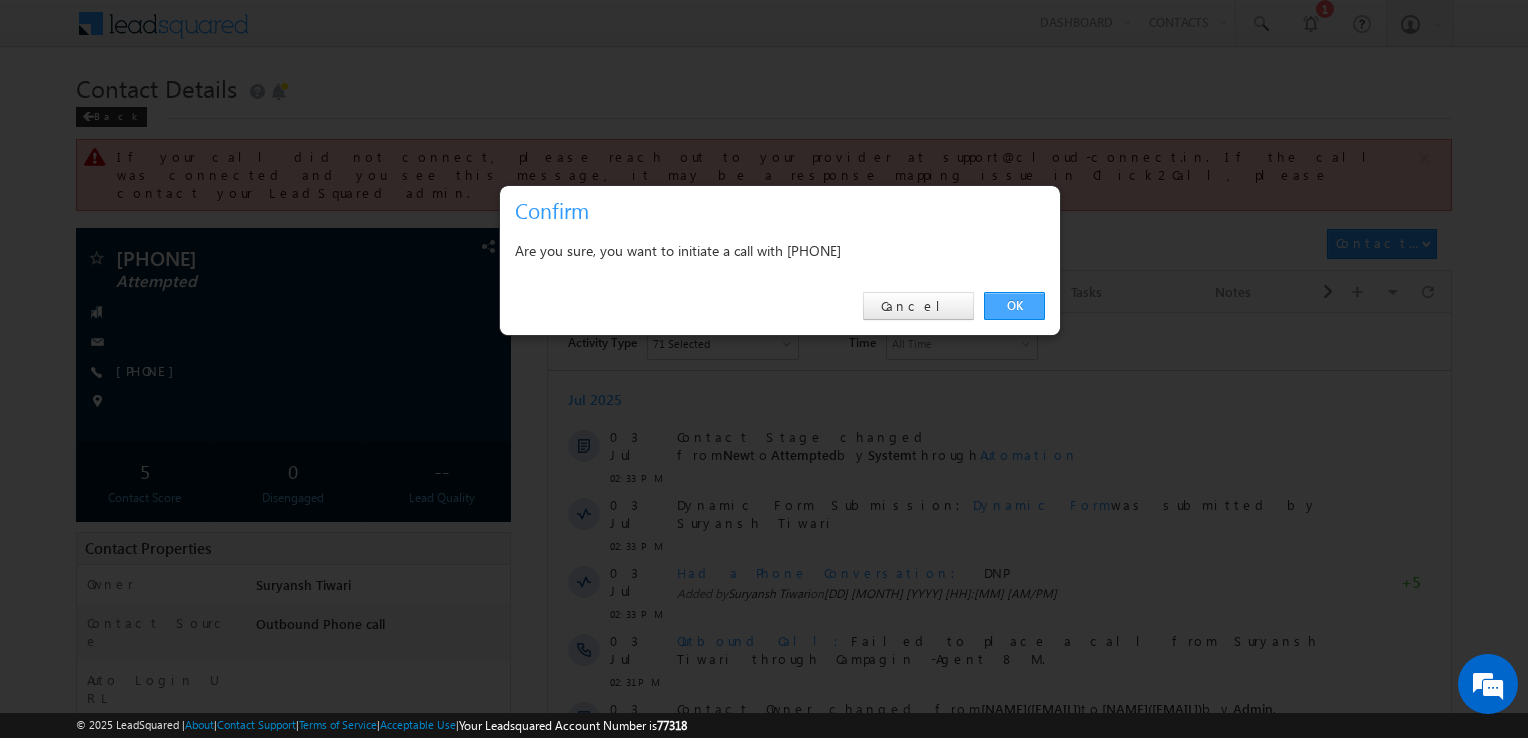 click on "OK" at bounding box center [1014, 306] 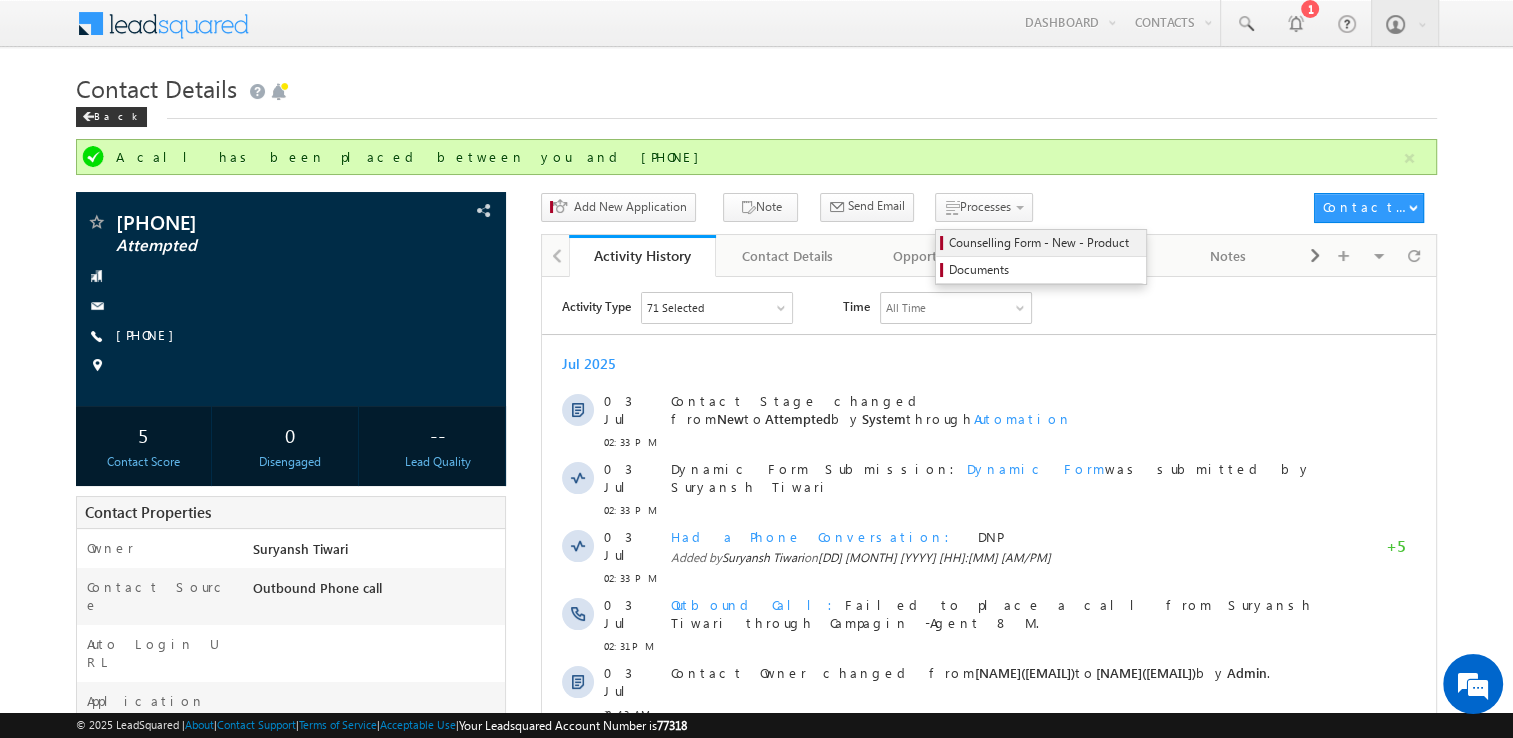 click on "Counselling Form - New - Product" at bounding box center (1044, 243) 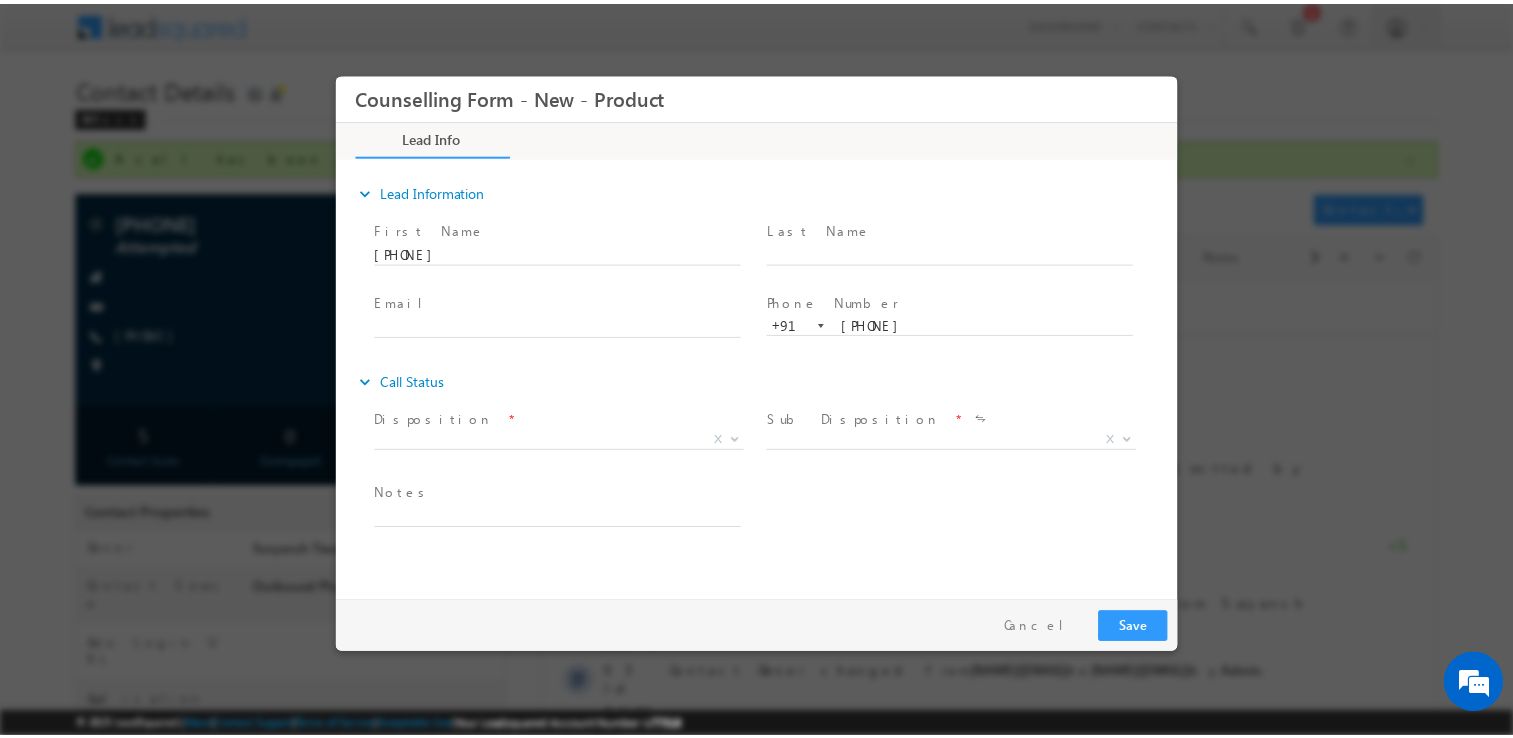 scroll, scrollTop: 0, scrollLeft: 0, axis: both 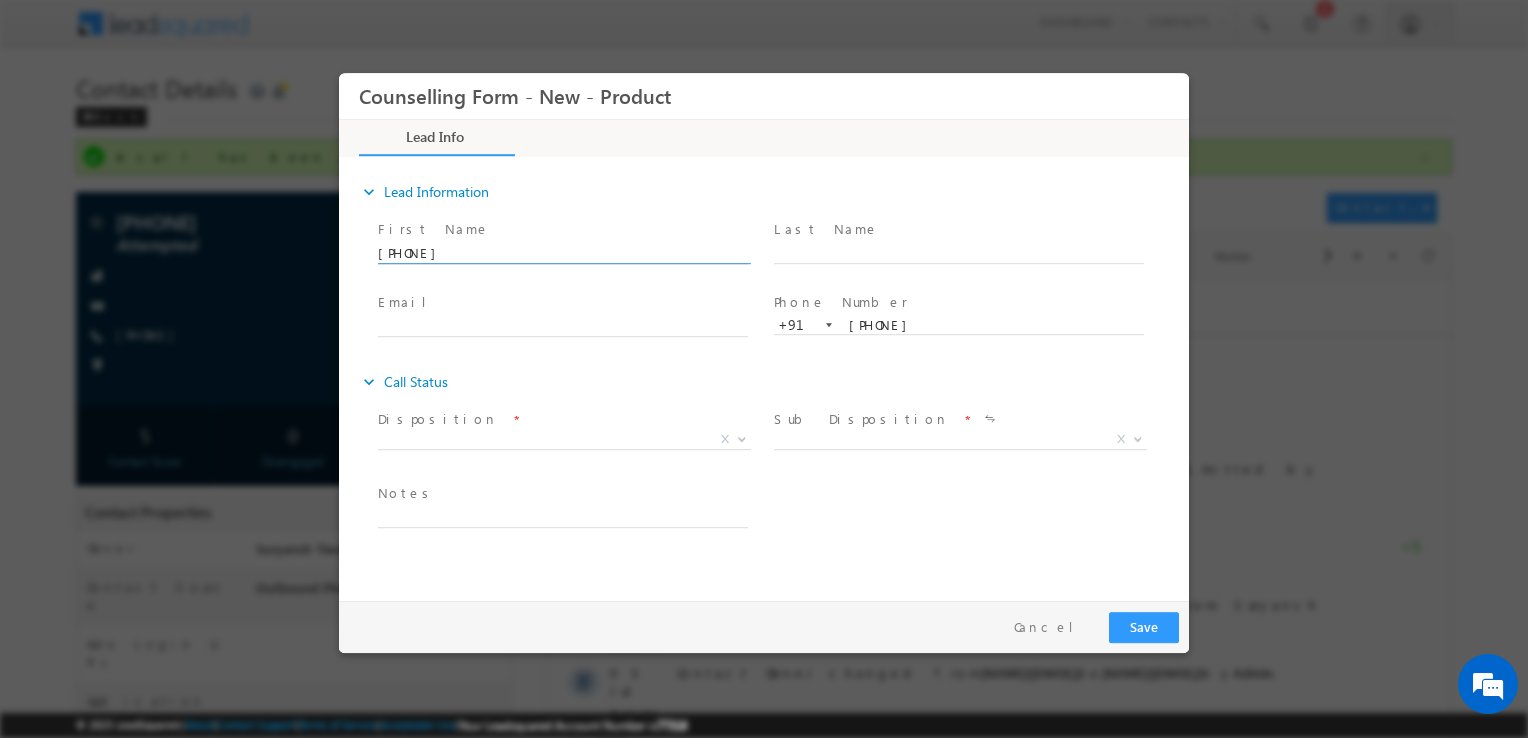 click on "+91-8120800879" at bounding box center [563, 254] 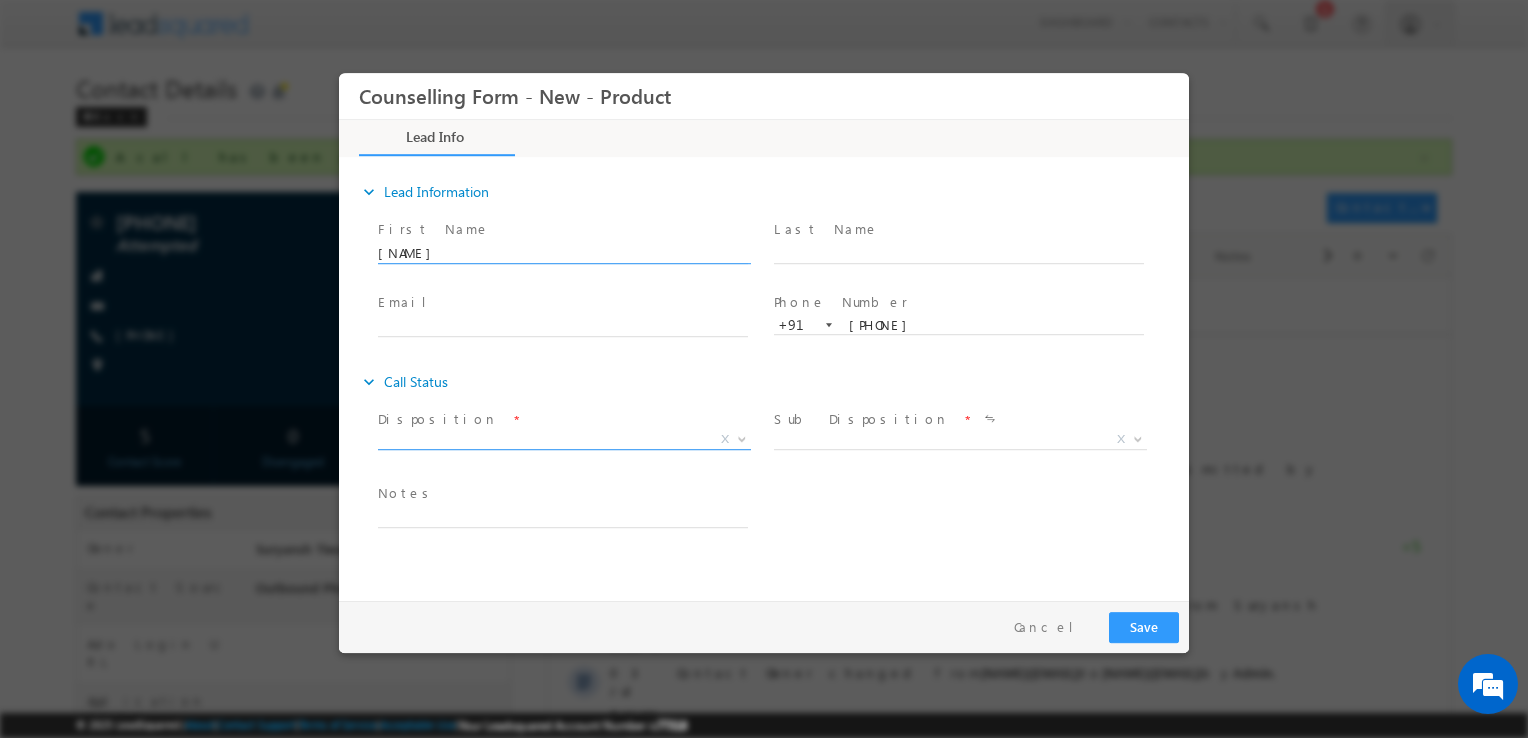 type on "Mayank" 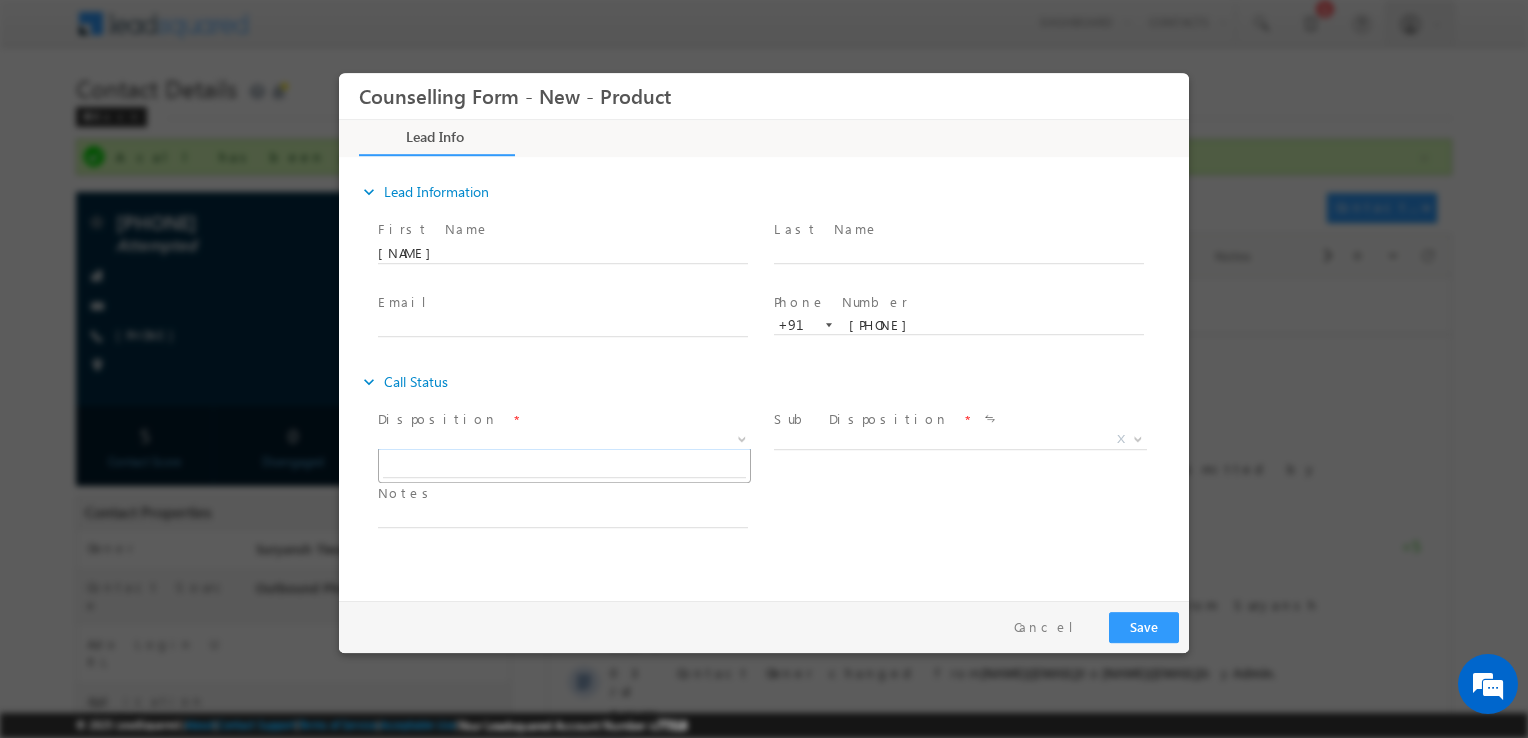 click on "X" at bounding box center [564, 440] 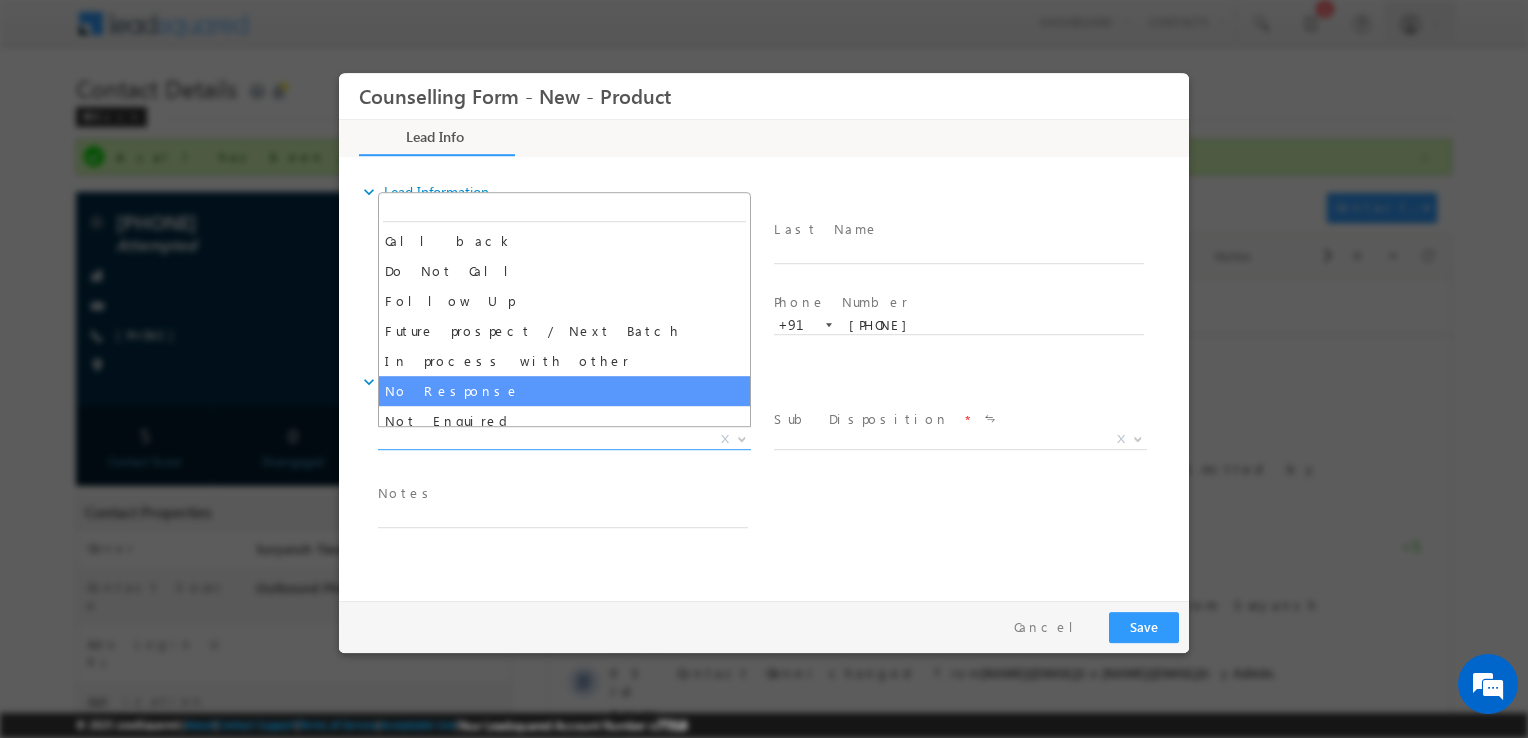 select on "No Response" 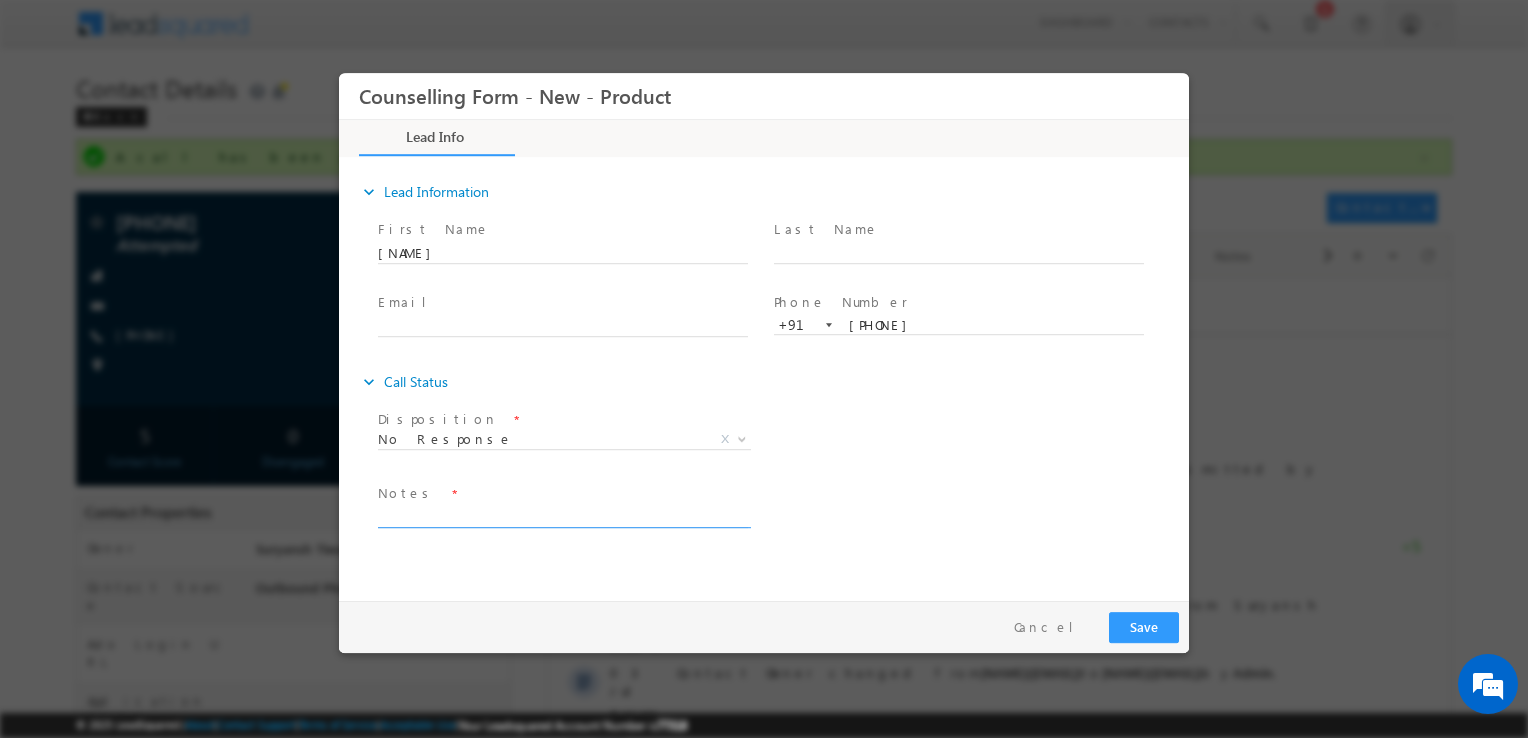 click at bounding box center [563, 516] 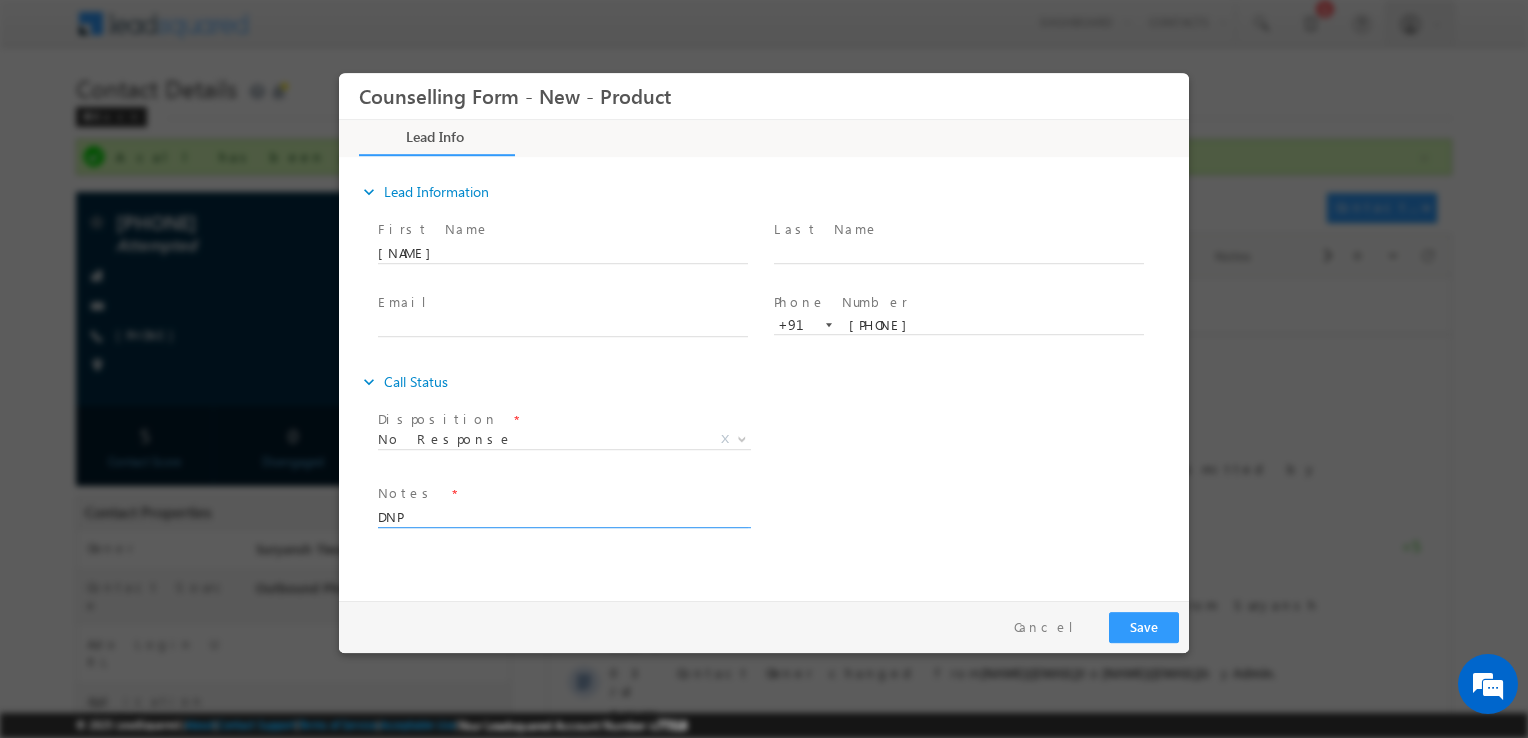 type on "DNP" 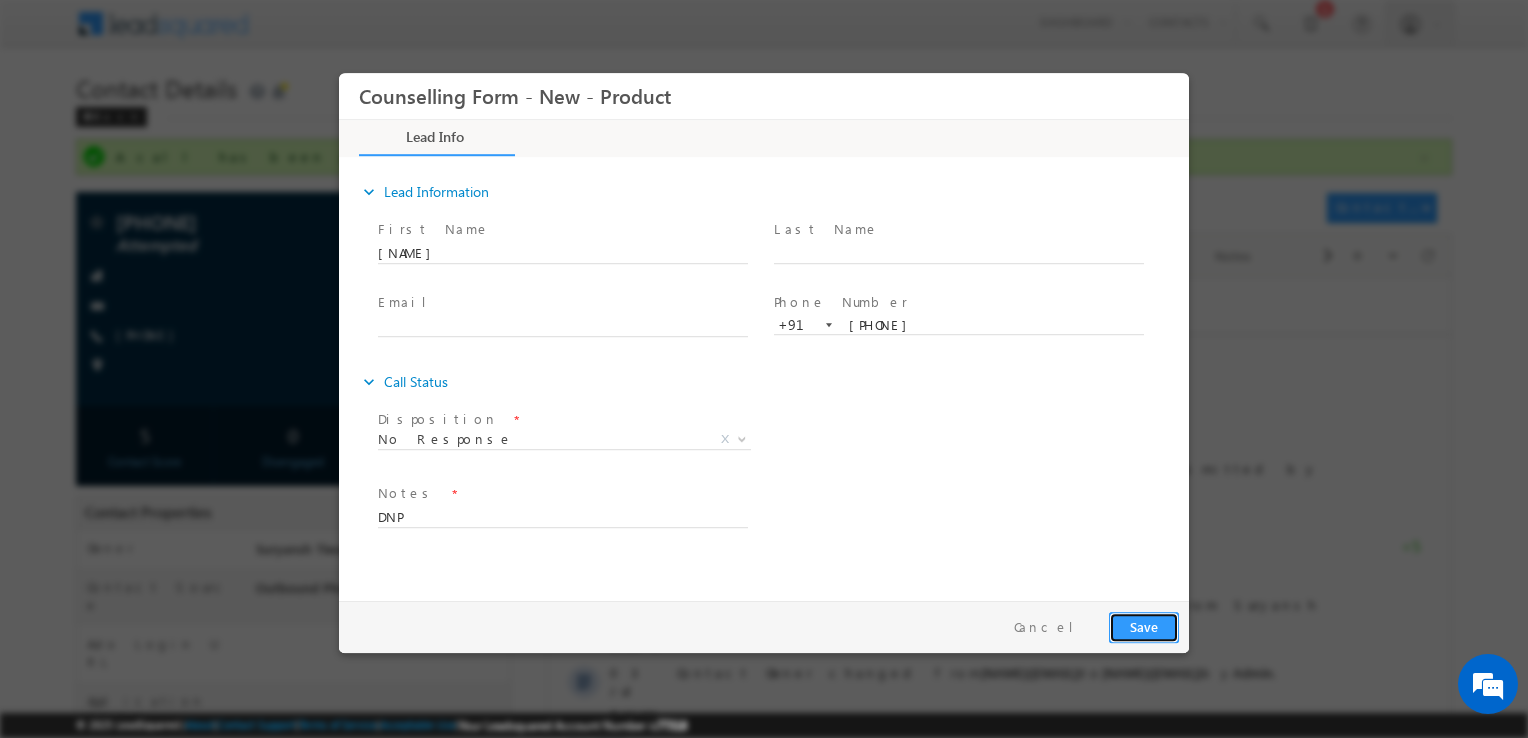 click on "Save" at bounding box center (1144, 627) 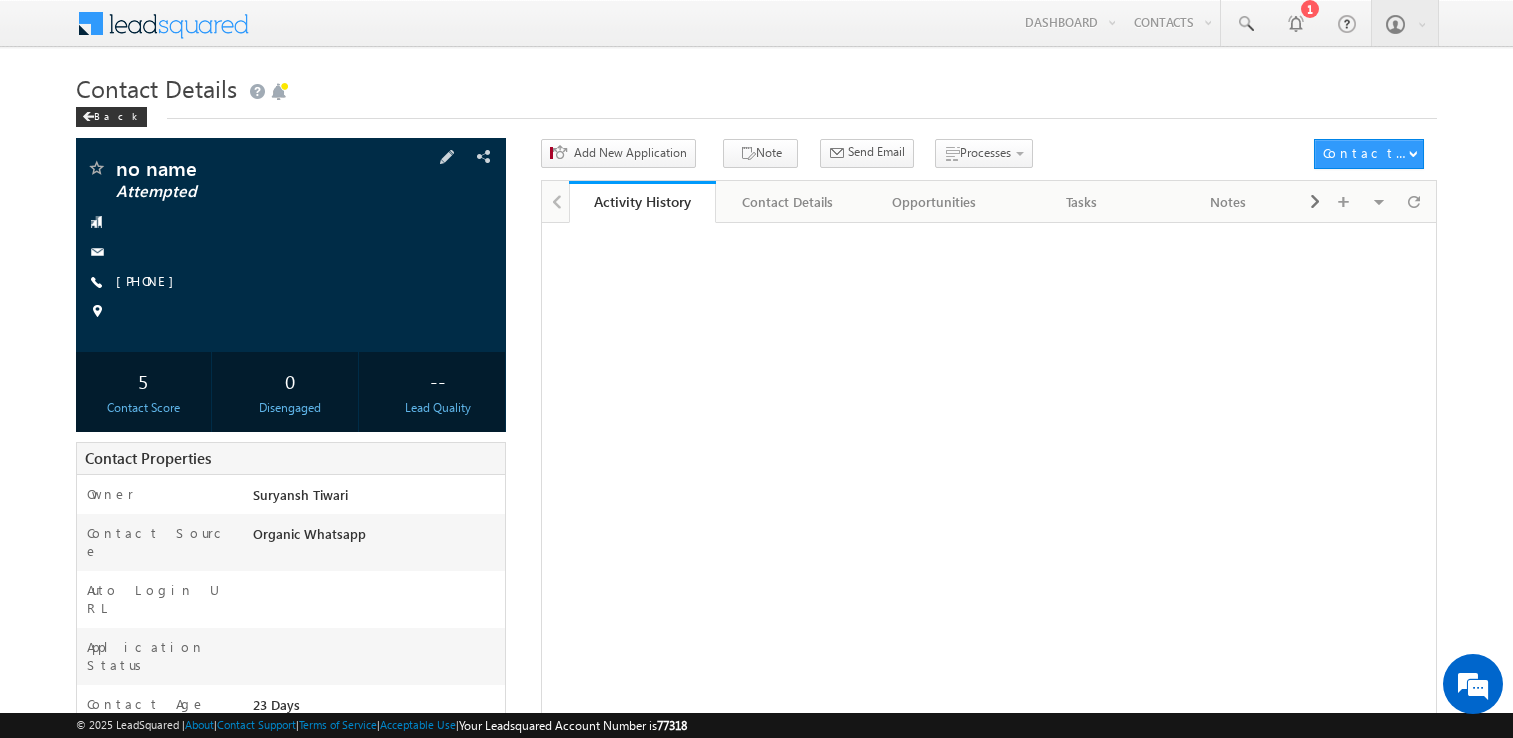 scroll, scrollTop: 0, scrollLeft: 0, axis: both 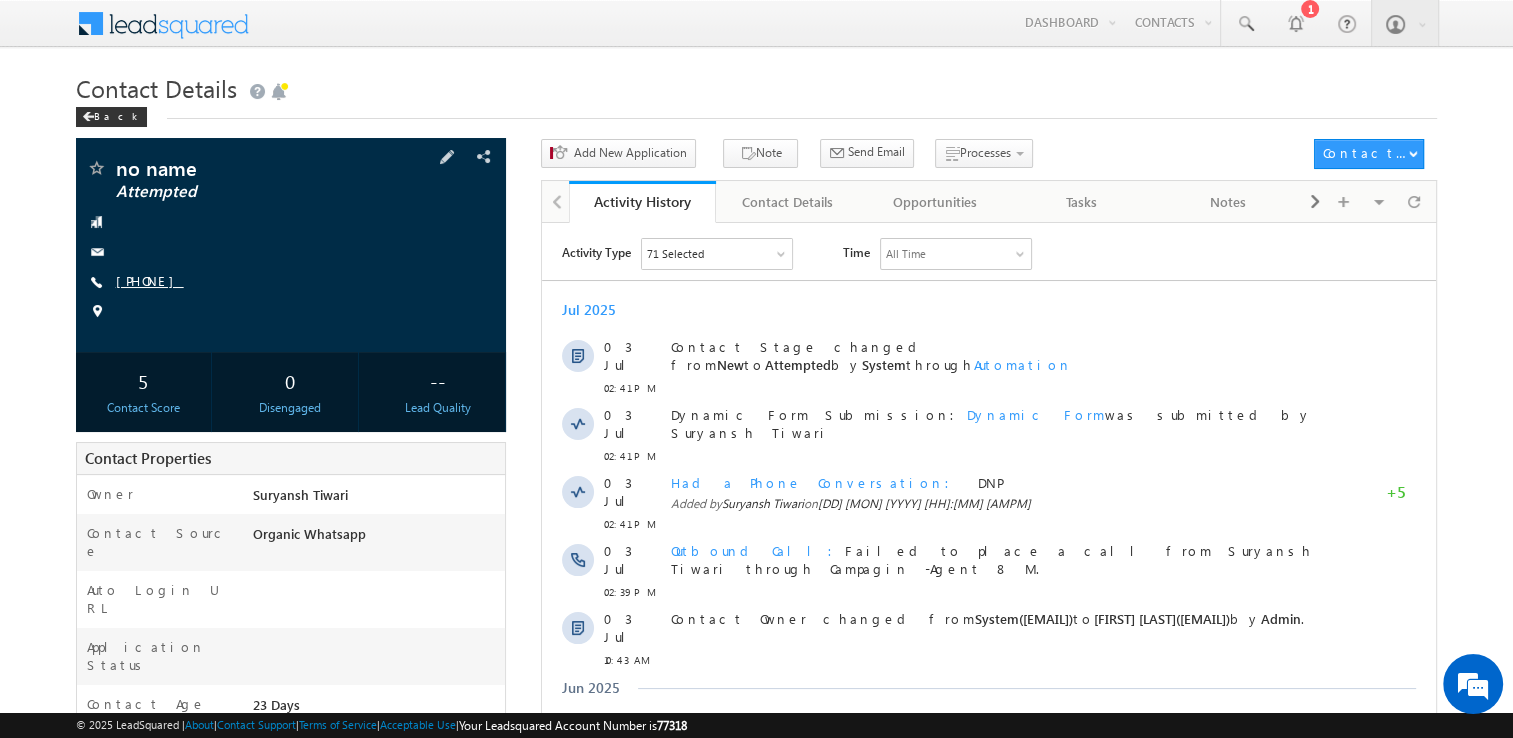 click on "+91-7893958866" at bounding box center (150, 280) 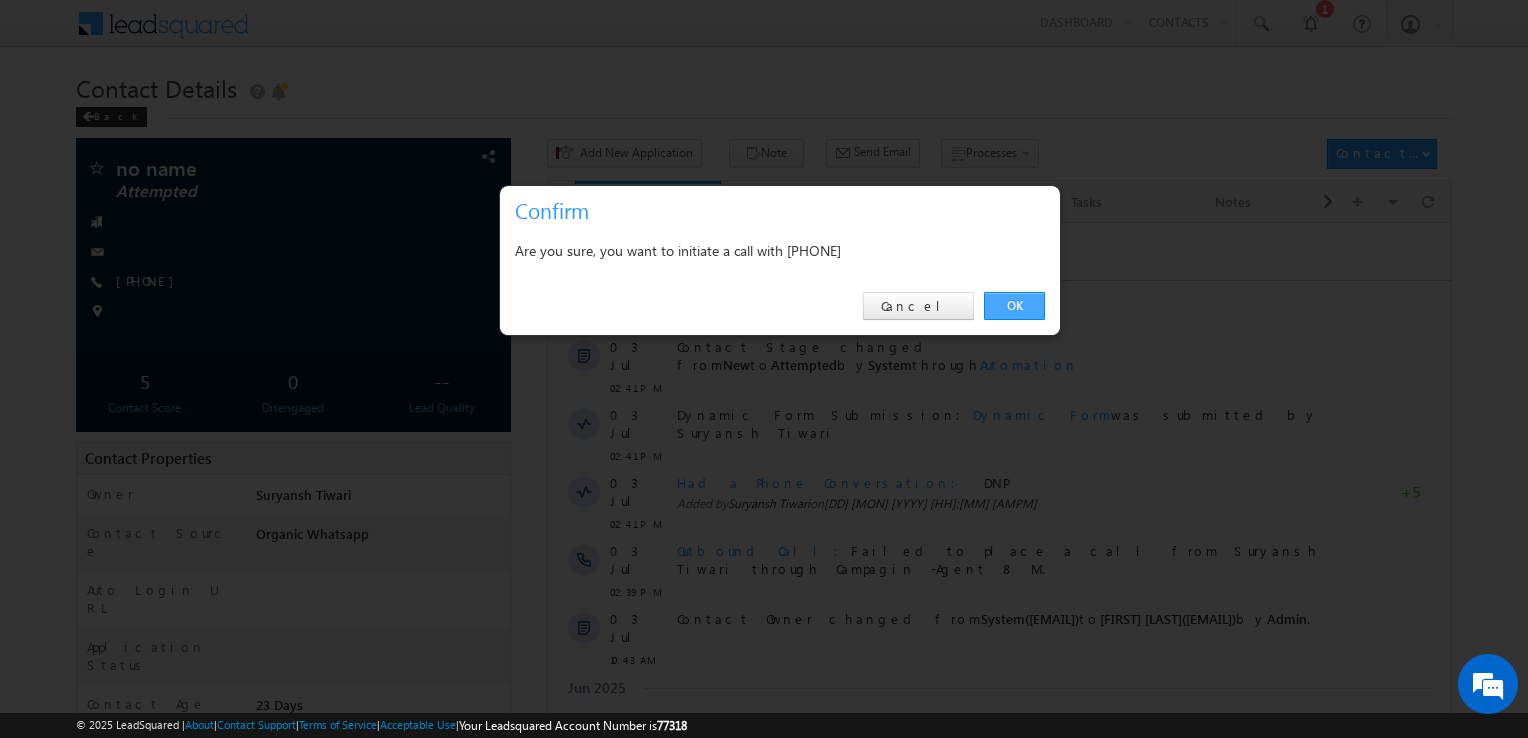 click on "OK" at bounding box center [1014, 306] 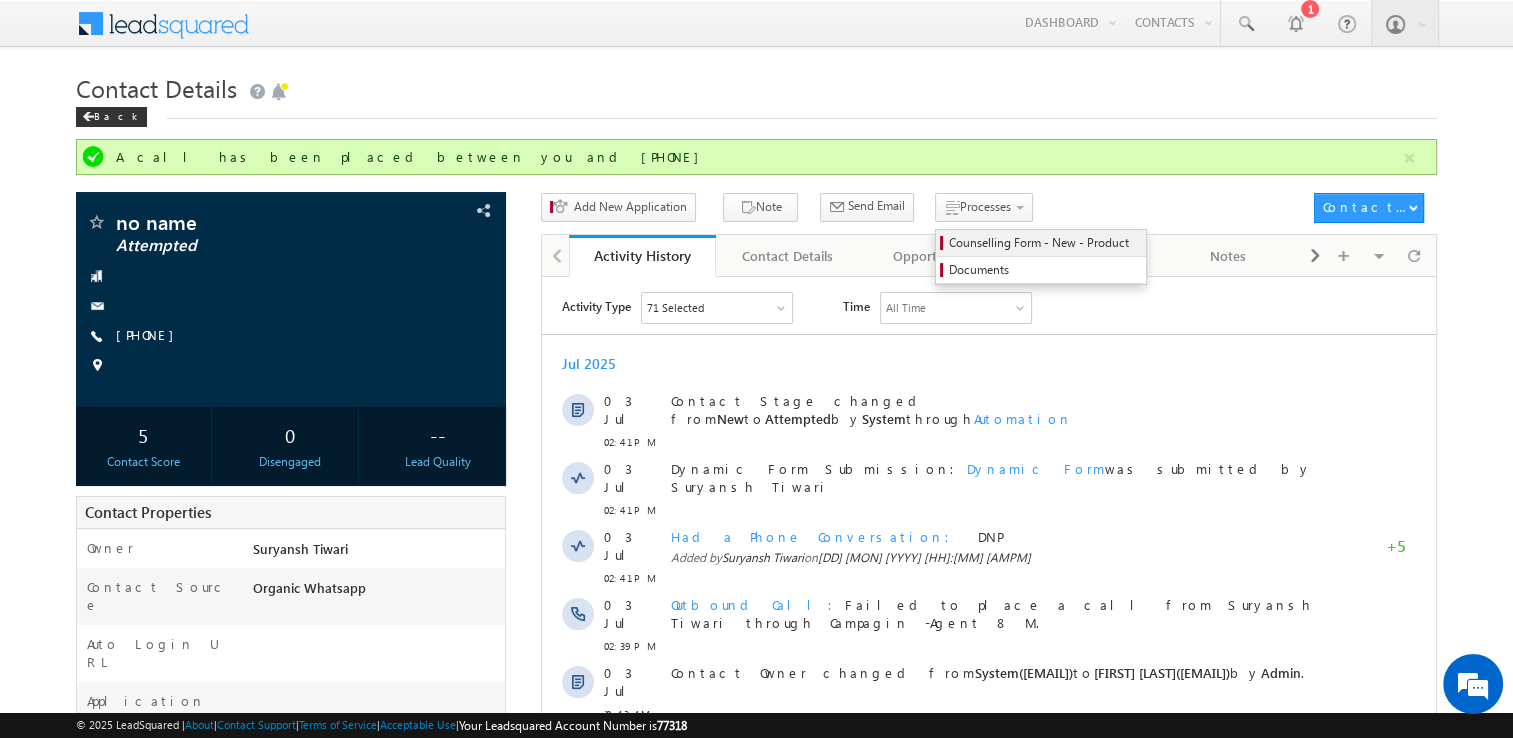 click on "Counselling Form - New - Product" at bounding box center [1041, 243] 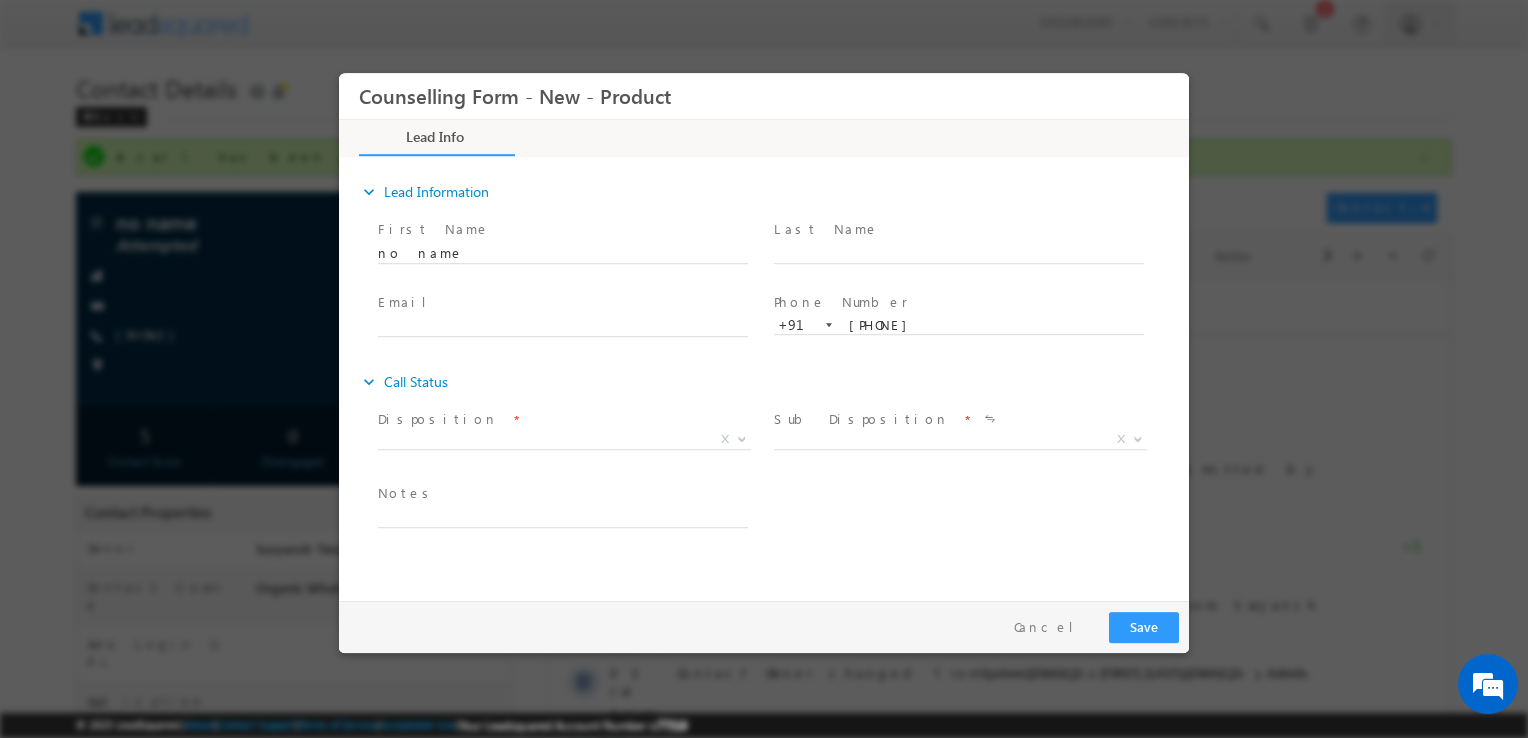 scroll, scrollTop: 0, scrollLeft: 0, axis: both 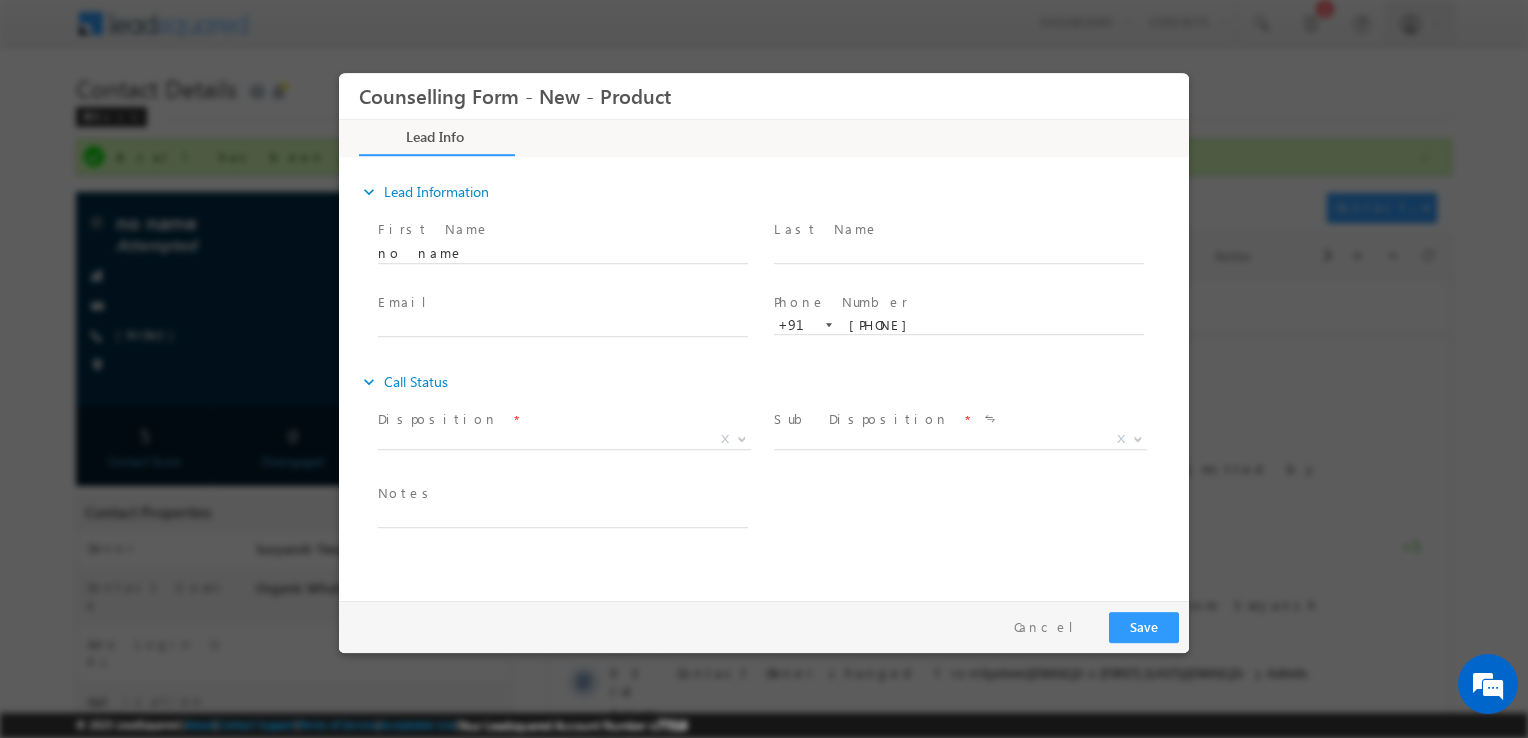 drag, startPoint x: 579, startPoint y: 426, endPoint x: 539, endPoint y: 437, distance: 41.484936 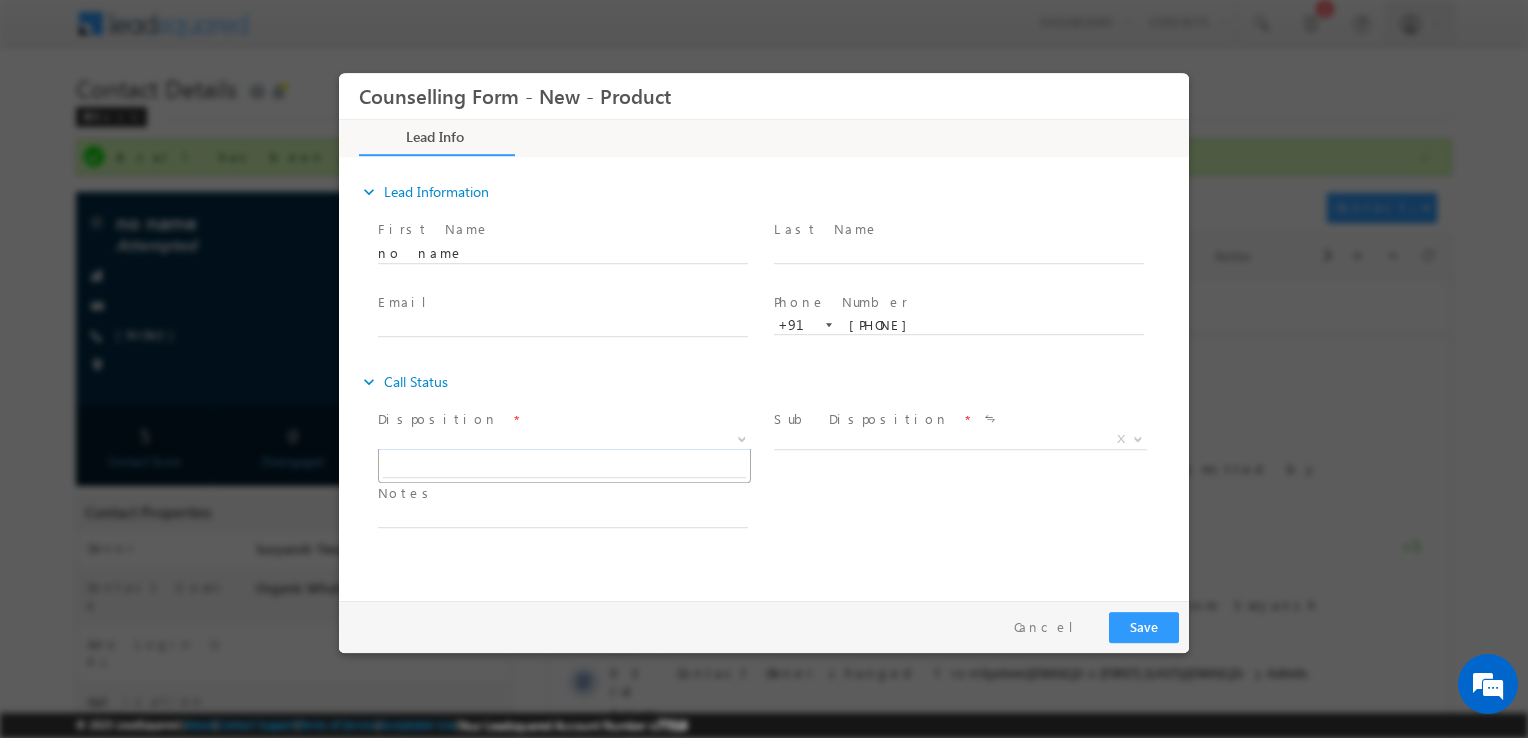 click on "X" at bounding box center [564, 440] 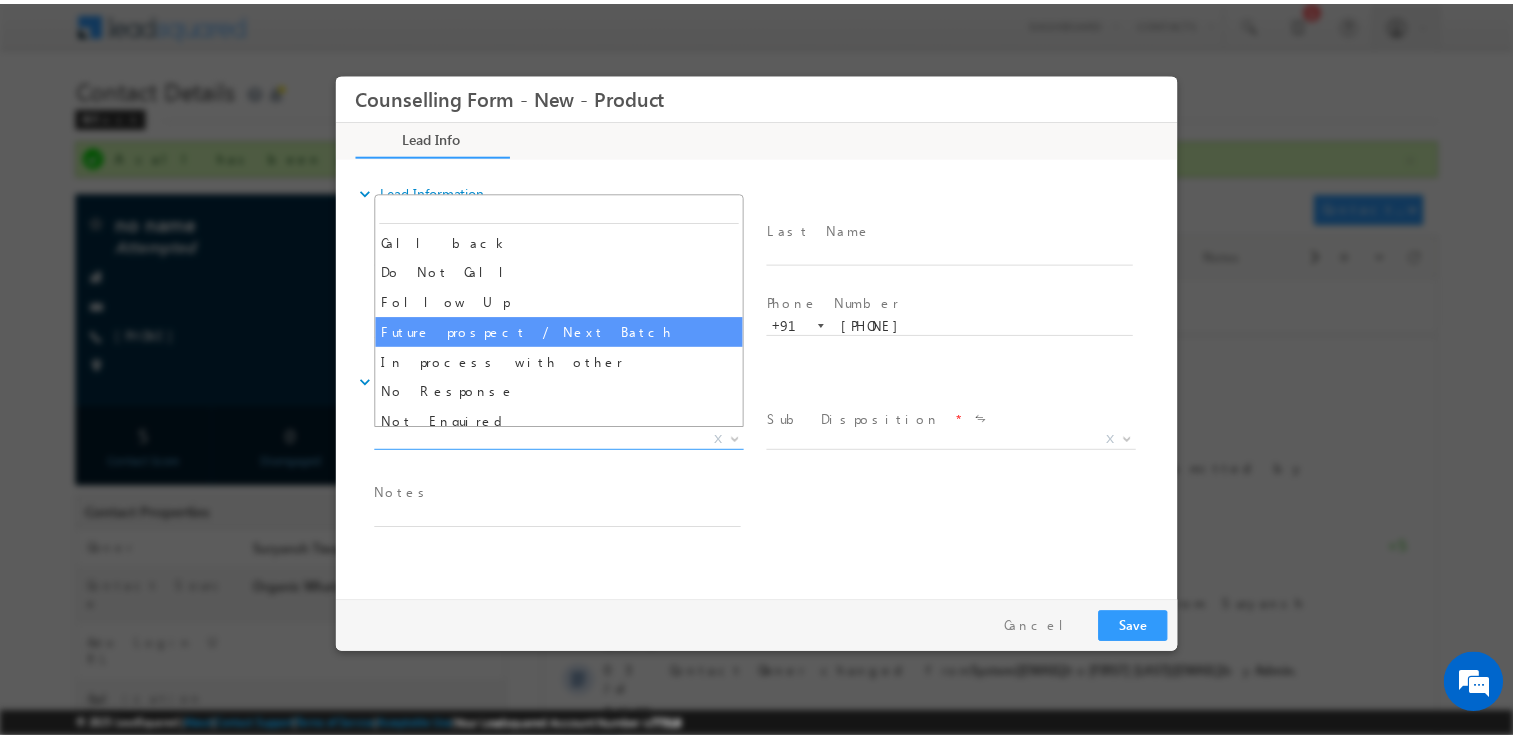 scroll, scrollTop: 130, scrollLeft: 0, axis: vertical 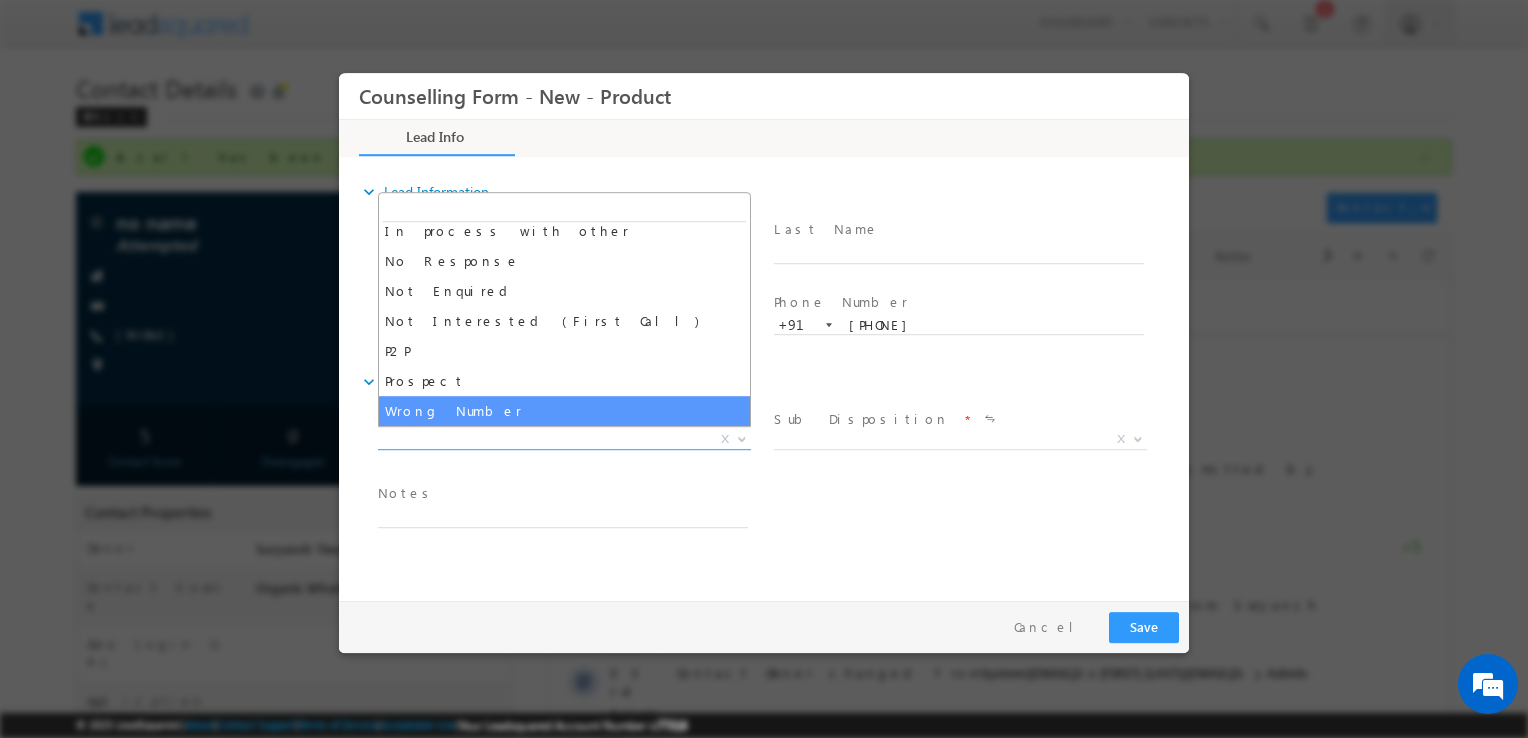 select on "Wrong Number" 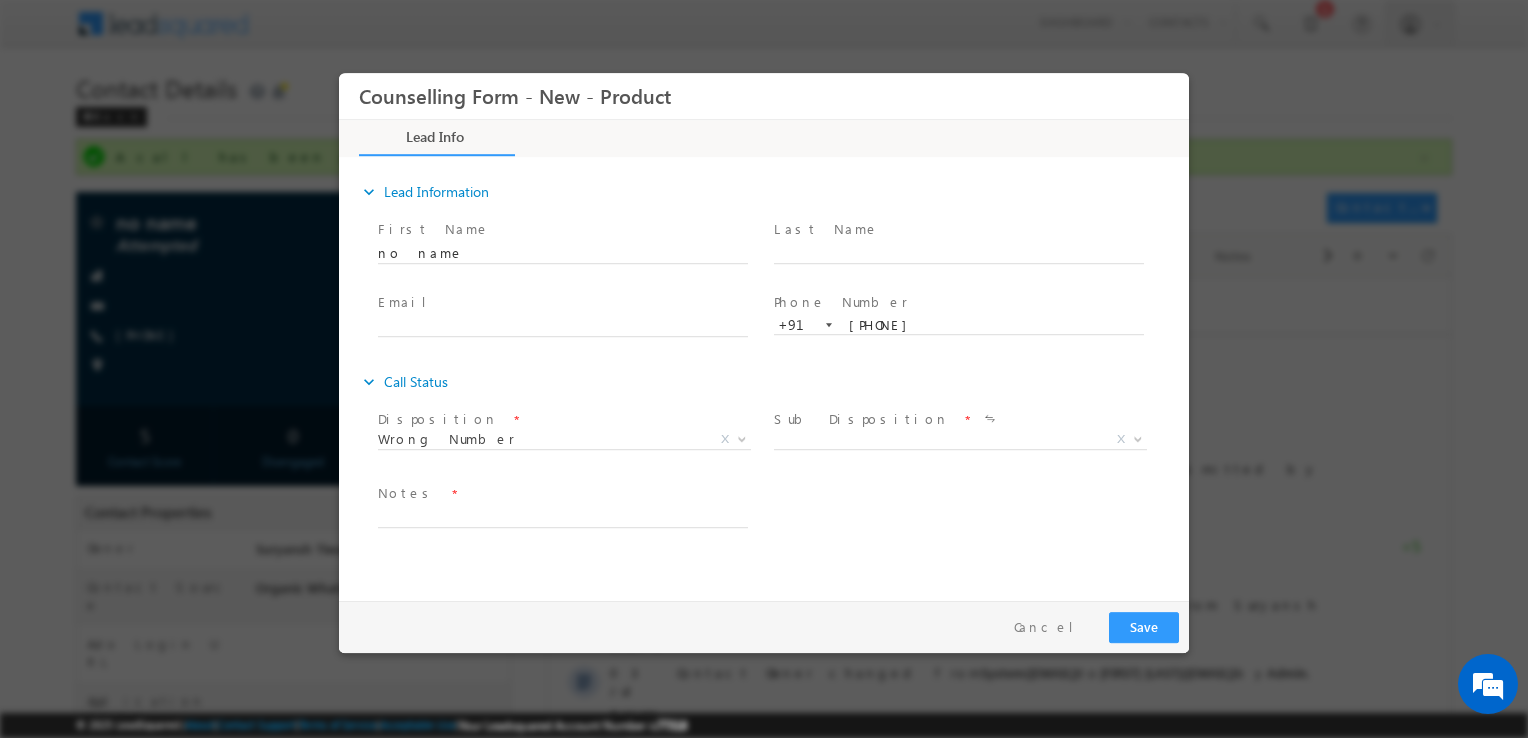 click on "Invalid Number Wrong Name X" at bounding box center [968, 443] 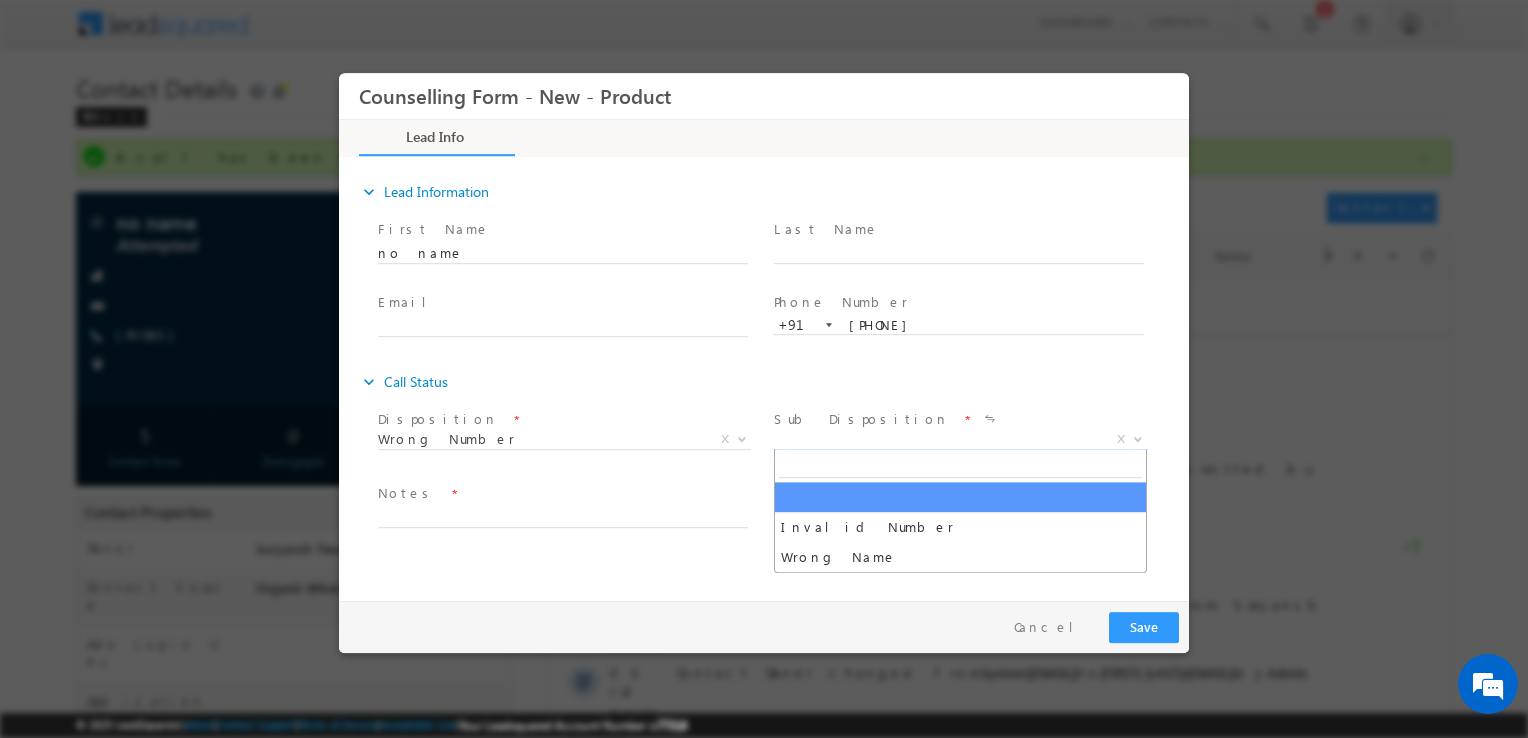 drag, startPoint x: 837, startPoint y: 437, endPoint x: 883, endPoint y: 590, distance: 159.76546 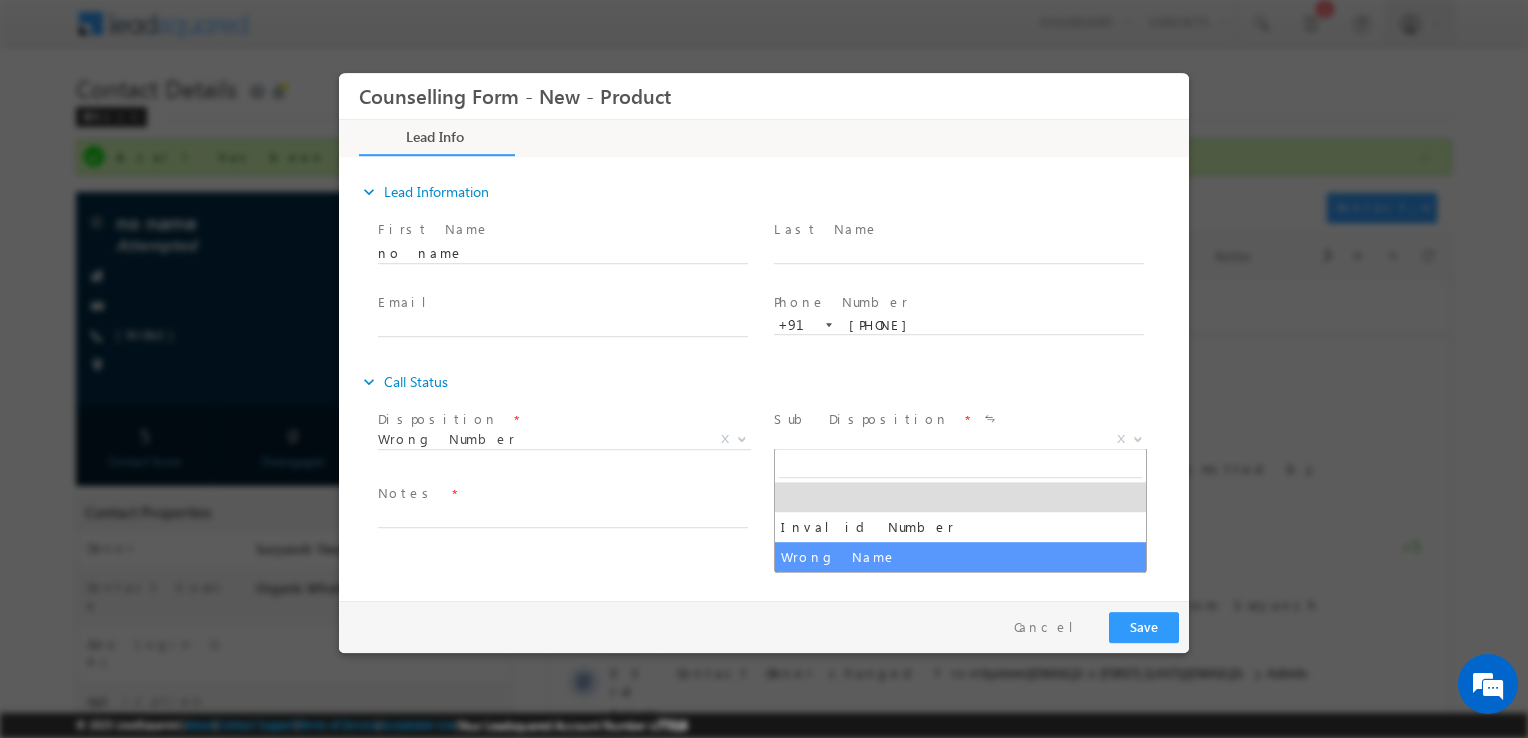 select on "Wrong Name" 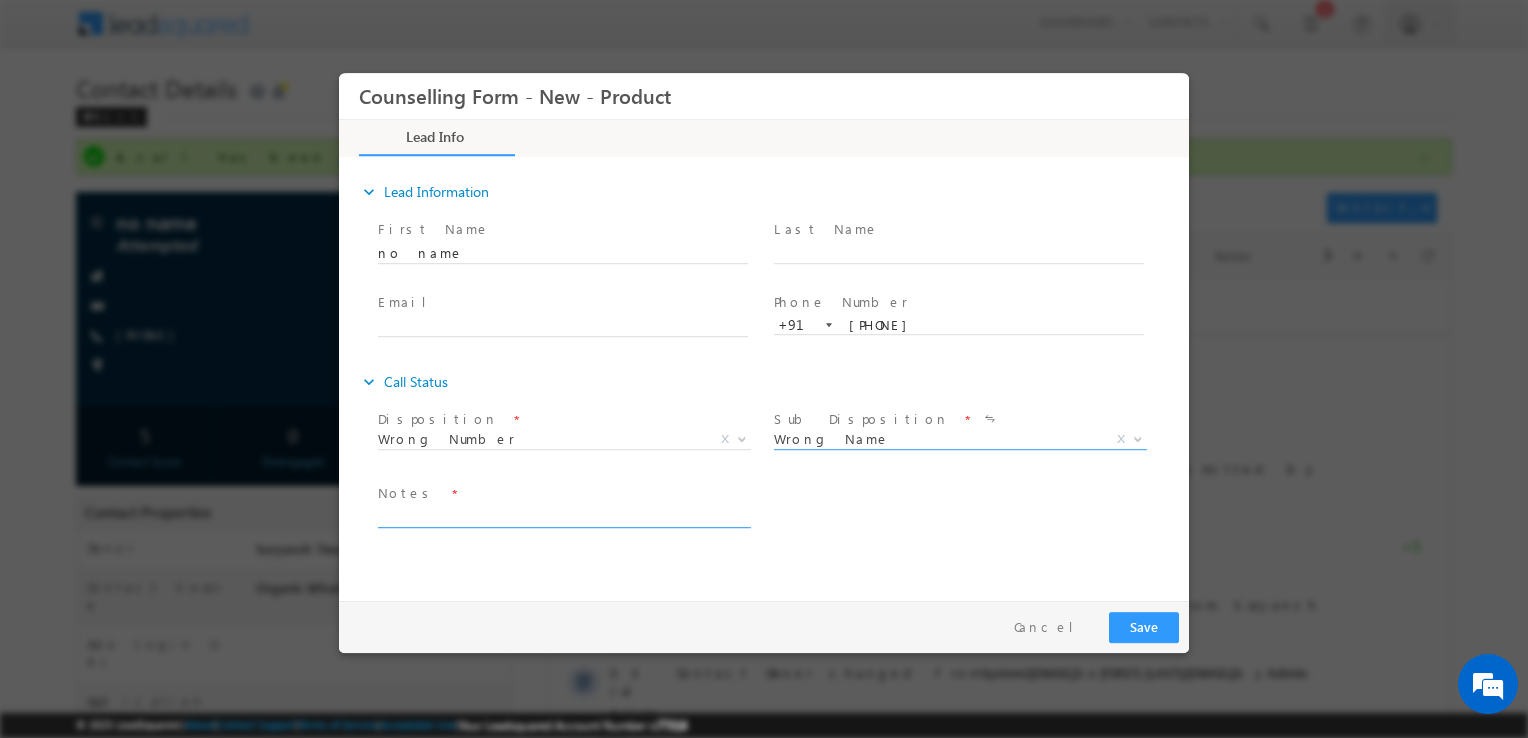 click at bounding box center [563, 516] 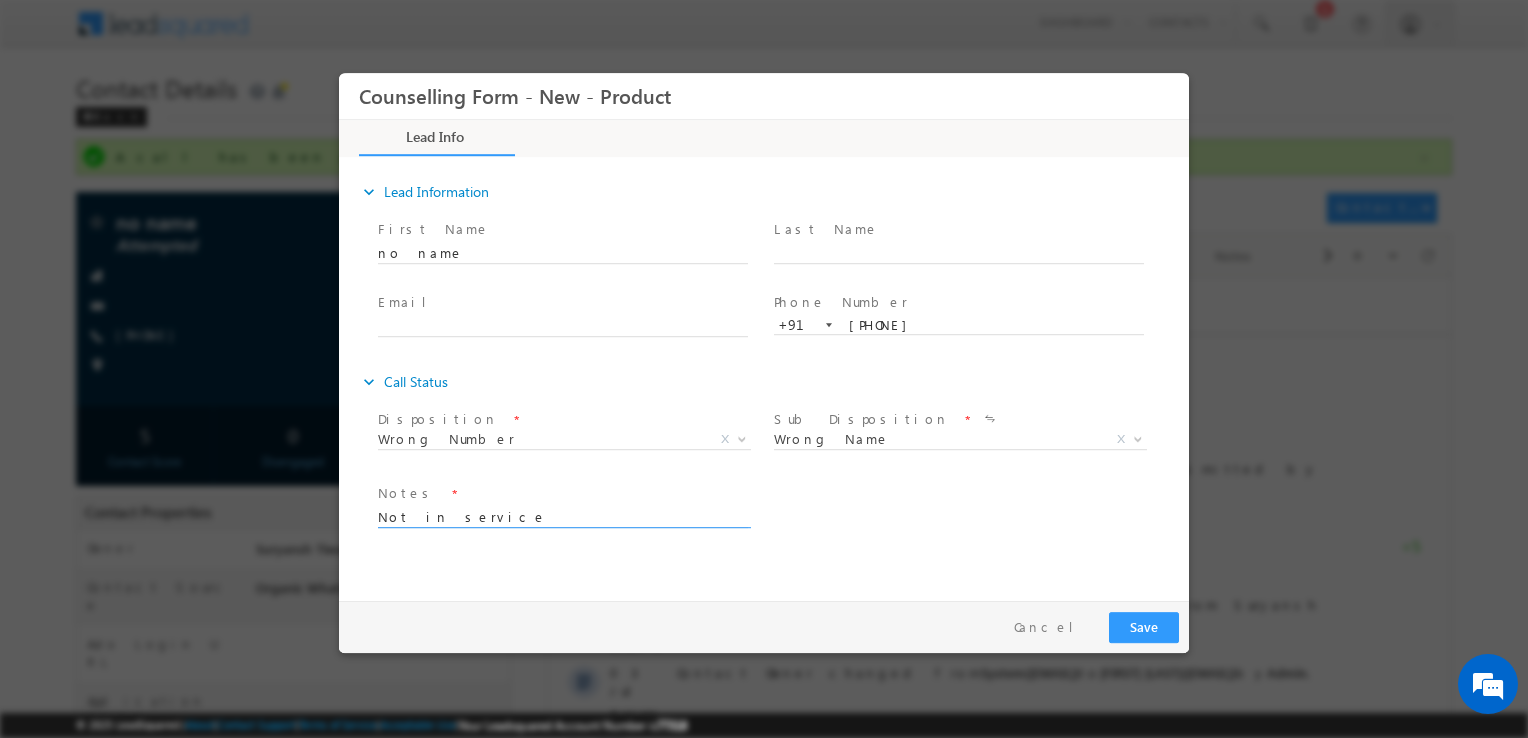 type on "Not in service" 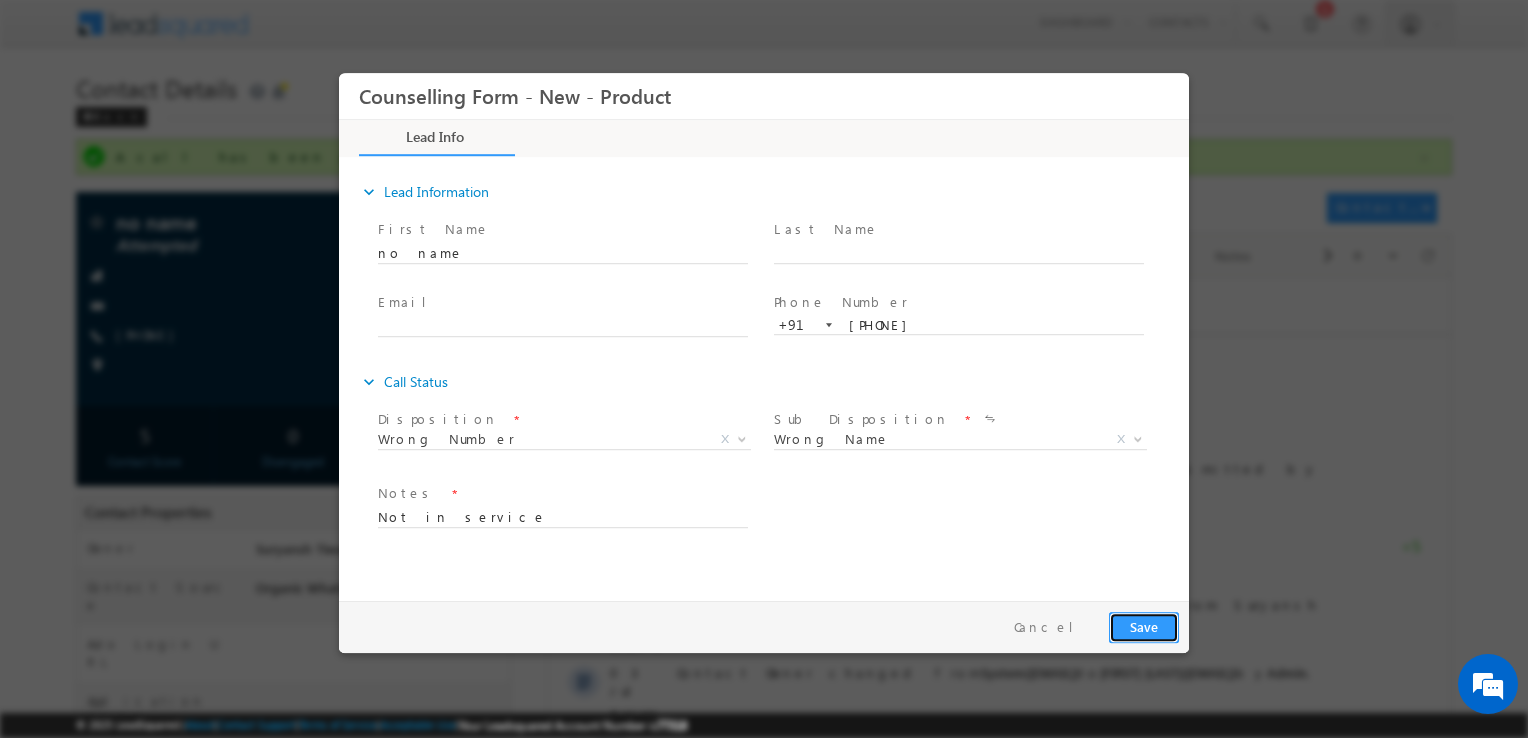 click on "Save" at bounding box center [1144, 627] 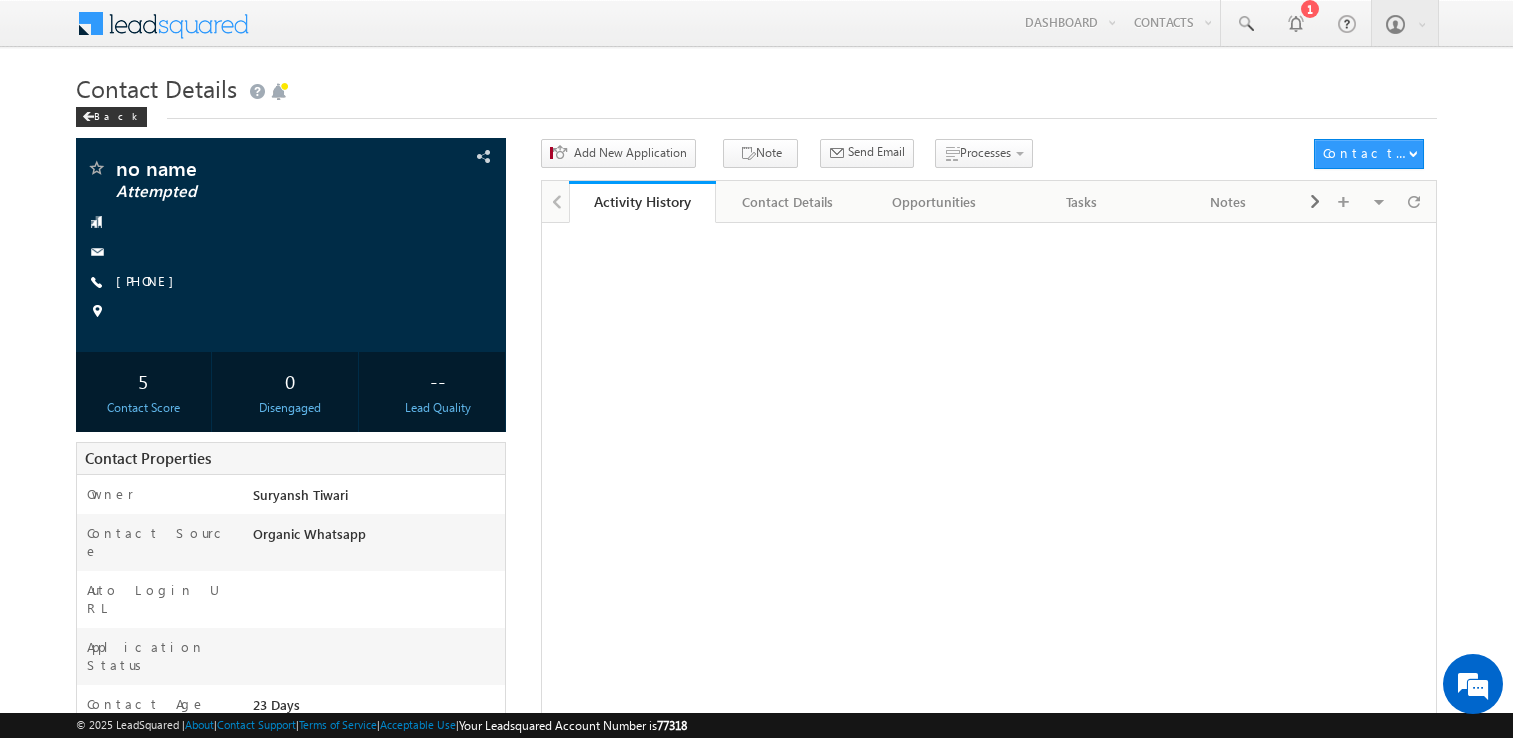 scroll, scrollTop: 0, scrollLeft: 0, axis: both 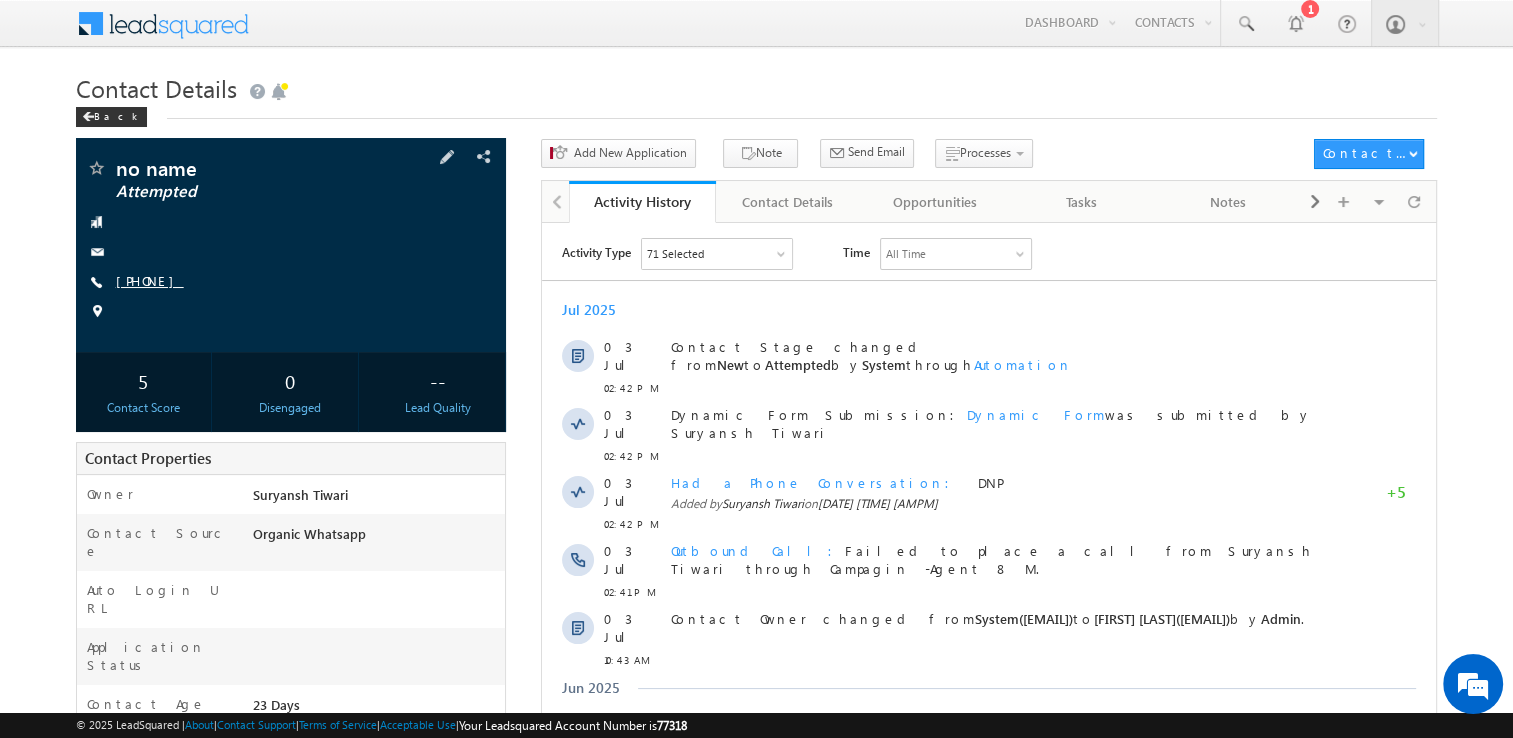 click on "no name
Attempted
+91-9110996659" at bounding box center [291, 245] 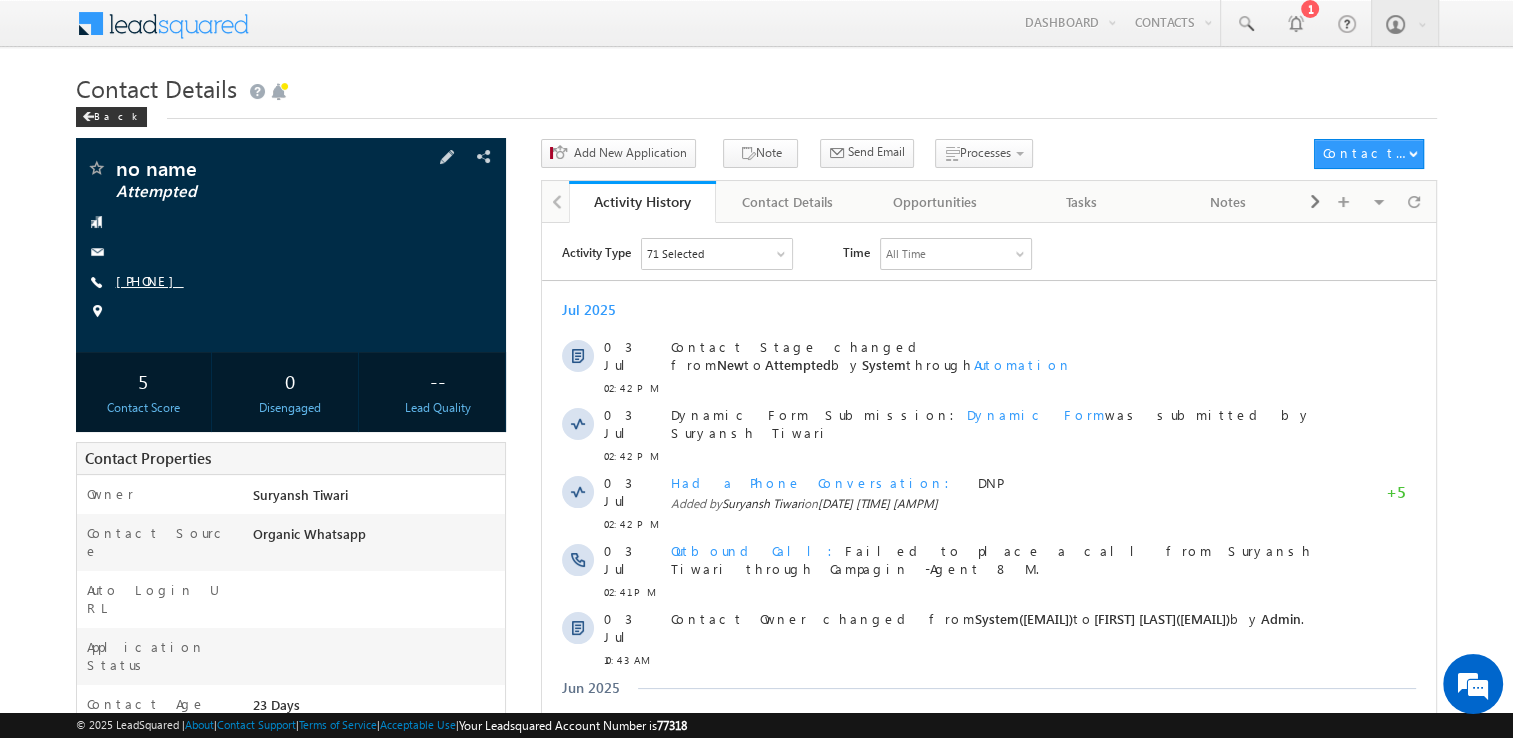 click on "+91-9110996659" at bounding box center (150, 280) 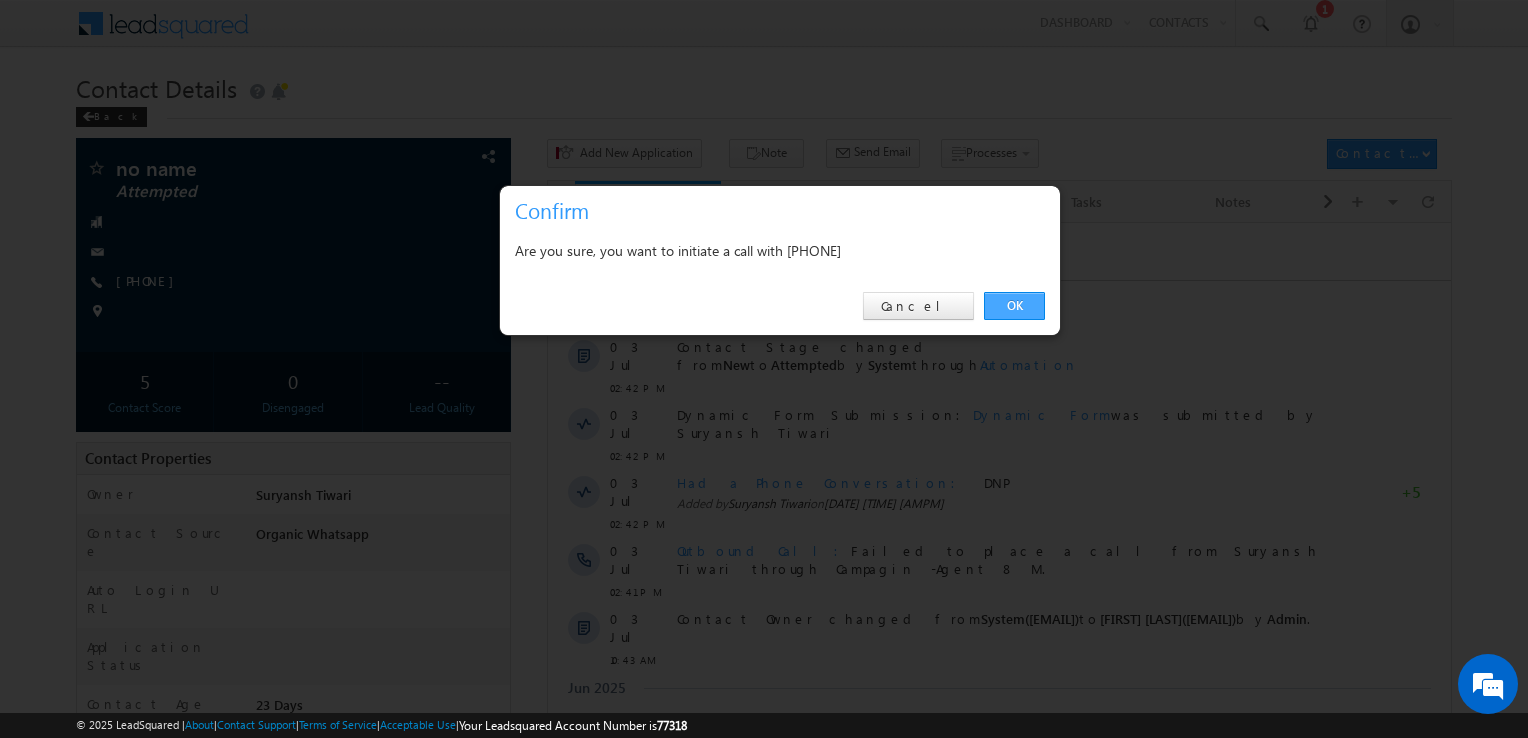 click on "OK" at bounding box center (1014, 306) 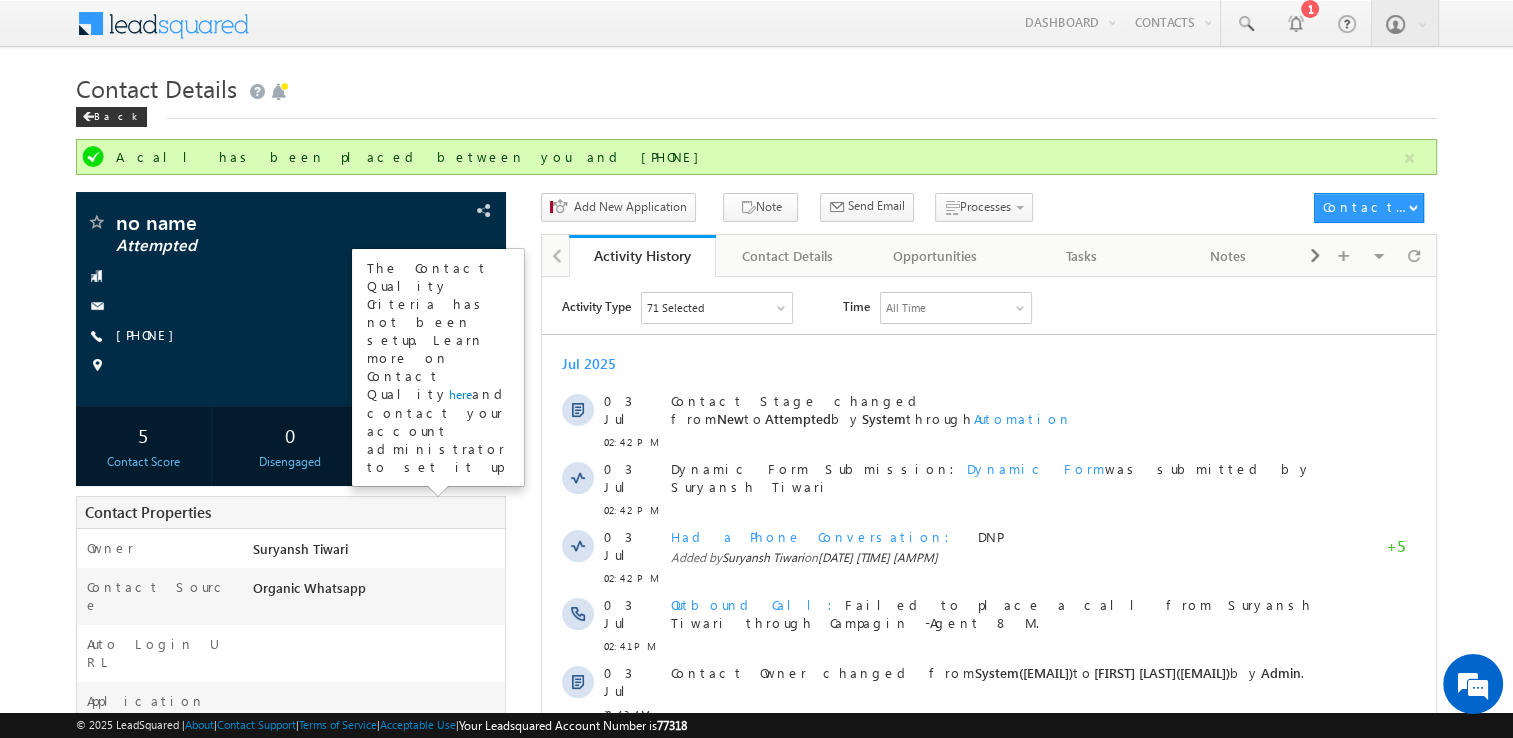 scroll, scrollTop: 398, scrollLeft: 0, axis: vertical 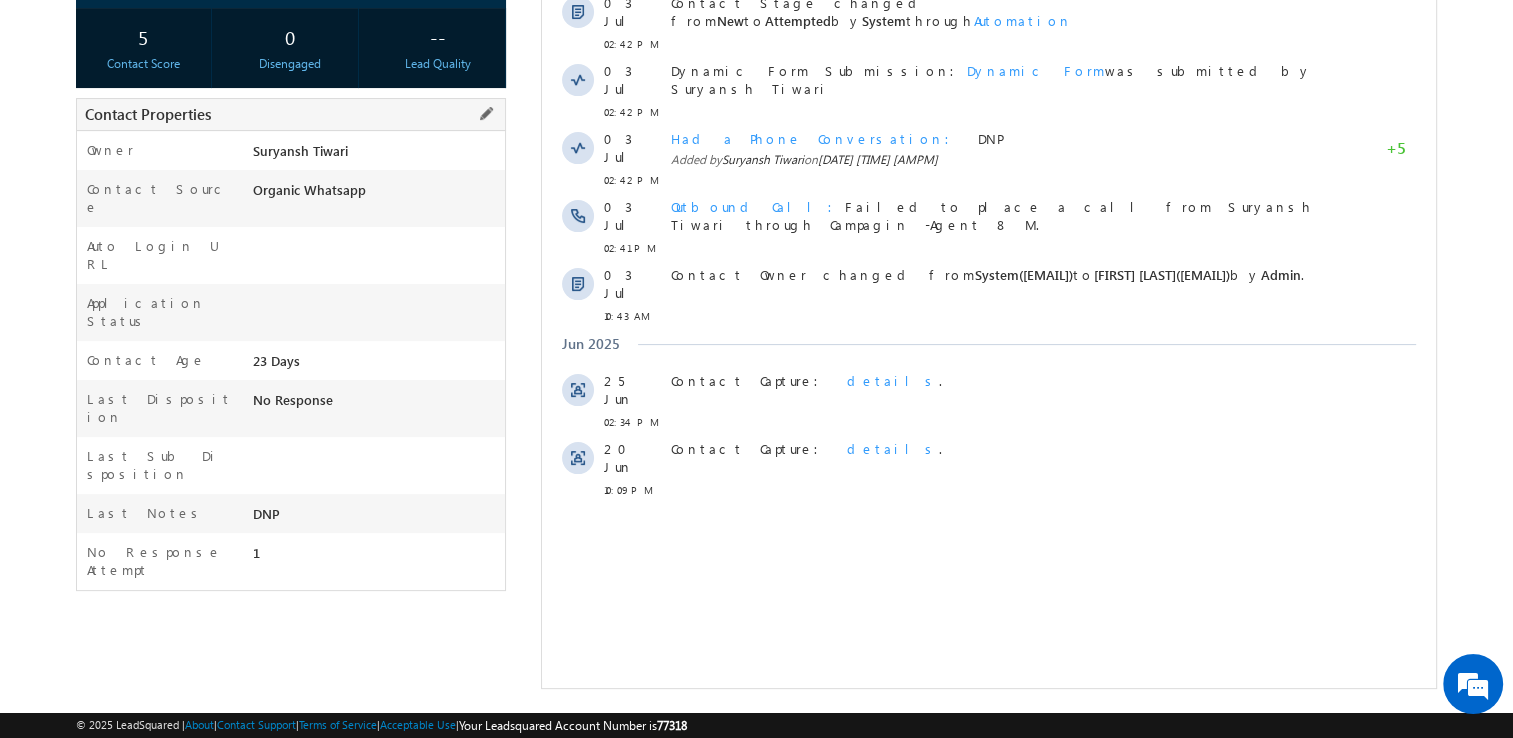 drag, startPoint x: 474, startPoint y: 108, endPoint x: 488, endPoint y: 112, distance: 14.56022 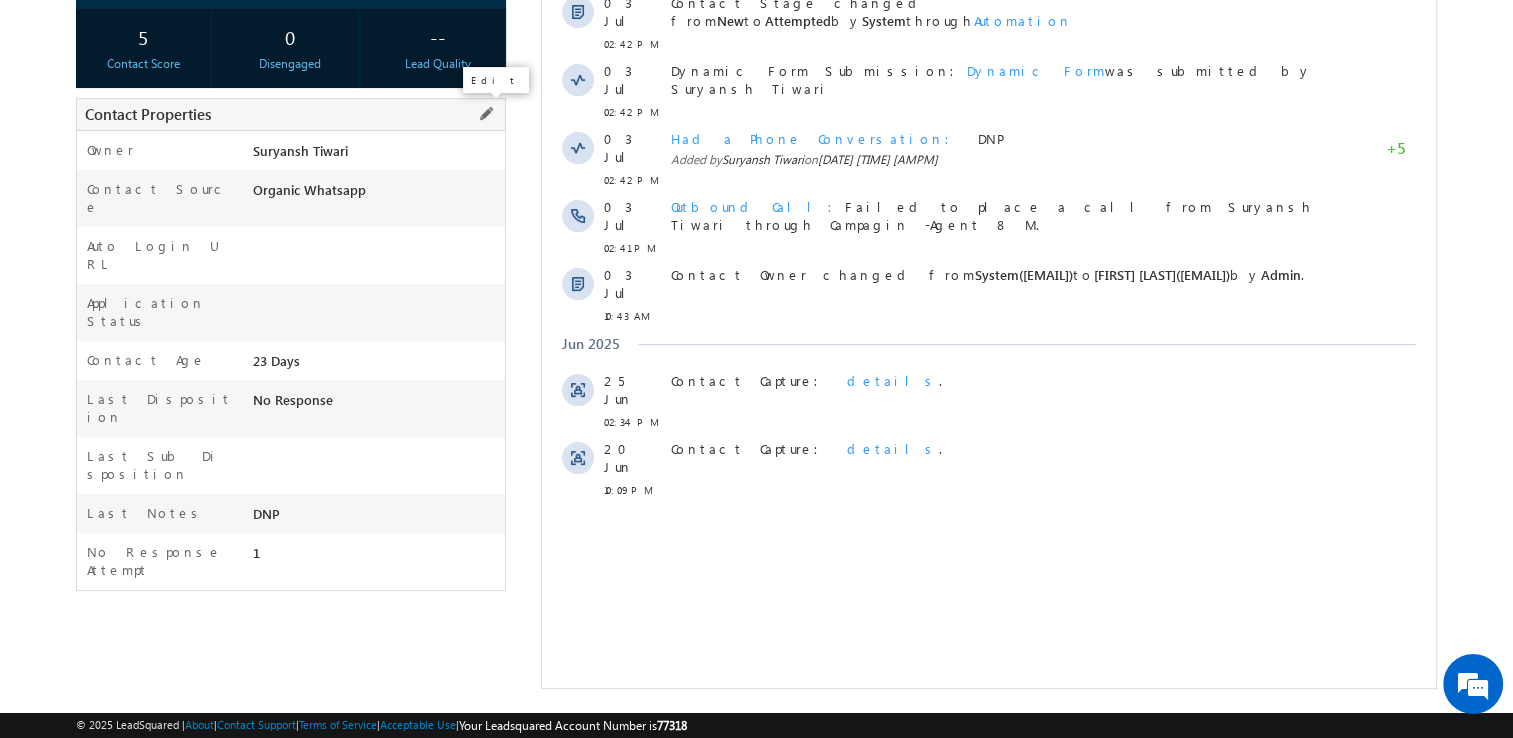 click at bounding box center [486, 114] 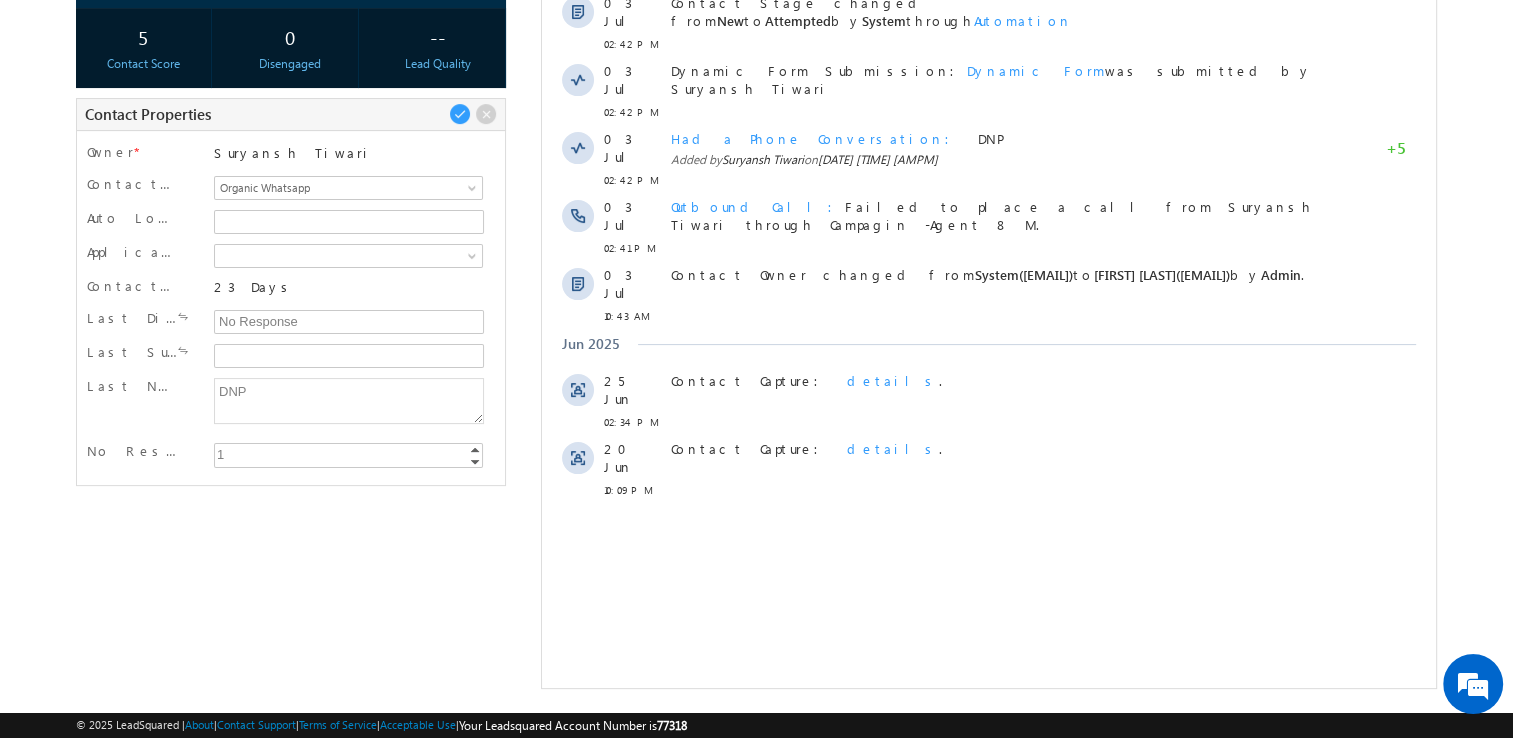 click on "1" at bounding box center (350, 454) 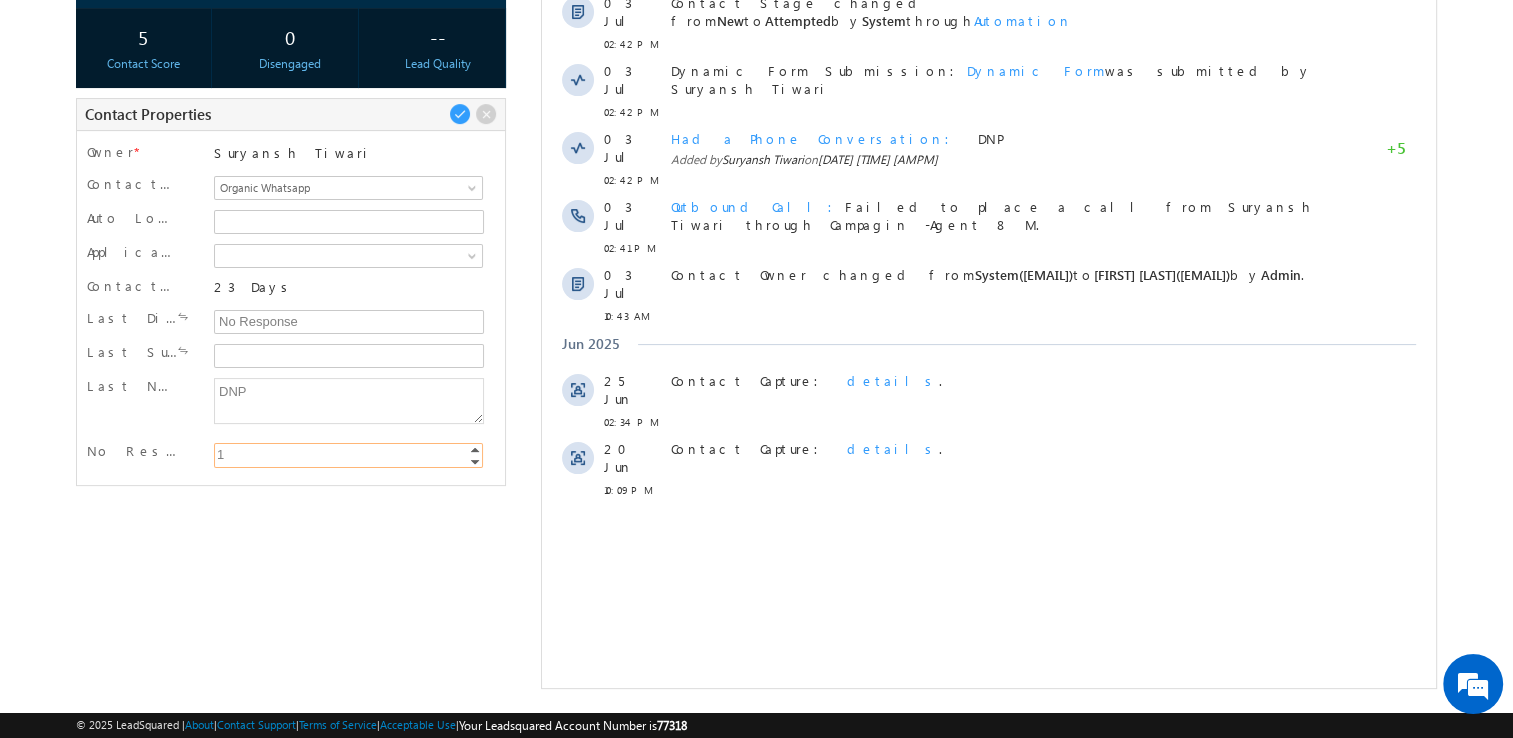 click on "Increment" at bounding box center (475, 449) 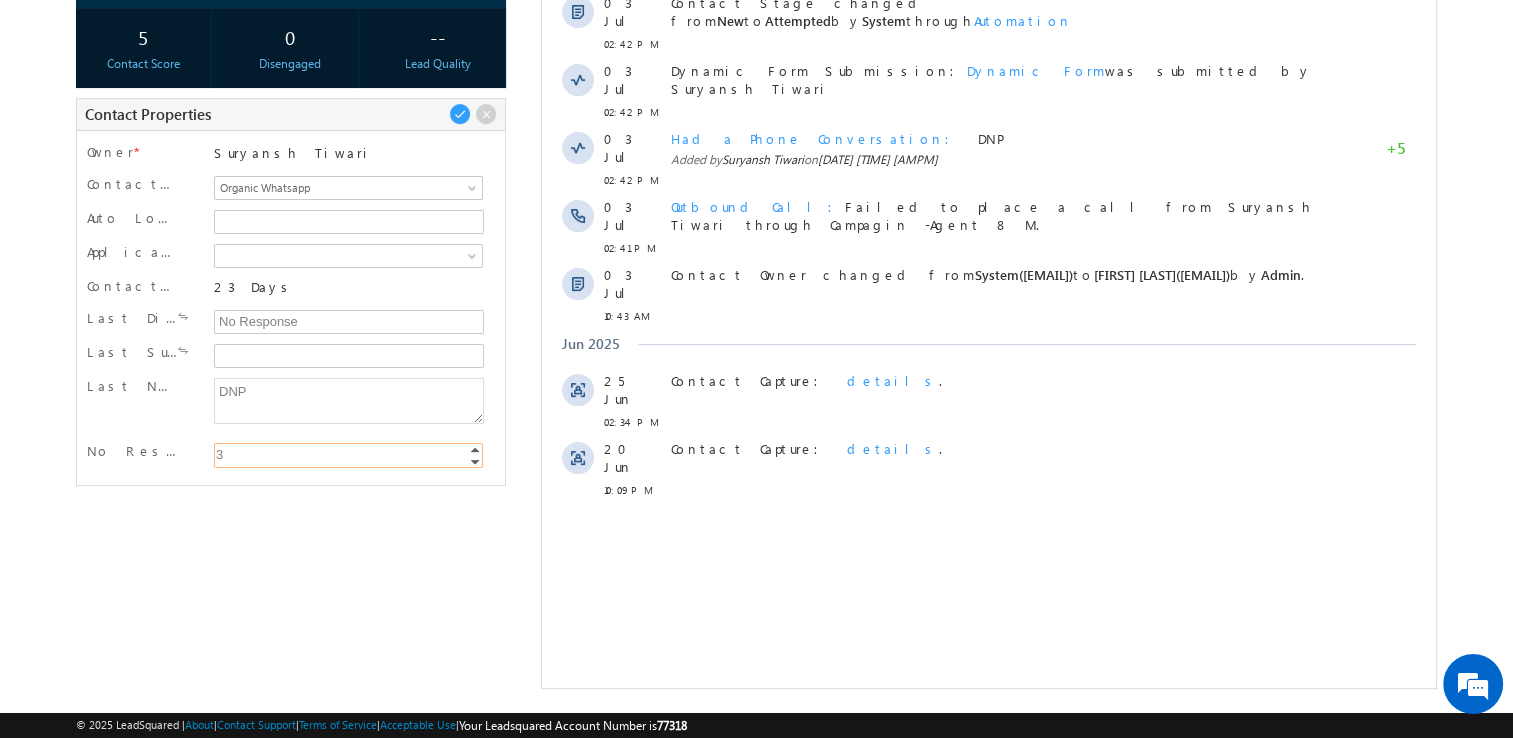 click on "Increment" at bounding box center (475, 449) 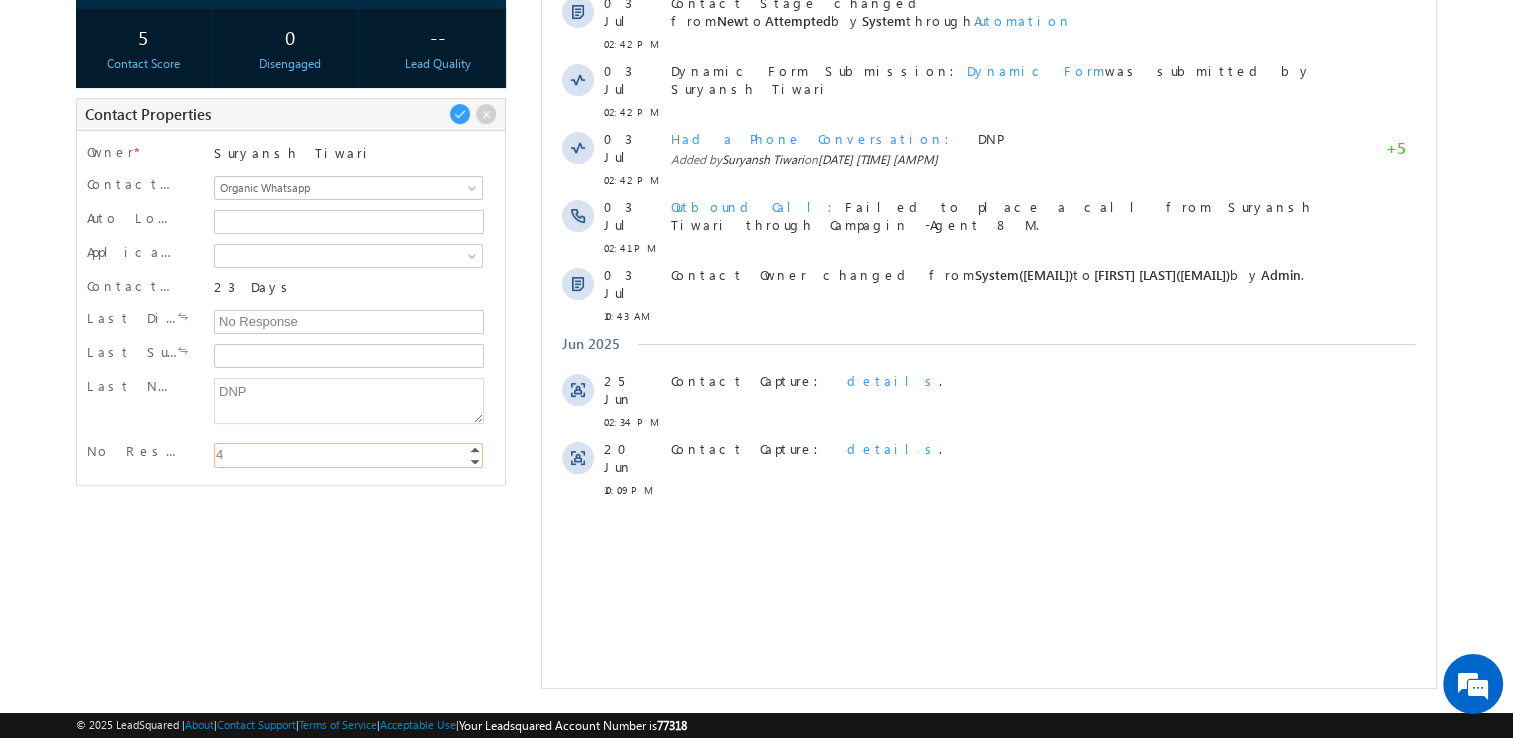 click on "Increment" at bounding box center [475, 449] 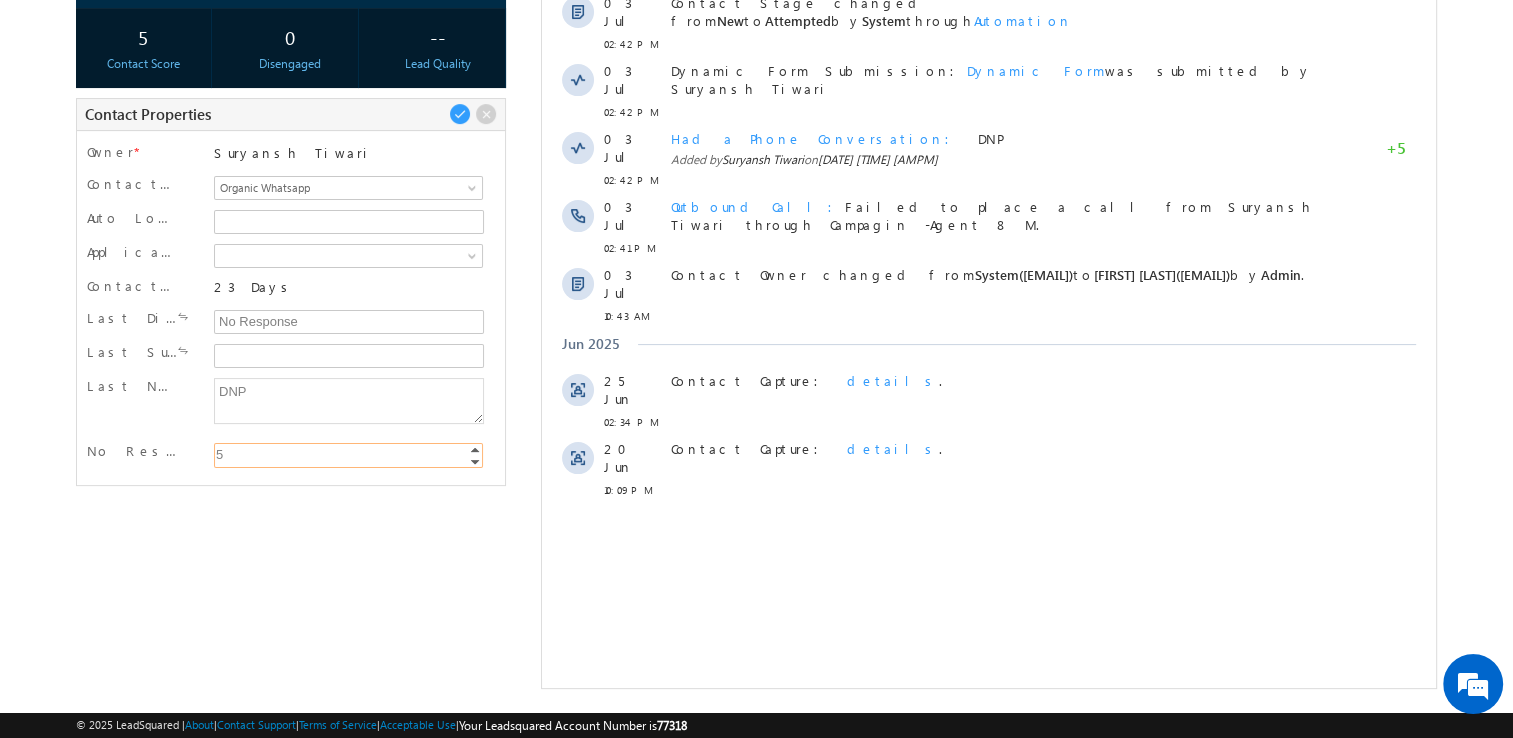 click on "Increment" at bounding box center (475, 449) 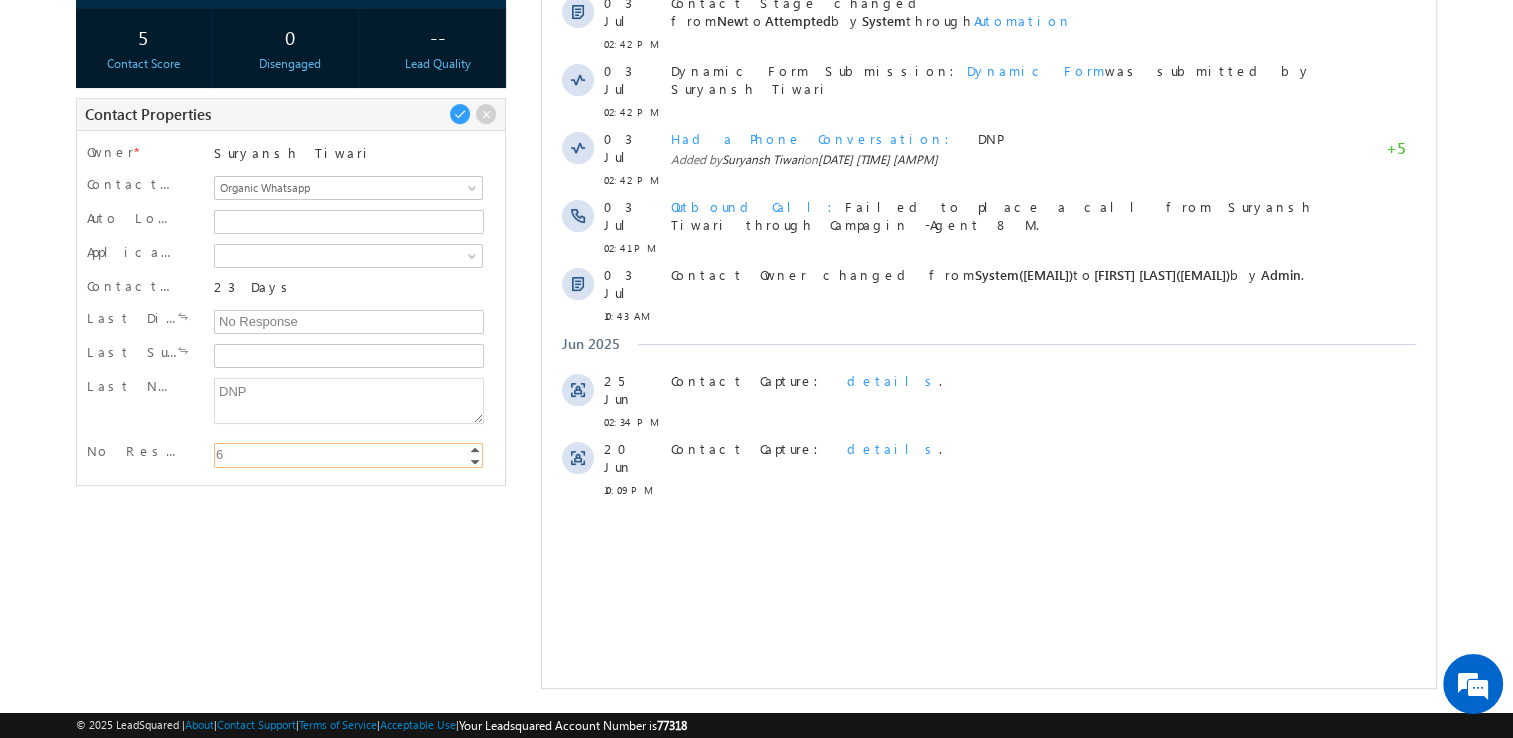 click on "Increment" at bounding box center [475, 449] 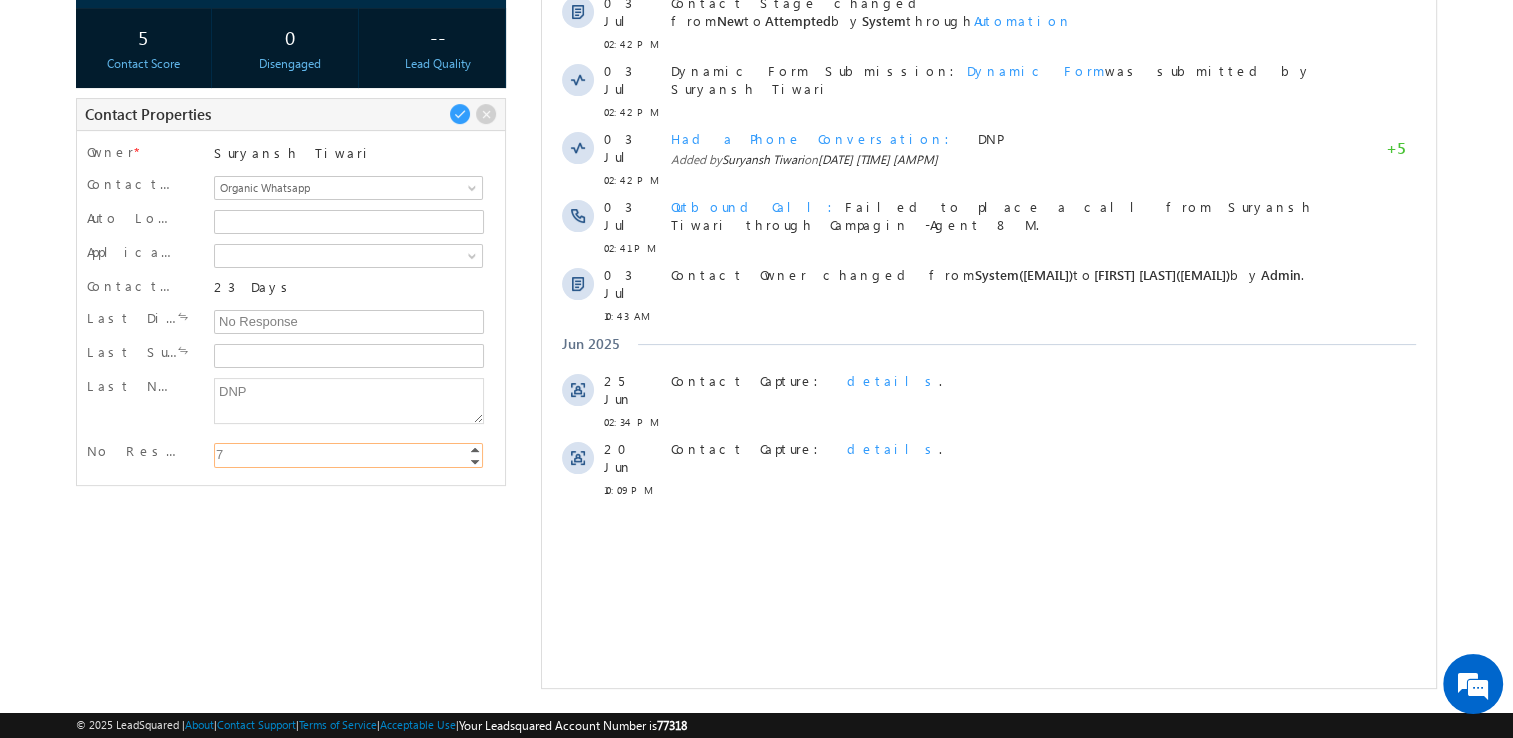 click on "Increment" at bounding box center [475, 449] 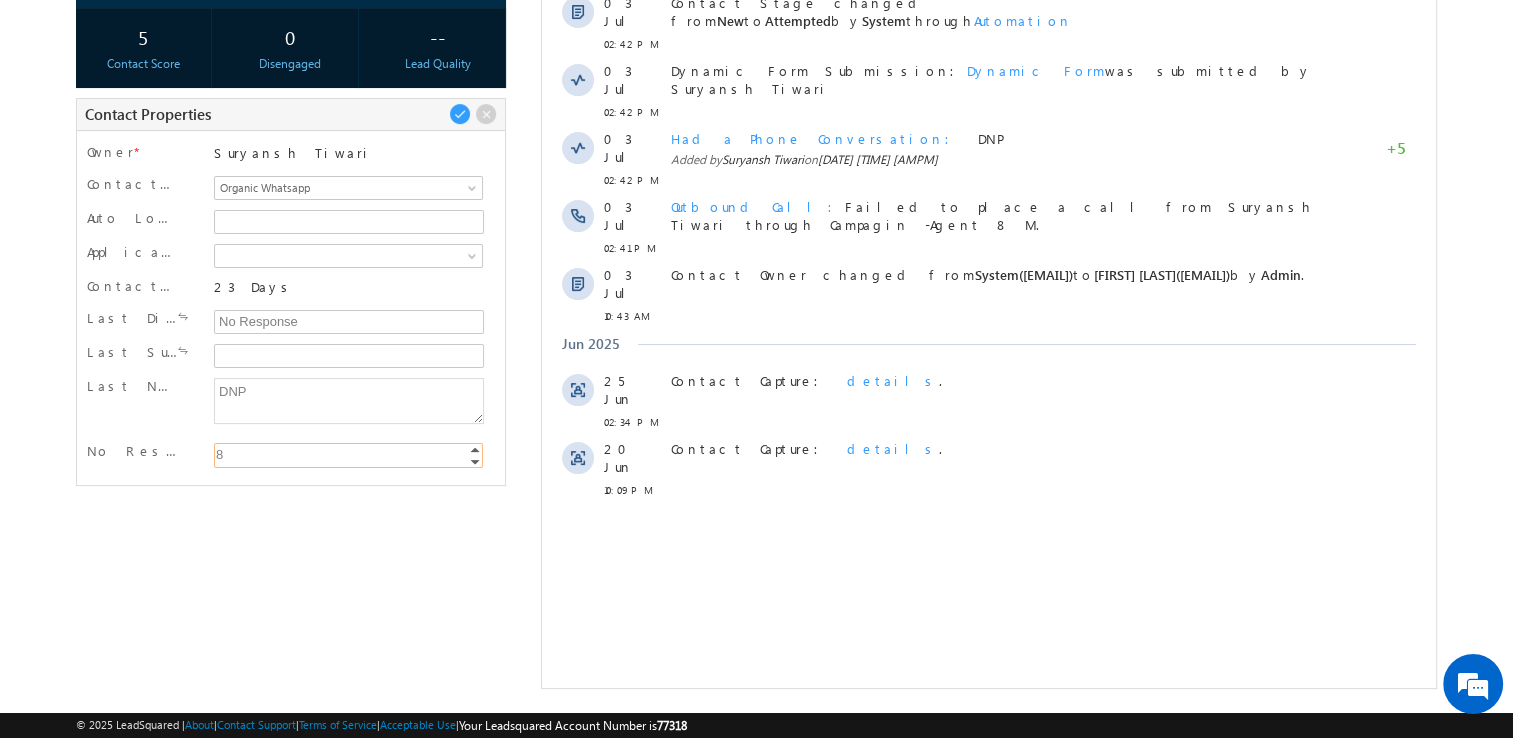 click on "Increment" at bounding box center [475, 449] 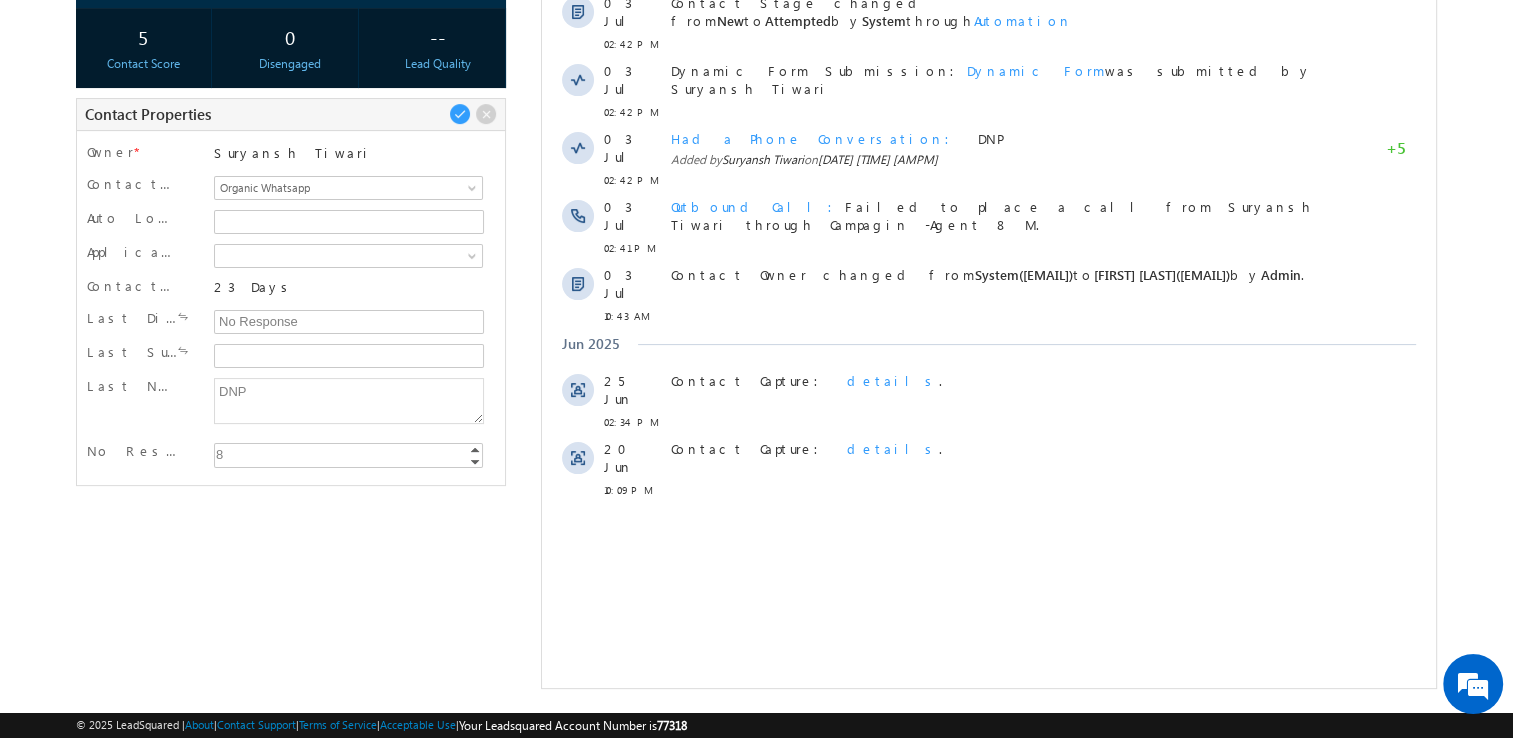 type on "9" 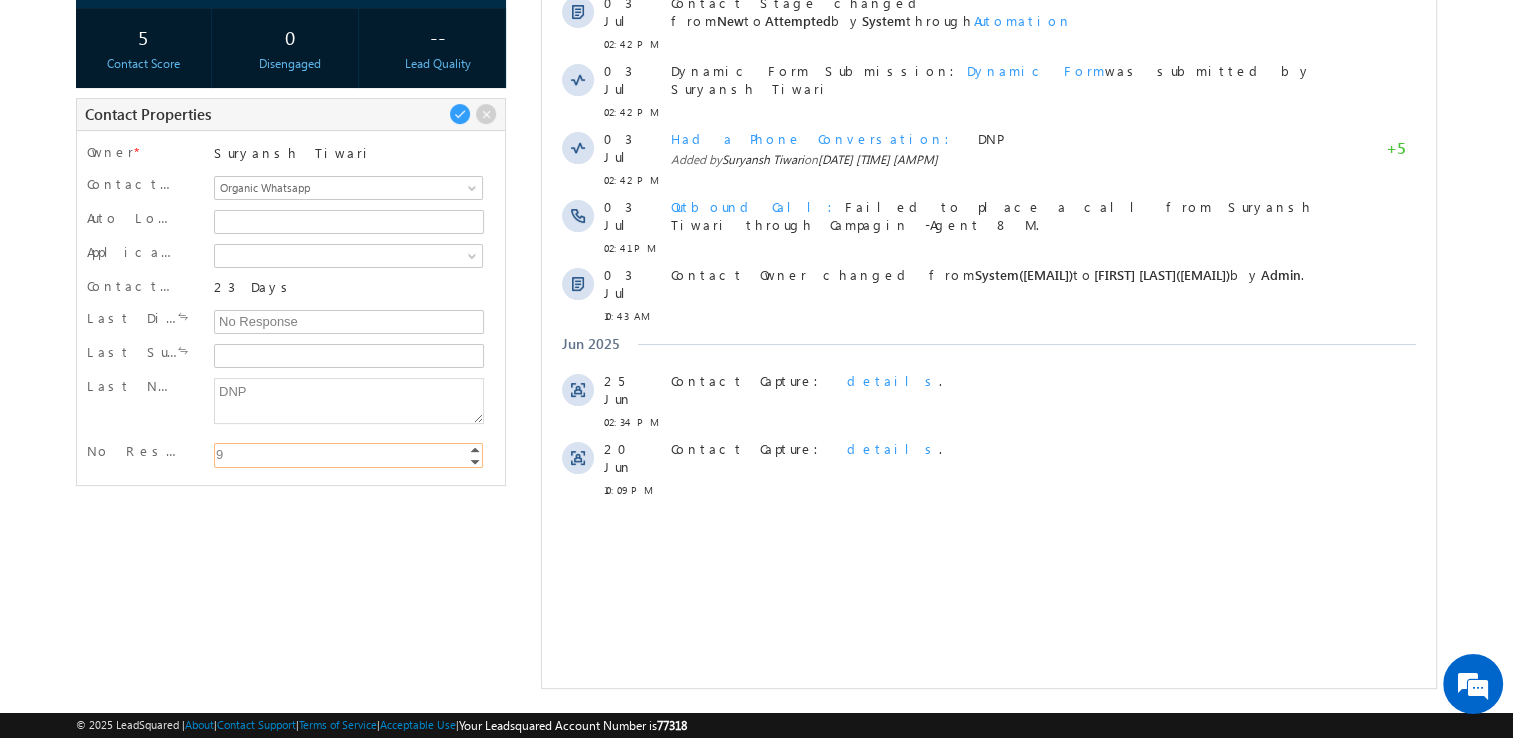 click on "Increment" at bounding box center (475, 449) 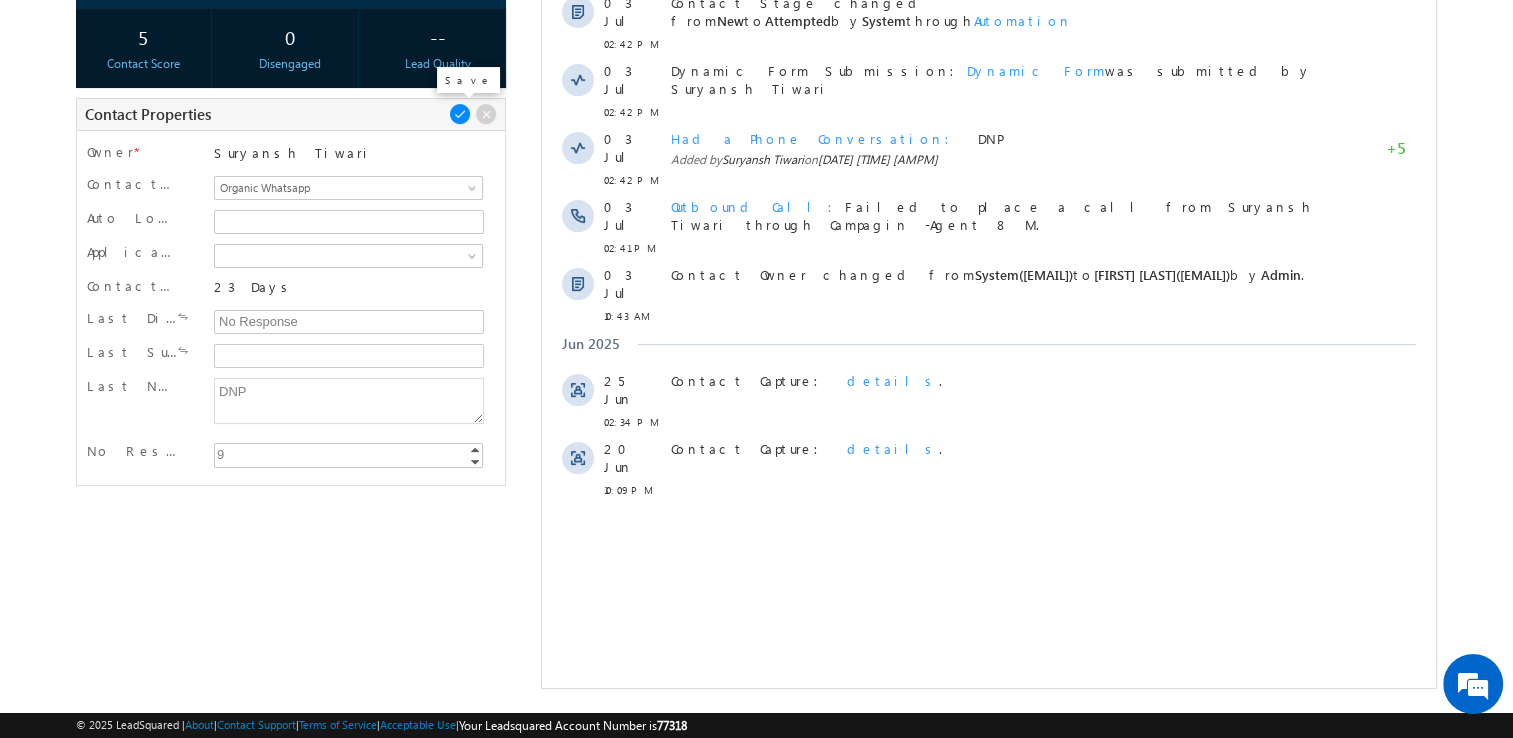 click at bounding box center (460, 116) 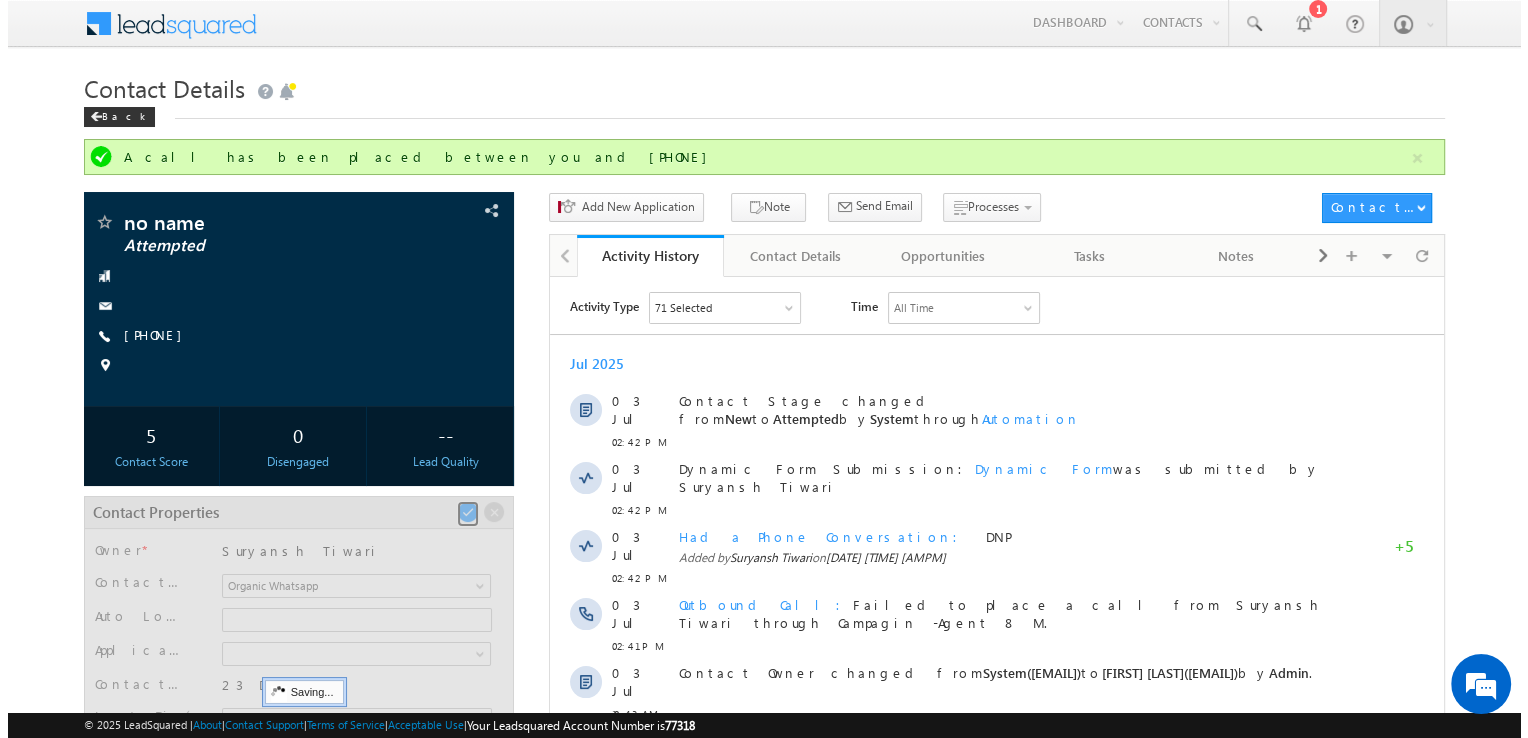 scroll, scrollTop: 168, scrollLeft: 0, axis: vertical 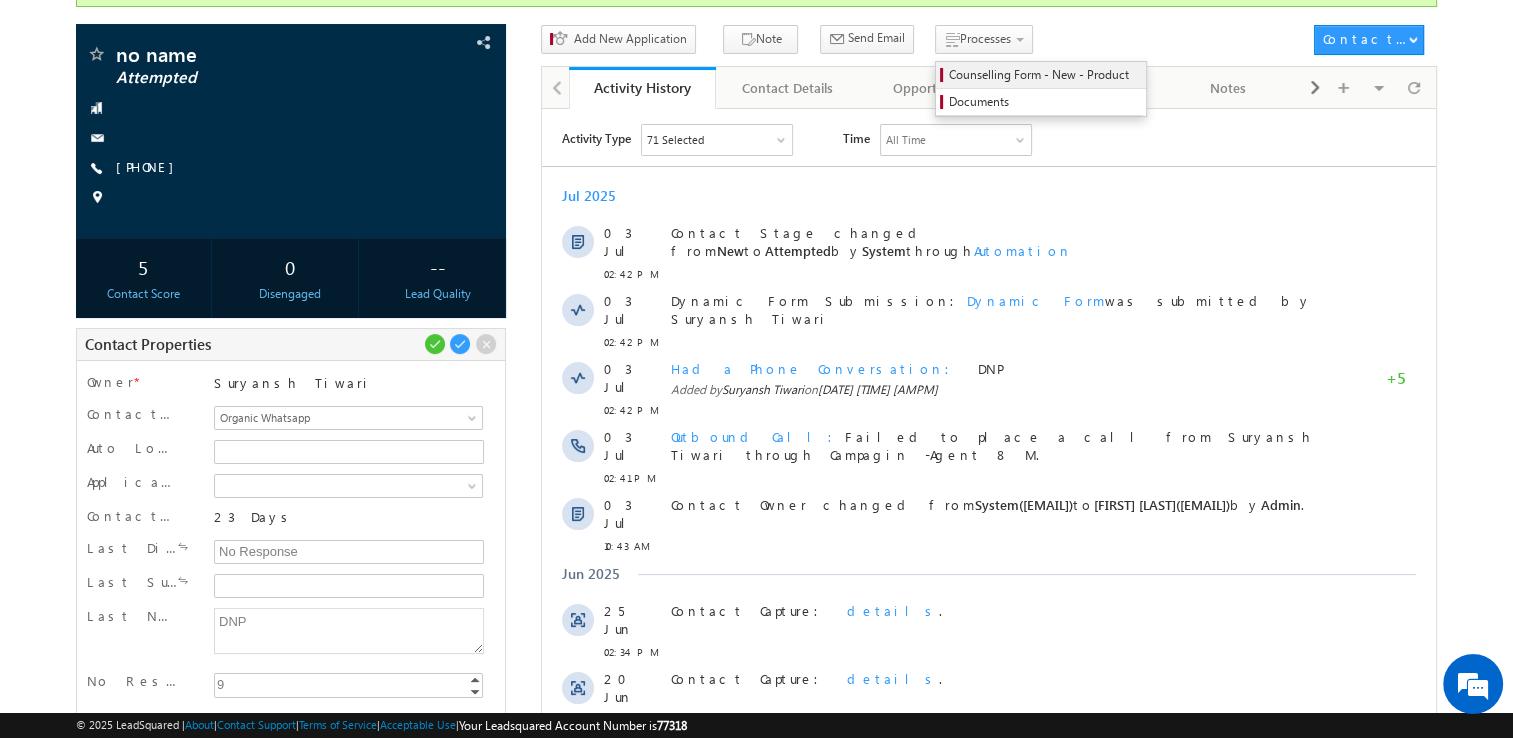 click on "Counselling Form - New - Product" at bounding box center [1044, 75] 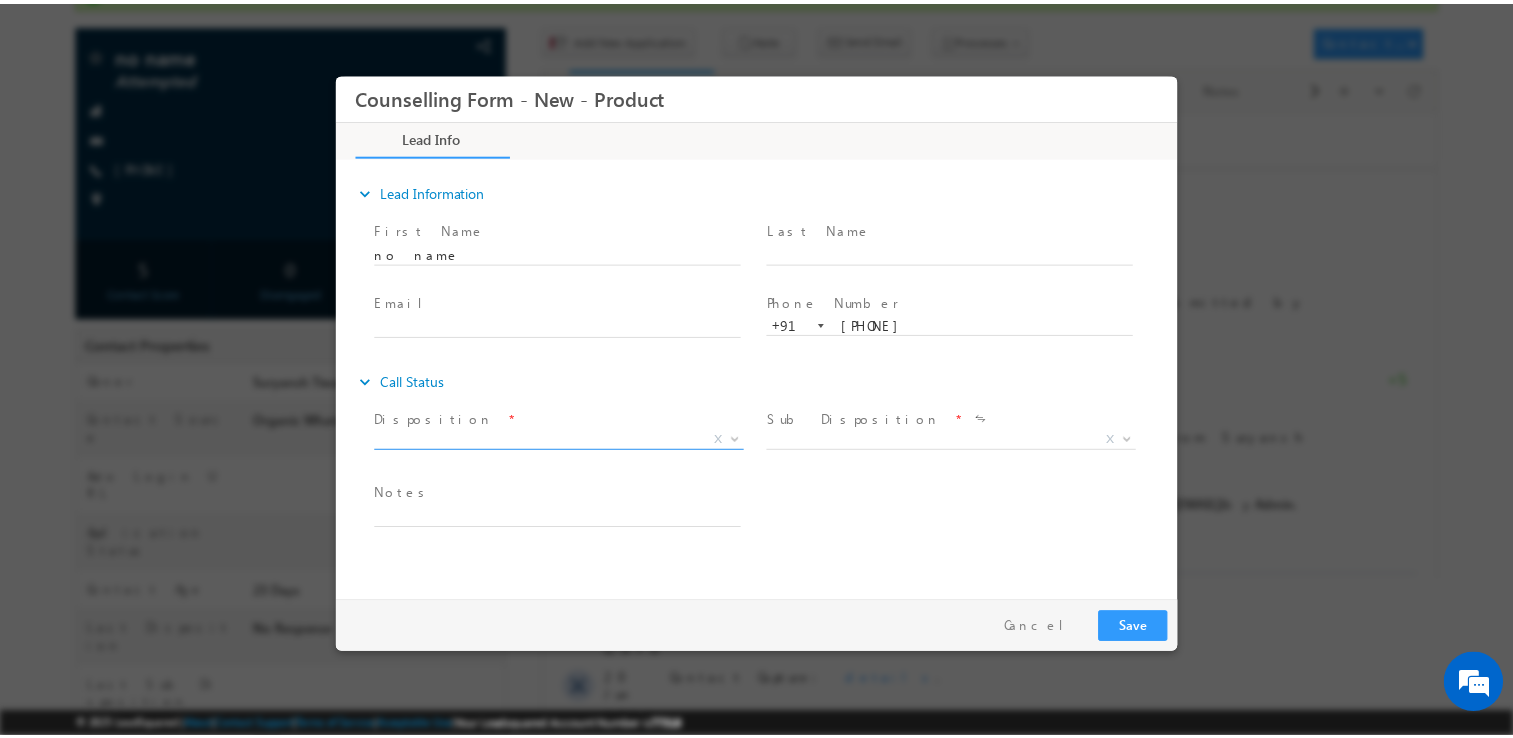 scroll, scrollTop: 0, scrollLeft: 0, axis: both 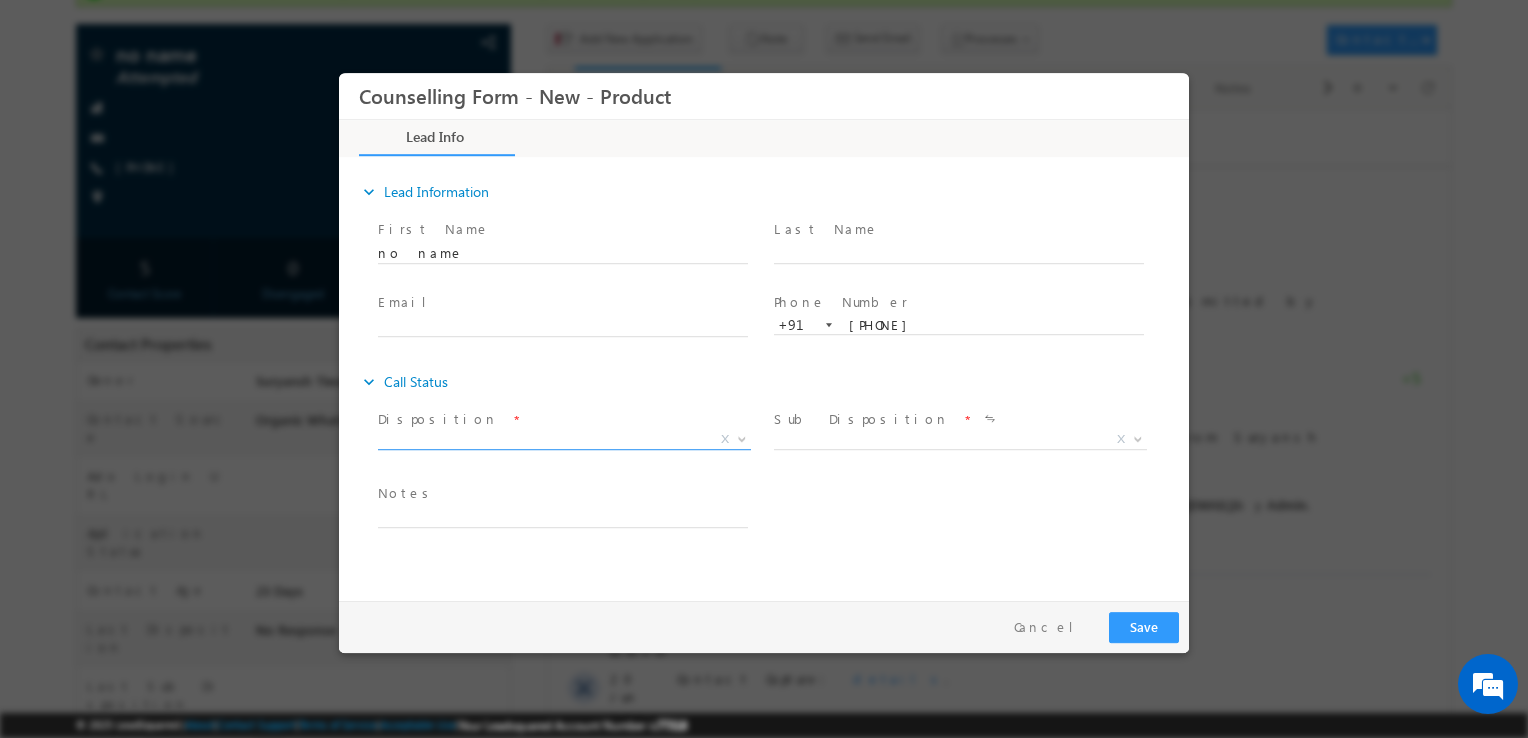 drag, startPoint x: 874, startPoint y: 341, endPoint x: 549, endPoint y: 438, distance: 339.16663 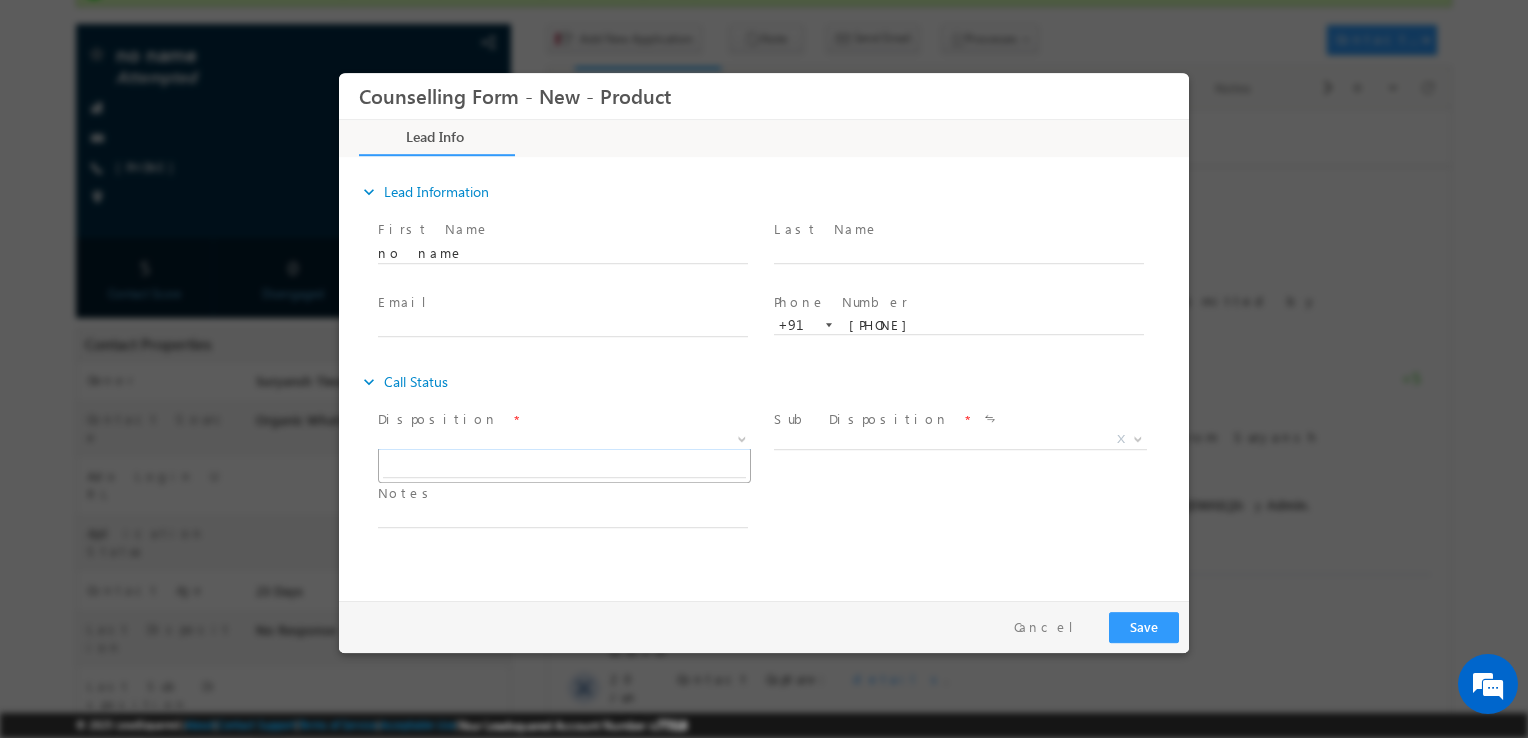 click on "X" at bounding box center [564, 440] 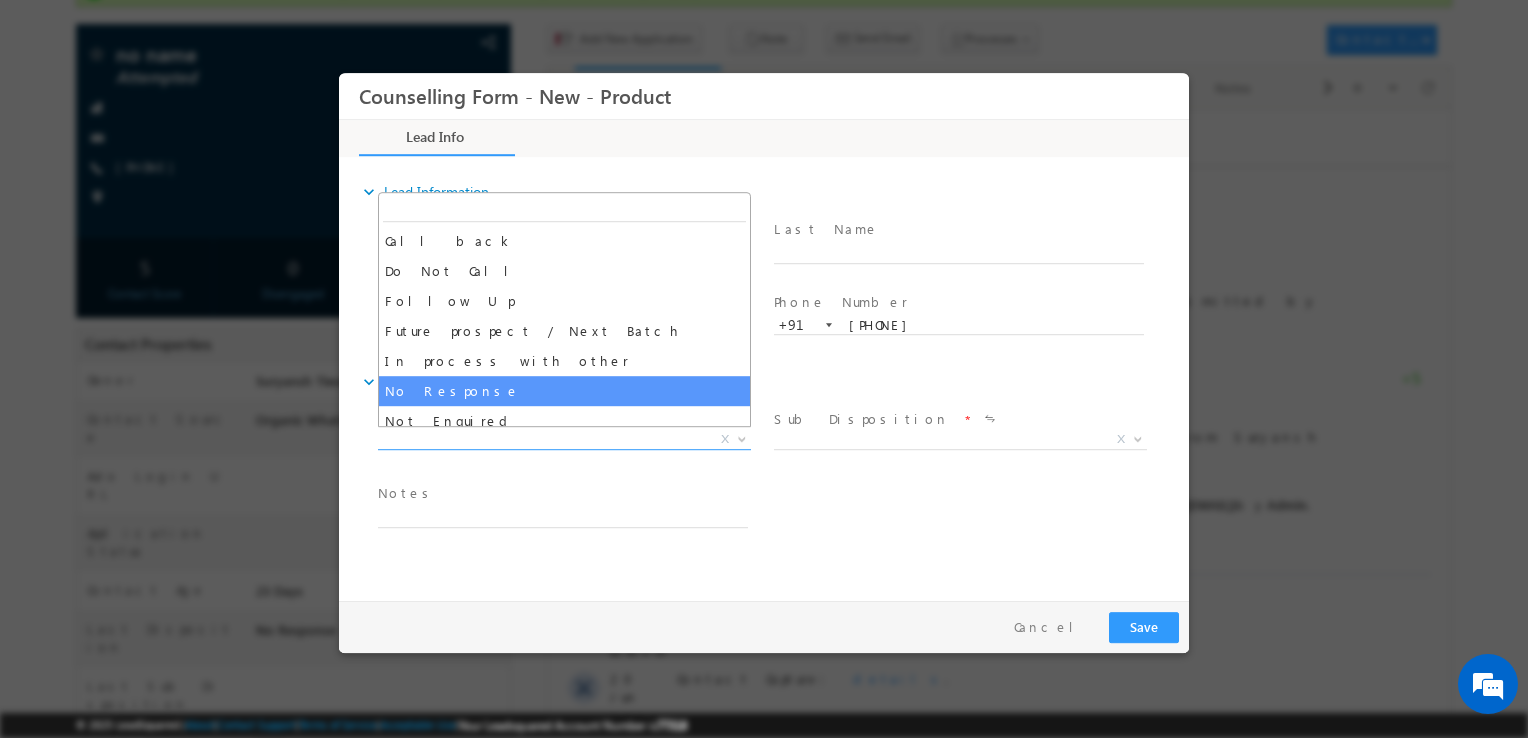 select on "No Response" 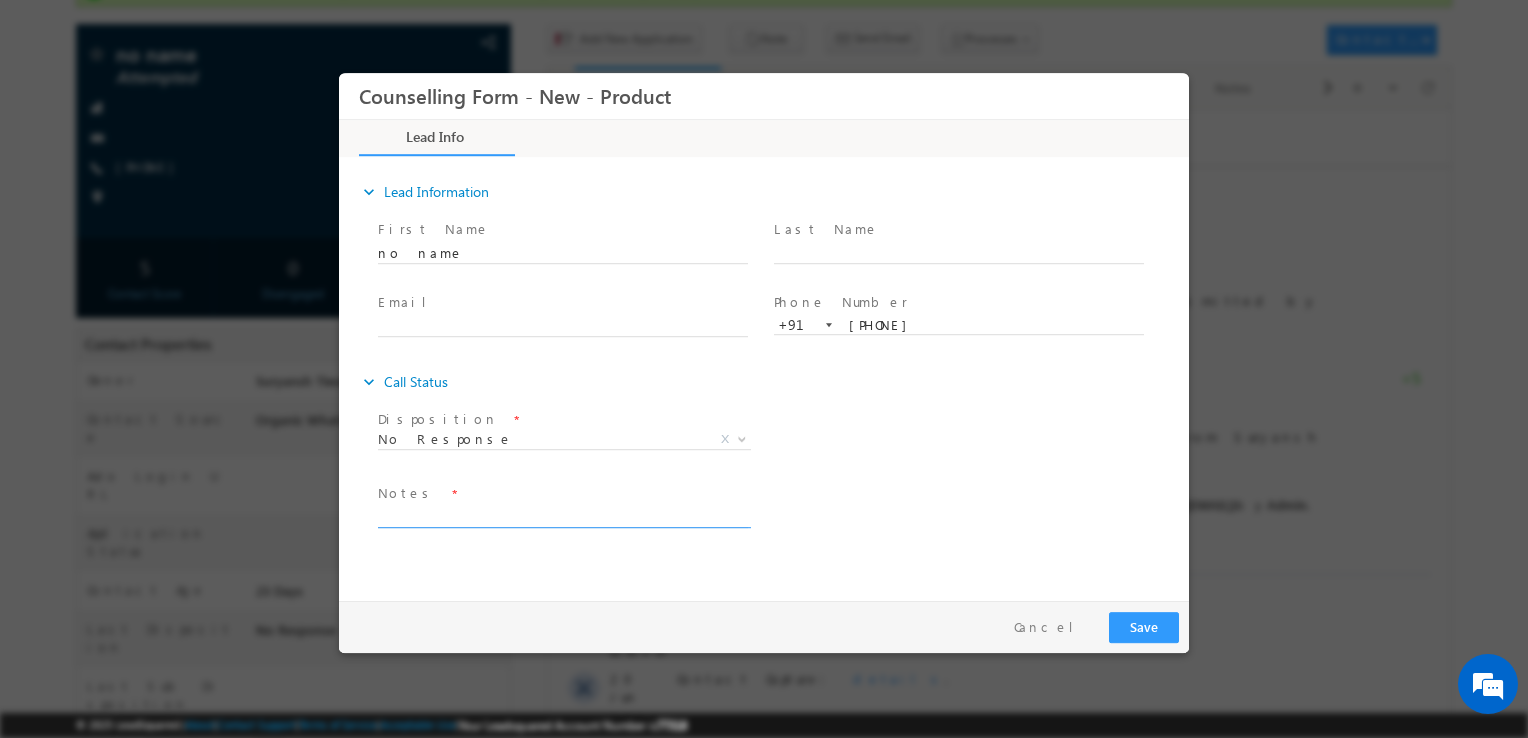 click at bounding box center [563, 516] 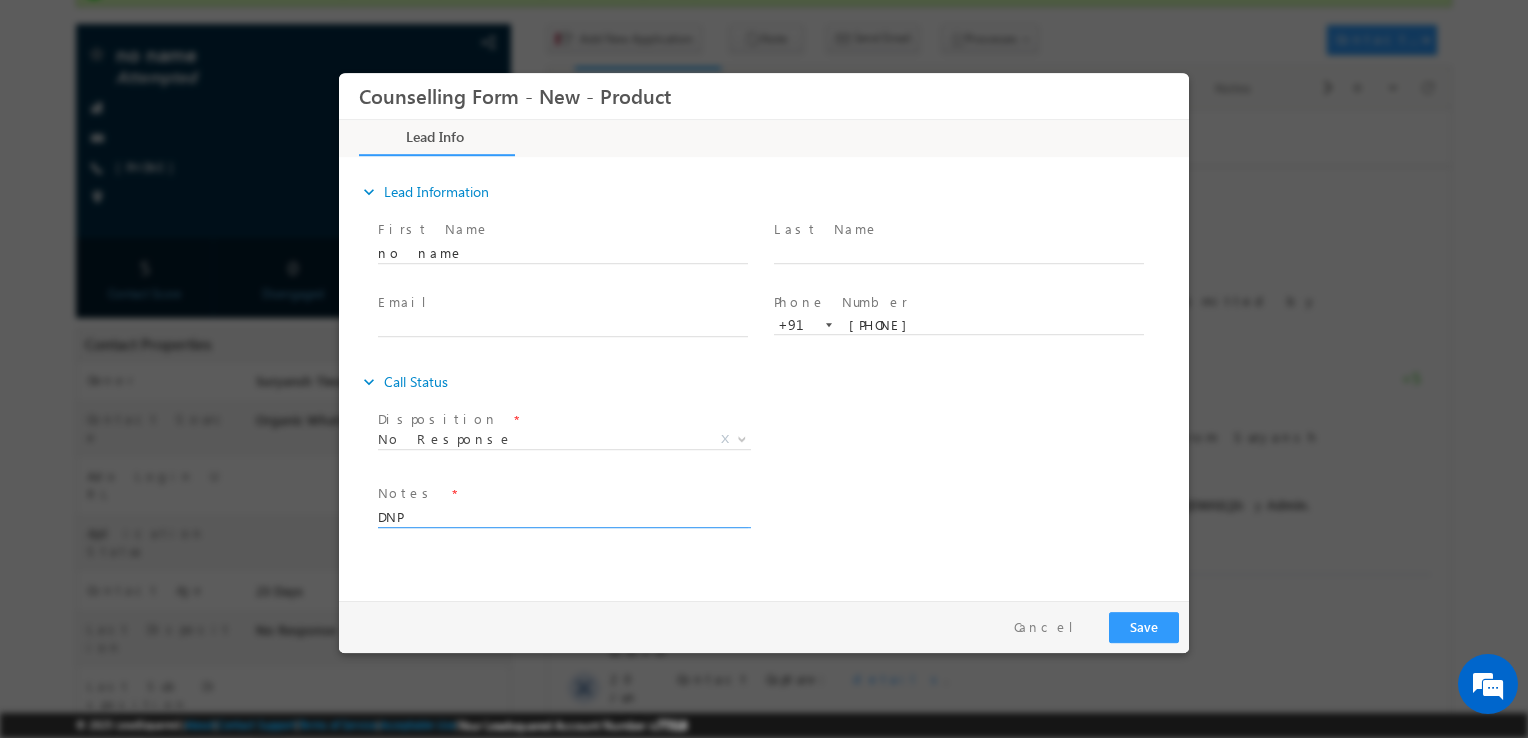 type on "DNP" 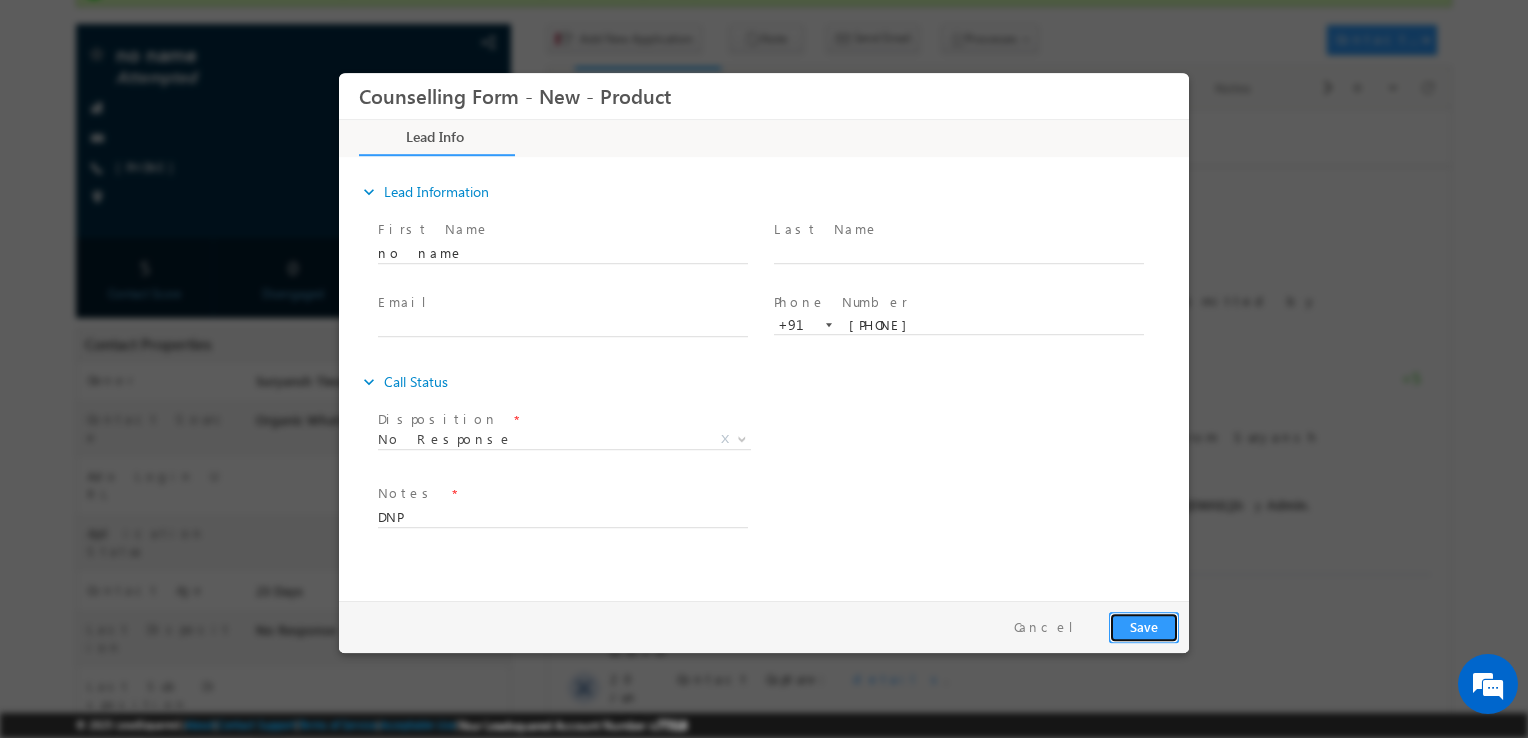 click on "Save" at bounding box center (1144, 627) 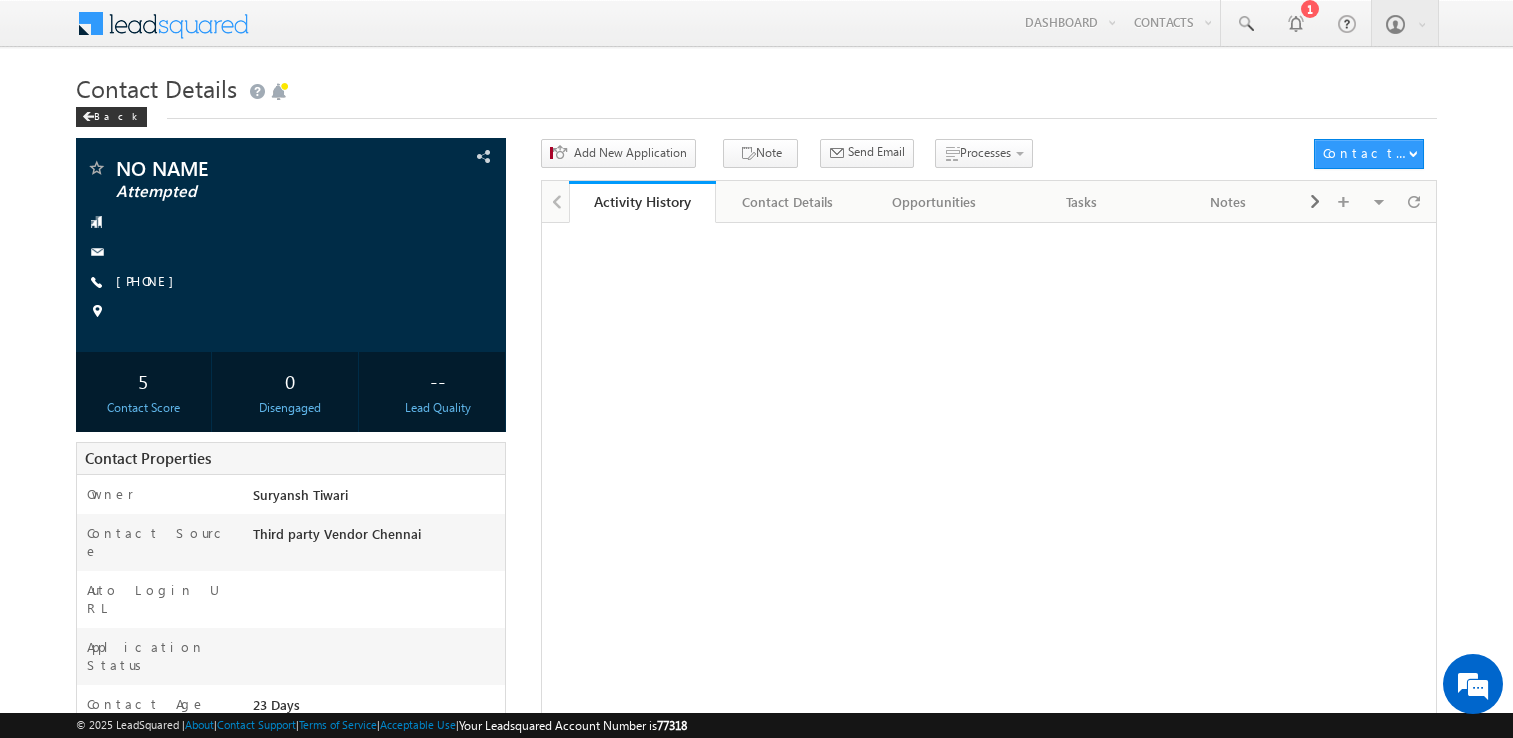 scroll, scrollTop: 0, scrollLeft: 0, axis: both 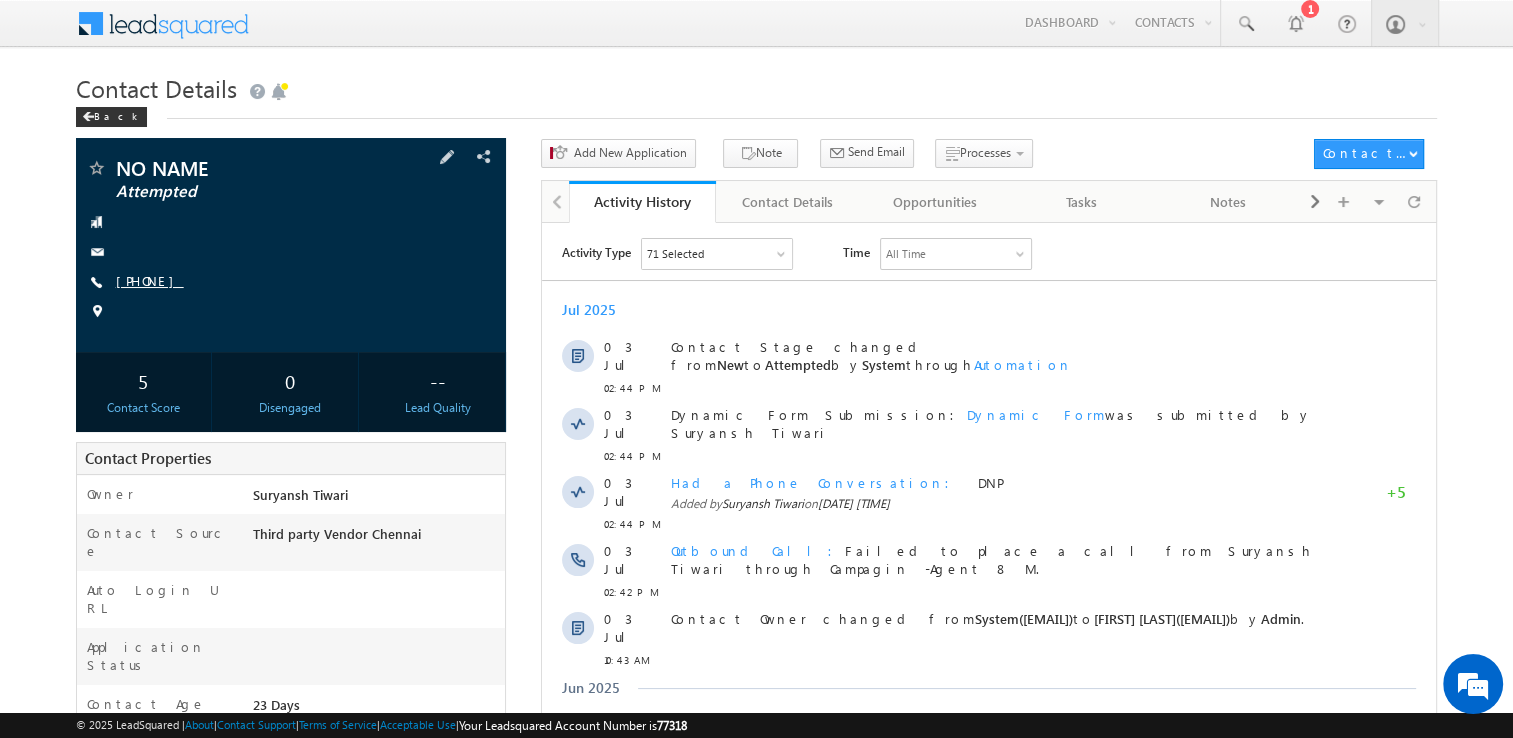 click on "[PHONE]" at bounding box center [150, 280] 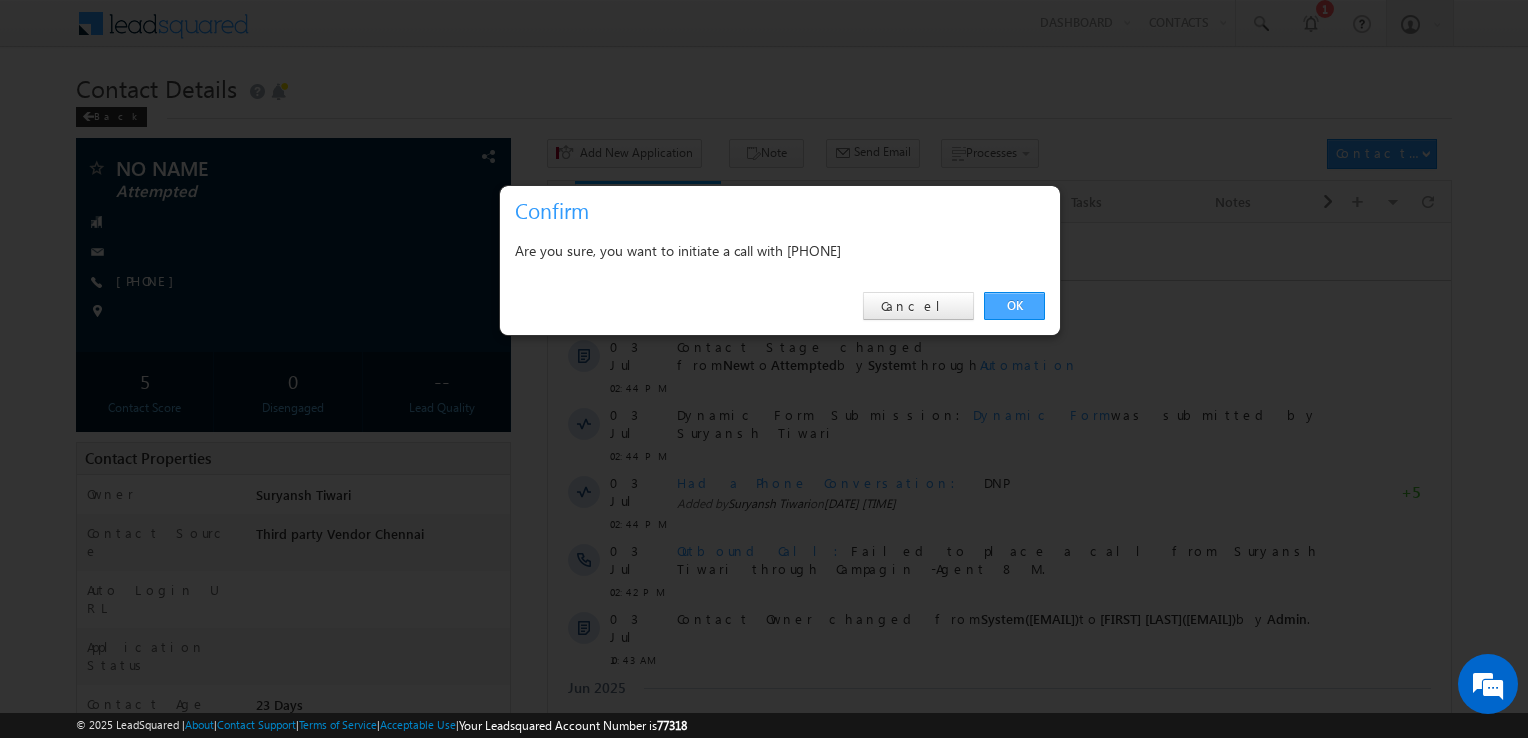click on "OK" at bounding box center [1014, 306] 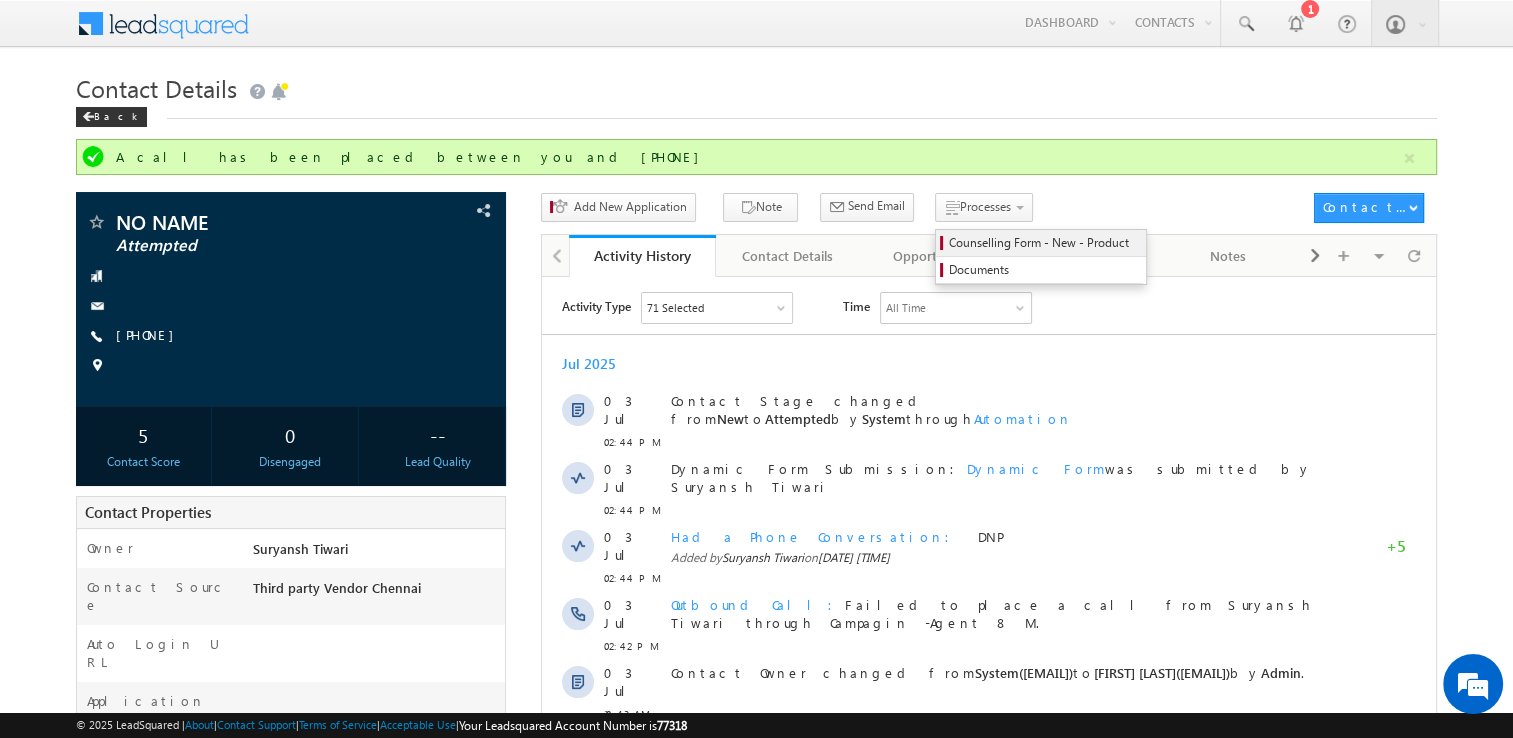 click on "Counselling Form - New - Product" at bounding box center [1044, 243] 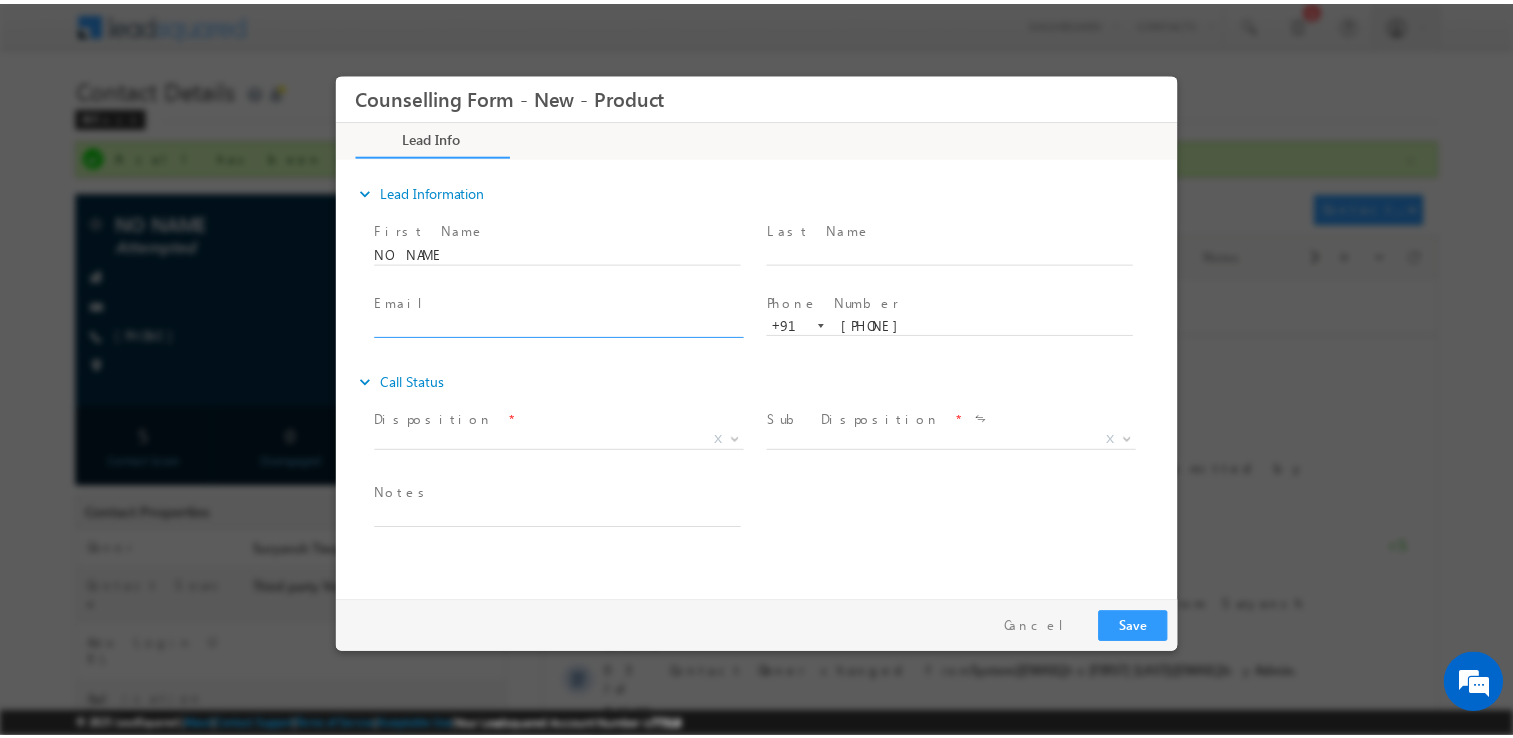 scroll, scrollTop: 0, scrollLeft: 0, axis: both 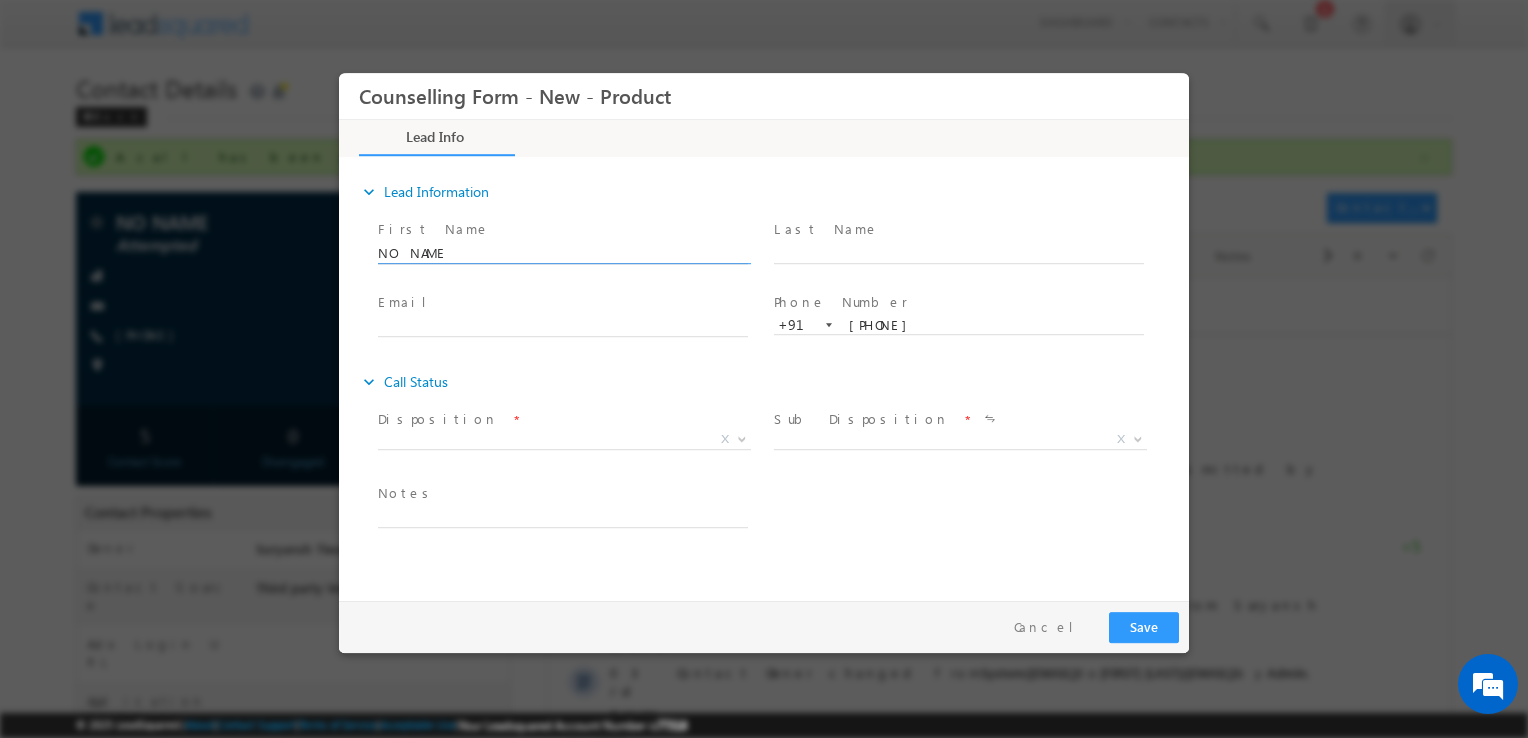 click on "NO NAME" at bounding box center (563, 254) 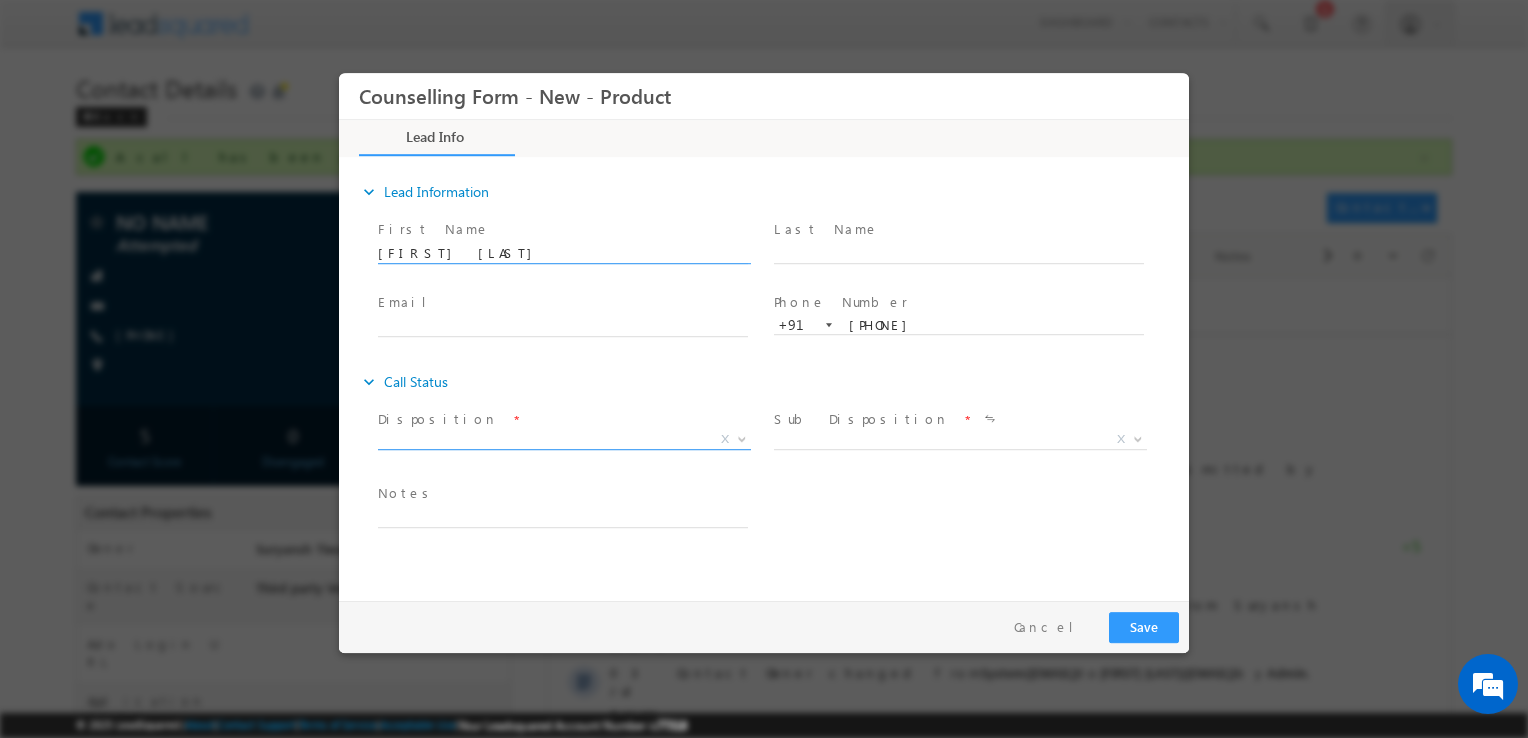 type on "Anil Singh" 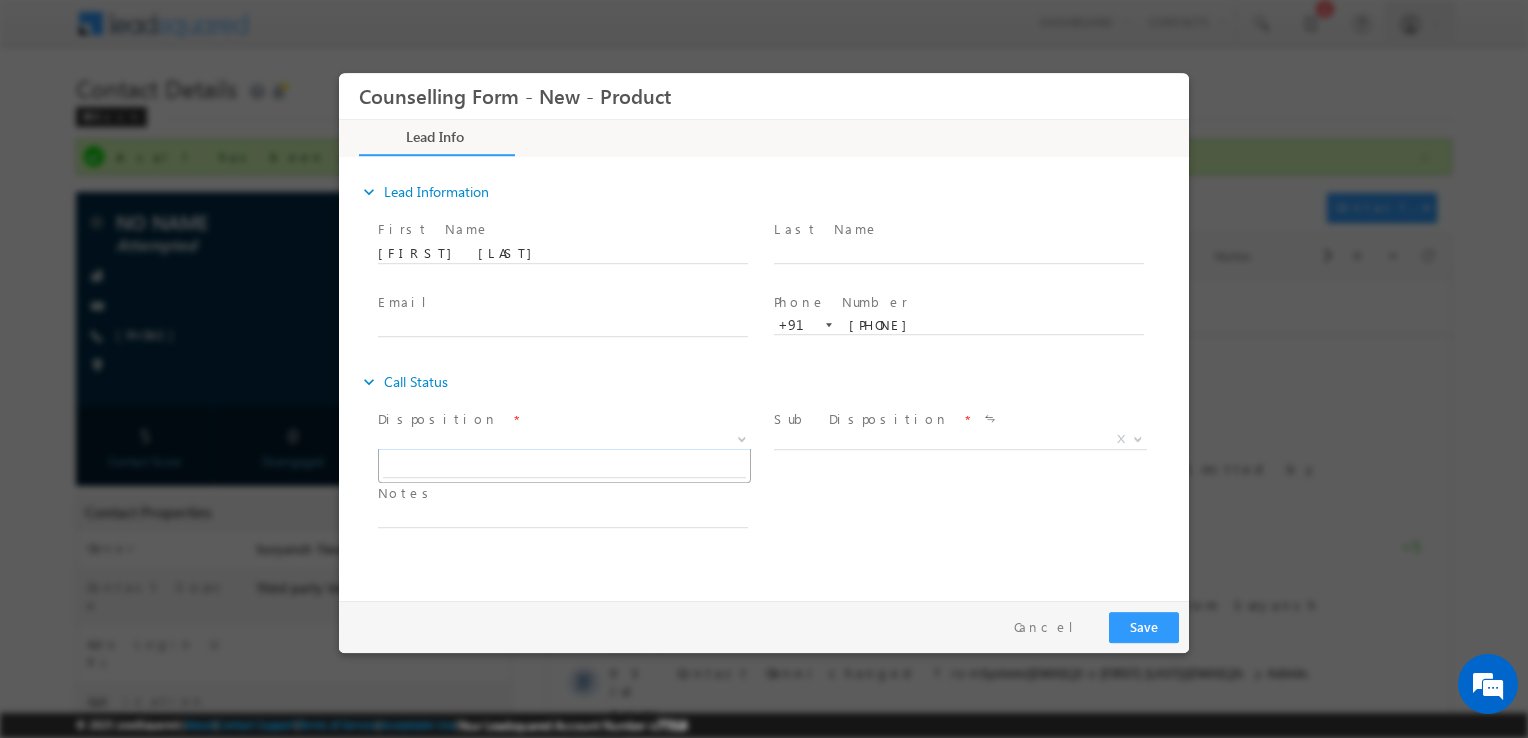 click on "X" at bounding box center (564, 440) 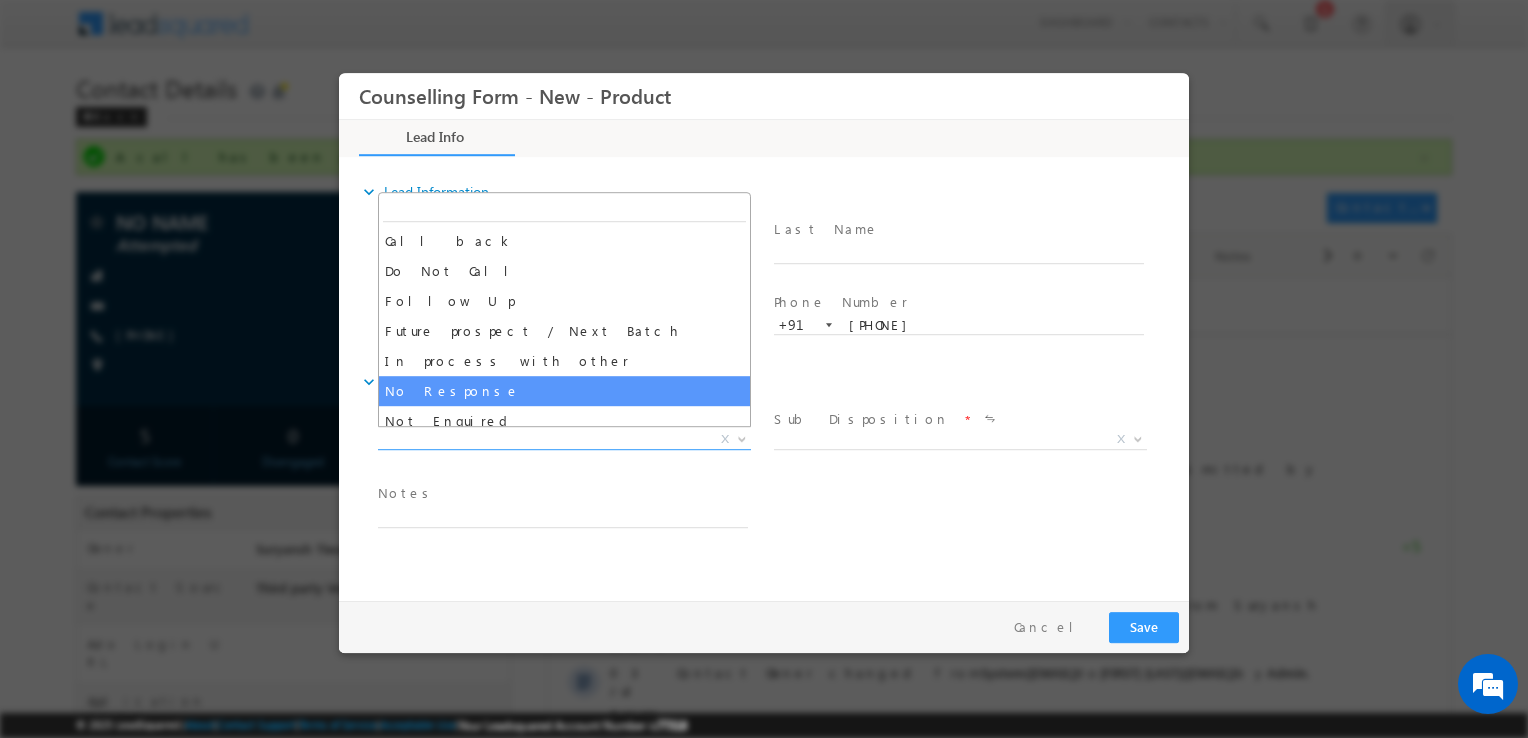 select on "No Response" 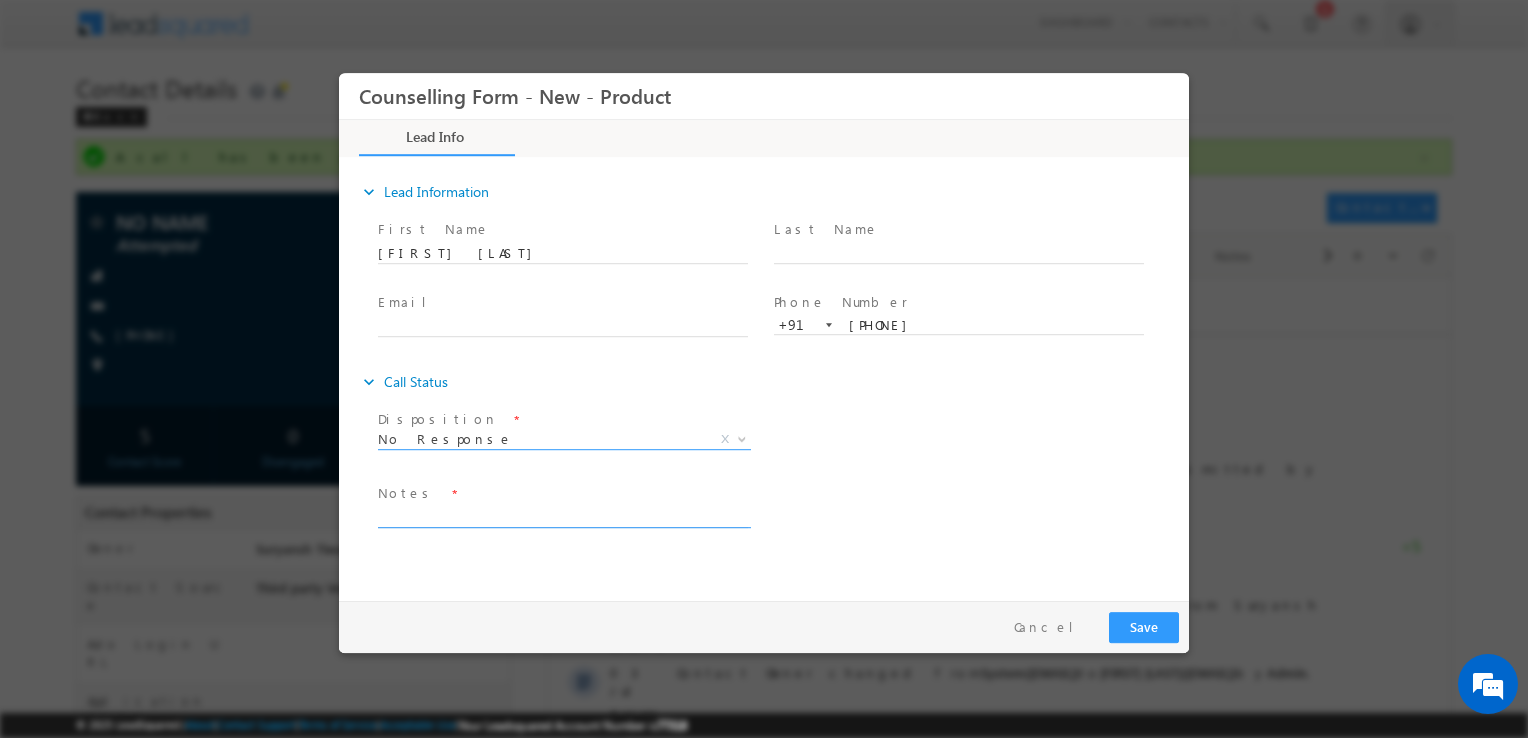 click at bounding box center (563, 516) 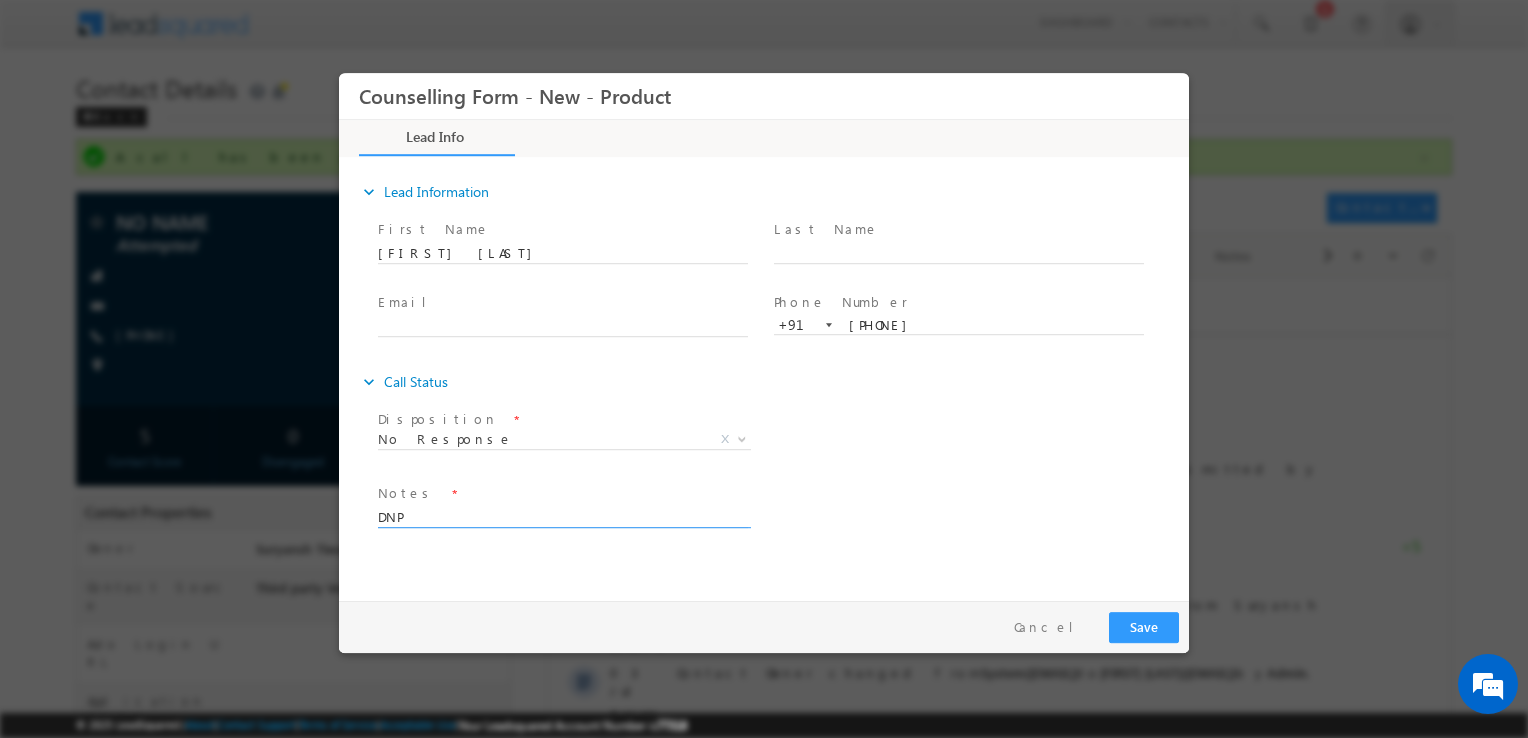 type on "DNP" 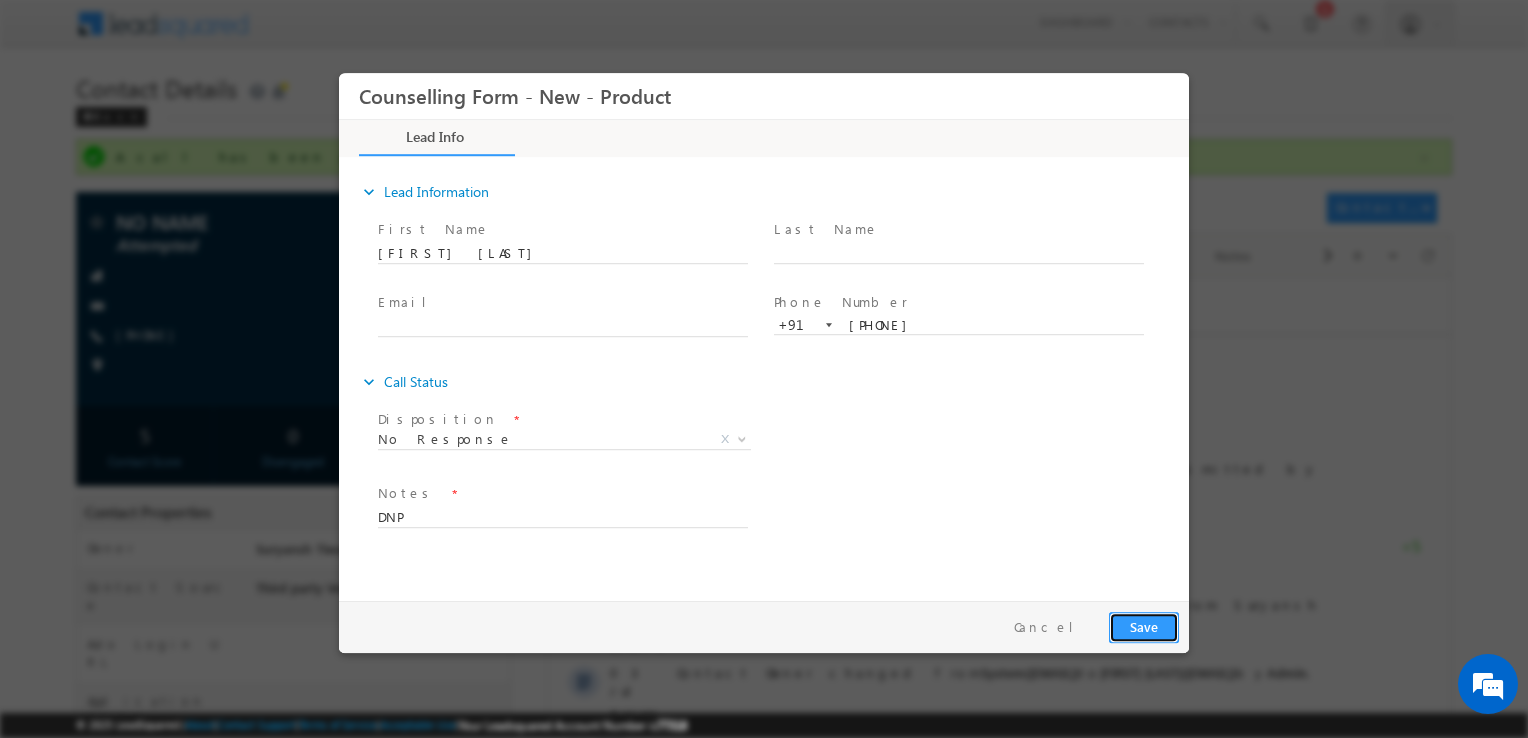 click on "Save" at bounding box center (1144, 627) 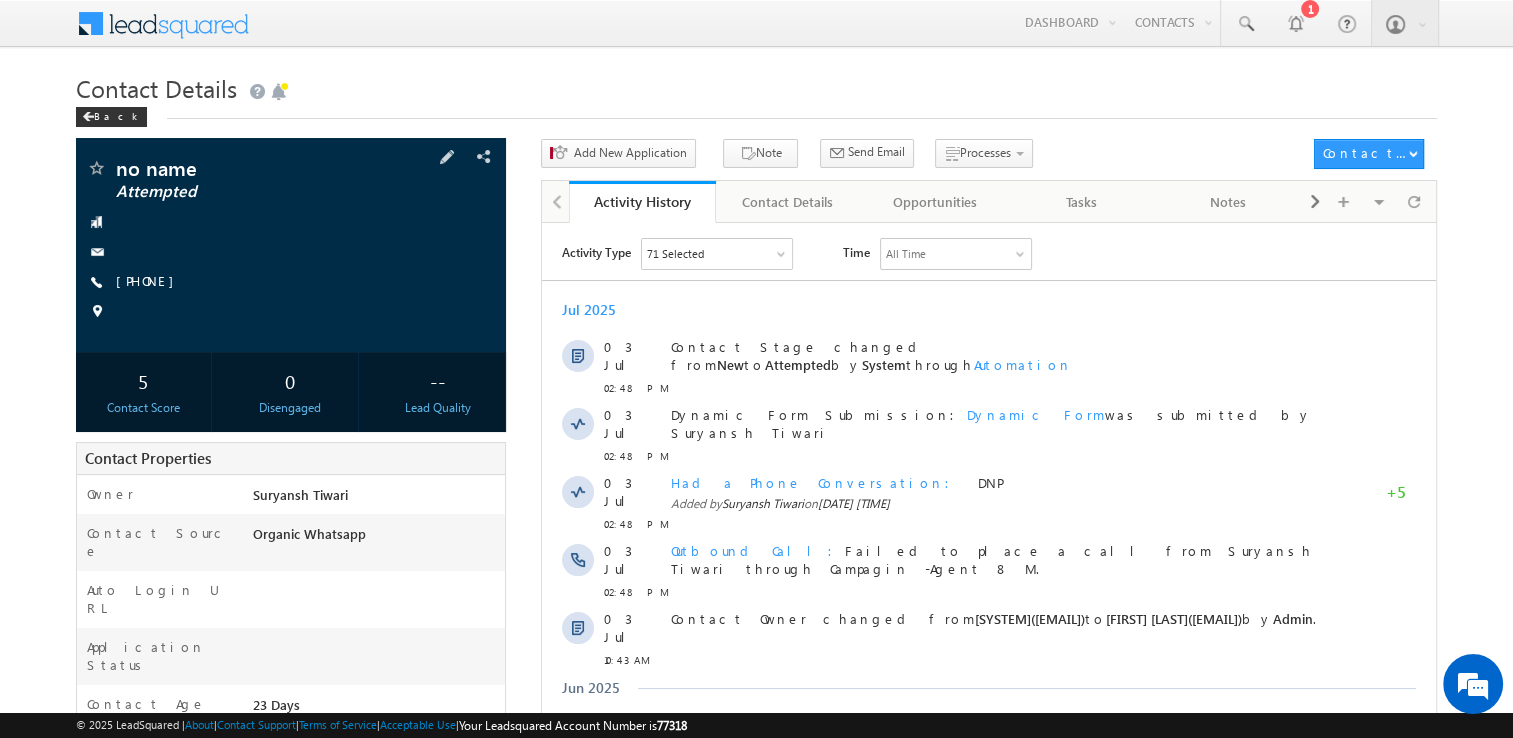 scroll, scrollTop: 0, scrollLeft: 0, axis: both 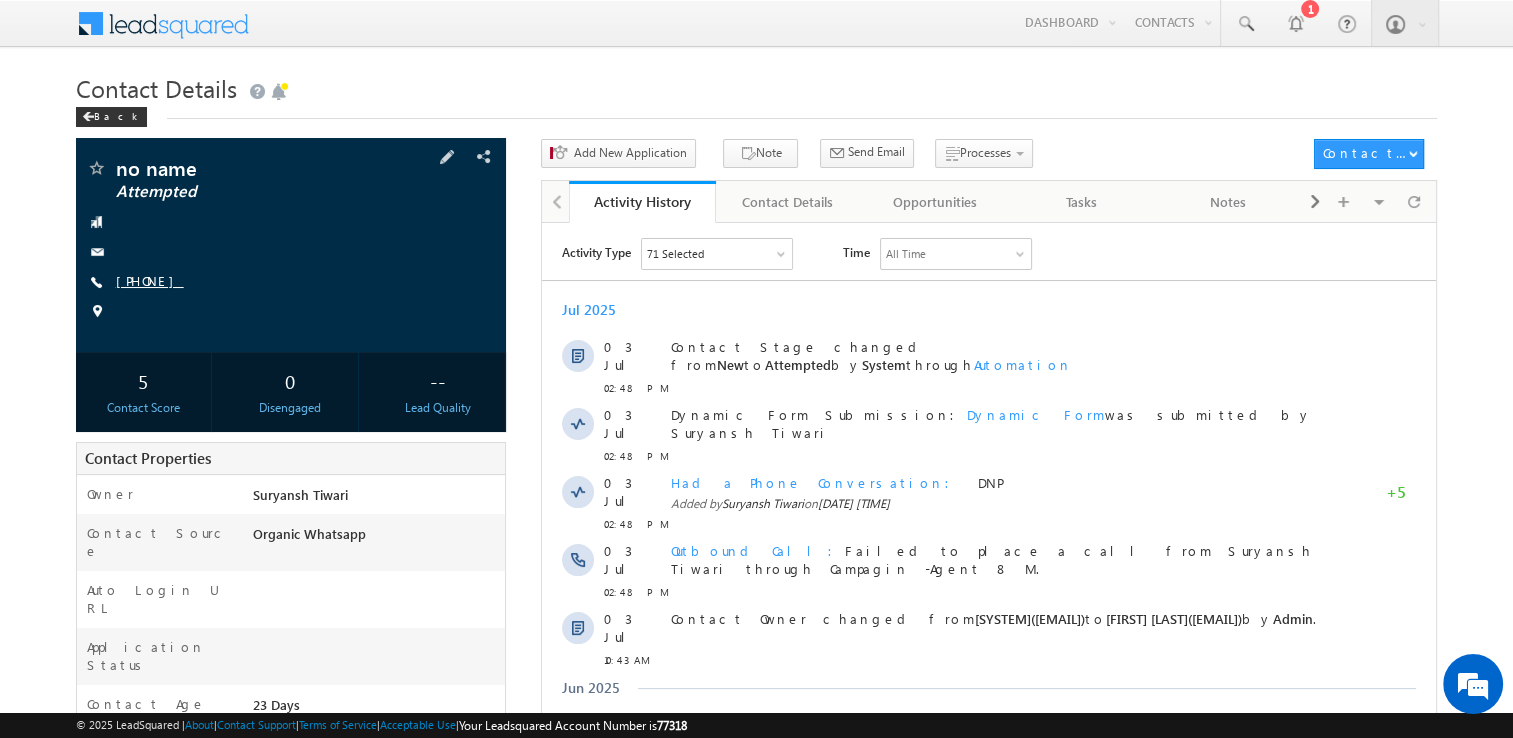 drag, startPoint x: 128, startPoint y: 274, endPoint x: 180, endPoint y: 275, distance: 52.009613 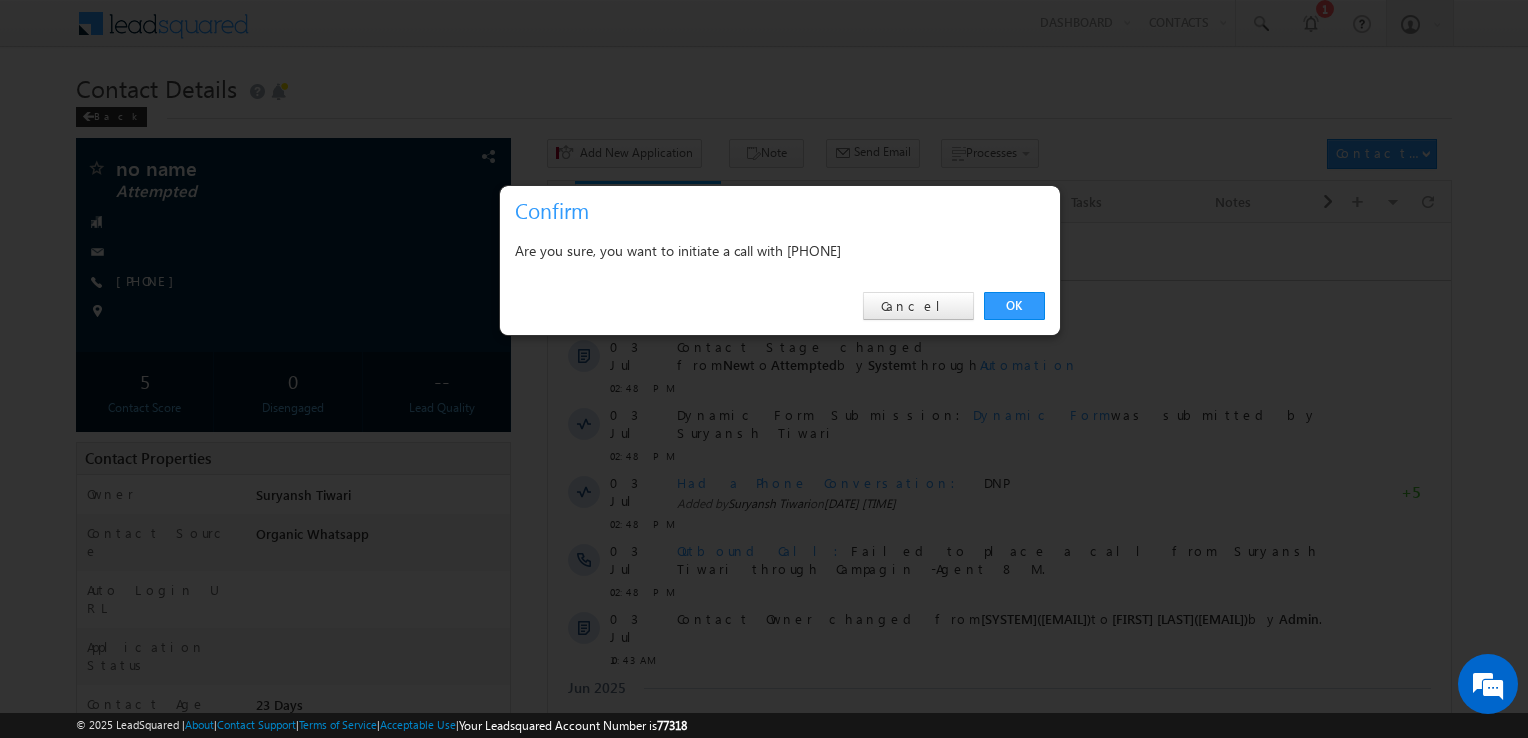 click at bounding box center (764, 369) 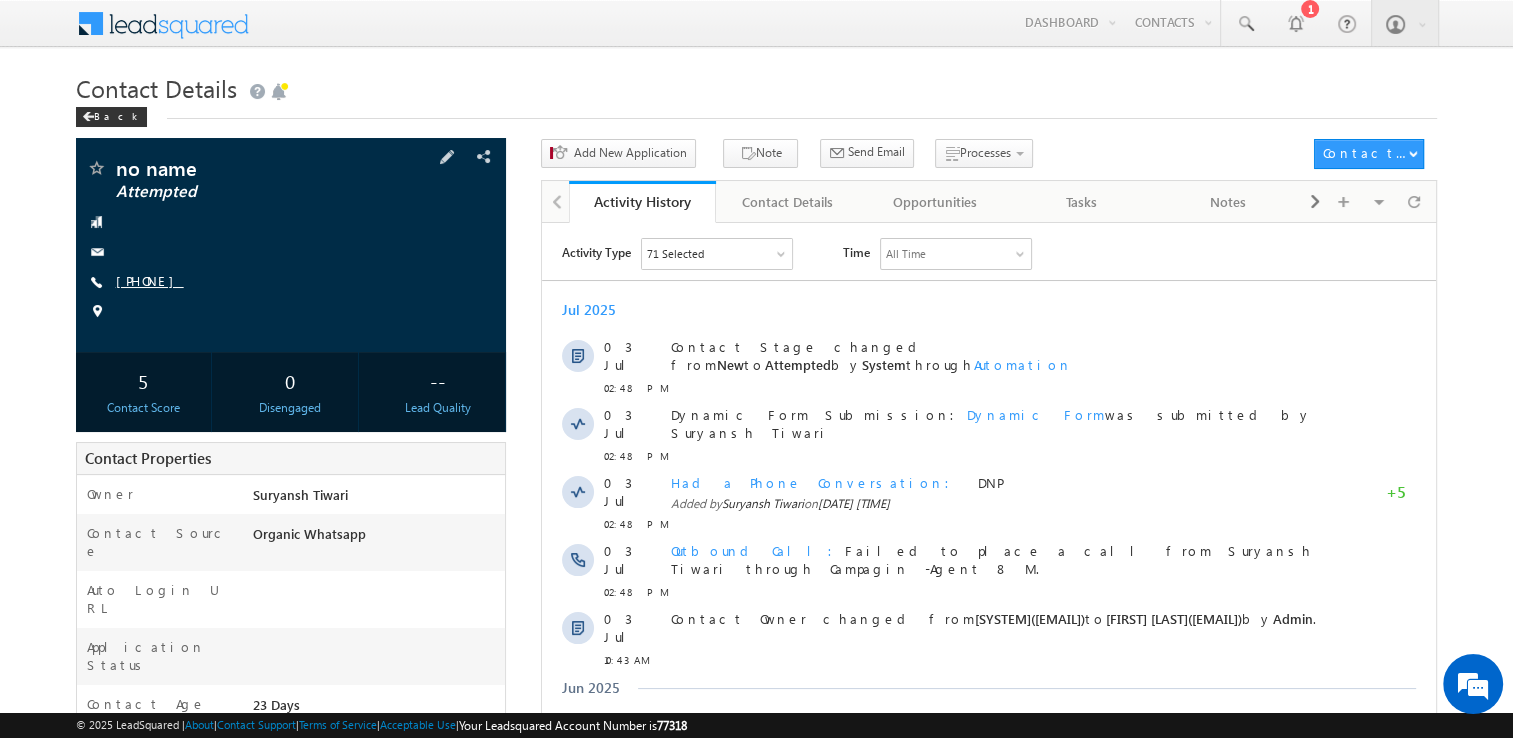 click on "[PHONE]" at bounding box center [150, 280] 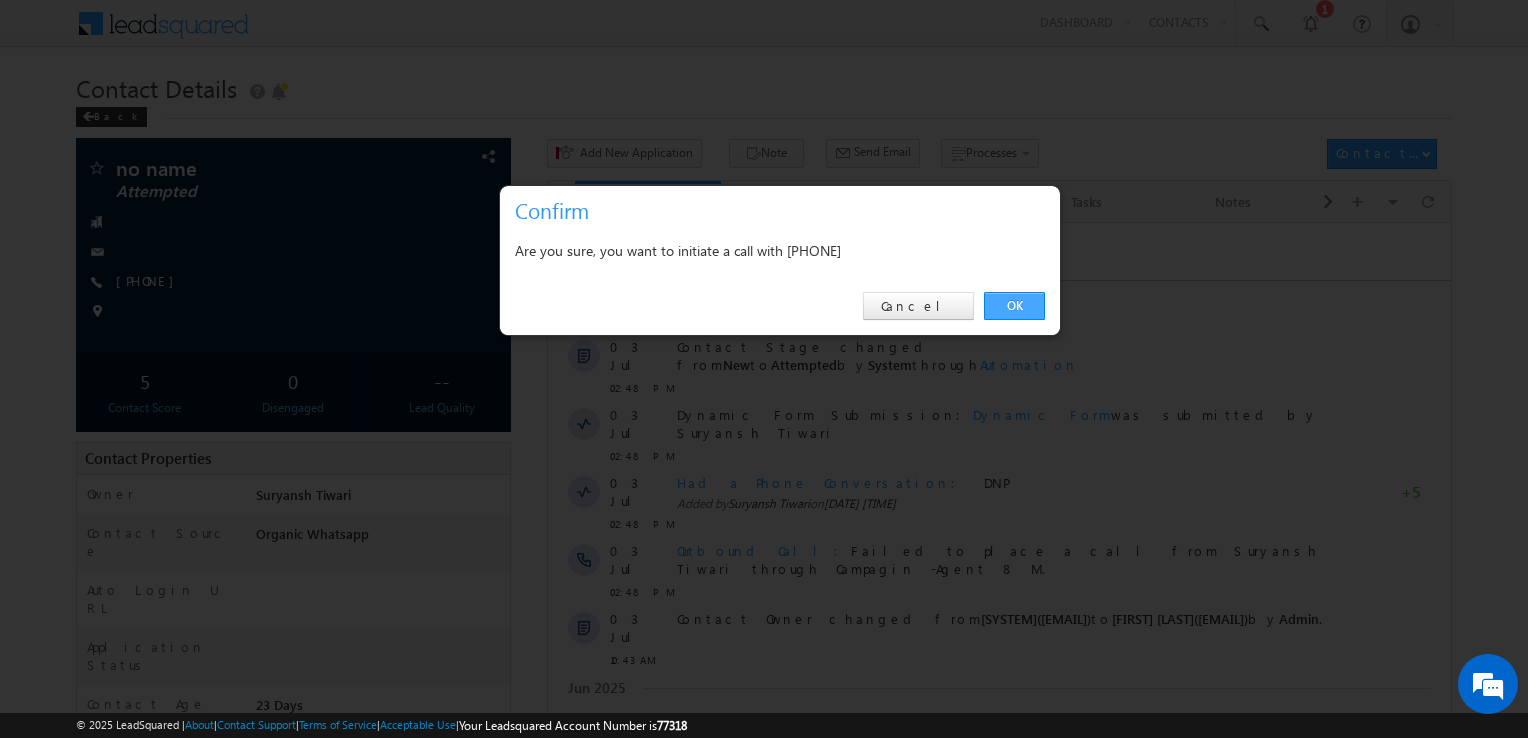 click on "OK" at bounding box center (1014, 306) 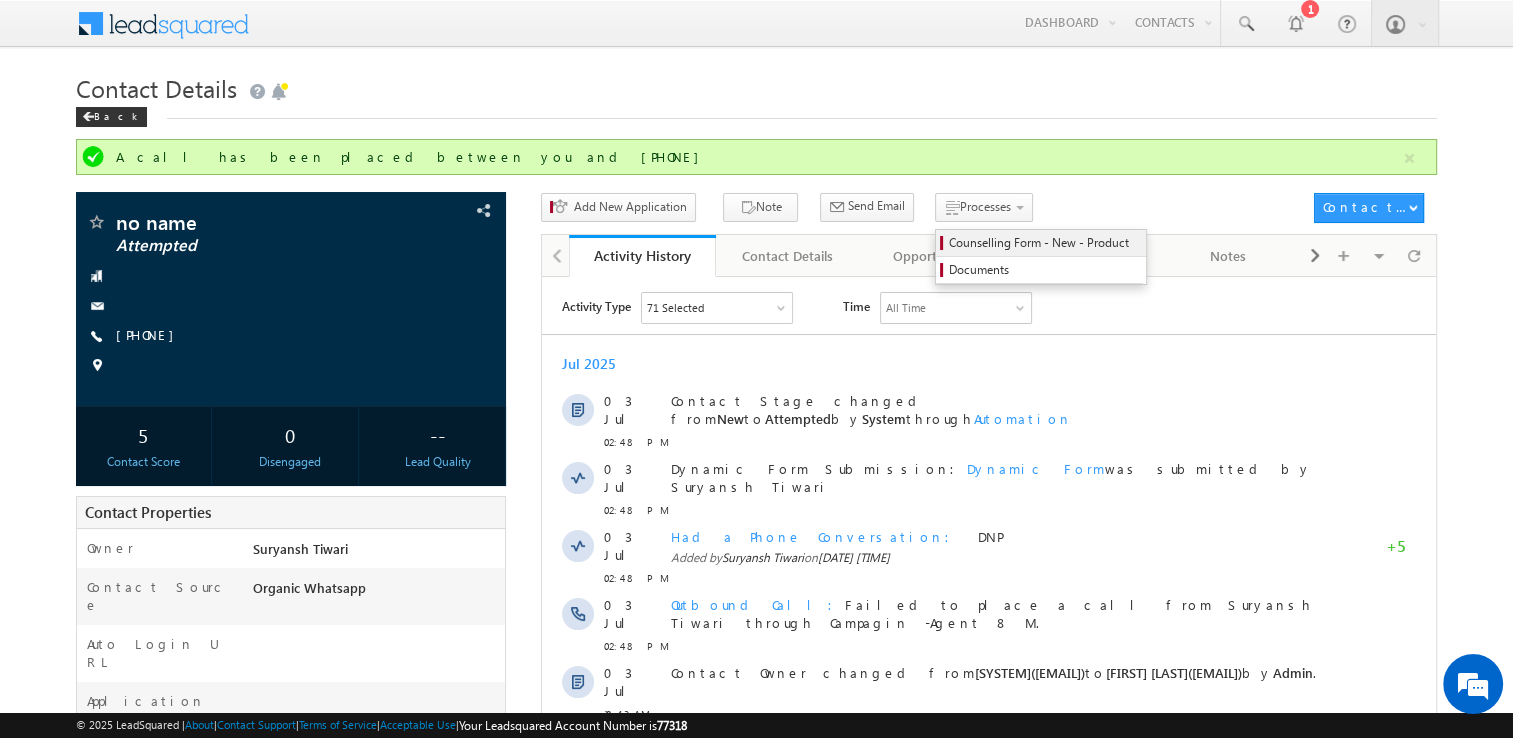click on "Counselling Form - New - Product" at bounding box center [1044, 243] 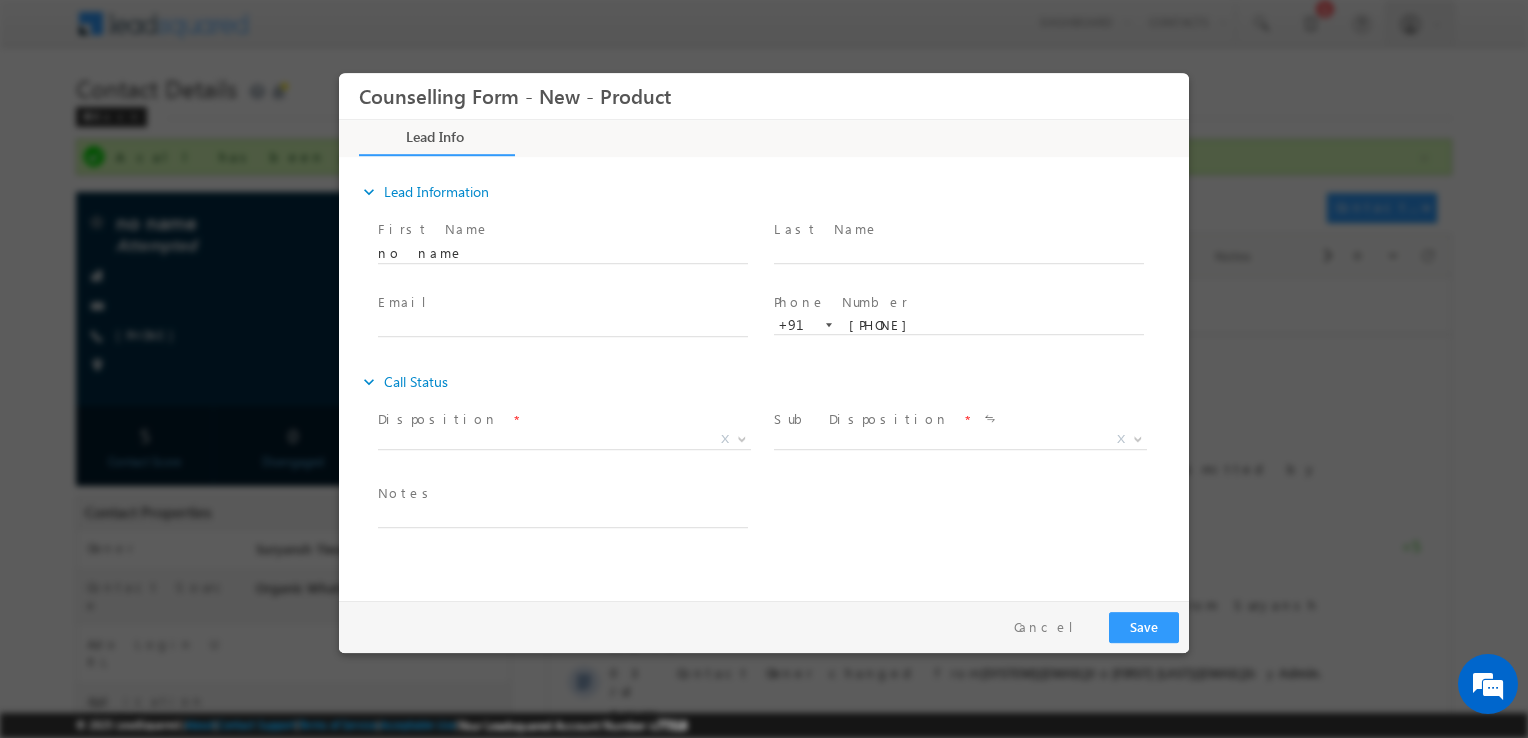 scroll, scrollTop: 0, scrollLeft: 0, axis: both 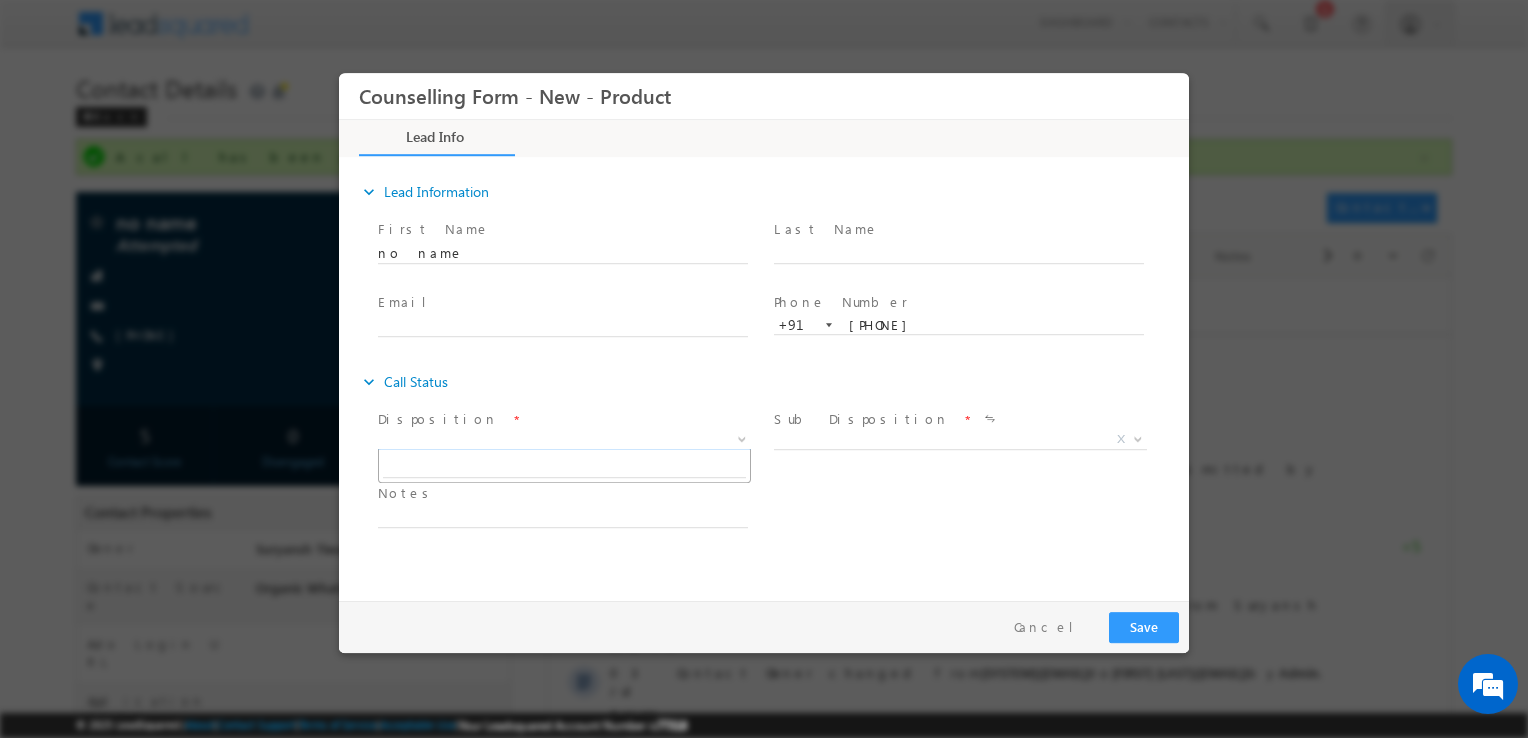 click on "X" at bounding box center [564, 440] 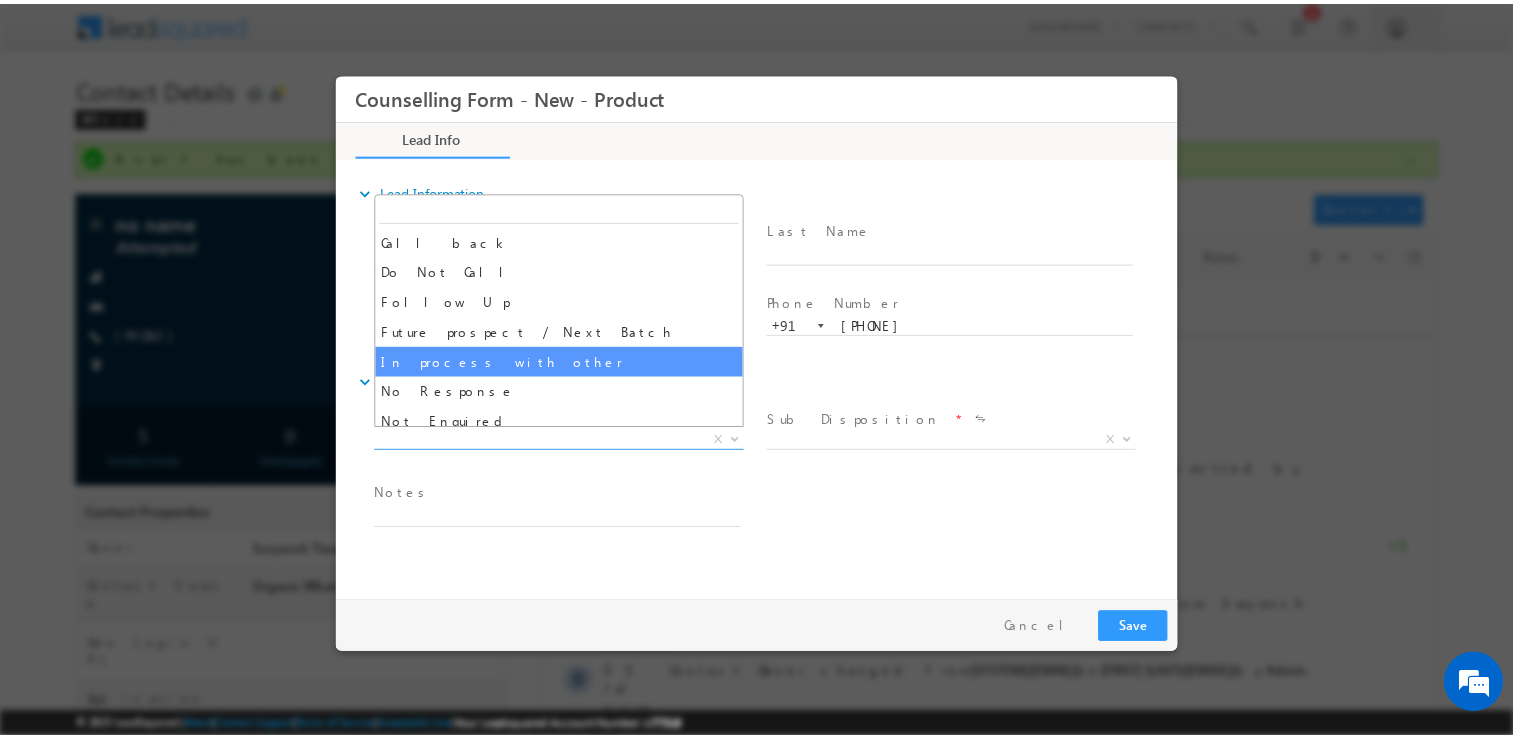 scroll, scrollTop: 130, scrollLeft: 0, axis: vertical 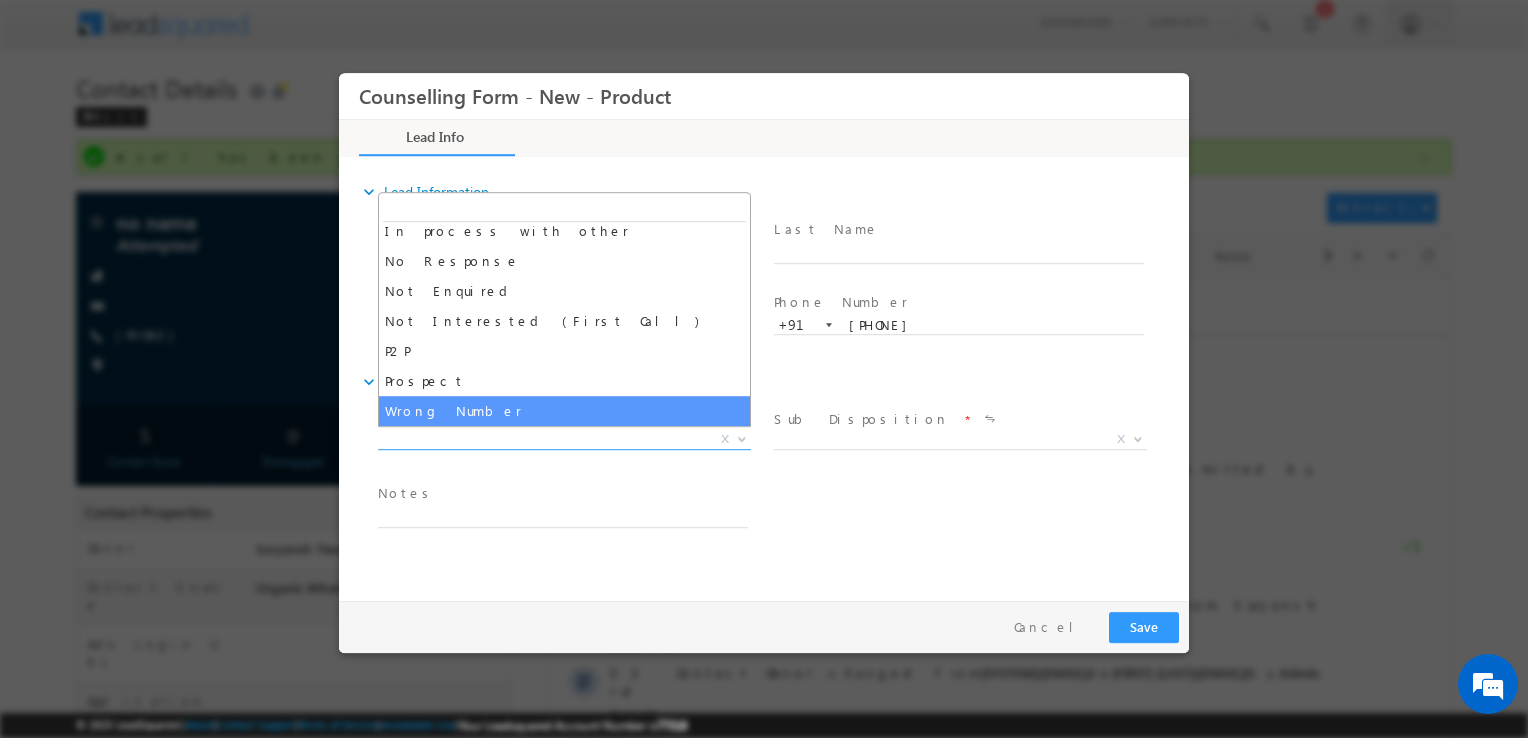 select on "Wrong Number" 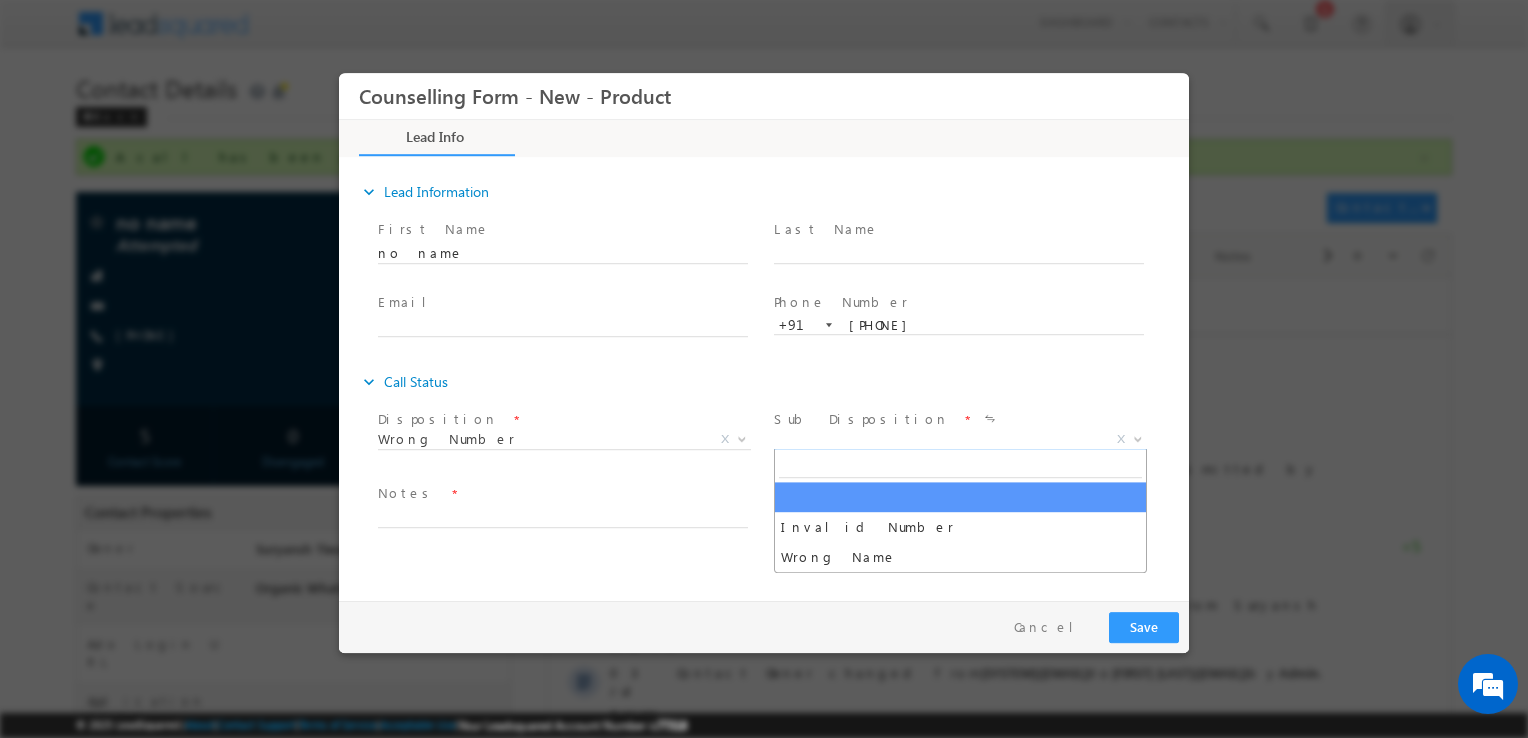 drag, startPoint x: 816, startPoint y: 437, endPoint x: 865, endPoint y: 532, distance: 106.89247 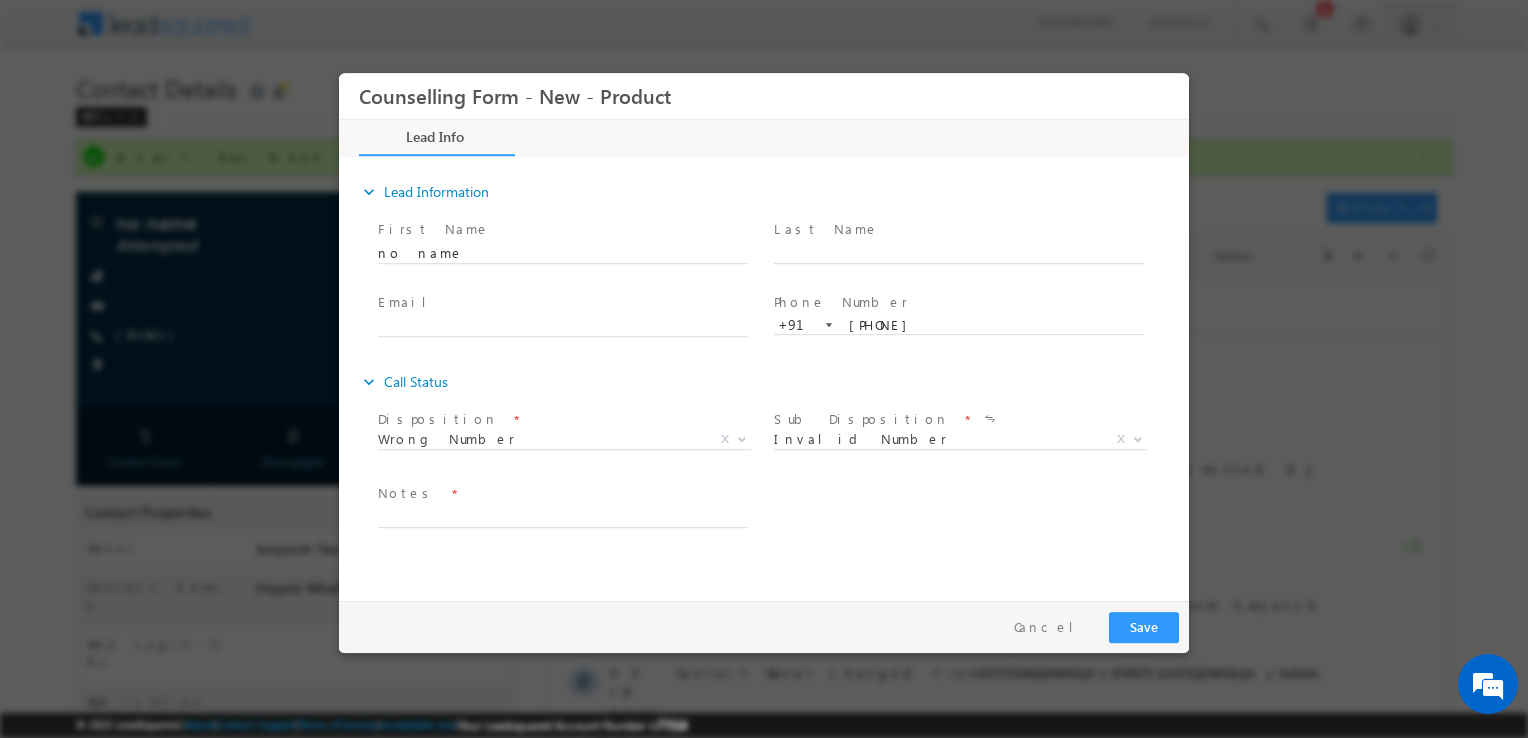click on "Follow Up Date
*
Notes
*" at bounding box center [781, 516] 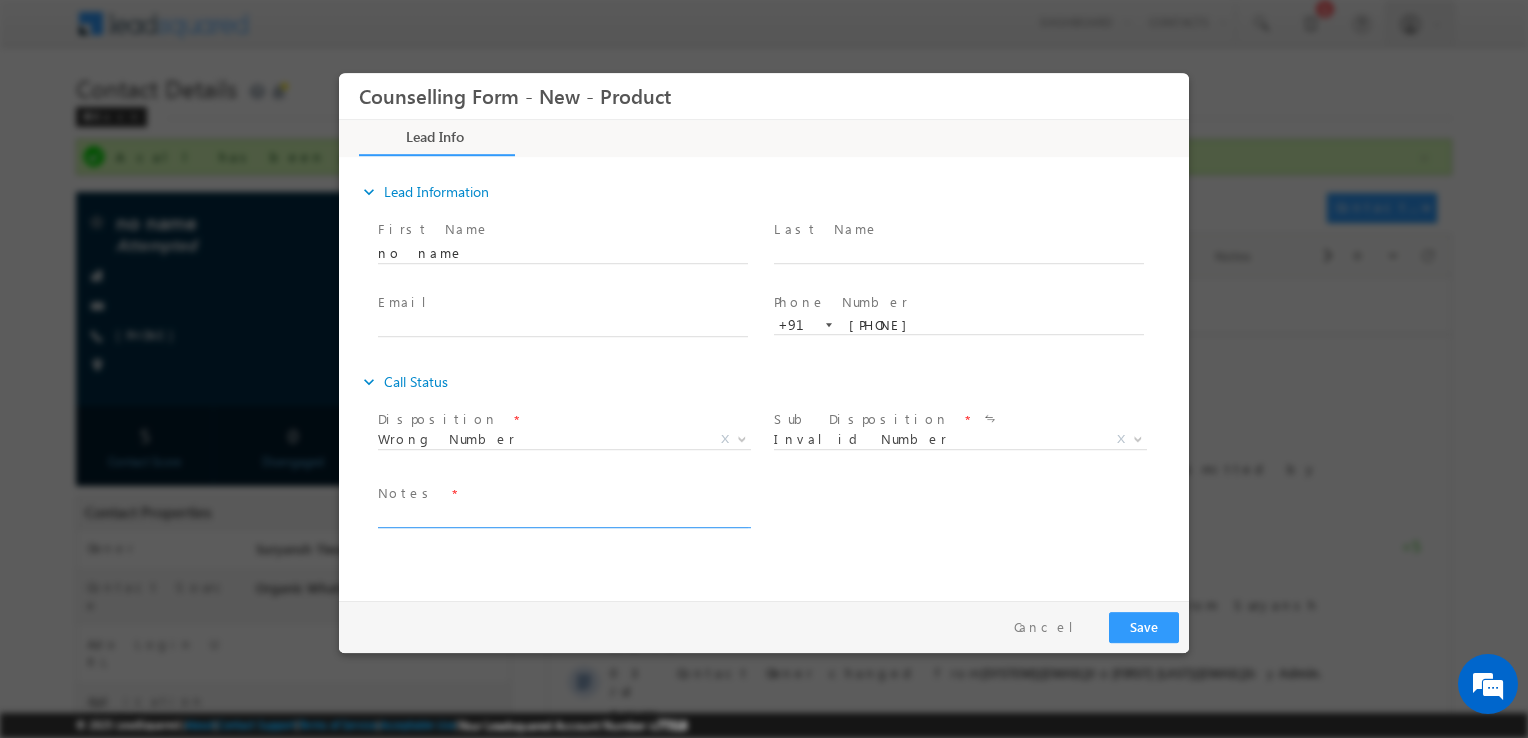 click at bounding box center [563, 516] 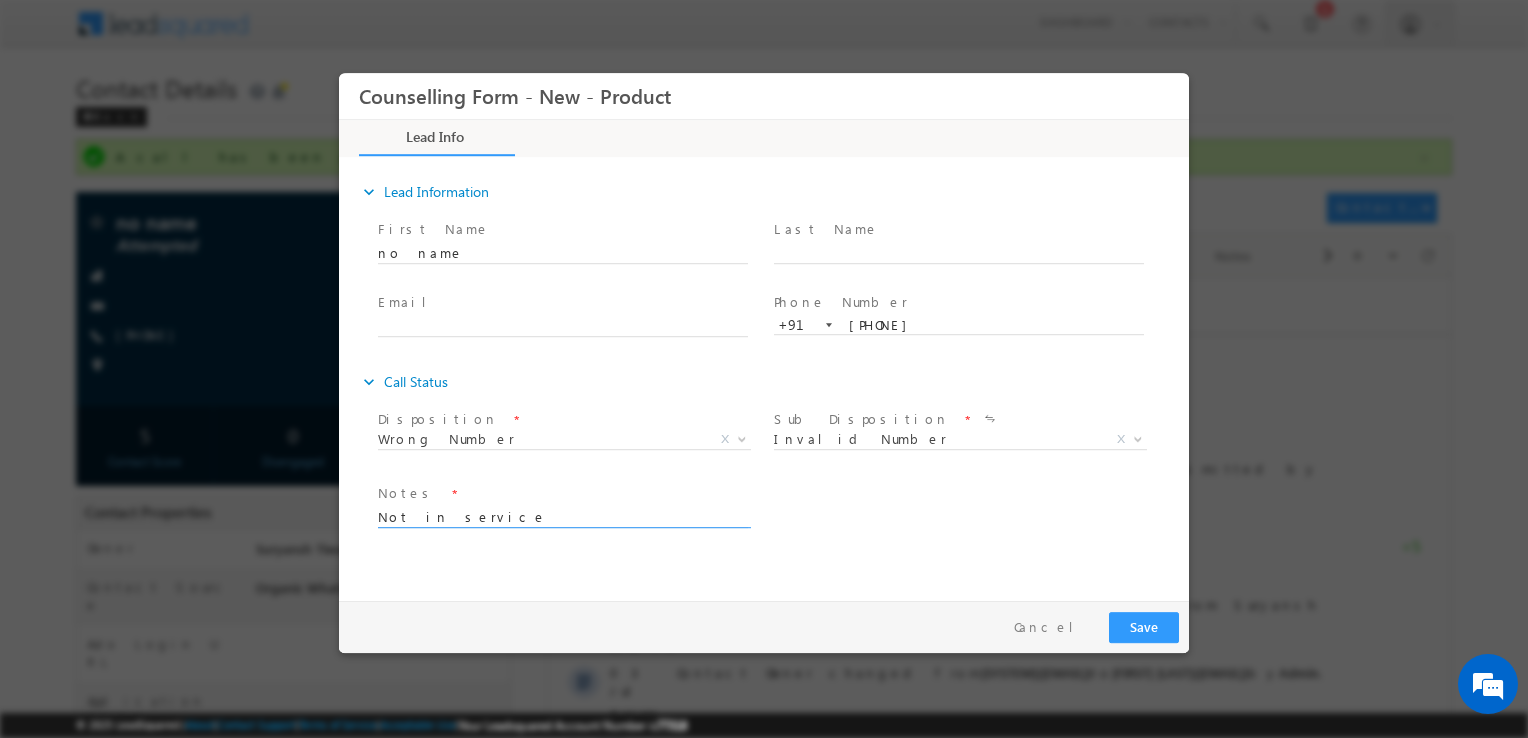 type on "Not in service" 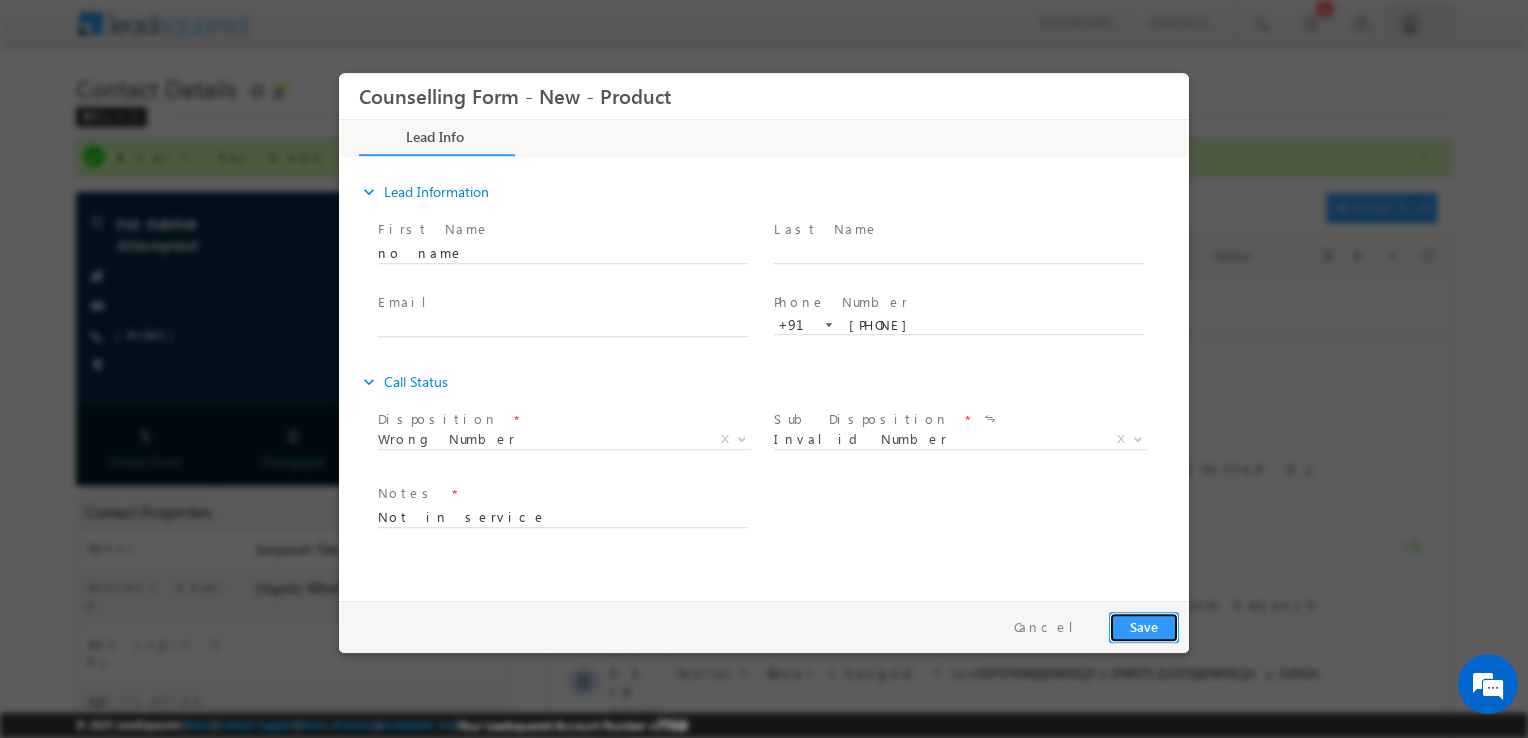 click on "Save" at bounding box center [1144, 627] 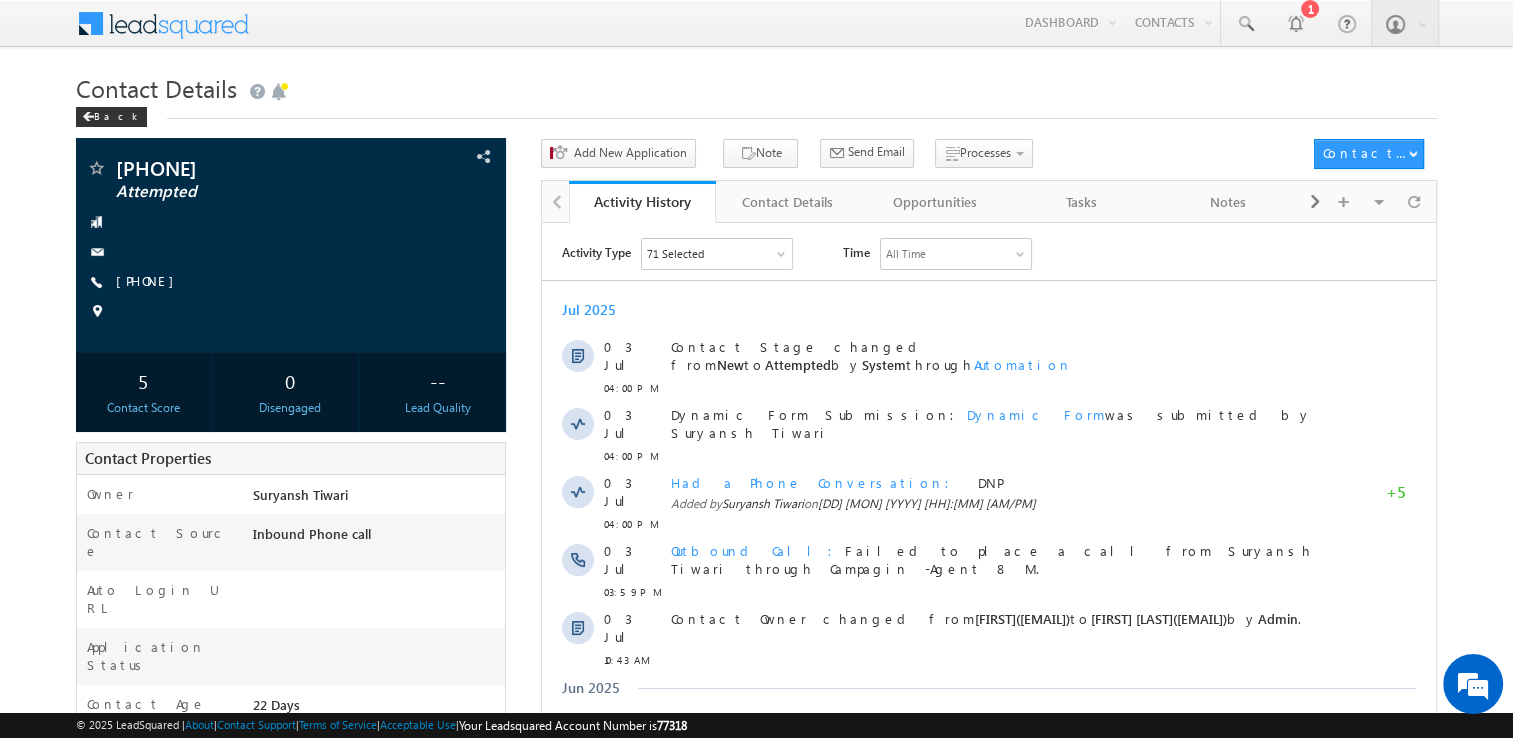 scroll, scrollTop: 0, scrollLeft: 0, axis: both 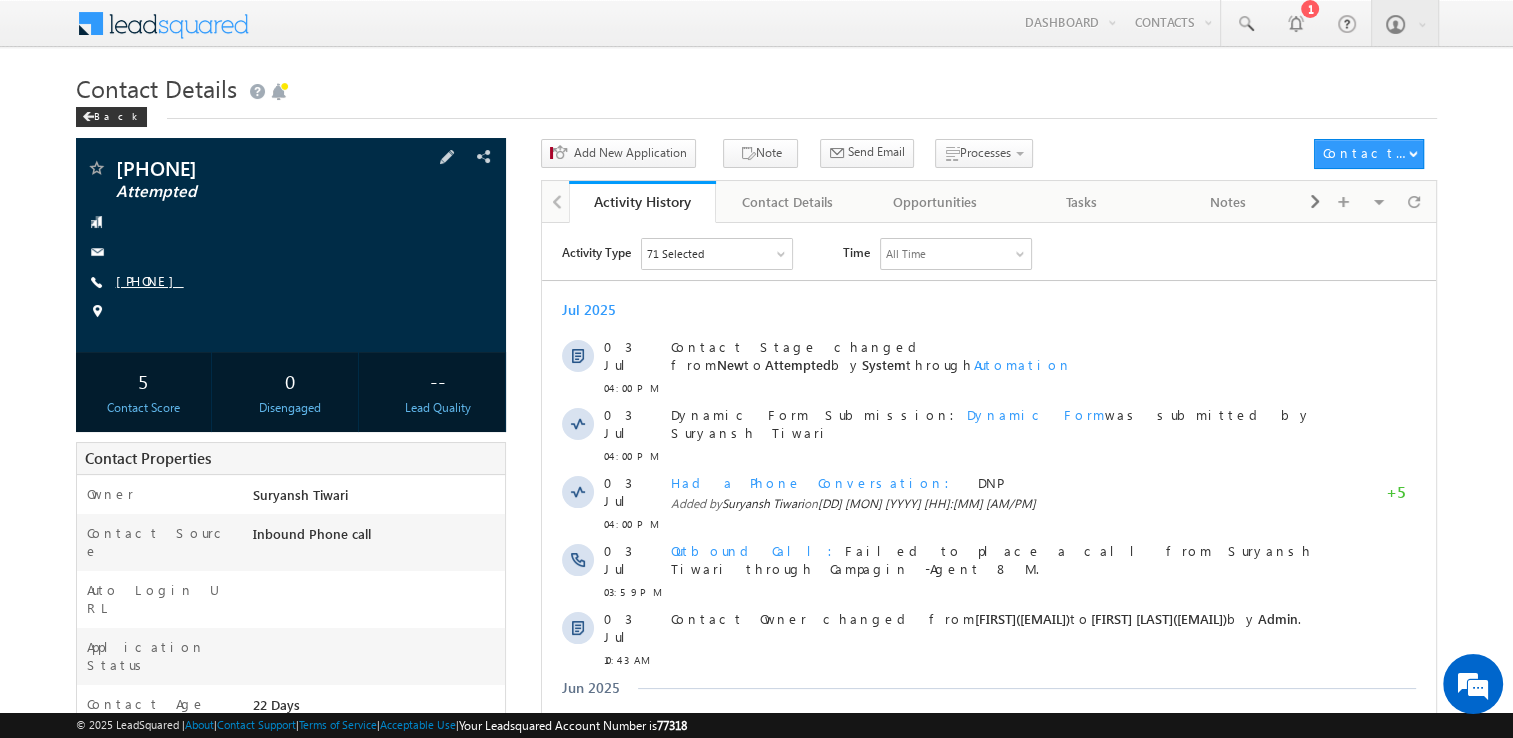 click on "[PHONE]" at bounding box center [150, 280] 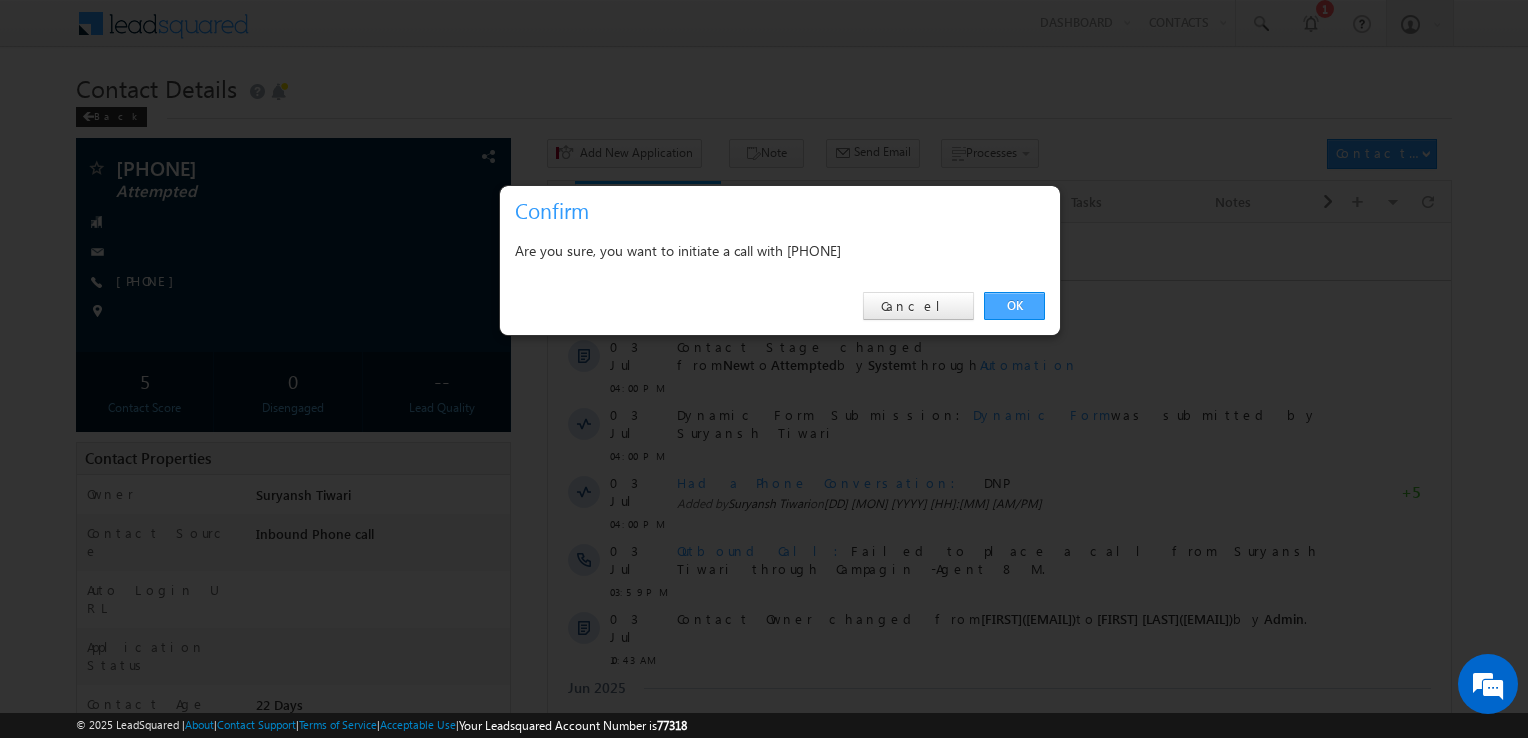 click on "OK" at bounding box center (1014, 306) 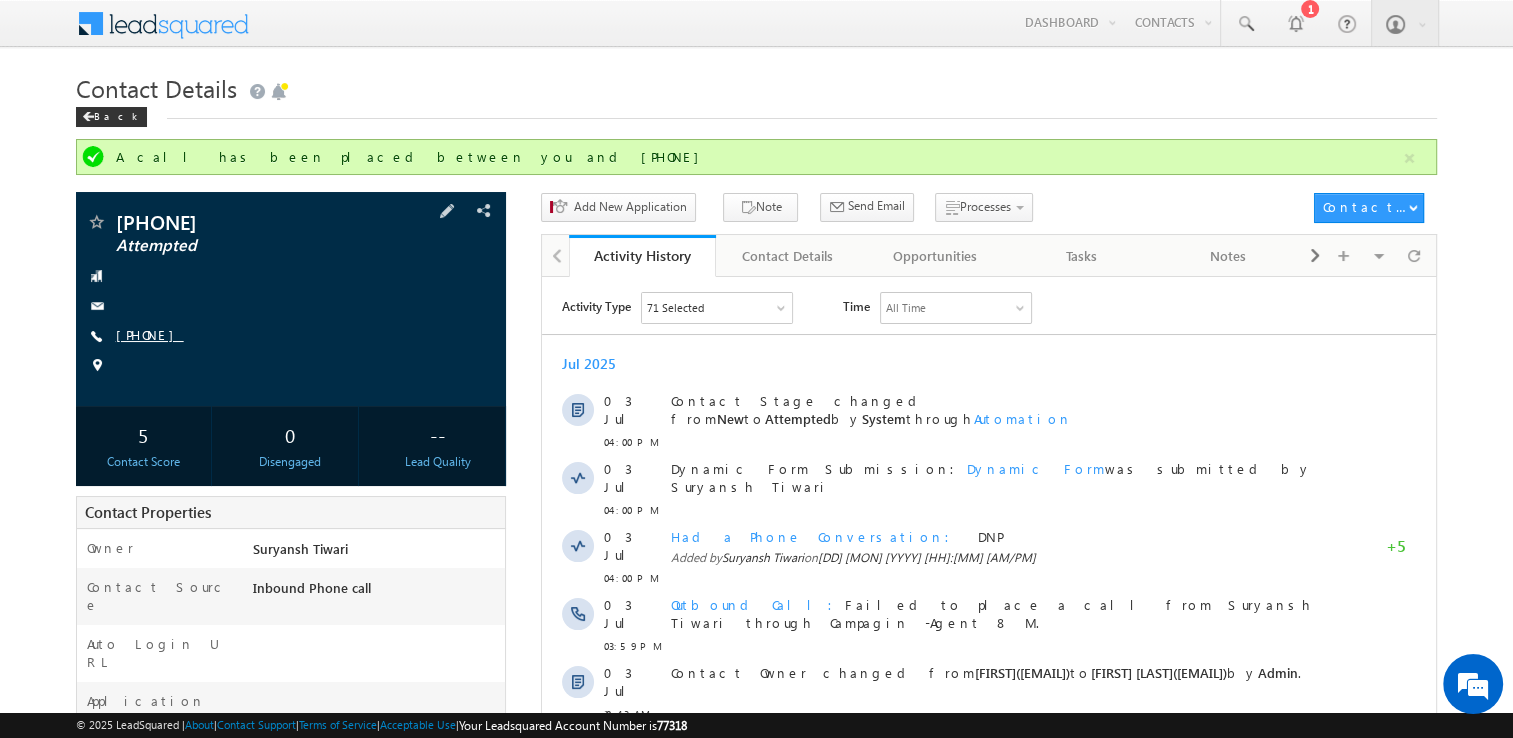 click on "[PHONE]" at bounding box center (150, 334) 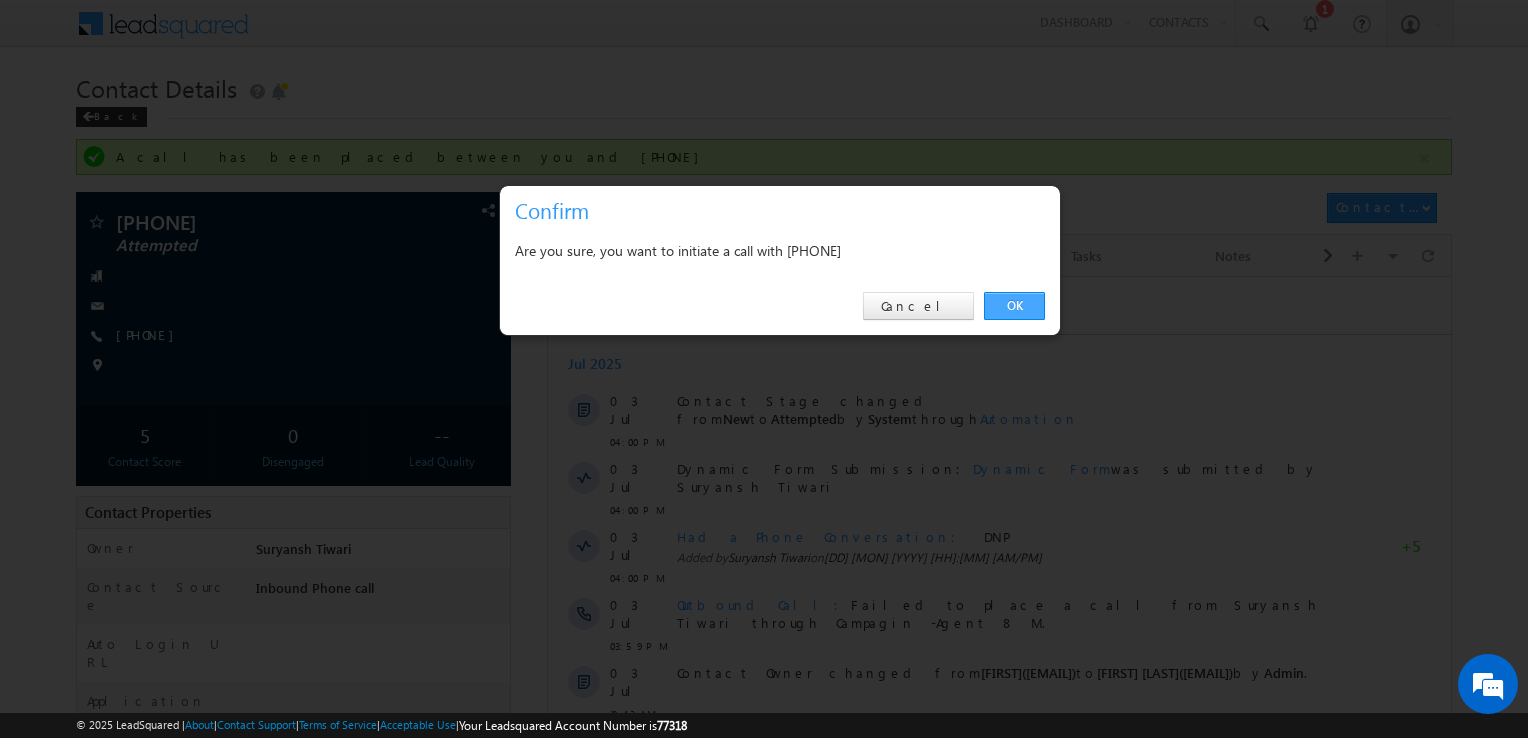 click on "OK" at bounding box center (1014, 306) 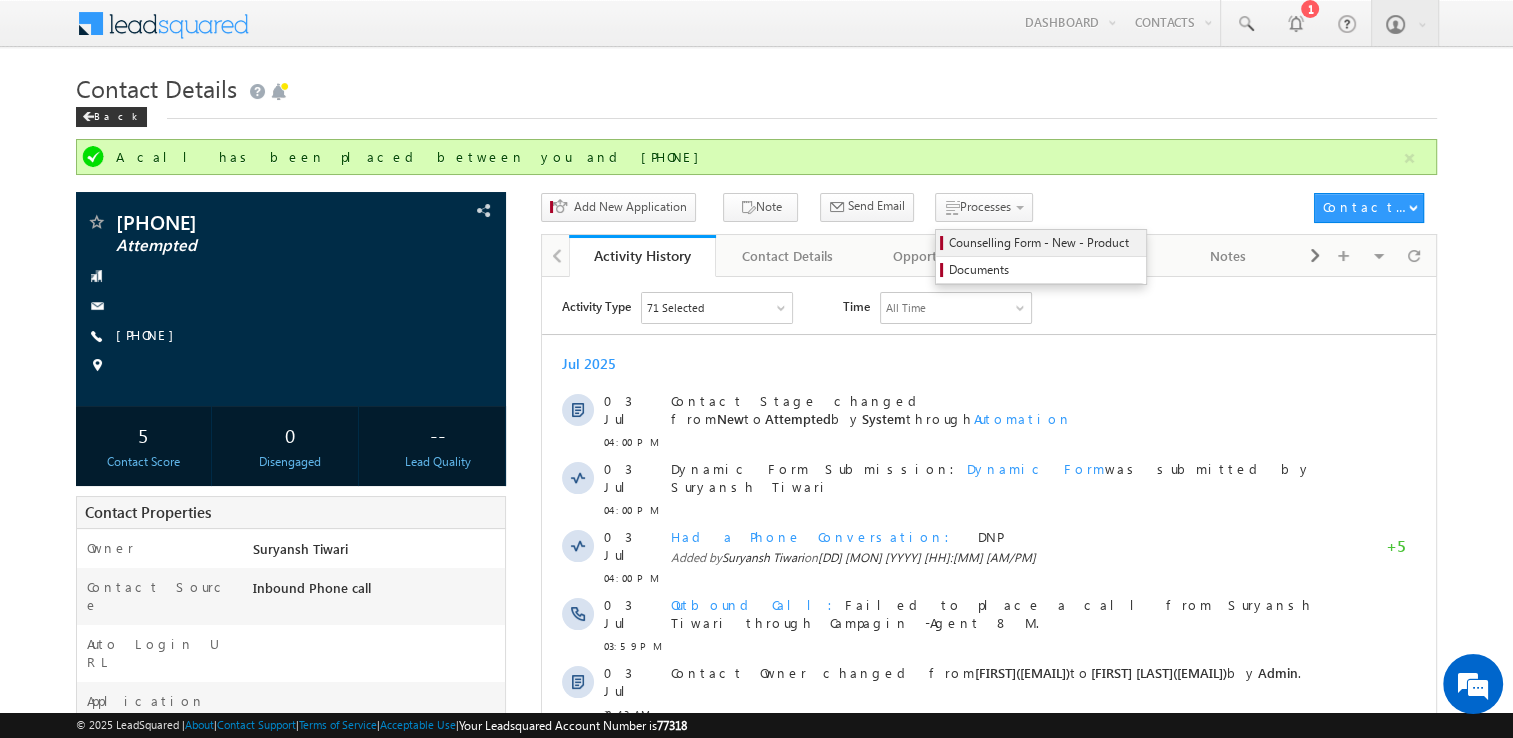 click on "Counselling Form - New - Product" at bounding box center [1044, 243] 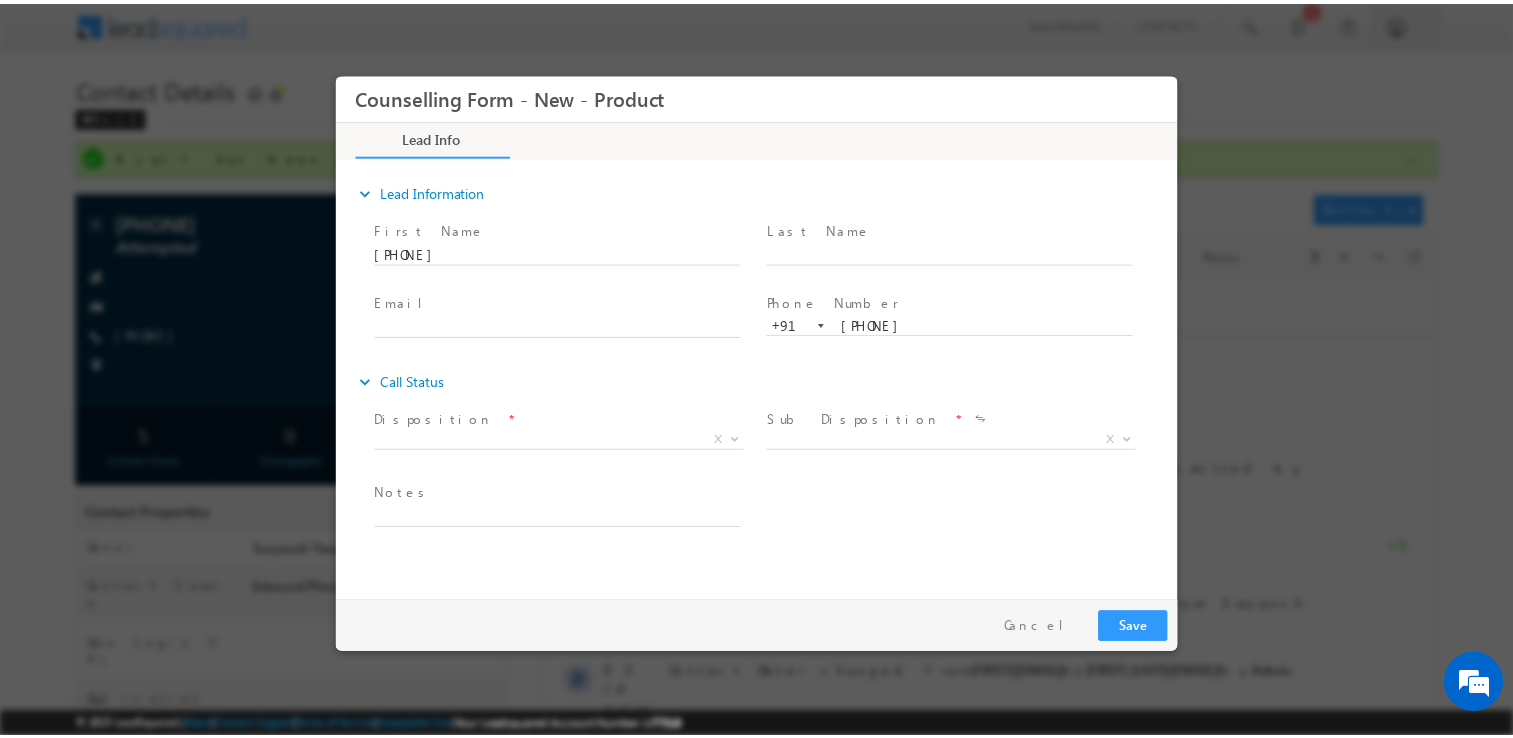 scroll, scrollTop: 0, scrollLeft: 0, axis: both 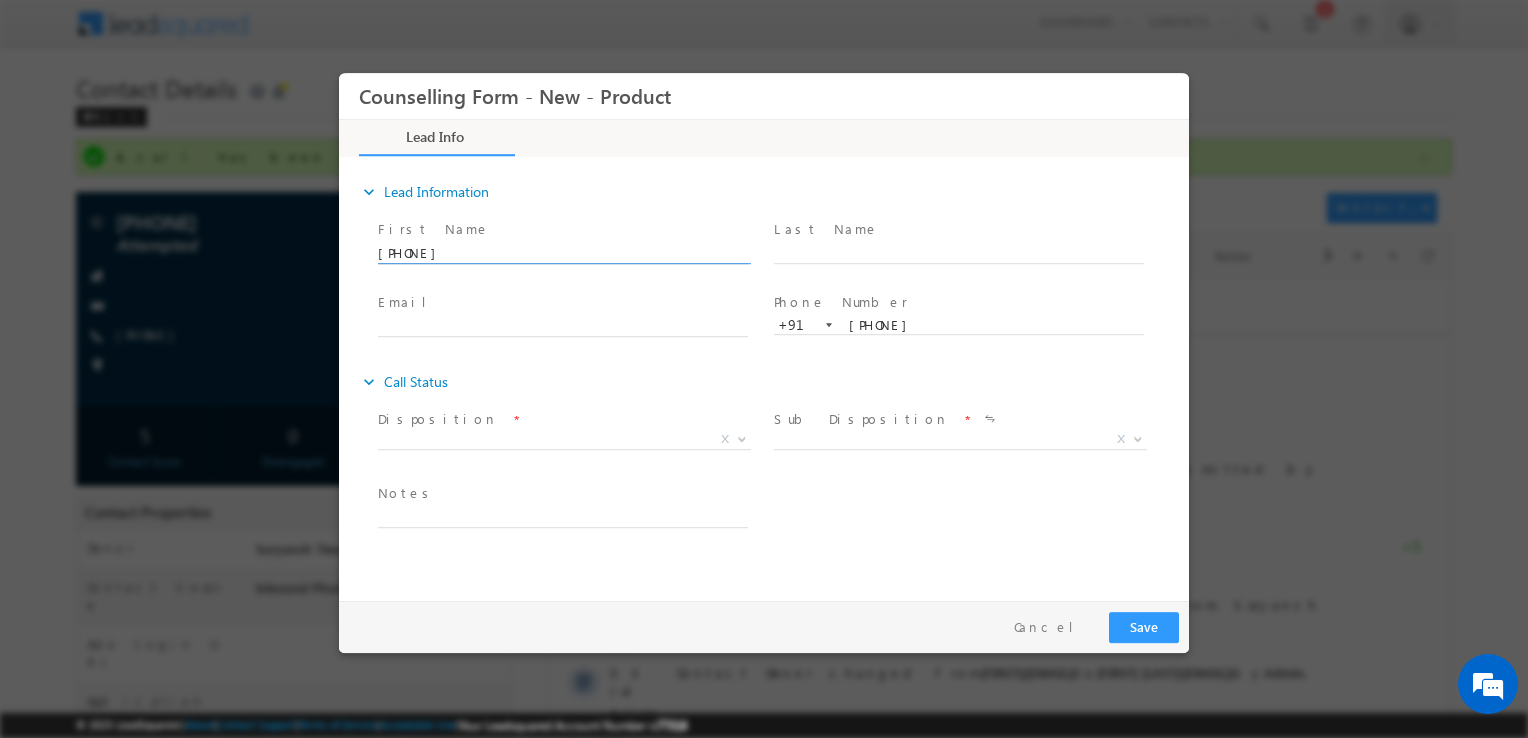 click on "[PHONE]" at bounding box center [563, 254] 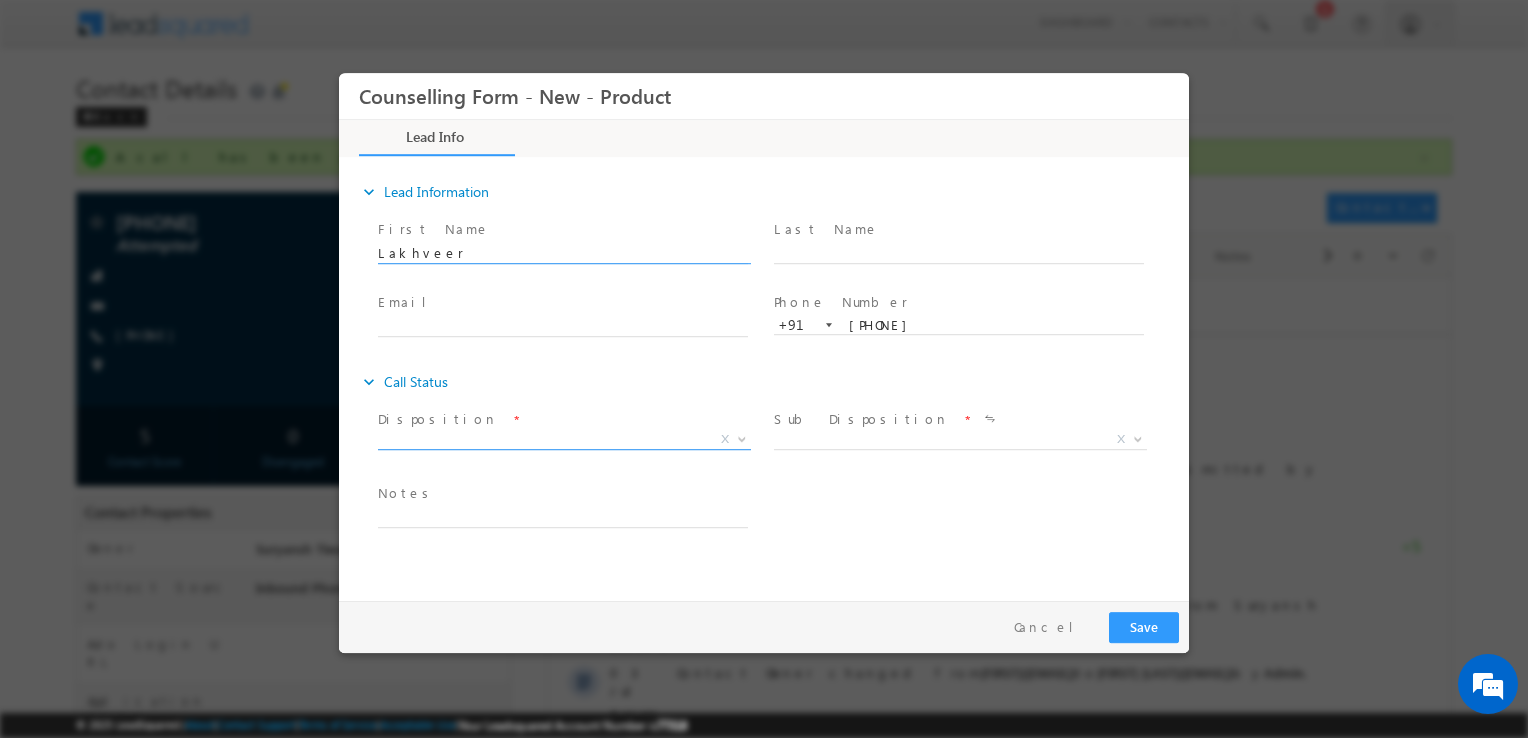 type on "Lakhveer" 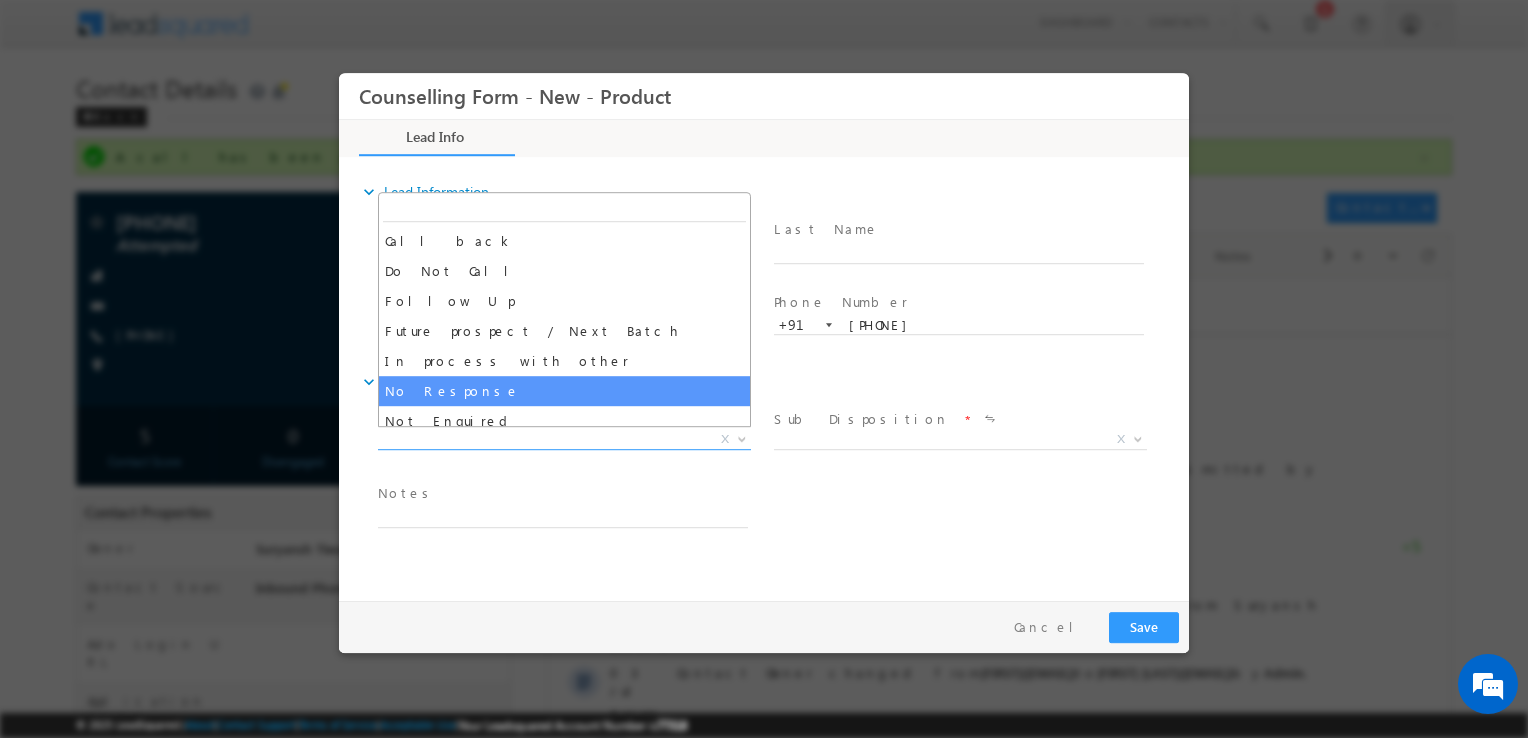 select on "No Response" 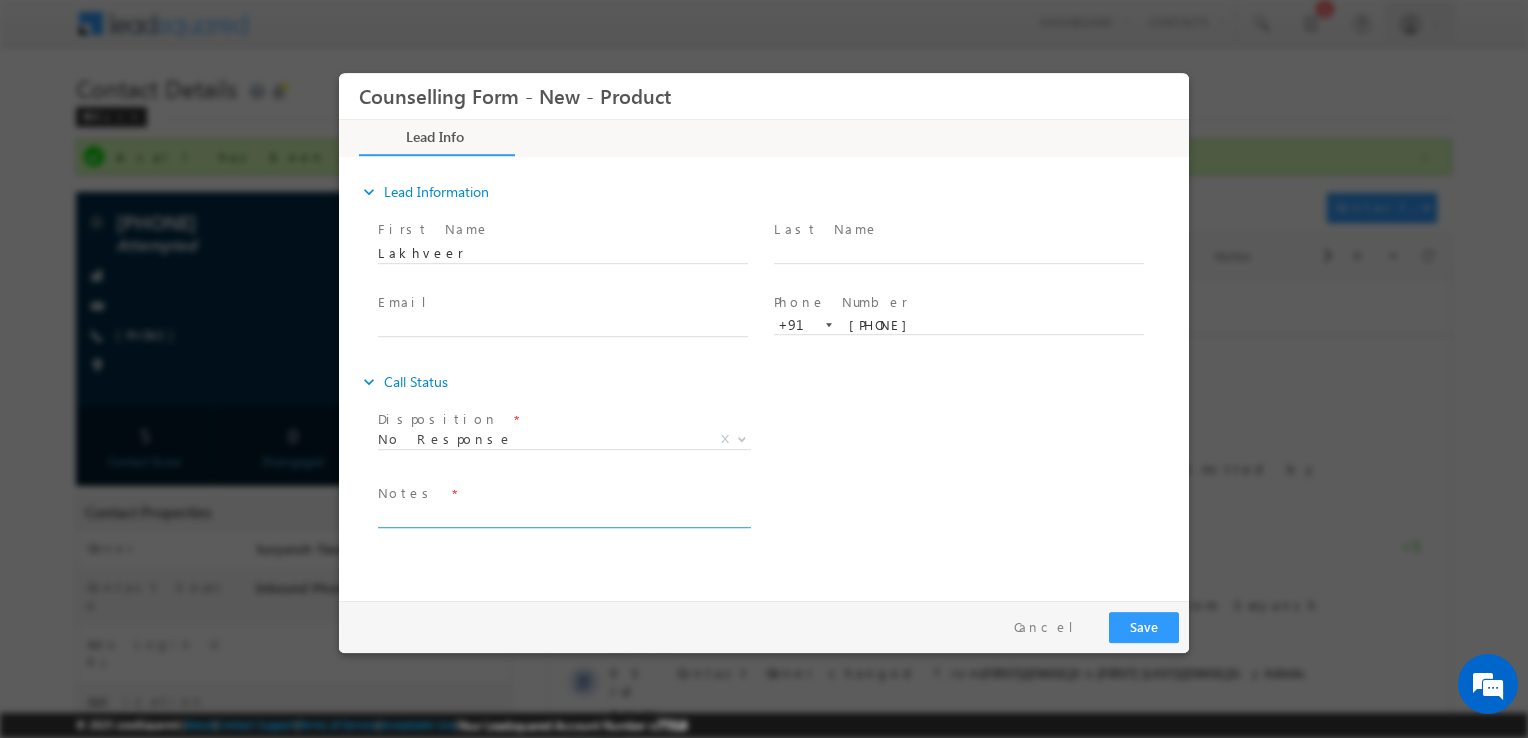 click at bounding box center (563, 516) 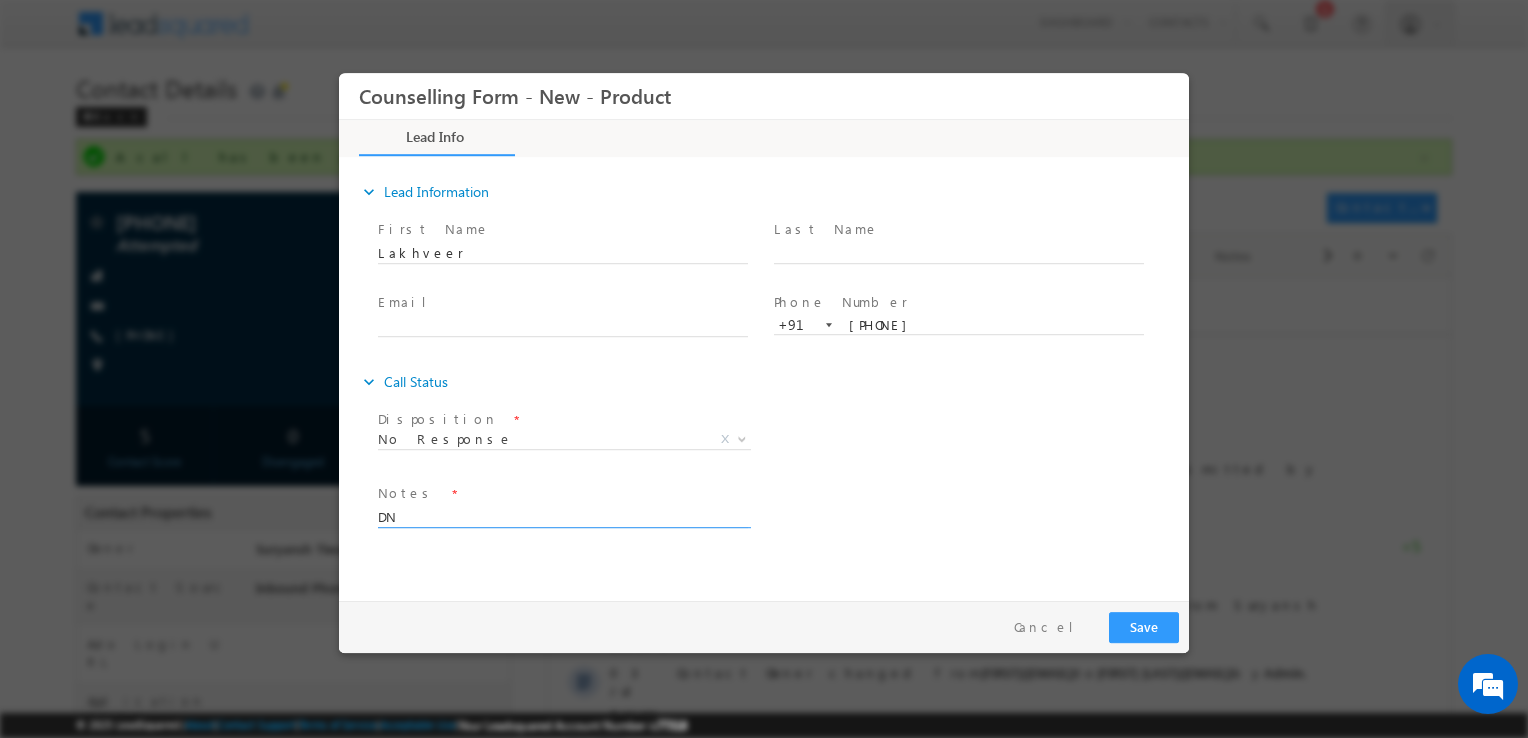 click on "DN" at bounding box center [563, 516] 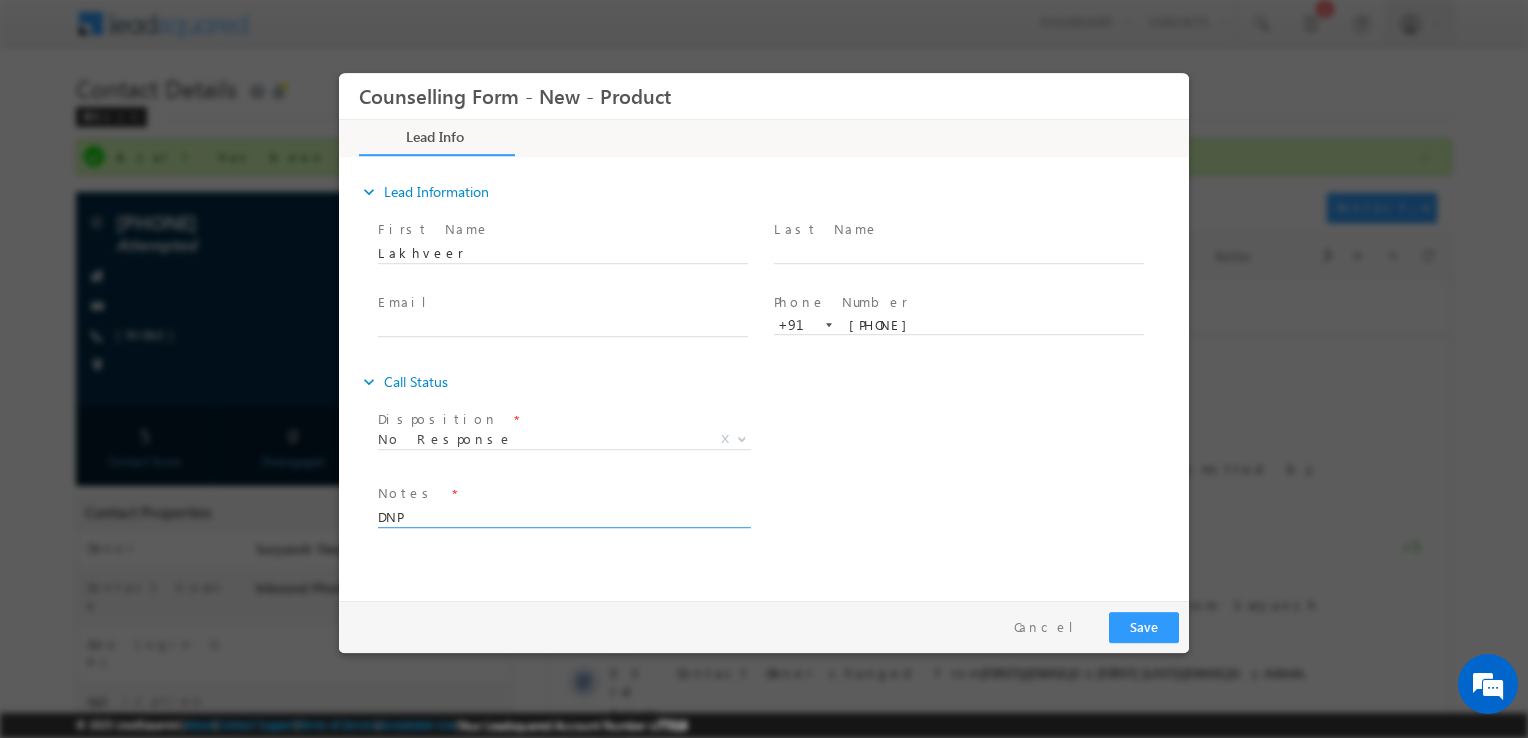 type on "DNP" 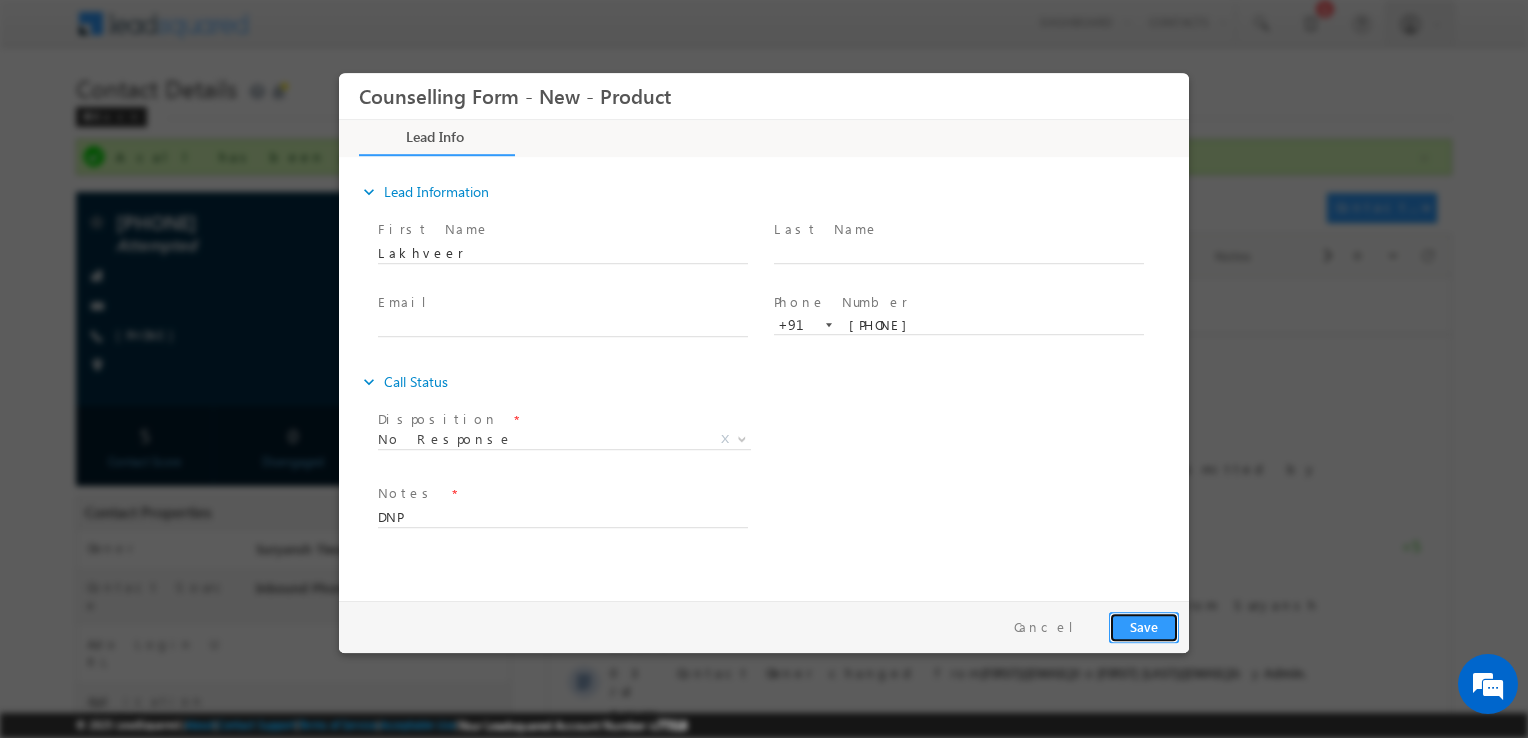 drag, startPoint x: 1560, startPoint y: 671, endPoint x: 1164, endPoint y: 628, distance: 398.32776 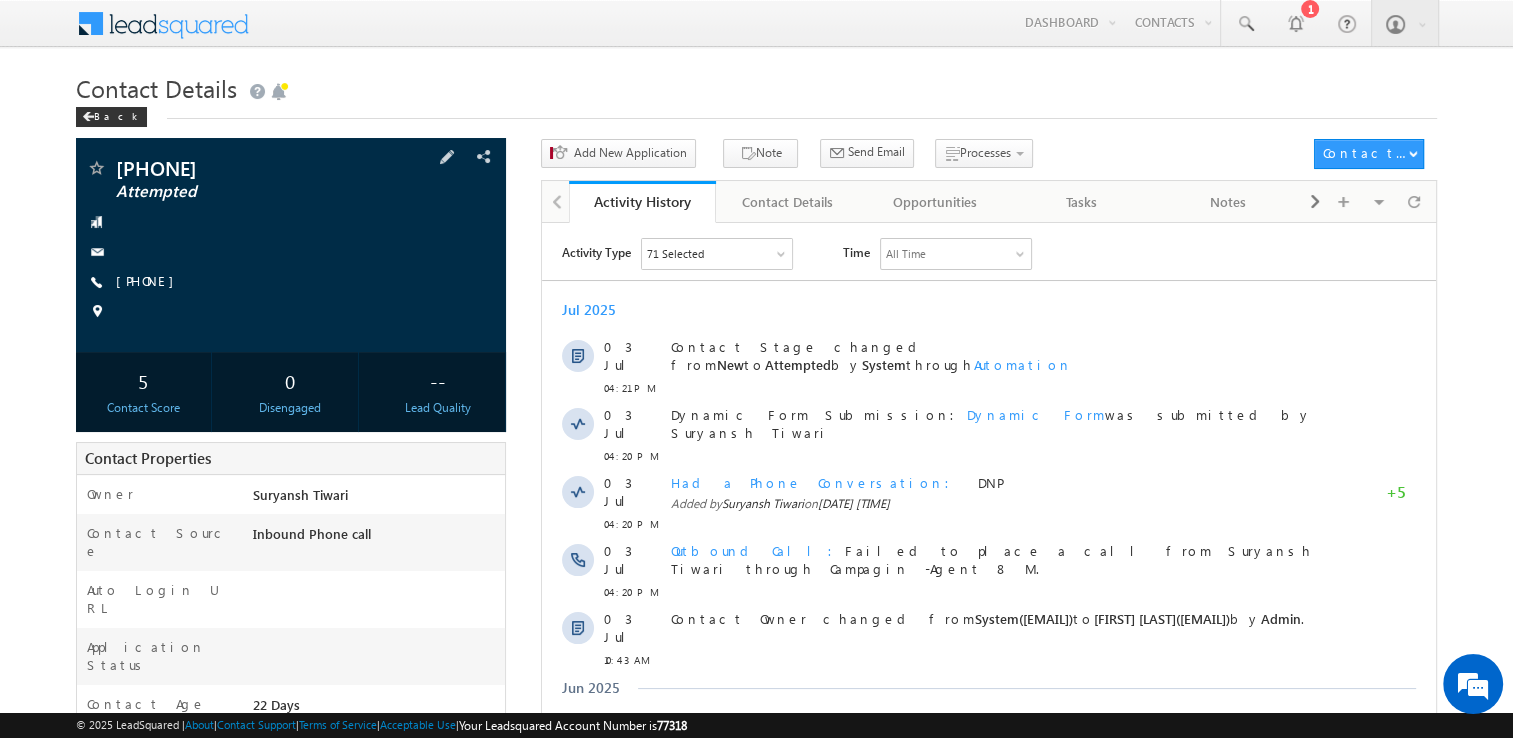 scroll, scrollTop: 0, scrollLeft: 0, axis: both 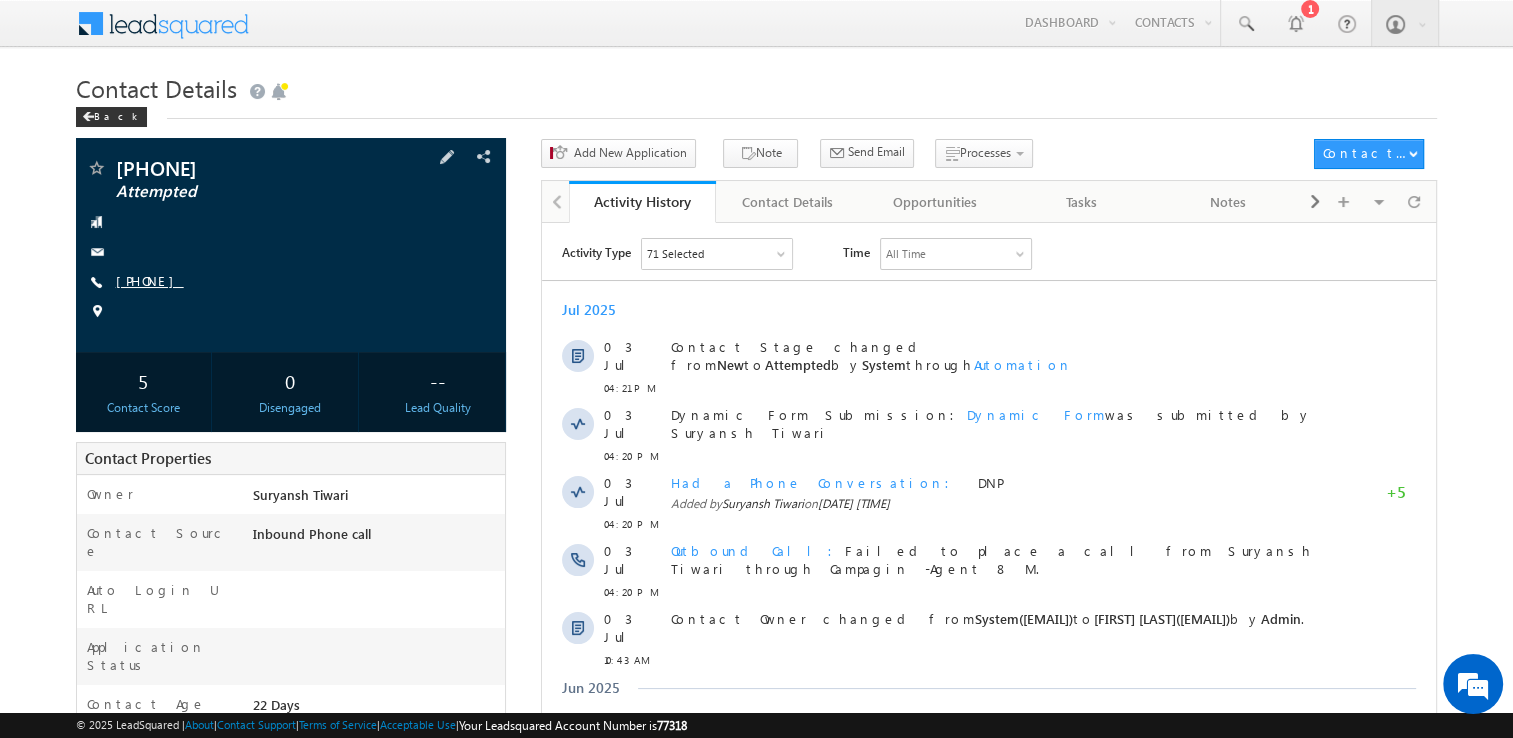 click on "[PHONE]" at bounding box center (150, 280) 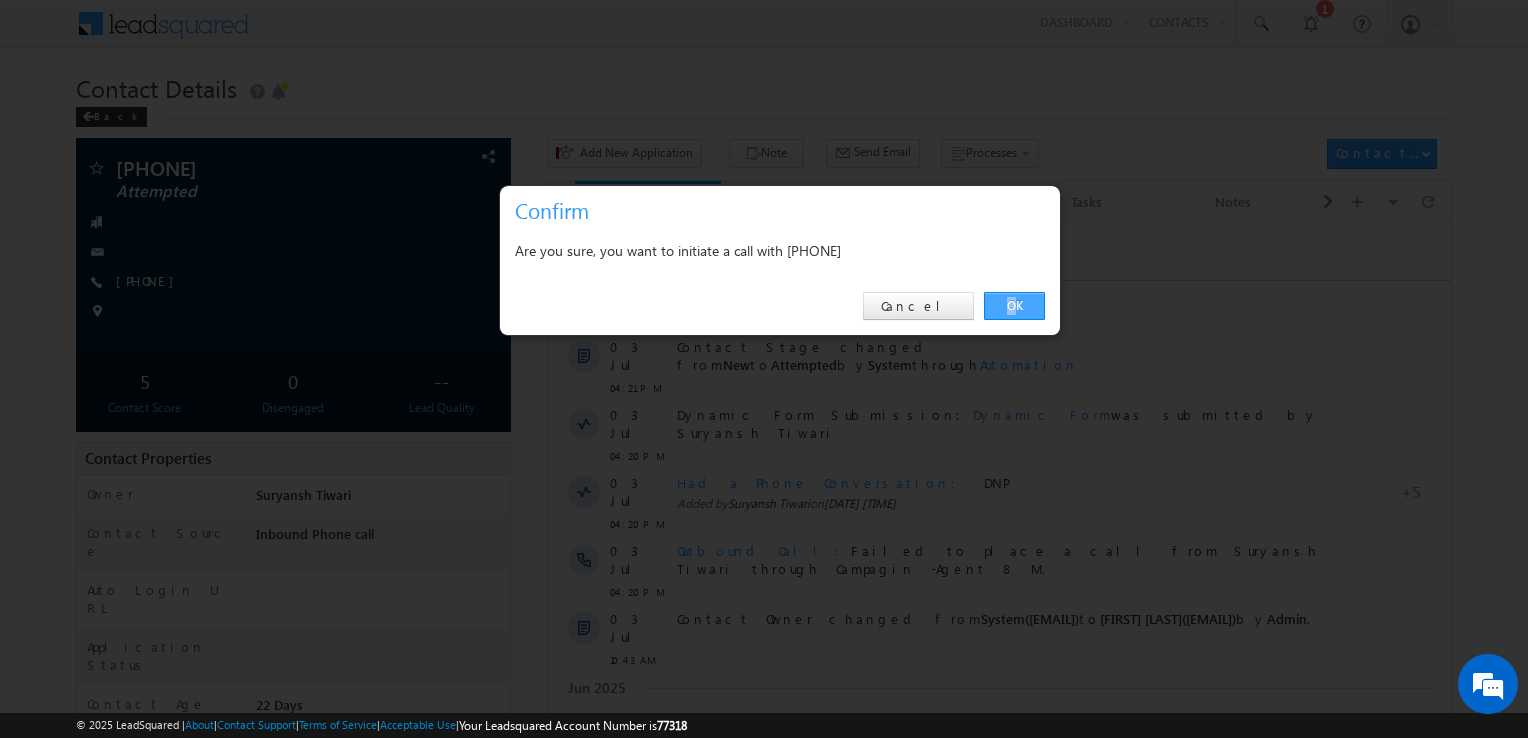 drag, startPoint x: 1004, startPoint y: 290, endPoint x: 1017, endPoint y: 303, distance: 18.384777 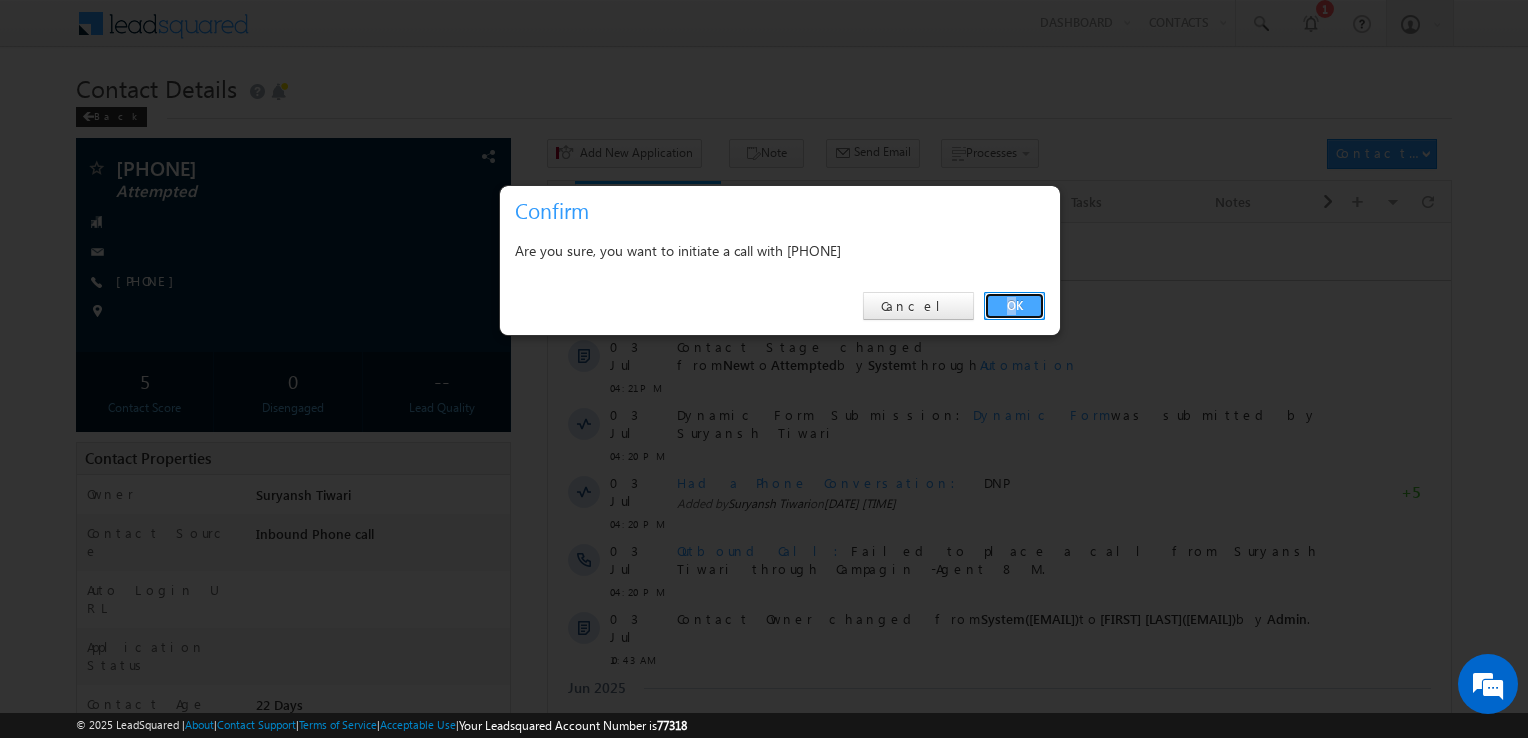 click on "OK" at bounding box center [1014, 306] 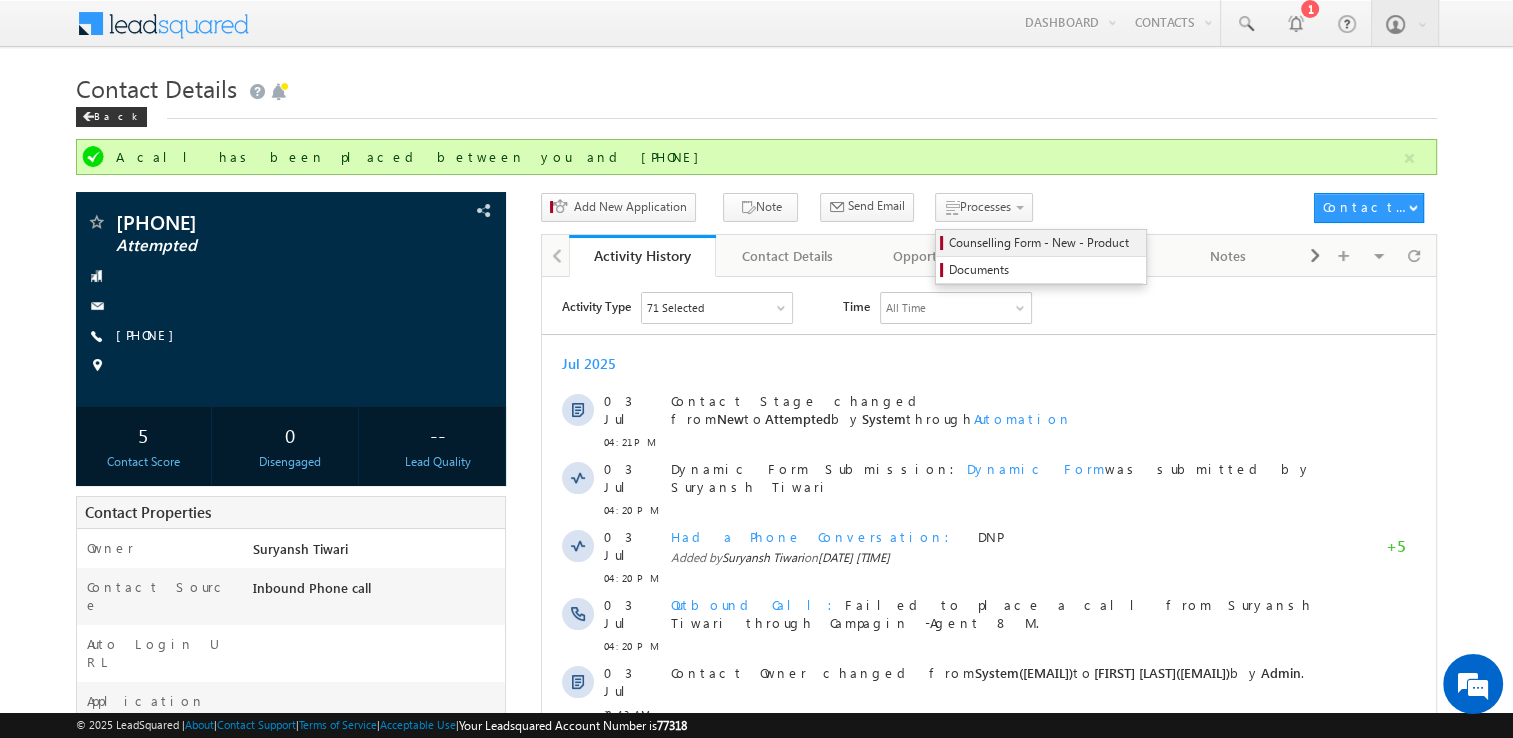 drag, startPoint x: 988, startPoint y: 227, endPoint x: 997, endPoint y: 233, distance: 10.816654 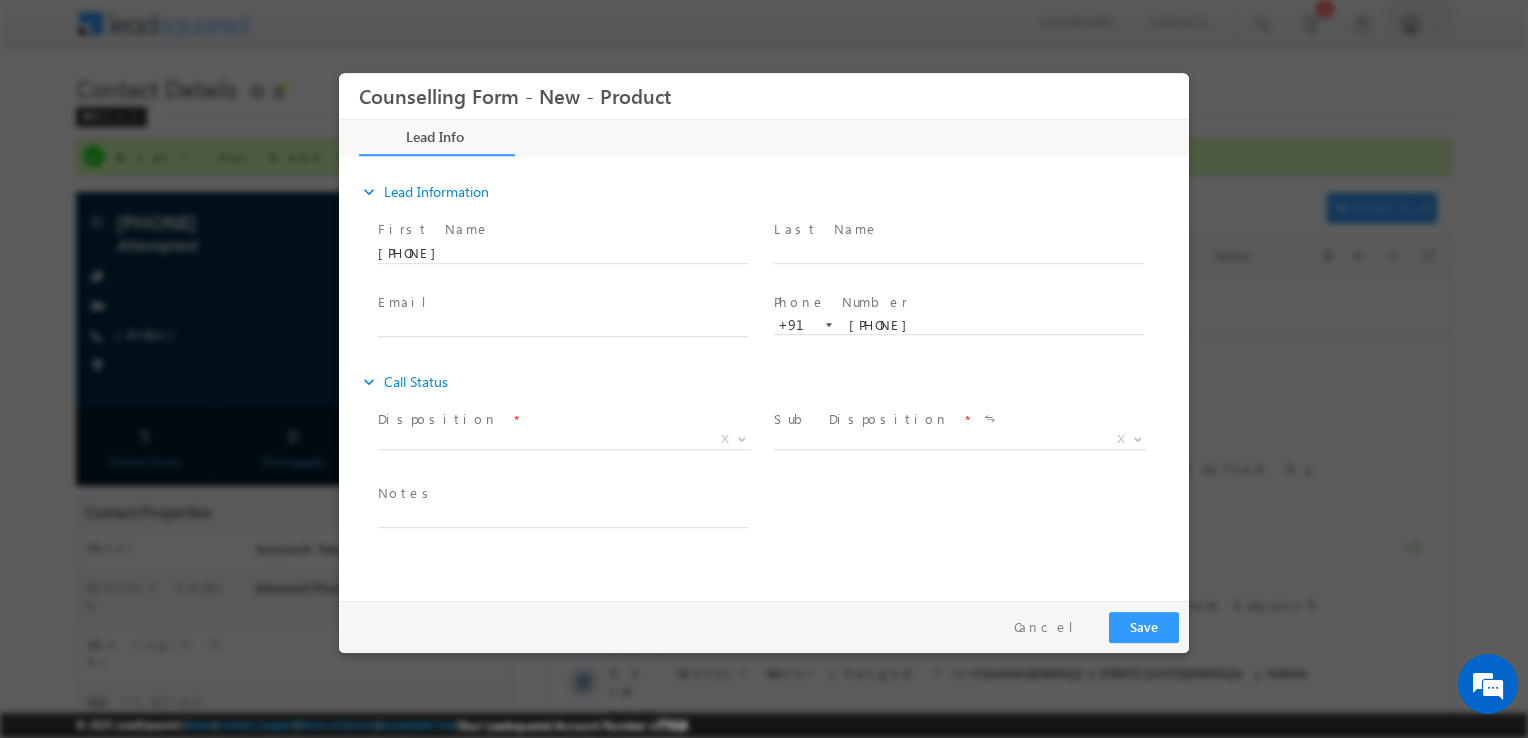 scroll, scrollTop: 0, scrollLeft: 0, axis: both 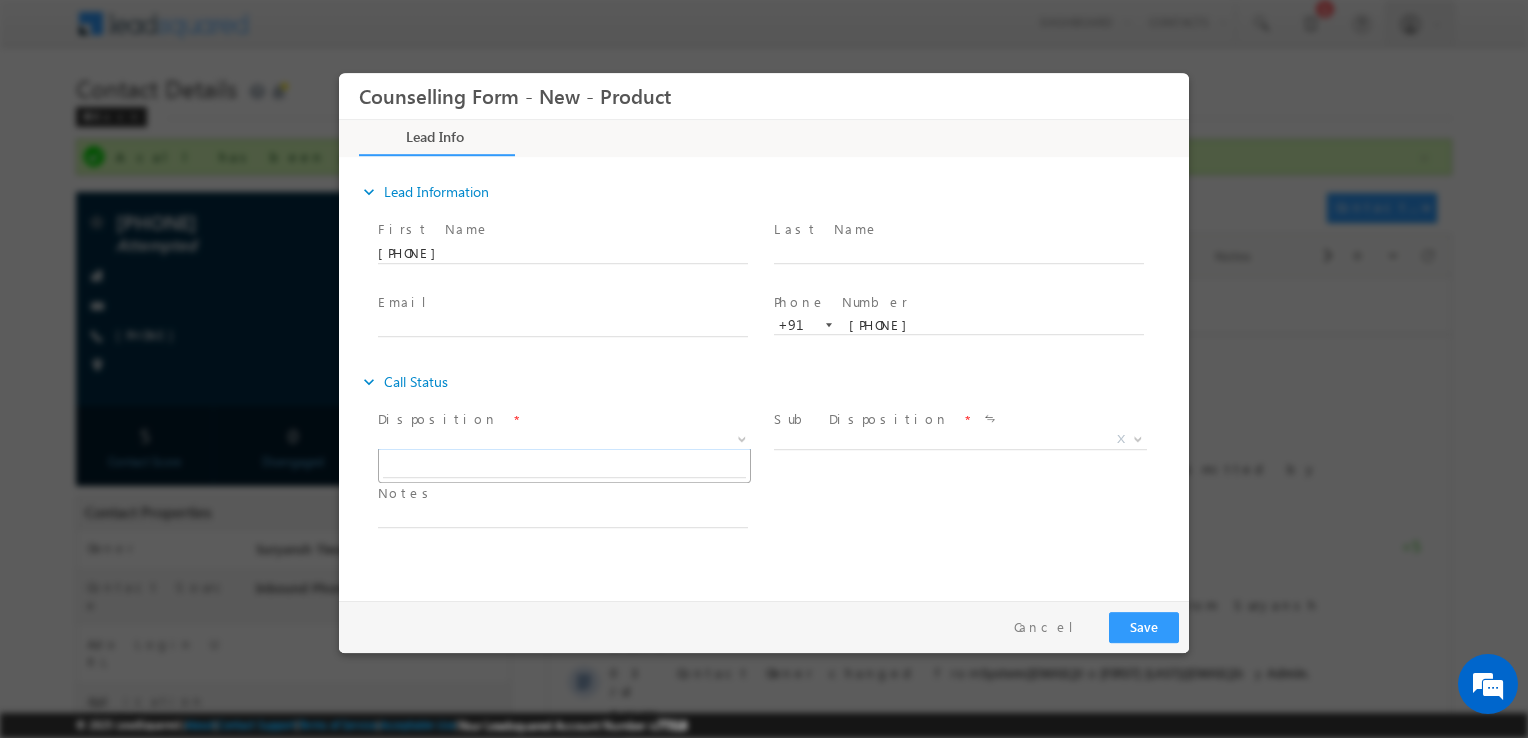 click on "X" at bounding box center [564, 440] 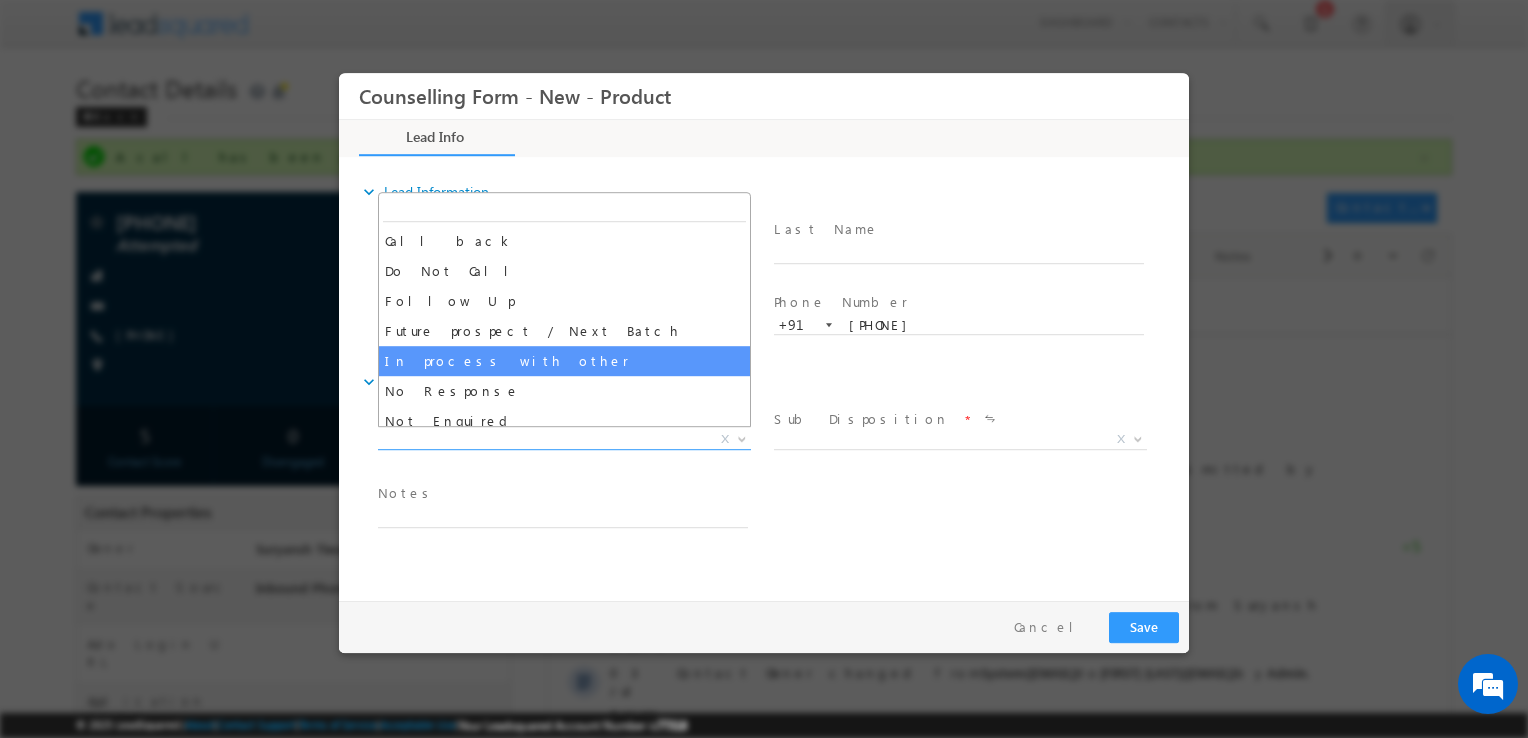 scroll, scrollTop: 130, scrollLeft: 0, axis: vertical 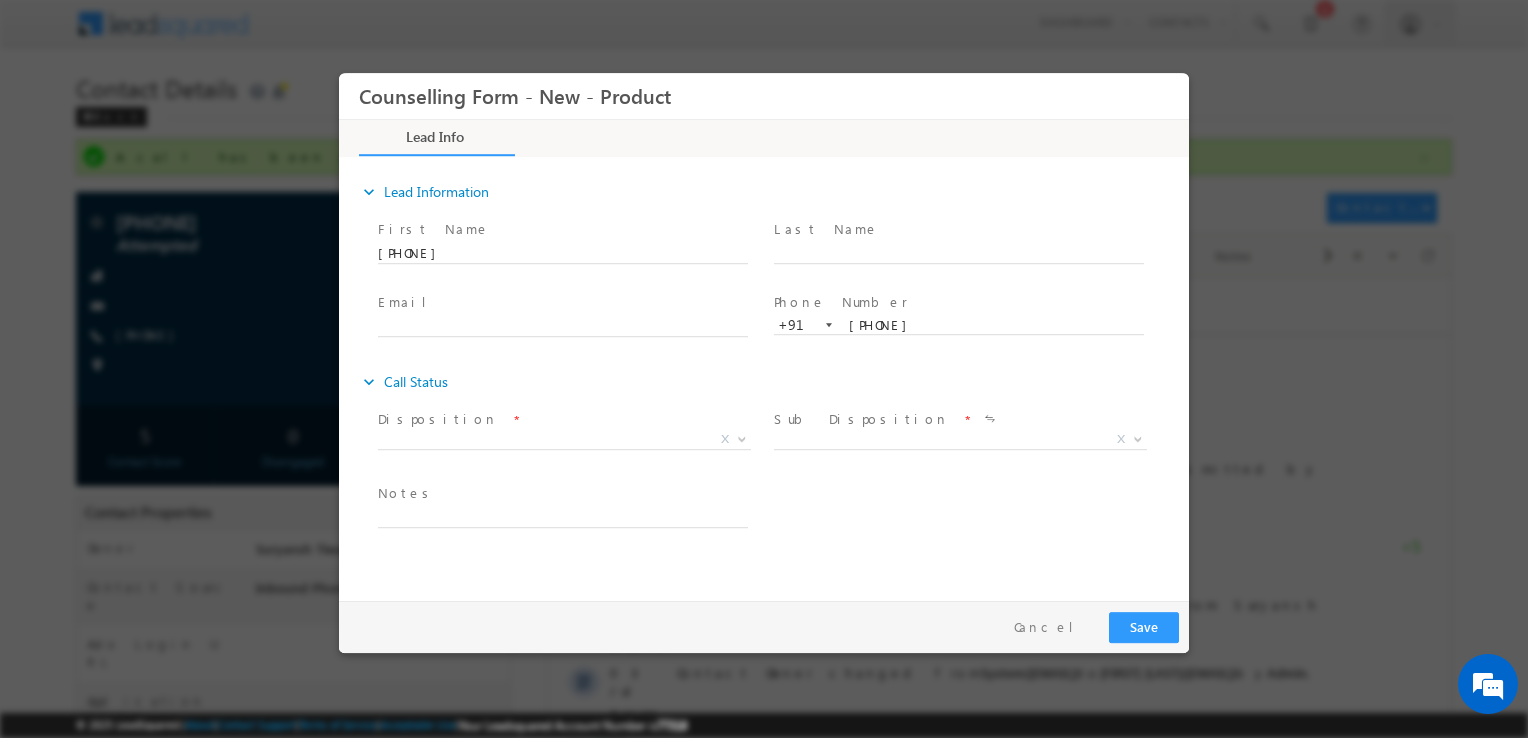 click on "Disposition
*" at bounding box center [562, 420] 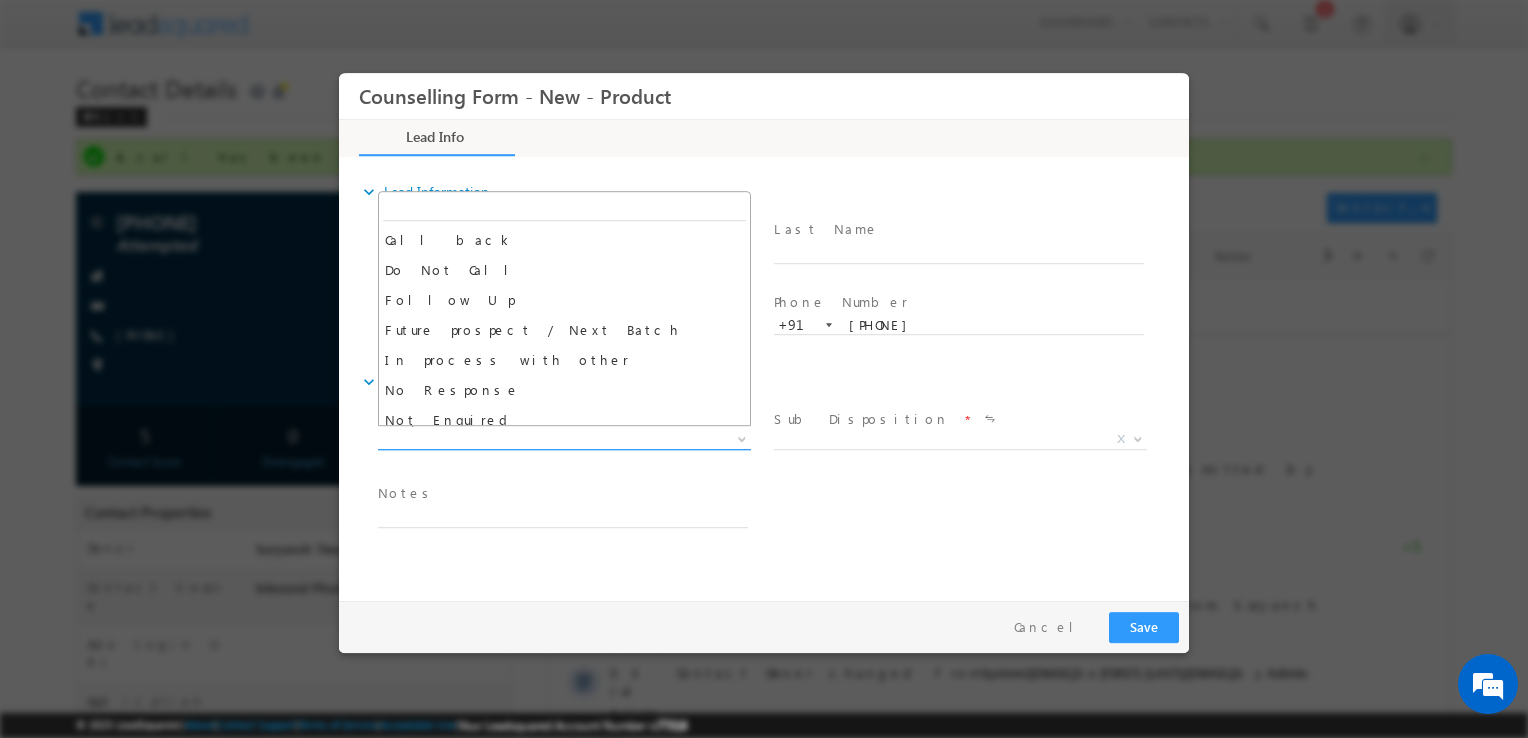 scroll, scrollTop: 0, scrollLeft: 0, axis: both 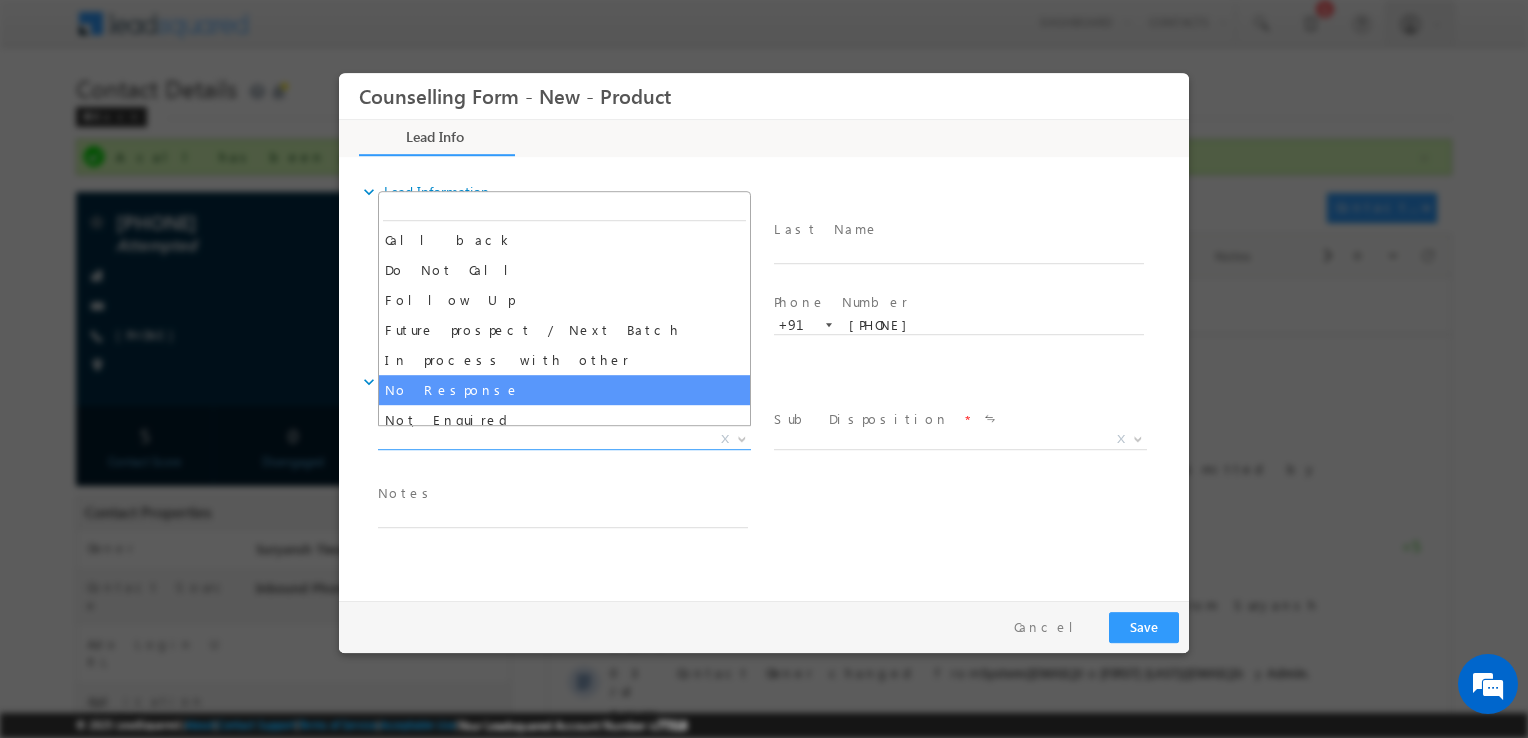drag, startPoint x: 558, startPoint y: 441, endPoint x: 492, endPoint y: 392, distance: 82.20097 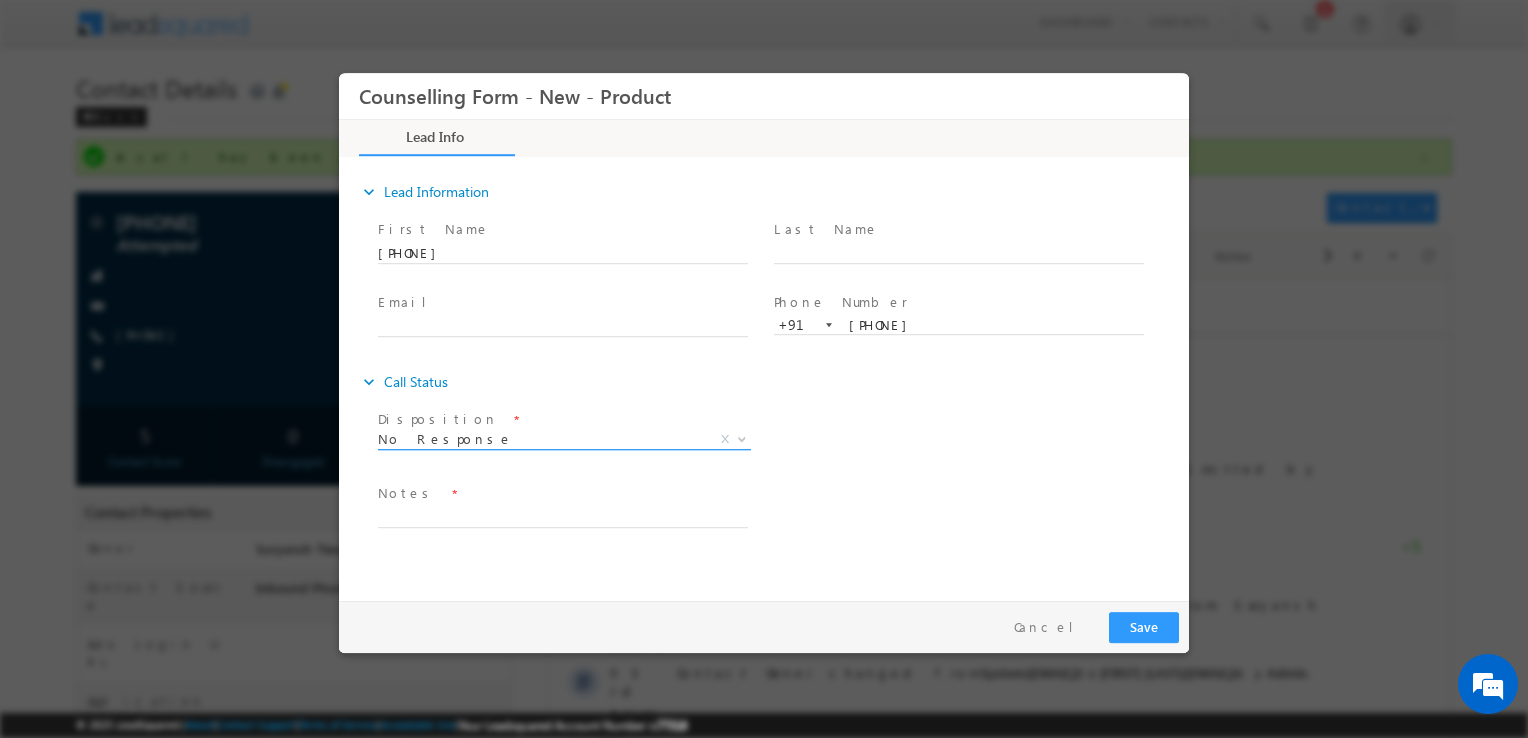 click on "No Response" at bounding box center (540, 439) 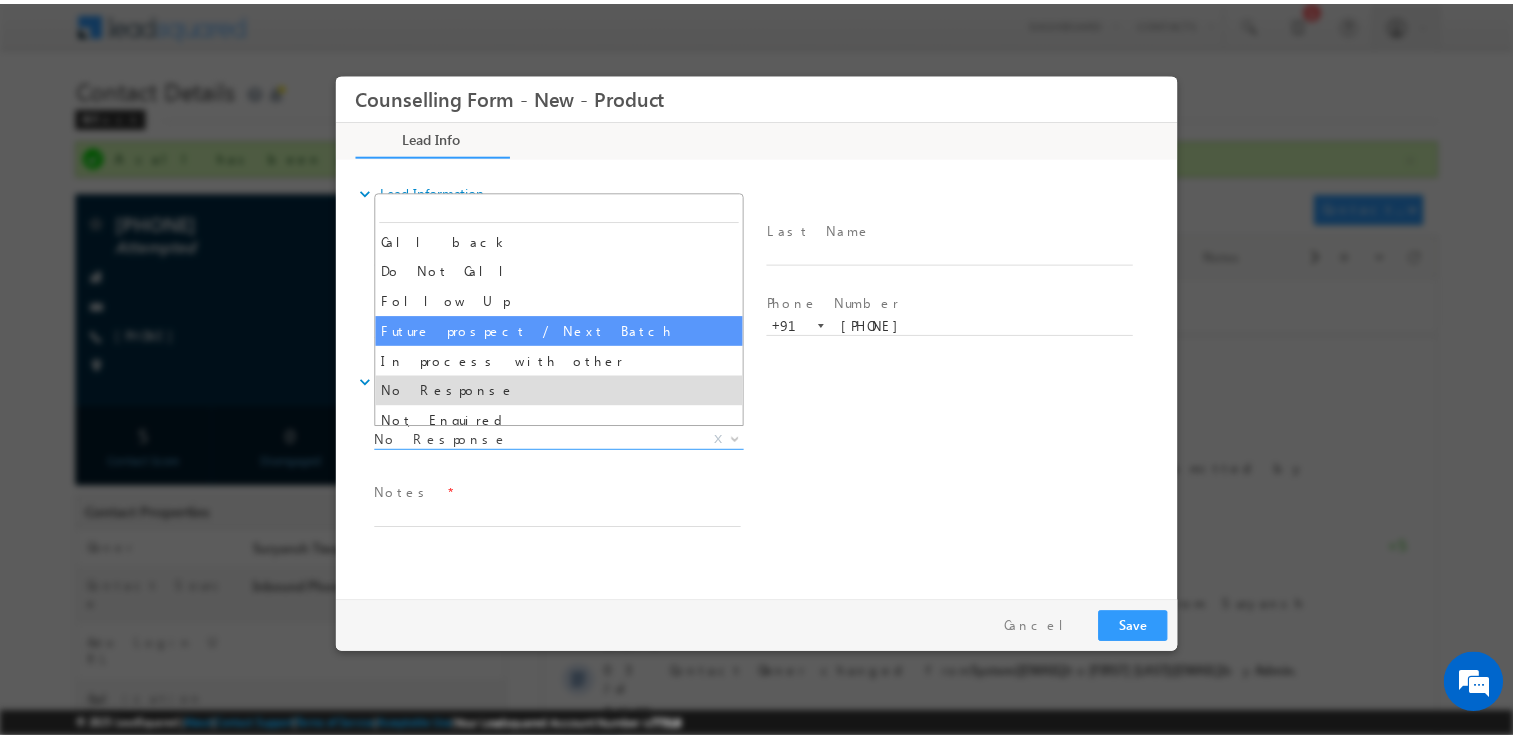 scroll, scrollTop: 129, scrollLeft: 0, axis: vertical 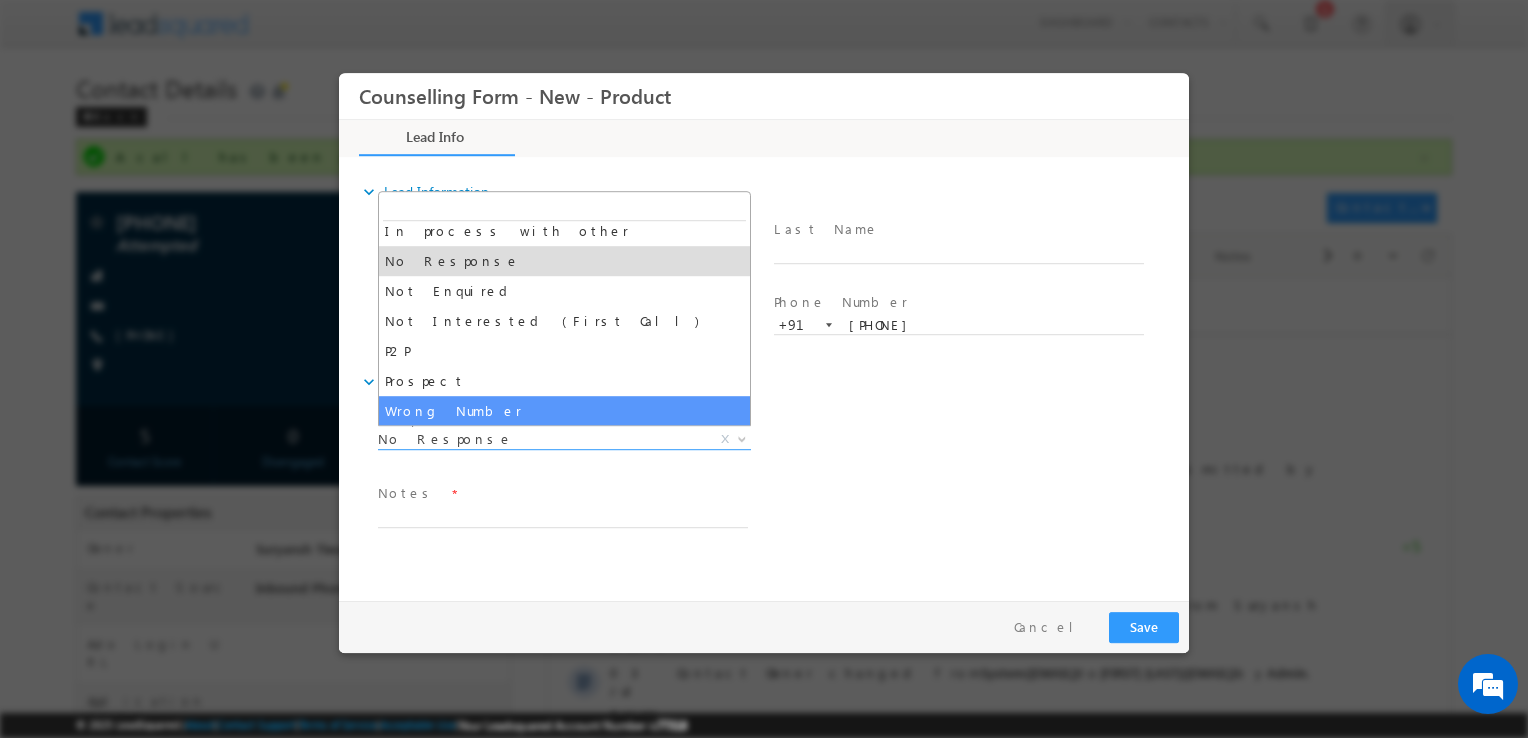 select on "Wrong Number" 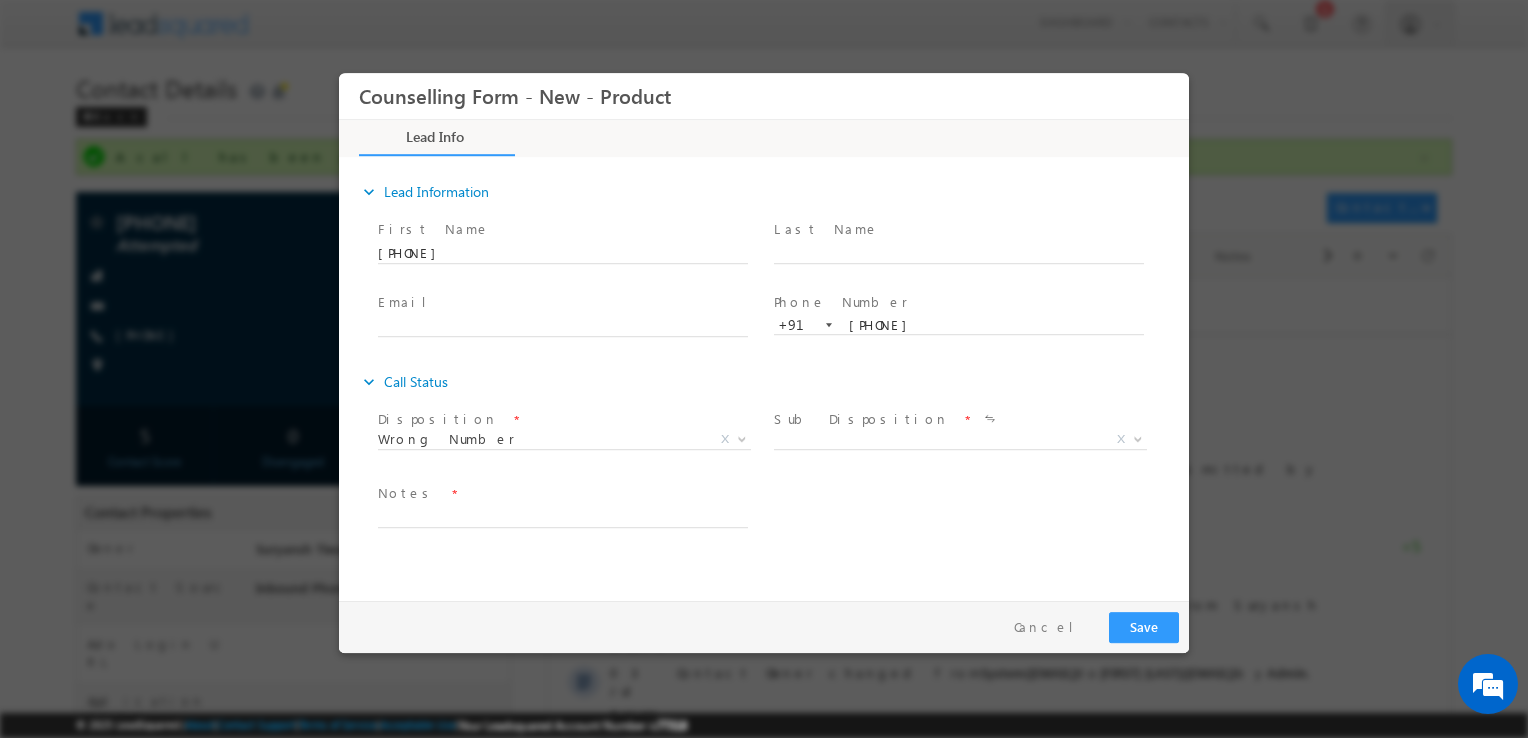 drag, startPoint x: 890, startPoint y: 425, endPoint x: 846, endPoint y: 447, distance: 49.193497 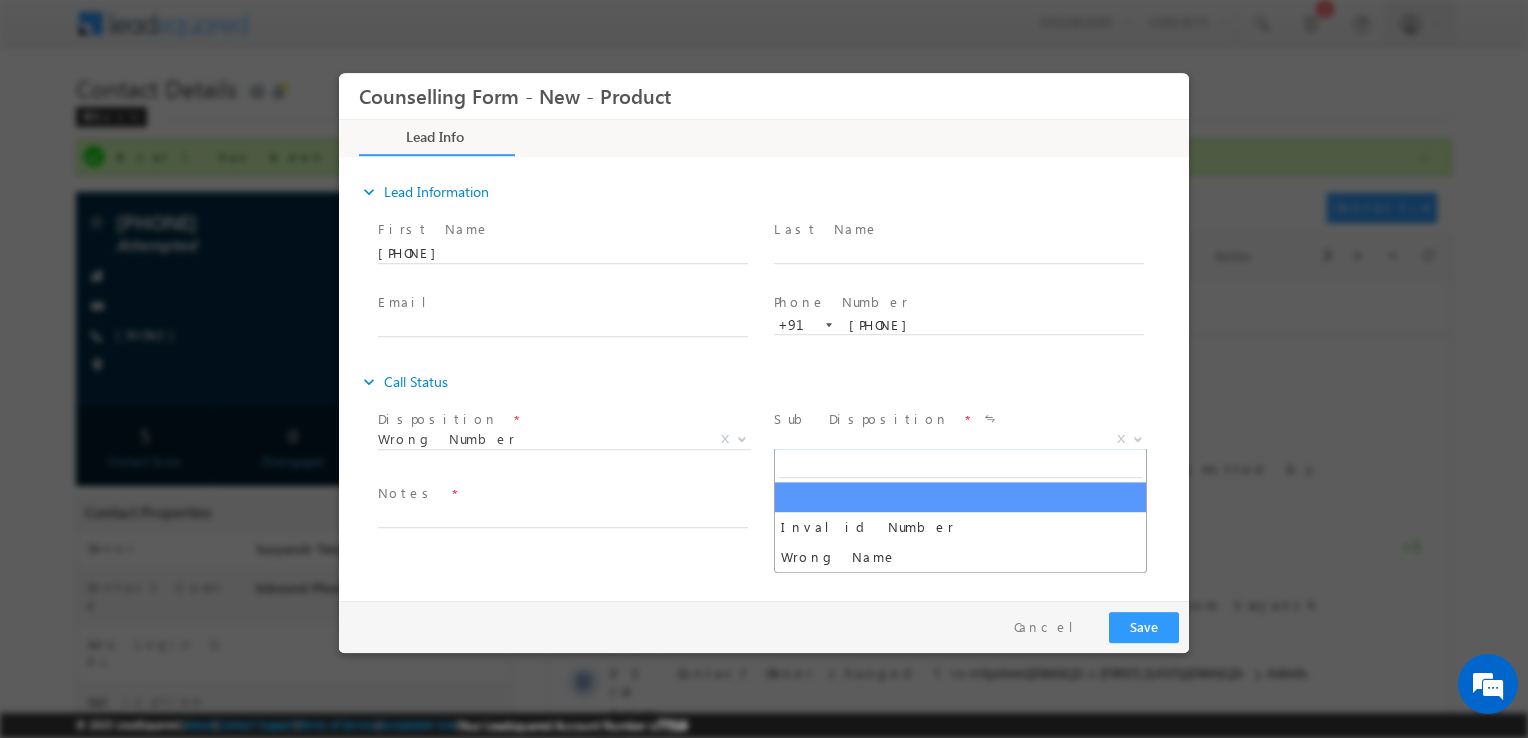 click on "X" at bounding box center (960, 440) 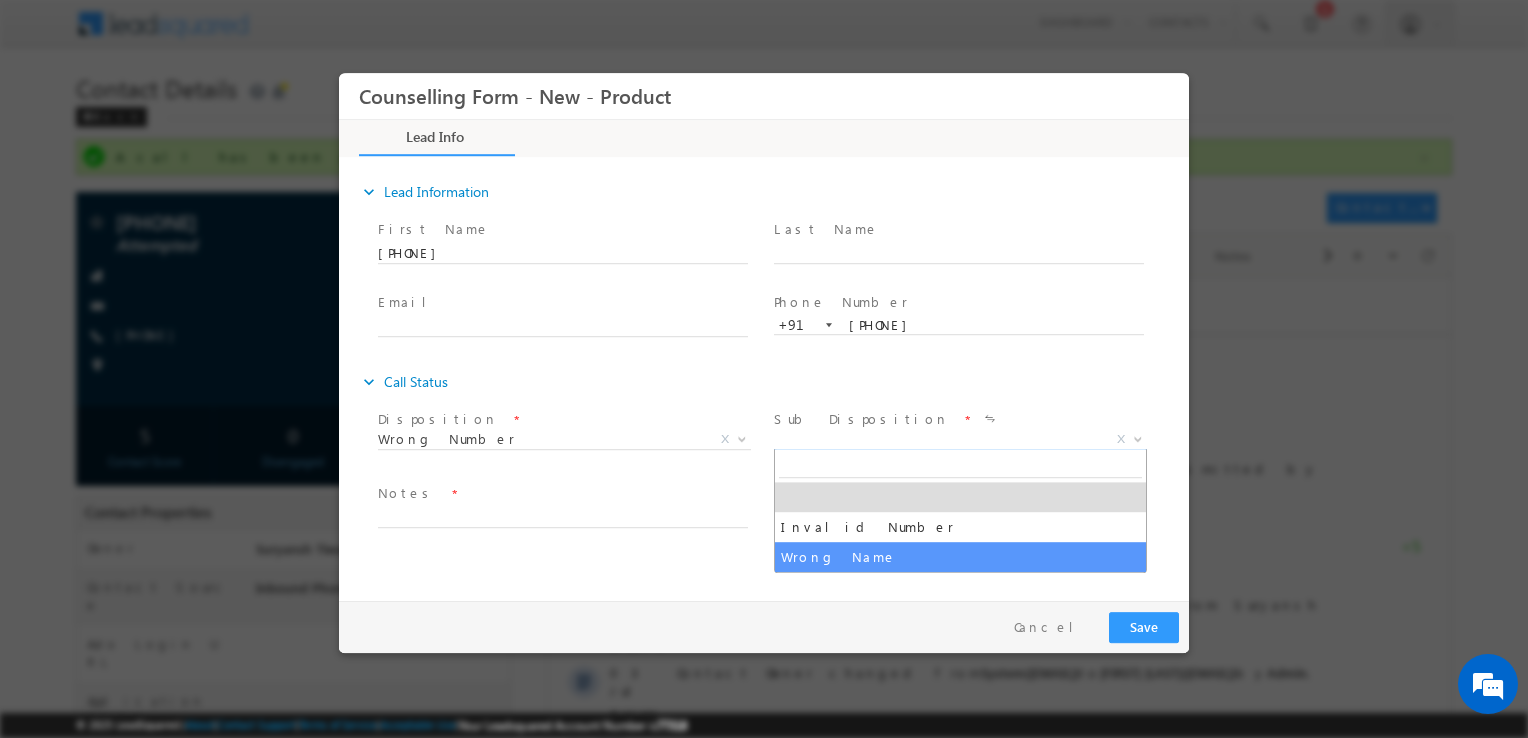 select on "Wrong Name" 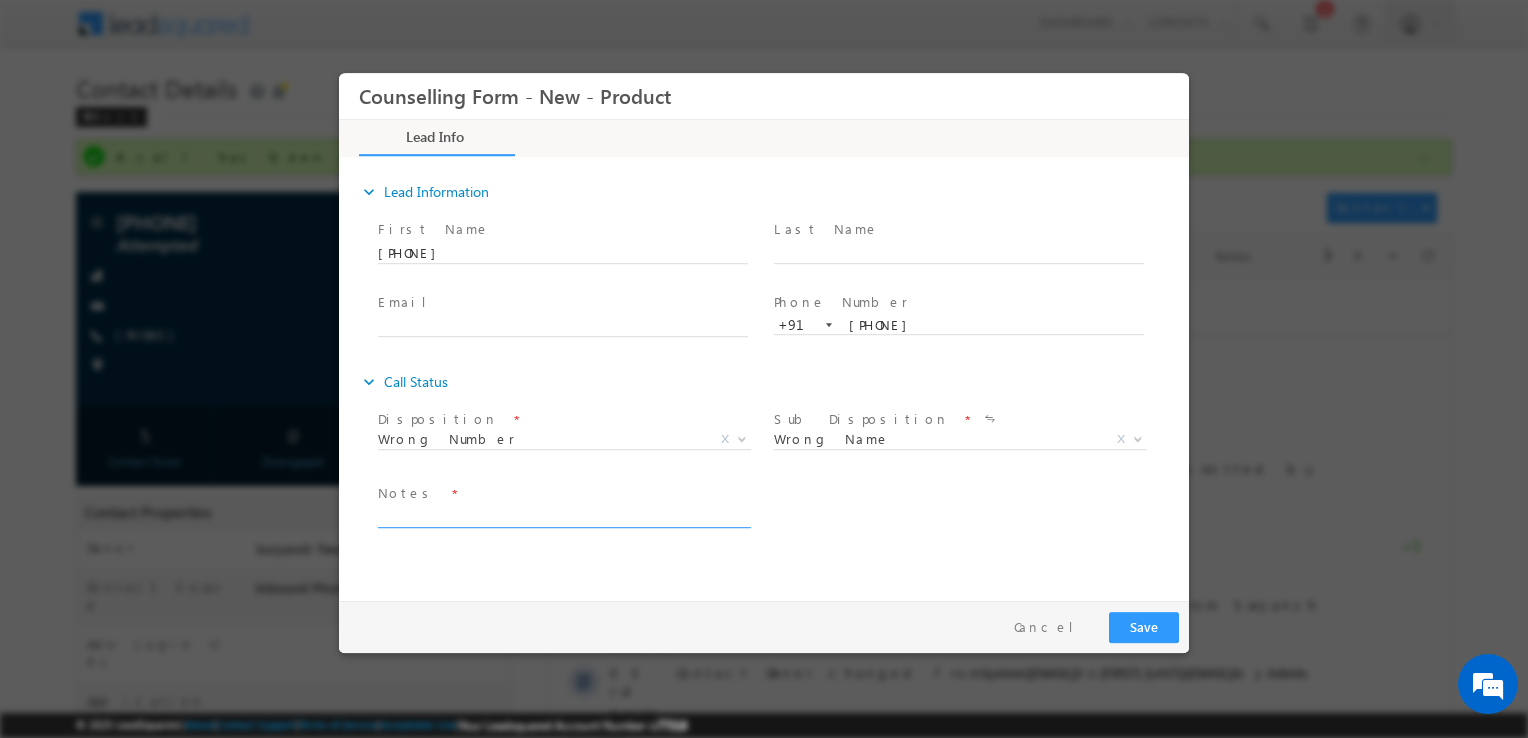 click at bounding box center (563, 516) 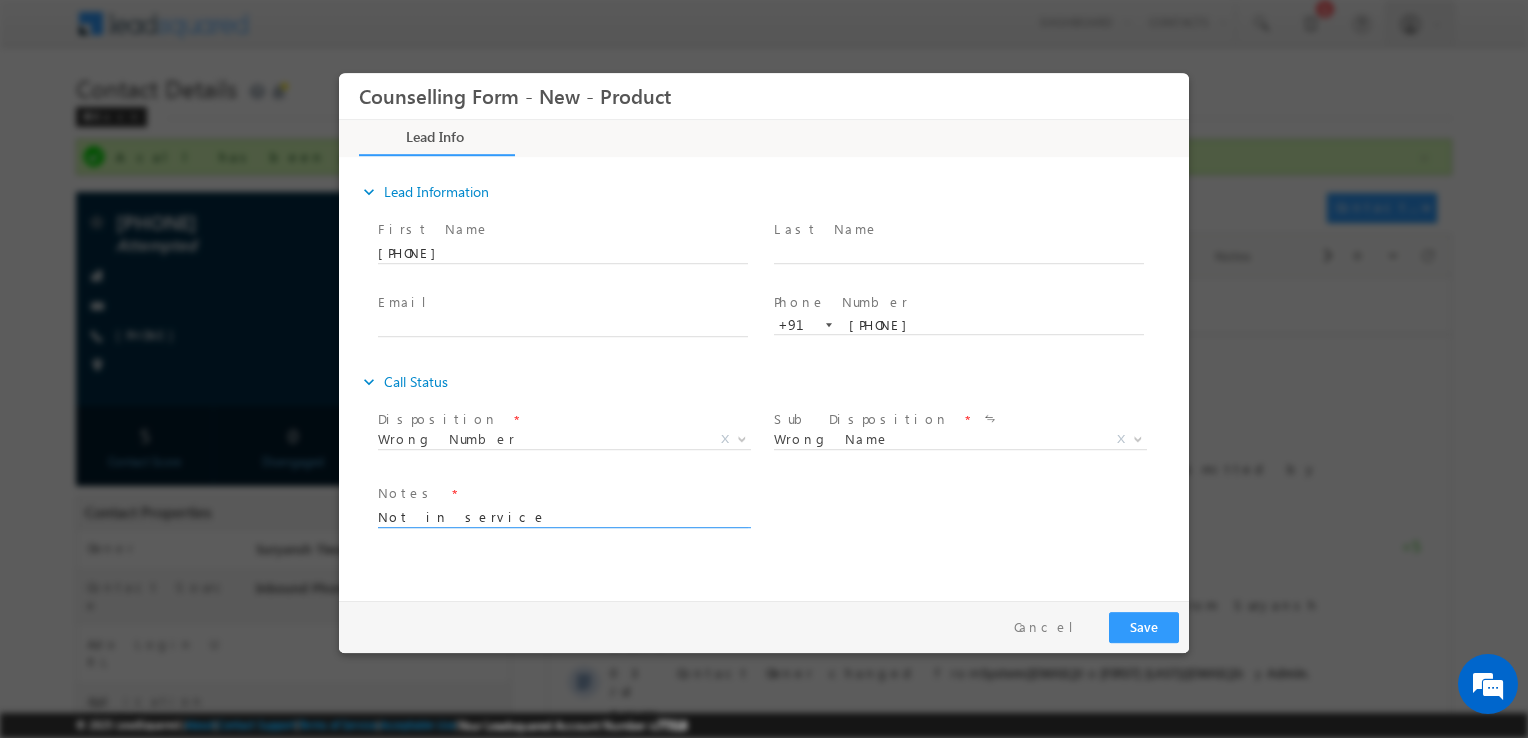 type on "Not in service" 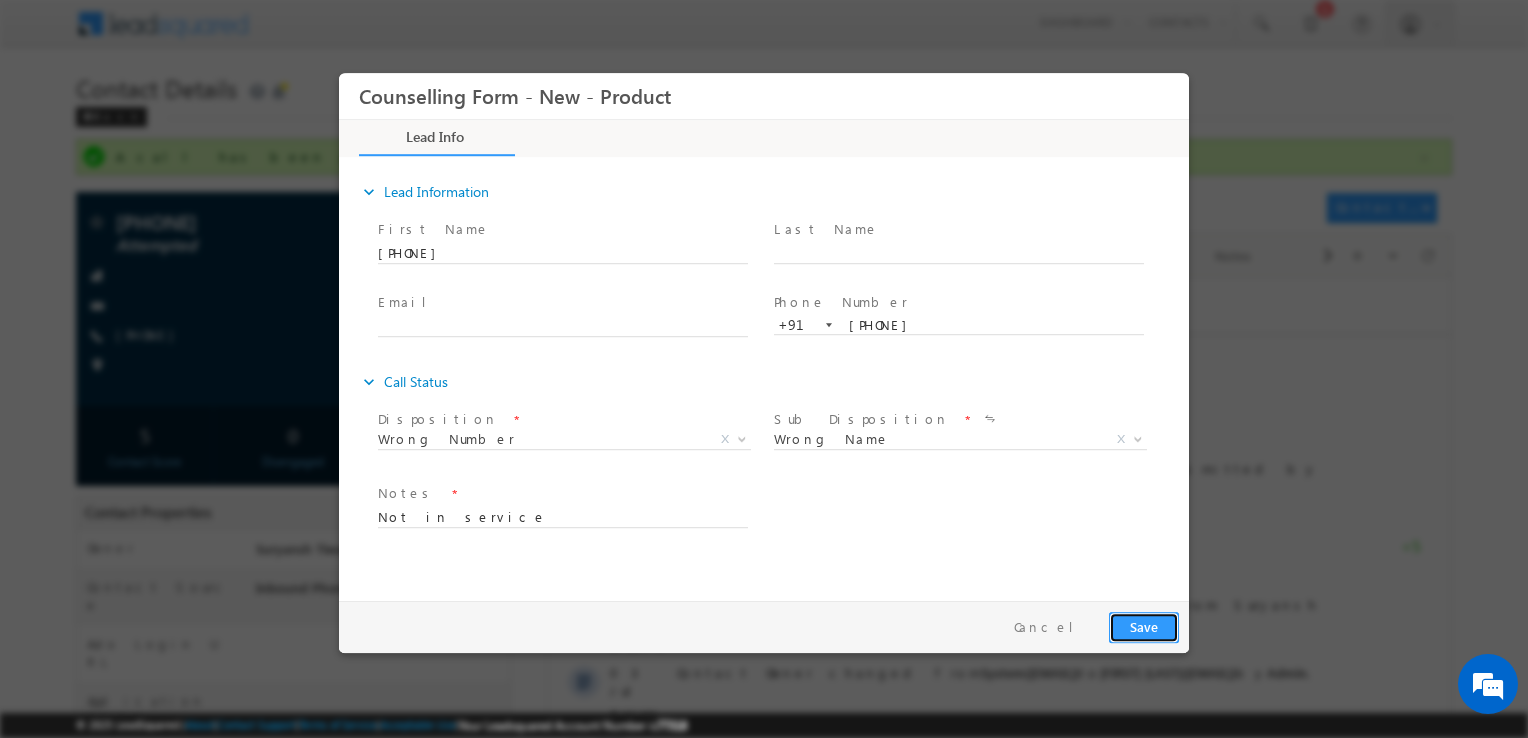 click on "Save" at bounding box center (1144, 627) 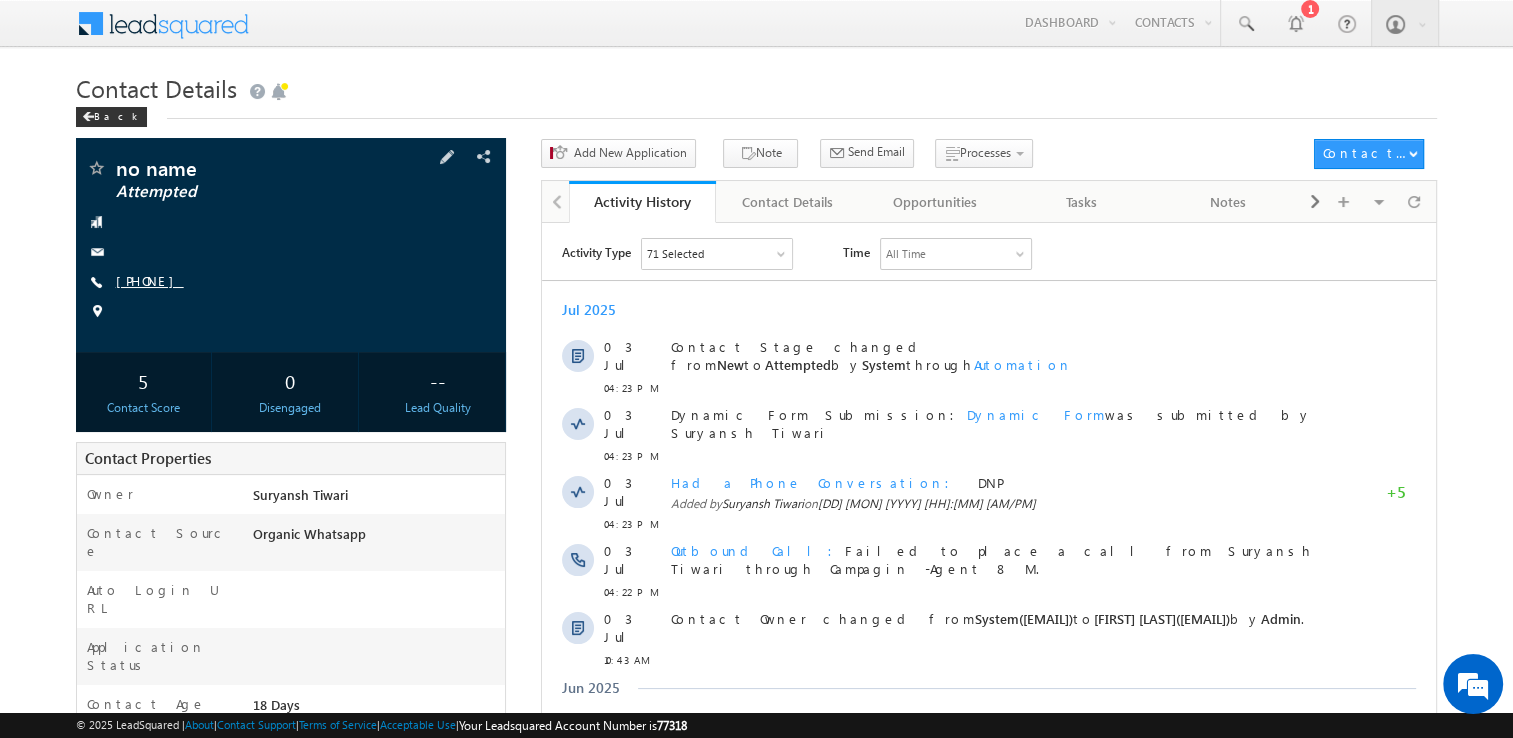 scroll, scrollTop: 0, scrollLeft: 0, axis: both 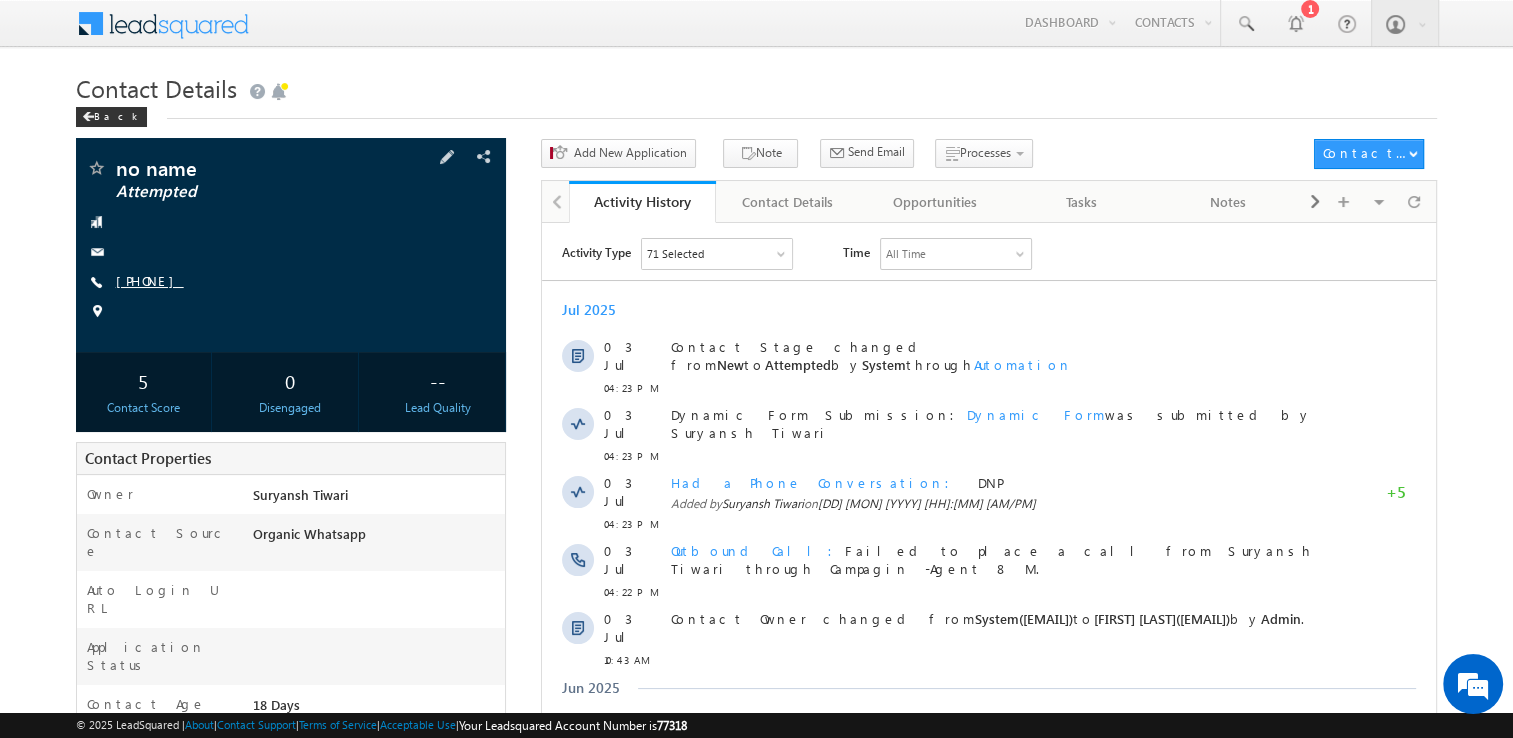 click on "+91-9567998644" at bounding box center (150, 280) 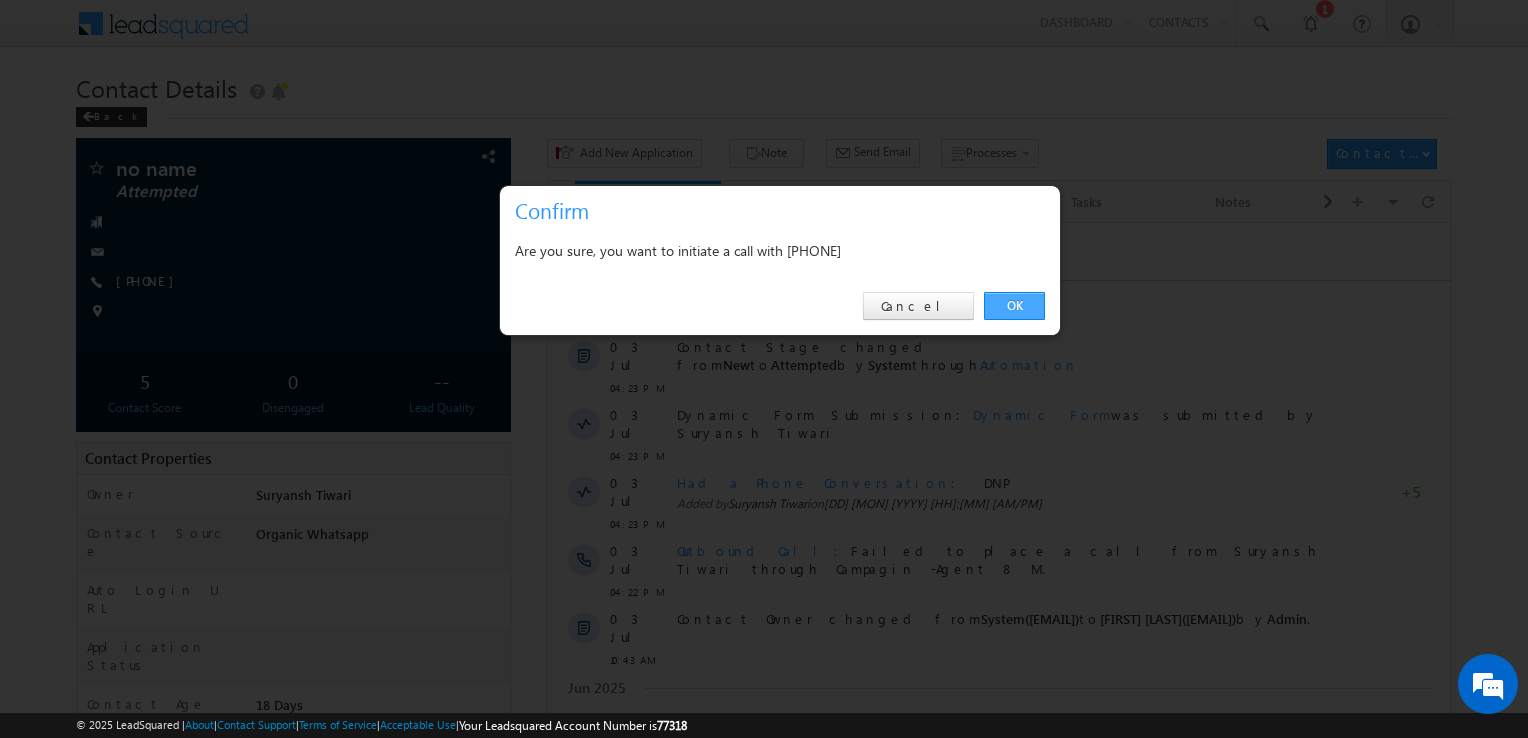 click on "OK" at bounding box center [1014, 306] 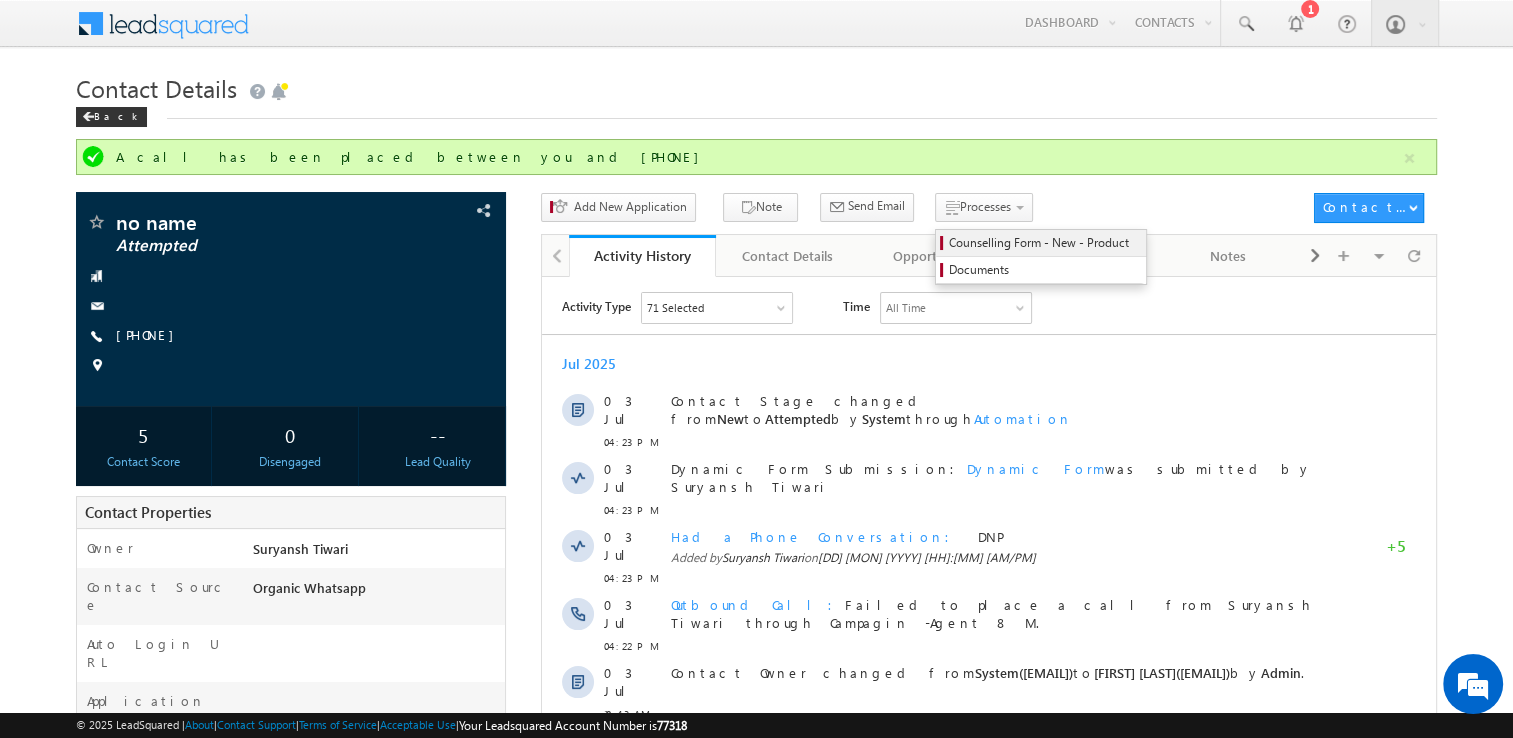 click on "Counselling Form - New - Product" at bounding box center (1044, 243) 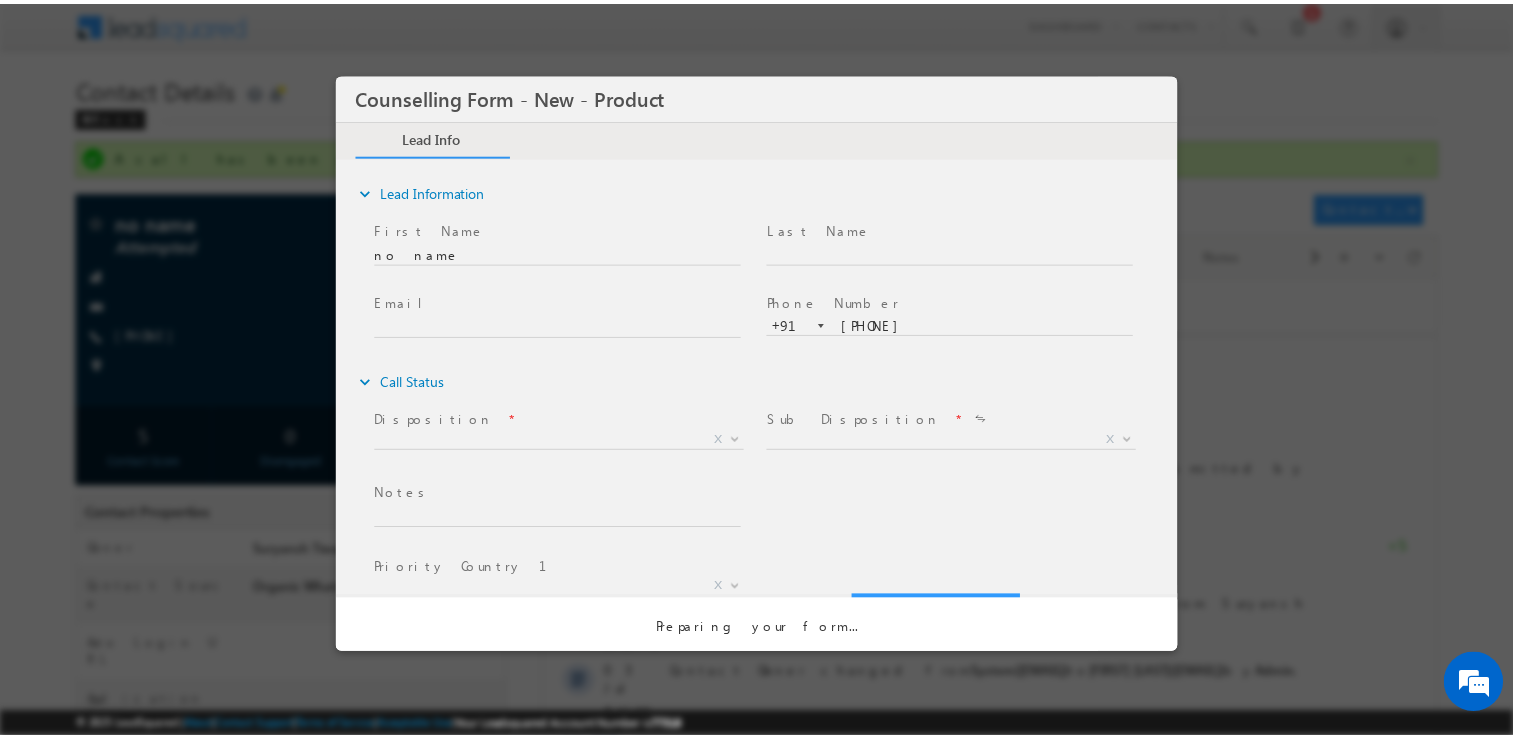 scroll, scrollTop: 0, scrollLeft: 0, axis: both 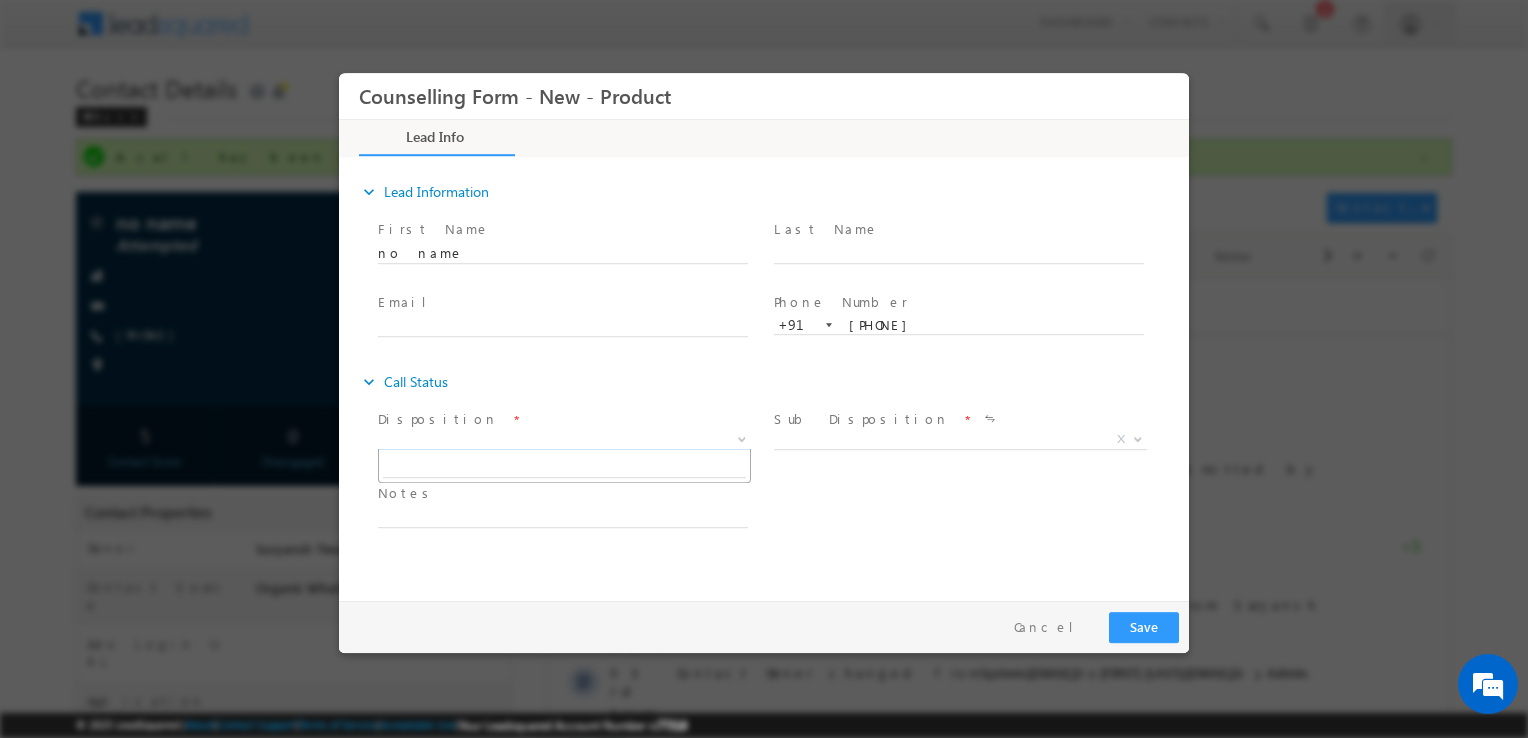click on "X" at bounding box center [564, 440] 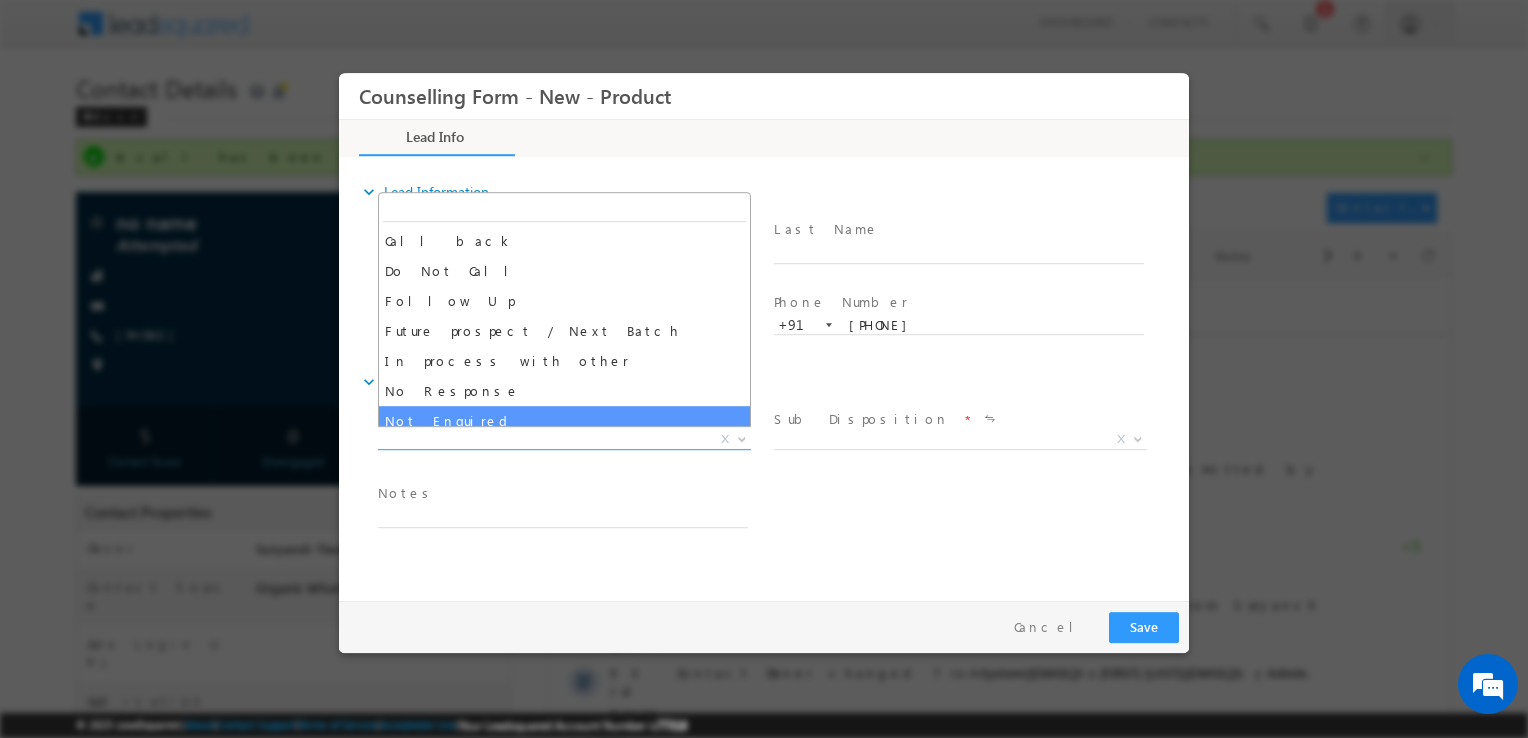 drag, startPoint x: 479, startPoint y: 411, endPoint x: 446, endPoint y: 390, distance: 39.115215 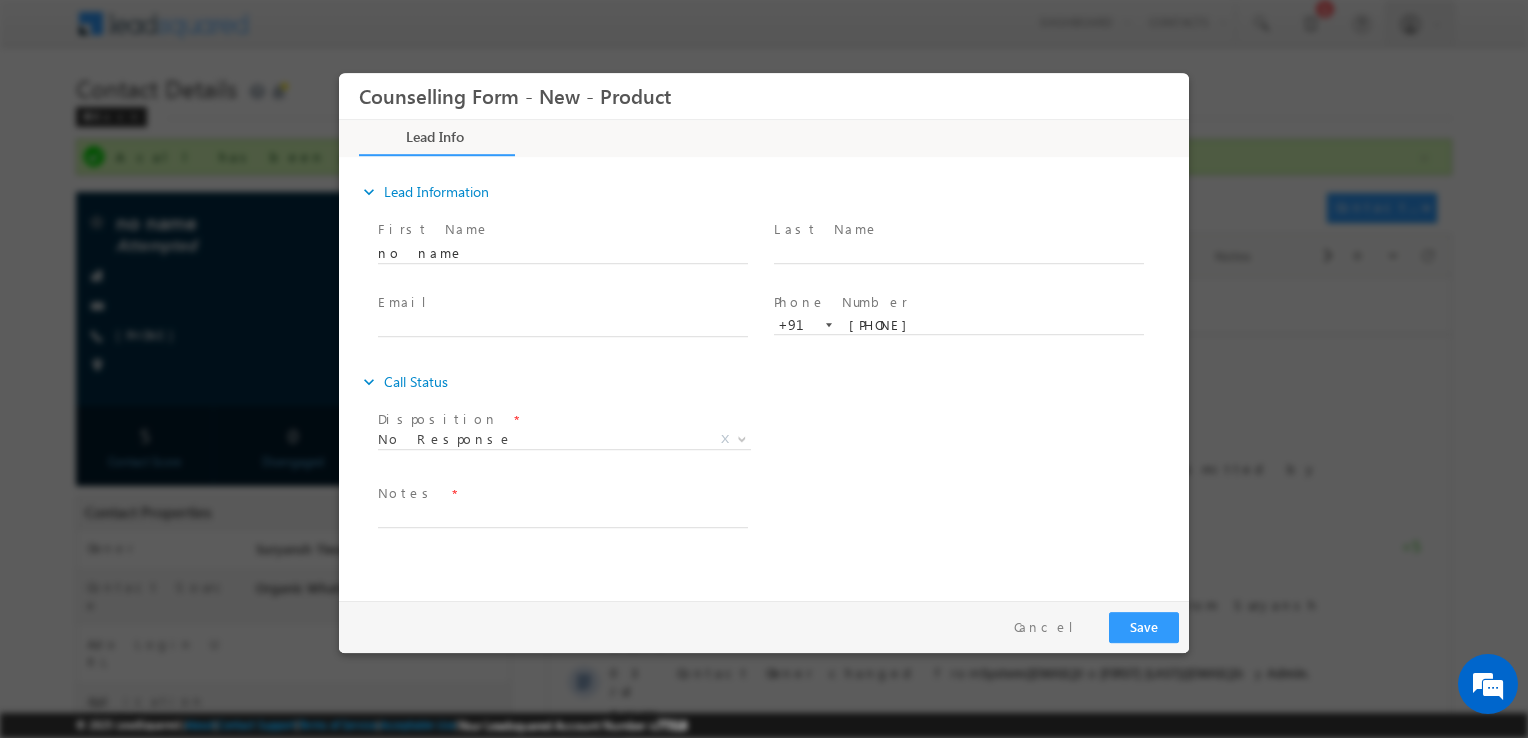 click on "expand_more Call Status" at bounding box center [403, 382] 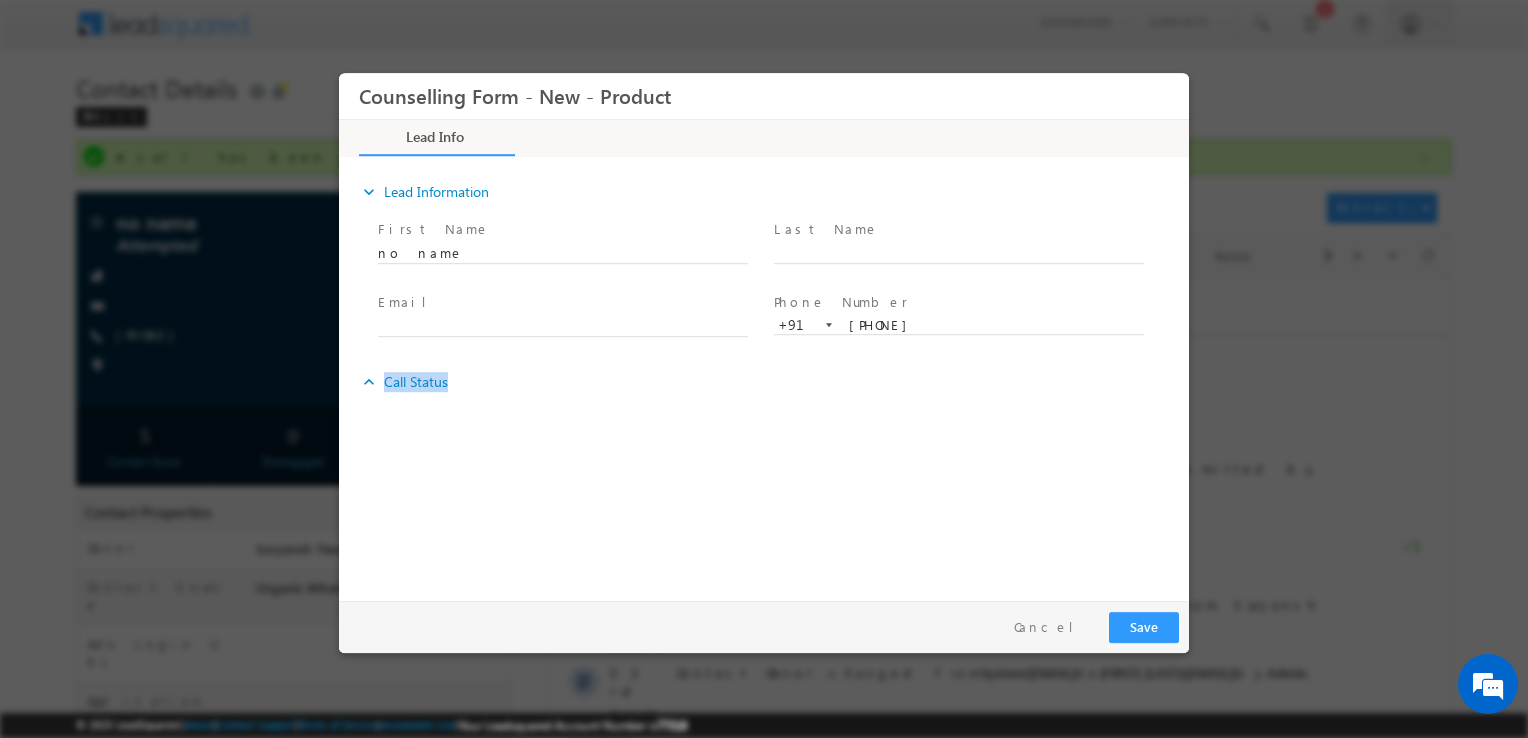 drag, startPoint x: 380, startPoint y: 403, endPoint x: 369, endPoint y: 370, distance: 34.785053 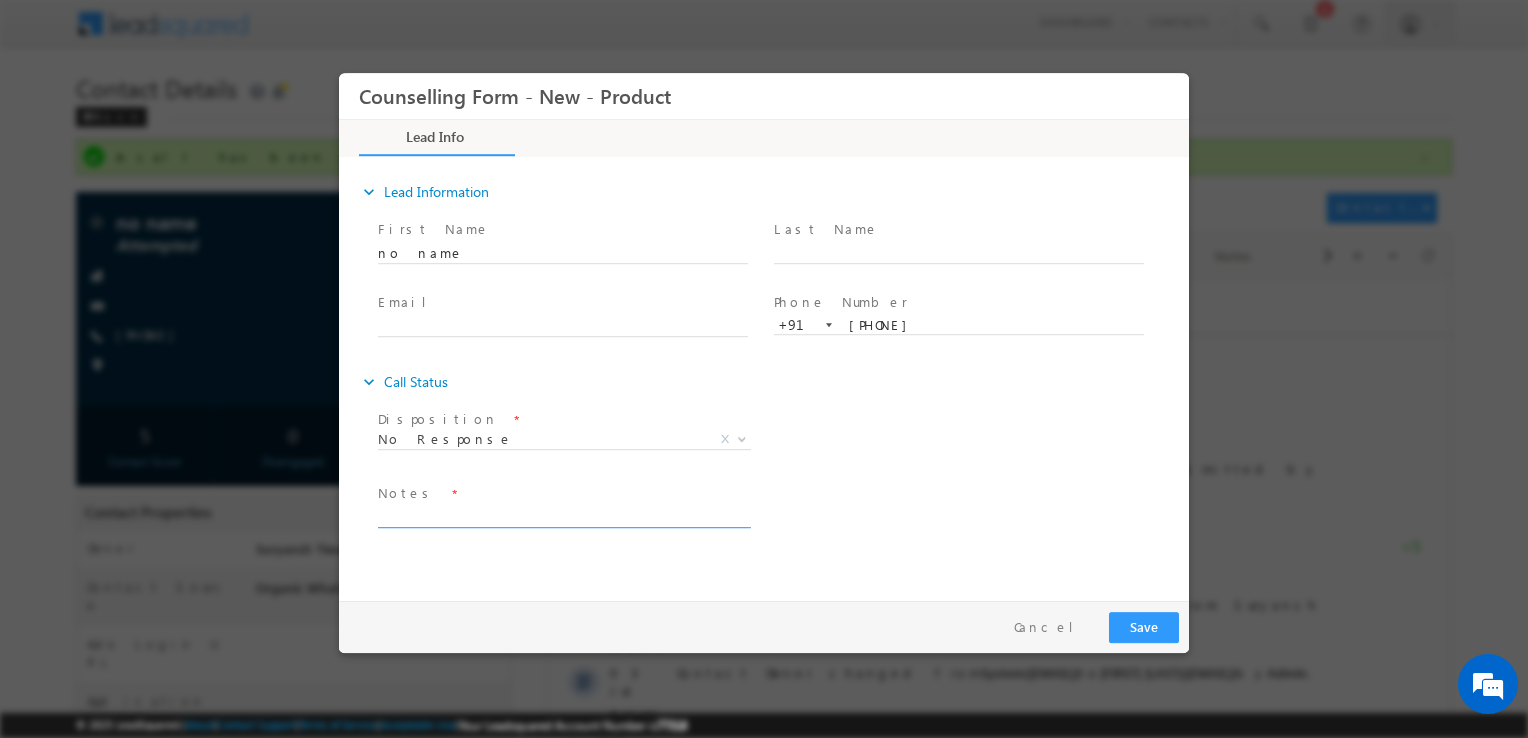 click at bounding box center [563, 516] 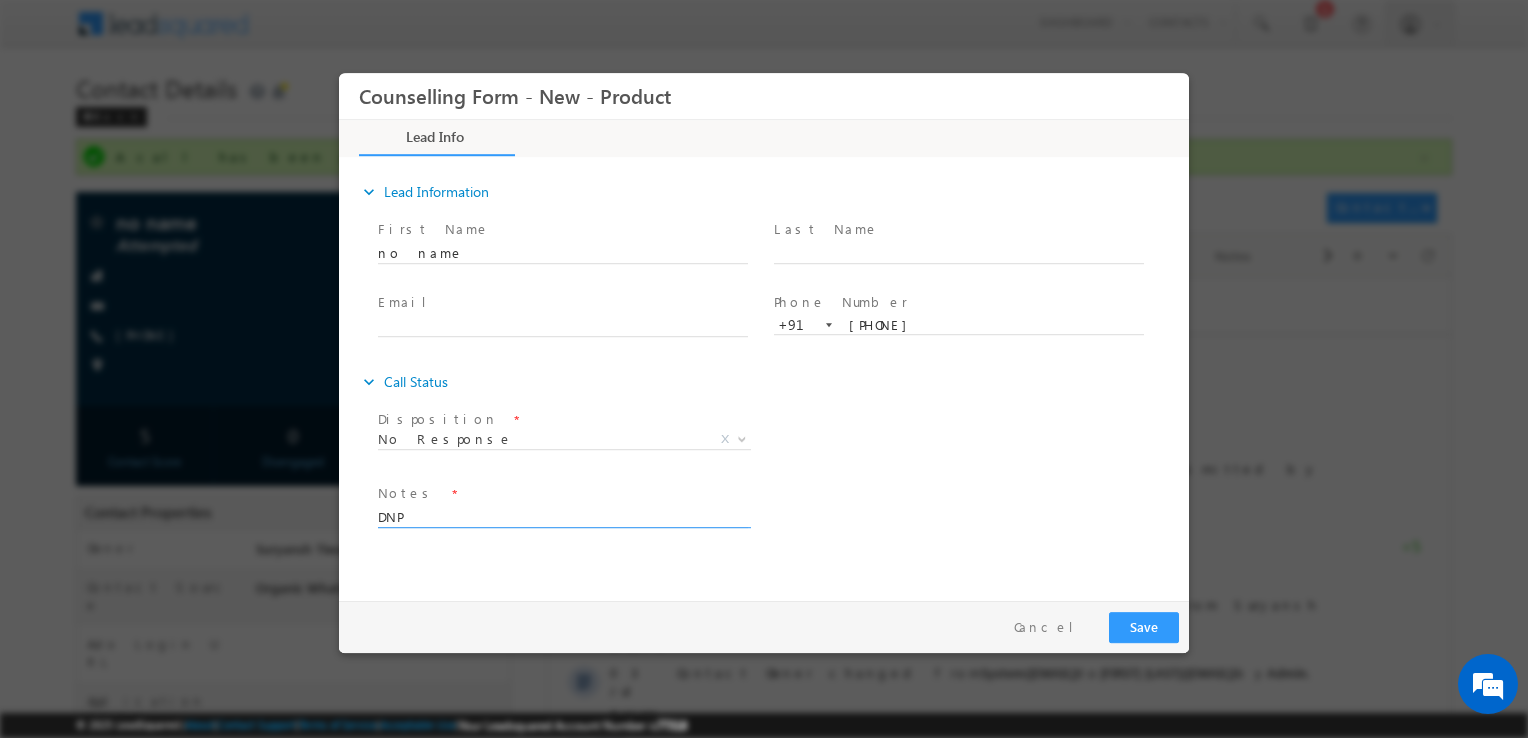 type on "DNP" 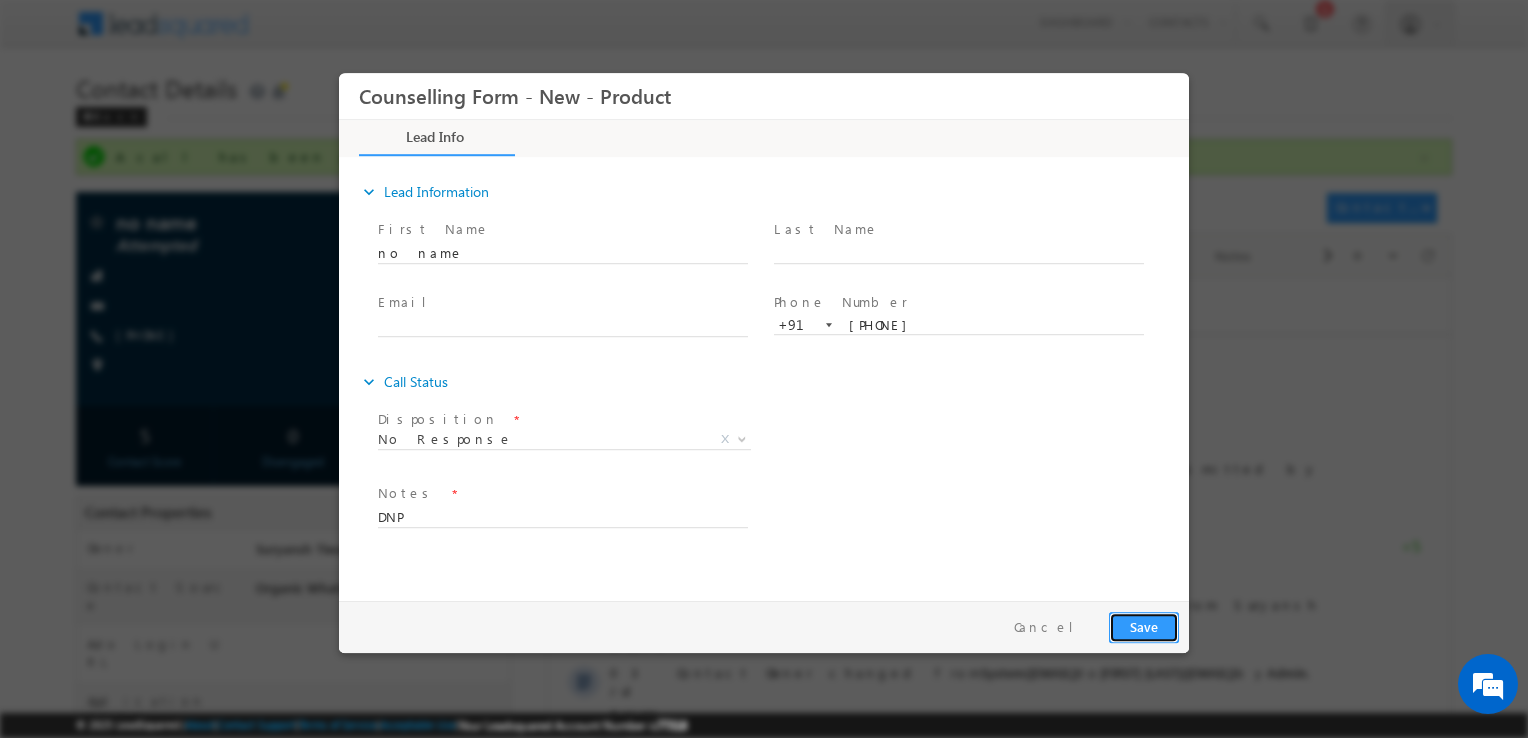 click on "Save" at bounding box center [1144, 627] 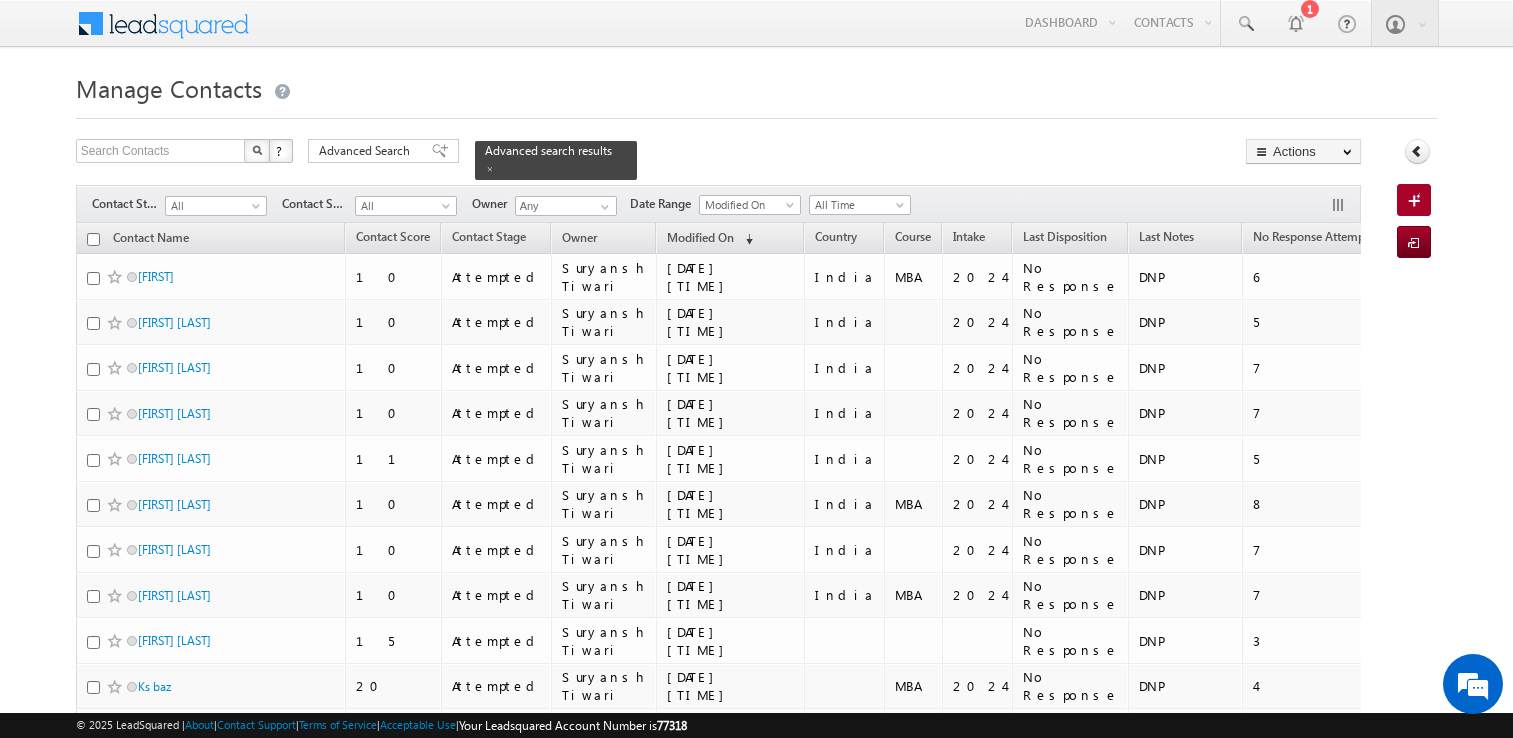 scroll, scrollTop: 2701, scrollLeft: 0, axis: vertical 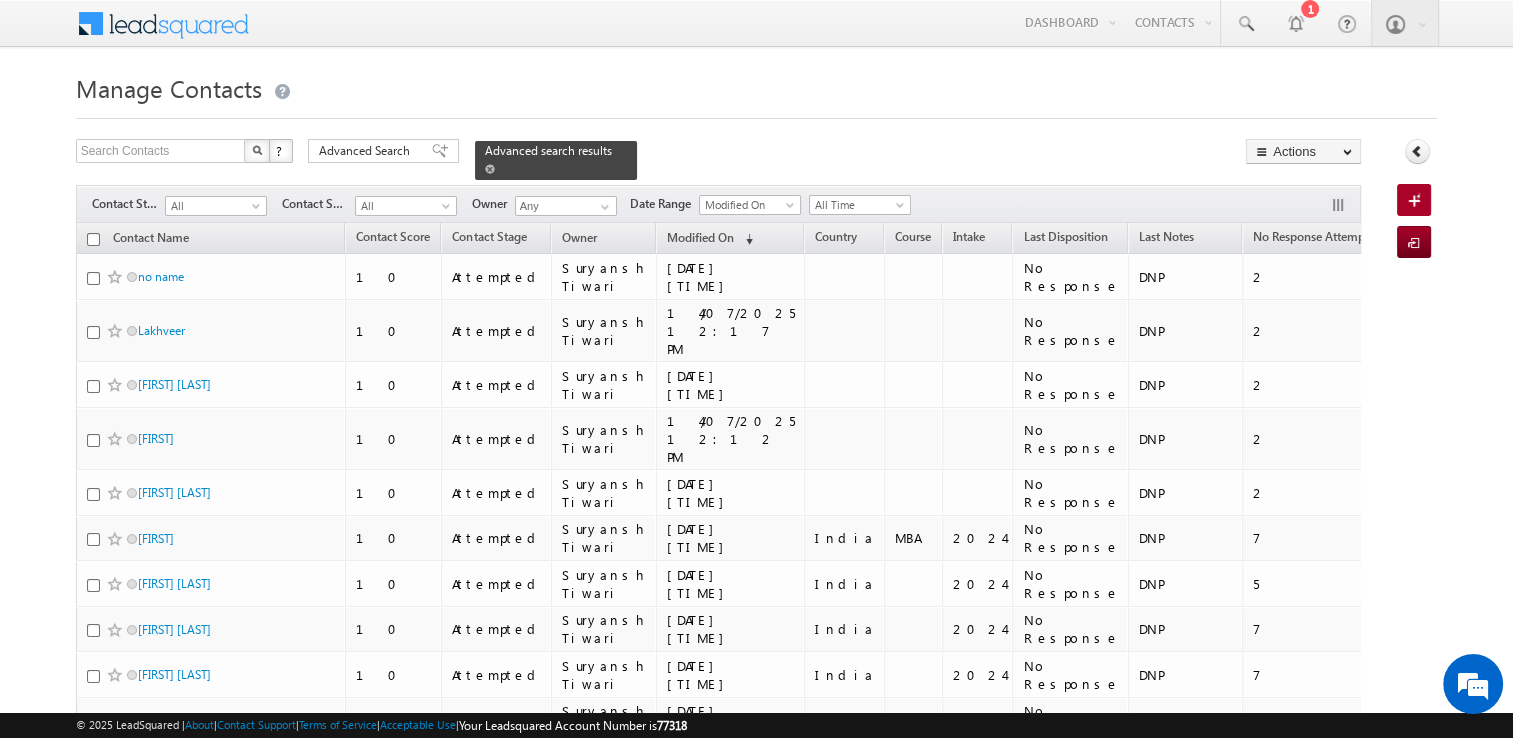 click at bounding box center [490, 169] 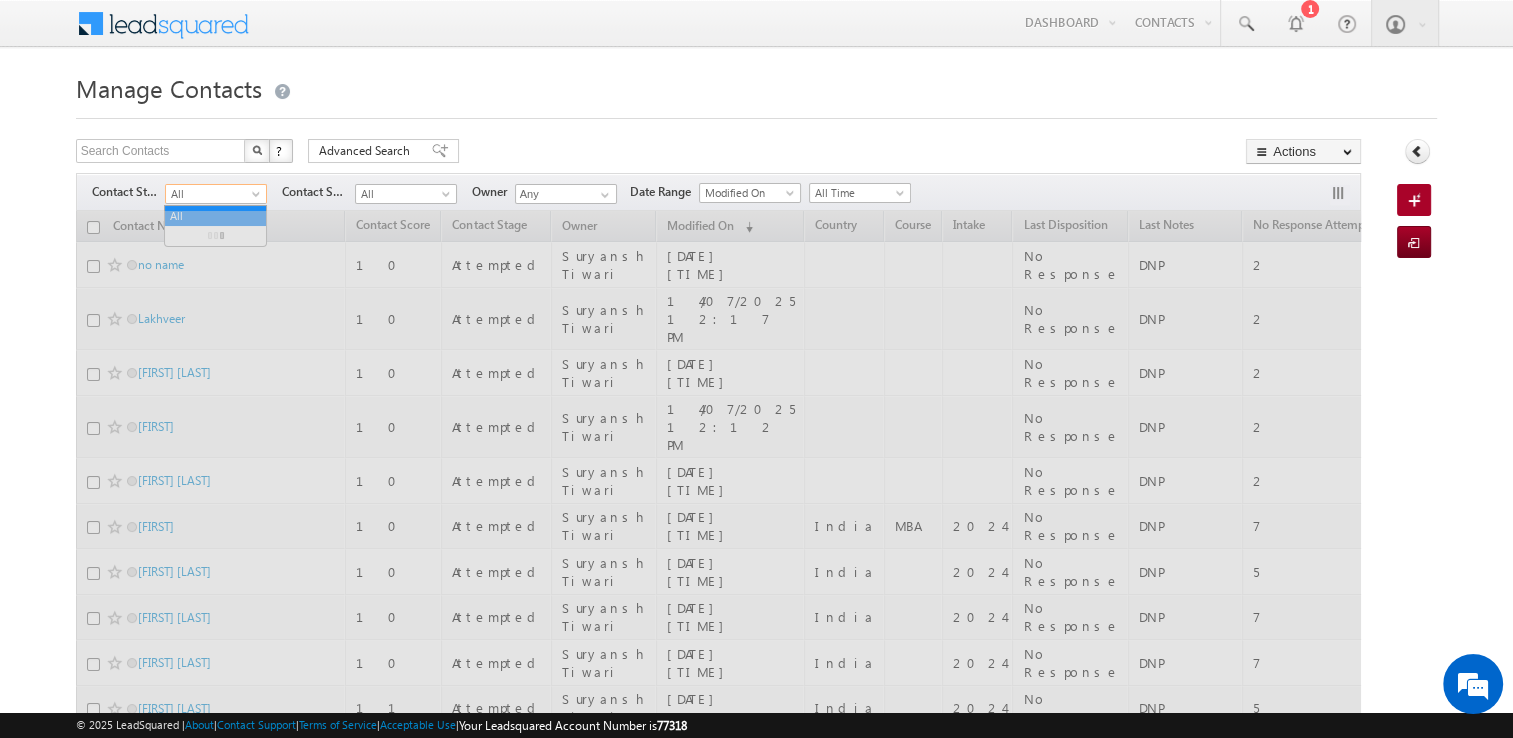 click on "All" at bounding box center [213, 194] 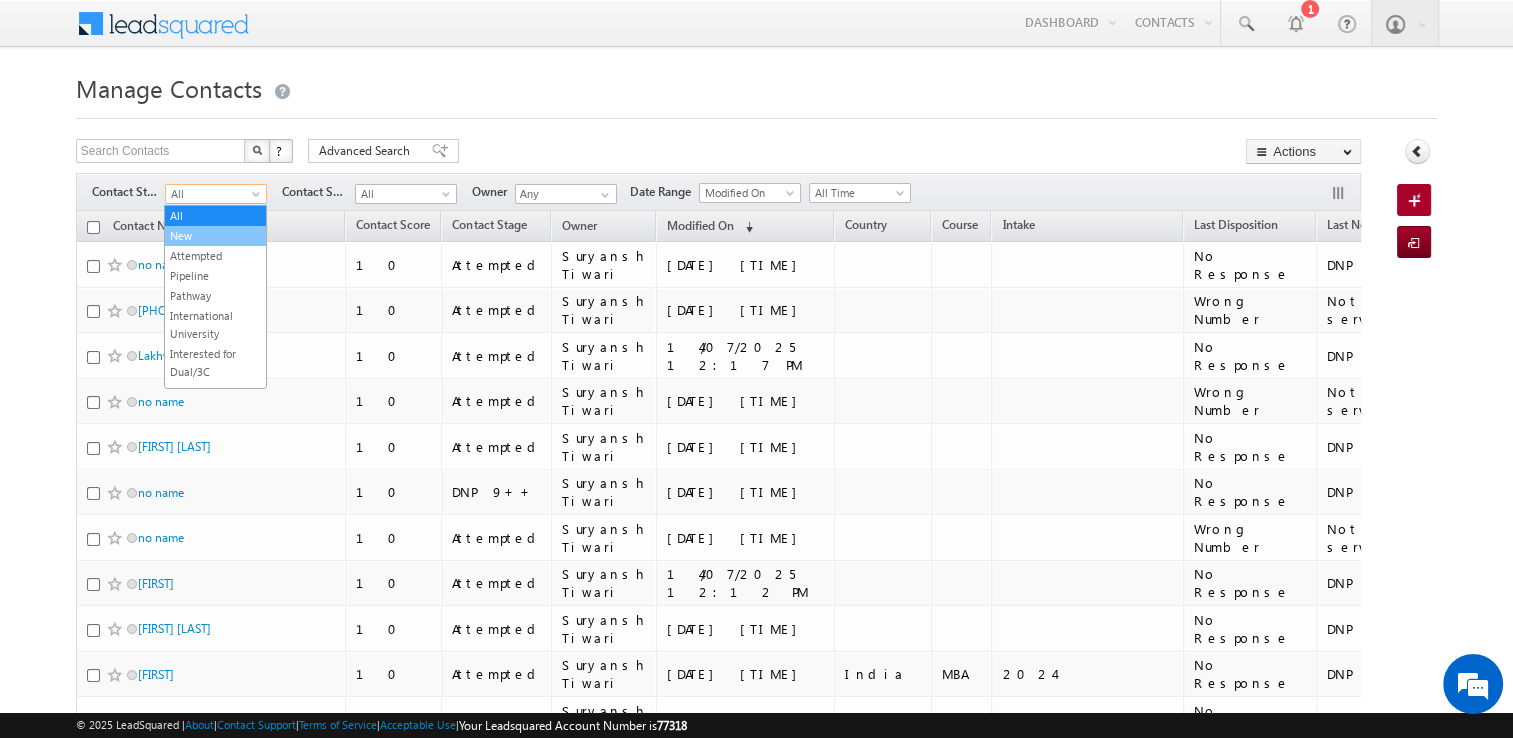 click on "New" at bounding box center [215, 236] 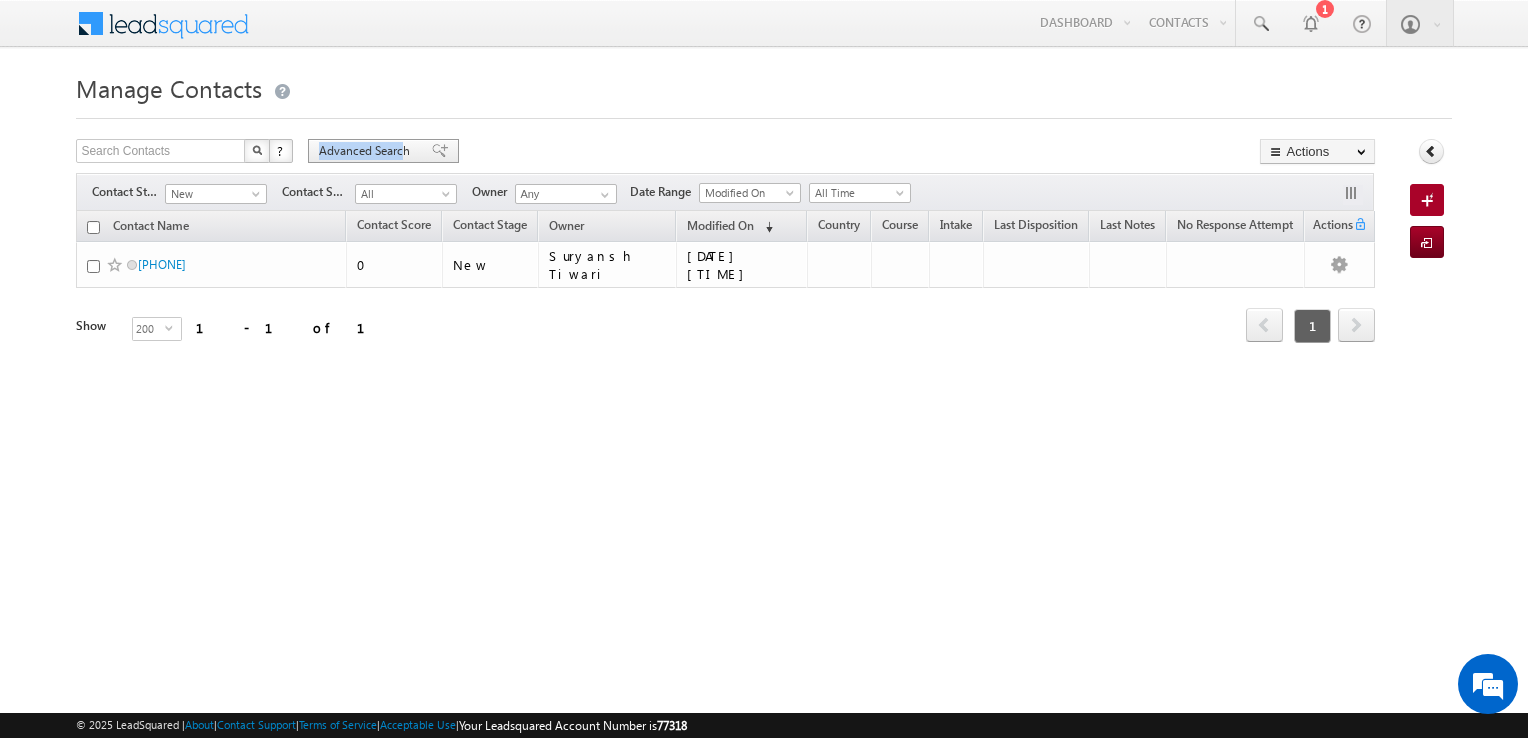 drag, startPoint x: 405, startPoint y: 146, endPoint x: 316, endPoint y: 147, distance: 89.005615 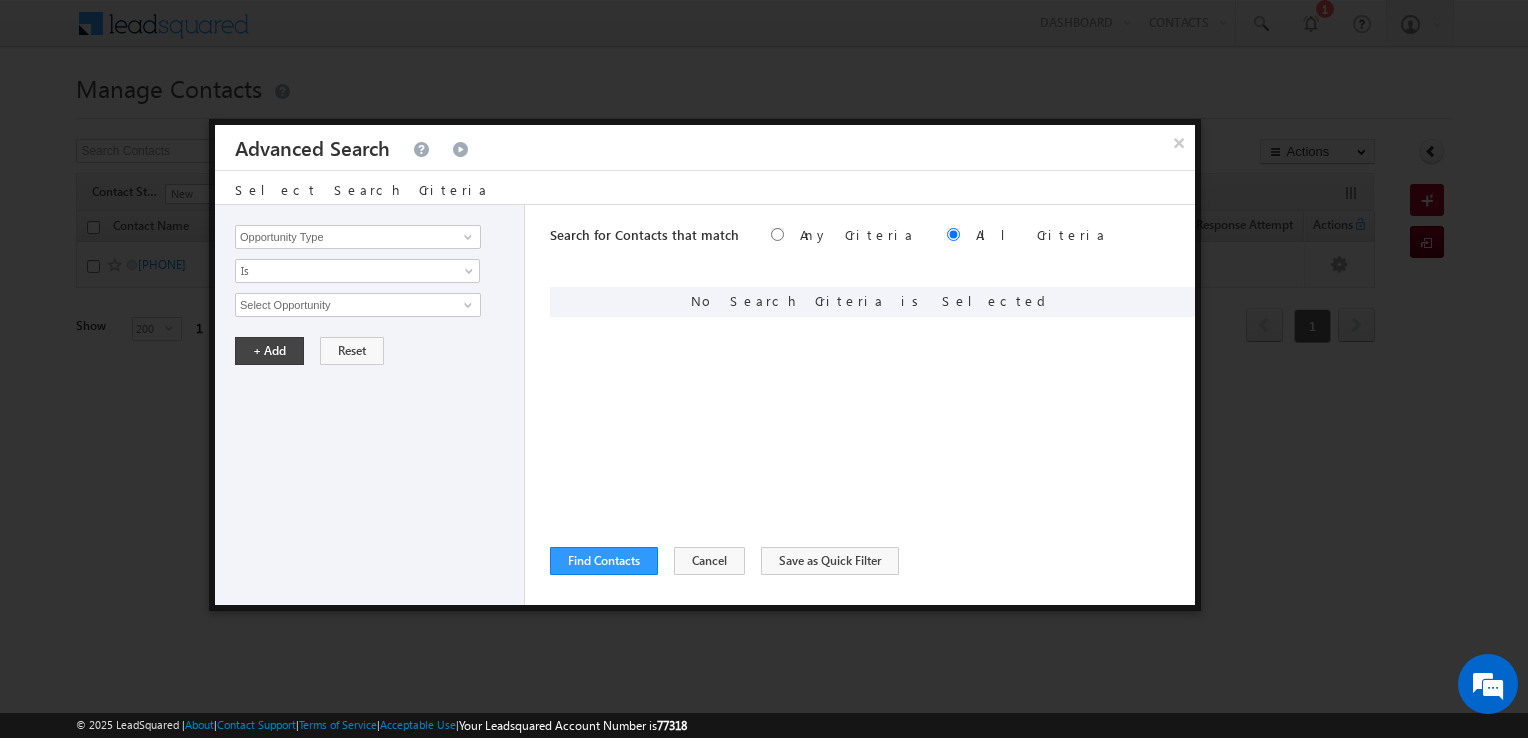 click on "×" at bounding box center (1179, 142) 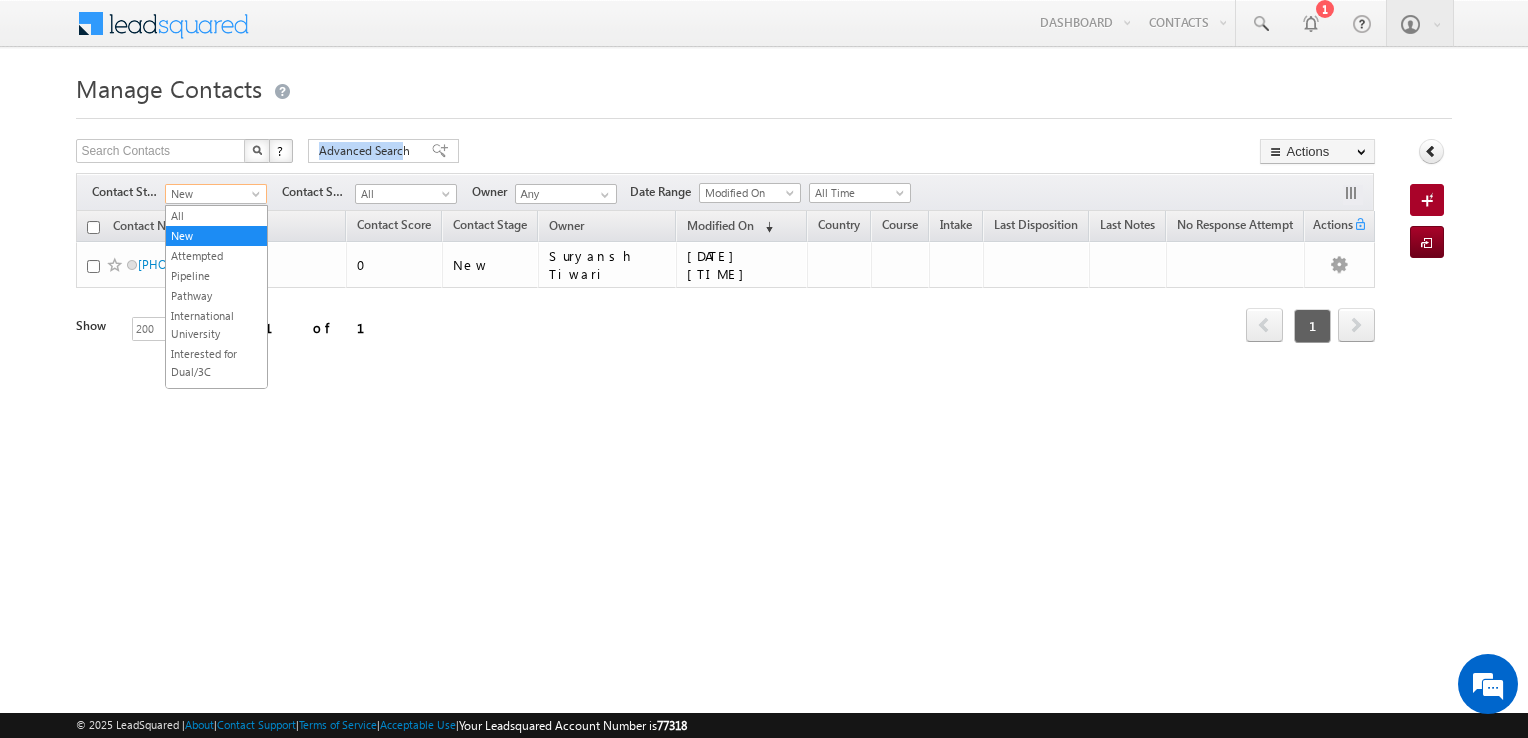 click at bounding box center (258, 198) 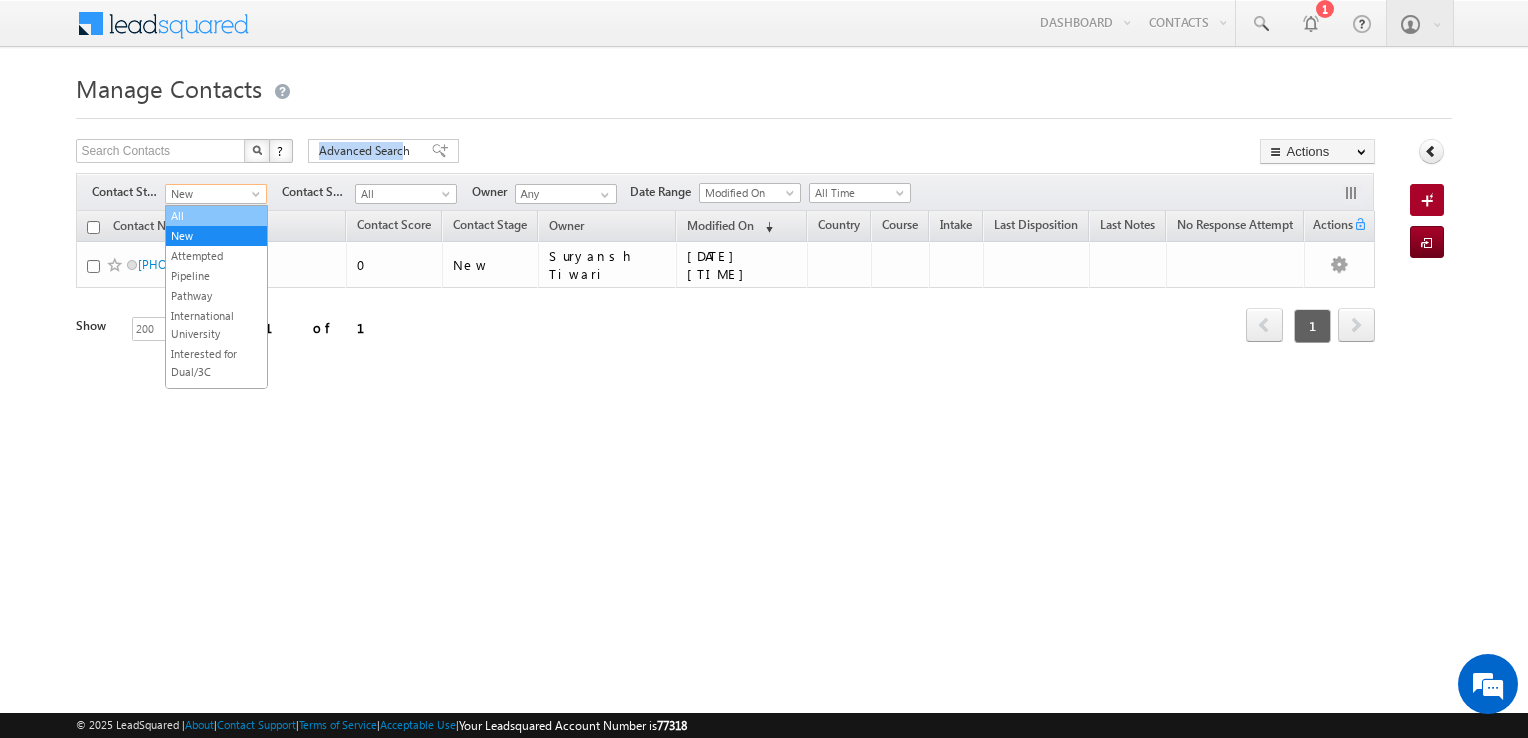 click on "All" at bounding box center [216, 216] 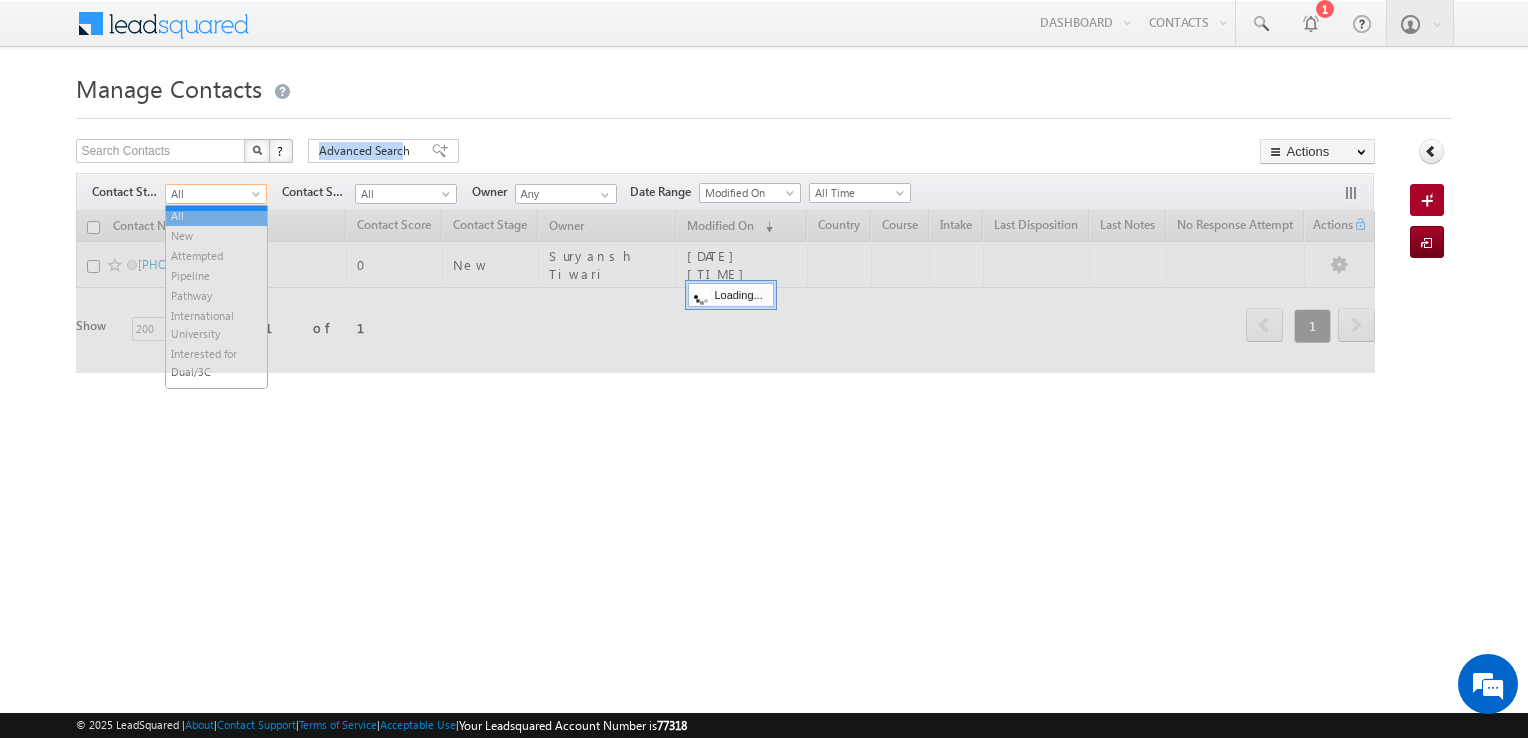 click on "All" at bounding box center (213, 194) 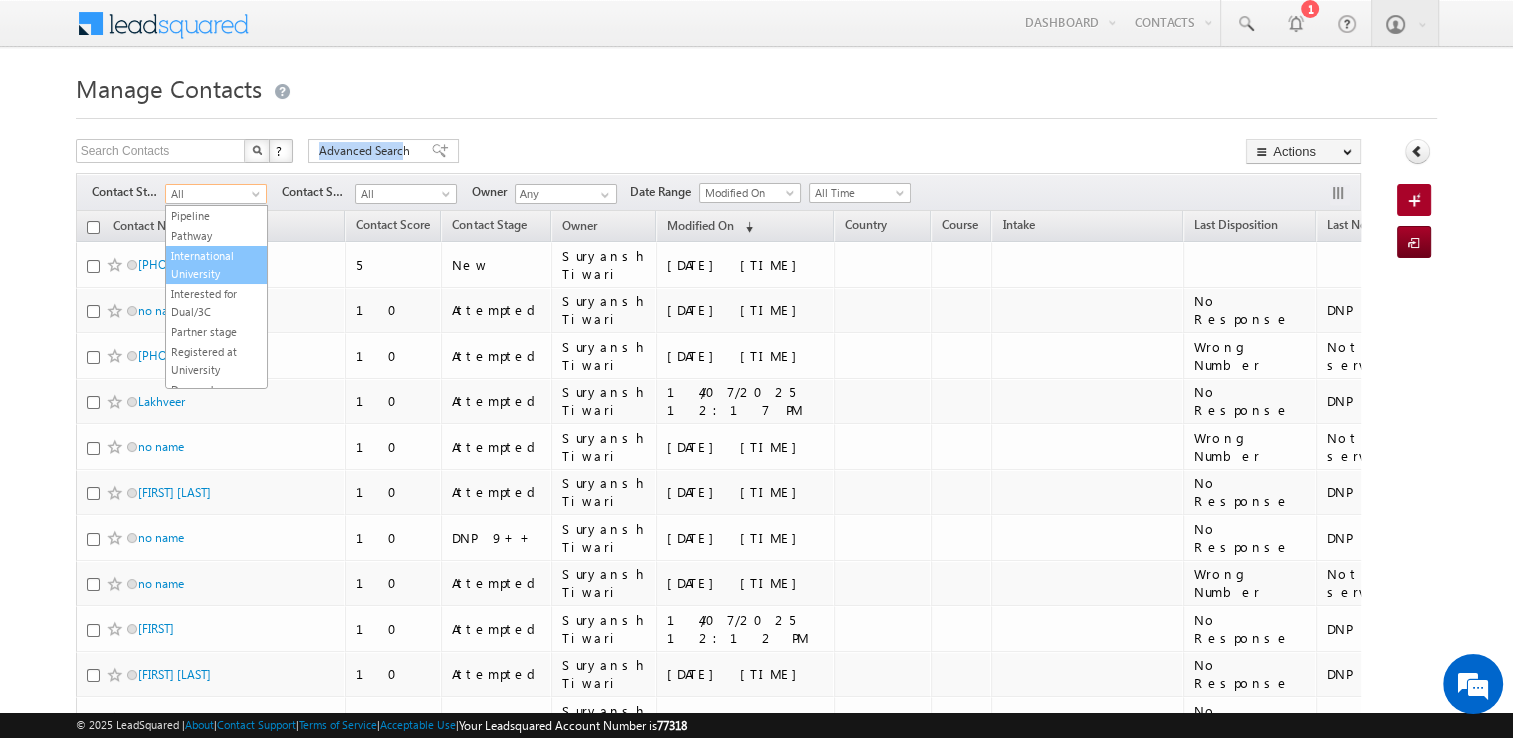 scroll, scrollTop: 87, scrollLeft: 0, axis: vertical 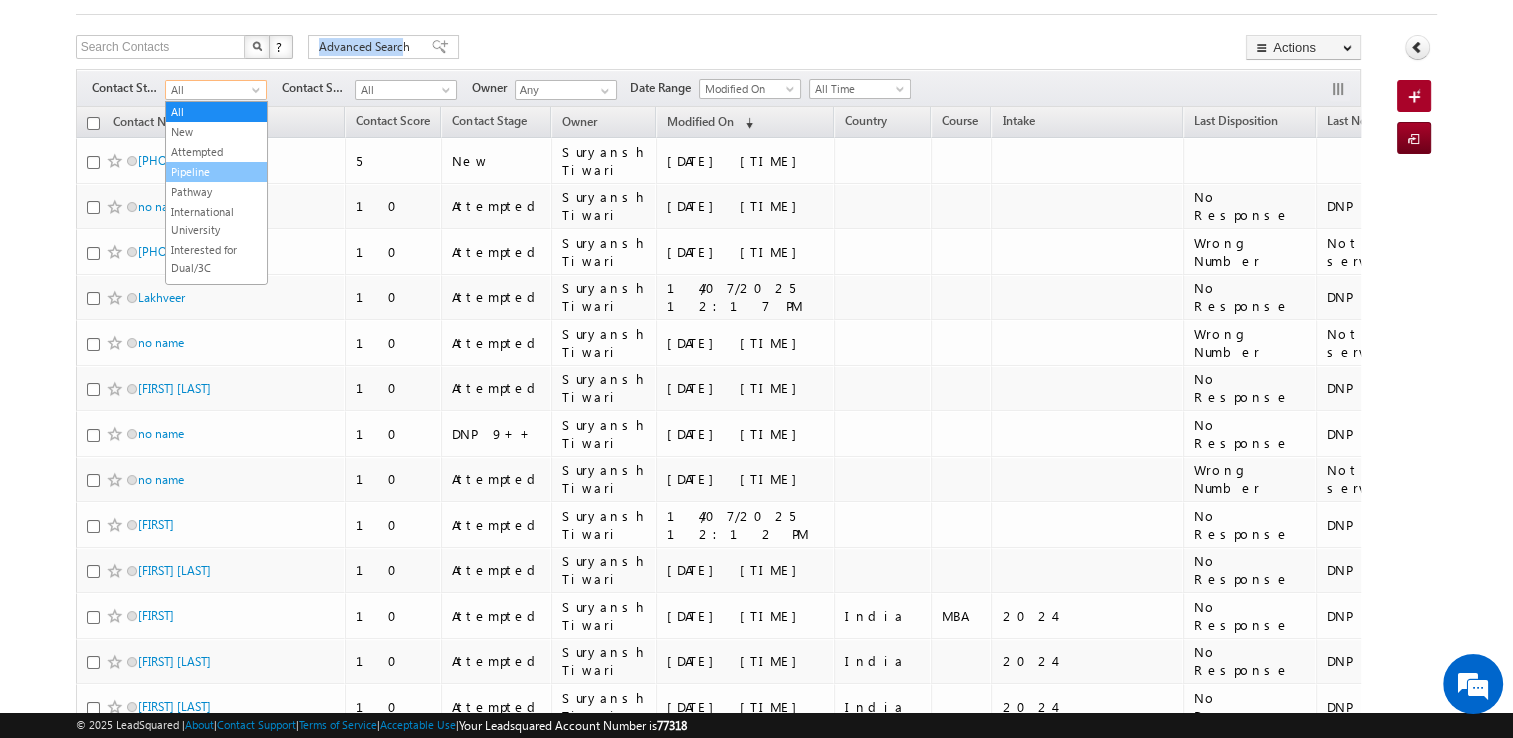 click on "Pipeline" at bounding box center (216, 172) 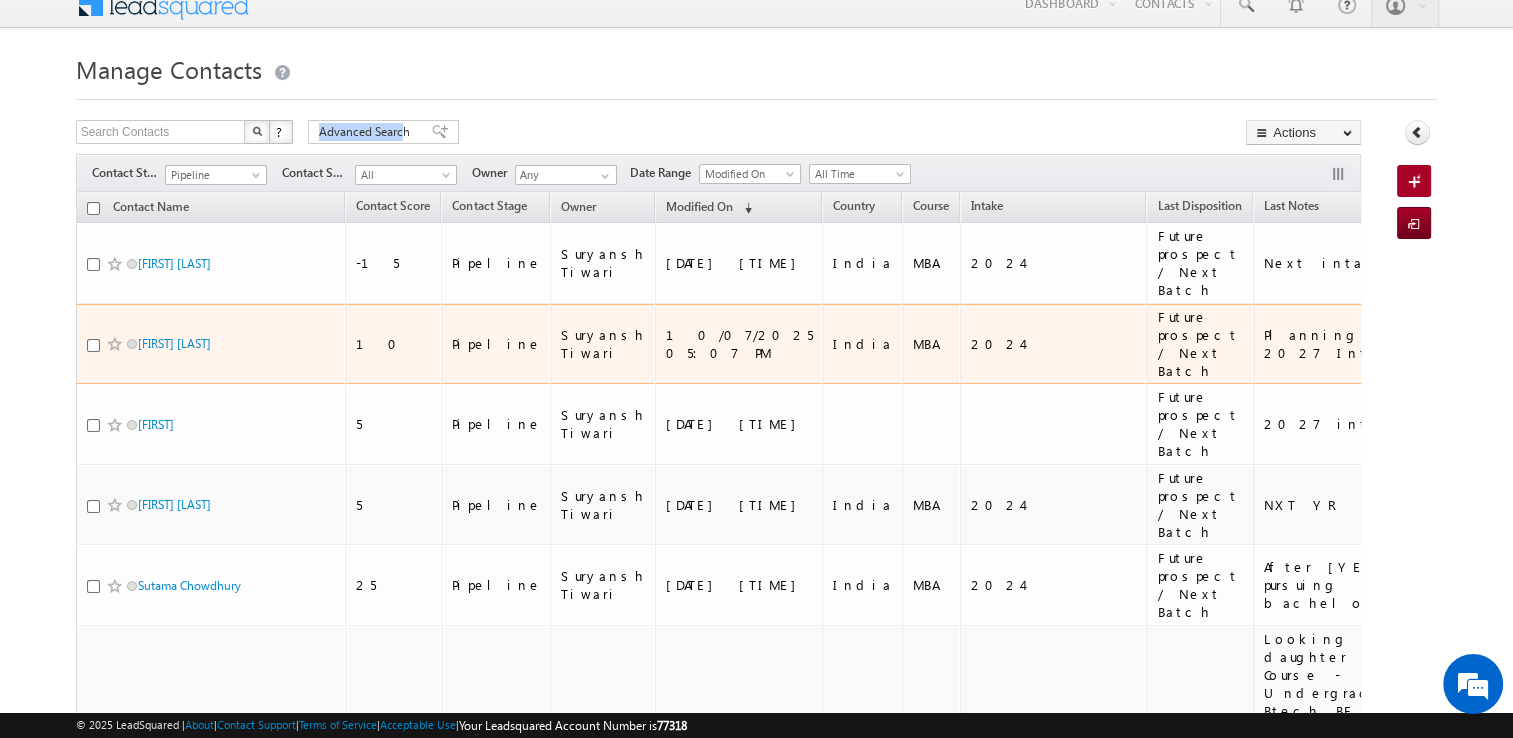 scroll, scrollTop: 18, scrollLeft: 0, axis: vertical 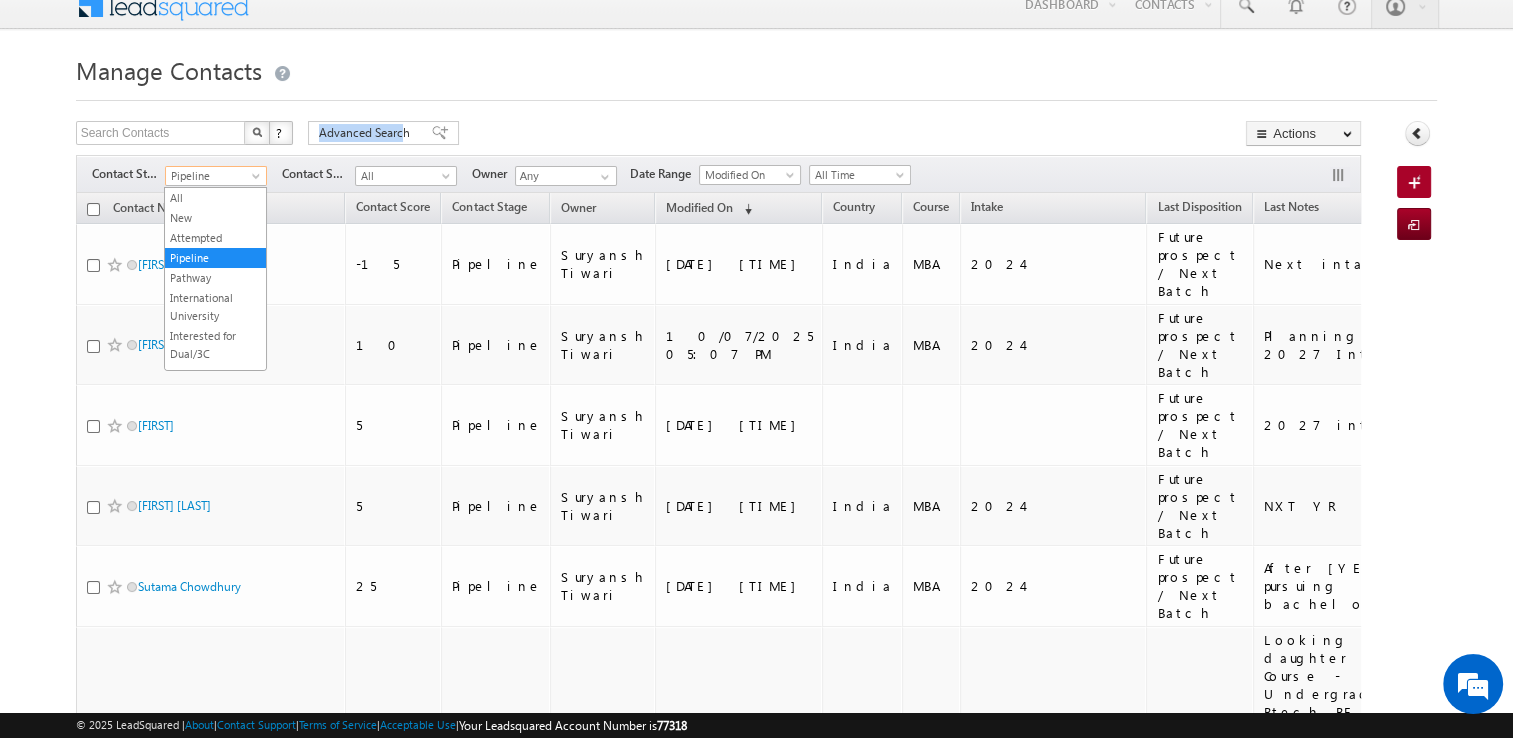 click on "Pipeline" at bounding box center [213, 176] 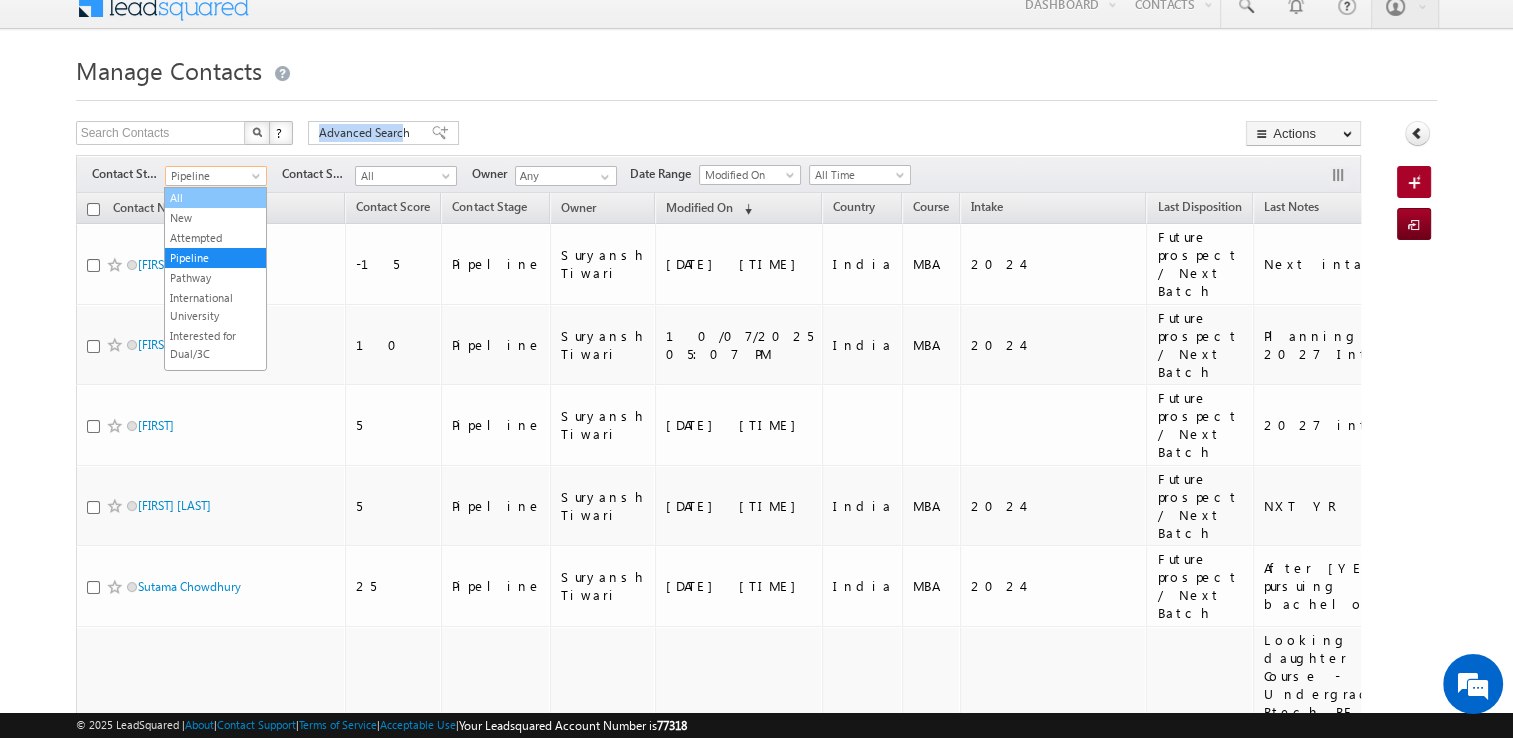 click on "All" at bounding box center [215, 198] 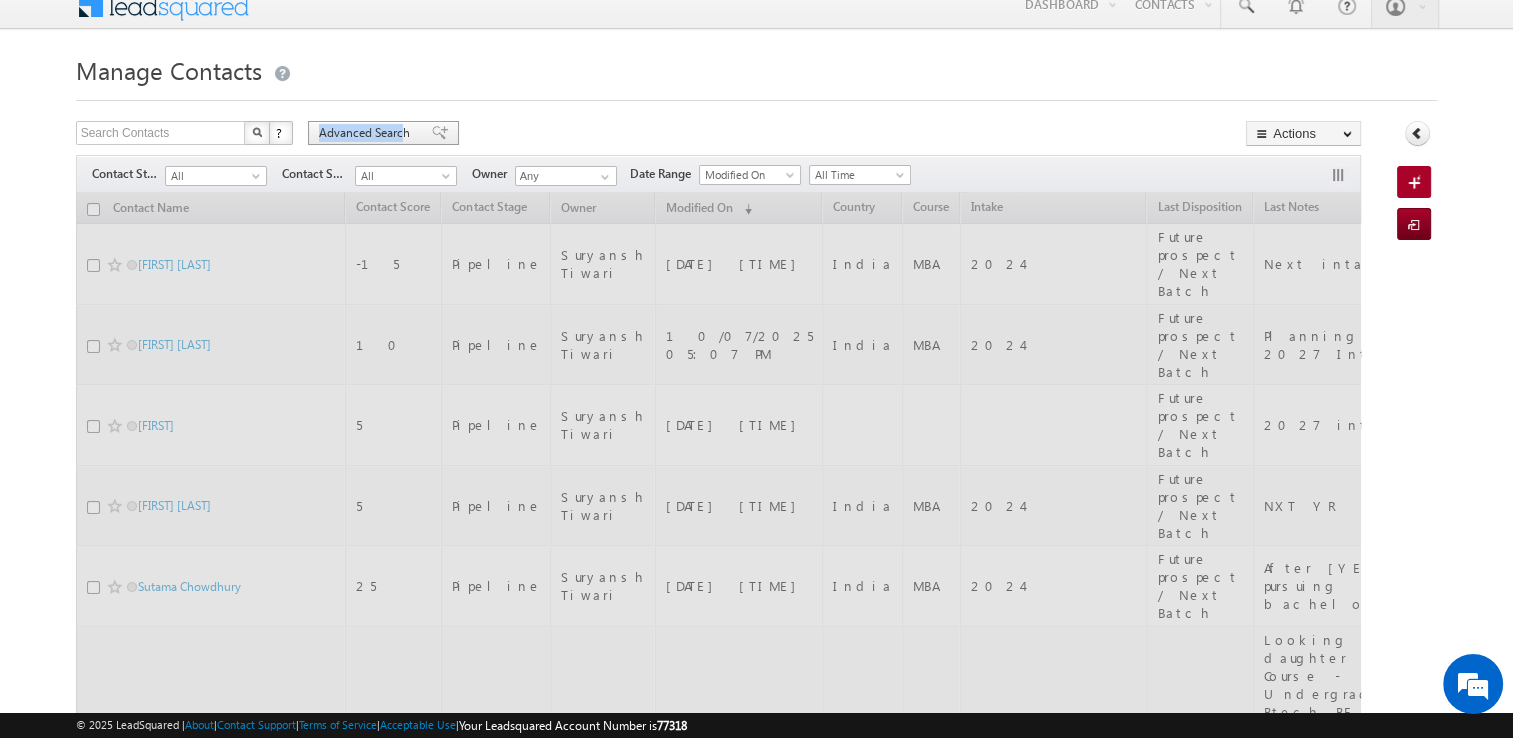click on "Advanced Search" at bounding box center (367, 133) 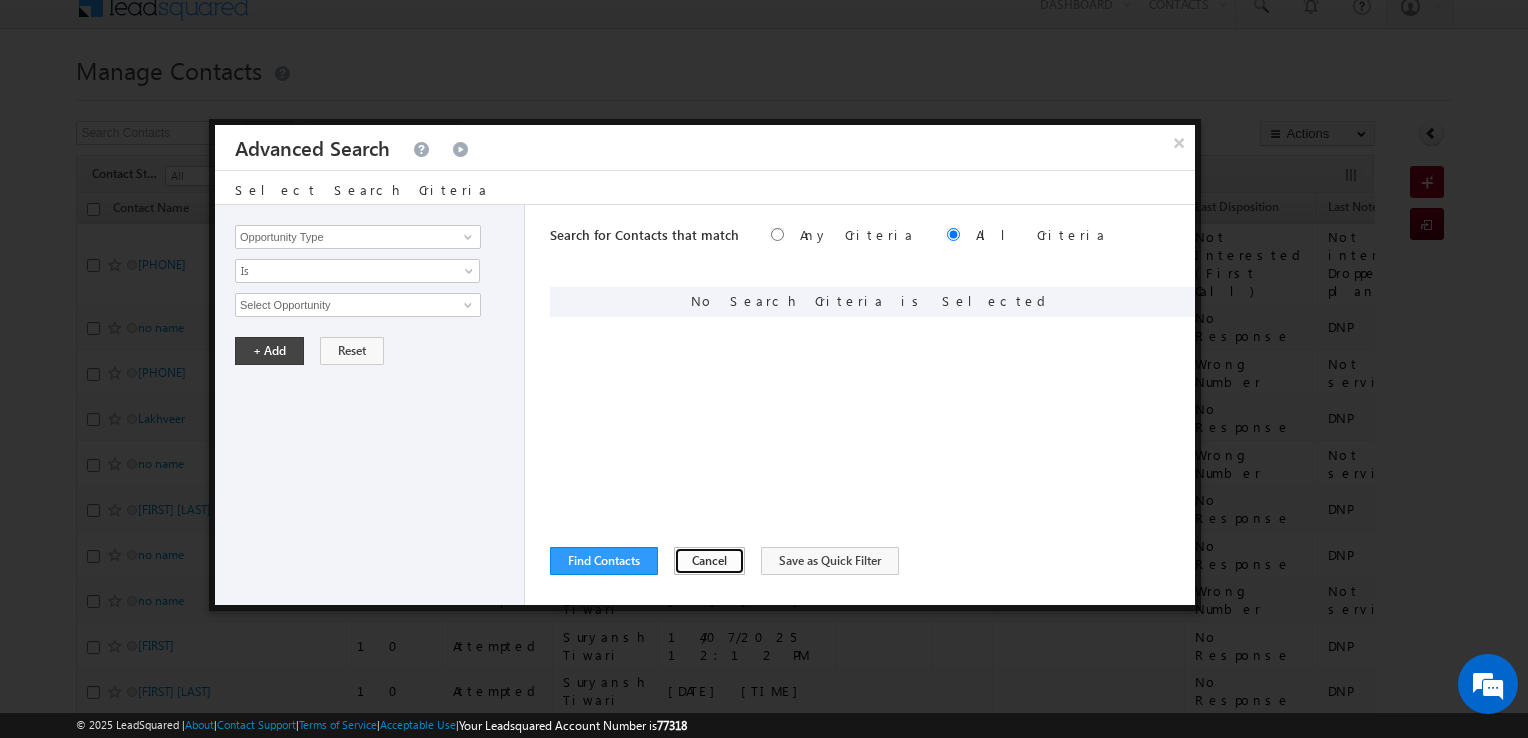 click on "Cancel" at bounding box center (709, 561) 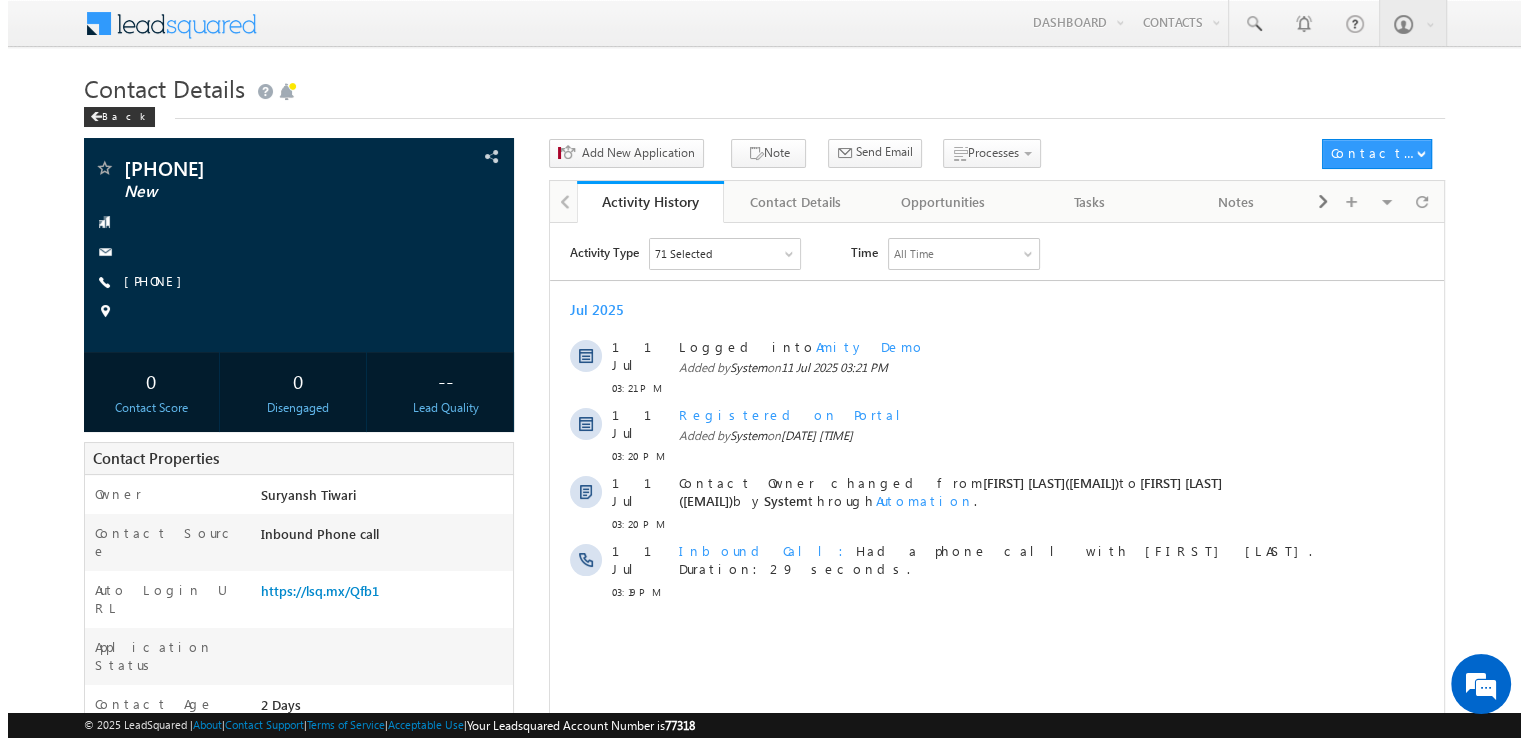scroll, scrollTop: 0, scrollLeft: 0, axis: both 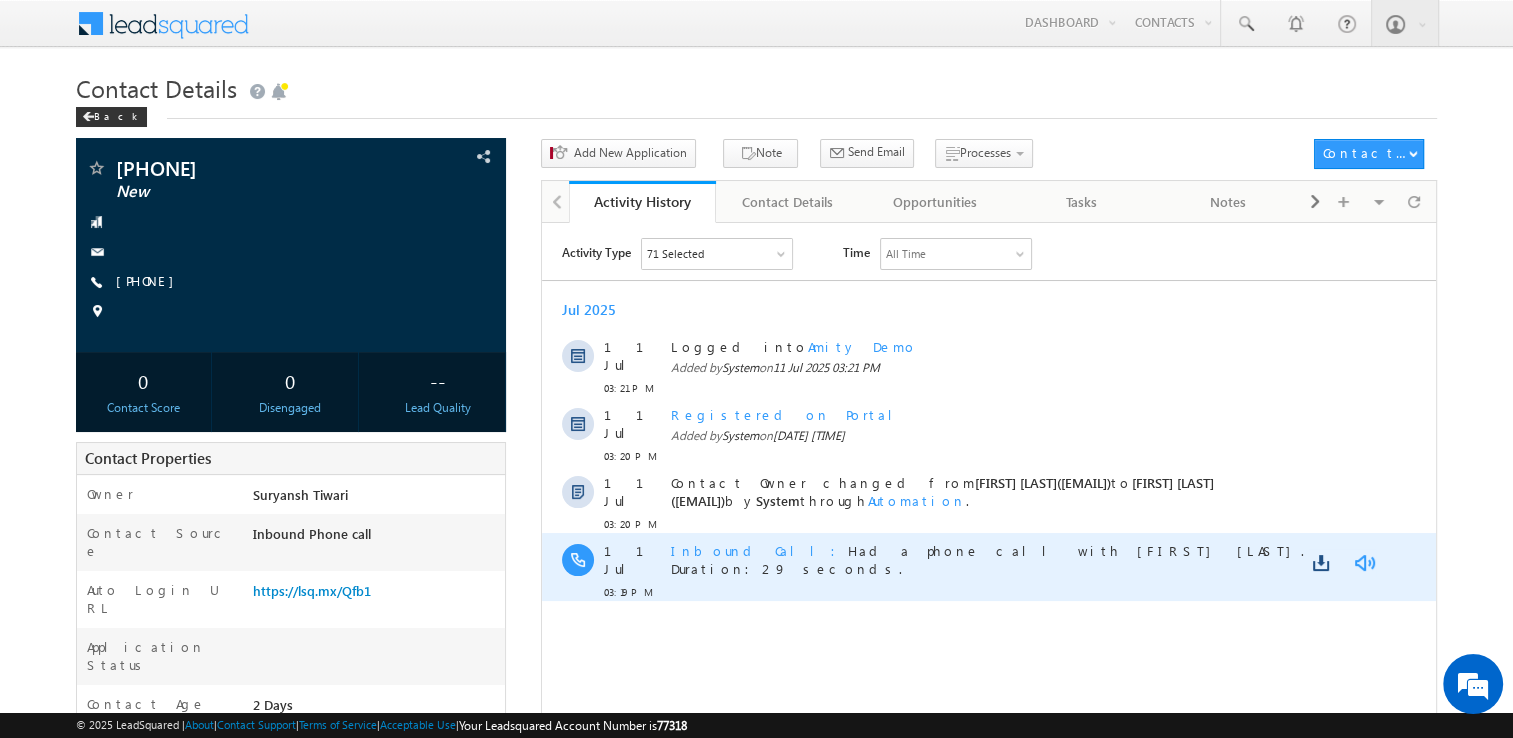click at bounding box center (1364, 562) 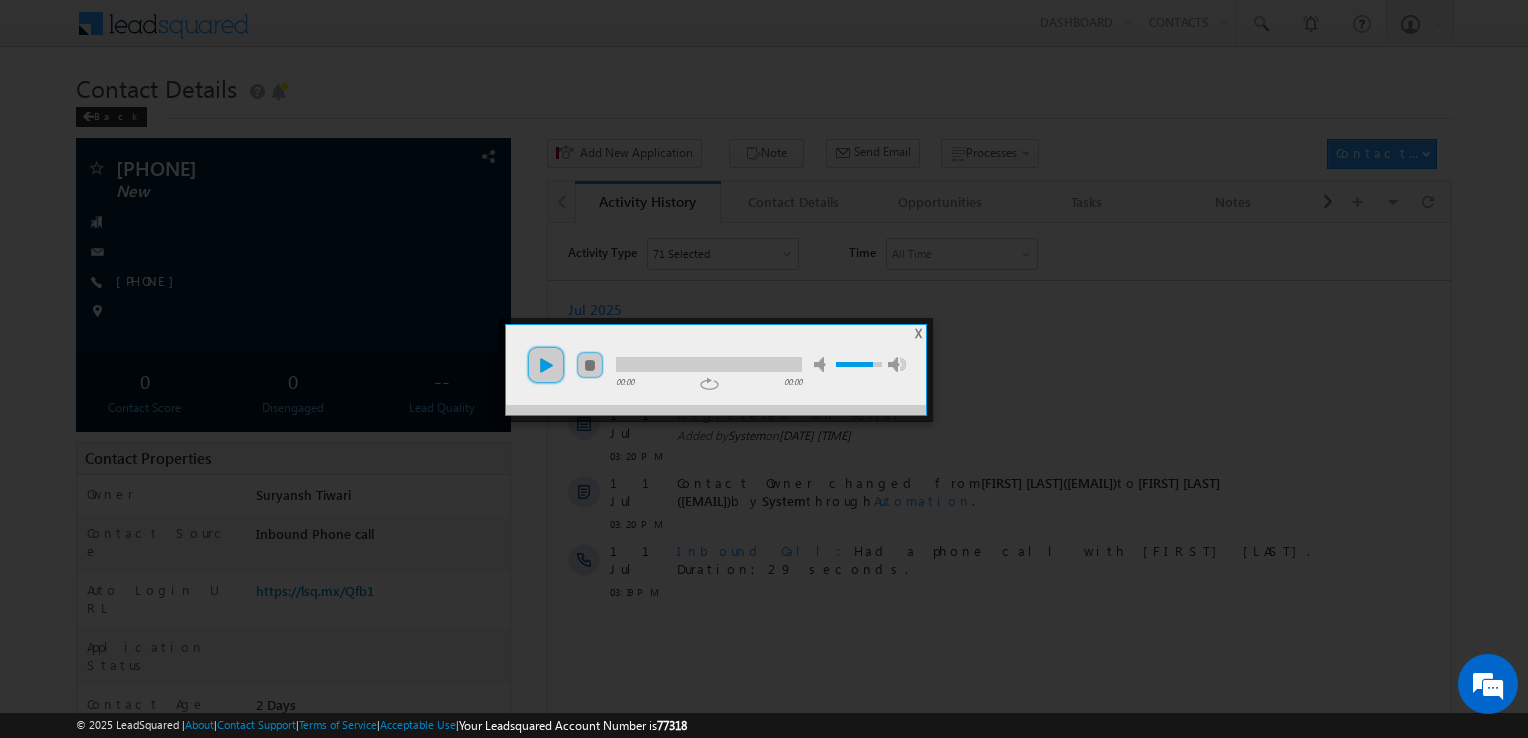 click on "play" at bounding box center [546, 365] 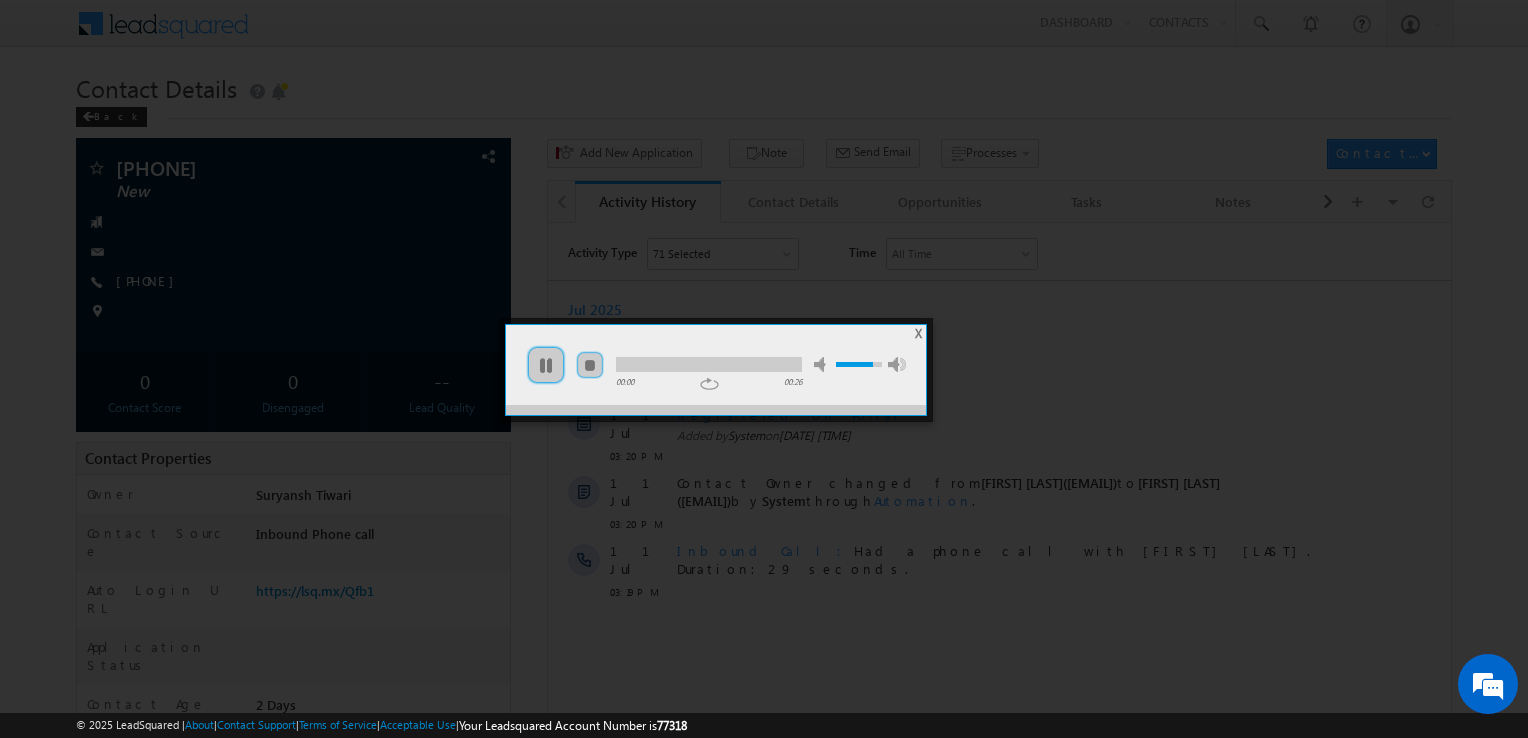 click at bounding box center (709, 364) 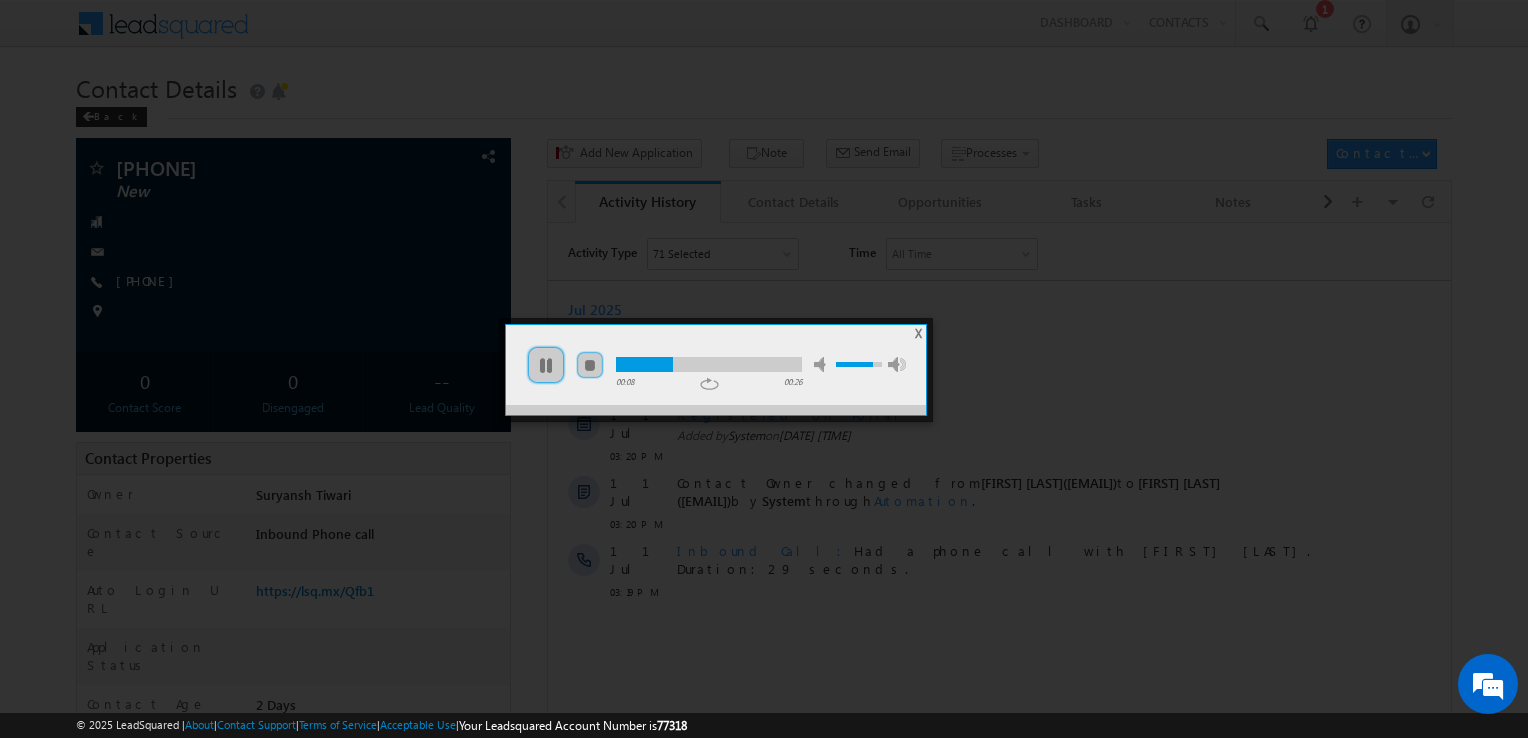 click at bounding box center [709, 364] 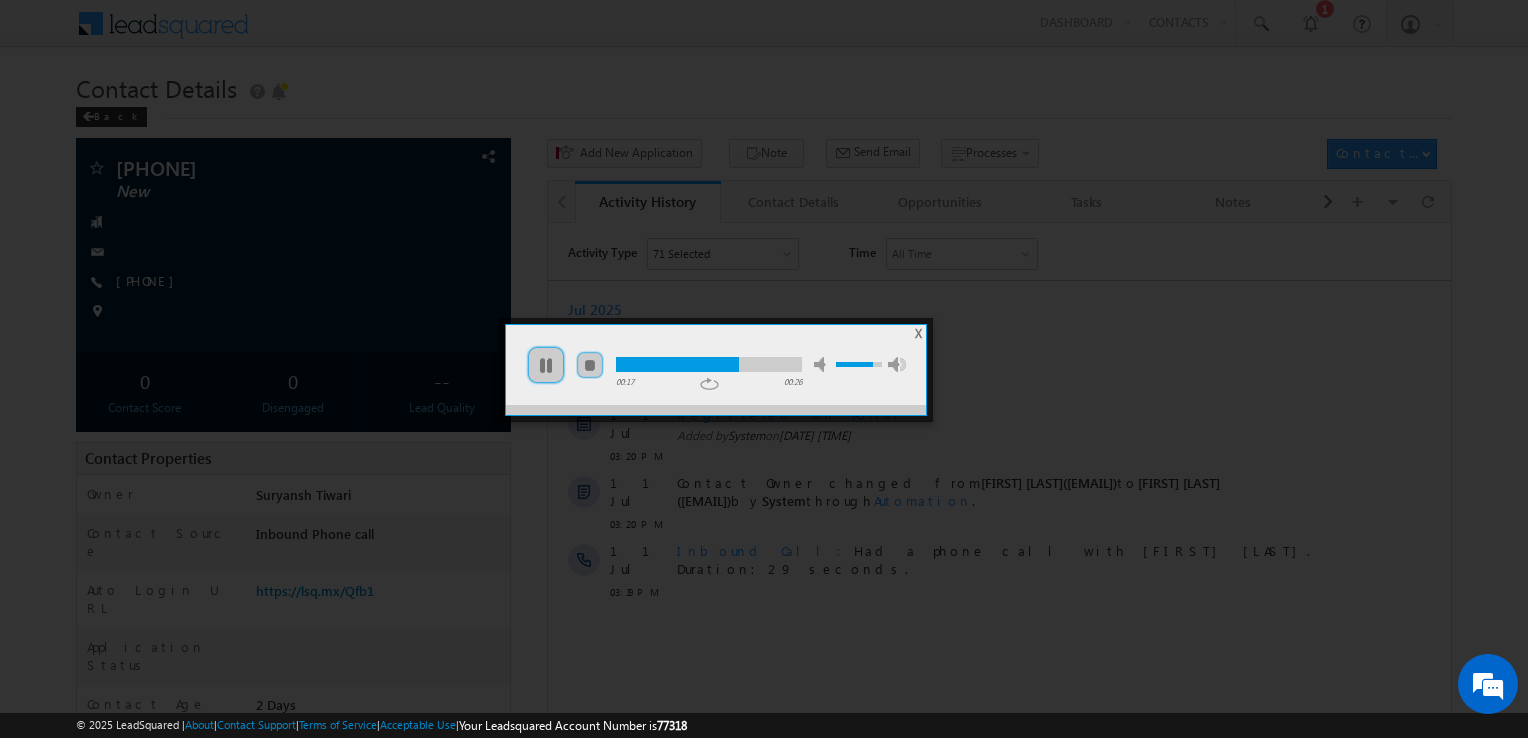scroll, scrollTop: 0, scrollLeft: 0, axis: both 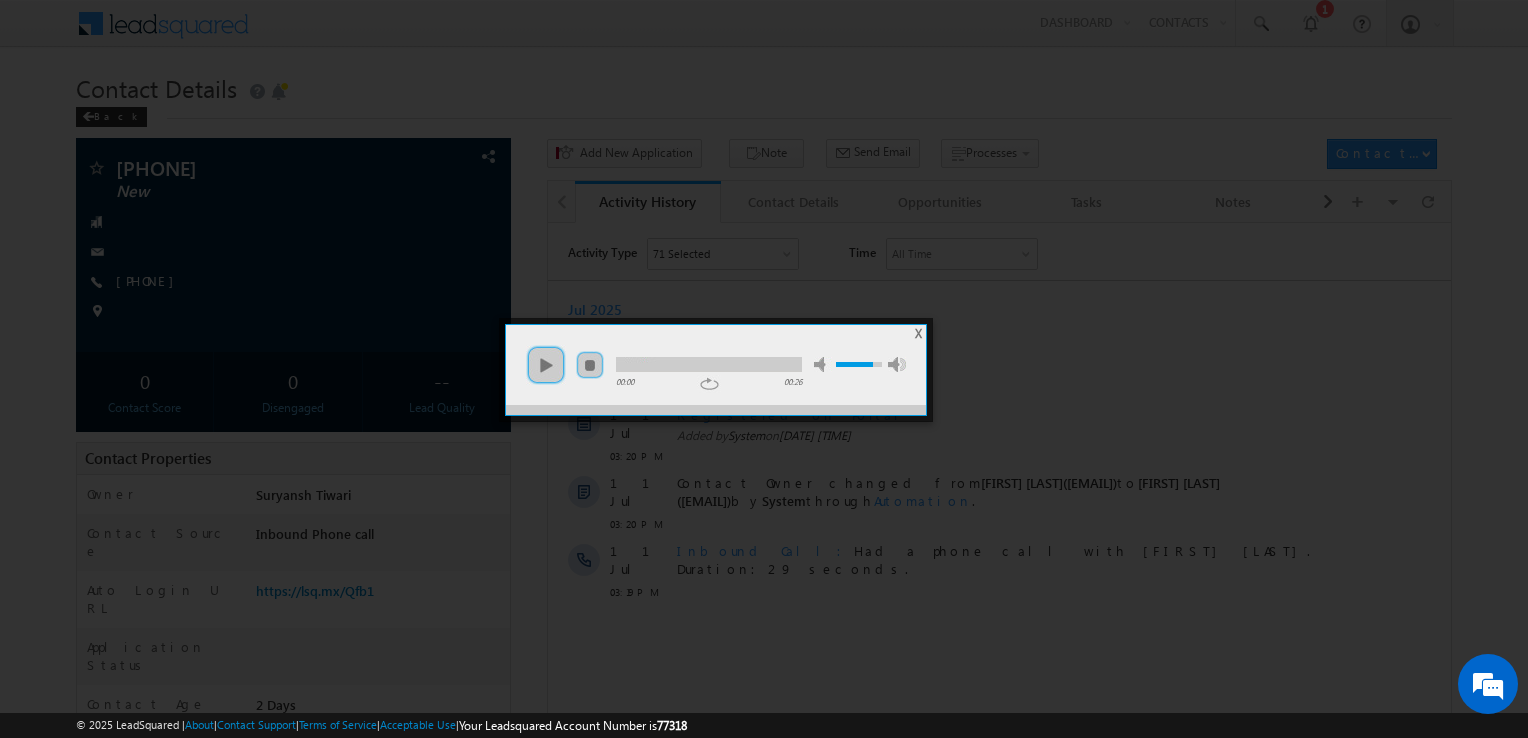 click on "X" at bounding box center [918, 333] 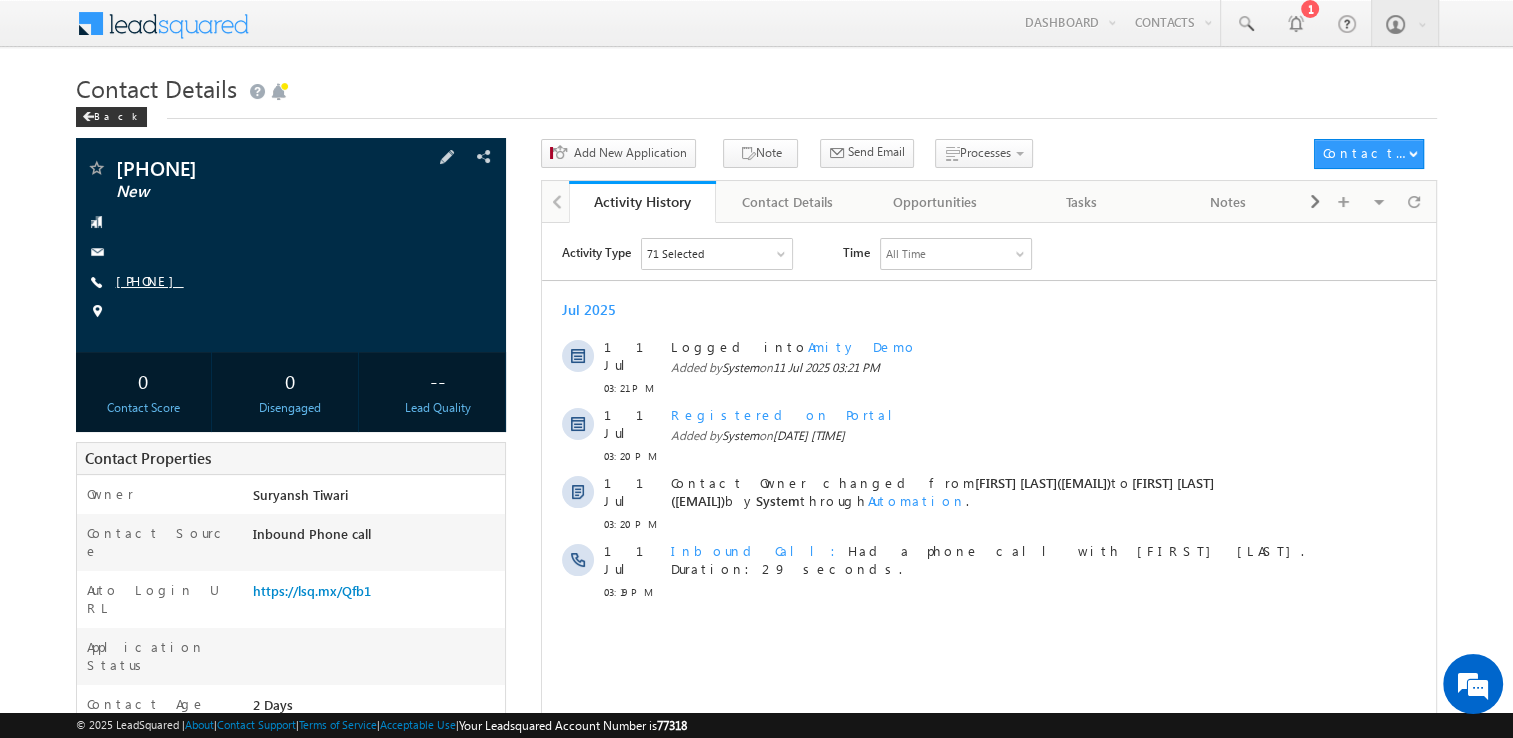 click on "[PHONE]" at bounding box center (150, 280) 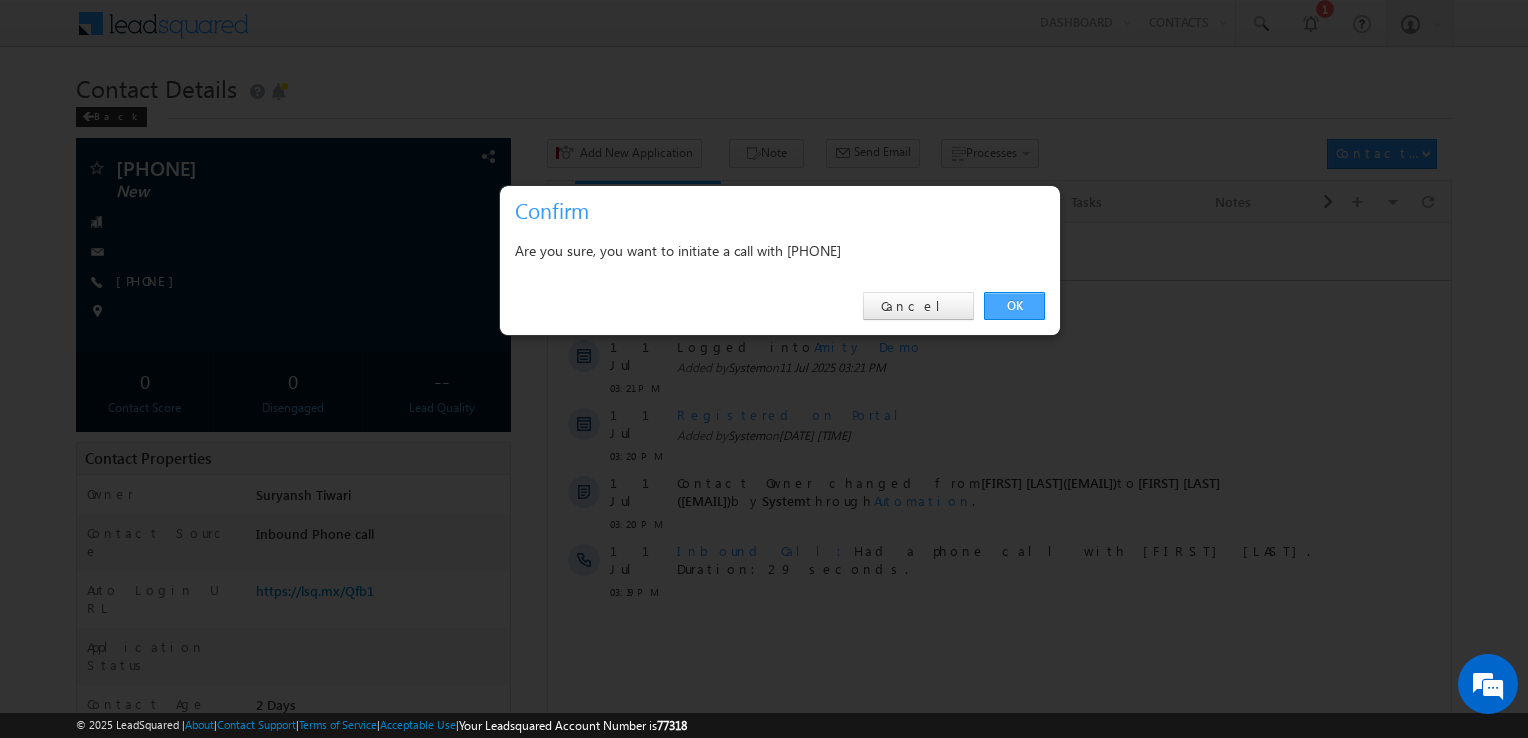 click on "OK" at bounding box center [1014, 306] 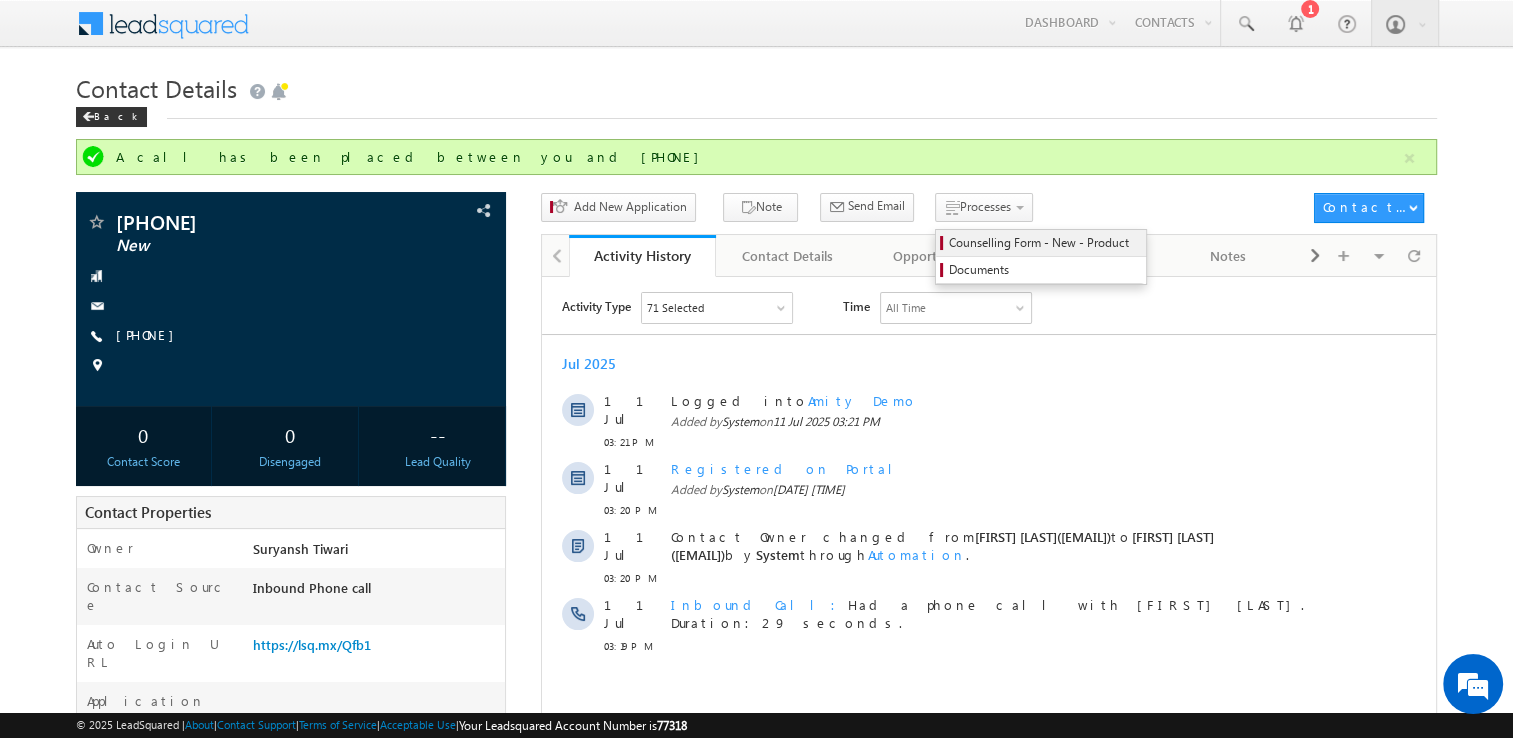 click on "Counselling Form - New - Product" at bounding box center (1044, 243) 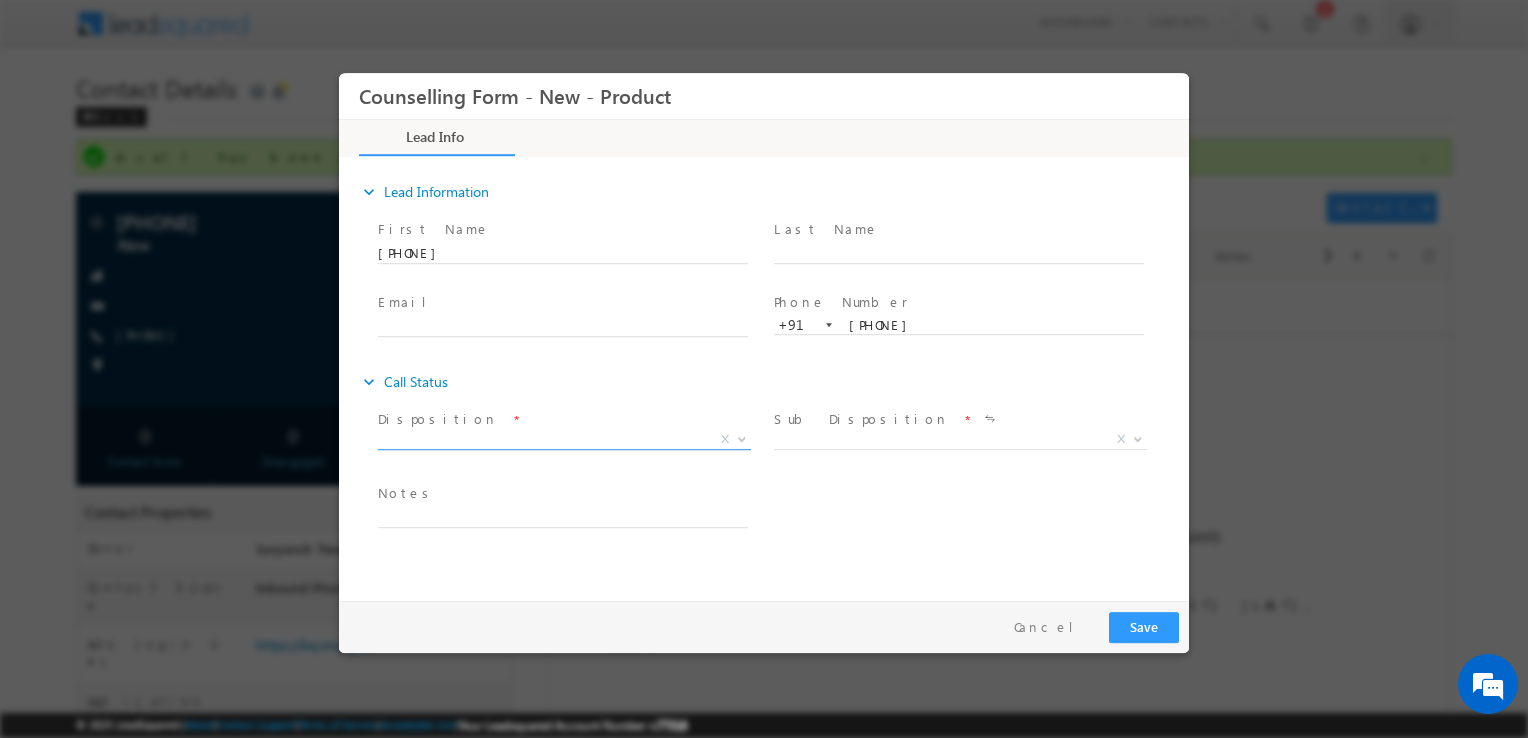 scroll, scrollTop: 0, scrollLeft: 0, axis: both 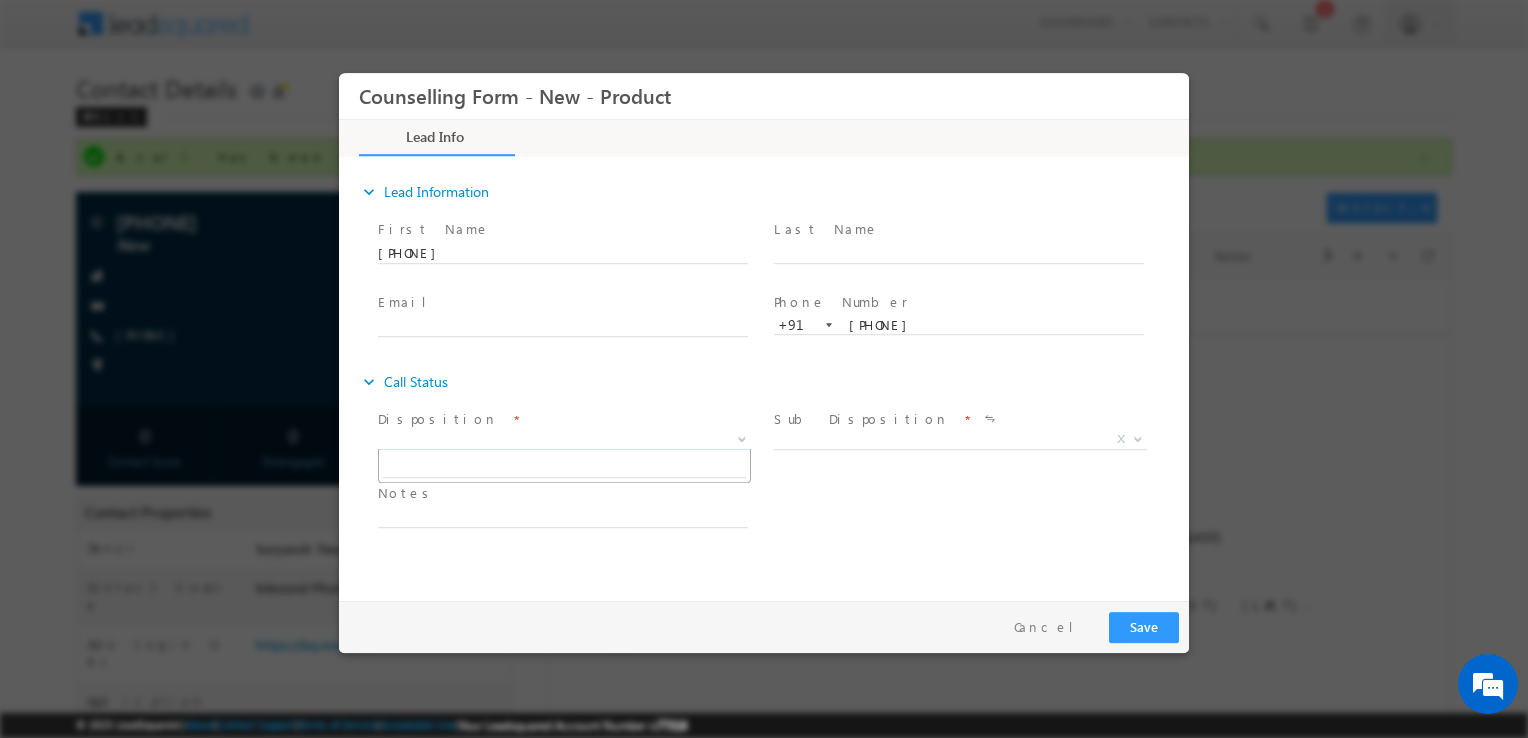 click on "X" at bounding box center (564, 440) 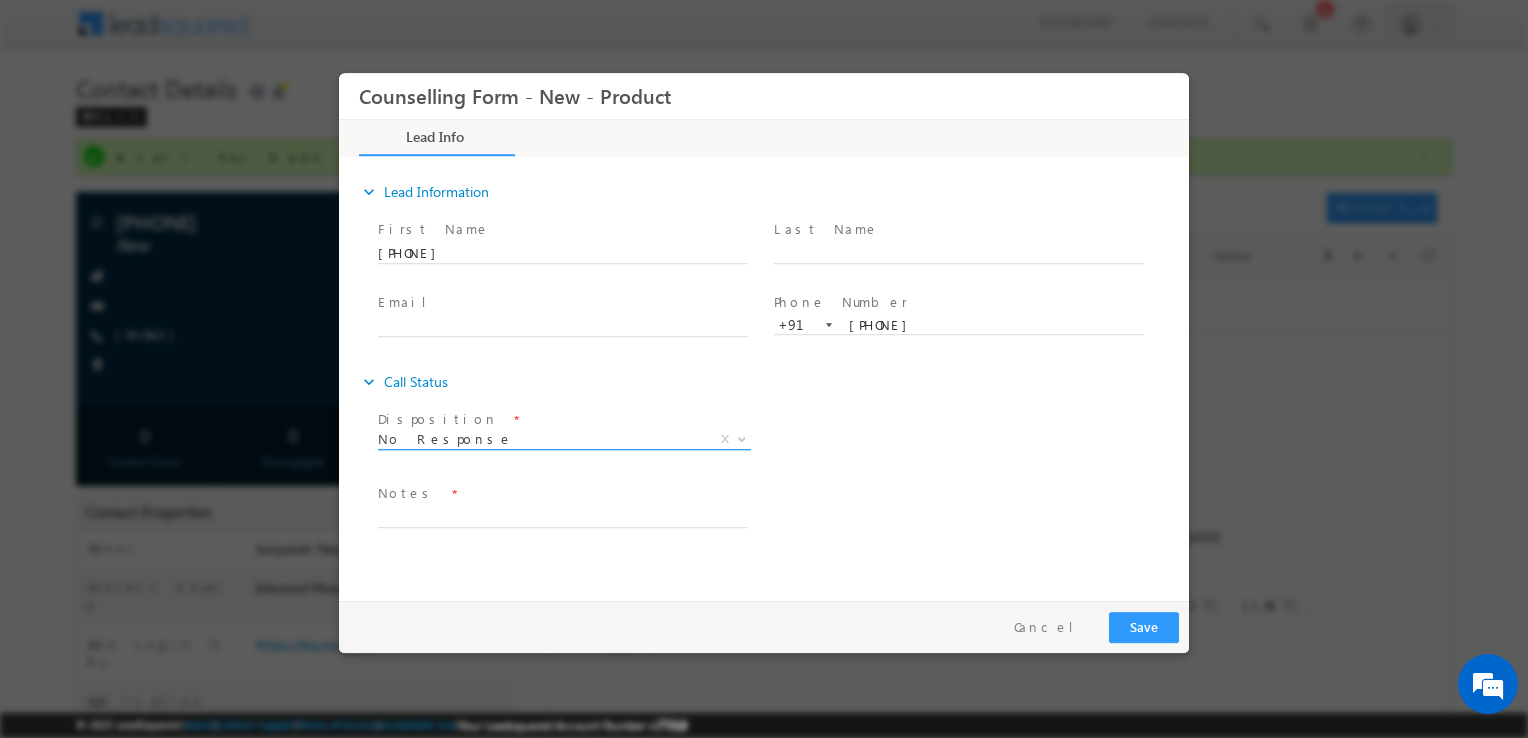 click on "No Response" at bounding box center (540, 439) 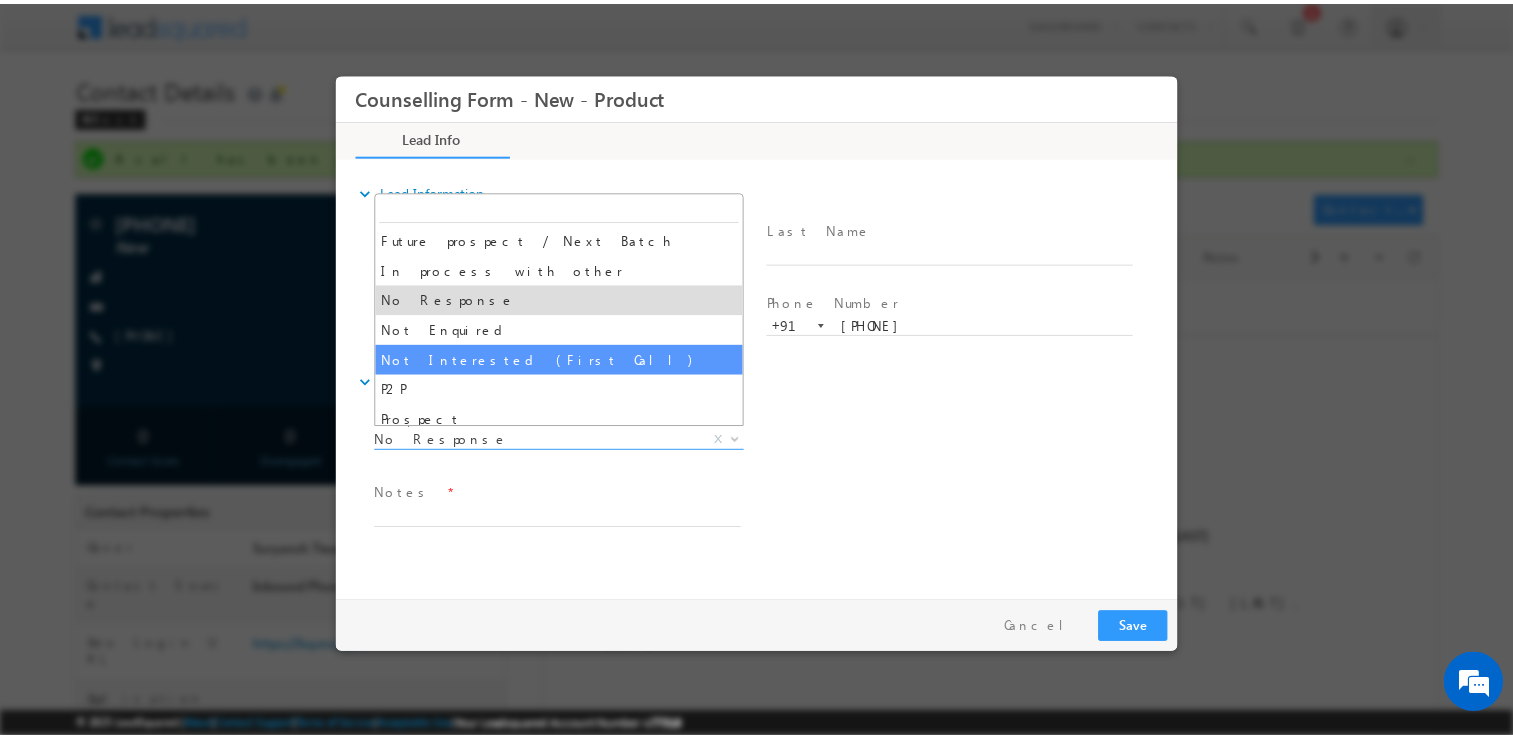 scroll, scrollTop: 90, scrollLeft: 0, axis: vertical 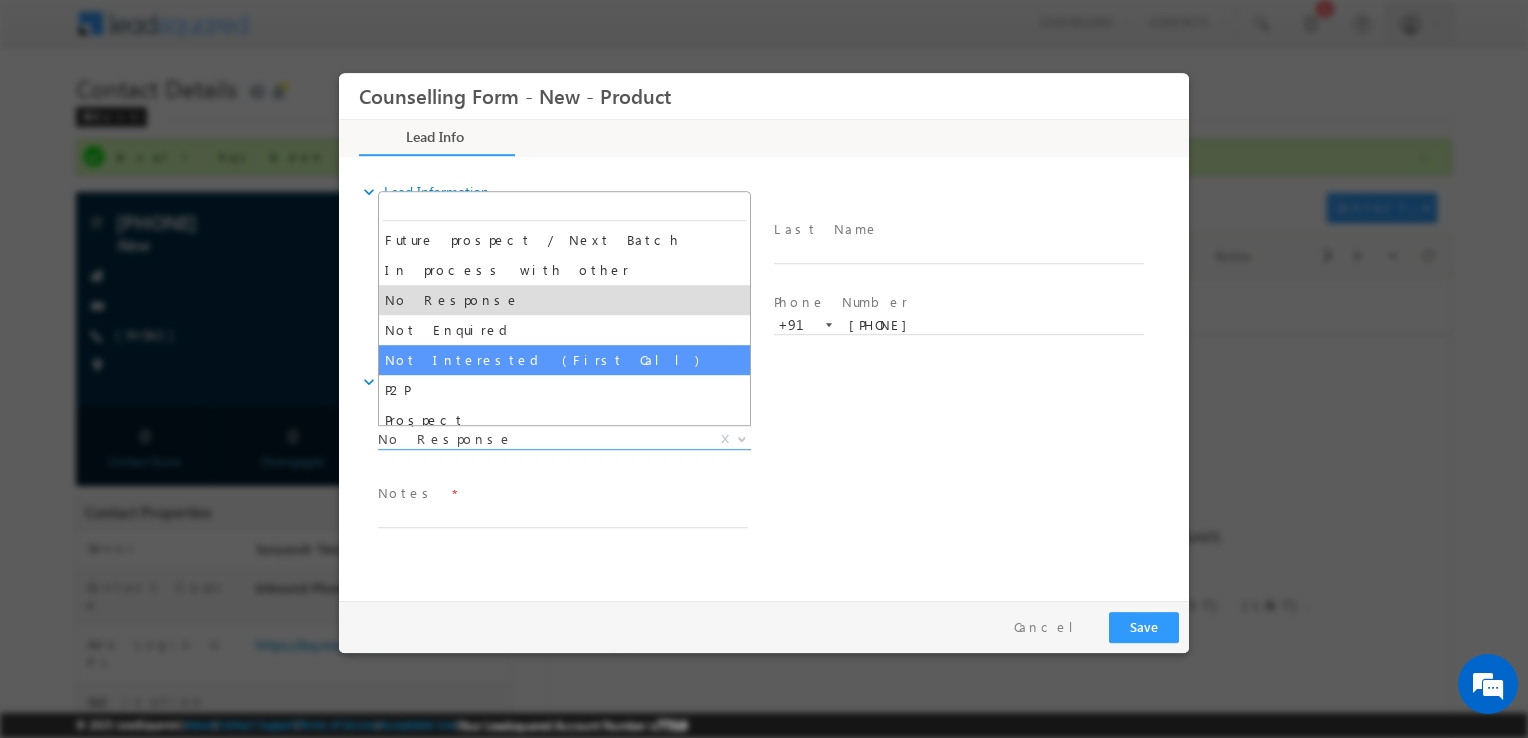 select on "Not Interested (First Call)" 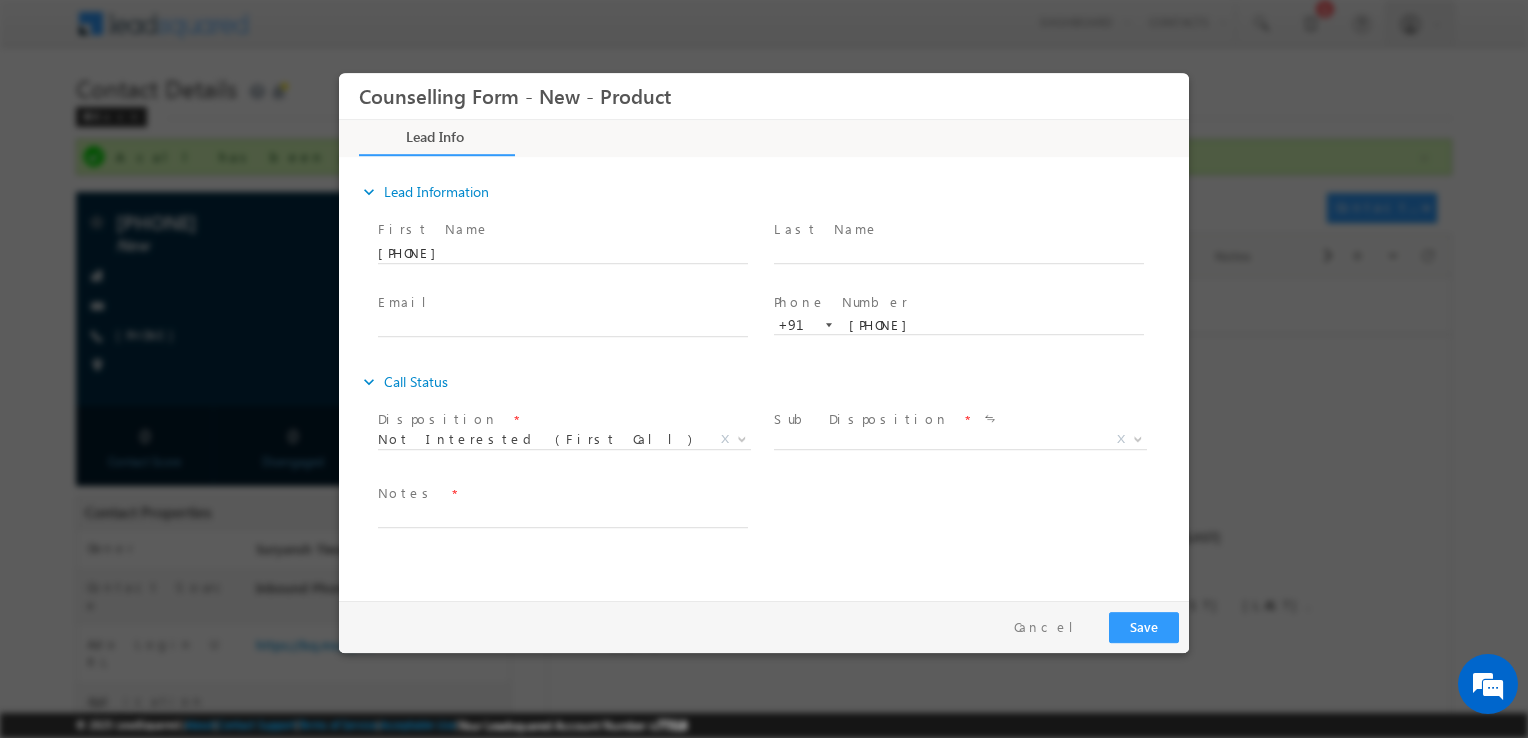 drag, startPoint x: 805, startPoint y: 416, endPoint x: 827, endPoint y: 439, distance: 31.827662 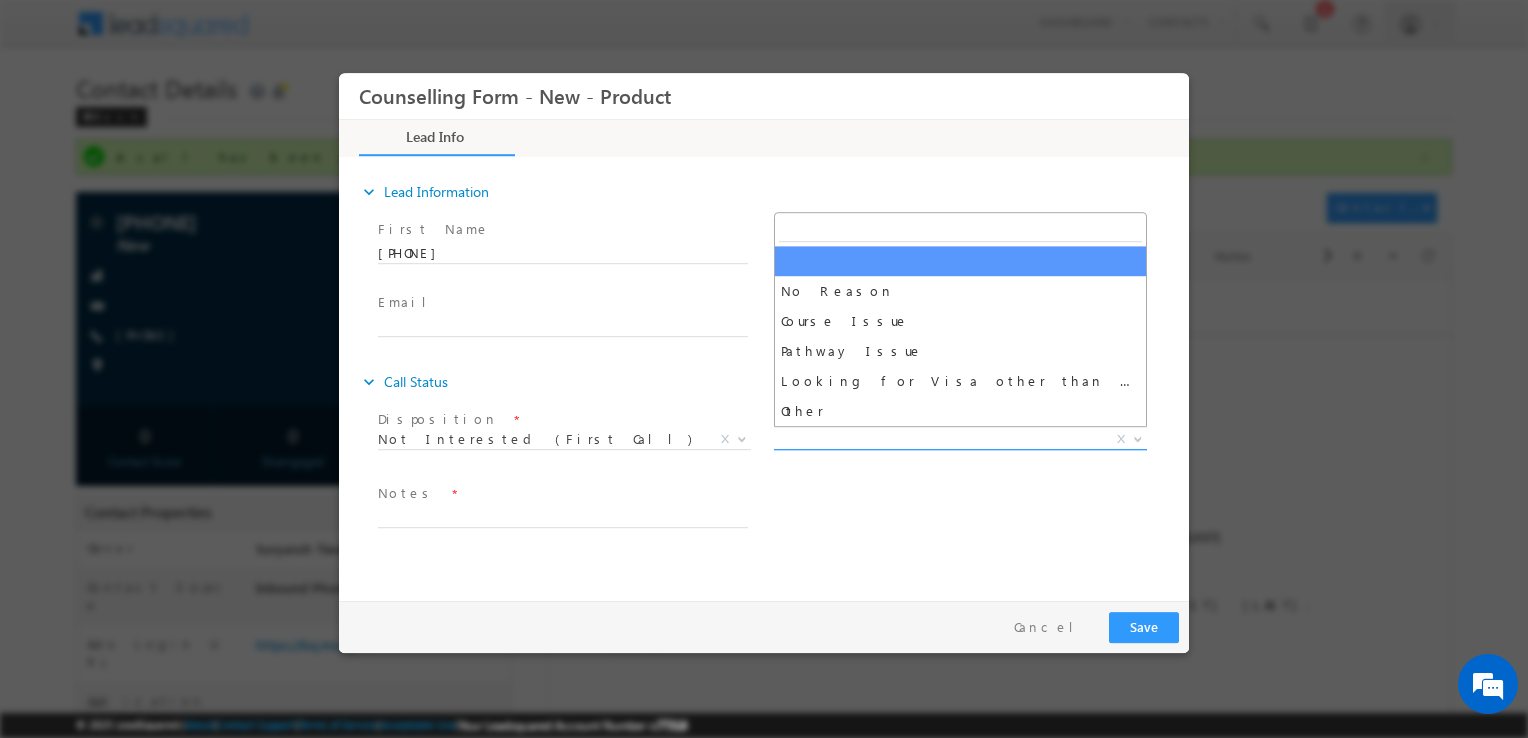 click on "X" at bounding box center [960, 440] 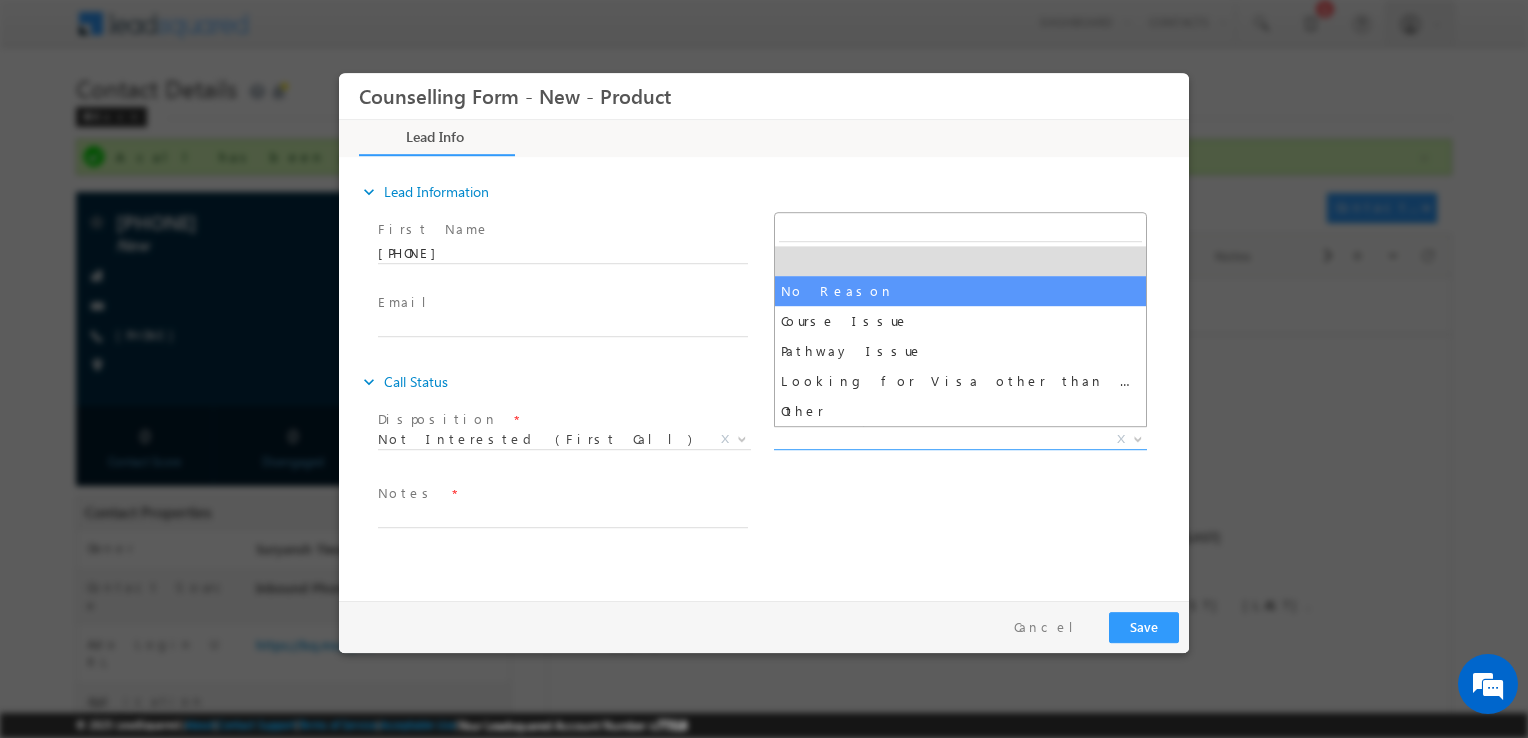 select on "No Reason" 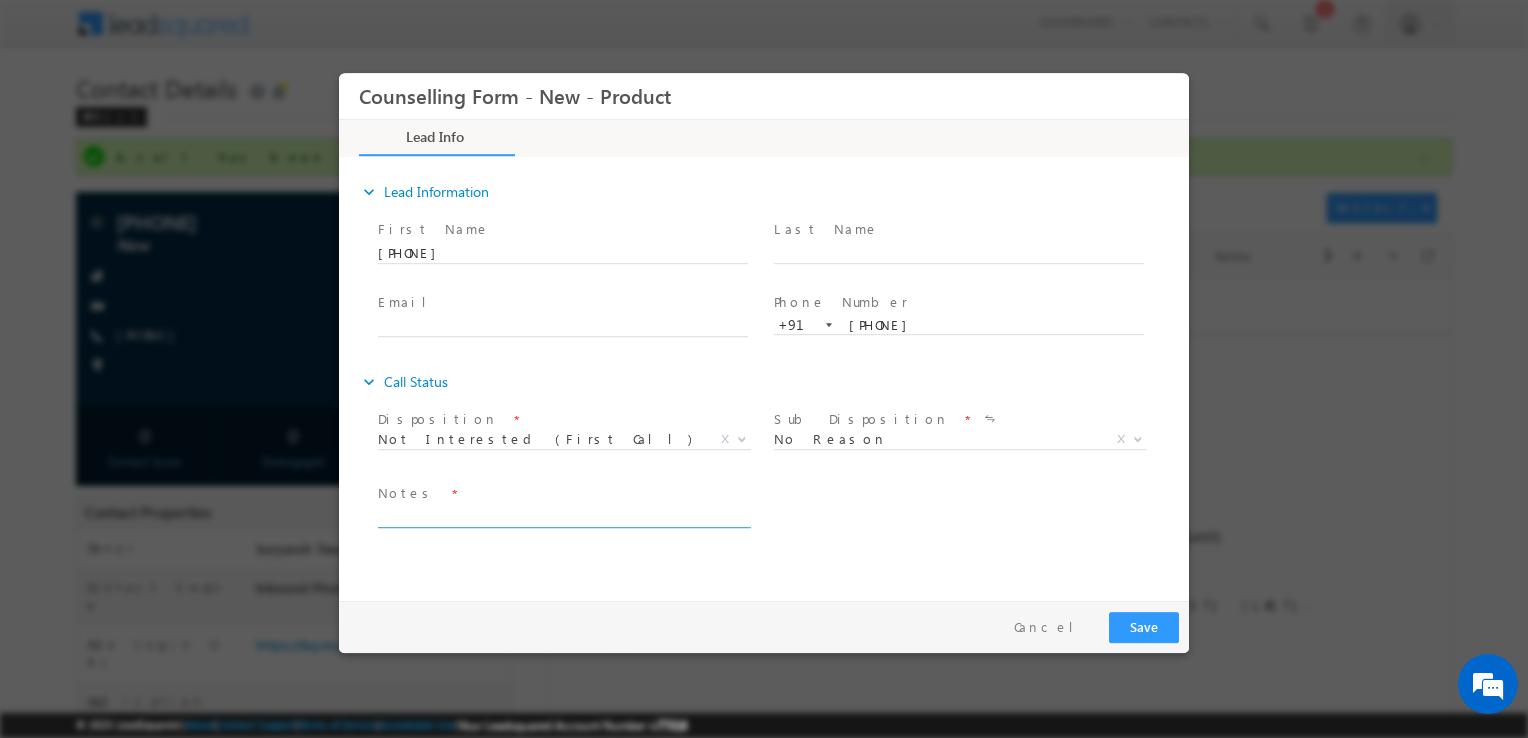 click at bounding box center [563, 516] 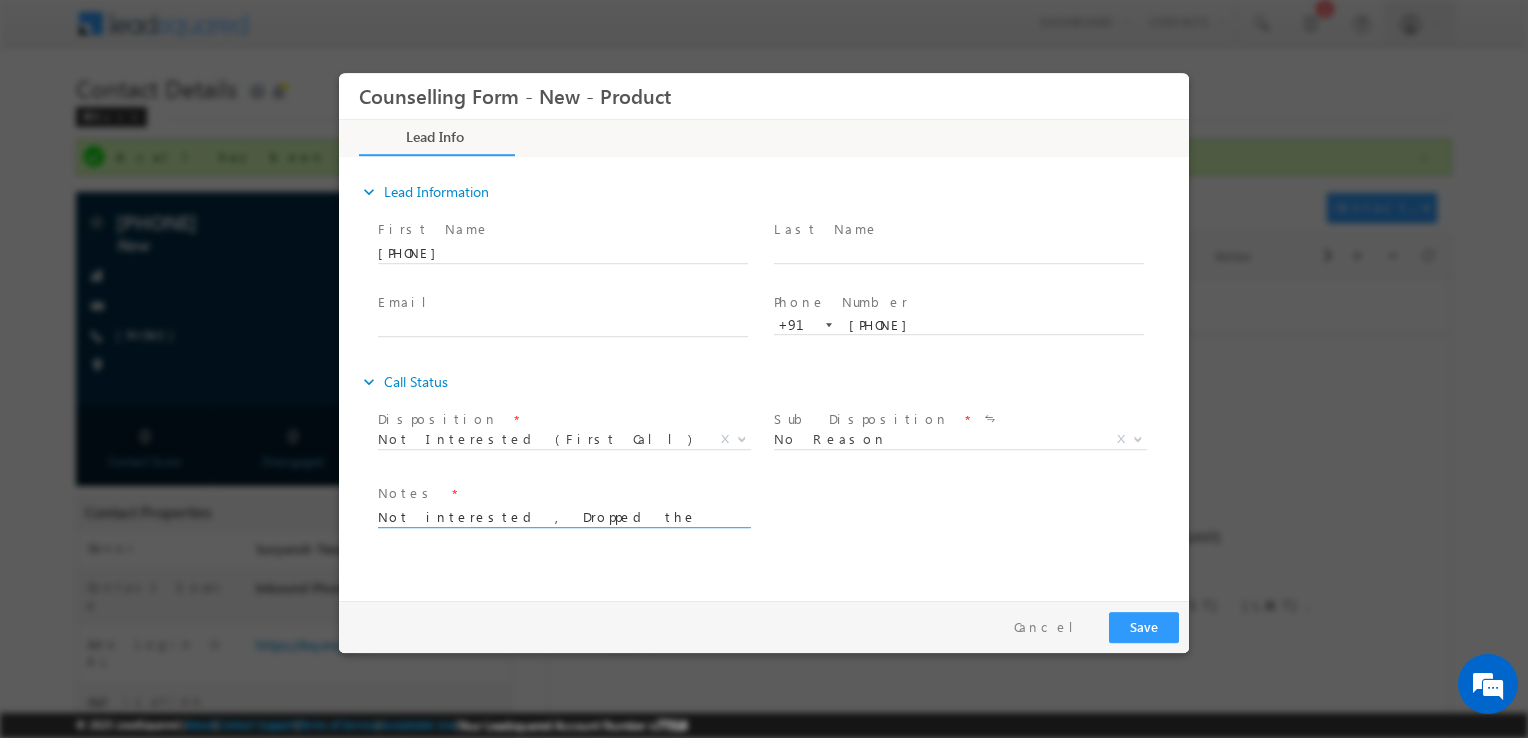 type on "Not interested , Dropped the plan" 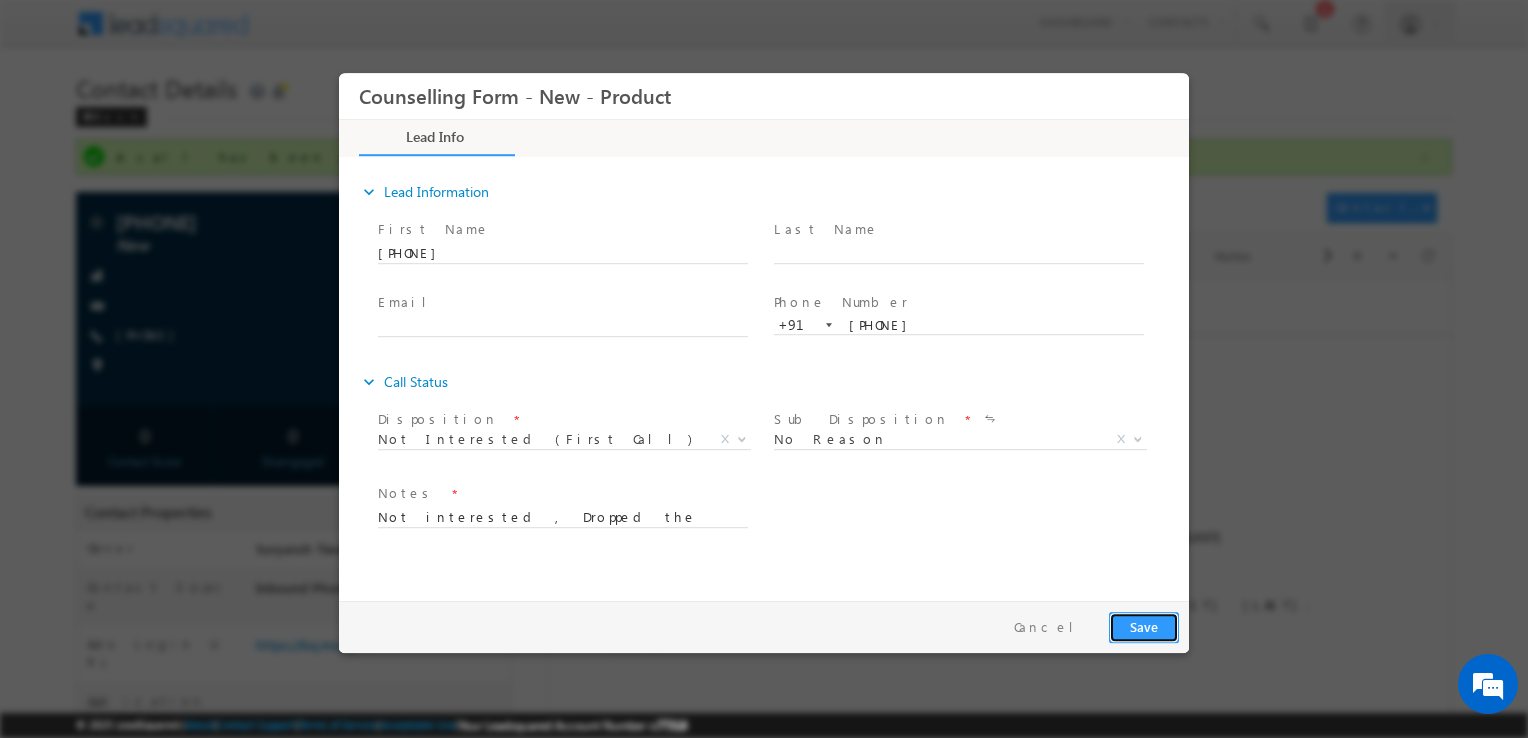click on "Save" at bounding box center (1144, 627) 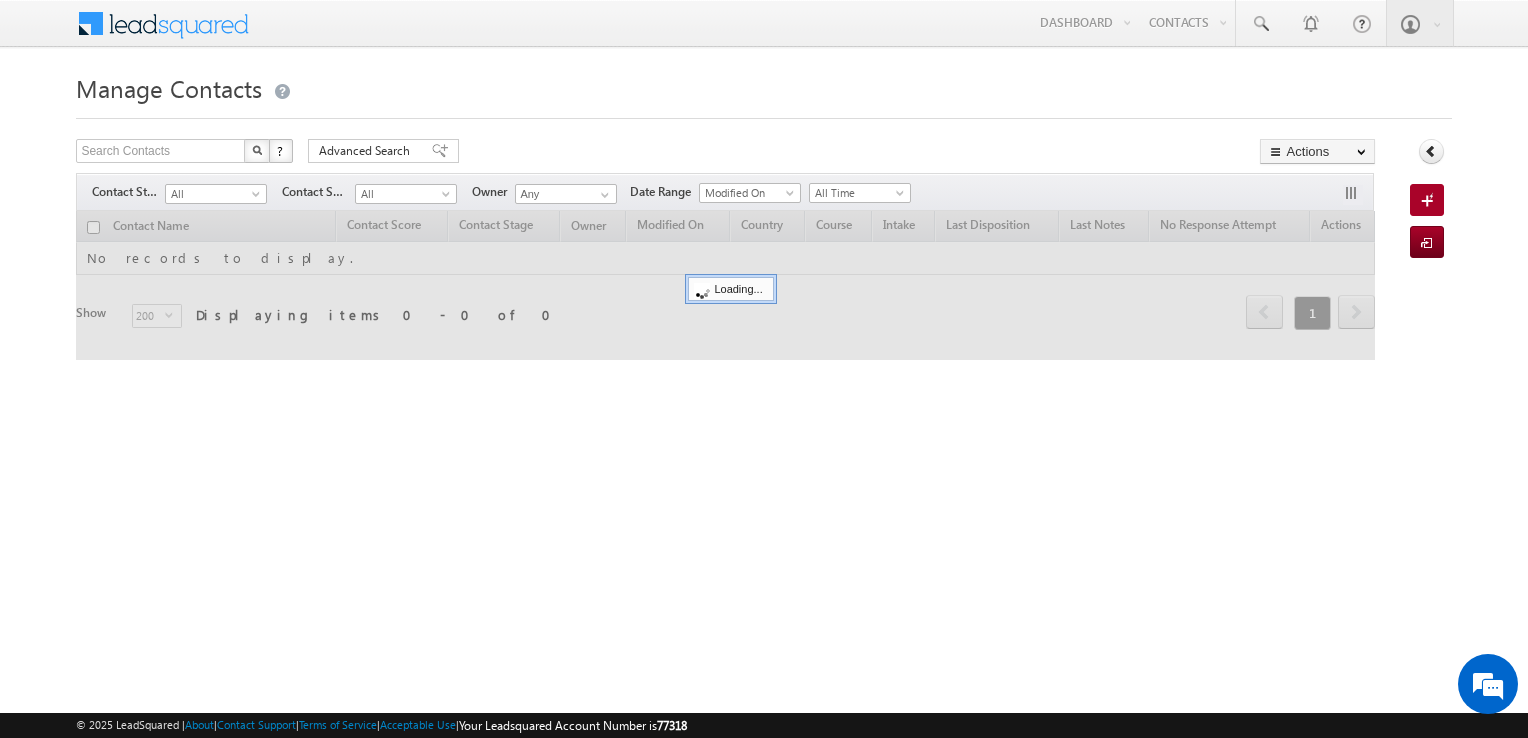 scroll, scrollTop: 0, scrollLeft: 0, axis: both 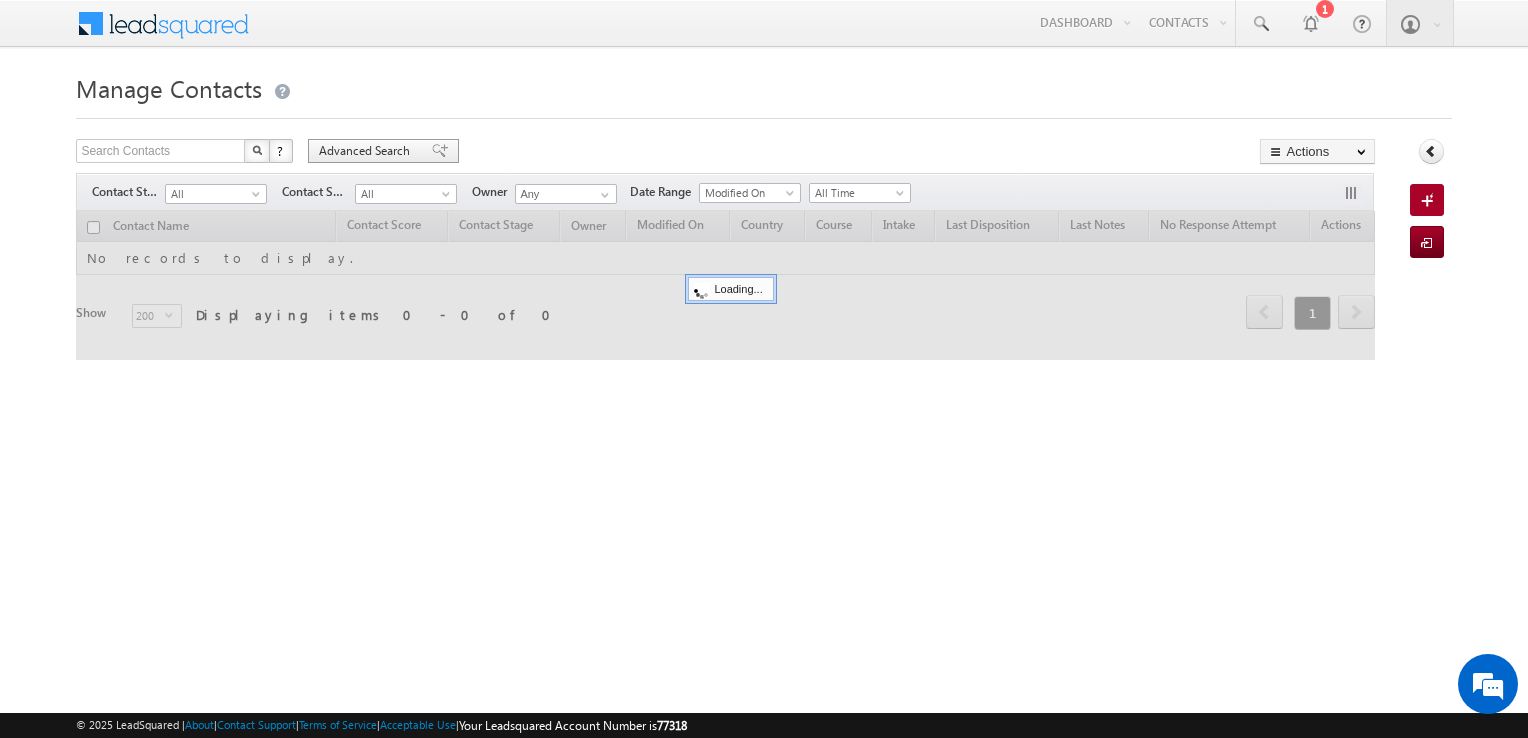 click on "Advanced Search" at bounding box center (383, 151) 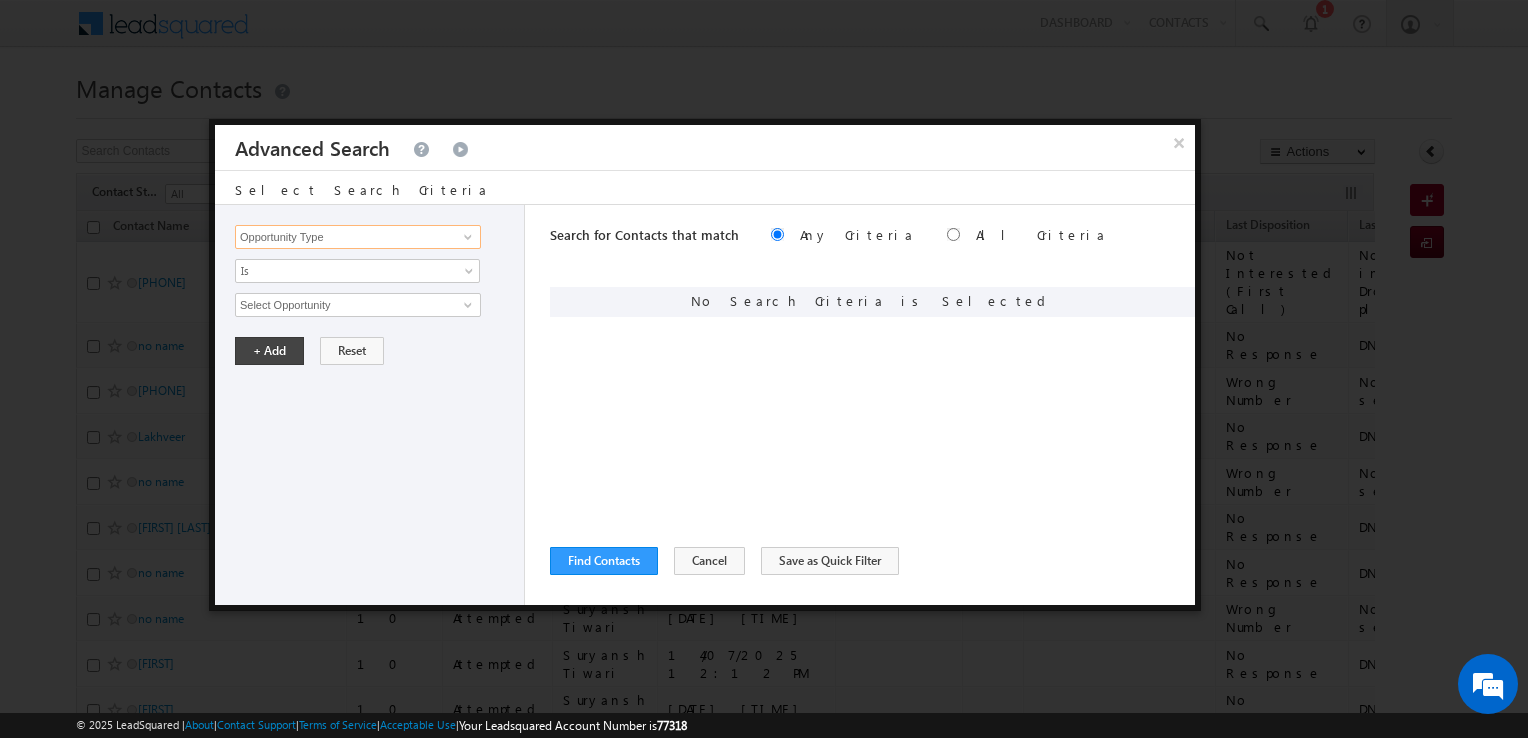 click on "Opportunity Type" at bounding box center (358, 237) 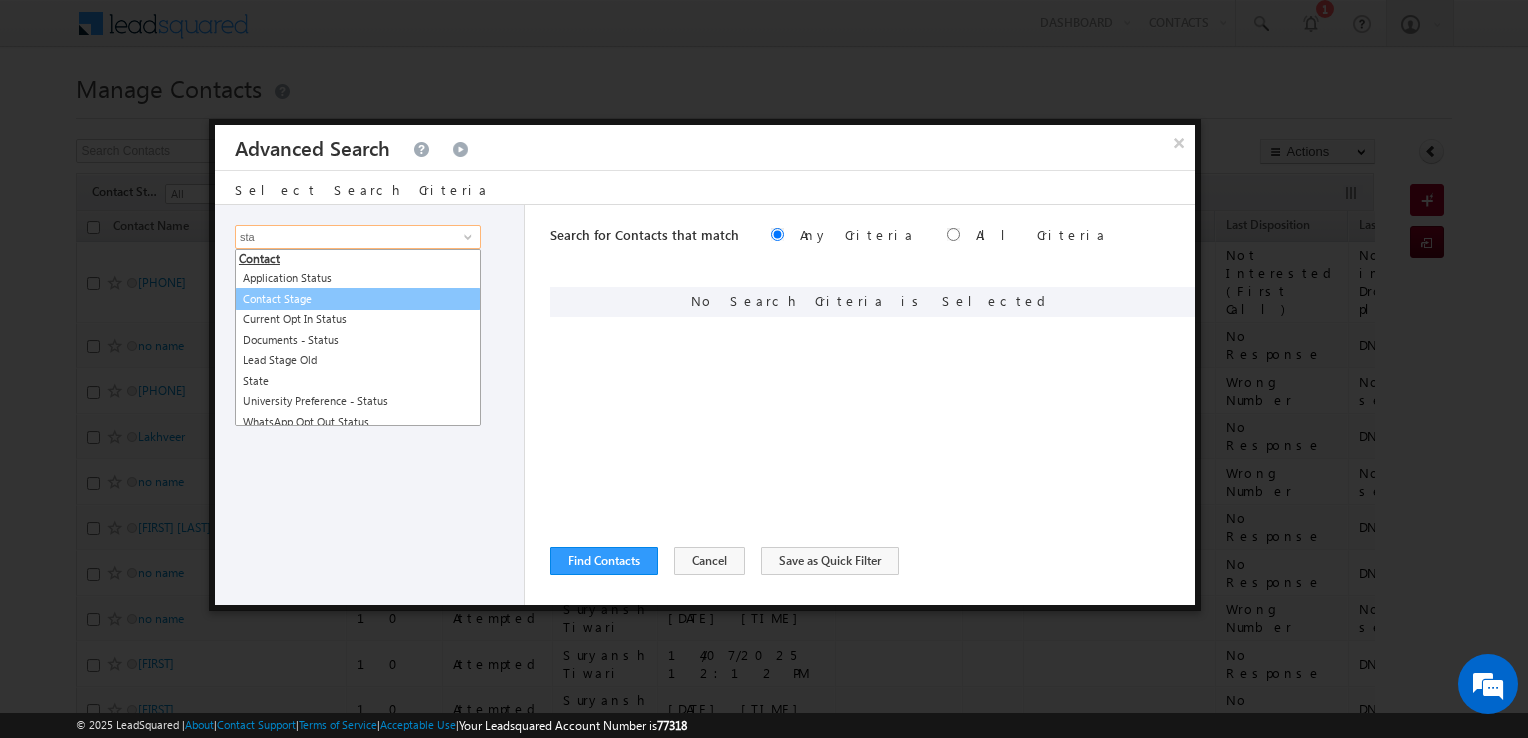 click on "Contact Stage" at bounding box center [358, 299] 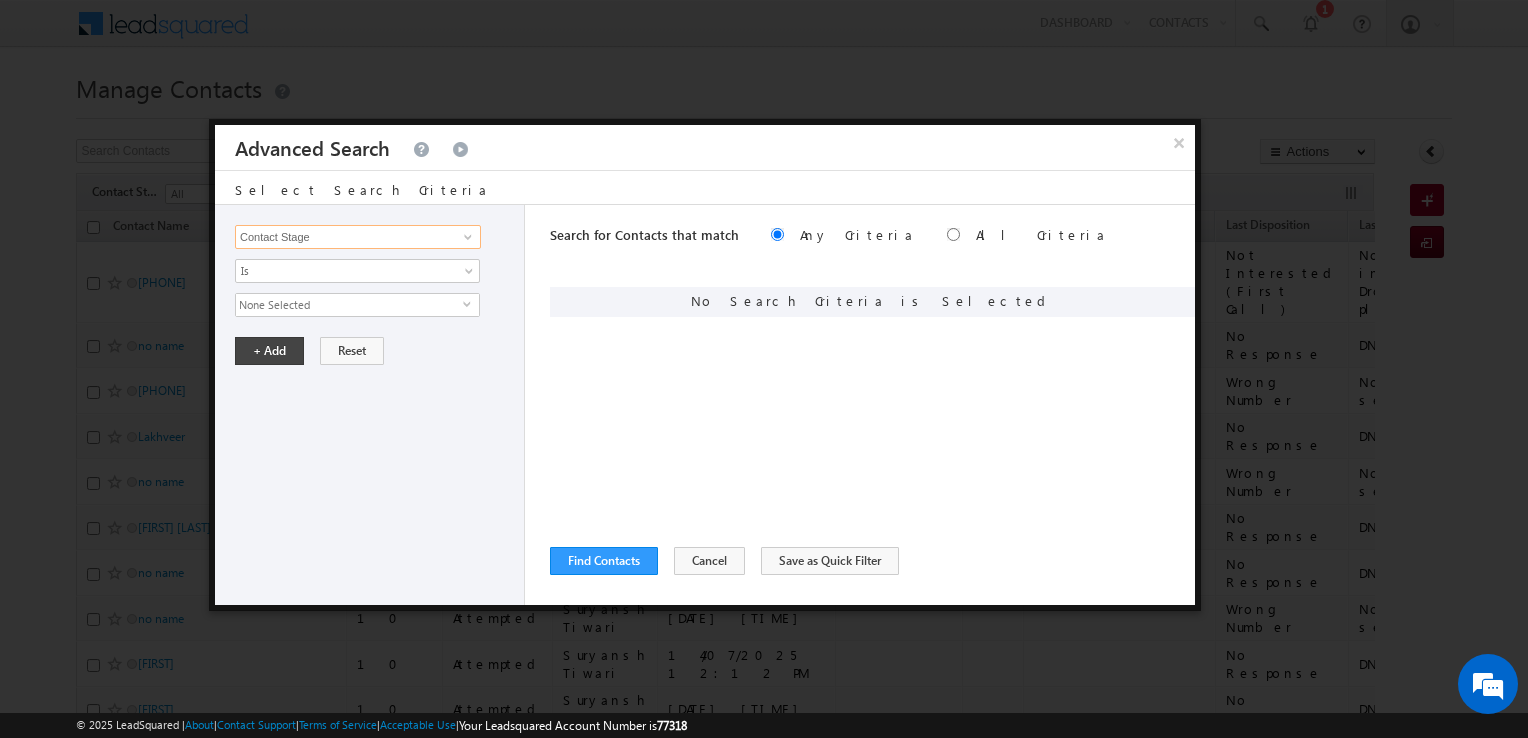 type on "Contact Stage" 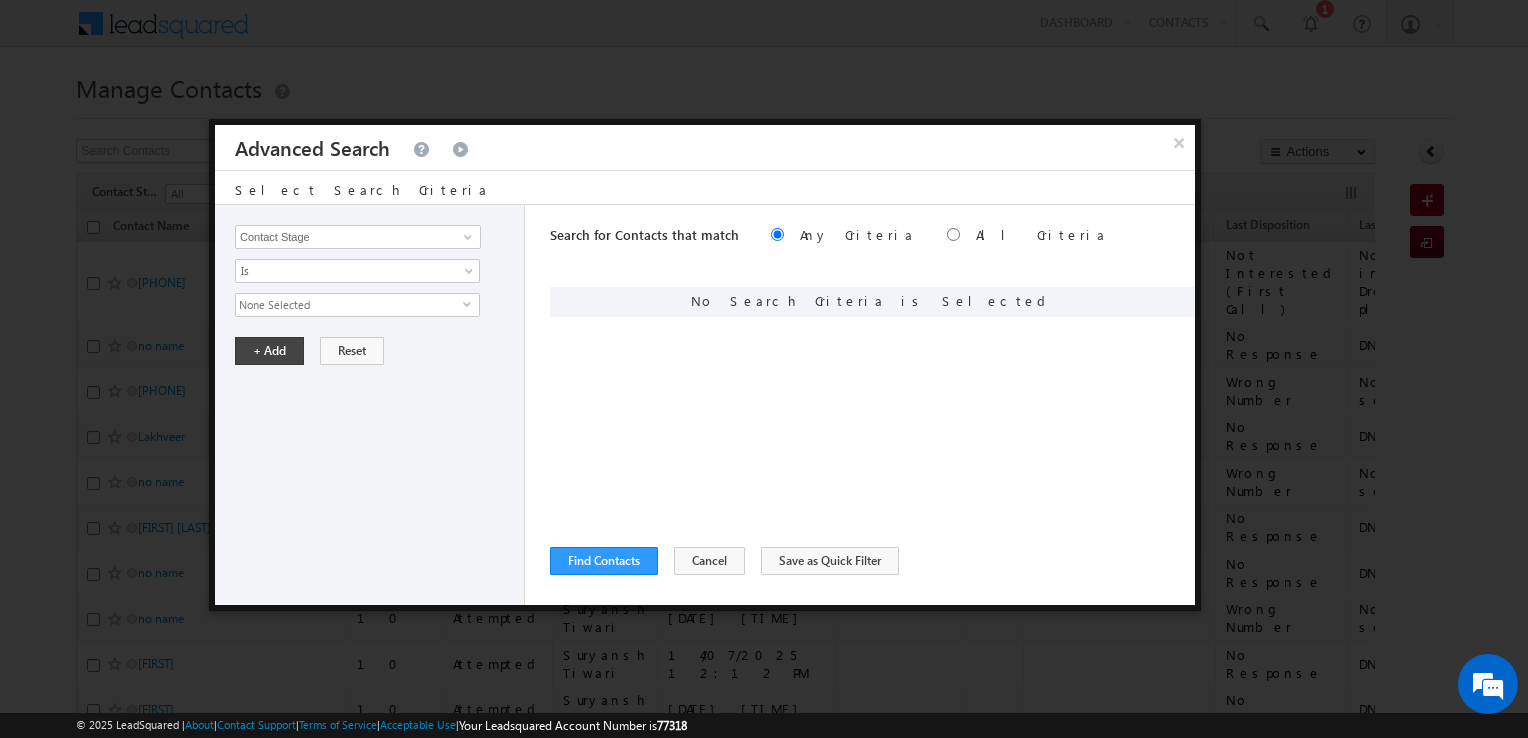 click on "None Selected" at bounding box center (349, 305) 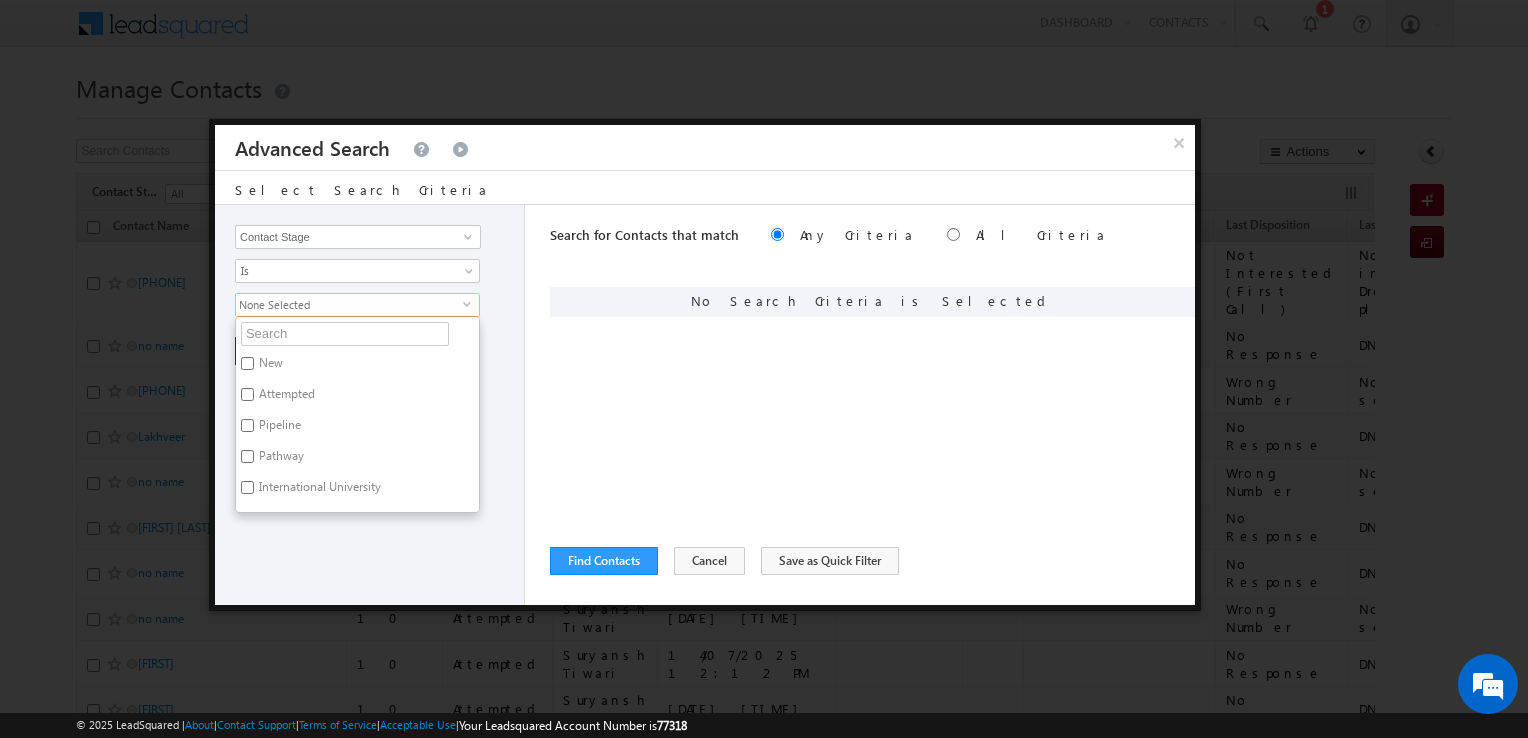 scroll, scrollTop: 0, scrollLeft: 0, axis: both 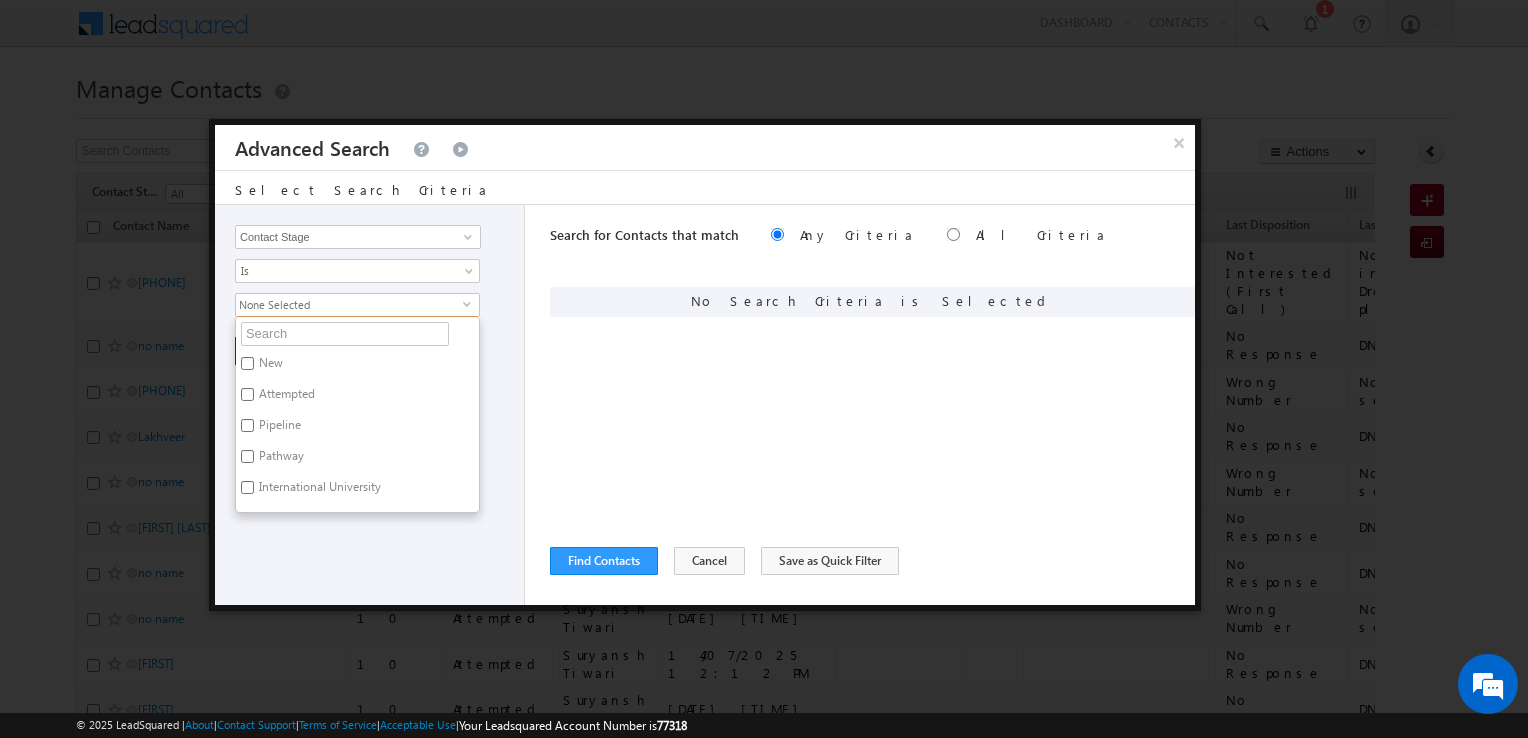 click on "New" at bounding box center (269, 366) 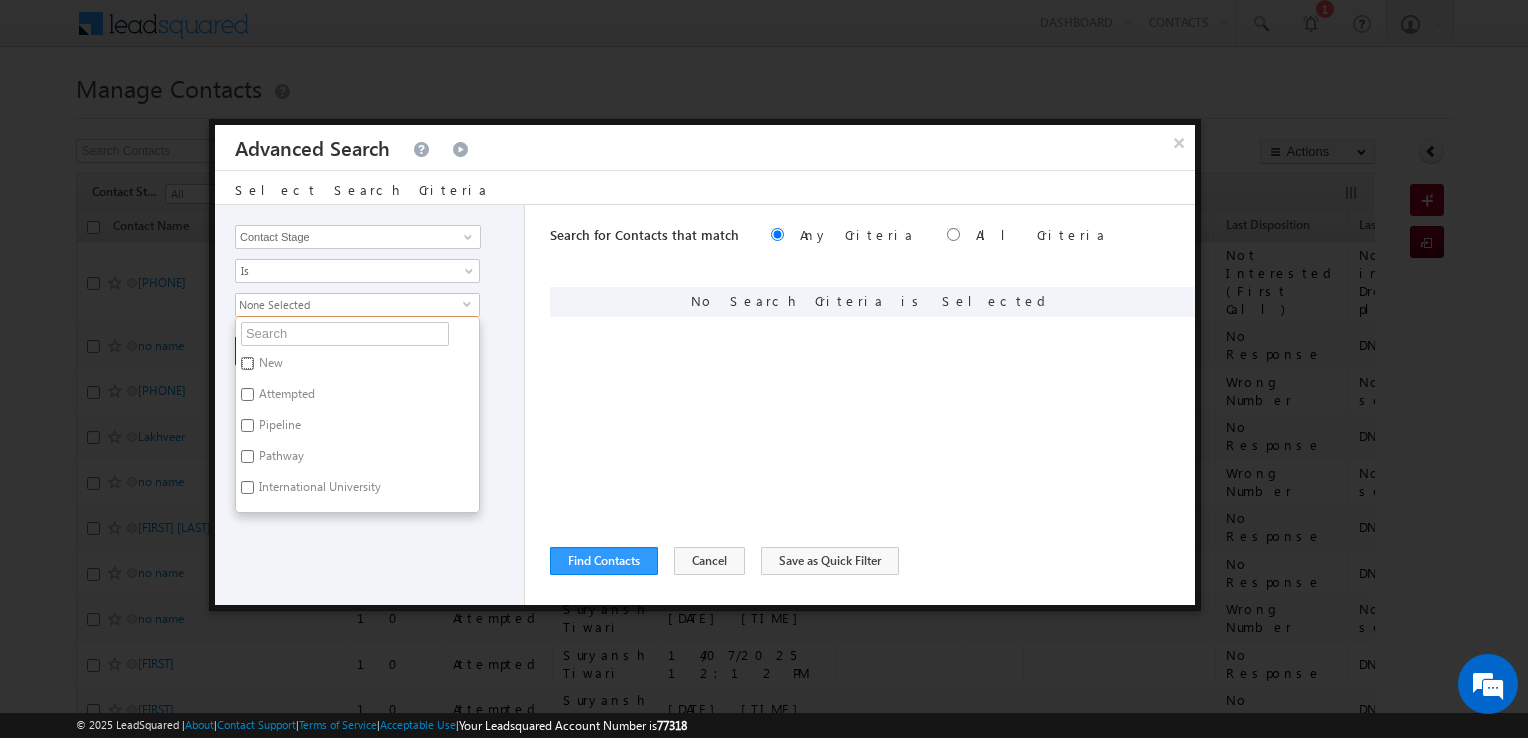 click on "New" at bounding box center (247, 363) 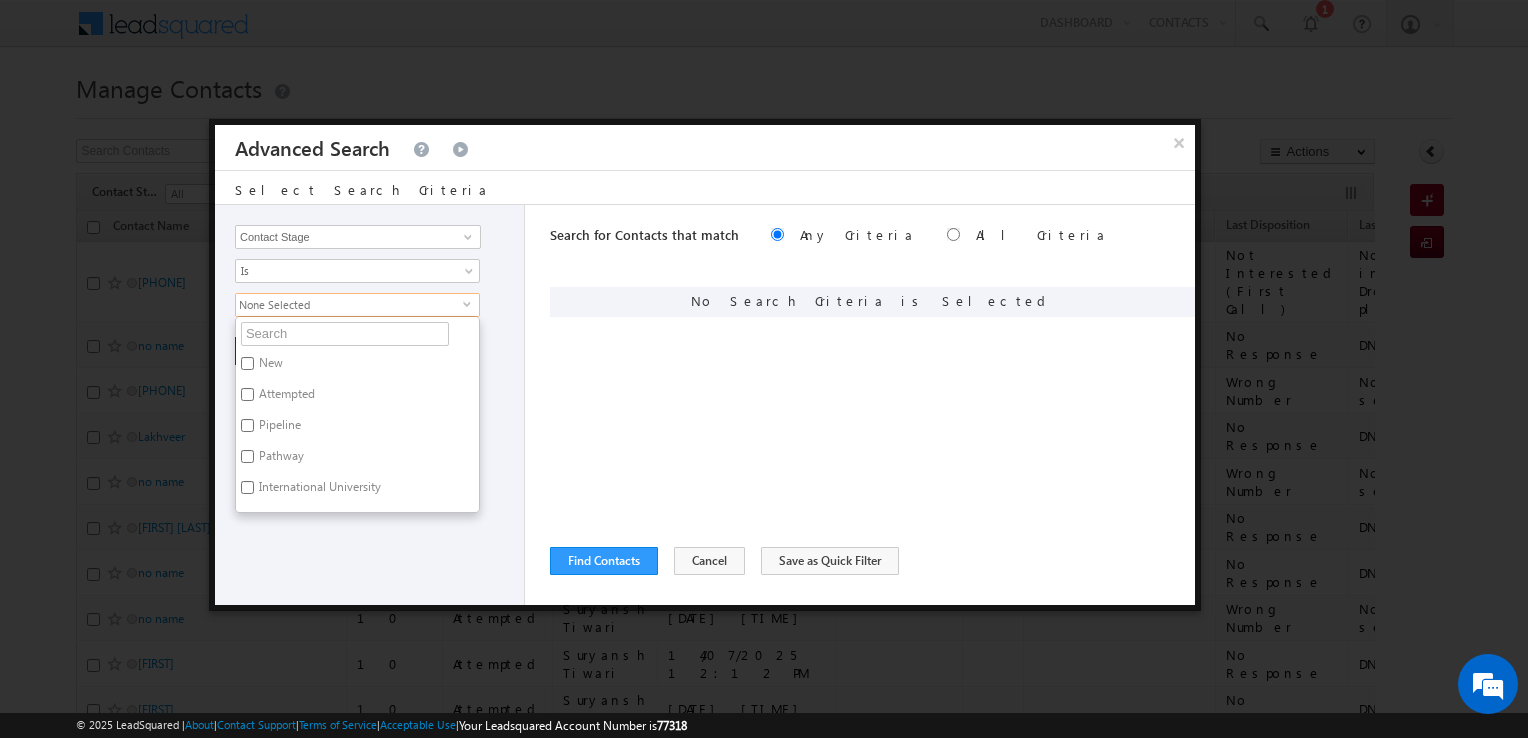 checkbox on "true" 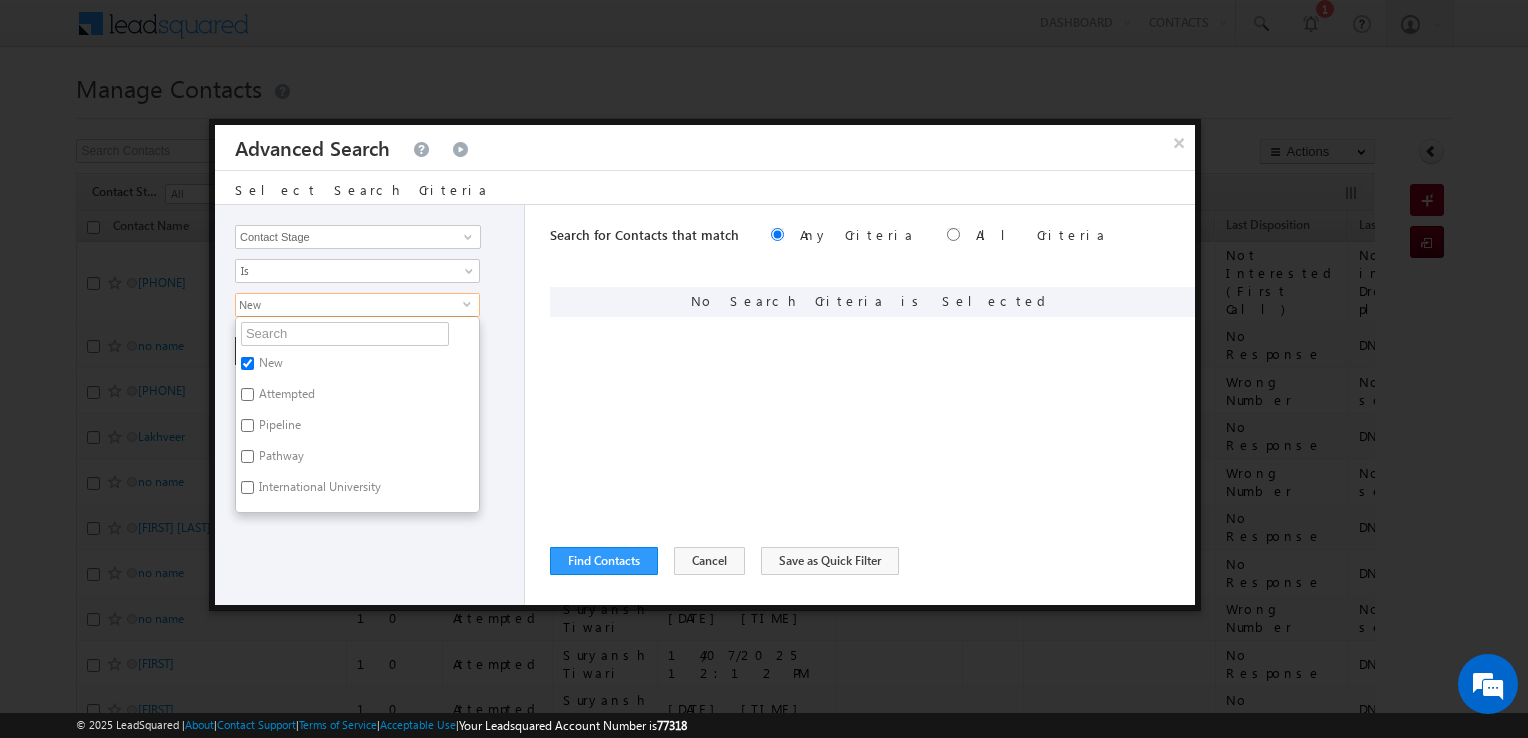 click on "Attempted" at bounding box center [285, 397] 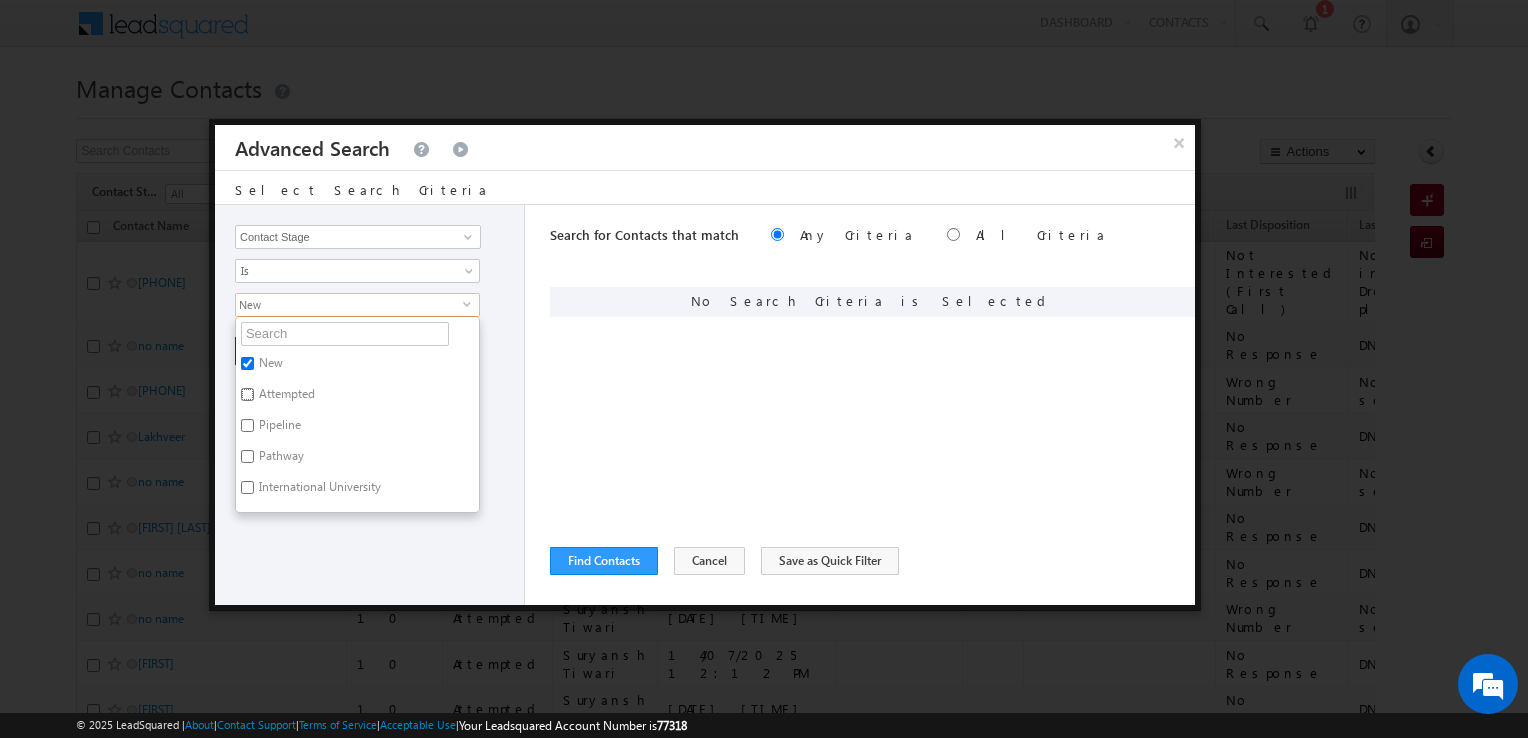click on "Attempted" at bounding box center (247, 394) 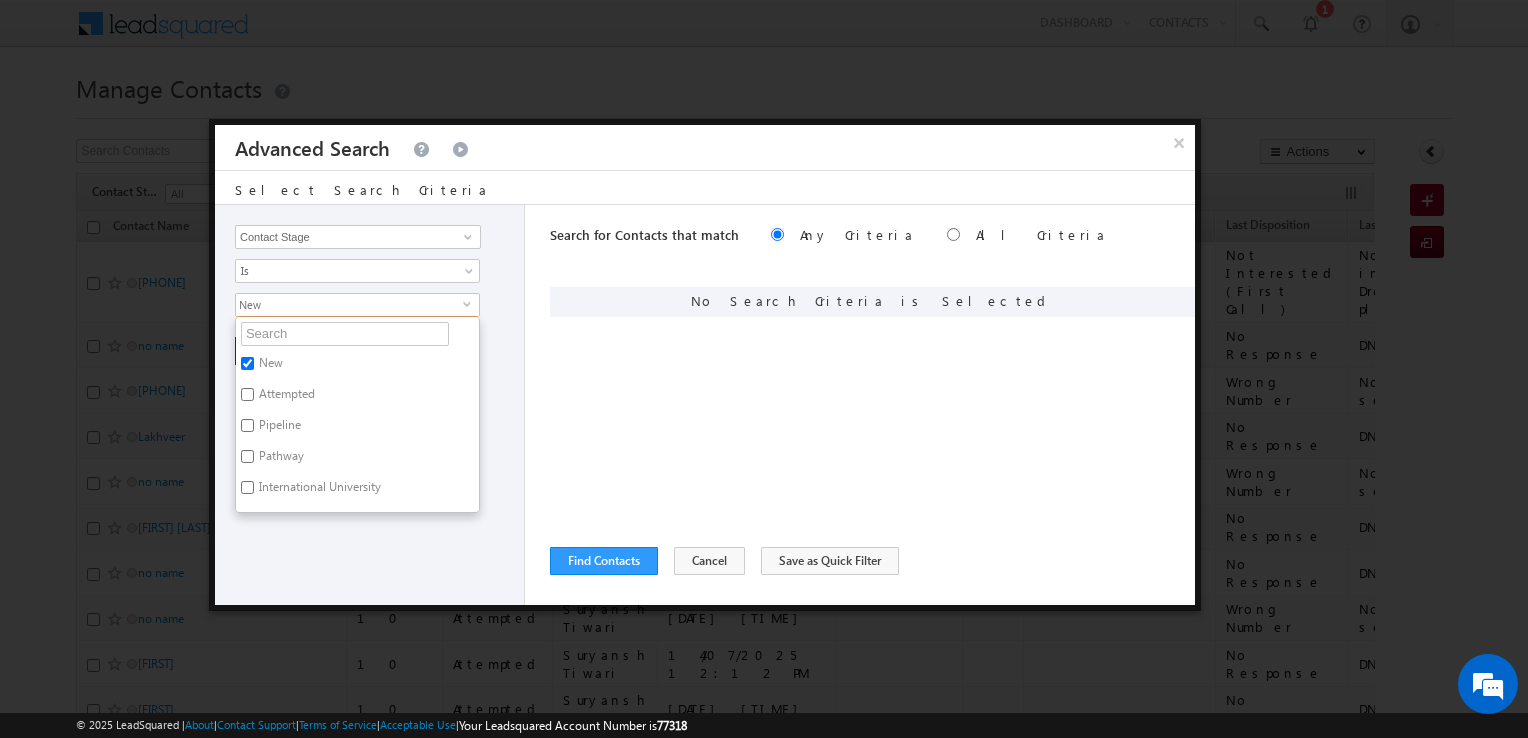 checkbox on "true" 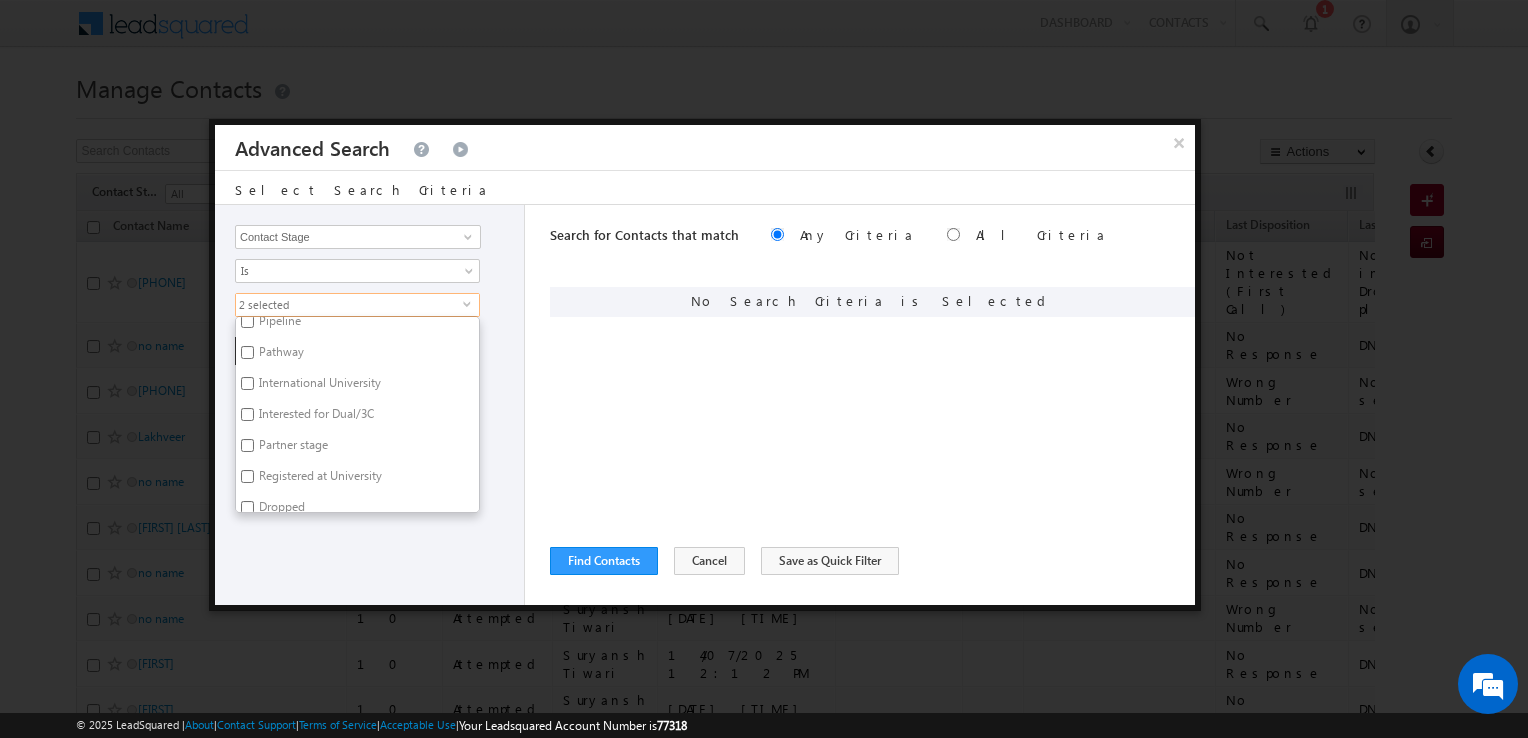 scroll, scrollTop: 148, scrollLeft: 0, axis: vertical 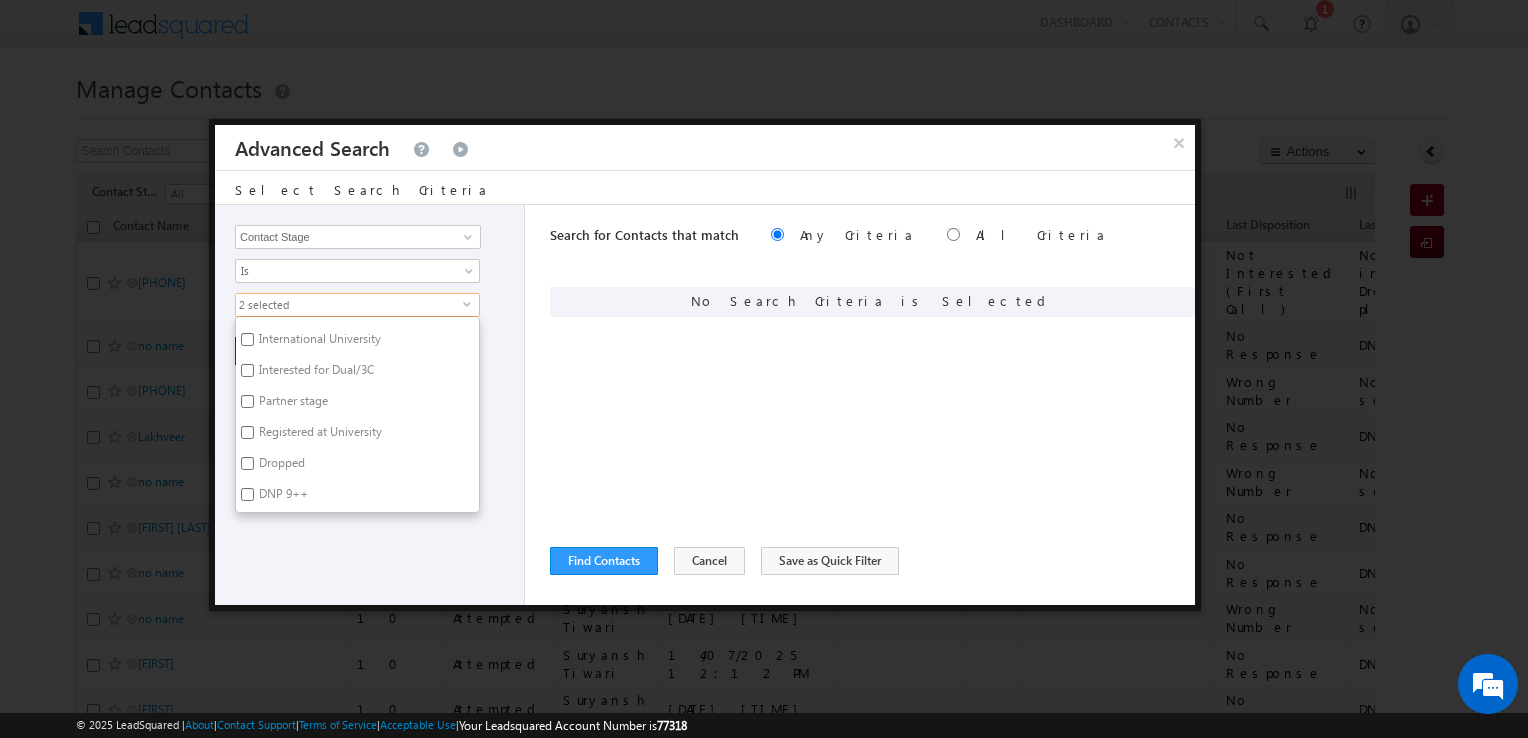 click on "Opportunity Type Contact Activity Task Sales Group  Prospect Id Address 1 Address 2 Any Specific University Or Program Application Status Auto Login URL City Class XII Marks Company Concentration Contact Number Contact Origin Contact Score Contact Source Contact Stage Conversion Referrer URL Country Country Interested In New Country Interested In Old Course Course Priority Created By Id Created On Created On Old Current Opt In Status Do Not Call Do Not Email Do Not SMS Do Not Track Do You Have Scholarships Do You Have Valid Passport Documents - Status Documents - University Proof Doc Documents - 10th Marksheet Documents - 12th Marksheet Documents - UG Degree Documents - UG Marksheets Documents - PG Degree Documents - PG Marksheets Documents - Resume/CV Documents - LOR Documents - SOP Documents - Passport Documents - ELT Documents - Amity Pathway Certificate Documents - COL Documents - Deposit fee Documents - UCOL Documents - I20 Documents - SEVIS Fee doc Documents - Loan Docs" at bounding box center [370, 405] 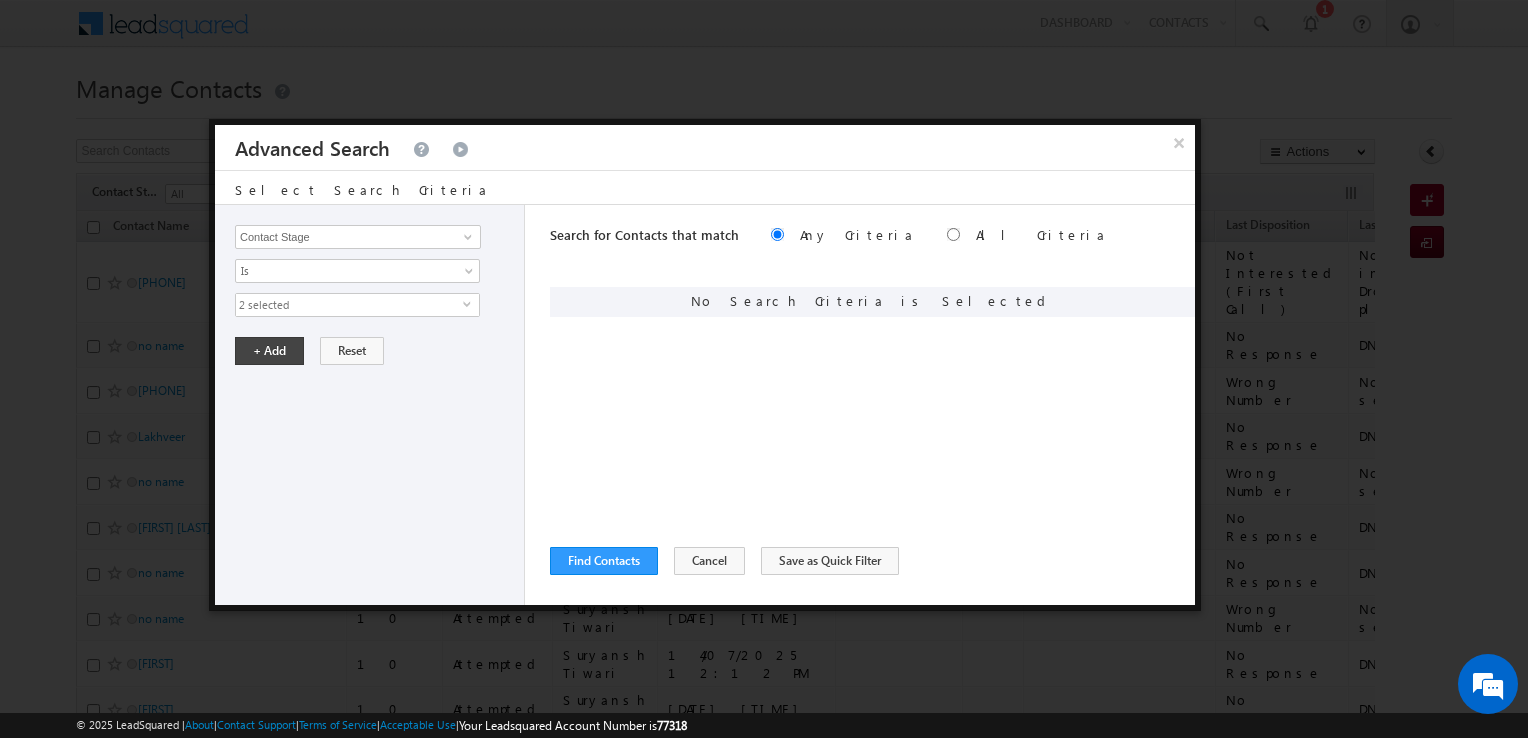 click on "Opportunity Type Contact Activity Task Sales Group  Prospect Id Address 1 Address 2 Any Specific University Or Program Application Status Auto Login URL City Class XII Marks Company Concentration Contact Number Contact Origin Contact Score Contact Source Contact Stage Conversion Referrer URL Country Country Interested In New Country Interested In Old Course Course Priority Created By Id Created On Created On Old Current Opt In Status Do Not Call Do Not Email Do Not SMS Do Not Track Do You Have Scholarships Do You Have Valid Passport Documents - Status Documents - University Proof Doc Documents - 10th Marksheet Documents - 12th Marksheet Documents - UG Degree Documents - UG Marksheets Documents - PG Degree Documents - PG Marksheets Documents - Resume/CV Documents - LOR Documents - SOP Documents - Passport Documents - ELT Documents - Amity Pathway Certificate Documents - COL Documents - Deposit fee Documents - UCOL Documents - I20 Documents - SEVIS Fee doc Documents - Loan Docs" at bounding box center [370, 405] 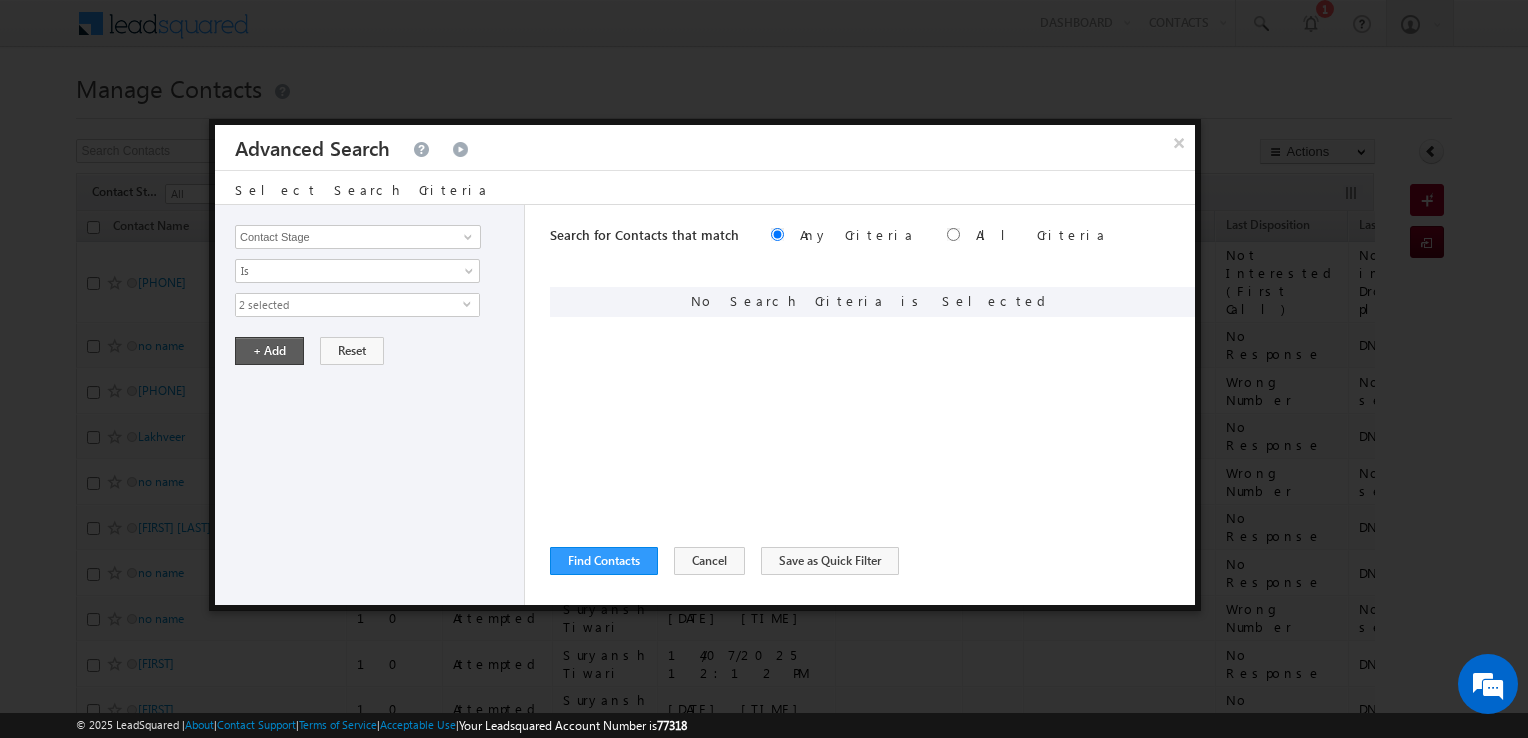 click on "Opportunity Type Contact Activity Task Sales Group  Prospect Id Address 1 Address 2 Any Specific University Or Program Application Status Auto Login URL City Class XII Marks Company Concentration Contact Number Contact Origin Contact Score Contact Source Contact Stage Conversion Referrer URL Country Country Interested In New Country Interested In Old Course Course Priority Created By Id Created On Created On Old Current Opt In Status Do Not Call Do Not Email Do Not SMS Do Not Track Do You Have Scholarships Do You Have Valid Passport Documents - Status Documents - University Proof Doc Documents - 10th Marksheet Documents - 12th Marksheet Documents - UG Degree Documents - UG Marksheets Documents - PG Degree Documents - PG Marksheets Documents - Resume/CV Documents - LOR Documents - SOP Documents - Passport Documents - ELT Documents - Amity Pathway Certificate Documents - COL Documents - Deposit fee Documents - UCOL Documents - I20 Documents - SEVIS Fee doc Documents - Loan Docs" at bounding box center (370, 405) 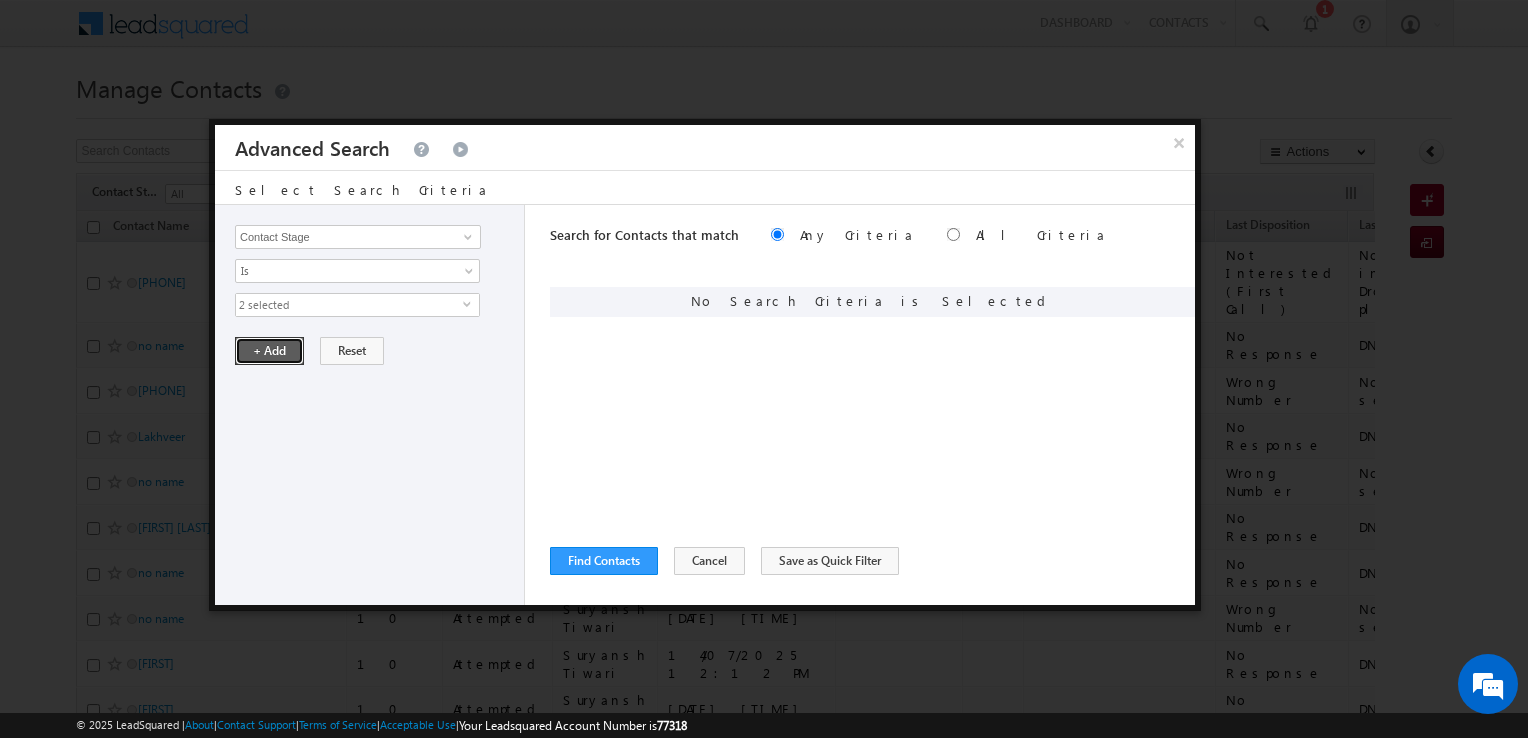click on "+ Add" at bounding box center (269, 351) 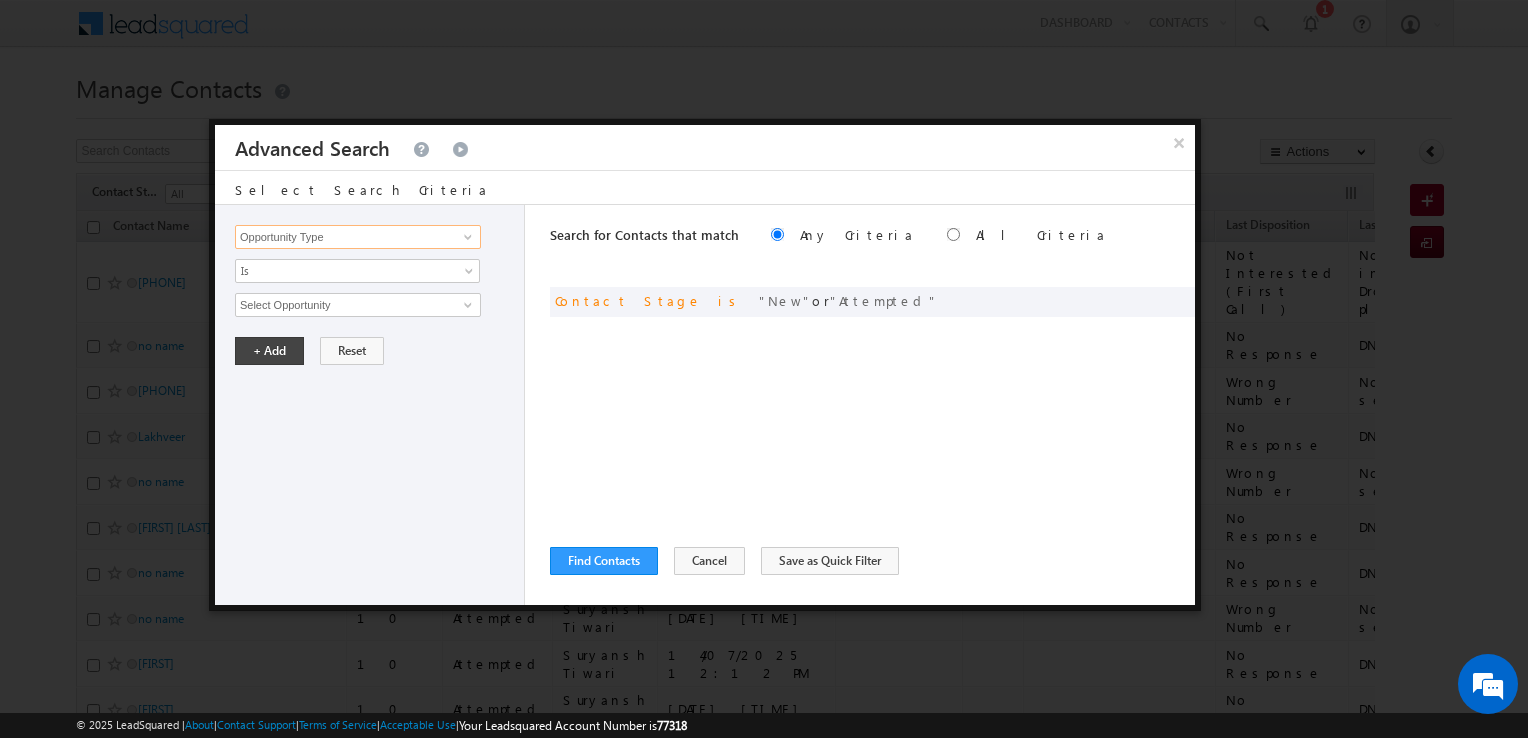 click on "Opportunity Type" at bounding box center [358, 237] 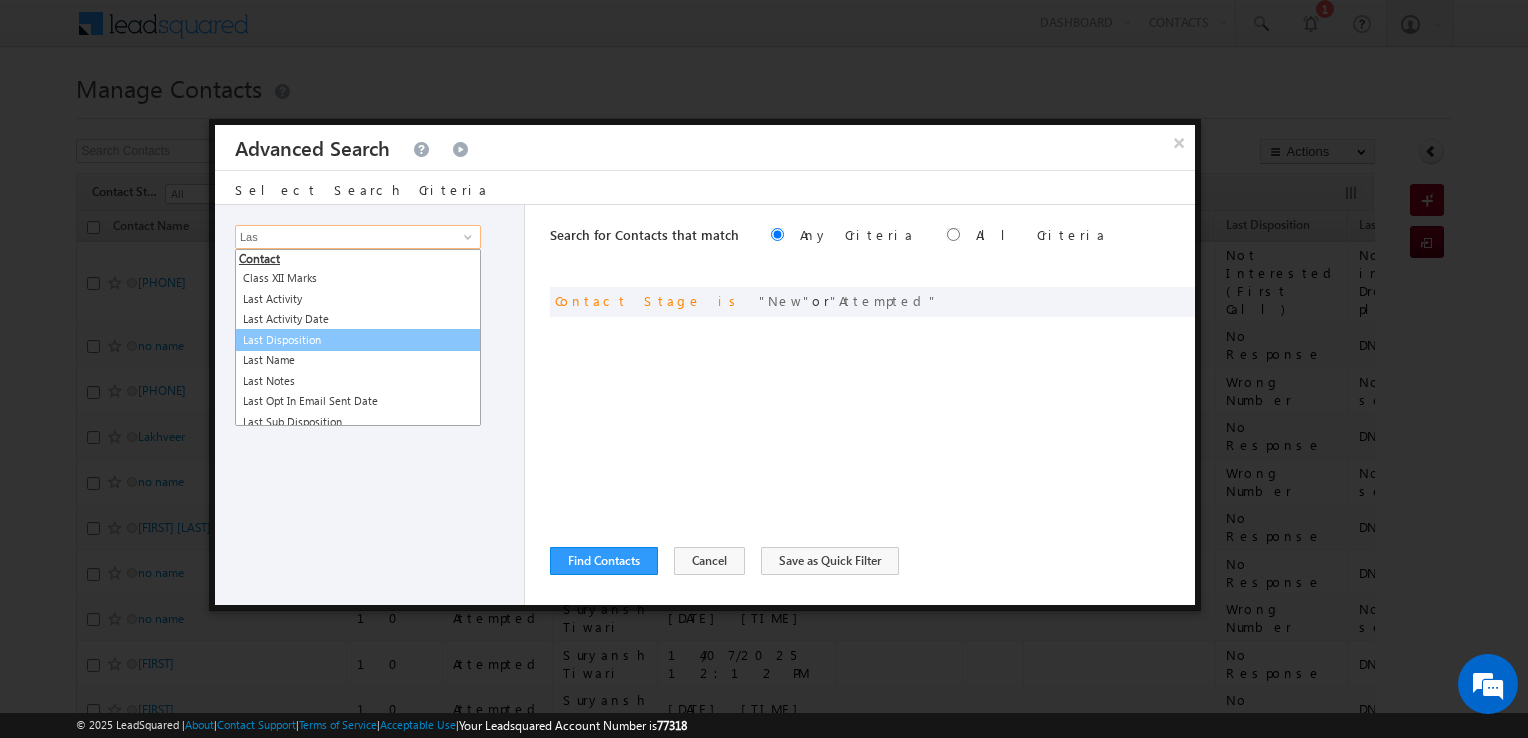 click on "Last Disposition" at bounding box center [358, 340] 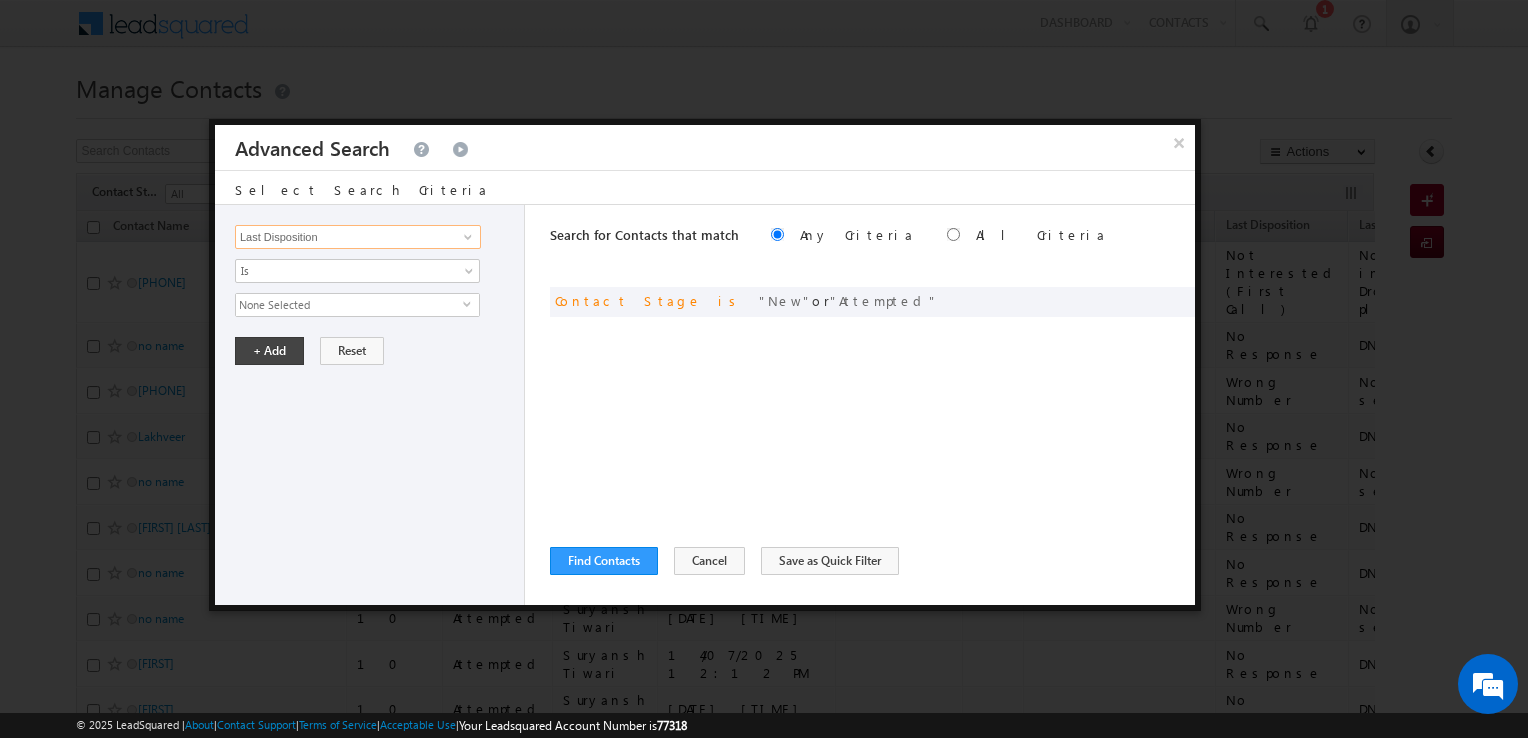 type on "Last Disposition" 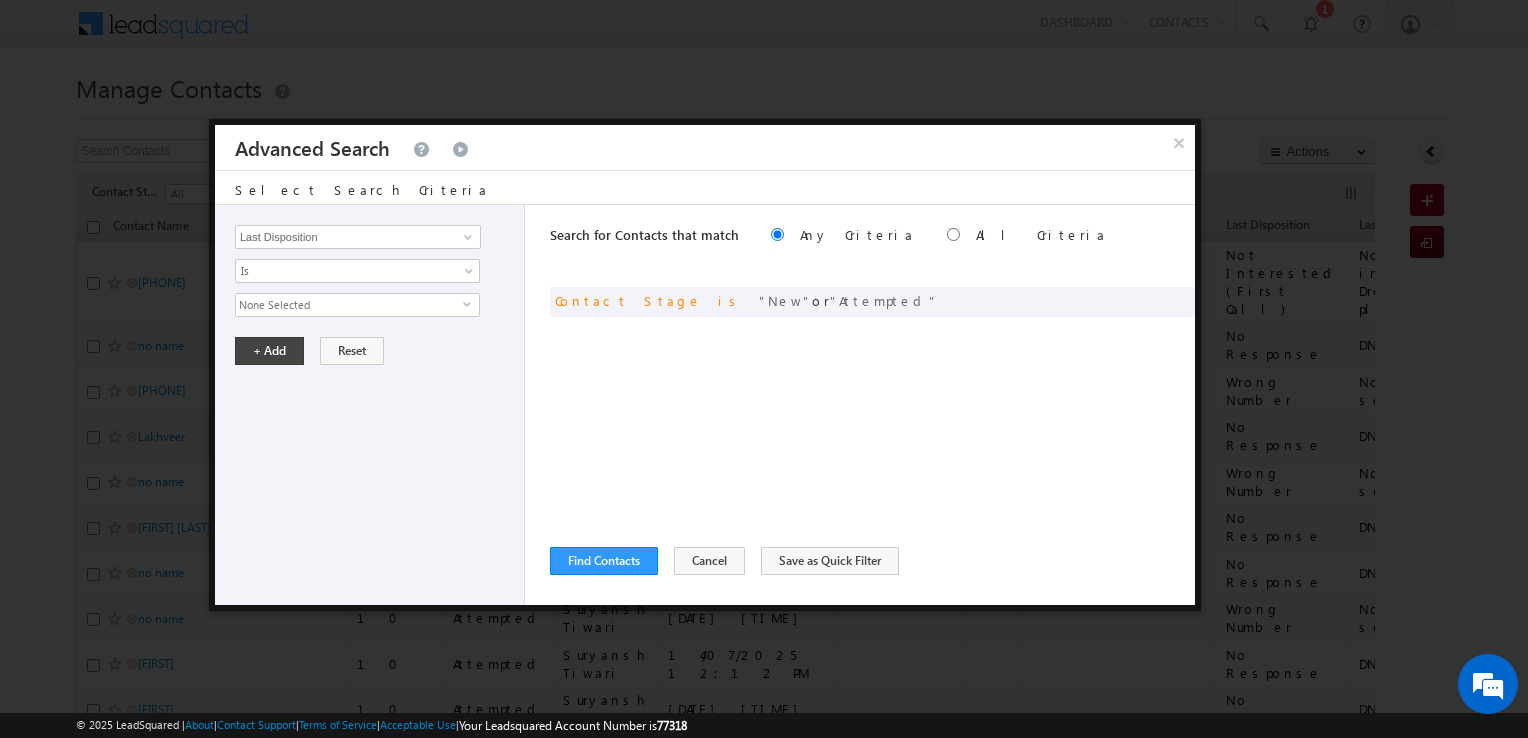 click on "None Selected" at bounding box center (349, 305) 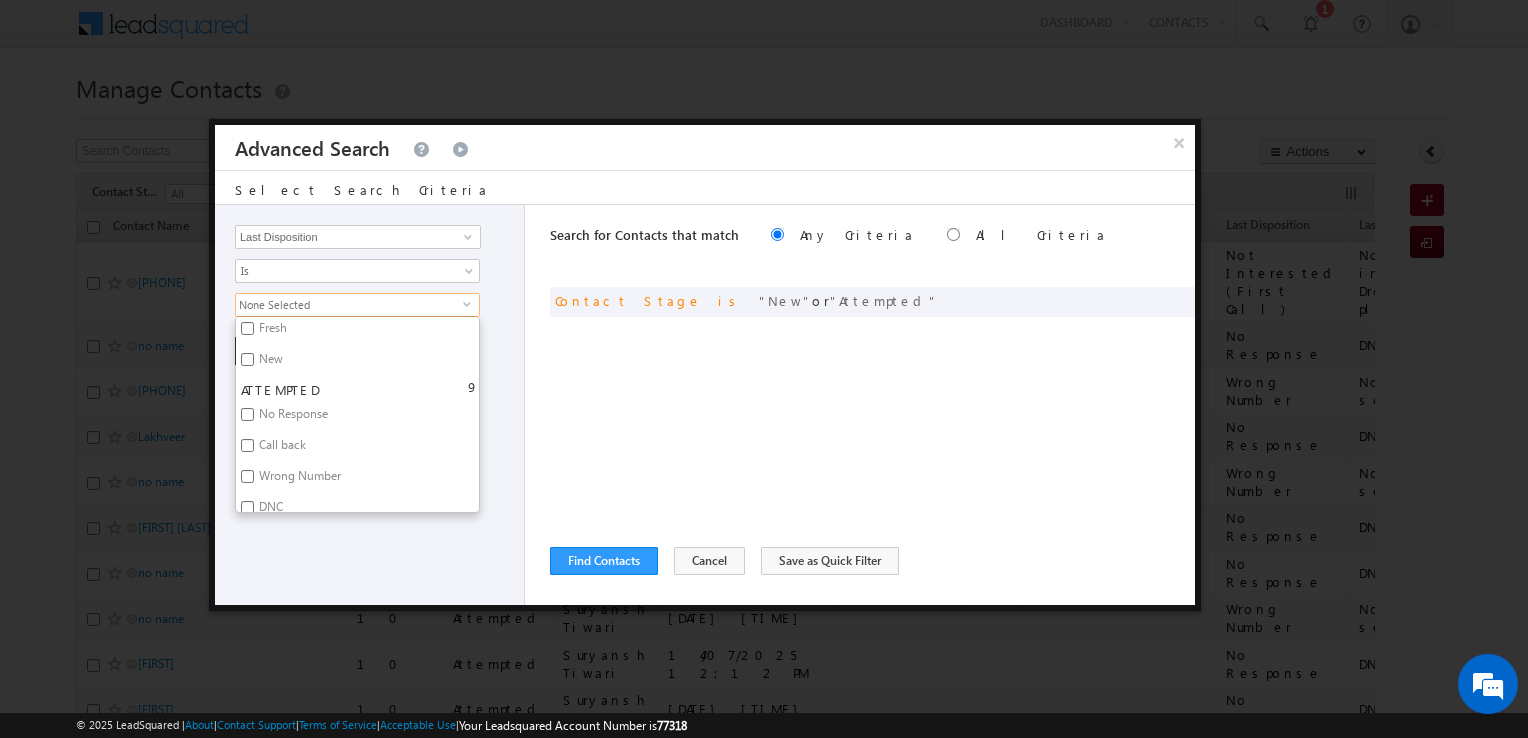 scroll, scrollTop: 60, scrollLeft: 0, axis: vertical 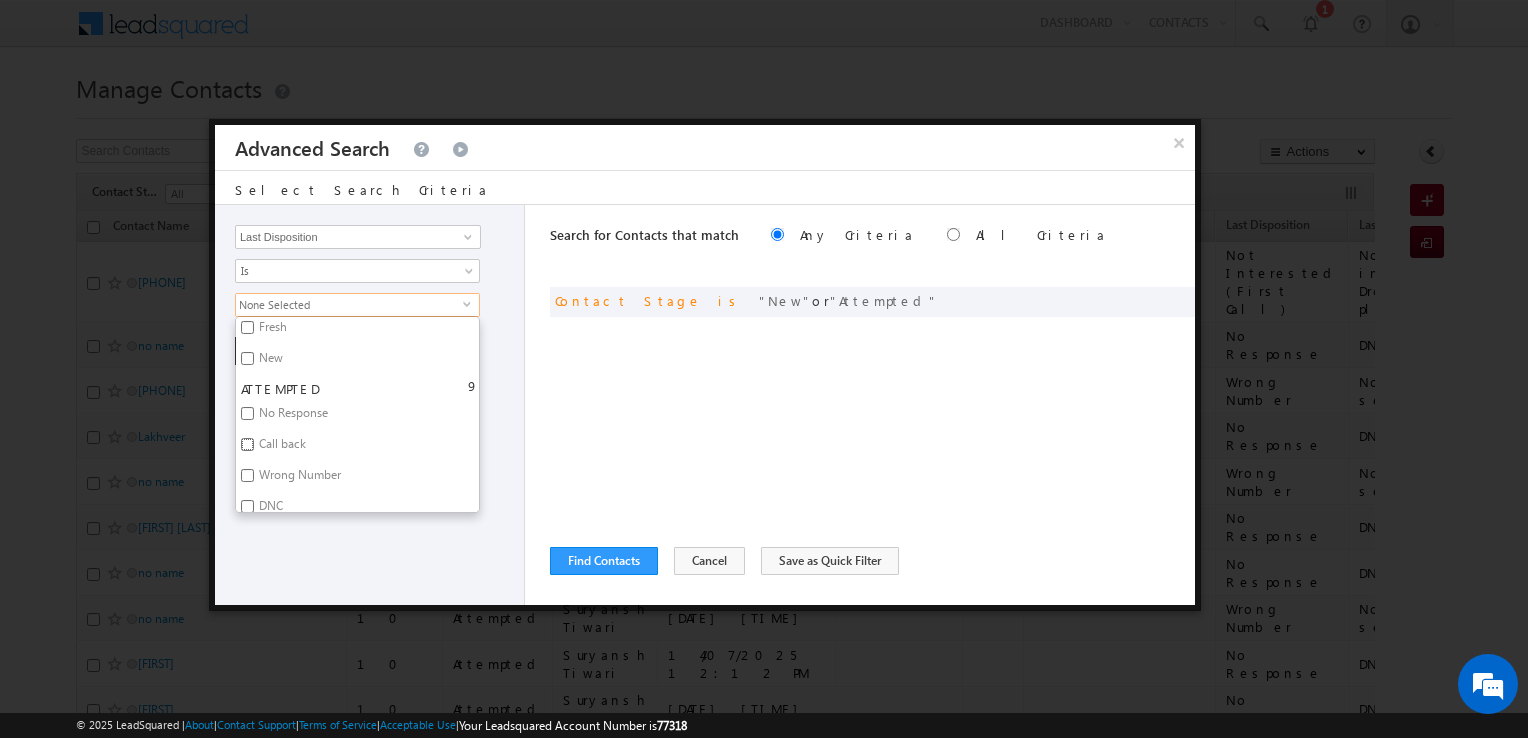 click on "Call back" at bounding box center (247, 444) 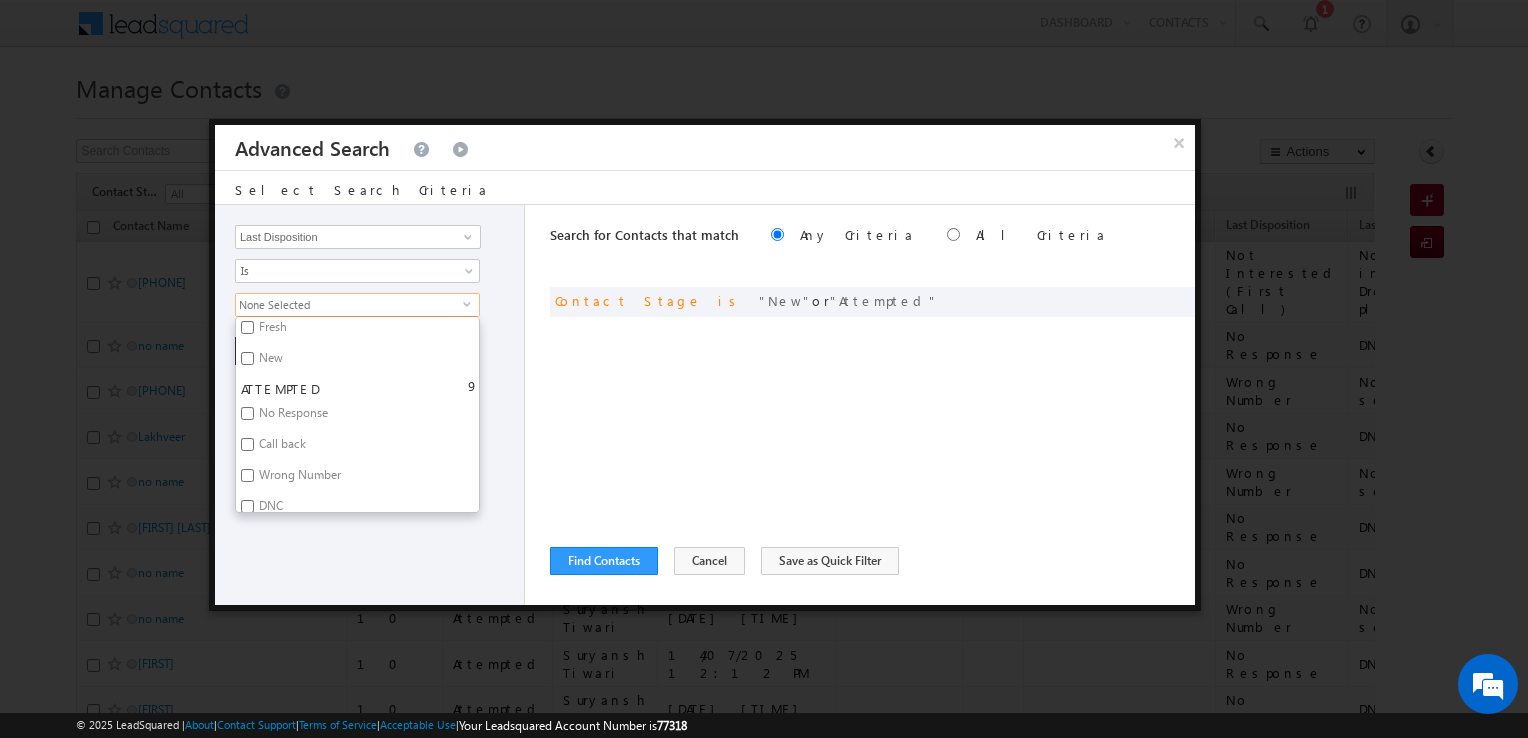 checkbox on "true" 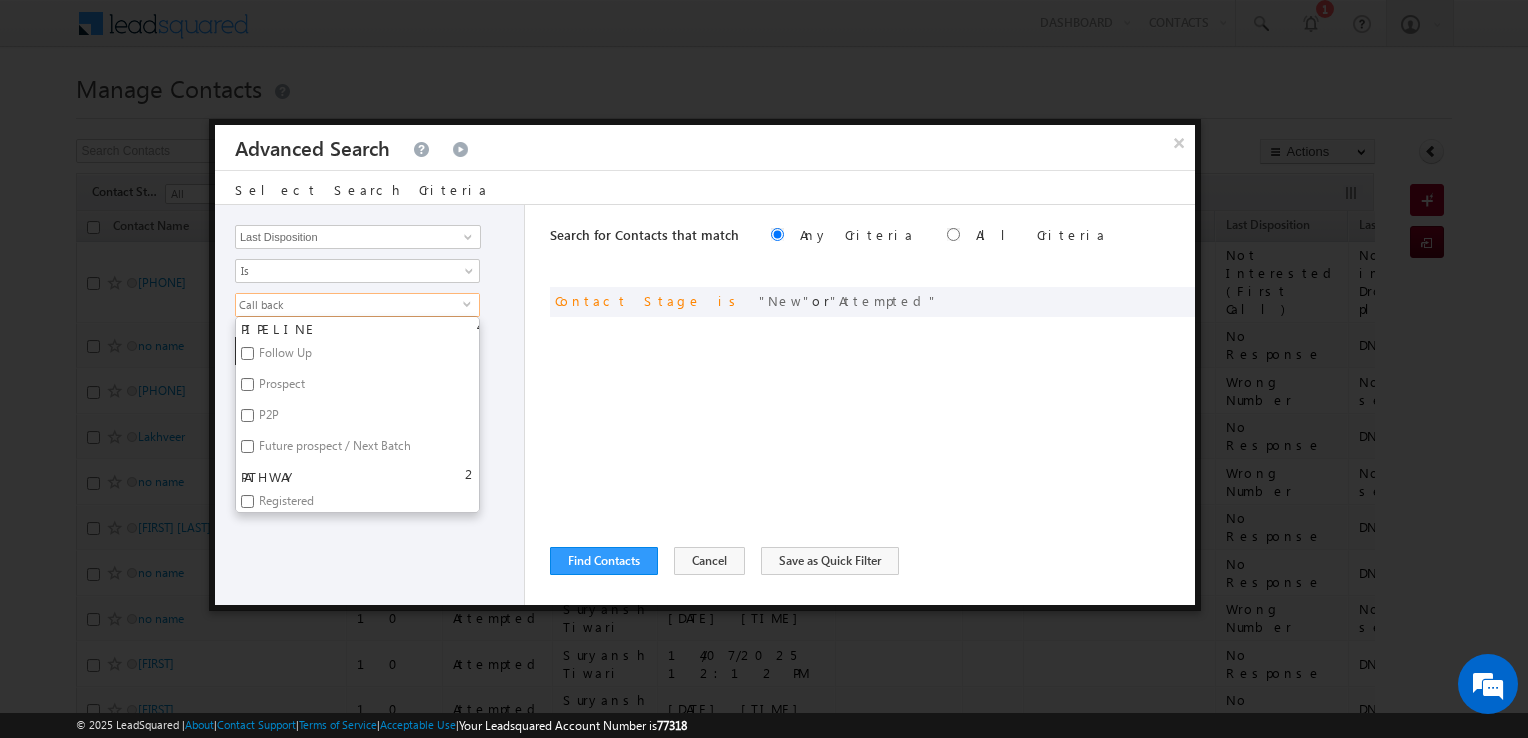 scroll, scrollTop: 424, scrollLeft: 0, axis: vertical 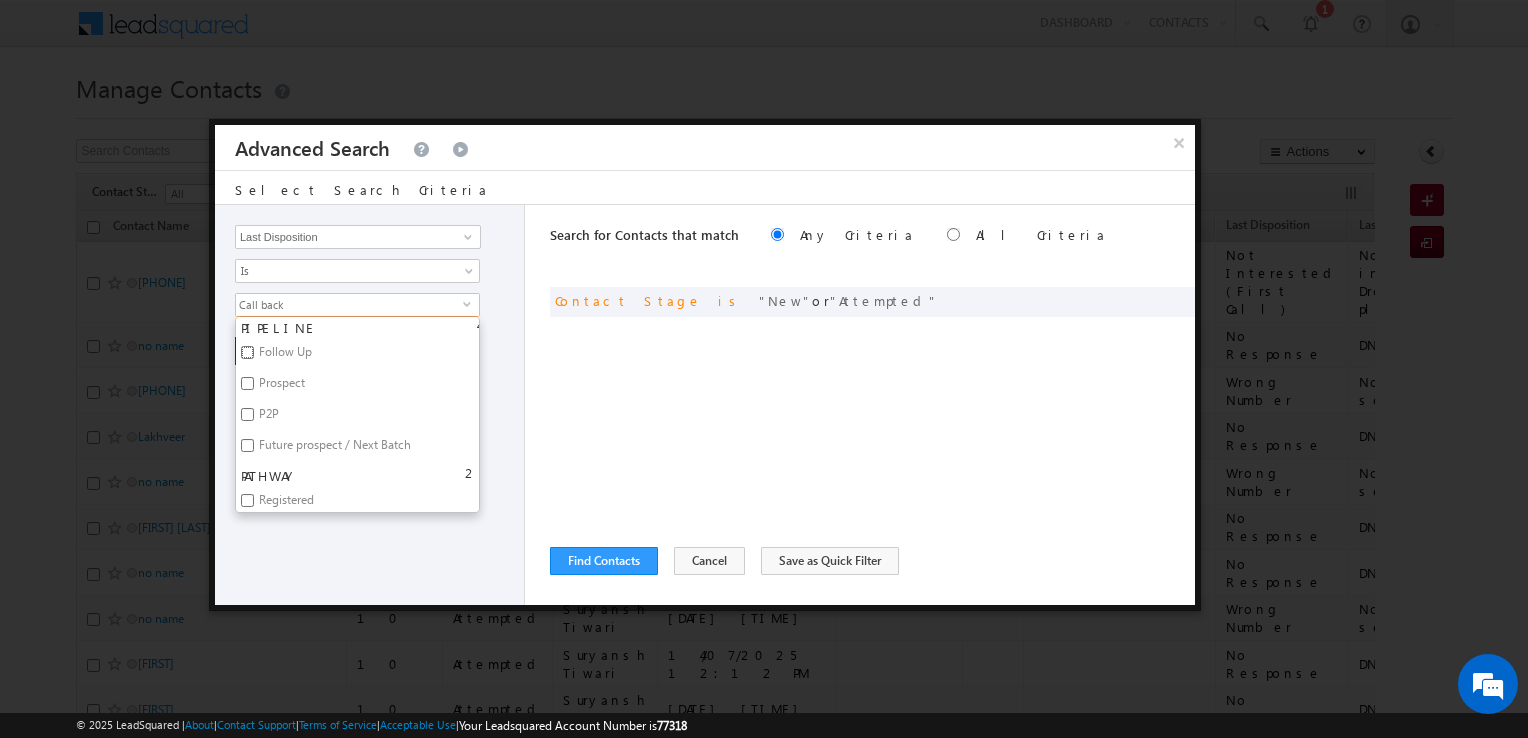 click on "Follow Up" at bounding box center (247, 352) 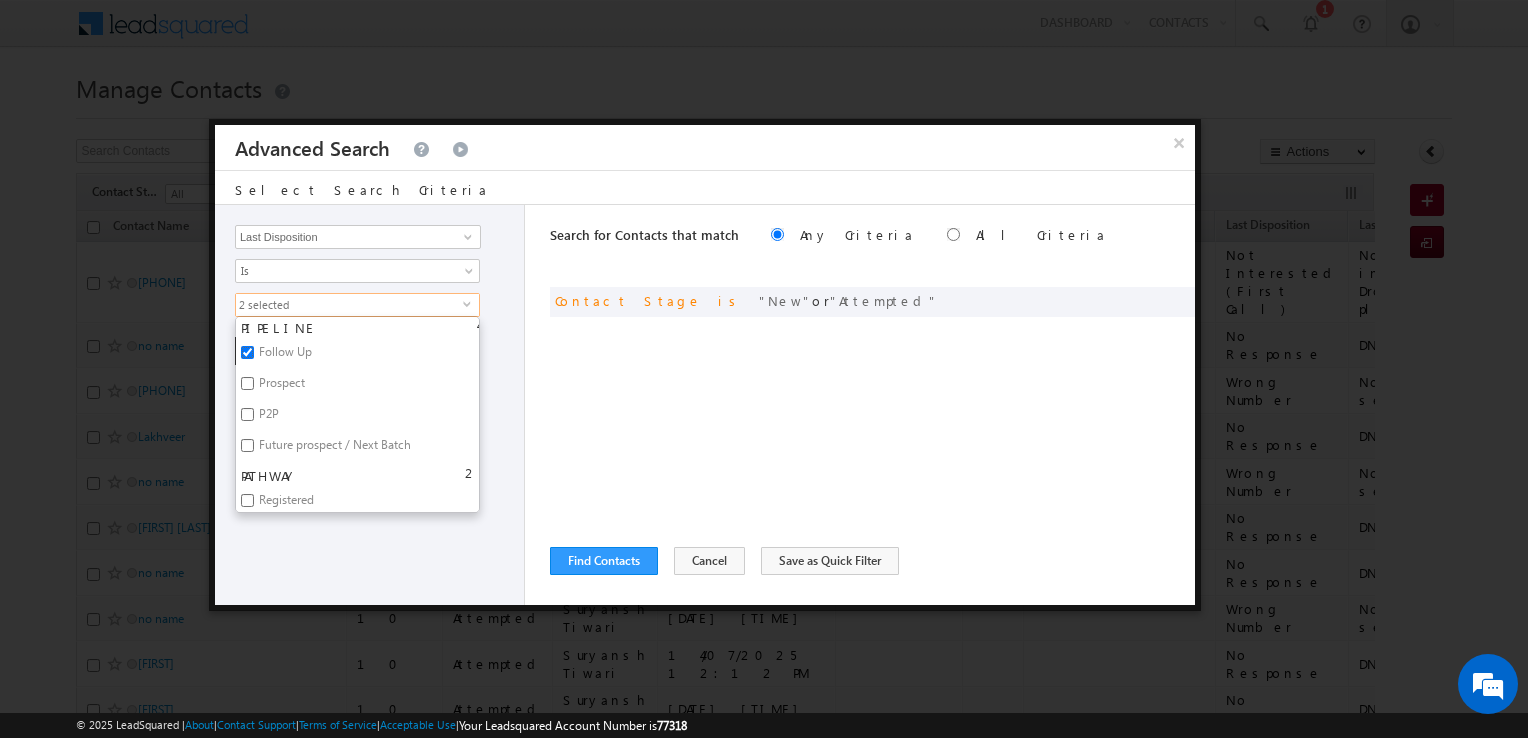 click on "Follow Up" at bounding box center (247, 352) 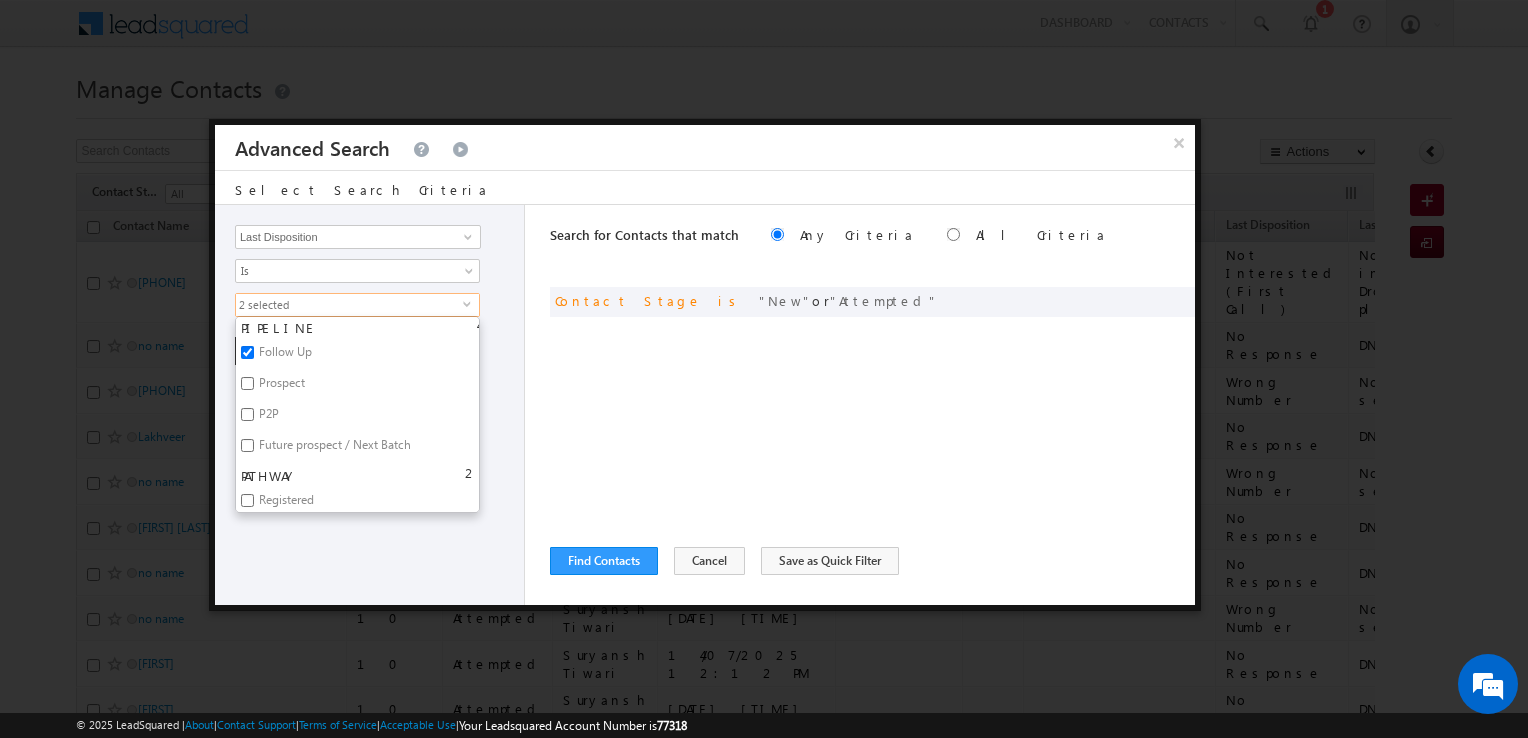 checkbox on "false" 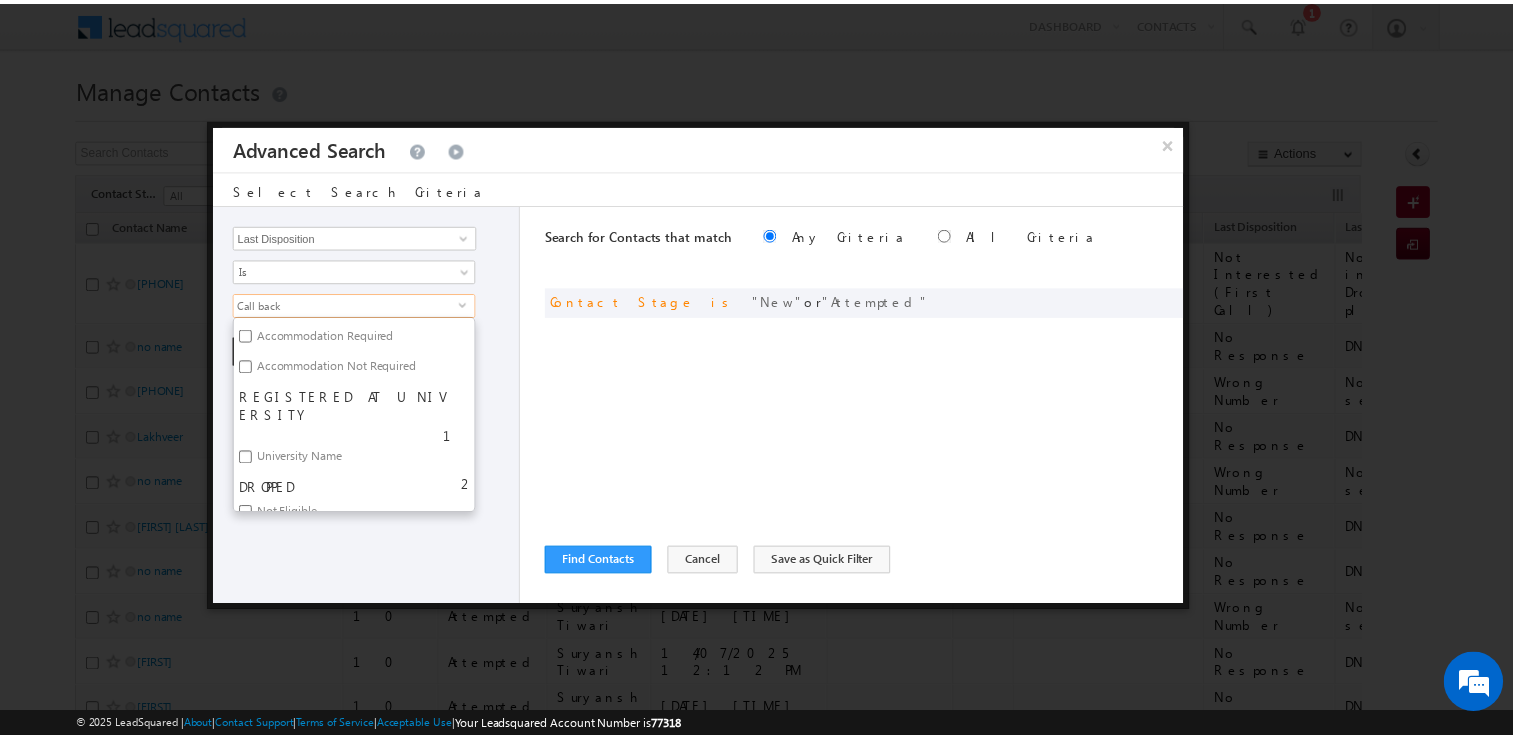 scroll, scrollTop: 867, scrollLeft: 0, axis: vertical 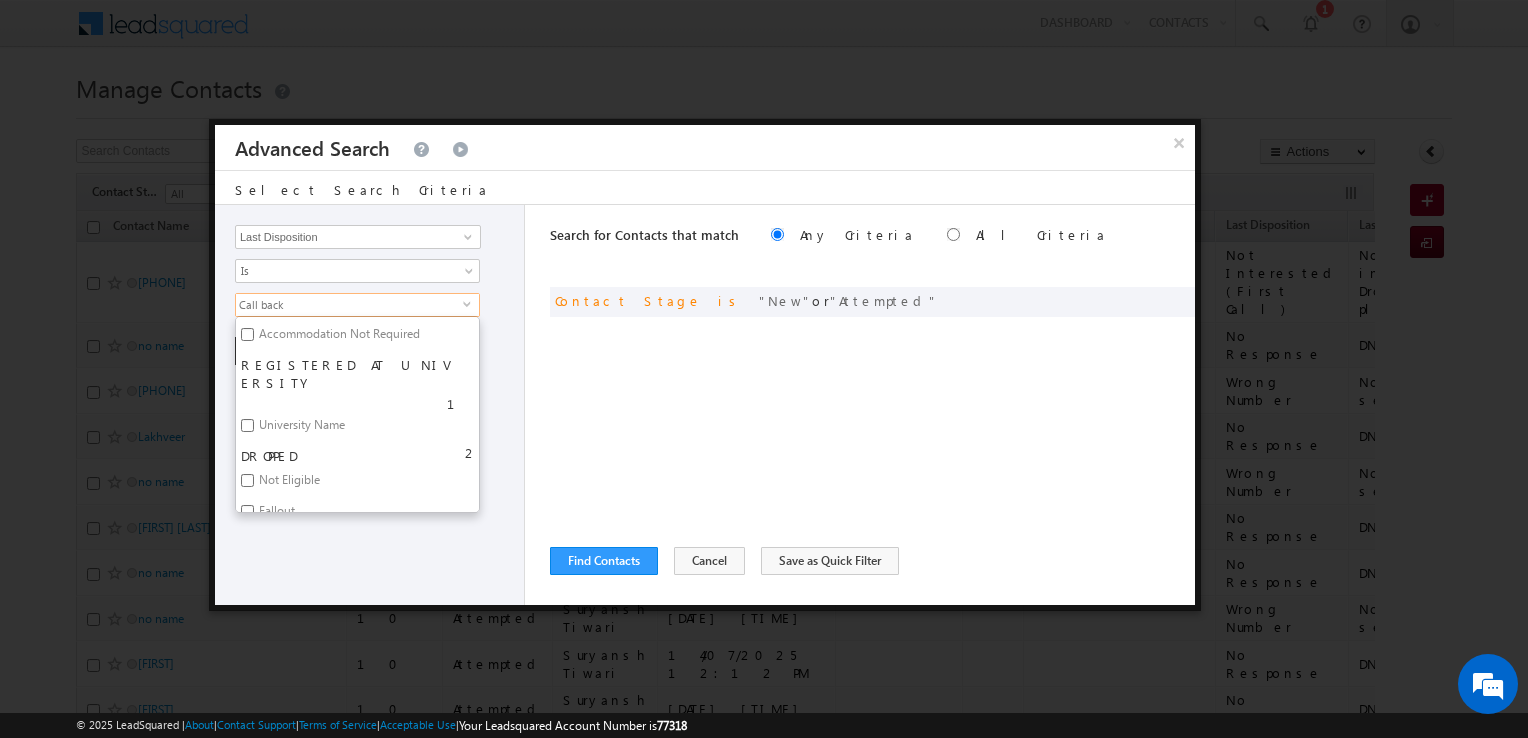 click on "Opportunity Type Contact Activity Task Sales Group  Prospect Id Address 1 Address 2 Any Specific University Or Program Application Status Auto Login URL City Class XII Marks Company Concentration Contact Number Contact Origin Contact Score Contact Source Contact Stage Conversion Referrer URL Country Country Interested In New Country Interested In Old Course Course Priority Created By Id Created On Created On Old Current Opt In Status Do Not Call Do Not Email Do Not SMS Do Not Track Do You Have Scholarships Do You Have Valid Passport Documents - Status Documents - University Proof Doc Documents - 10th Marksheet Documents - 12th Marksheet Documents - UG Degree Documents - UG Marksheets Documents - PG Degree Documents - PG Marksheets Documents - Resume/CV Documents - LOR Documents - SOP Documents - Passport Documents - ELT Documents - Amity Pathway Certificate Documents - COL Documents - Deposit fee Documents - UCOL Documents - I20 Documents - SEVIS Fee doc Documents - Loan Docs" at bounding box center [370, 405] 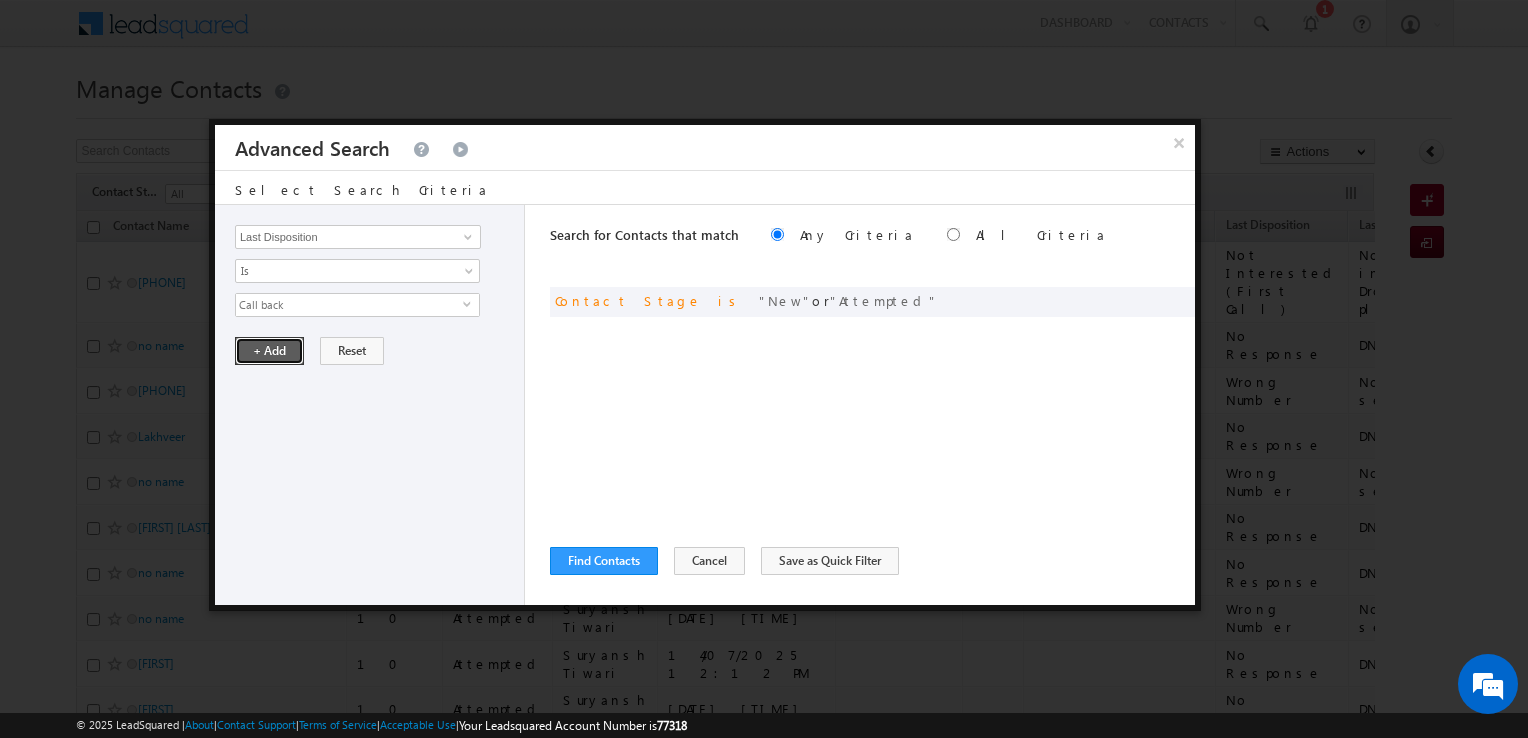 click on "+ Add" at bounding box center (269, 351) 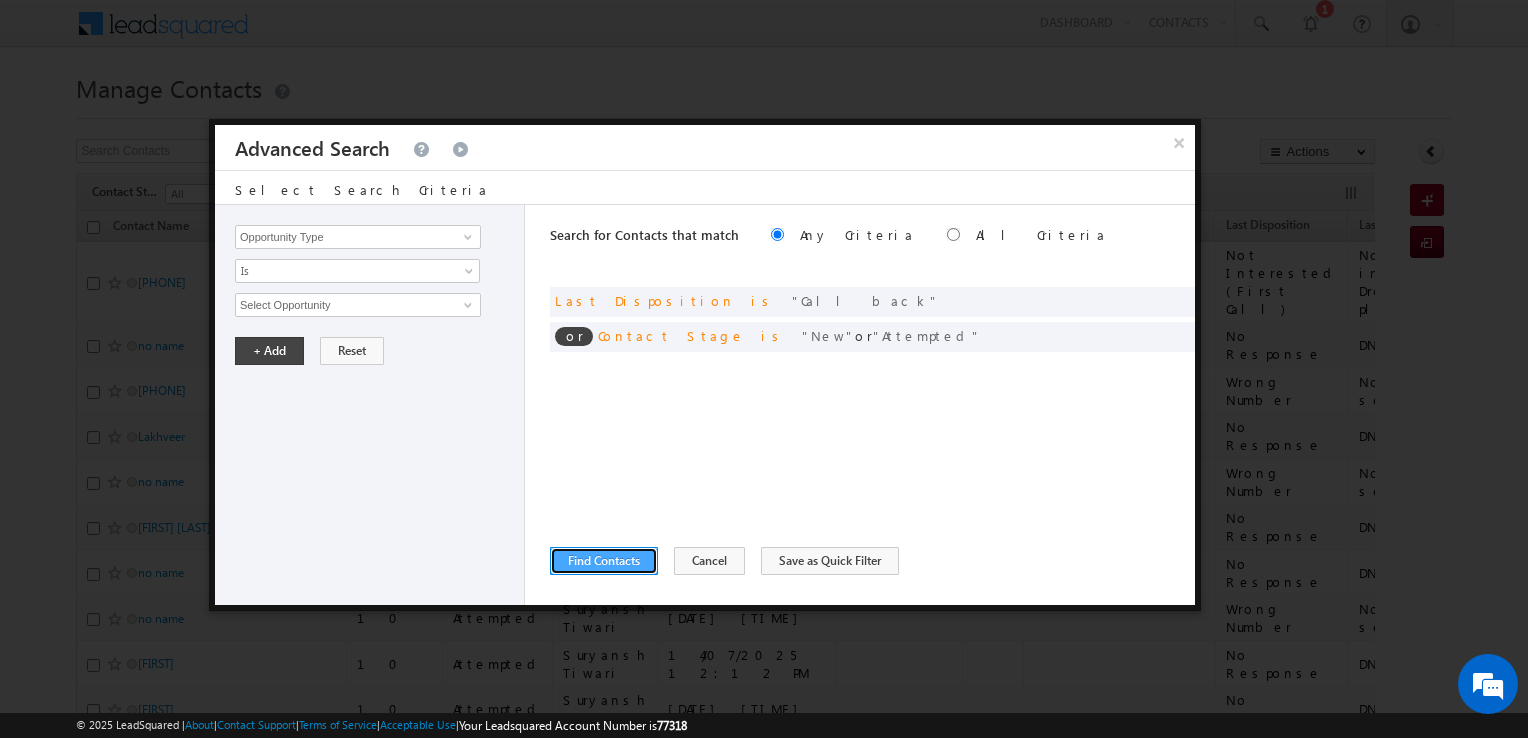 click on "Find Contacts" at bounding box center (604, 561) 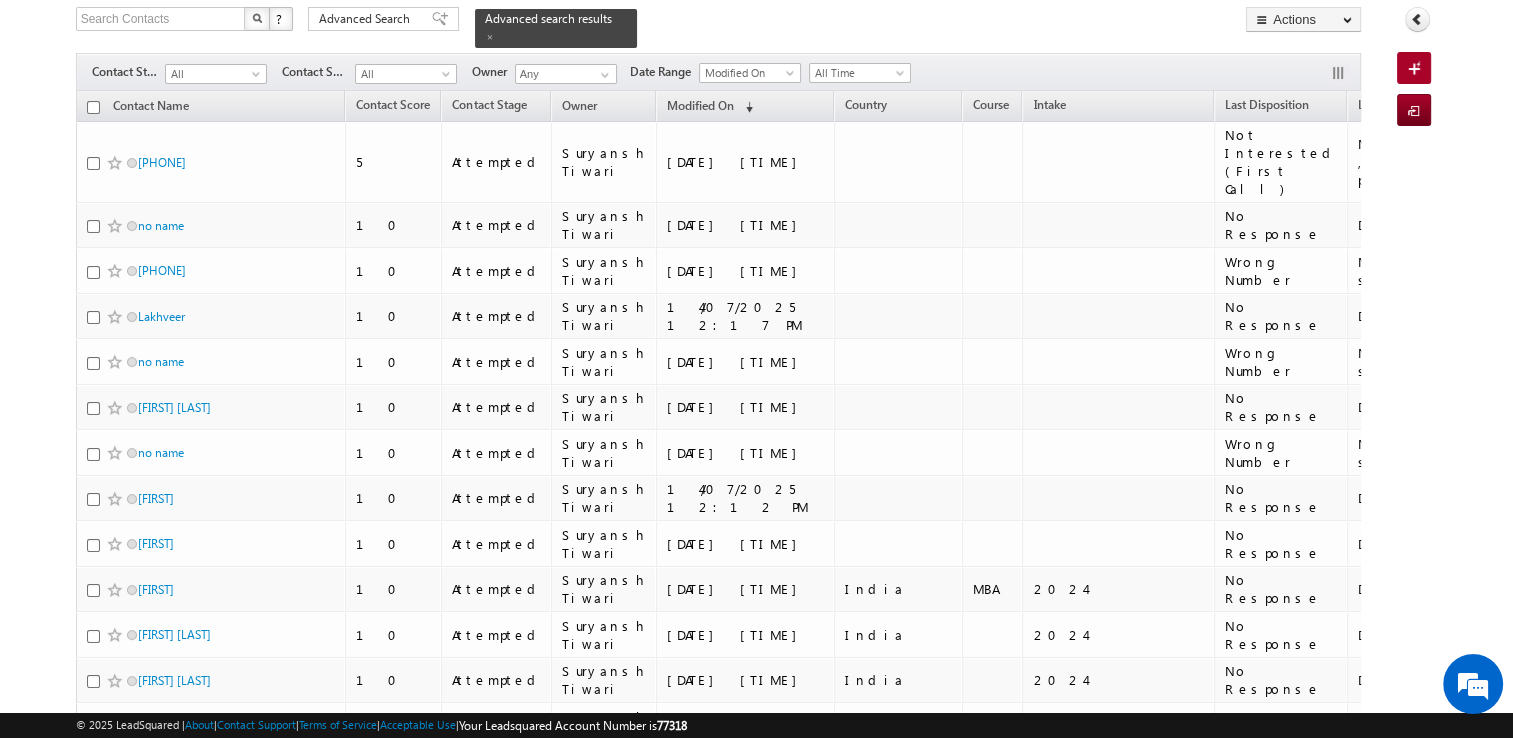 scroll, scrollTop: 0, scrollLeft: 0, axis: both 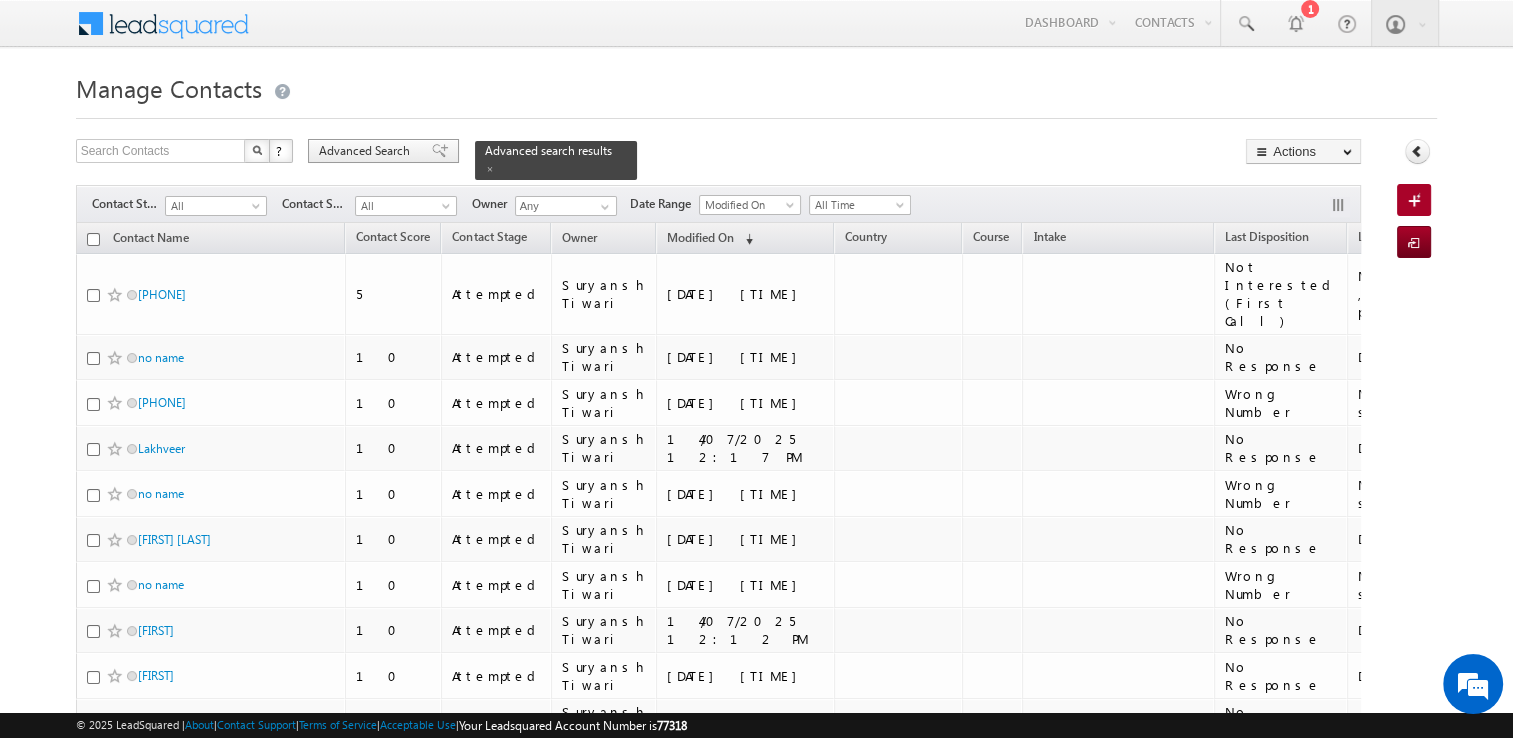 click on "Advanced Search" at bounding box center [367, 151] 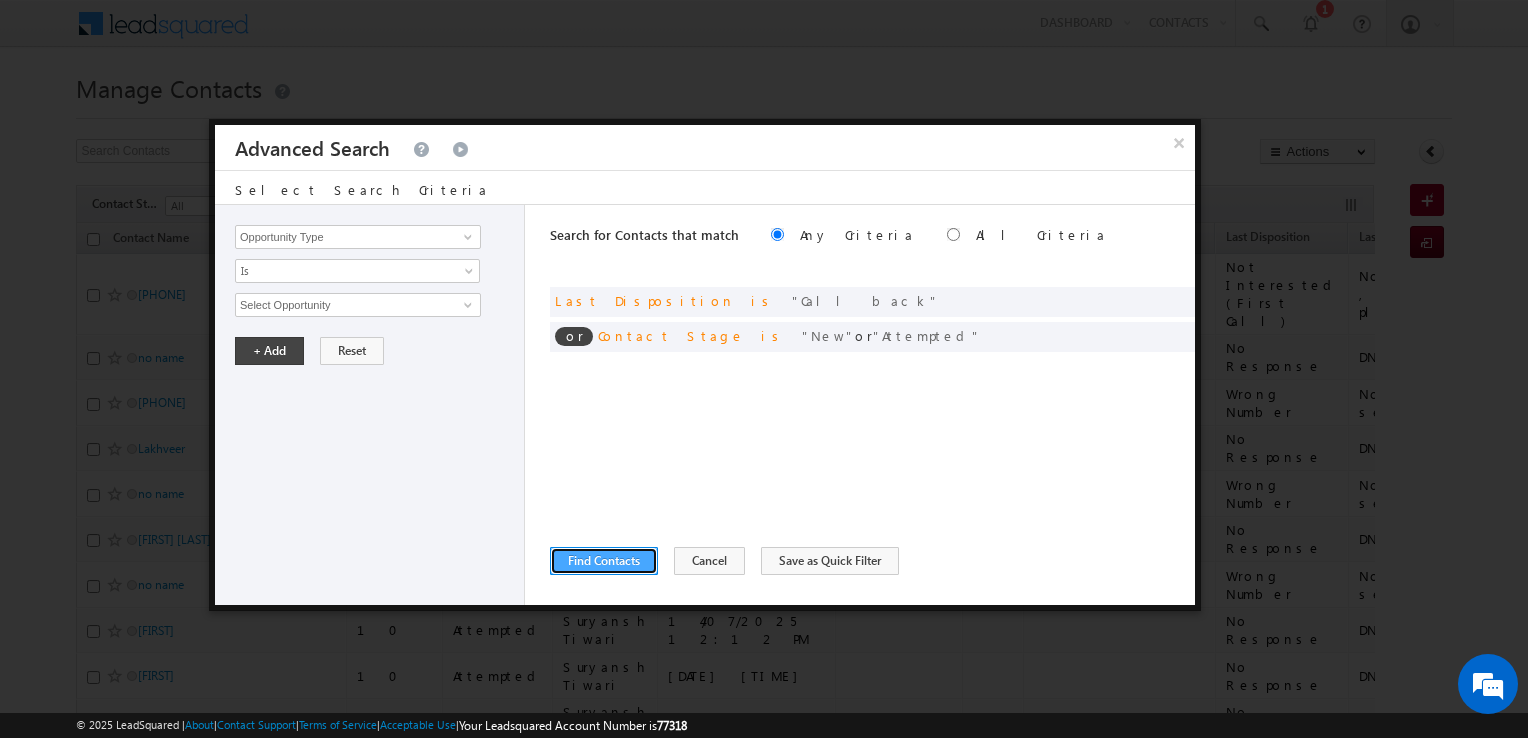 click on "Find Contacts" at bounding box center [604, 561] 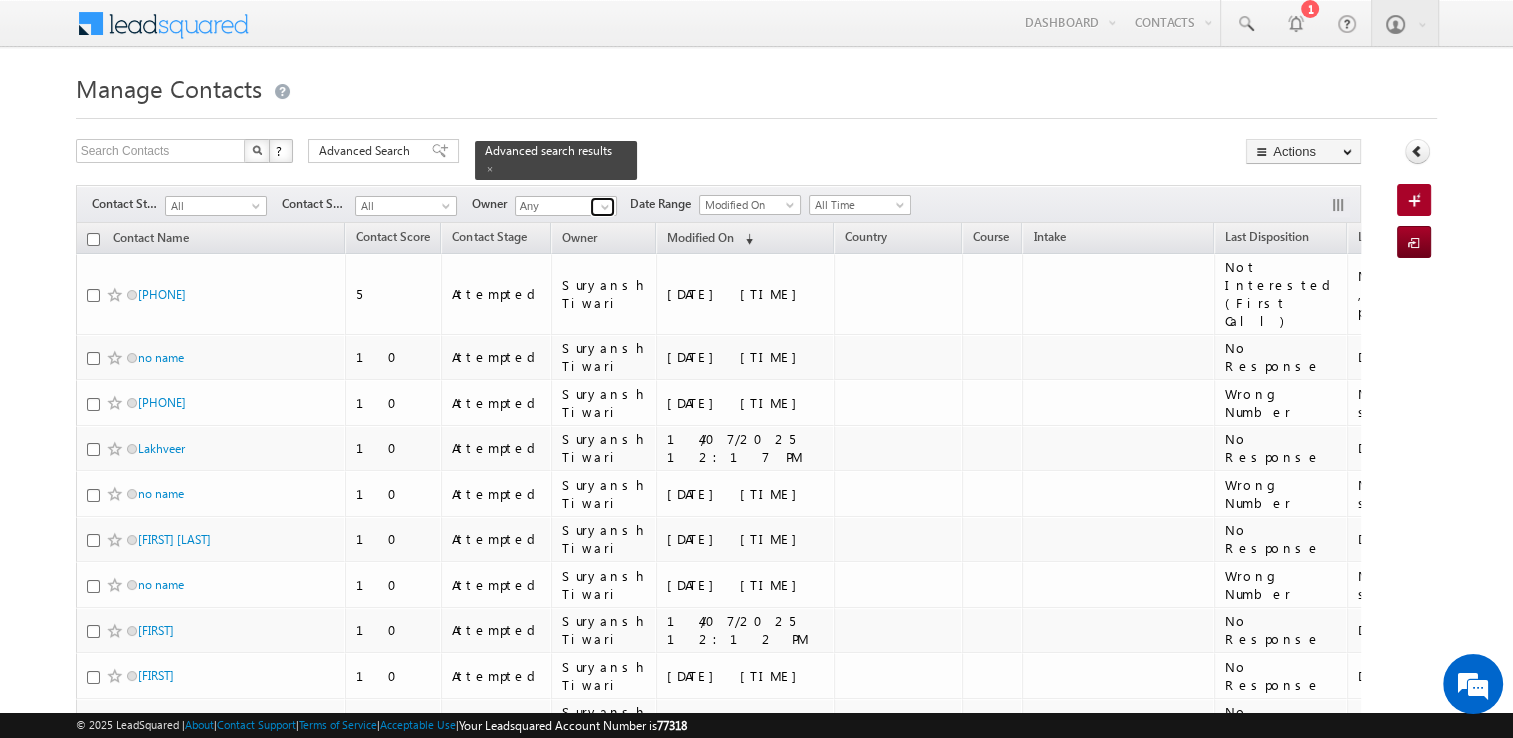 click at bounding box center (605, 207) 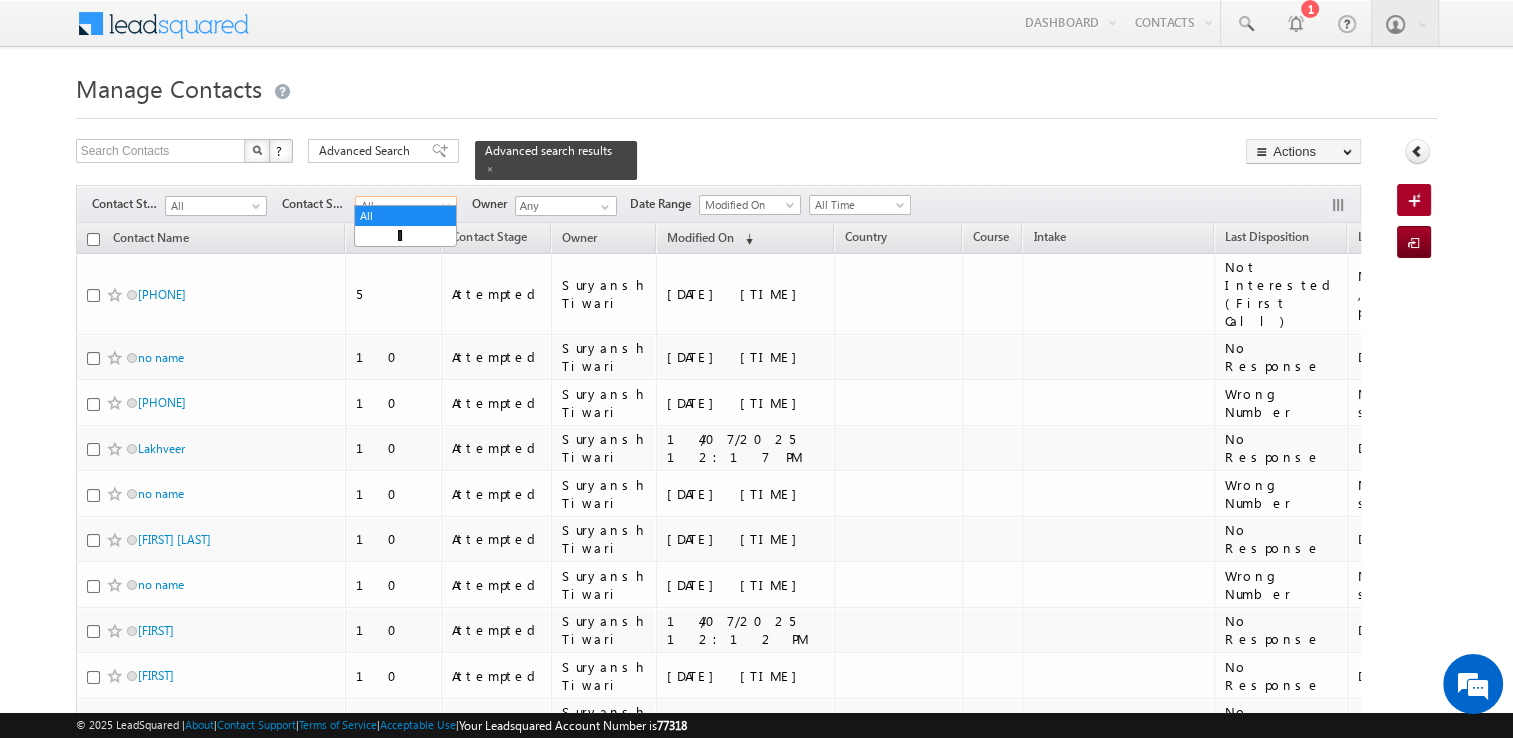 click on "All" at bounding box center (403, 206) 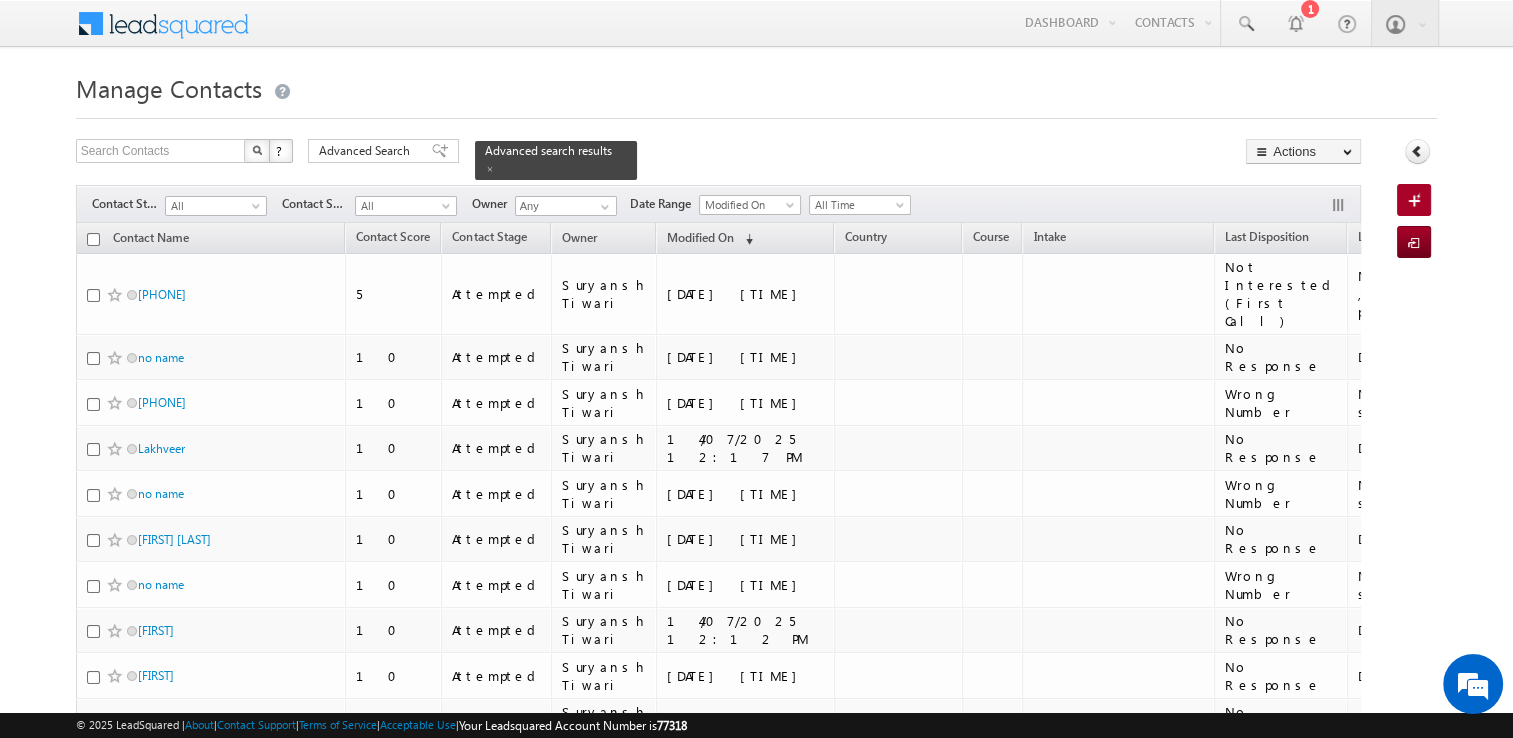 click on "Search Contacts X ?   554 results found
Advanced Search
Advanced Search
Advanced search results
Actions Export Contacts Reset all Filters
Actions Export Contacts Bulk Update Send Email Add to List Add Activity Add Opportunity Change Owner Delete" at bounding box center [718, 159] 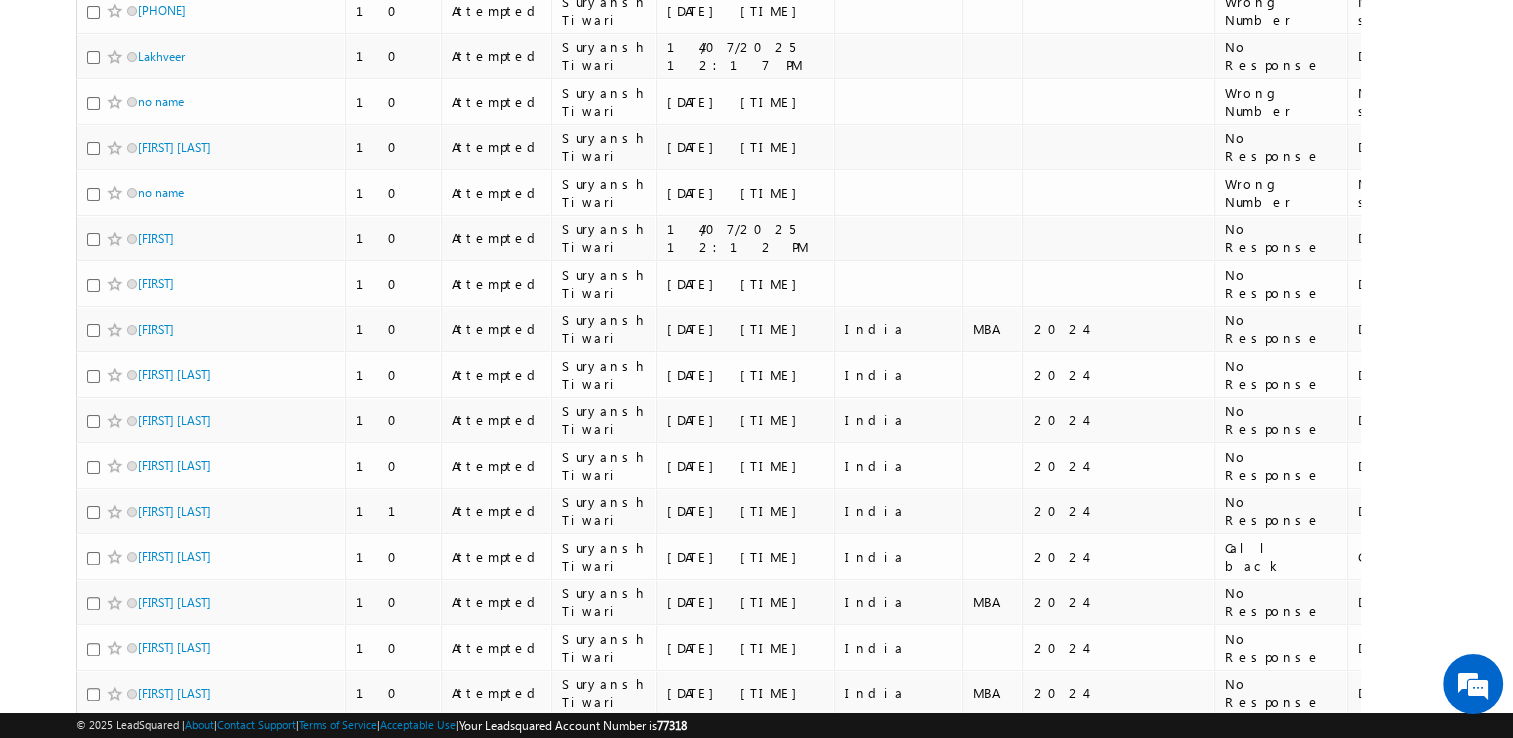 scroll, scrollTop: 0, scrollLeft: 0, axis: both 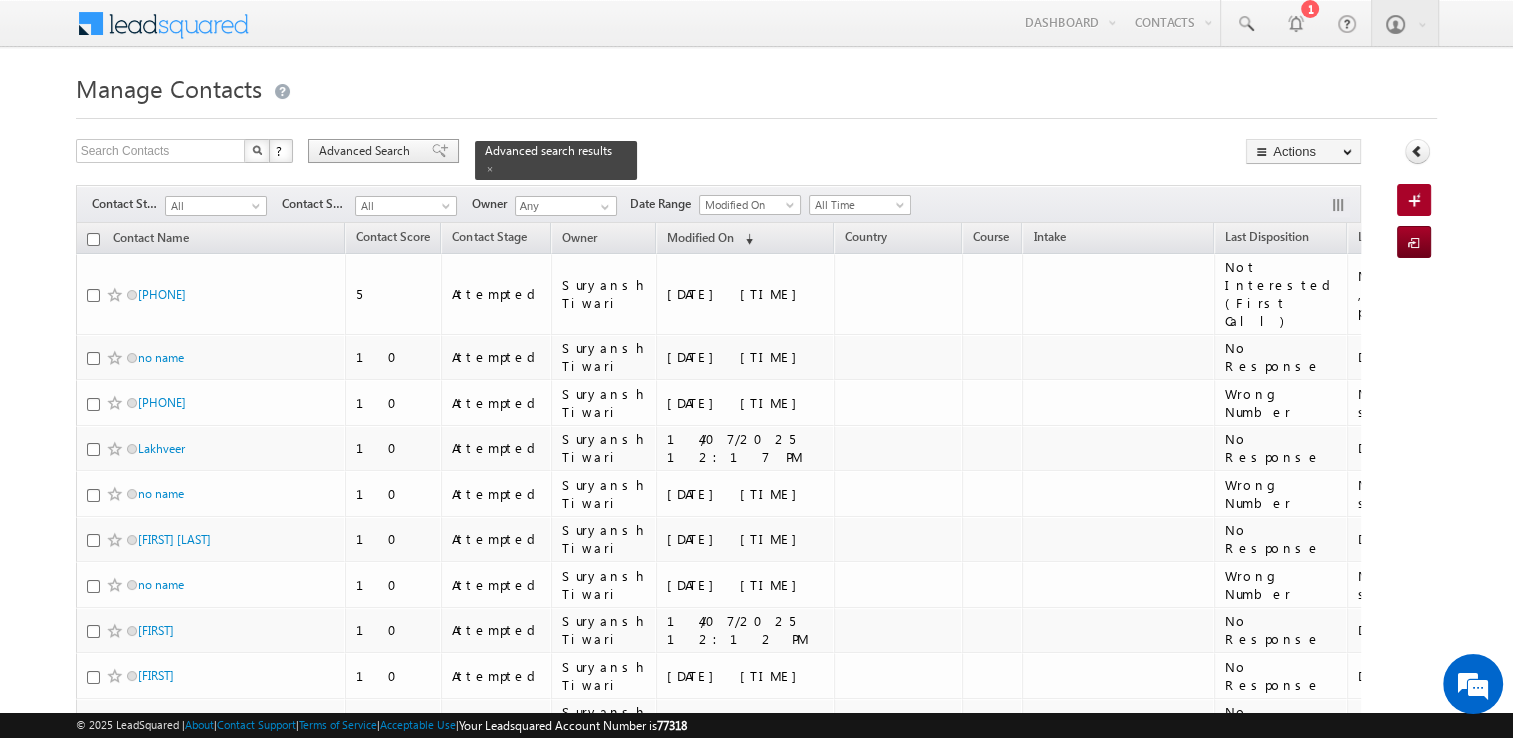 click on "Advanced Search" at bounding box center (383, 151) 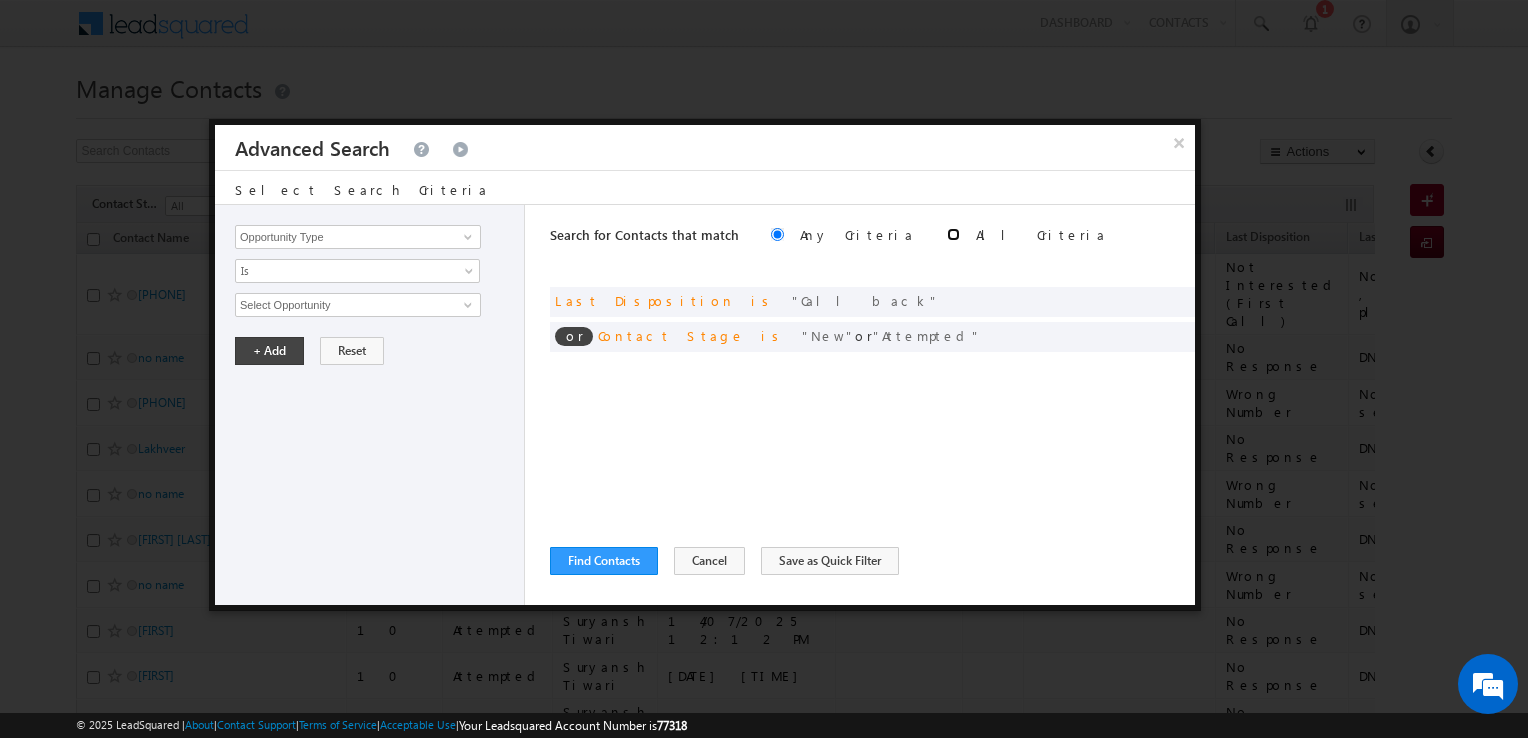 click at bounding box center [953, 234] 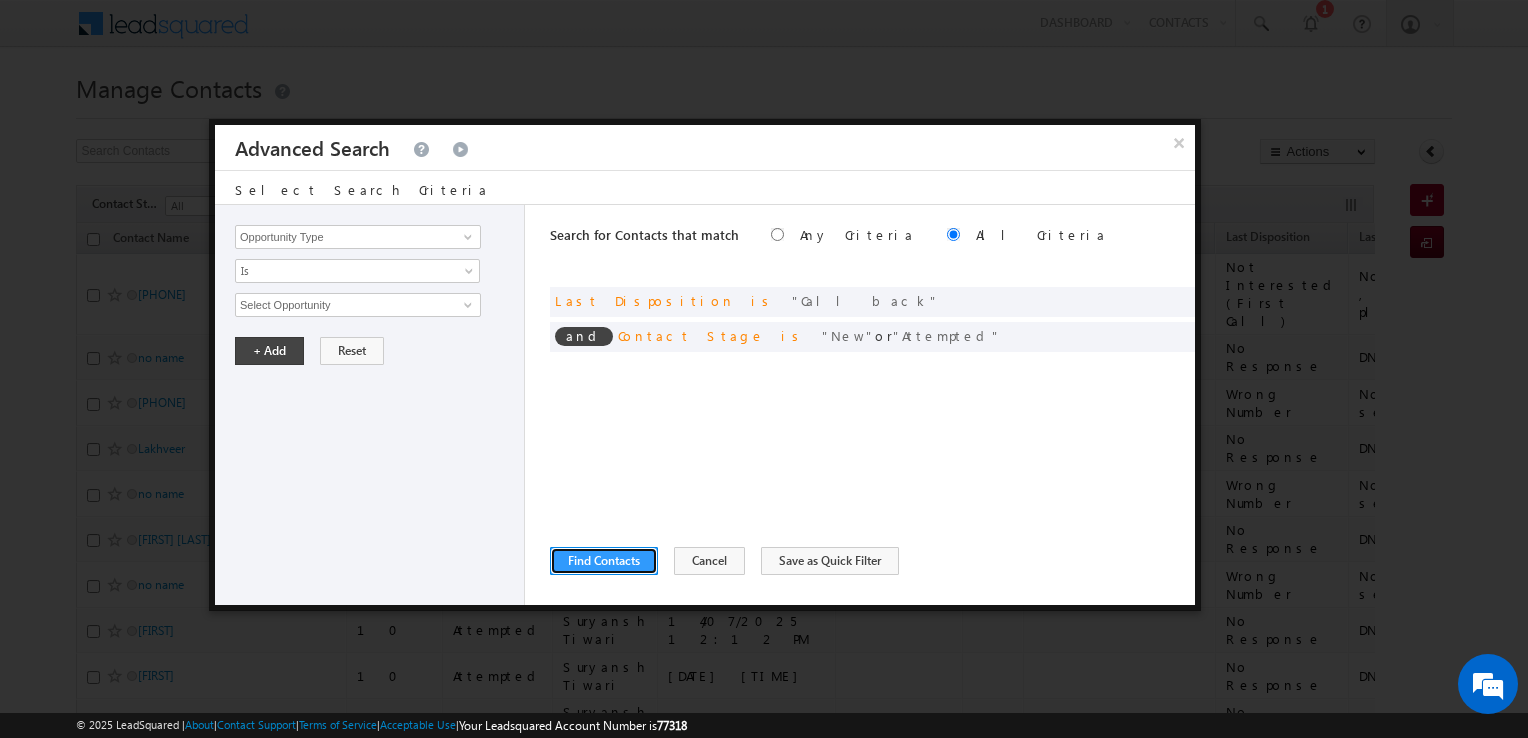 drag, startPoint x: 579, startPoint y: 574, endPoint x: 577, endPoint y: 537, distance: 37.054016 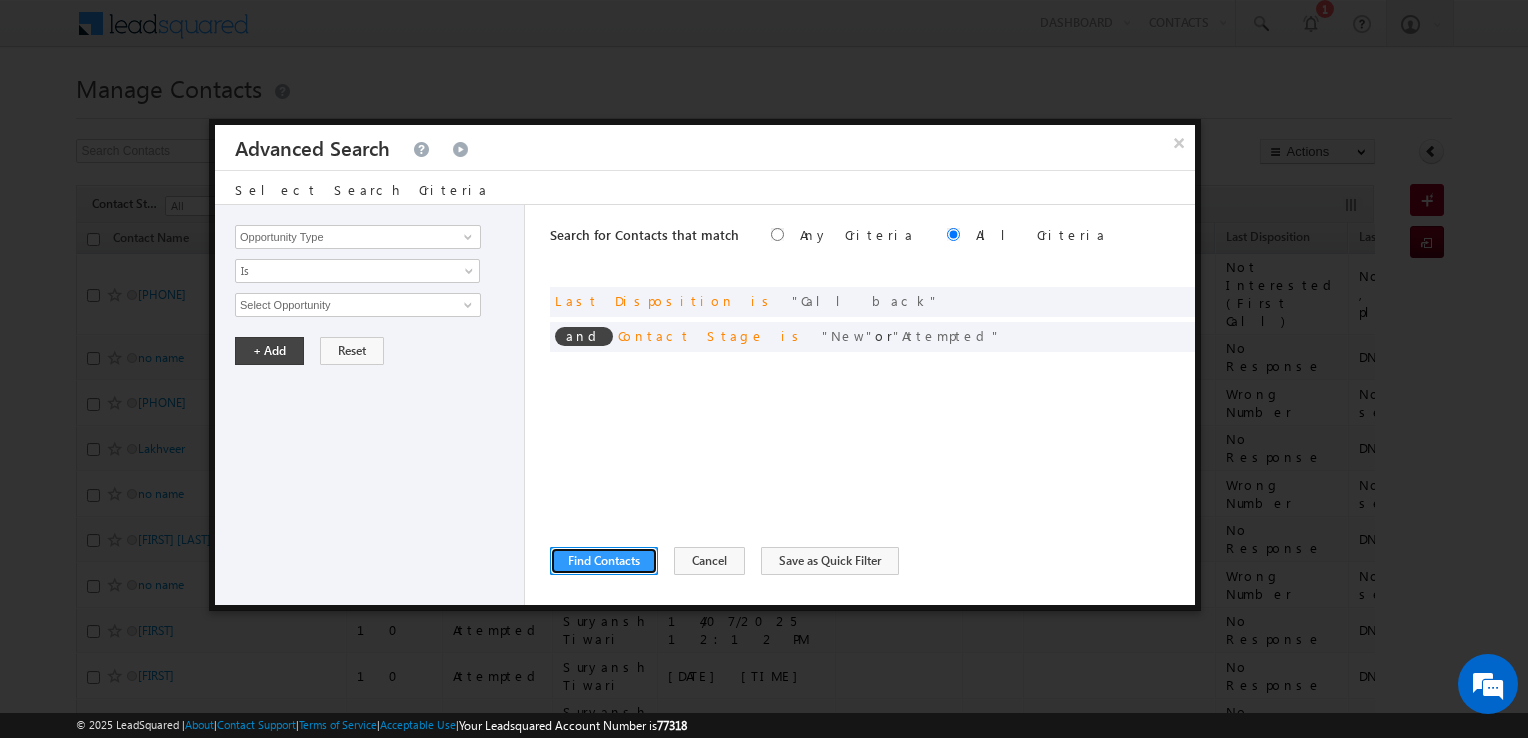 click on "Search for Contacts that match
Any Criteria
All Criteria
Note that the current triggering entity  is not considered  in the condition
If more than one opportunities are returned, the opportunity which is  most recently created  will be considered.
Descending
Ascending
and  Last Disposition   is   Call back     and    is   New" at bounding box center [872, 405] 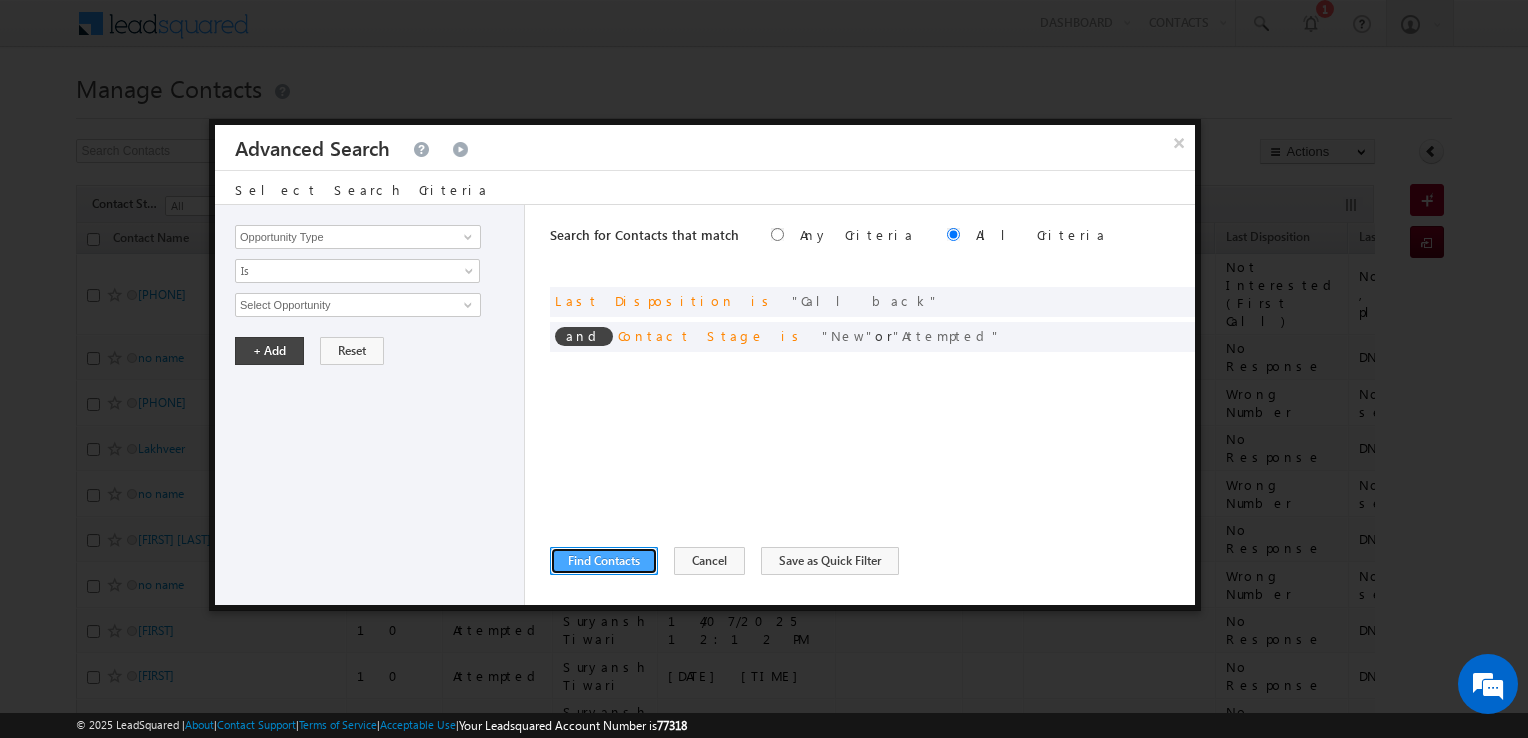 click on "Find Contacts" at bounding box center [604, 561] 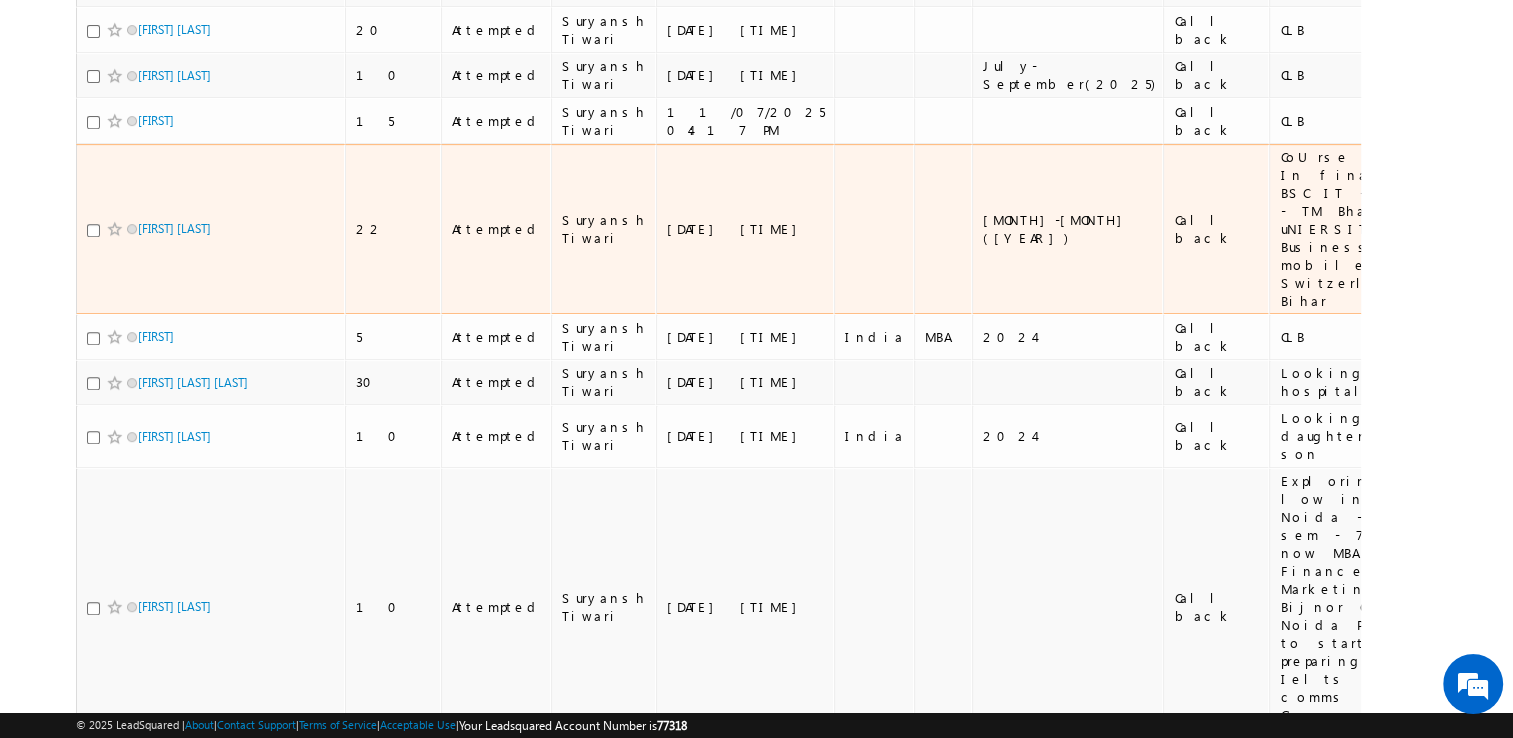 scroll, scrollTop: 826, scrollLeft: 0, axis: vertical 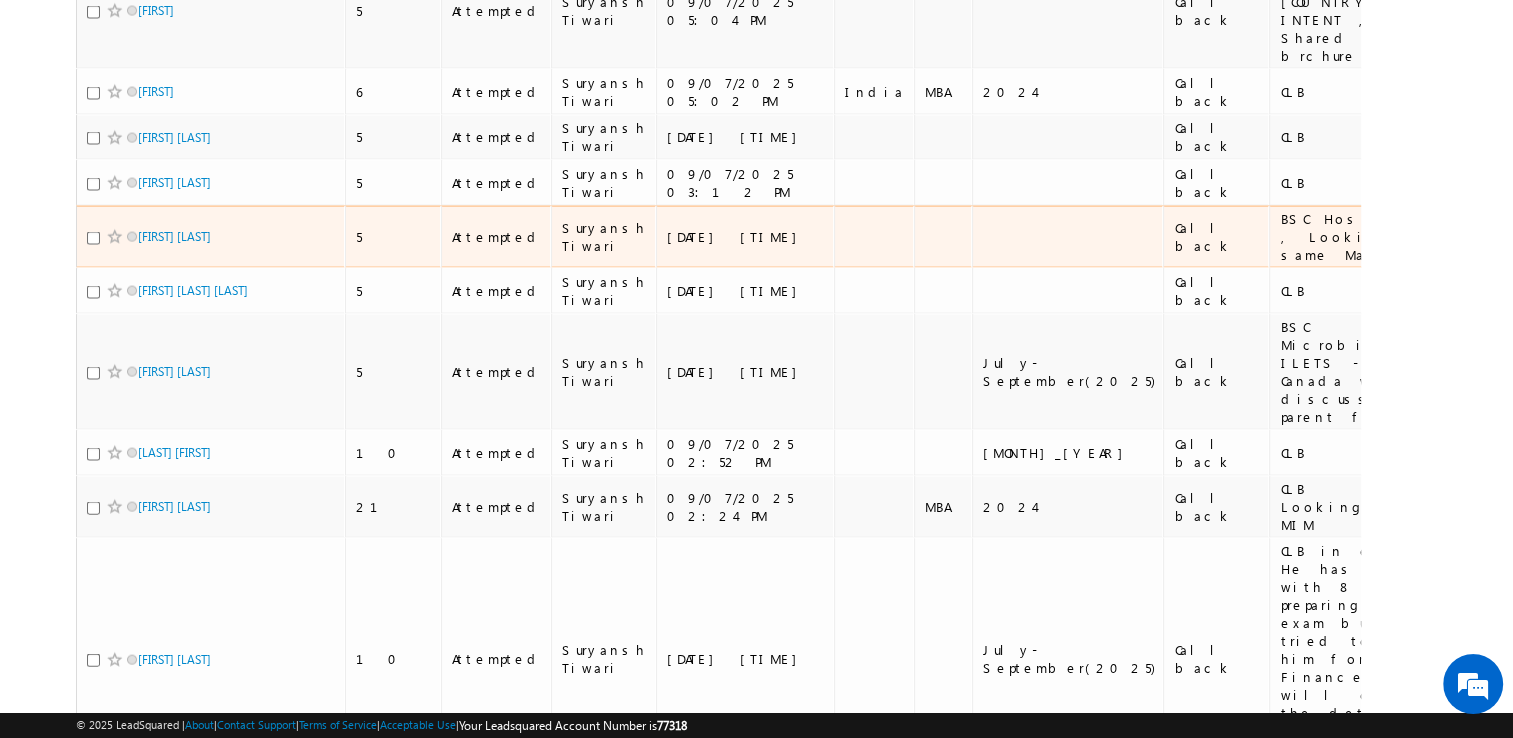 click on "Ankit jha" at bounding box center [211, 237] 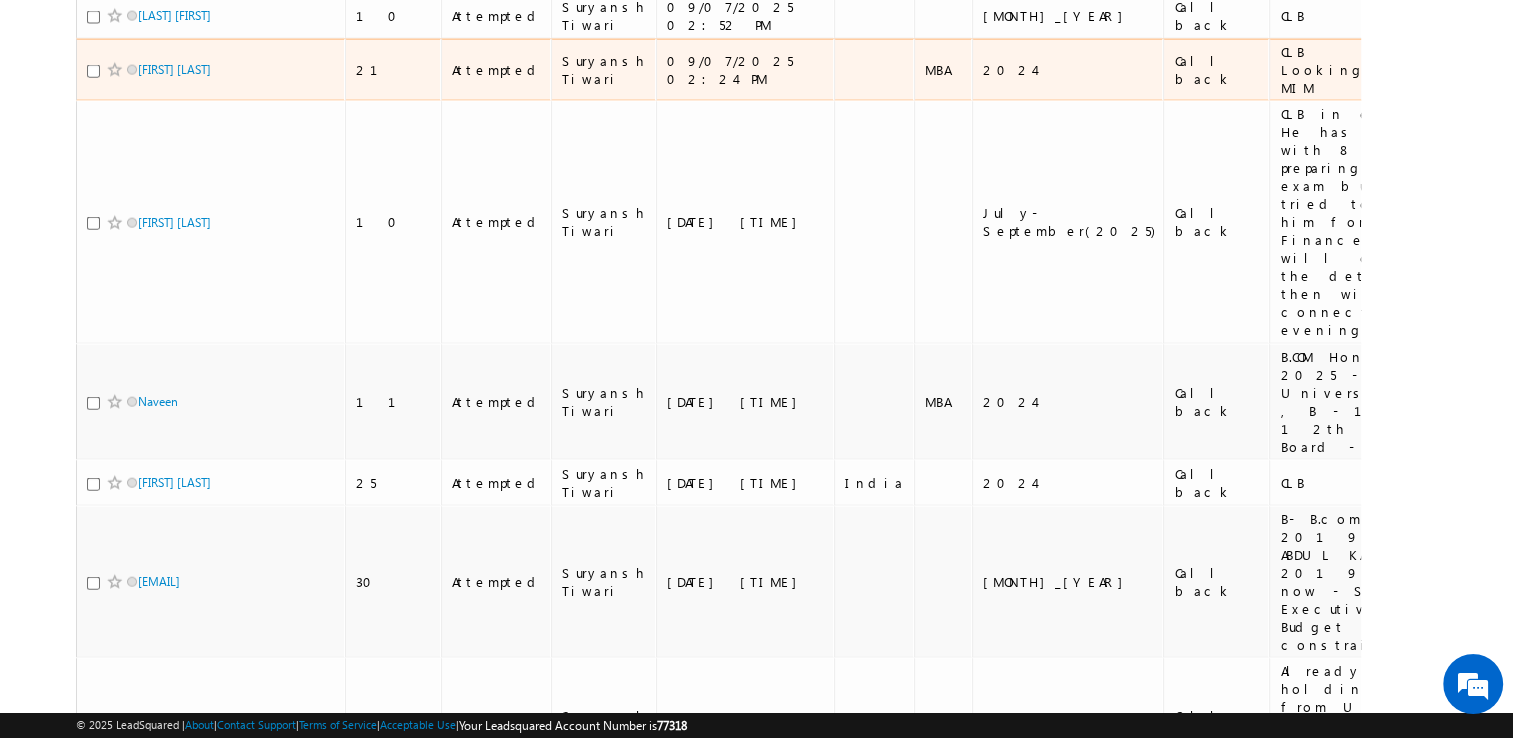 scroll, scrollTop: 4652, scrollLeft: 0, axis: vertical 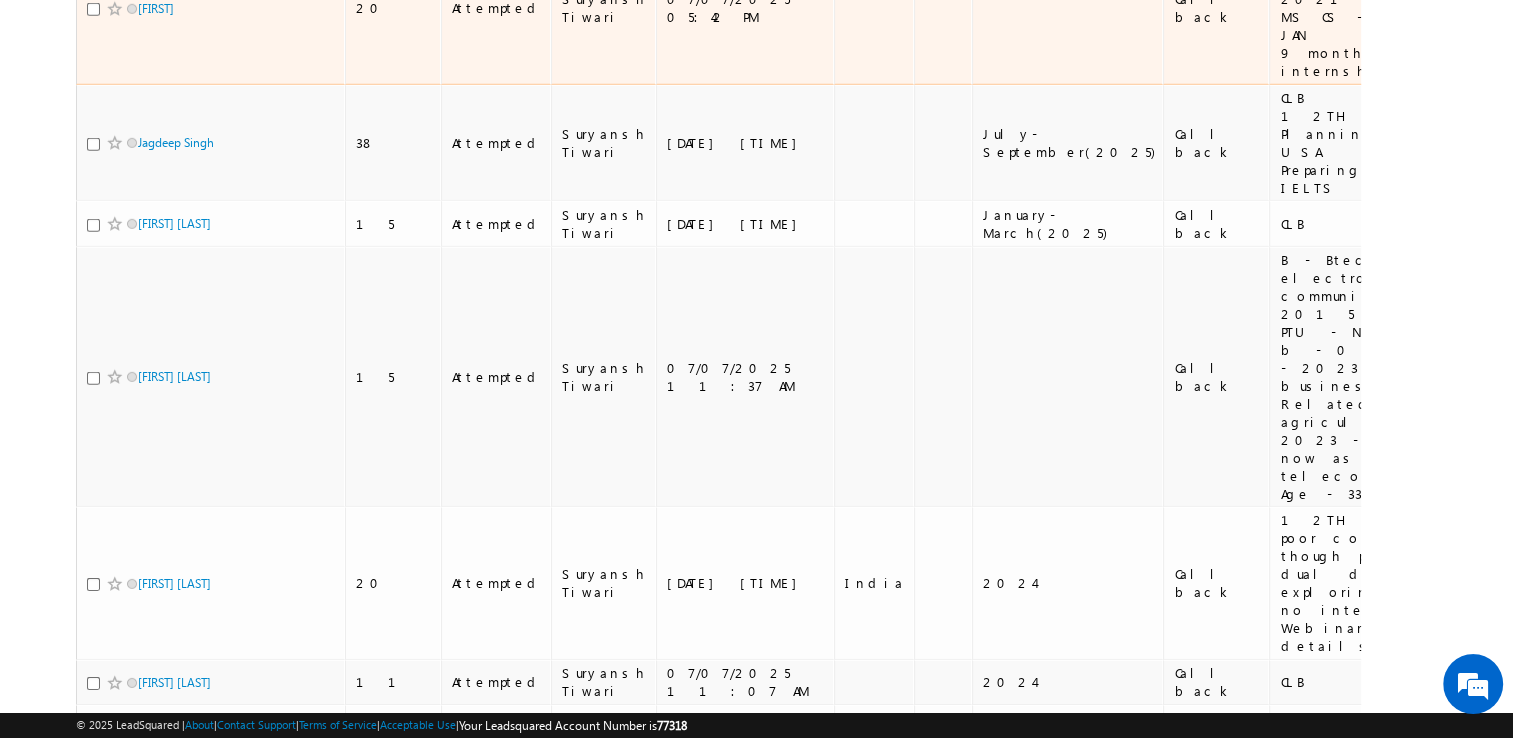 drag, startPoint x: 163, startPoint y: 119, endPoint x: 33, endPoint y: 217, distance: 162.80049 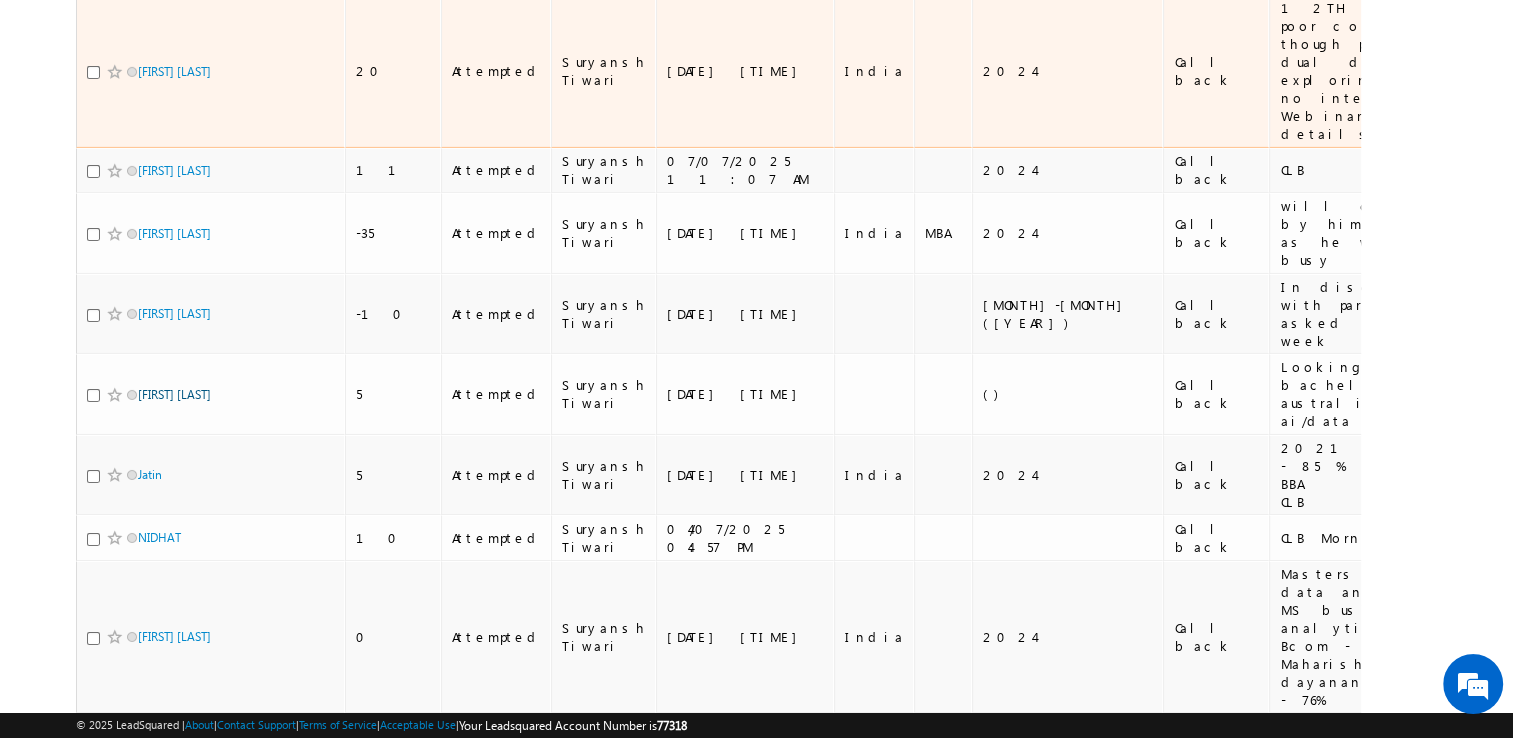scroll, scrollTop: 6704, scrollLeft: 0, axis: vertical 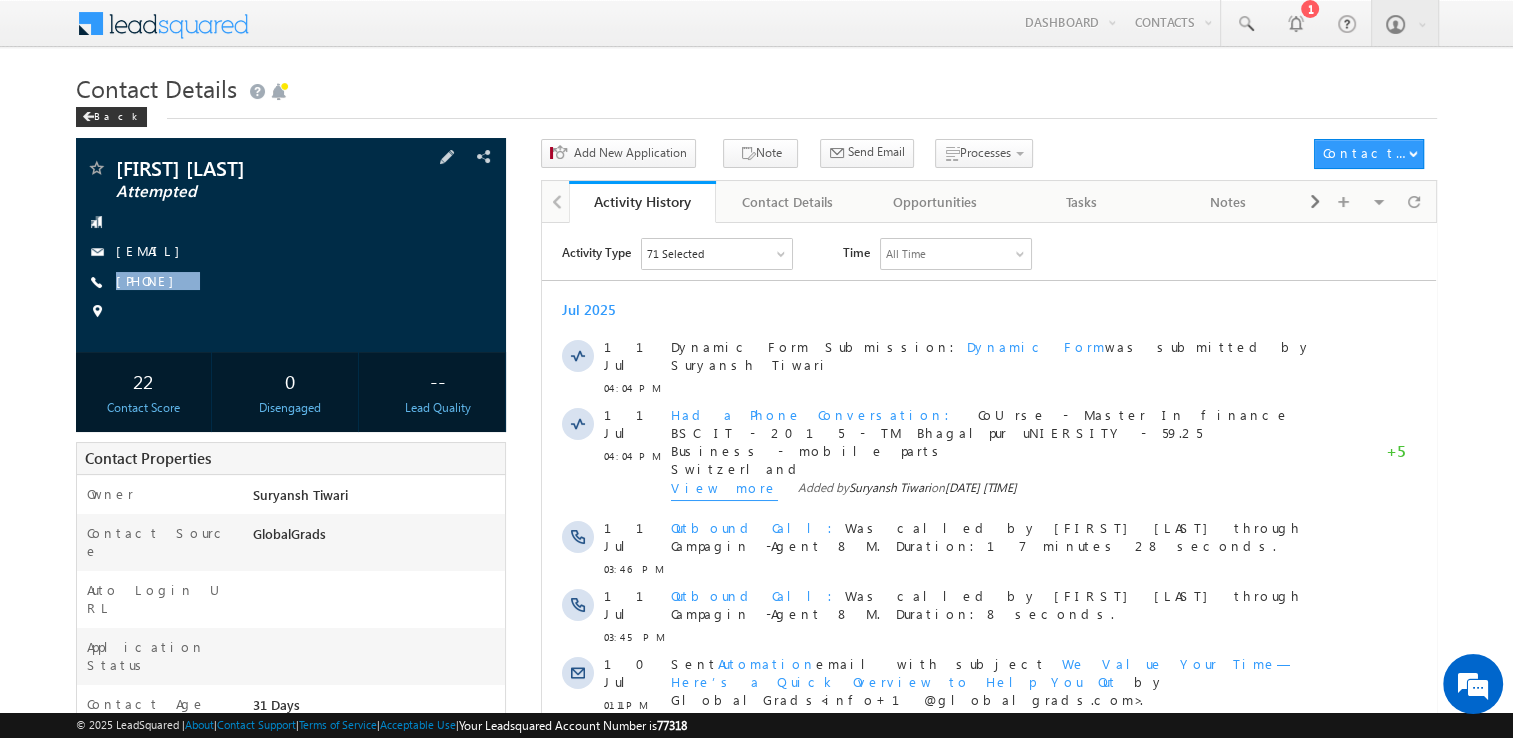 copy on "[PHONE]" 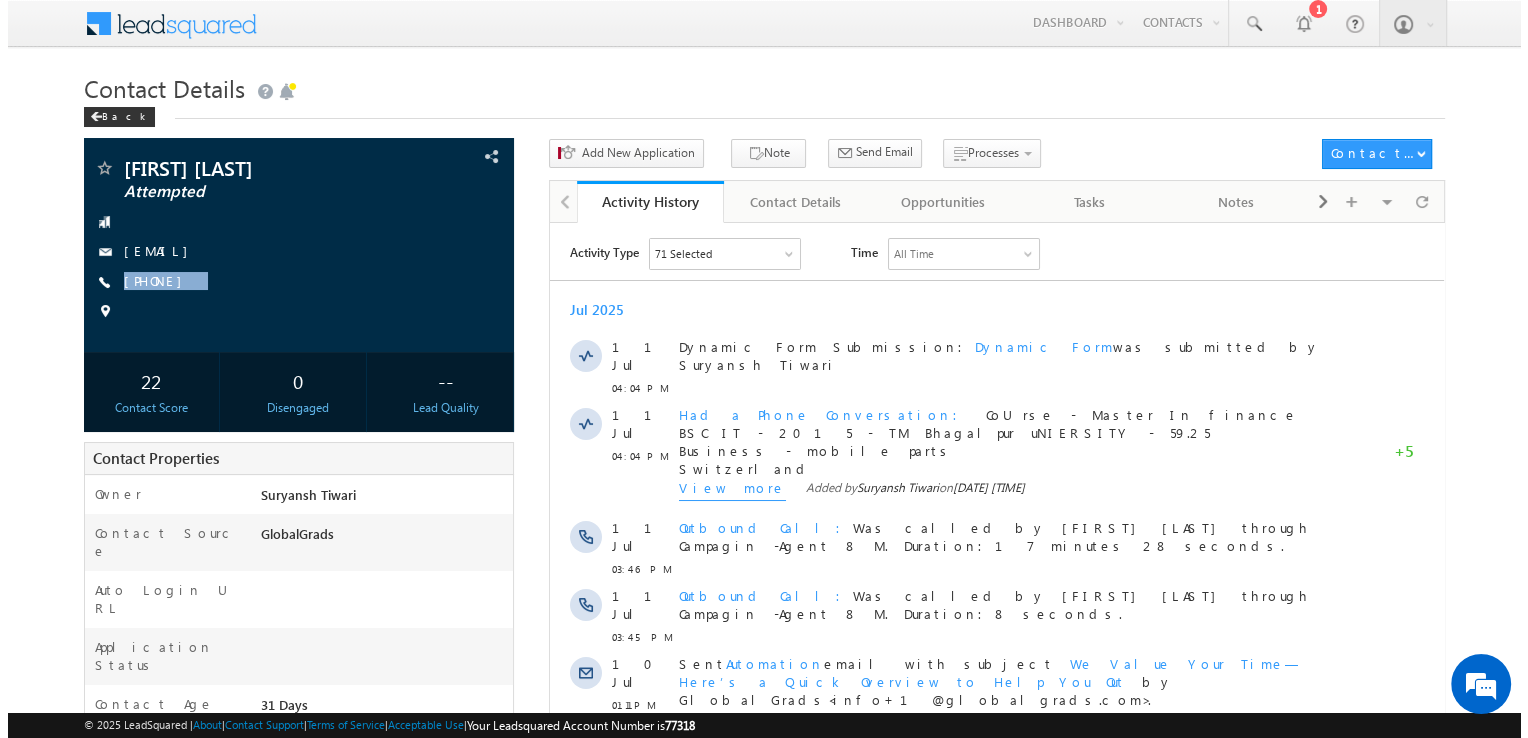scroll, scrollTop: 0, scrollLeft: 0, axis: both 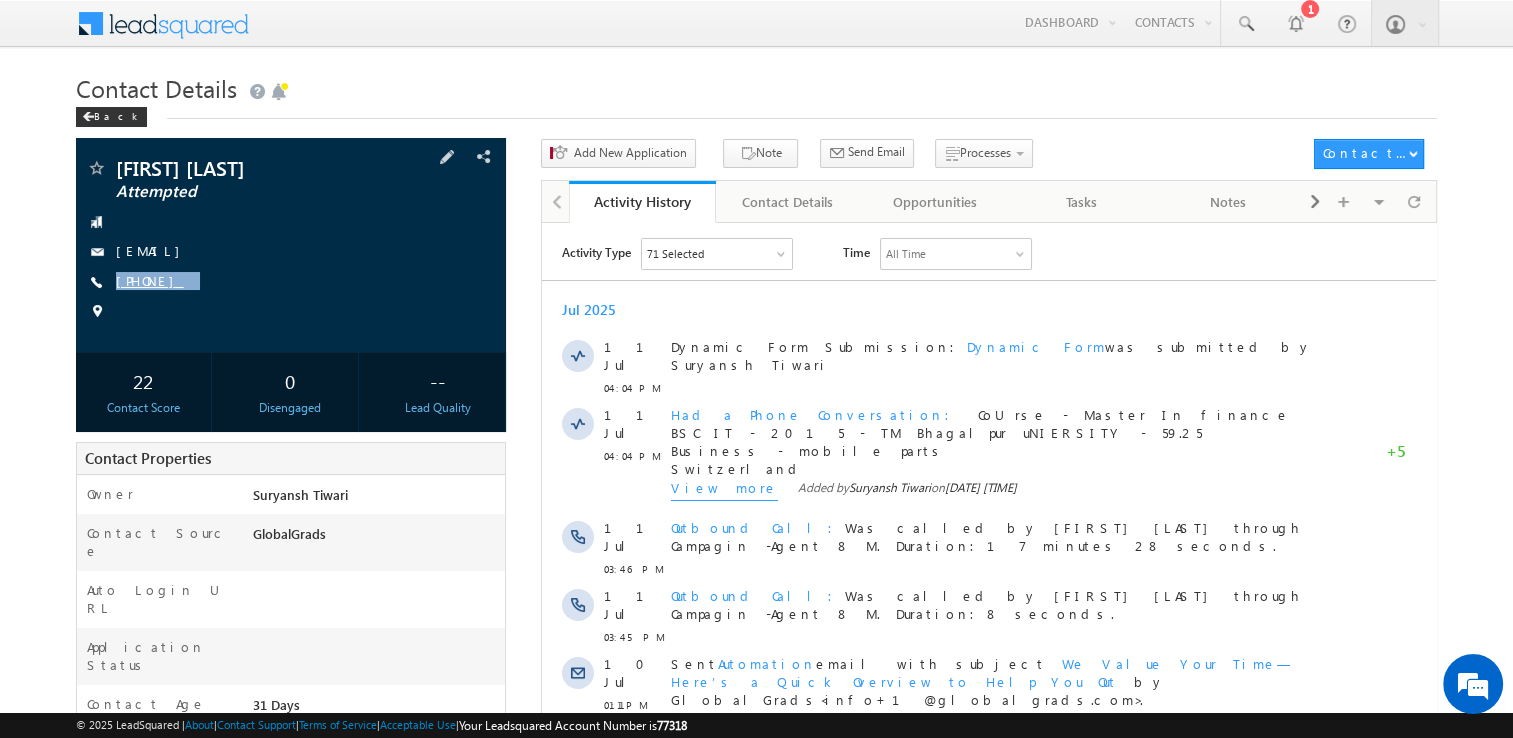 click on "[PHONE]" at bounding box center [150, 280] 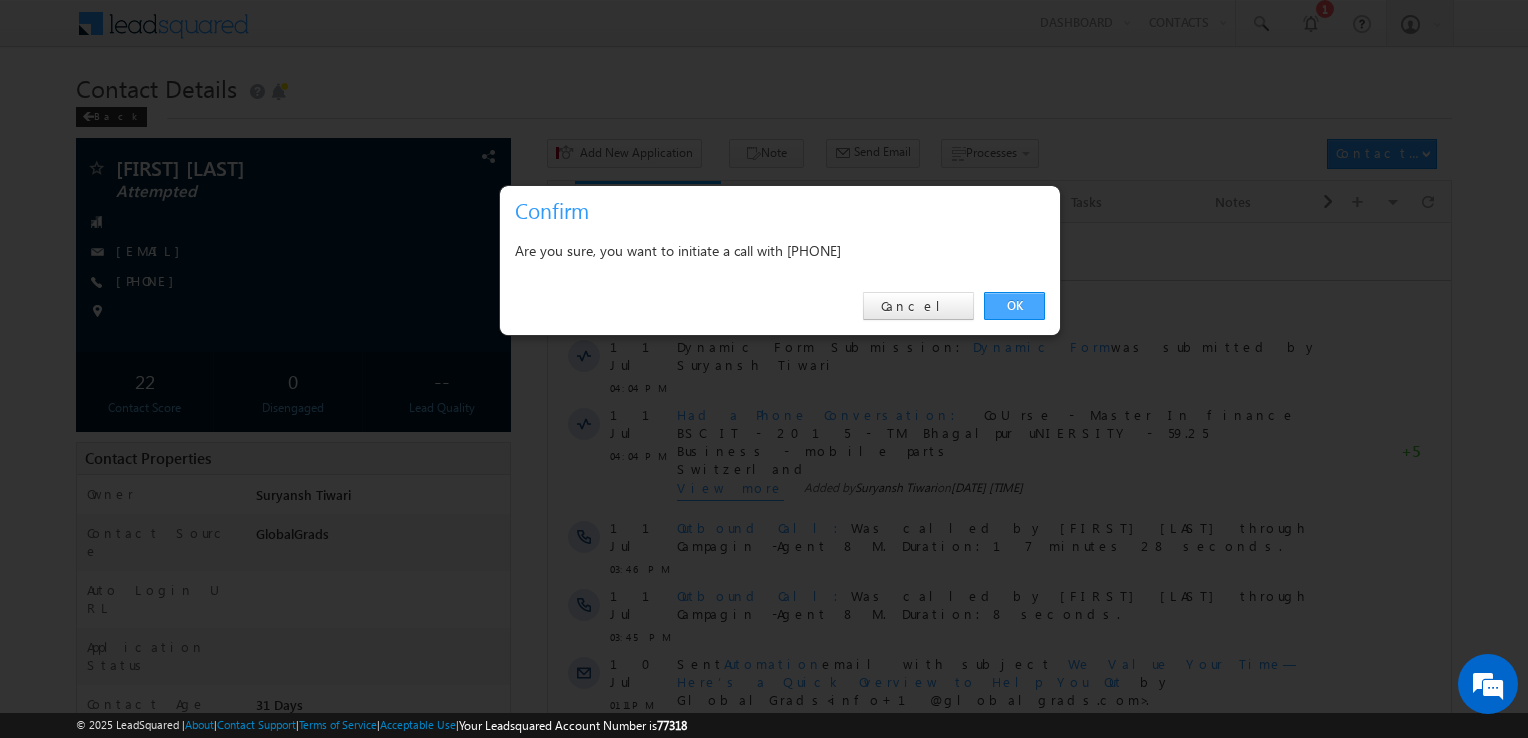 click on "OK" at bounding box center [1014, 306] 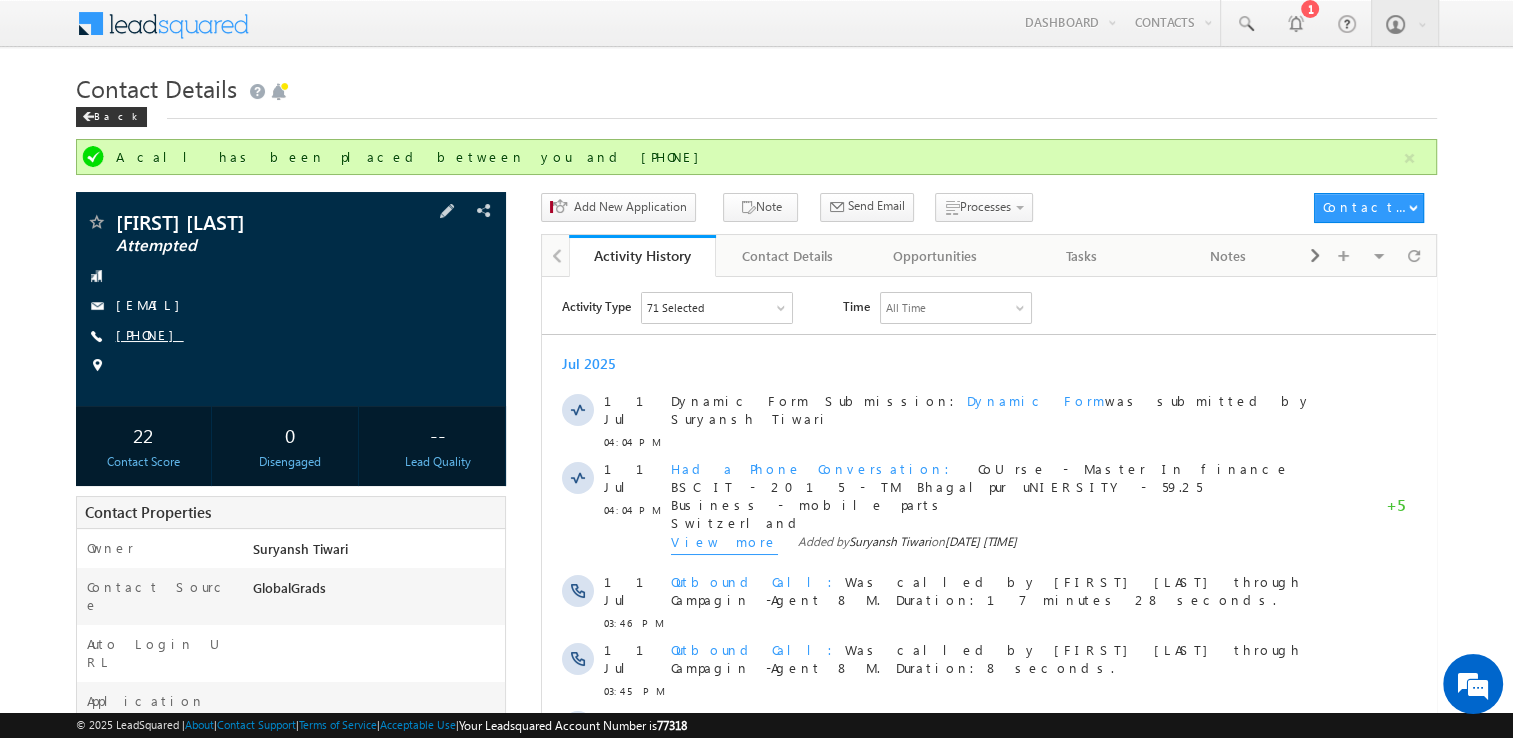 click on "[PHONE]" at bounding box center [150, 334] 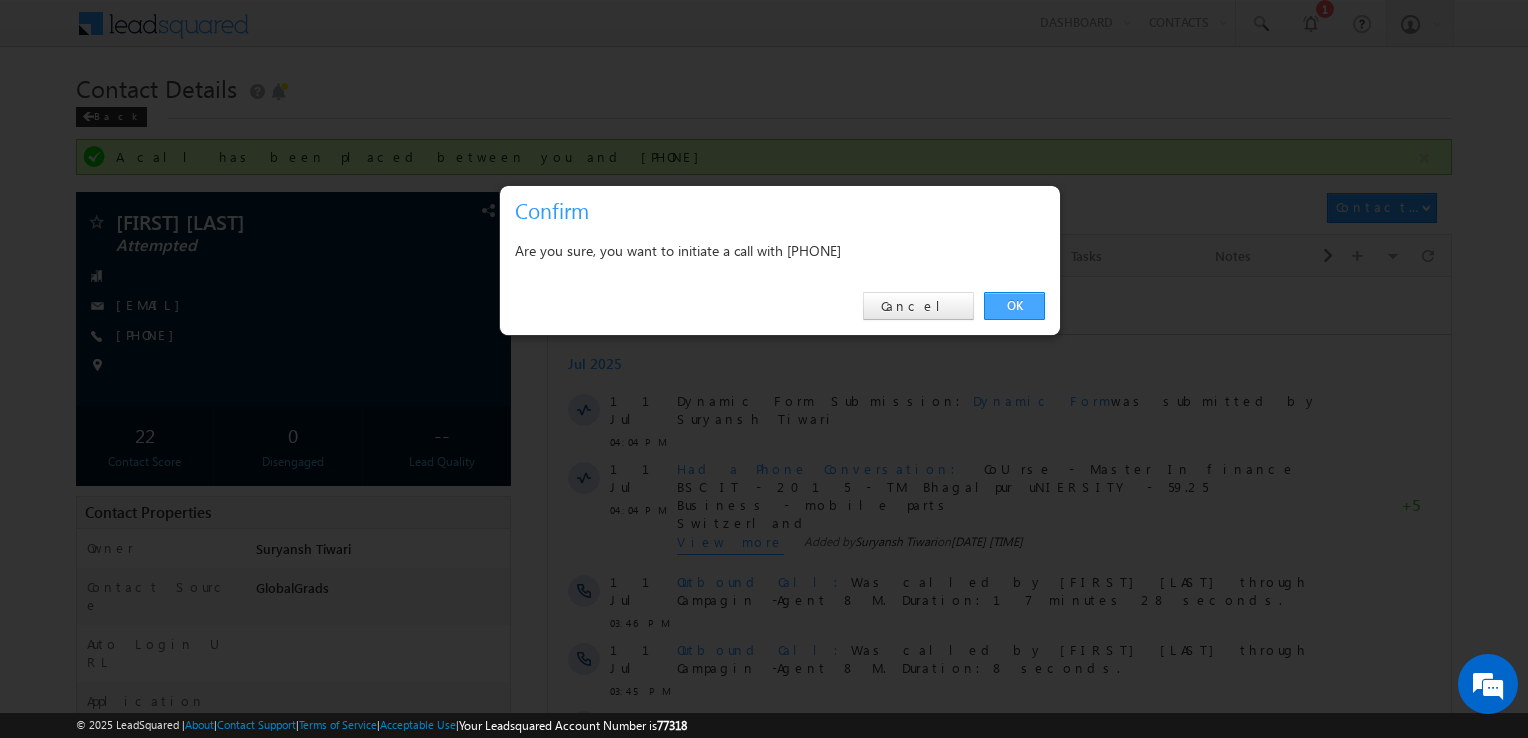 click on "OK" at bounding box center [1014, 306] 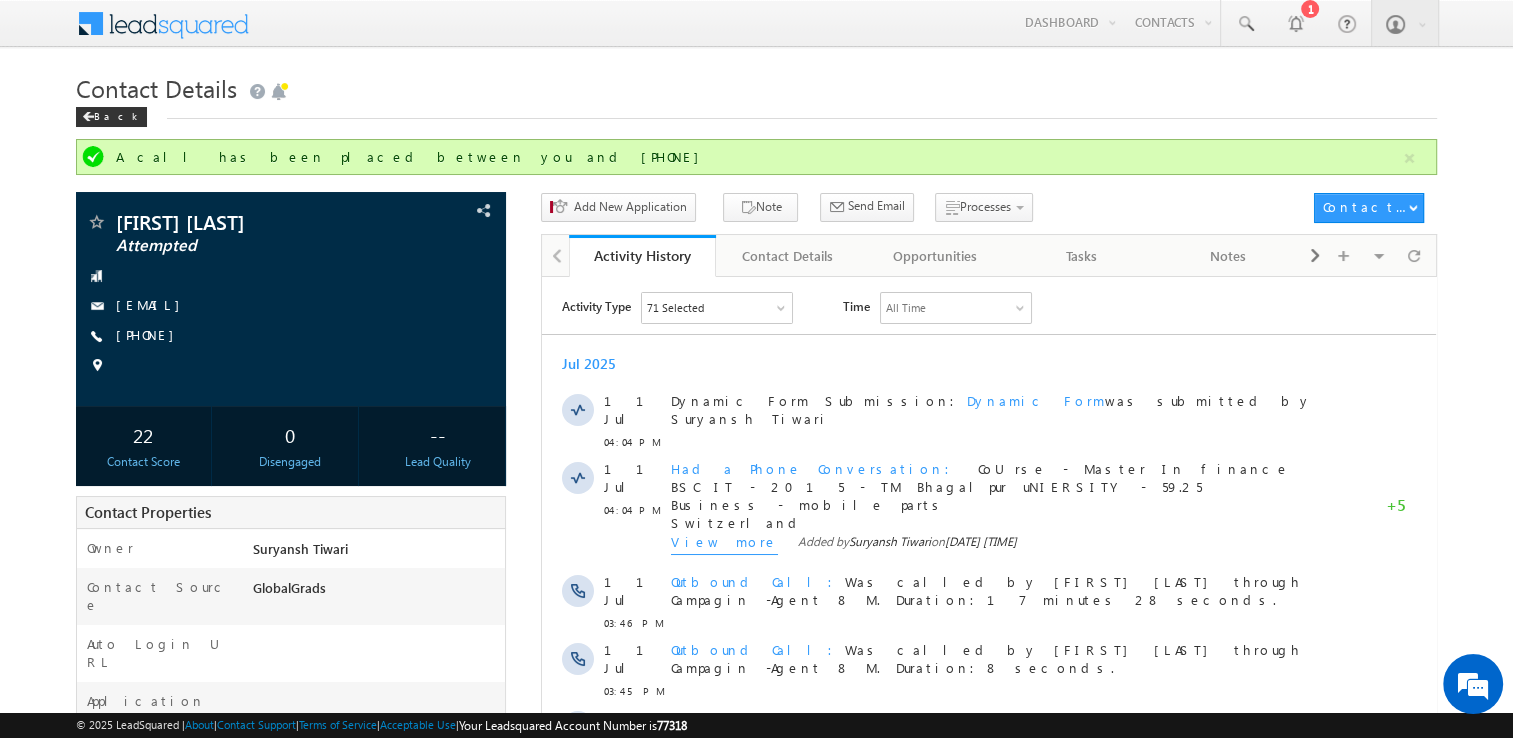 click on "All Time" at bounding box center (956, 307) 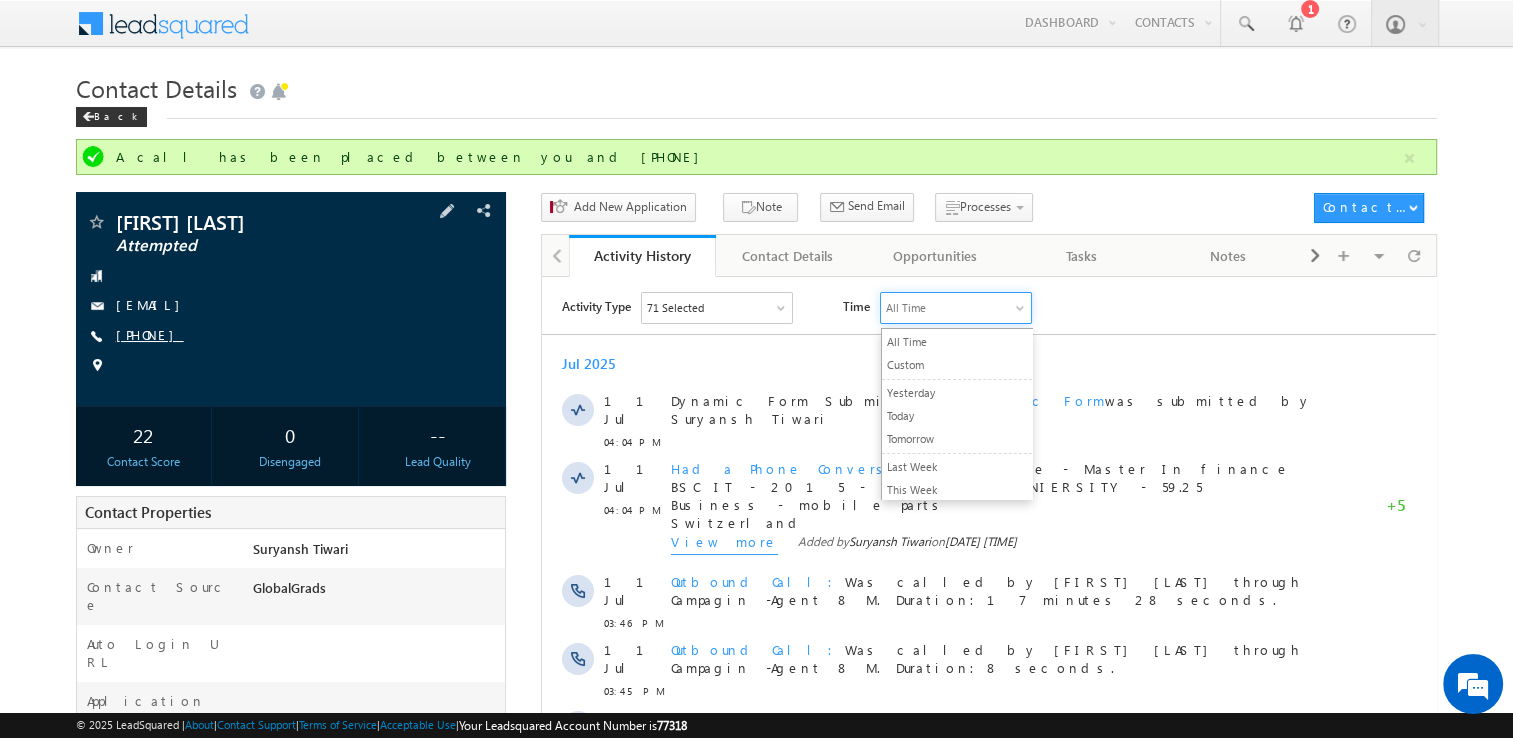 click on "[PHONE]" at bounding box center [150, 334] 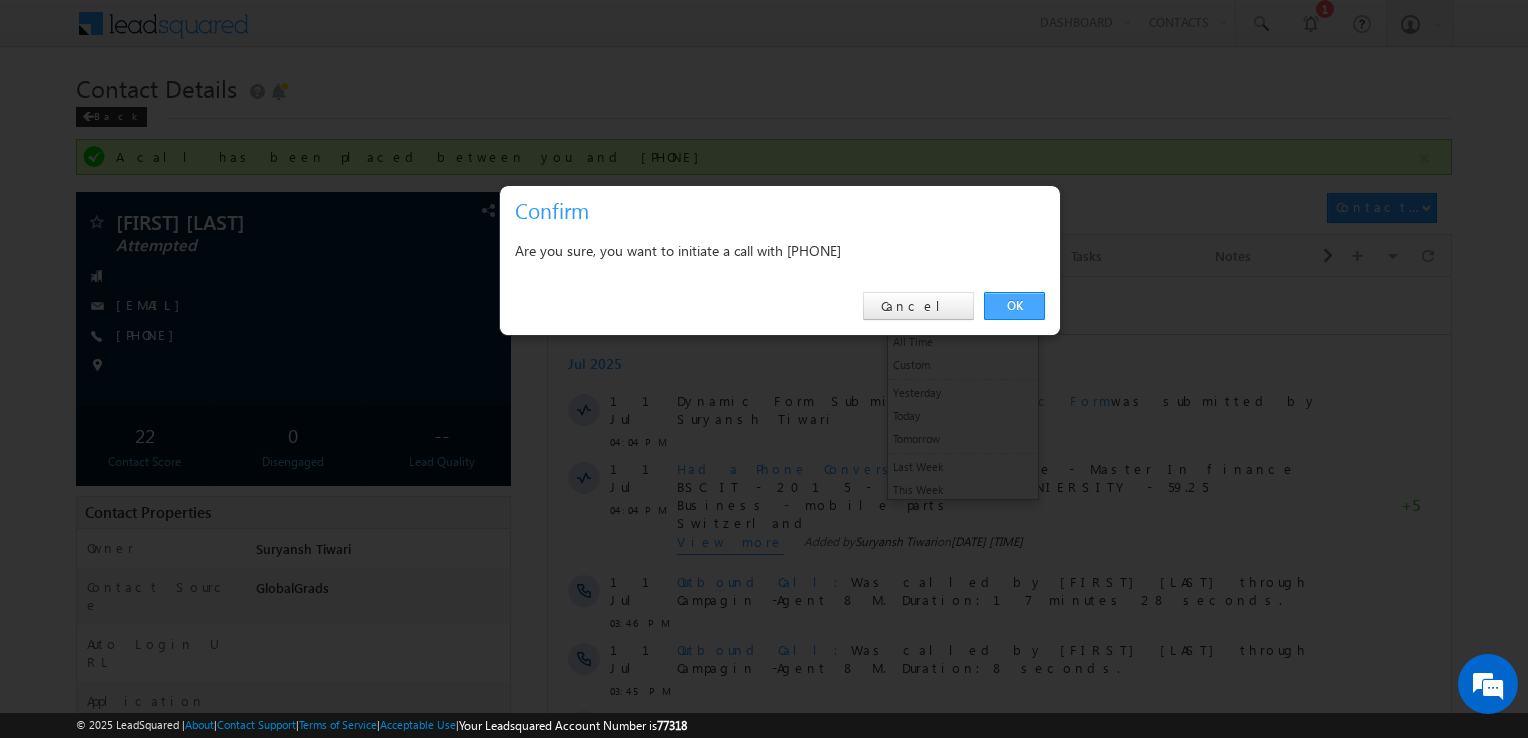 click on "OK" at bounding box center (1014, 306) 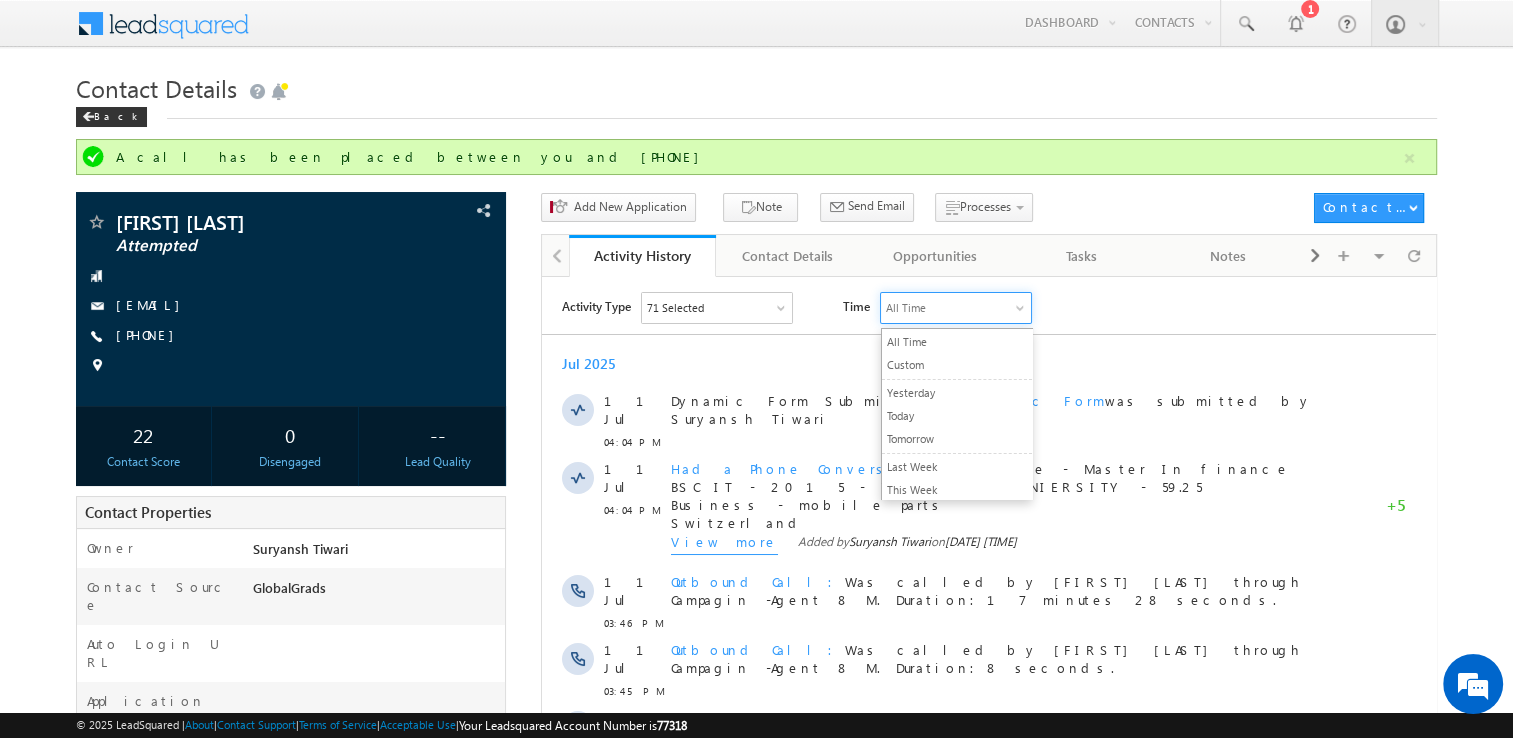 click on "Activity Type
71 Selected
Select All Sales Activities 1 Sales Activity Opportunities 1 University Application Email Activities 18 Email Bounced Email Link Clicked Email Marked Spam Email Opened Inbound Contact through Email Mailing preference link clicked Negative Response to Email Neutral Response to Email Positive Response to Email Resubscribed Subscribed To Newsletter Subscribed To Promotional Emails Unsubscribe Link Clicked Unsubscribed Unsubscribed From Newsletter Unsubscribed From Promotional Emails View in browser link Clicked Email Sent Web Activities 5 Conversion Button Clicked Converted to Contact Form Submitted on Website Page Visited on Website Tracking URL Clicked Contact Capture Activities 1 Contact Capture Phone Call Activities 2 Inbound Phone Call Activity Outbound Phone Call Activity Other Activities 19 Application Form Document Generation Had a Phone Conversation Meeting Notes 5" at bounding box center [999, 307] 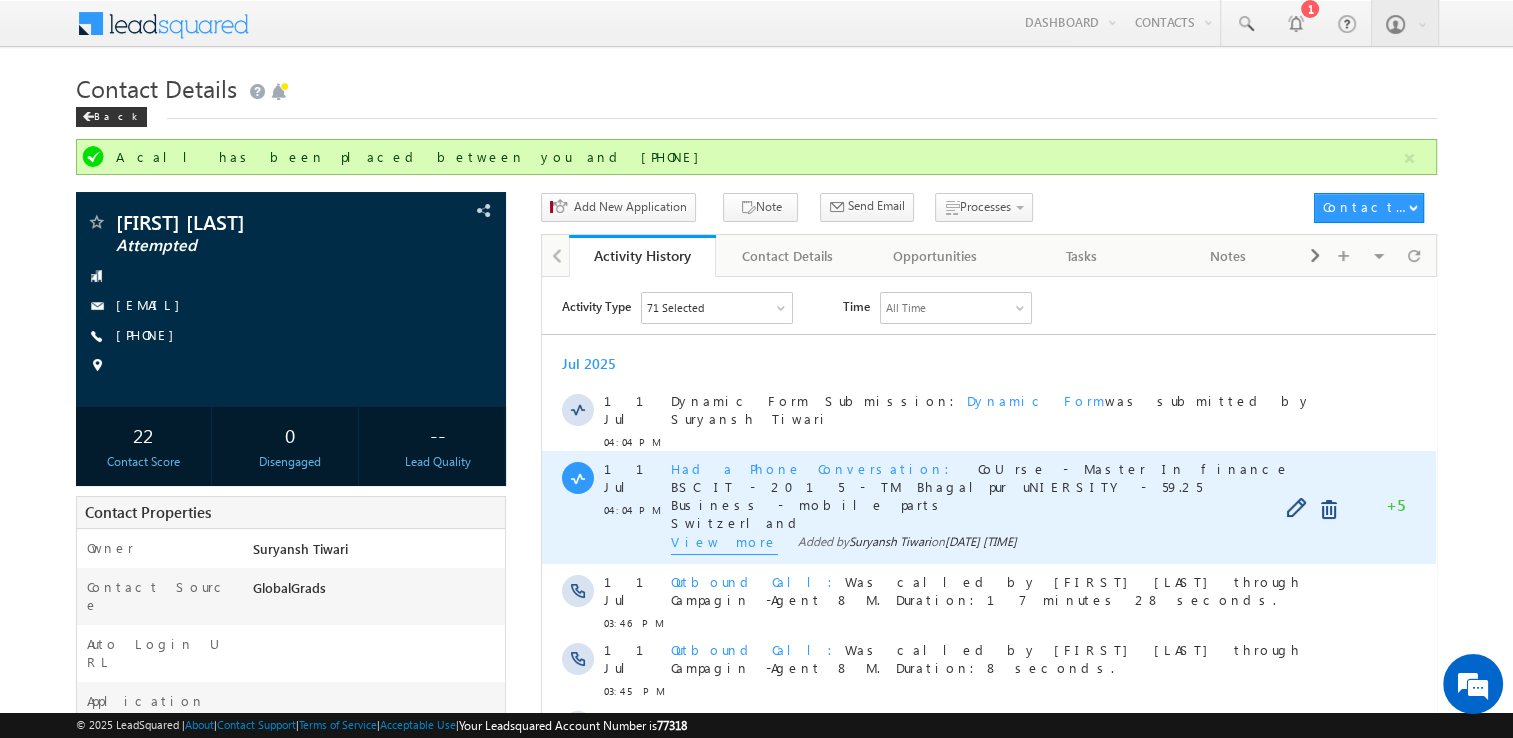click on "View more" at bounding box center (724, 543) 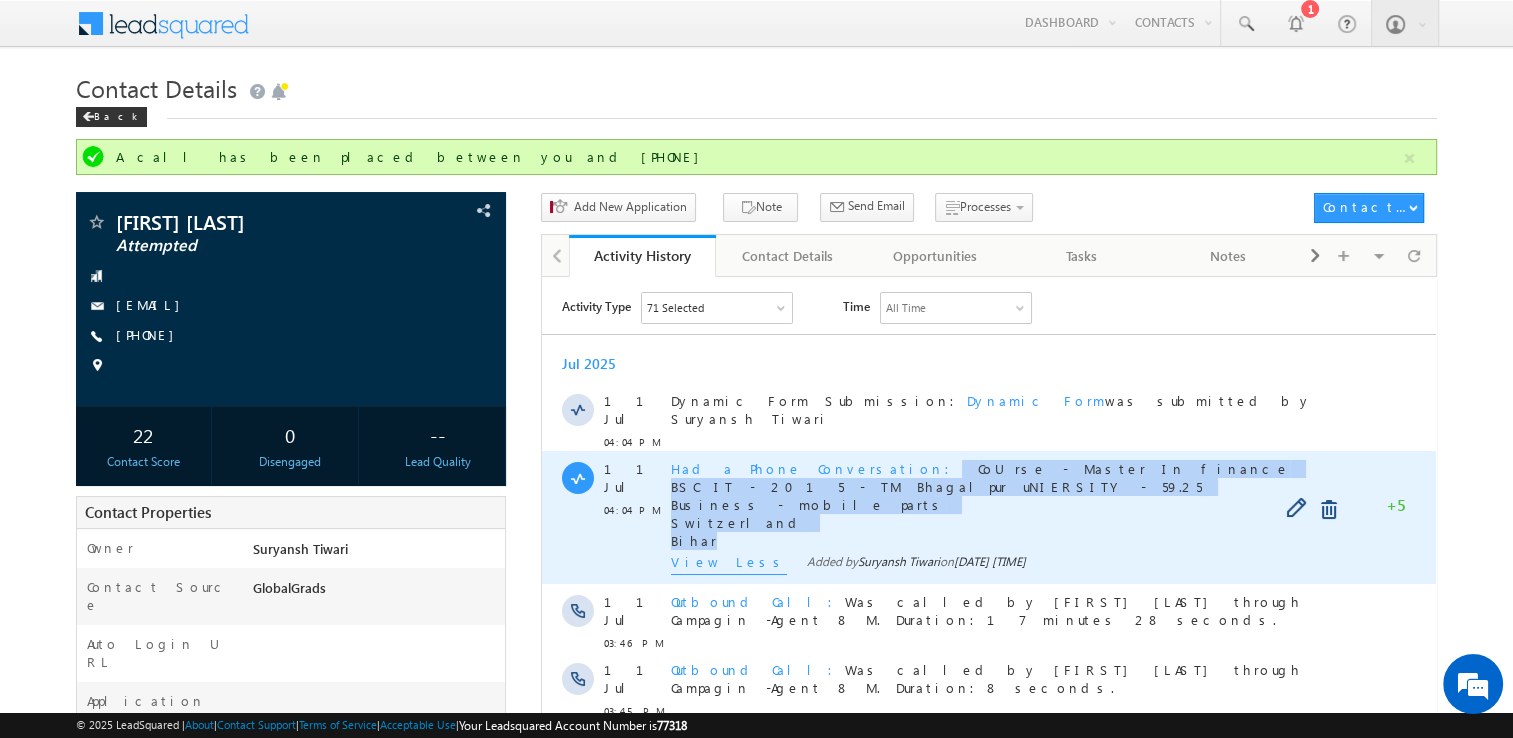 copy on "CoUrse - Master In finance  BSC IT - [YEAR] - TM Bhagalpur uNIERSITY - 59.25  Business - mobile parts  [COUNTRY]  [STATE]" 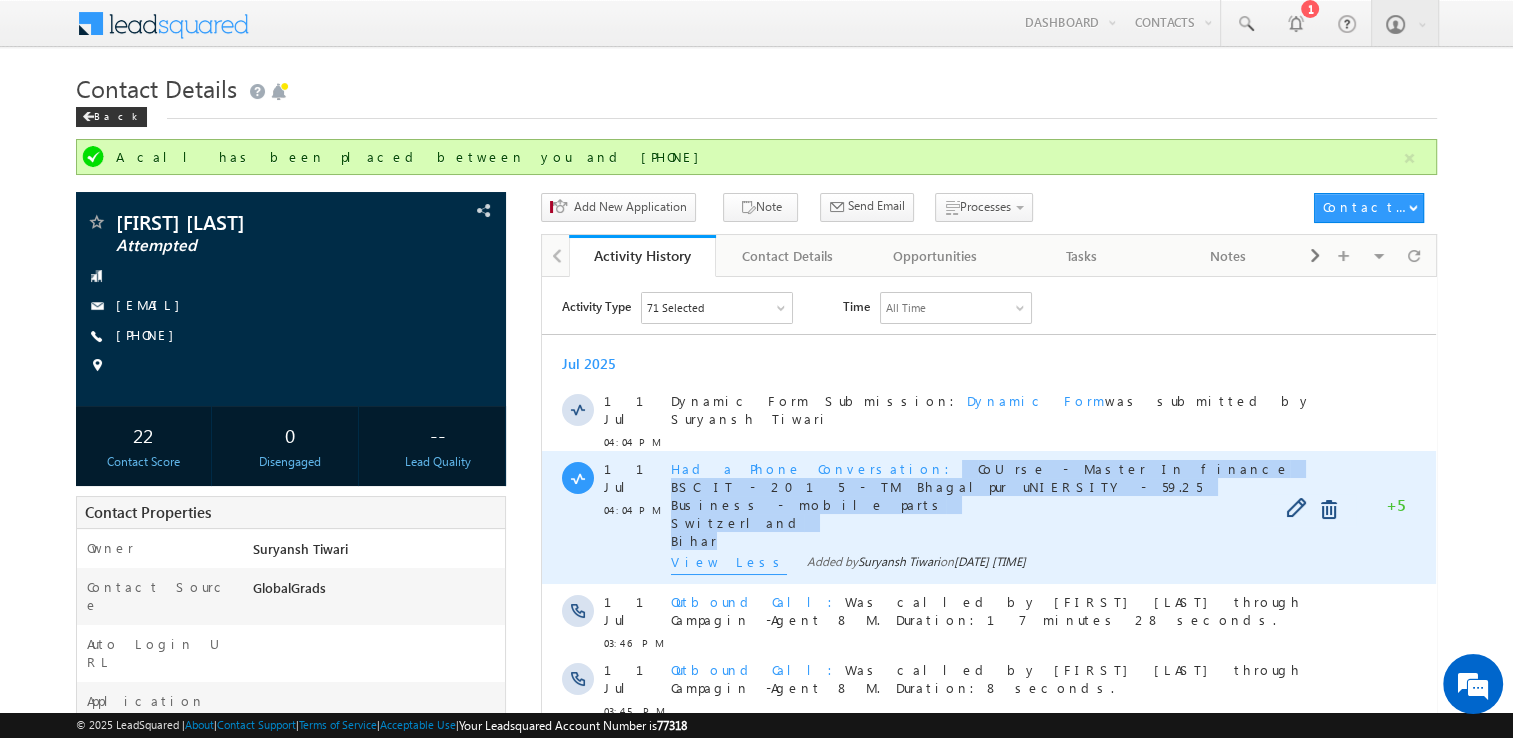 drag, startPoint x: 831, startPoint y: 451, endPoint x: 944, endPoint y: 524, distance: 134.52881 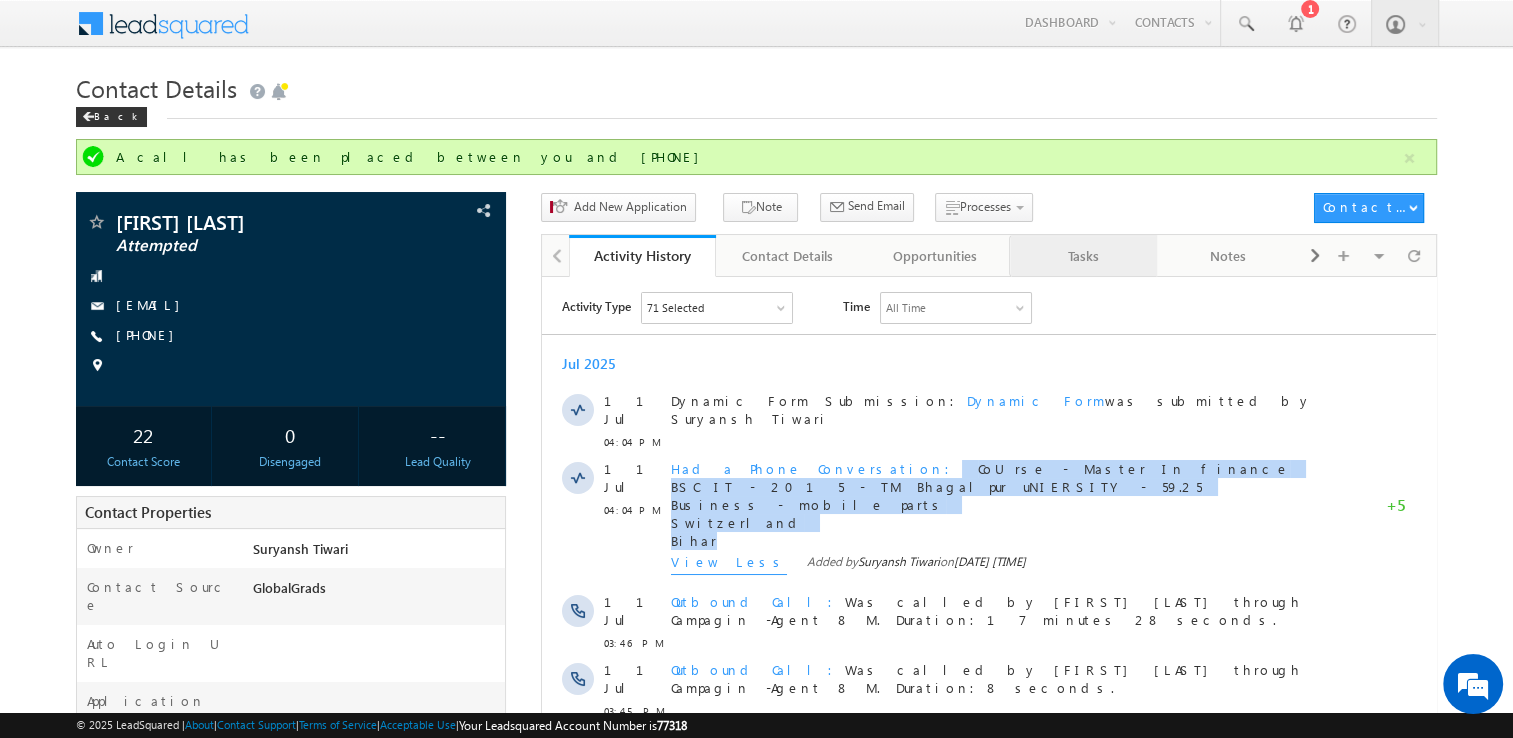 drag, startPoint x: 402, startPoint y: 248, endPoint x: 1079, endPoint y: 252, distance: 677.01184 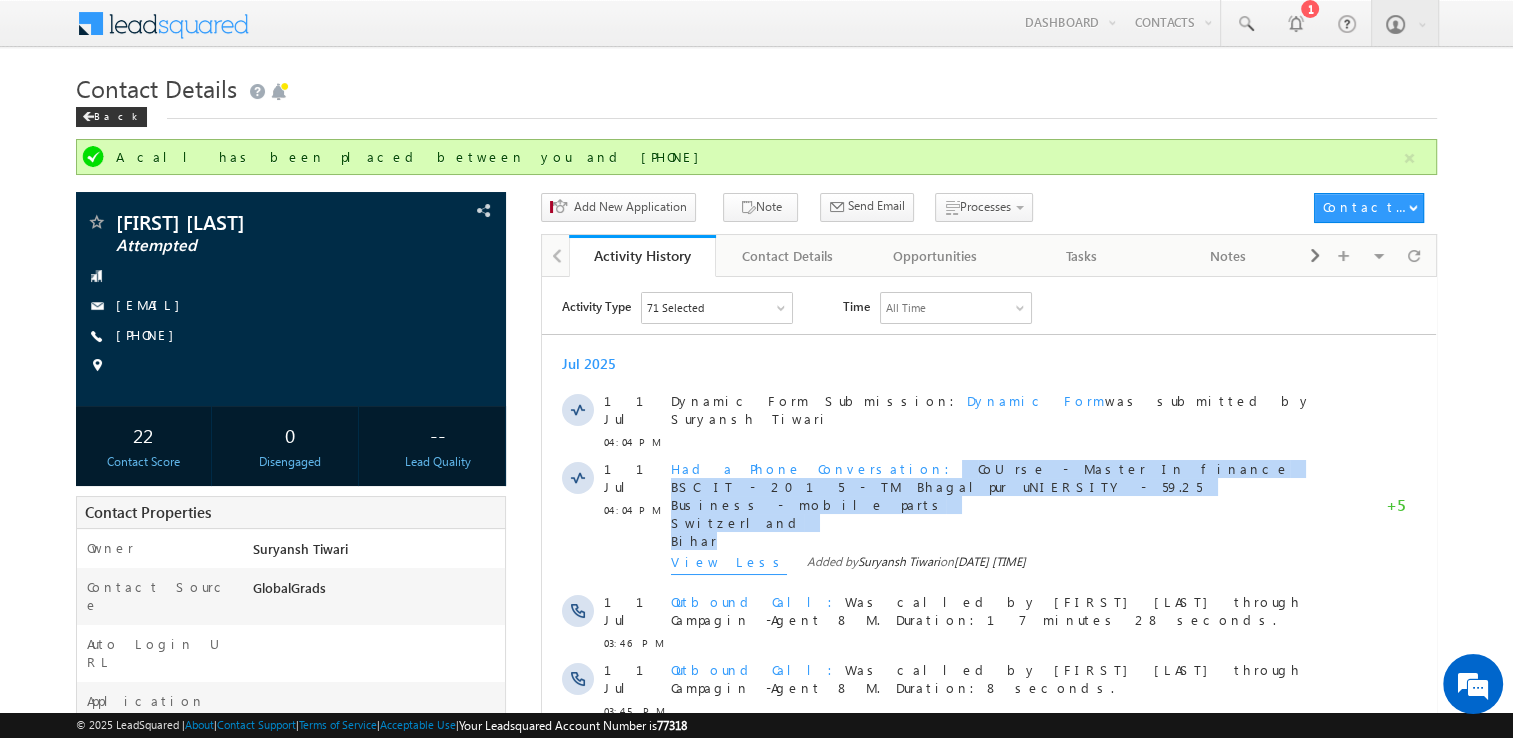 click on "Tasks" at bounding box center (1081, 256) 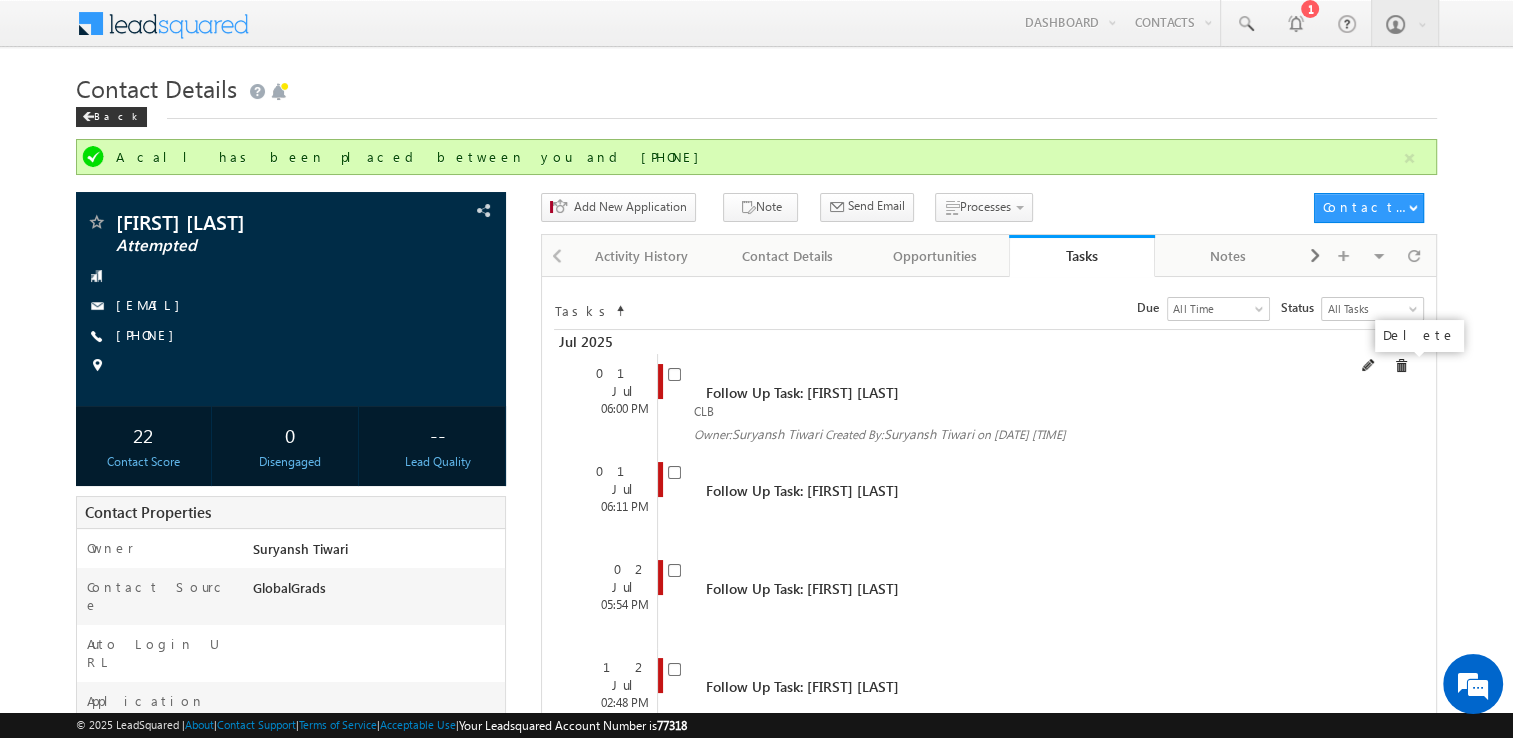 click at bounding box center [1401, 366] 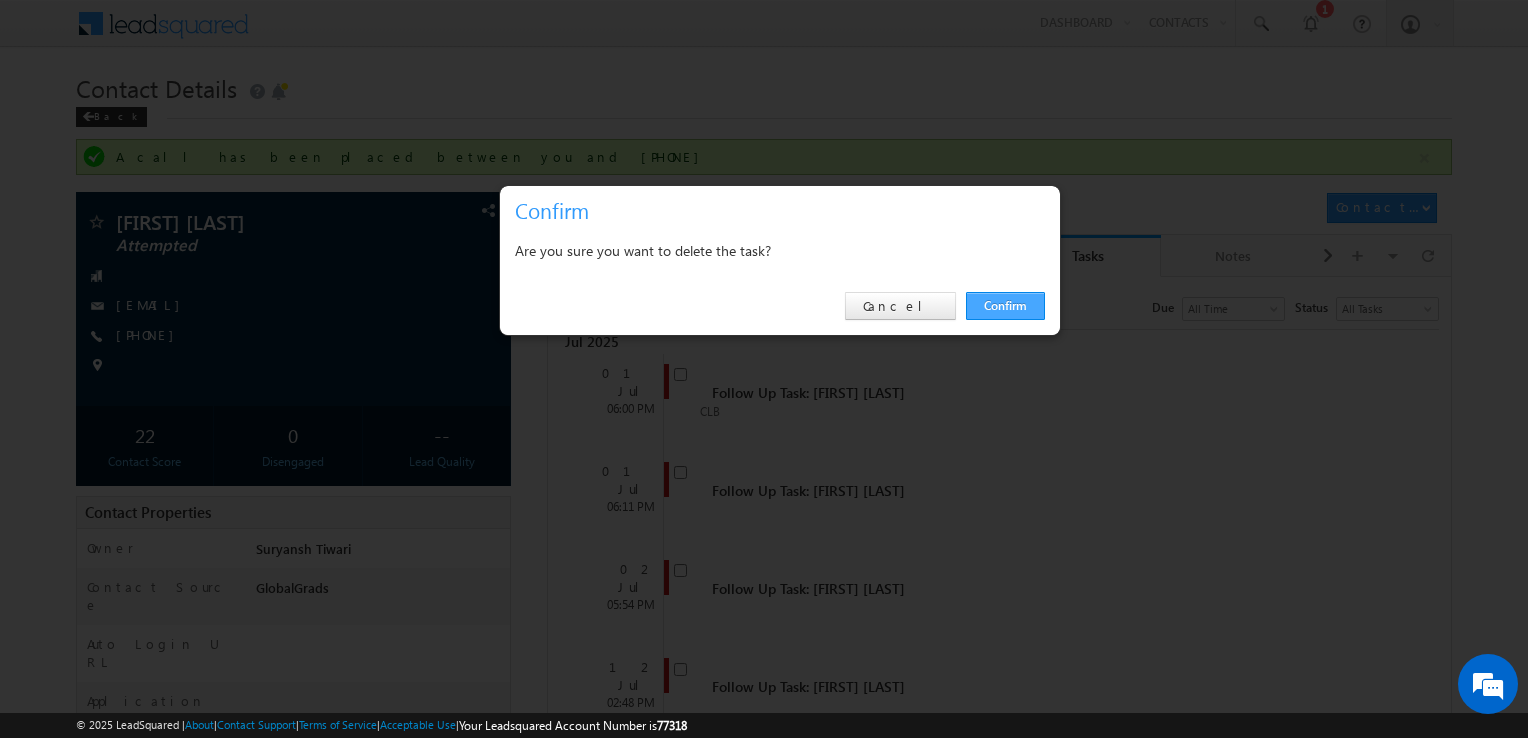 click on "Confirm" at bounding box center (1005, 306) 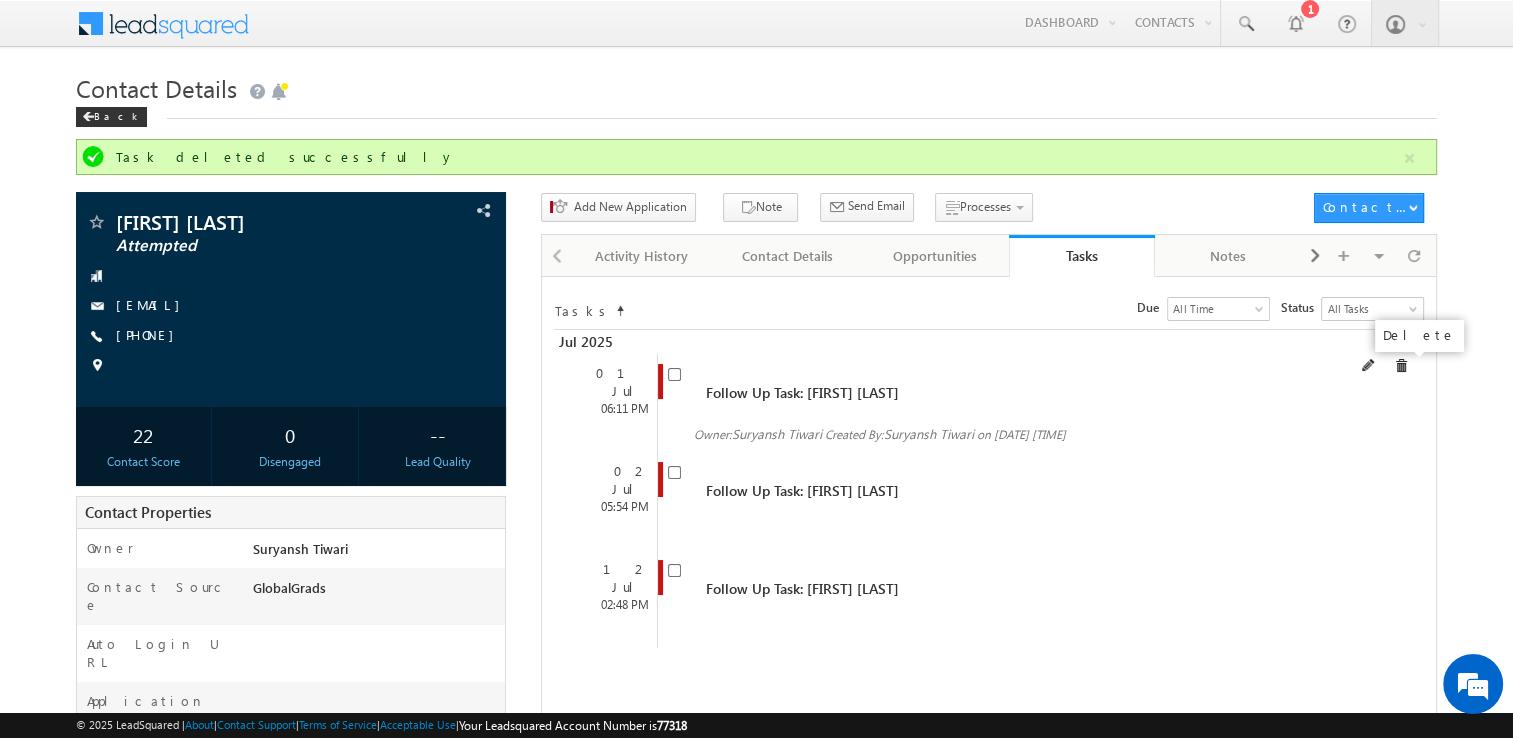 click at bounding box center [1401, 366] 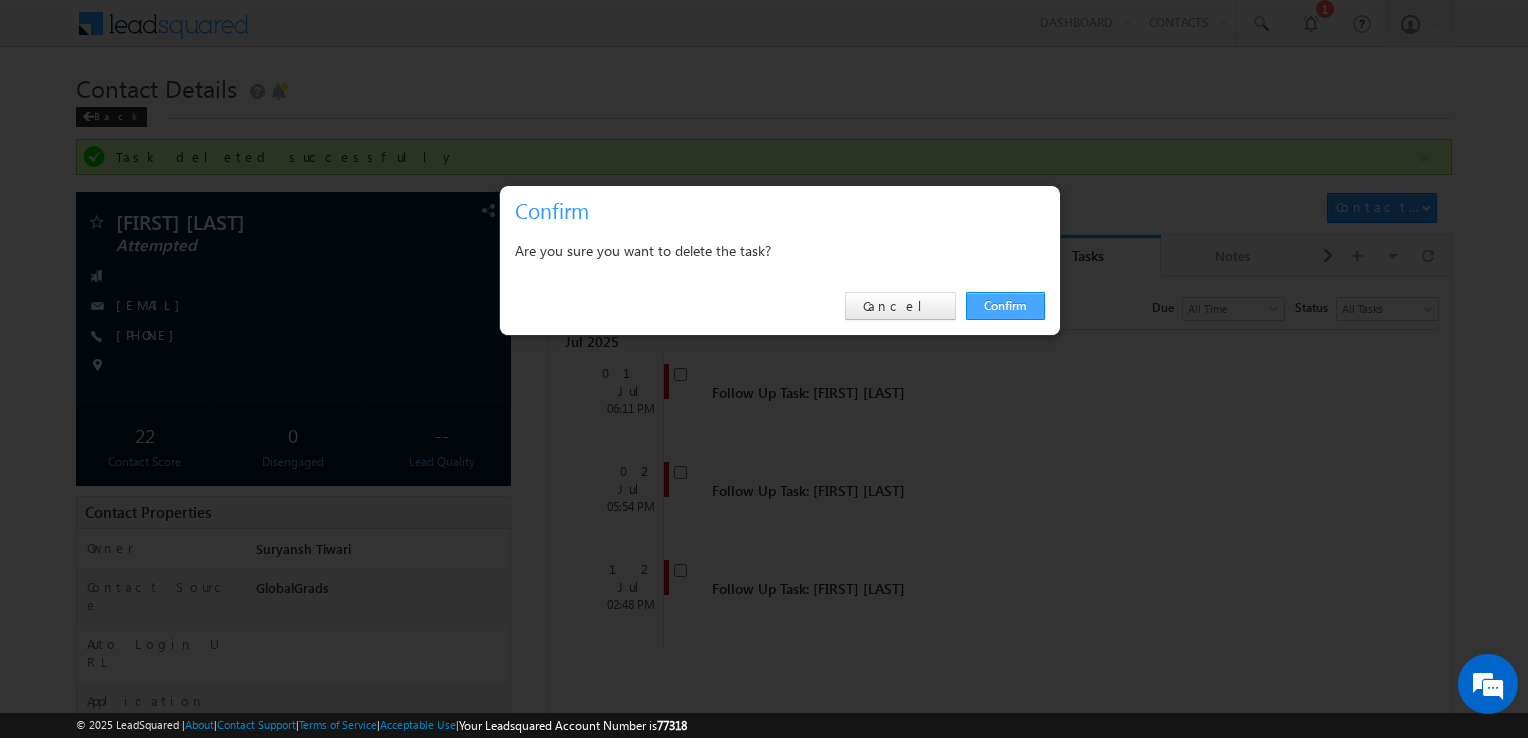 click on "Confirm" at bounding box center [1005, 306] 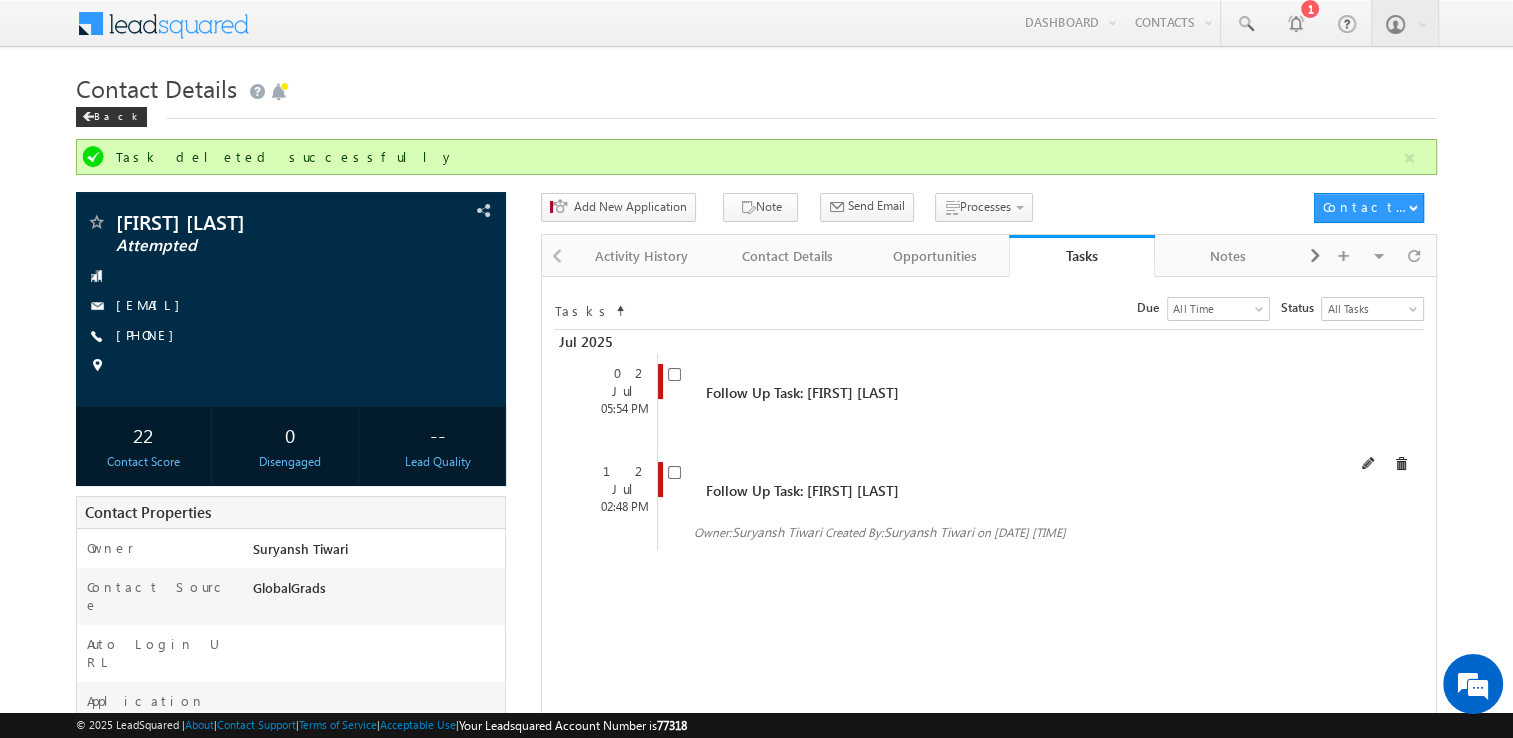 drag, startPoint x: 1379, startPoint y: 470, endPoint x: 1186, endPoint y: 500, distance: 195.31769 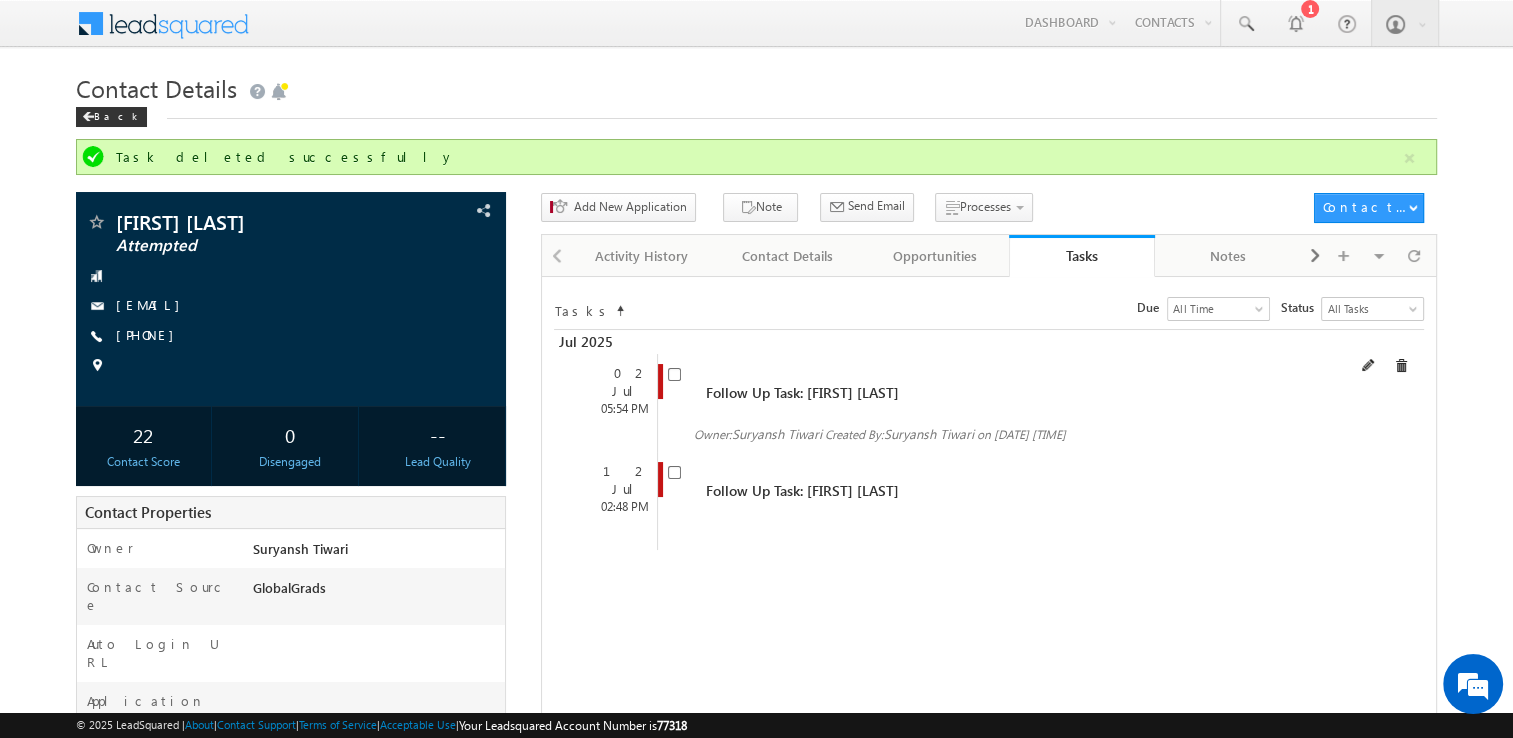 click at bounding box center [1385, 365] 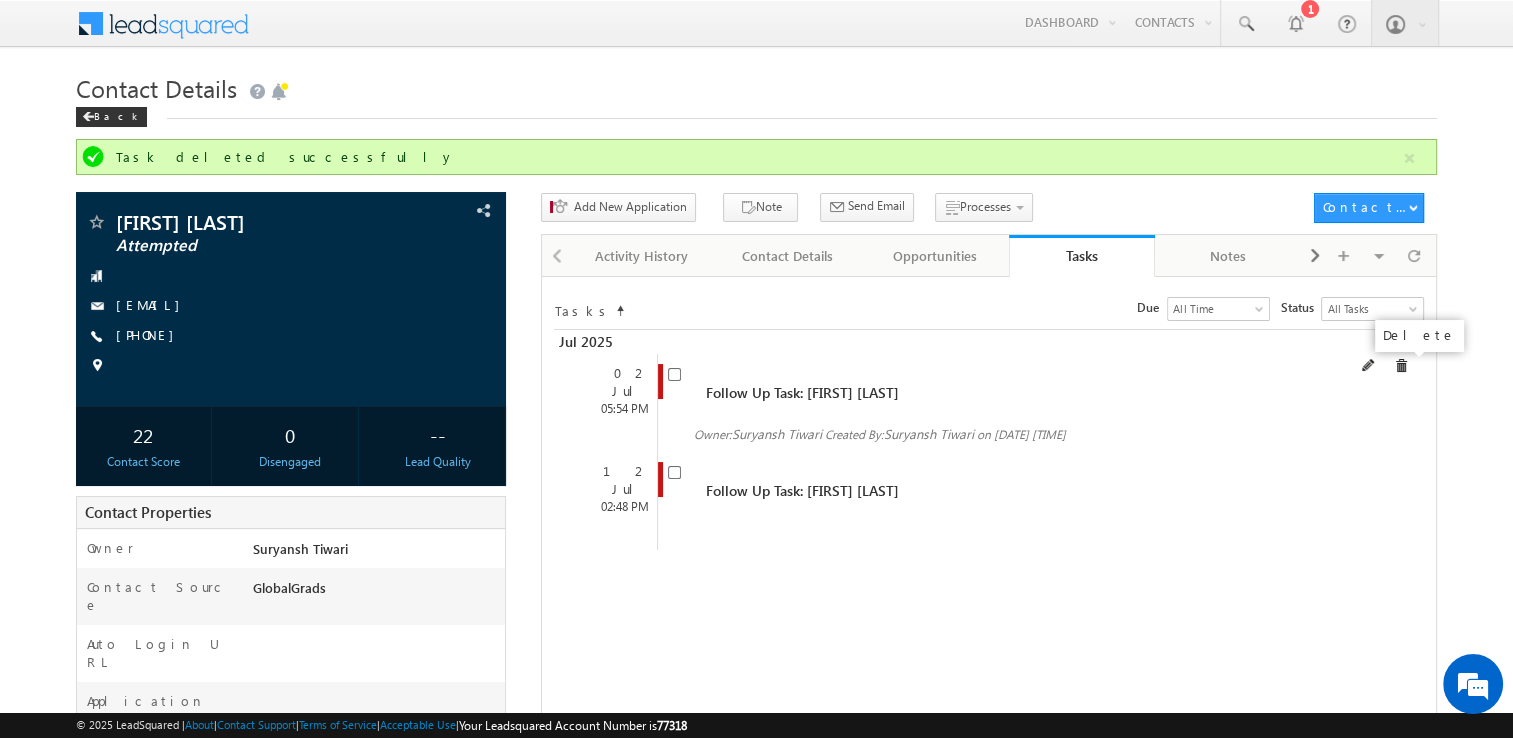 click at bounding box center [1401, 366] 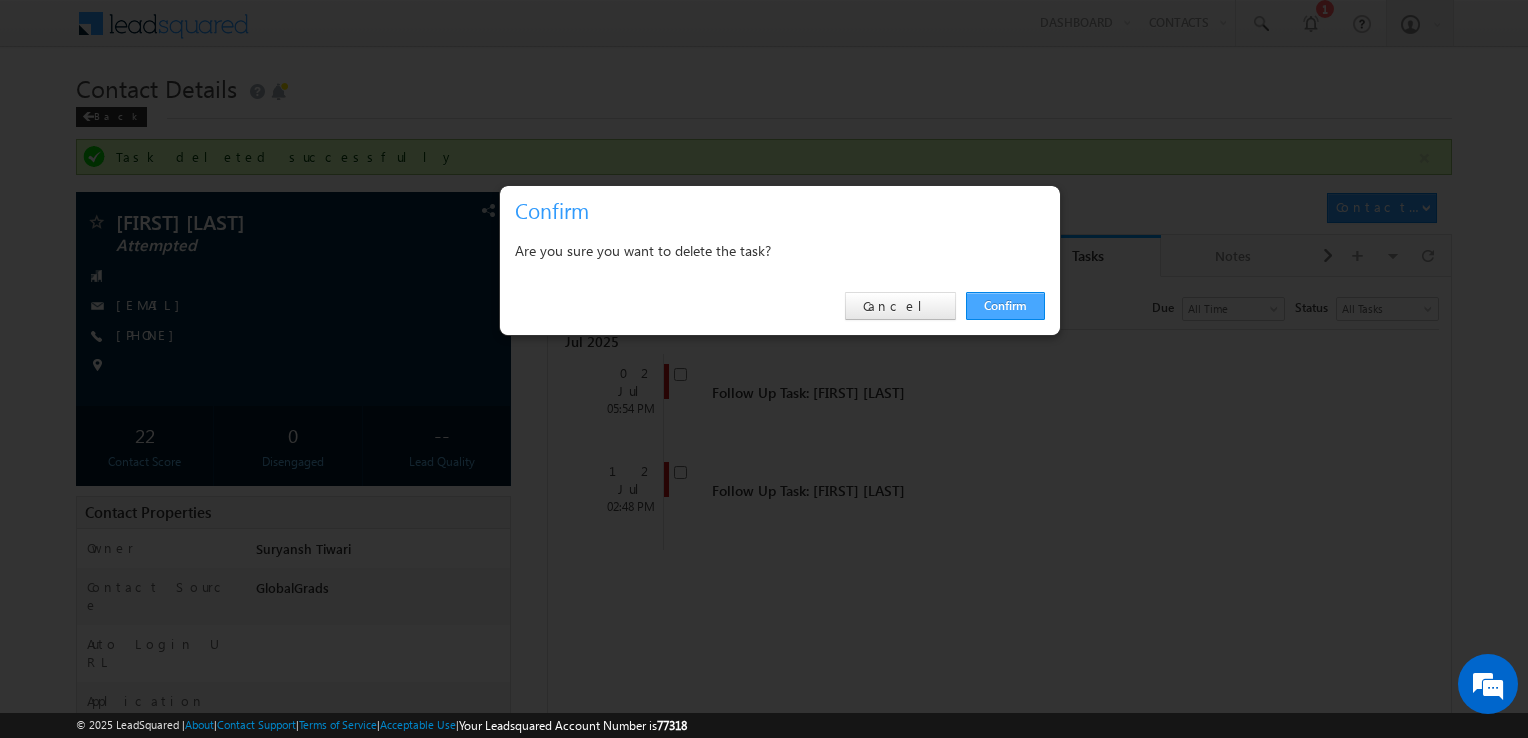 click on "Confirm" at bounding box center [1005, 306] 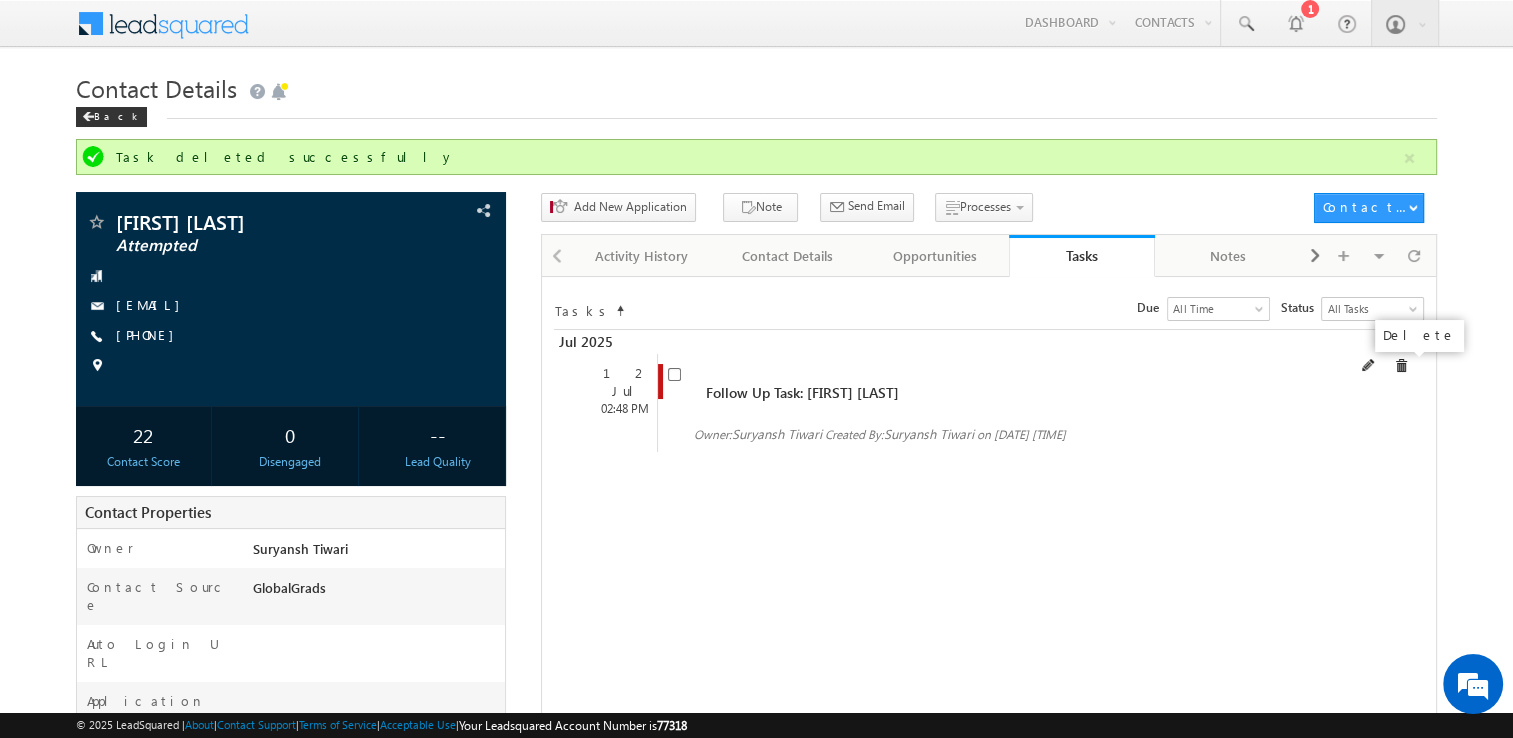 click at bounding box center [1401, 366] 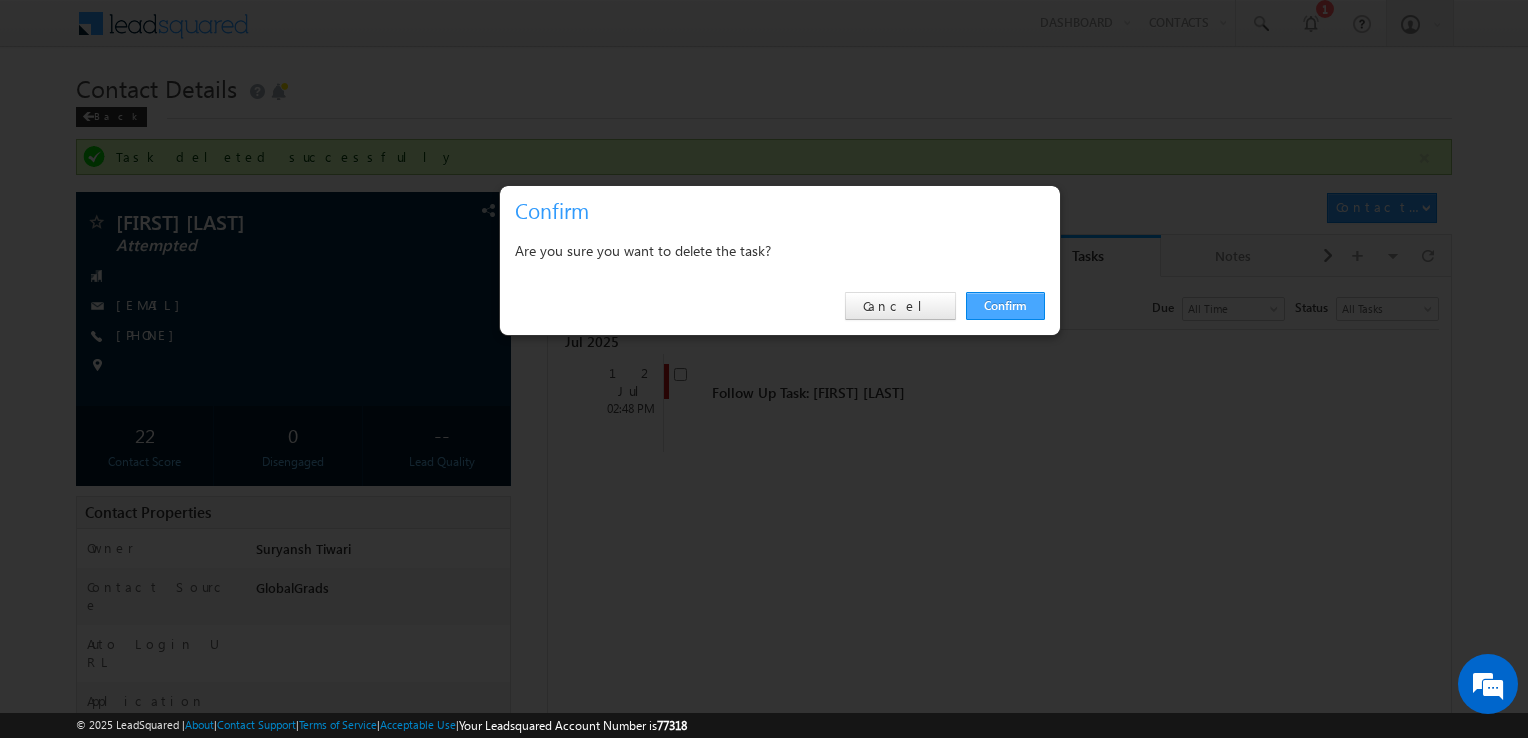 click on "Confirm" at bounding box center [1005, 306] 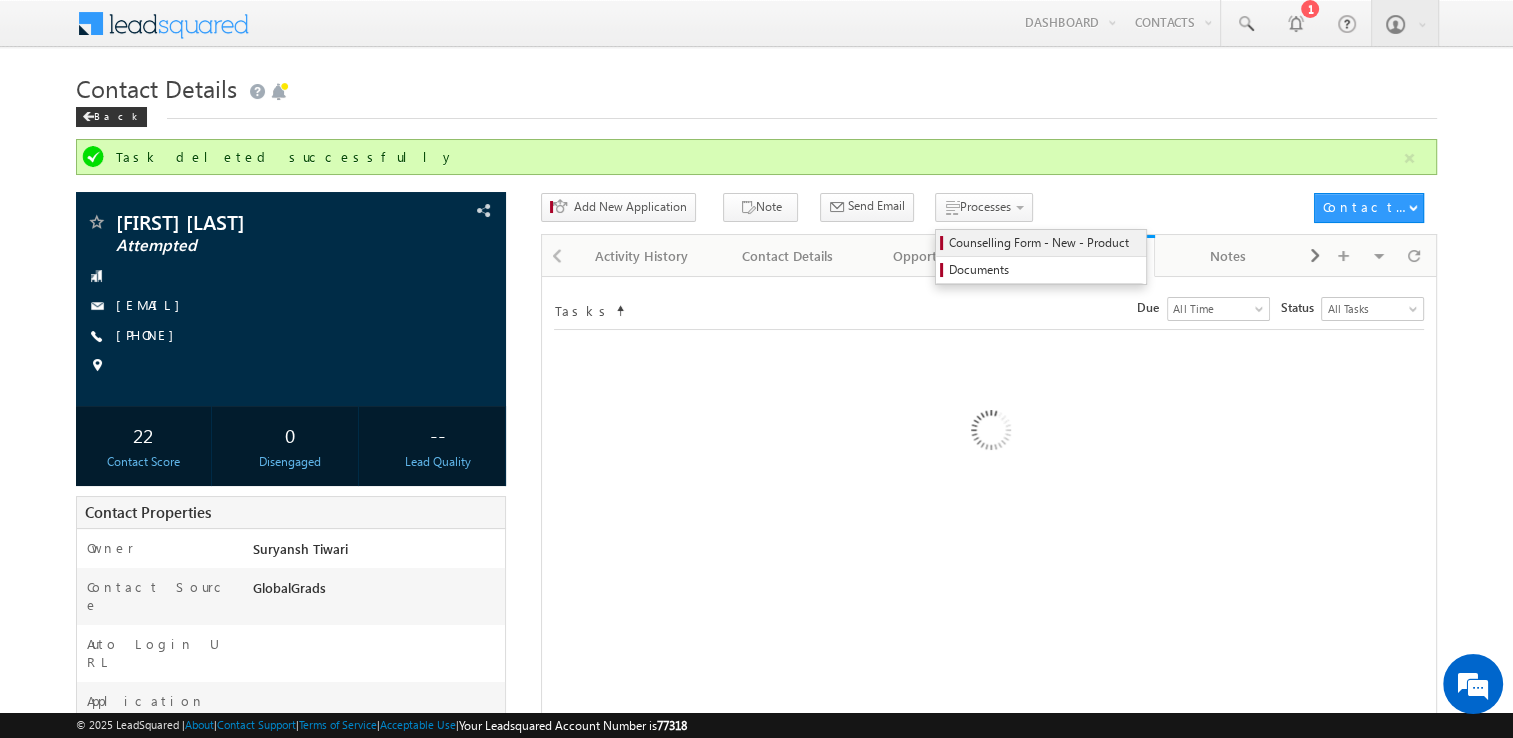 click on "Counselling Form - New - Product" at bounding box center [1041, 243] 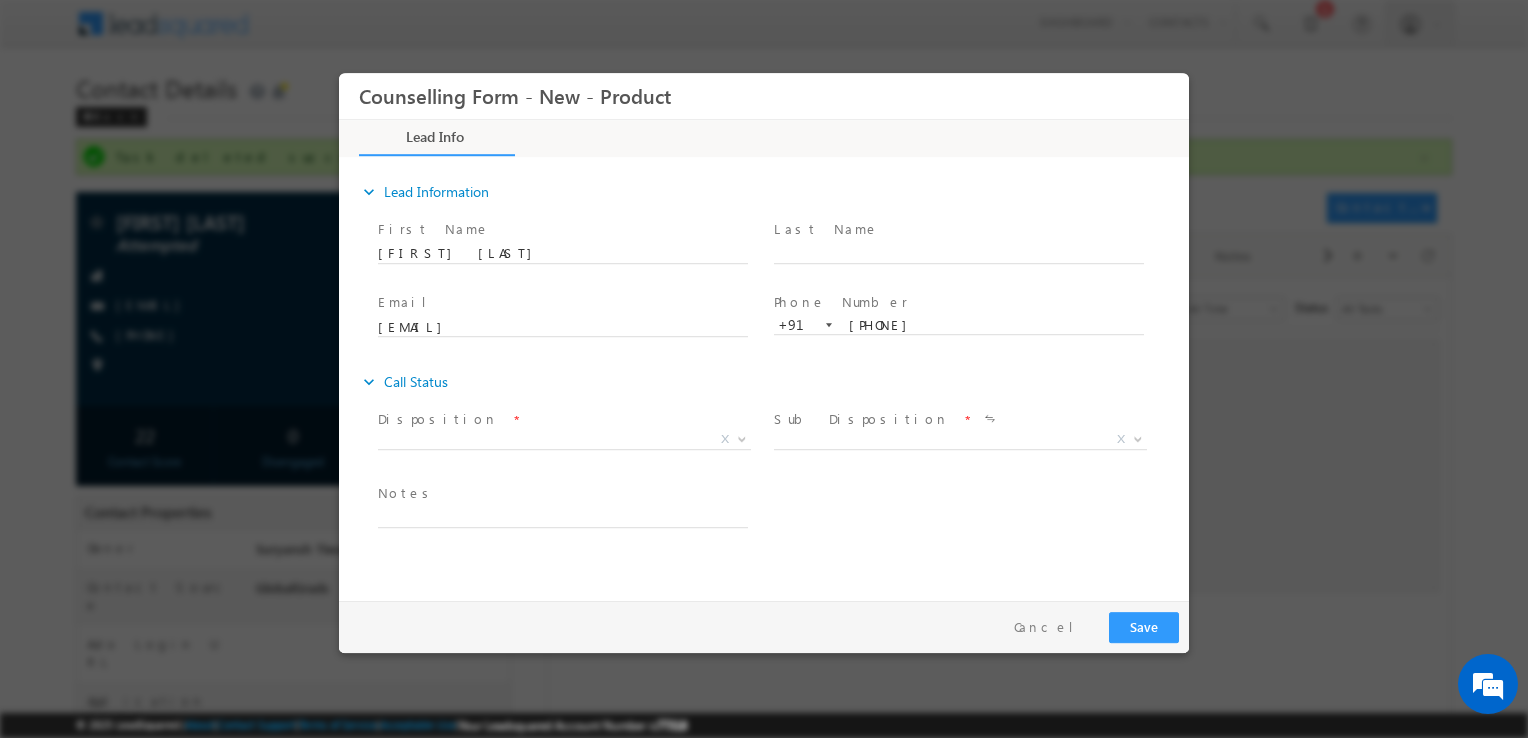 scroll, scrollTop: 0, scrollLeft: 0, axis: both 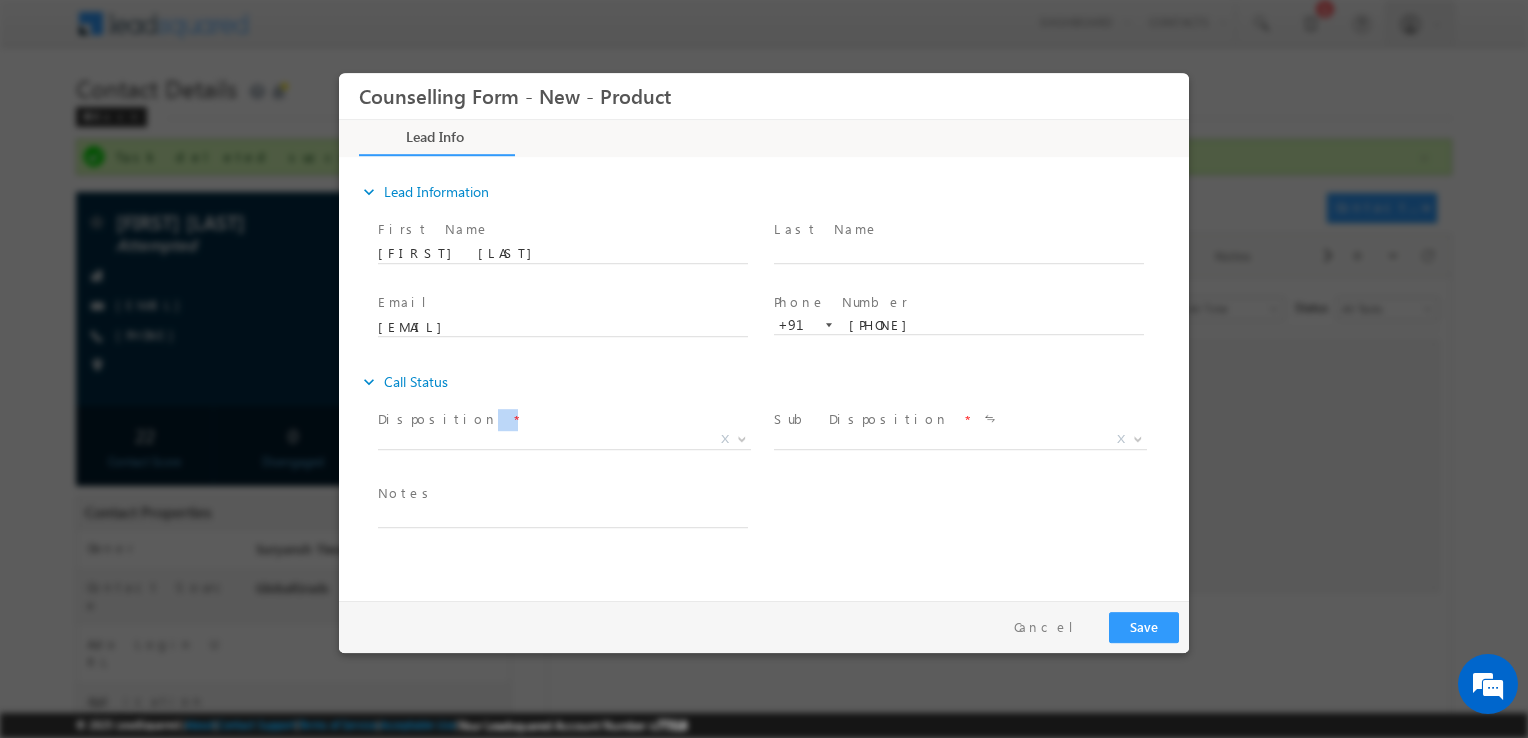 drag, startPoint x: 926, startPoint y: 484, endPoint x: 557, endPoint y: 431, distance: 372.7868 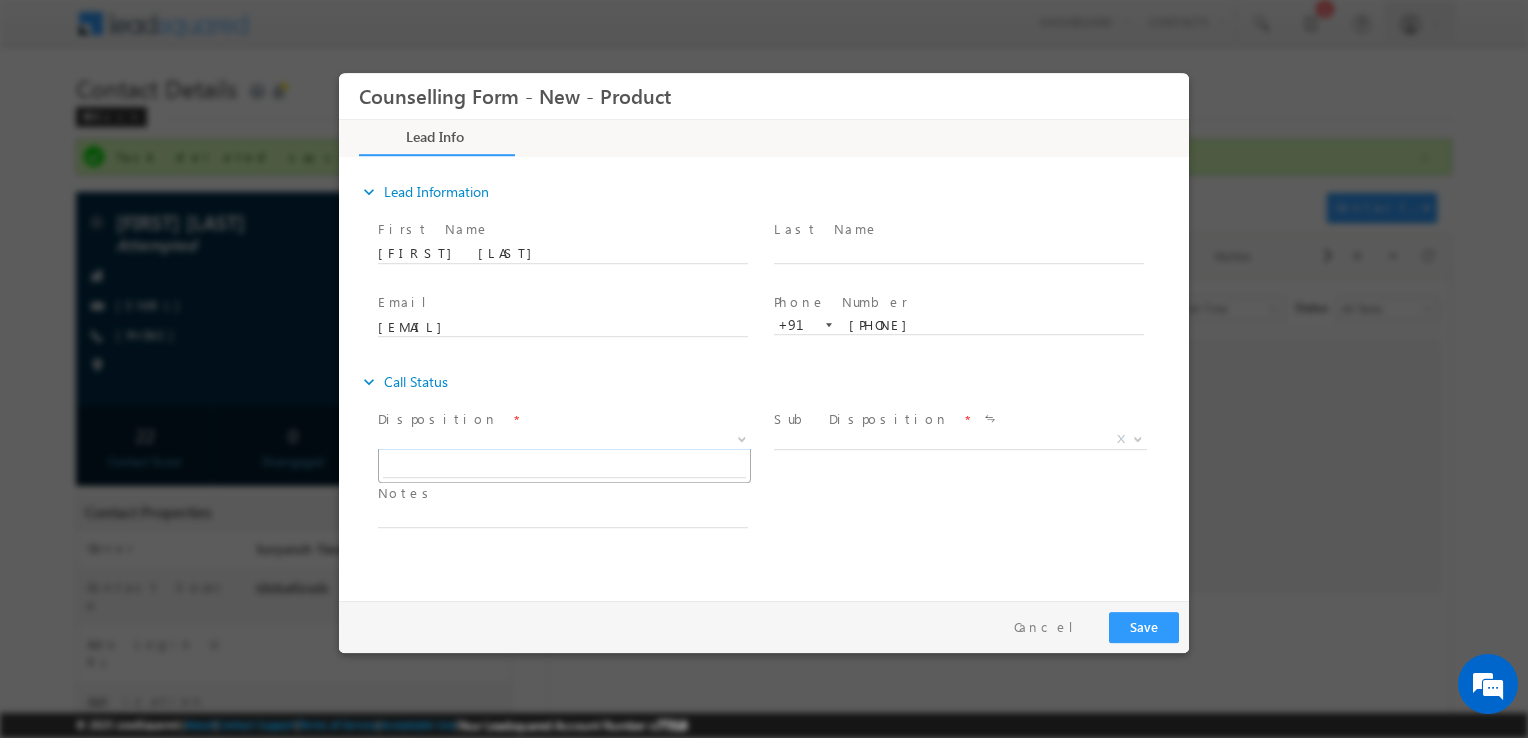 click on "X" at bounding box center (564, 440) 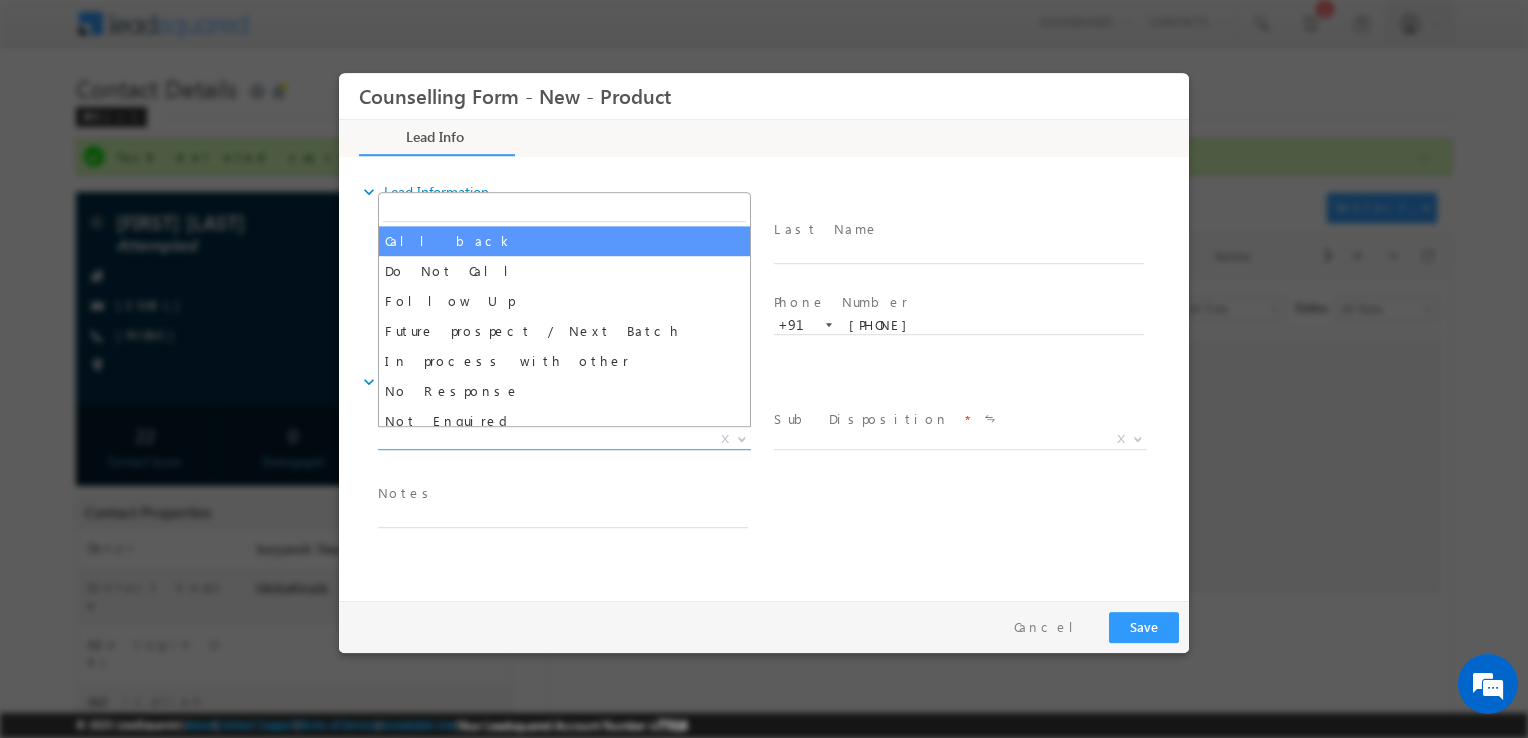 drag, startPoint x: 516, startPoint y: 213, endPoint x: 570, endPoint y: 253, distance: 67.20119 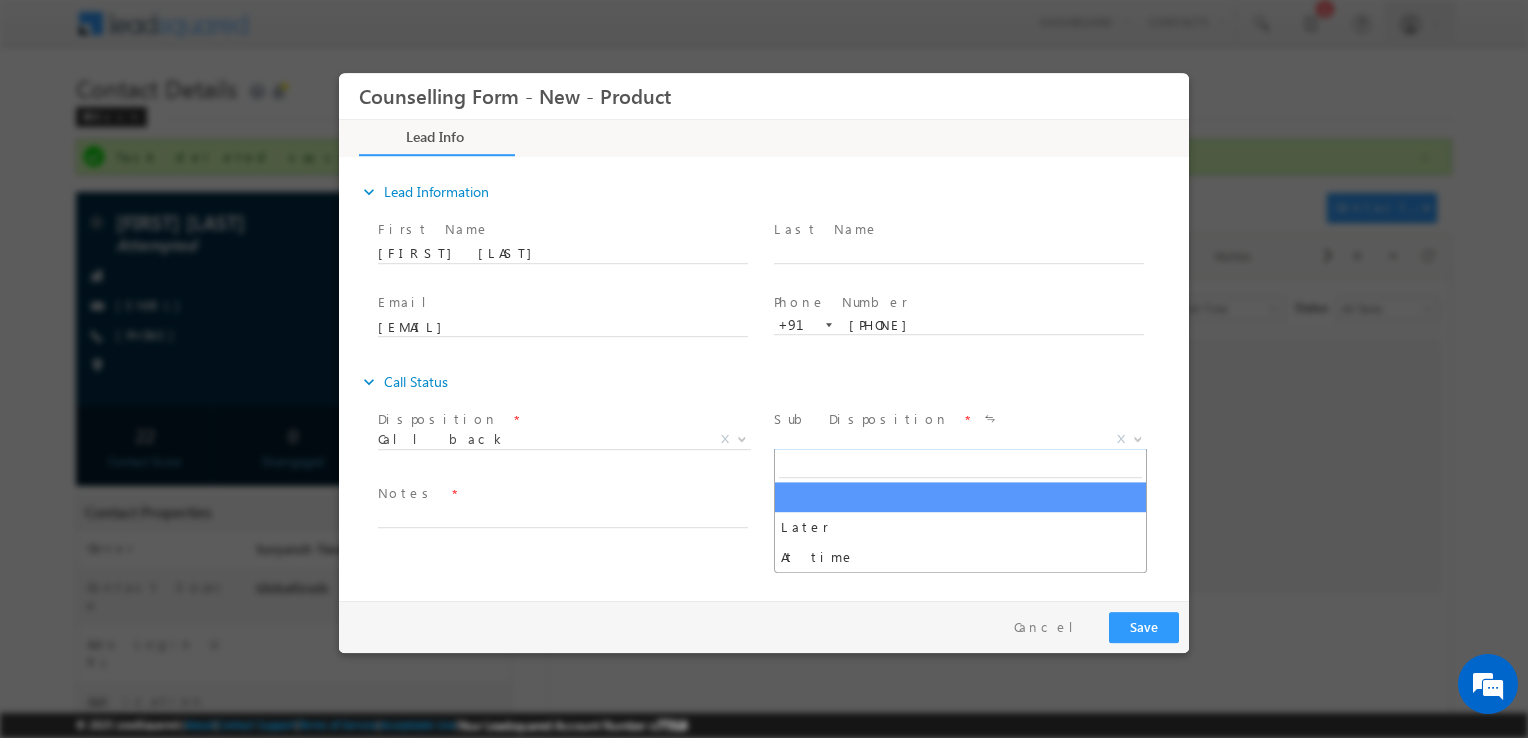 click on "X" at bounding box center (960, 440) 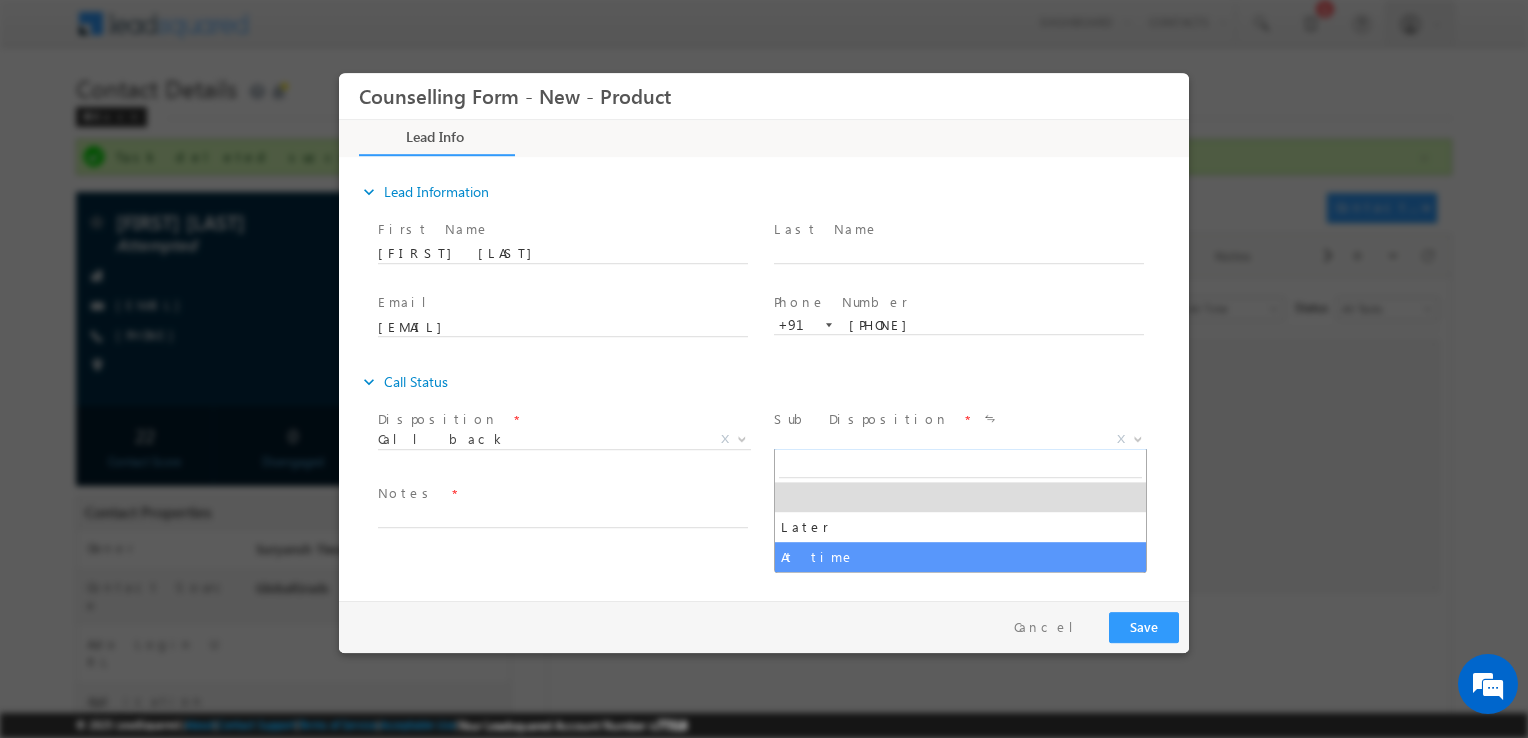 select on "At time" 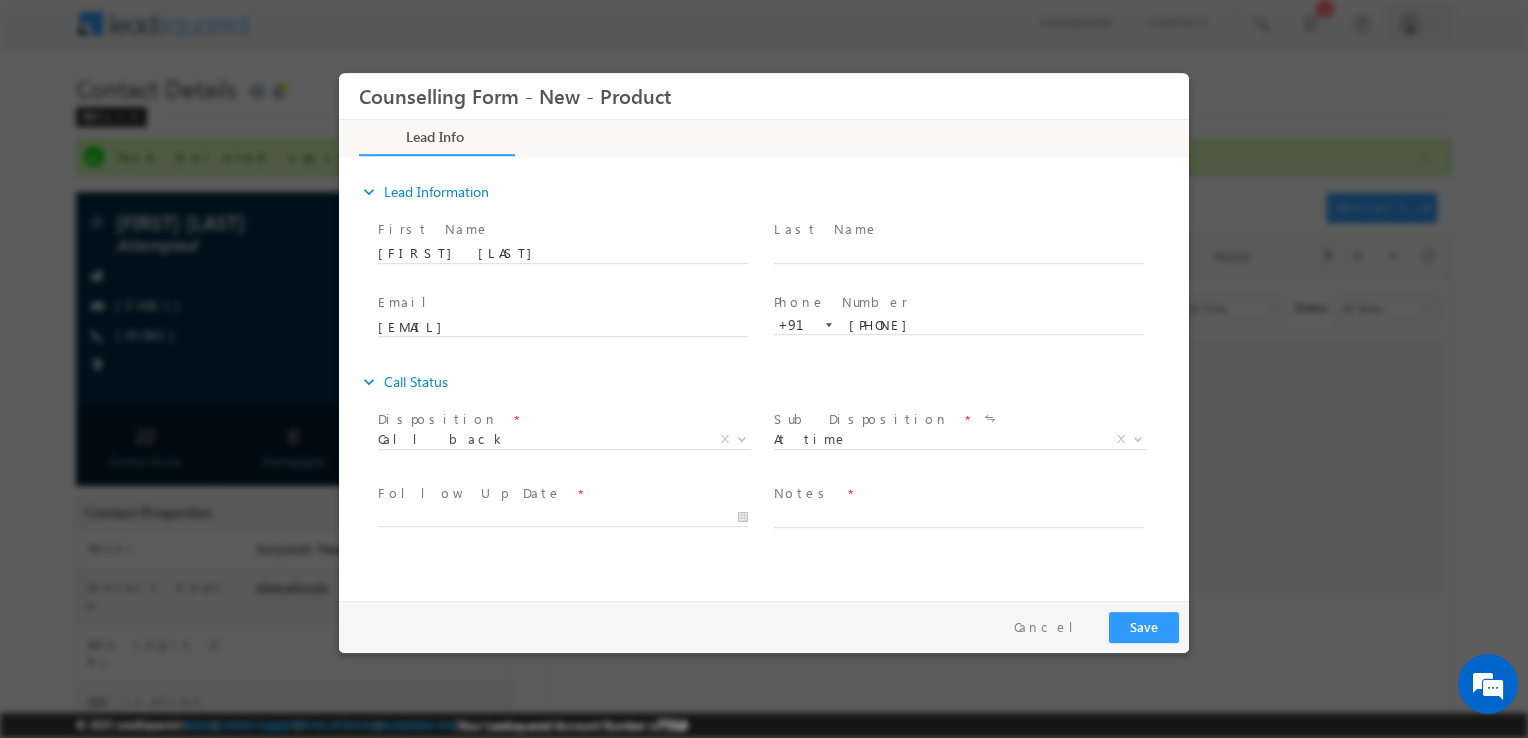 drag, startPoint x: 564, startPoint y: 498, endPoint x: 527, endPoint y: 498, distance: 37 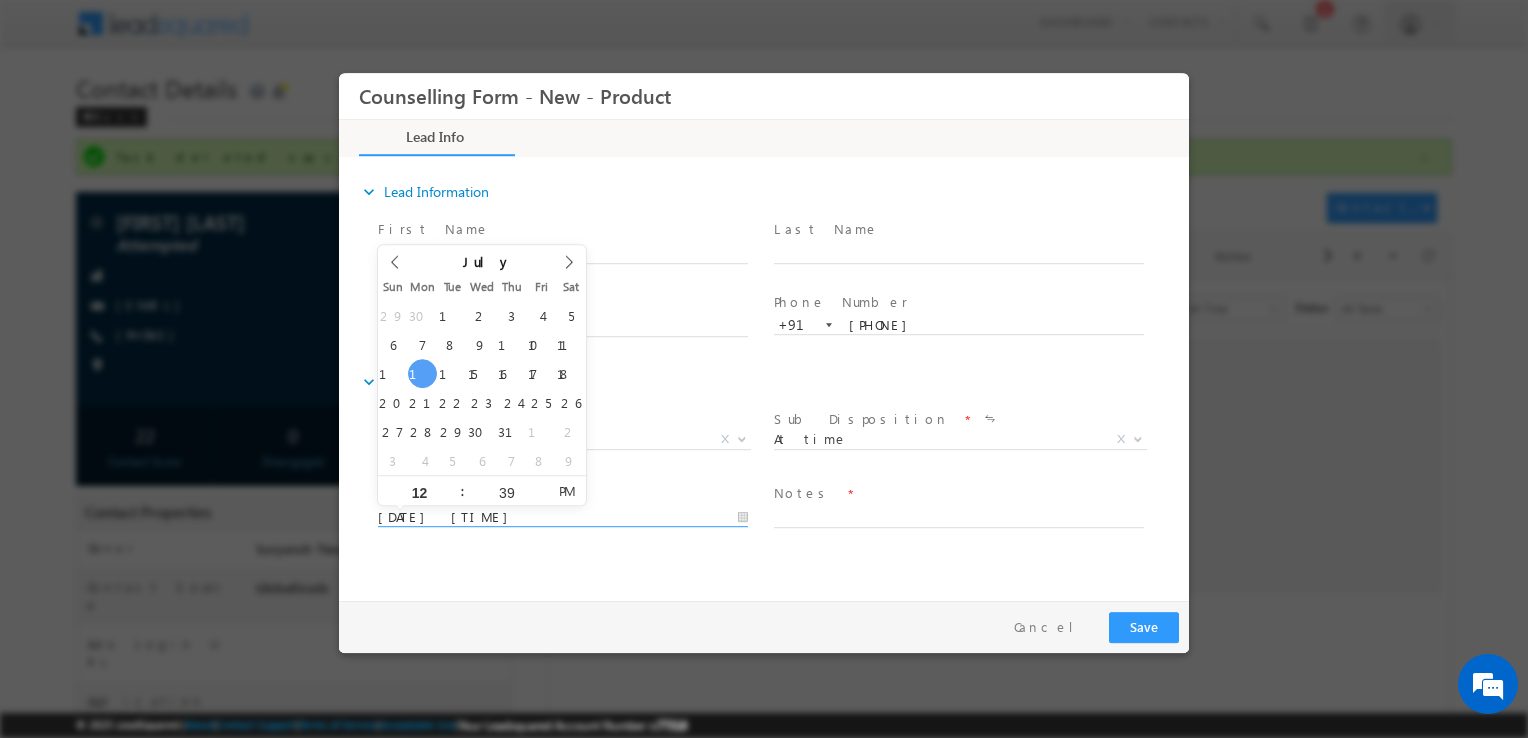 click on "[DATE] [TIME]" at bounding box center (563, 518) 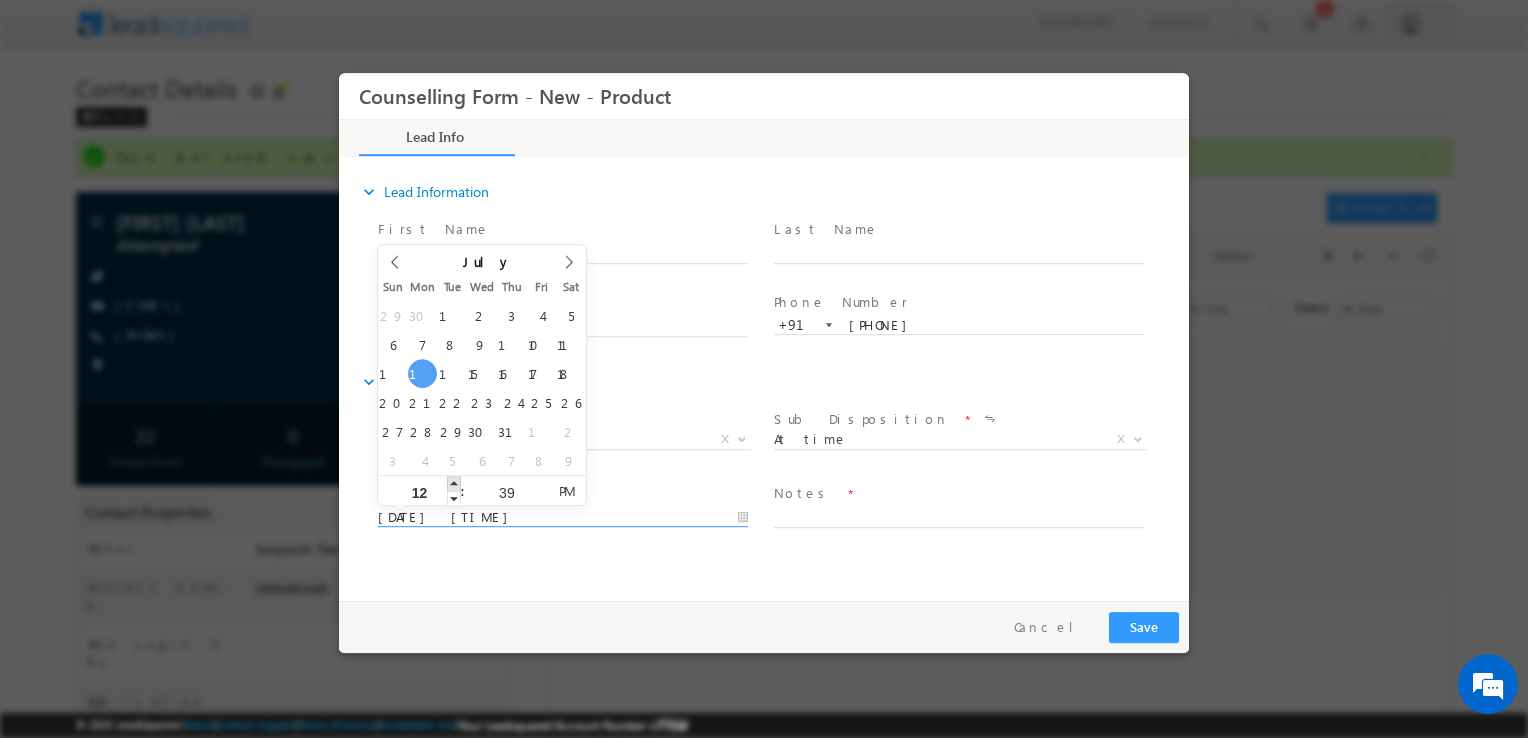 type on "[DATE] [TIME]" 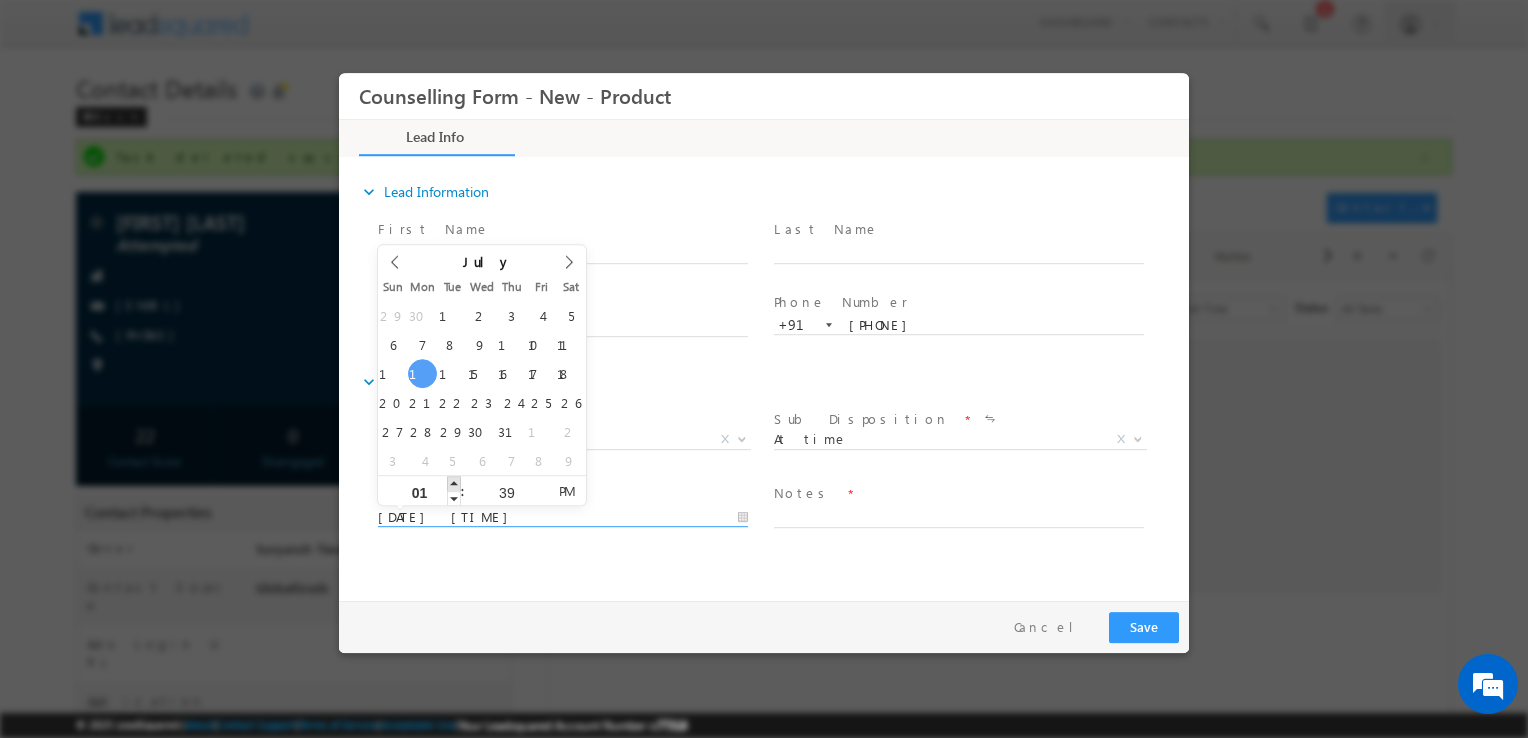 click at bounding box center (454, 483) 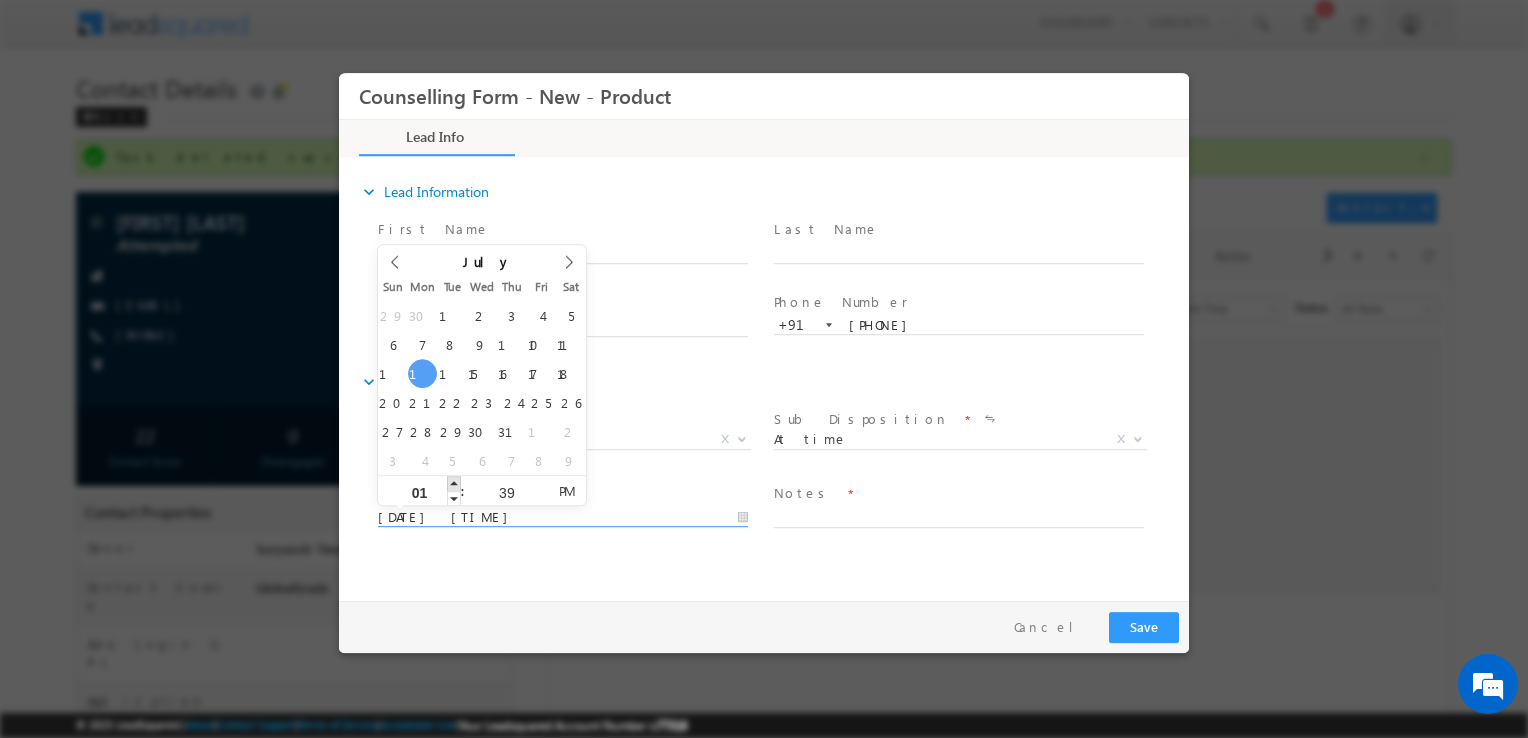 type on "[DATE] [TIME]" 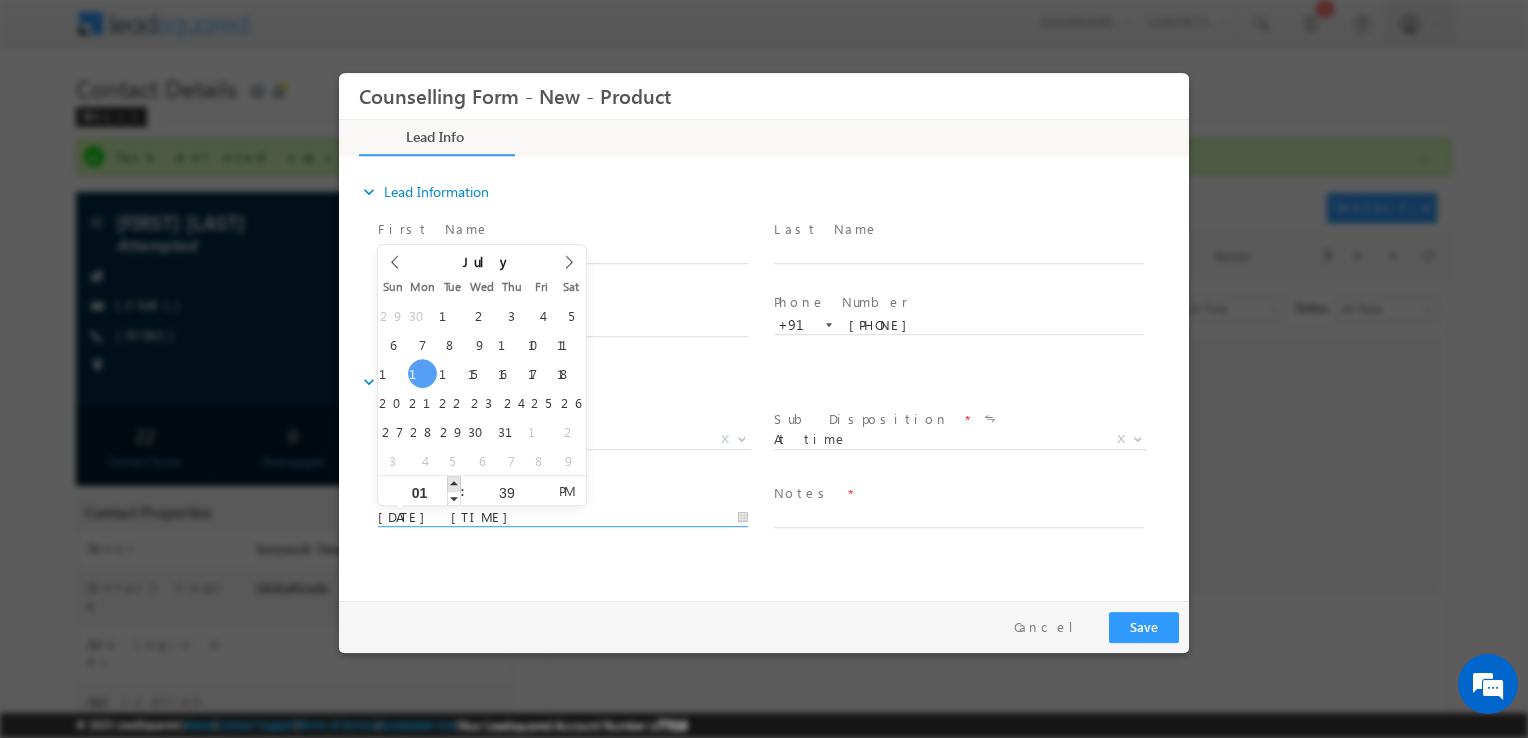 type on "02" 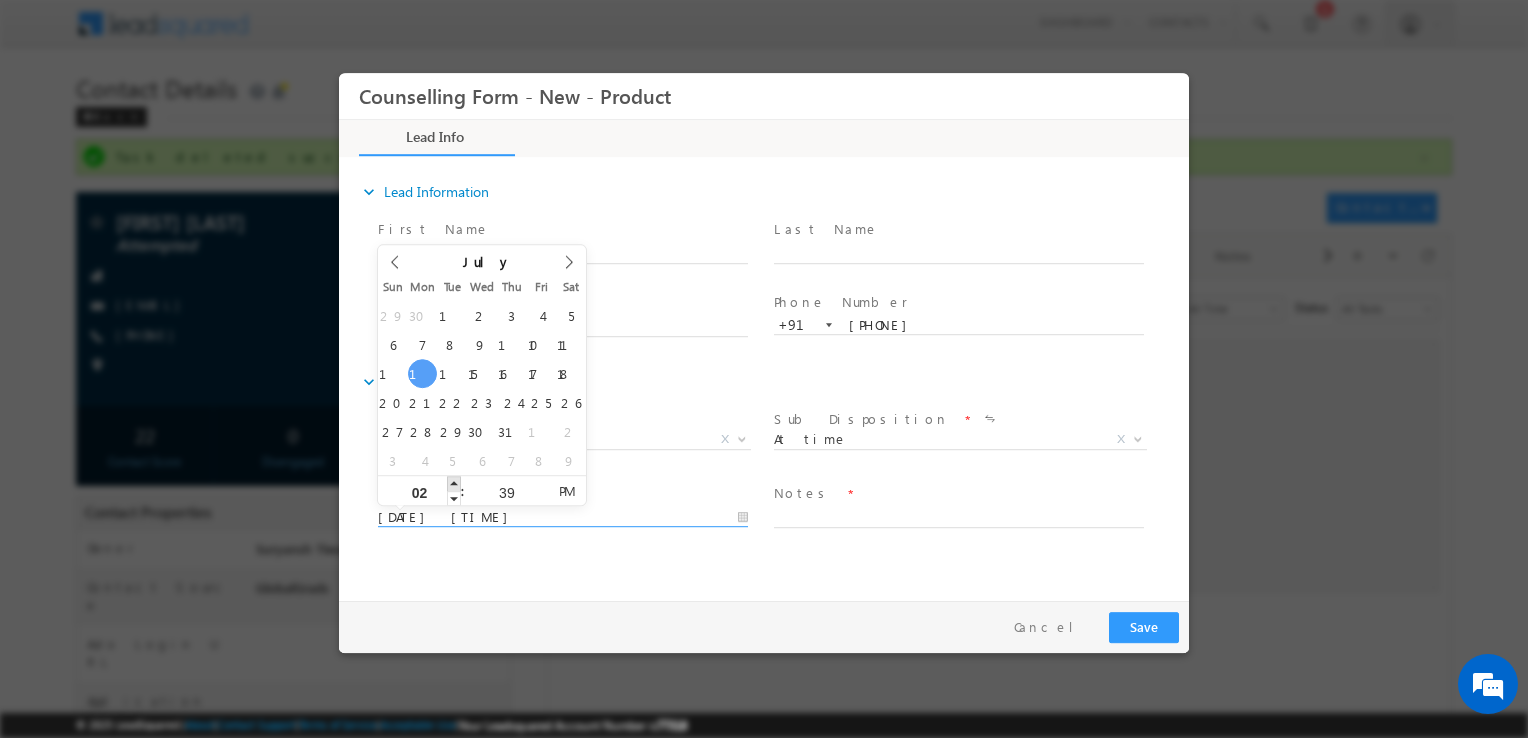 click at bounding box center [454, 483] 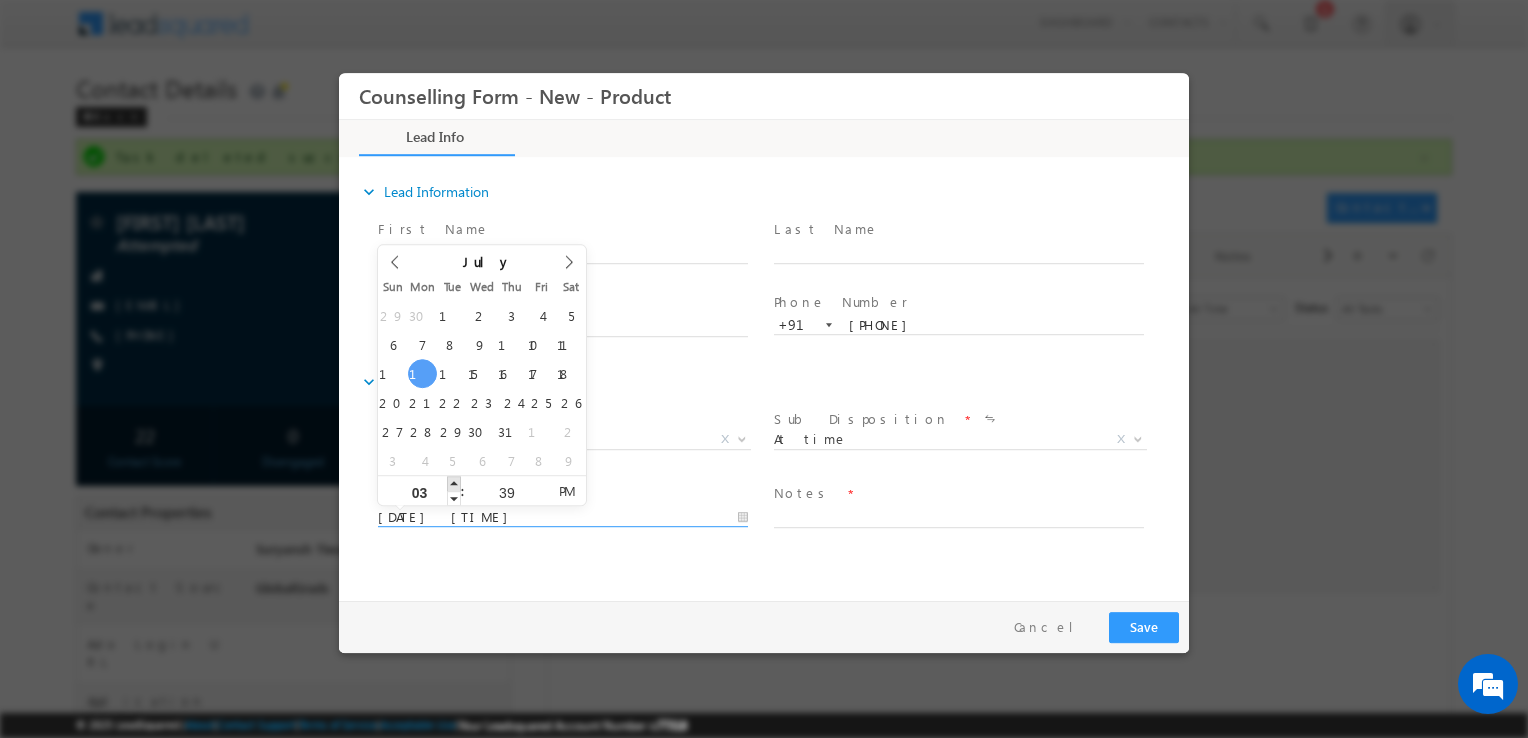 click at bounding box center [454, 483] 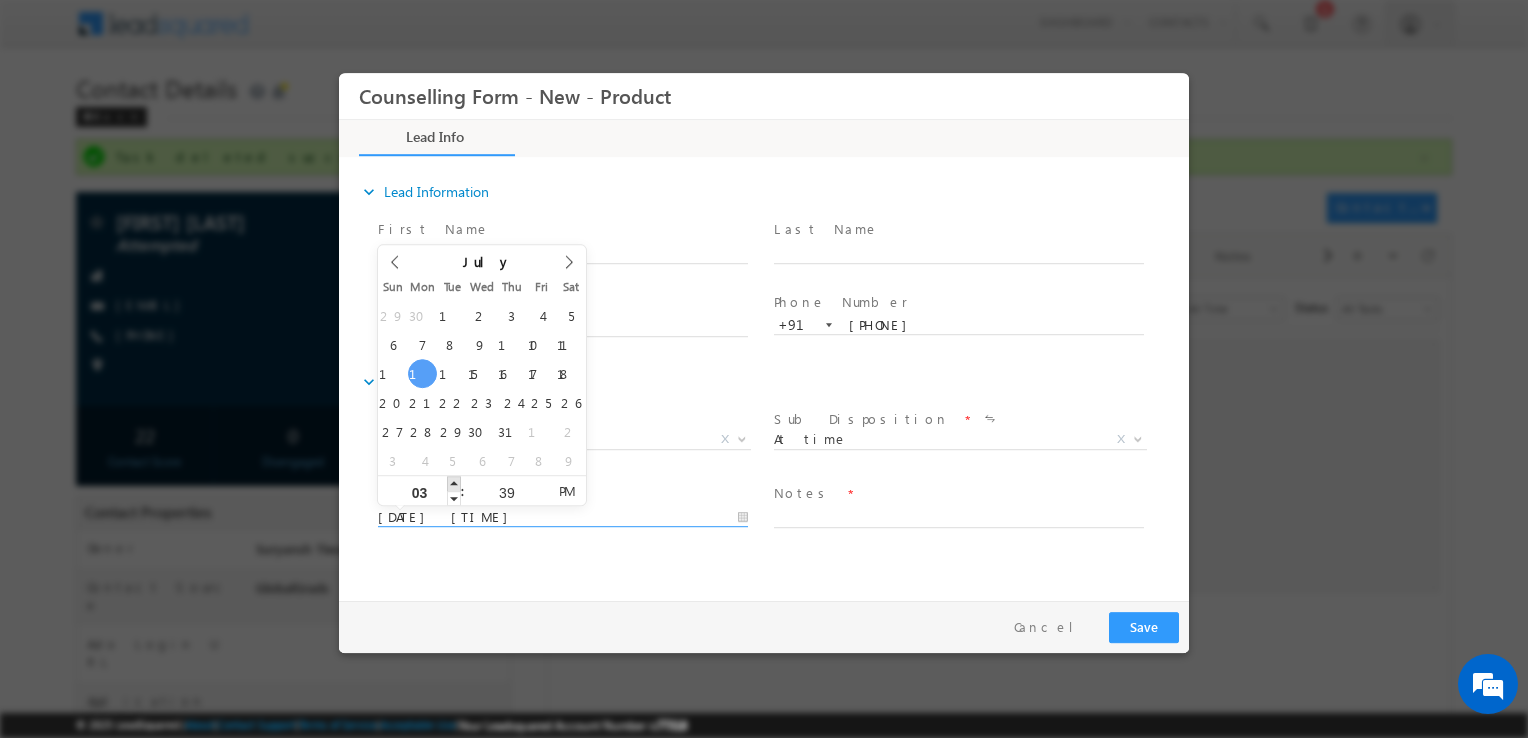type on "[DATE] [TIME]" 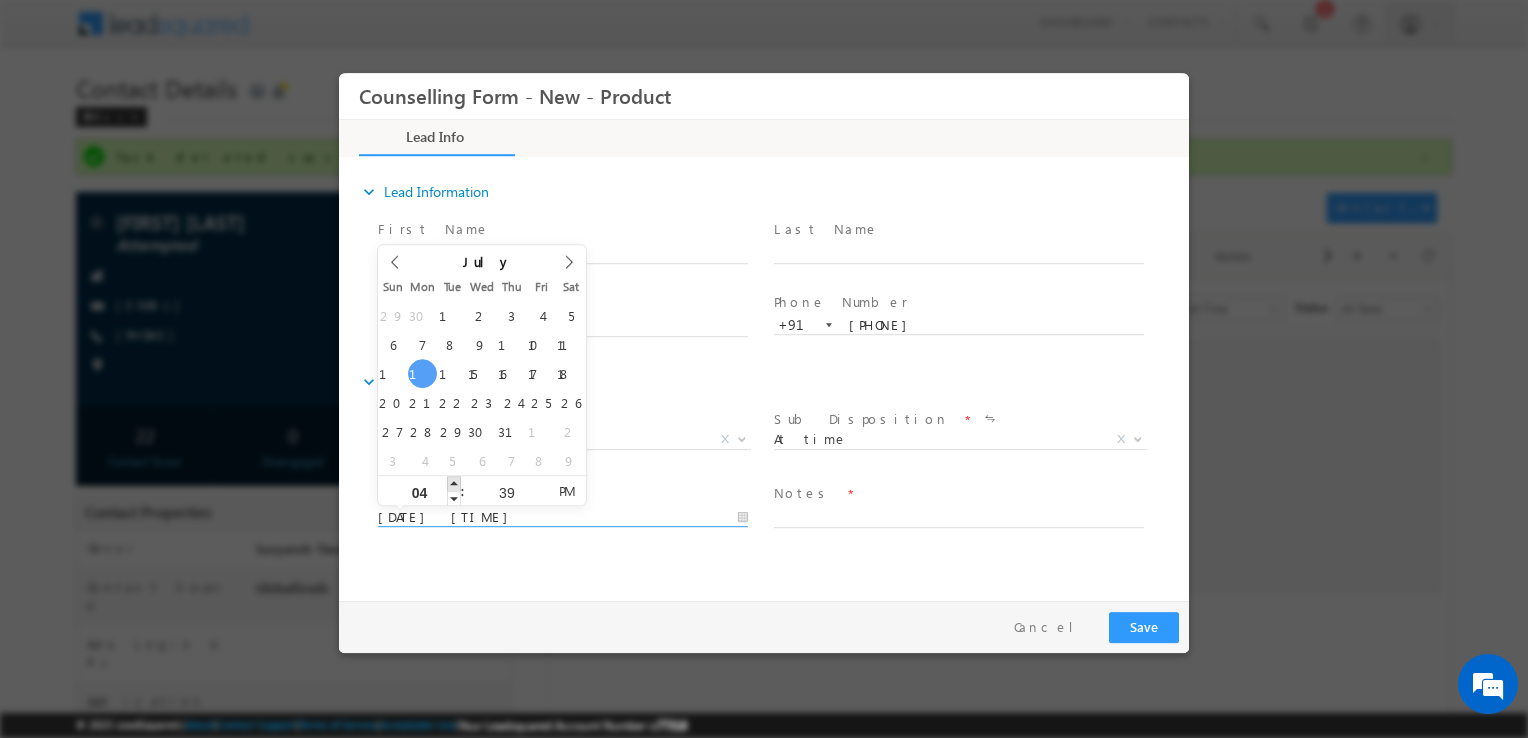 click at bounding box center (454, 483) 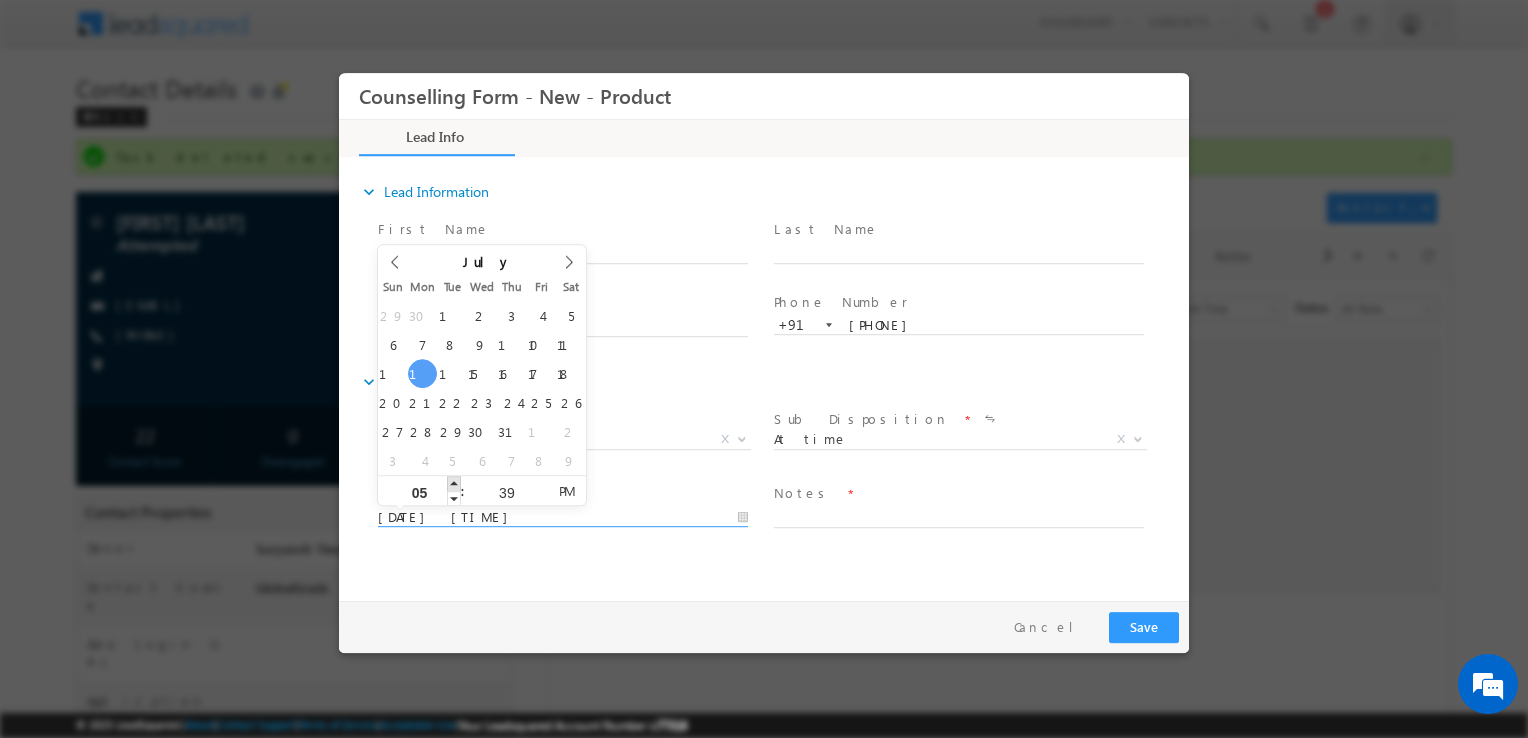 click at bounding box center (454, 483) 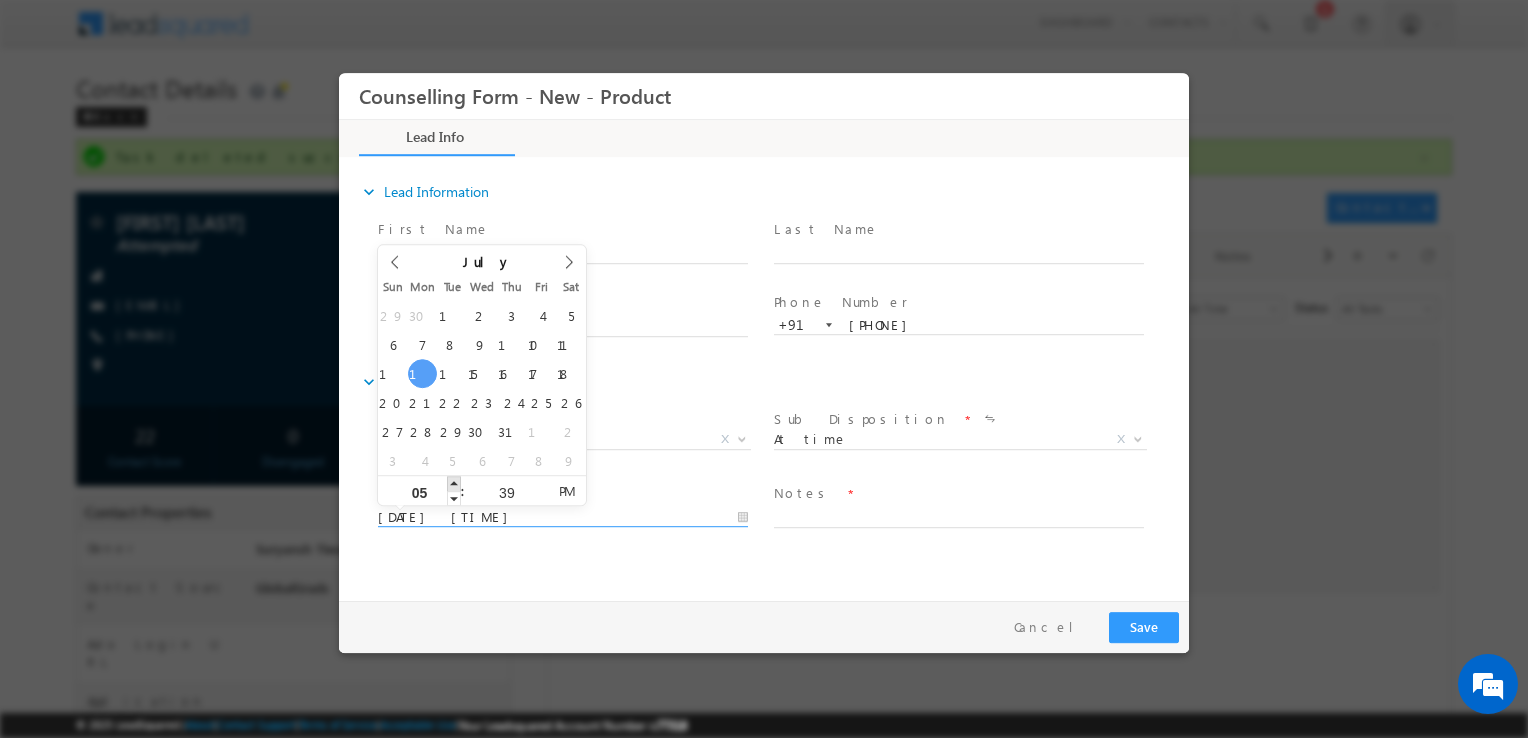 type on "06" 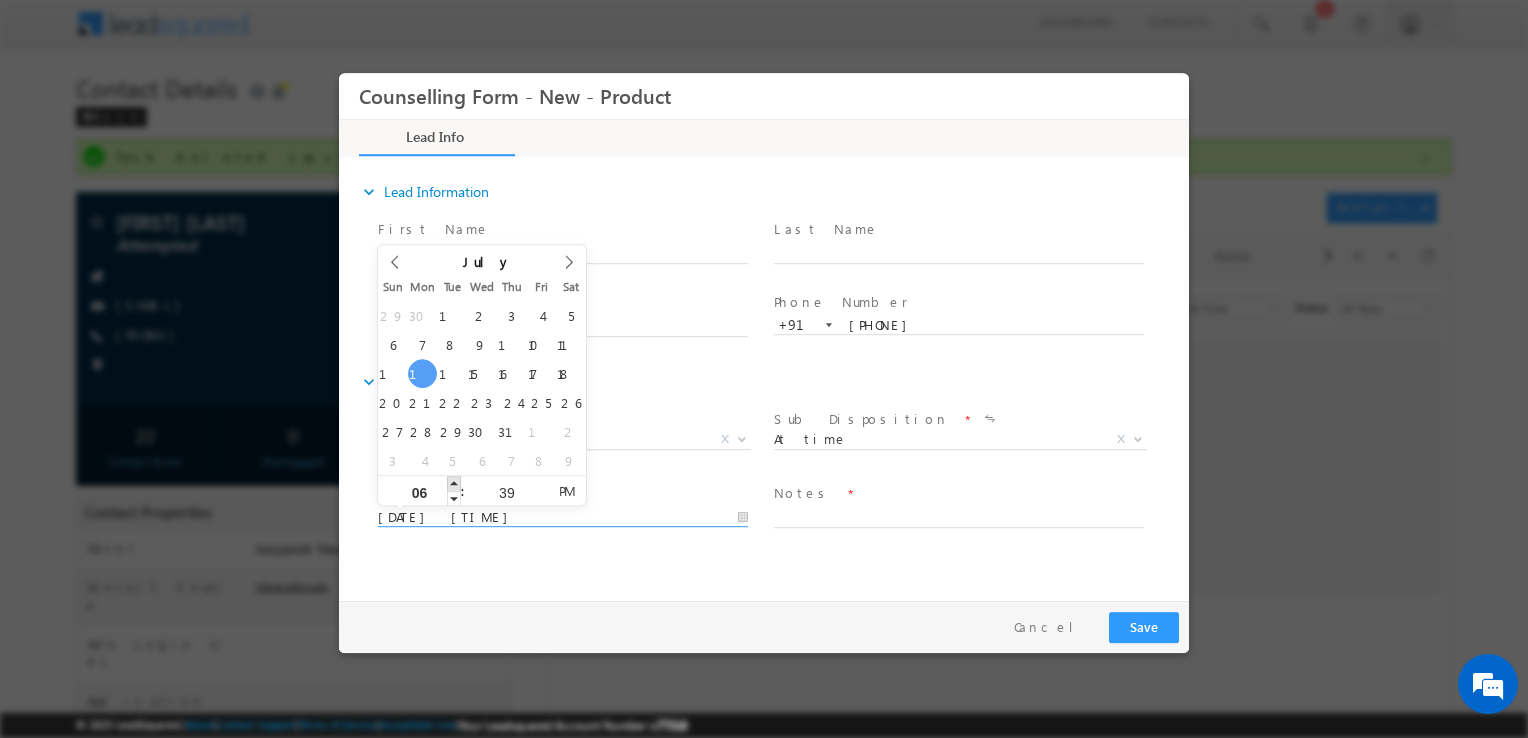 click at bounding box center [454, 483] 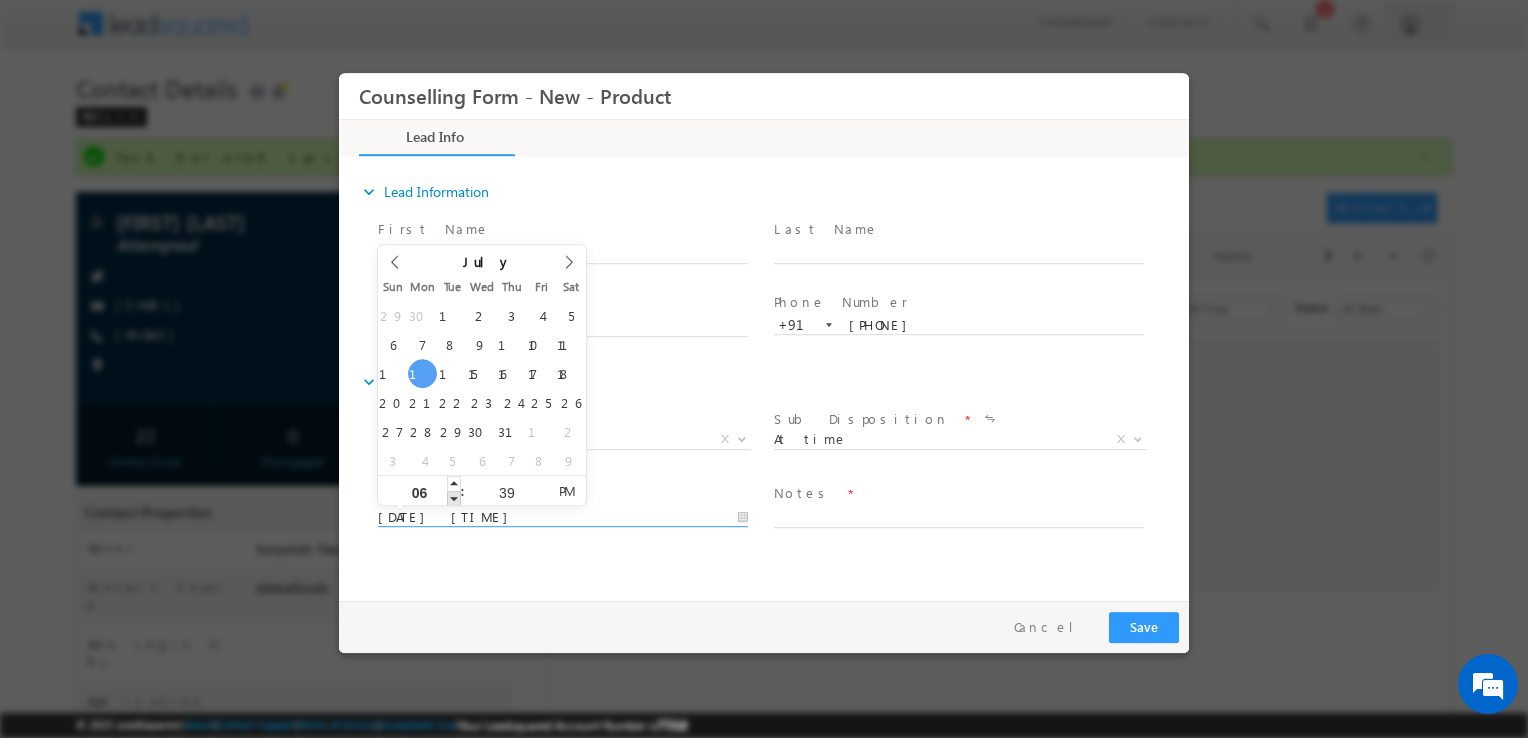 type on "14/07/2025 5:39 PM" 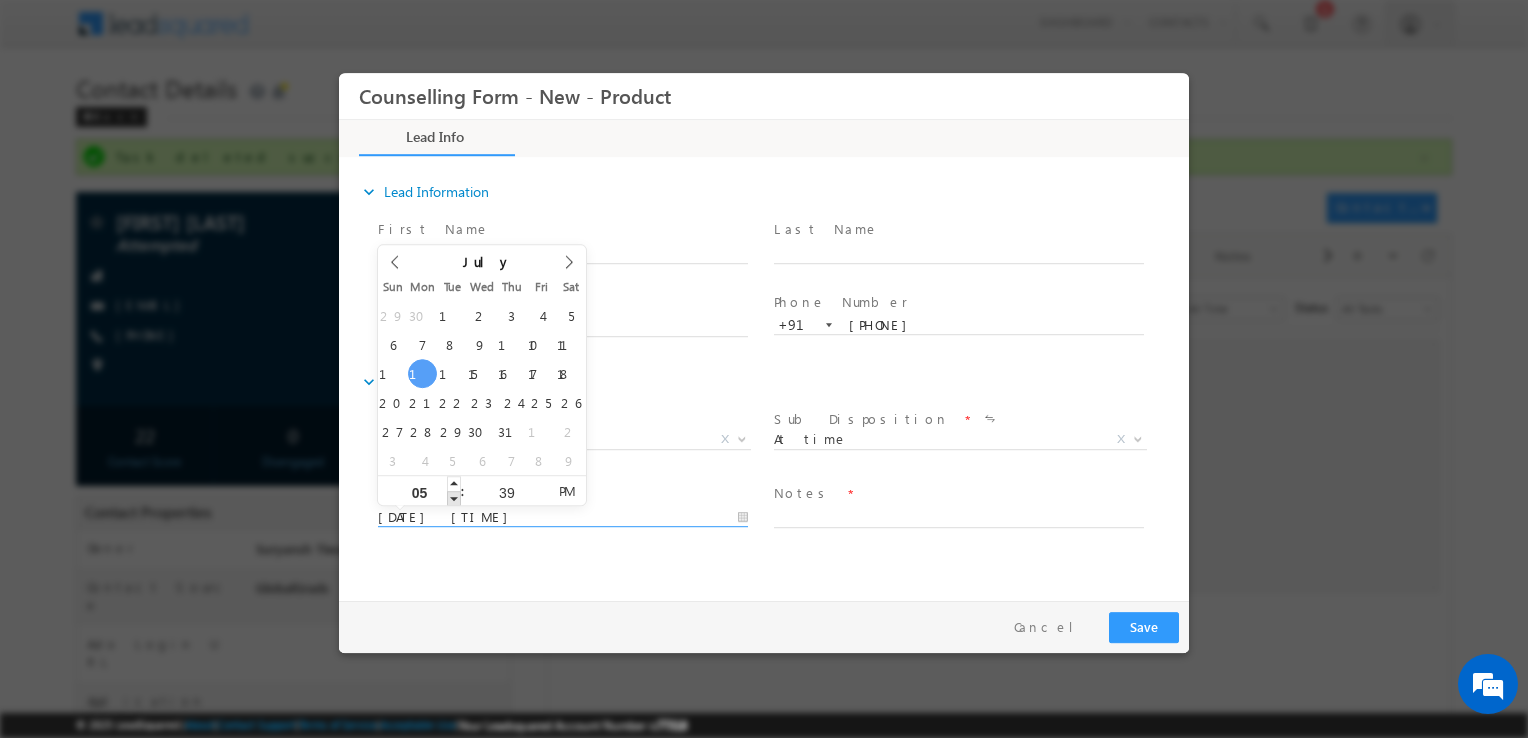 click at bounding box center (454, 498) 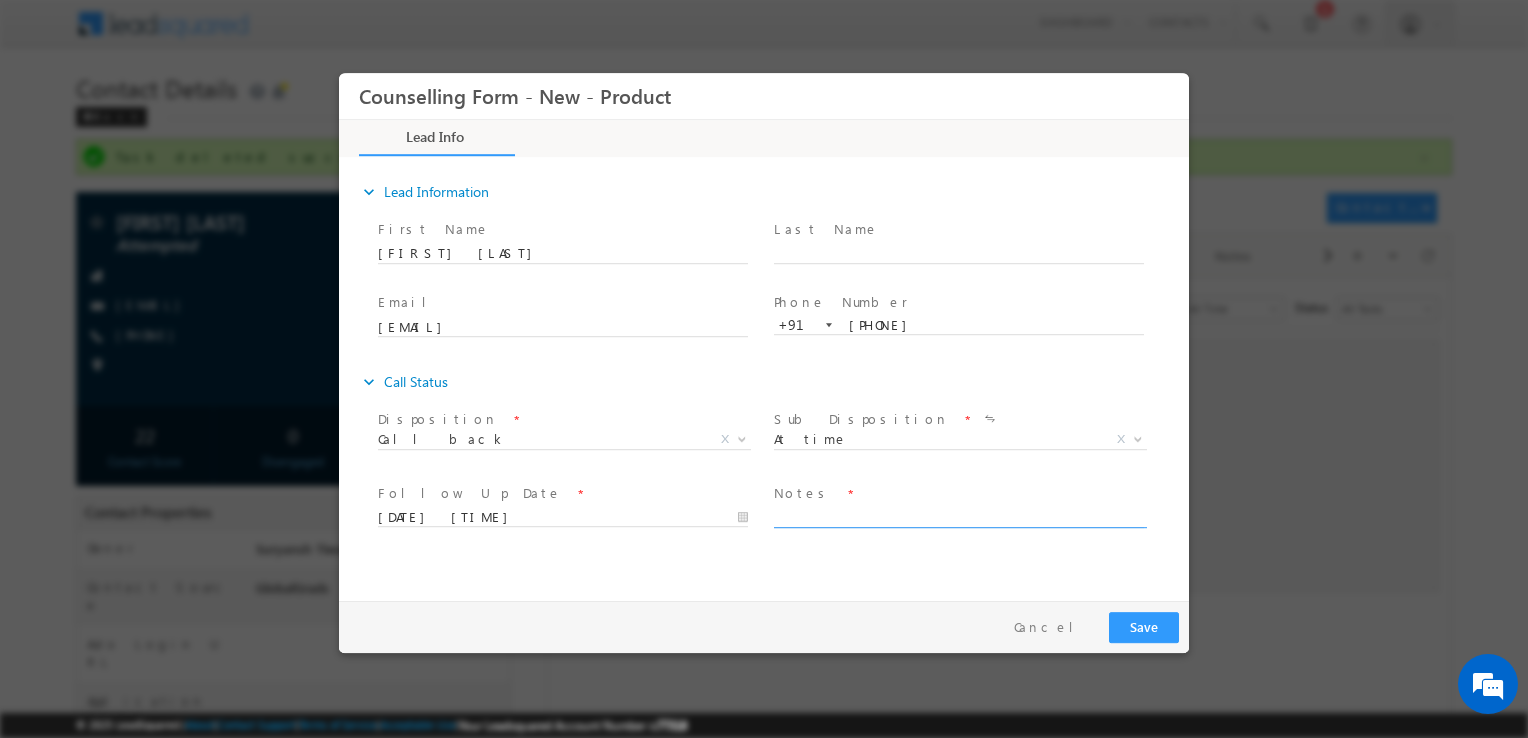 click at bounding box center (959, 516) 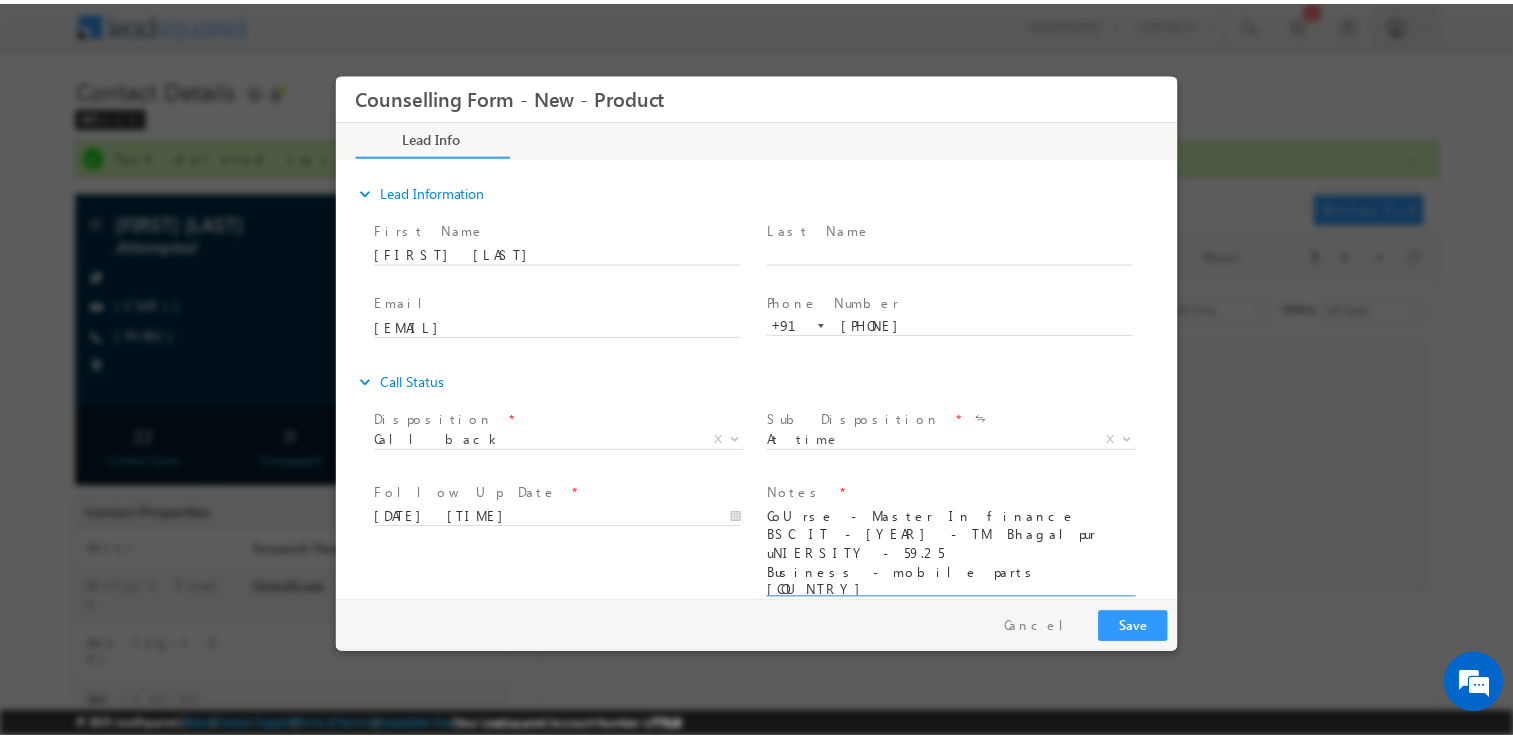 scroll, scrollTop: 4, scrollLeft: 0, axis: vertical 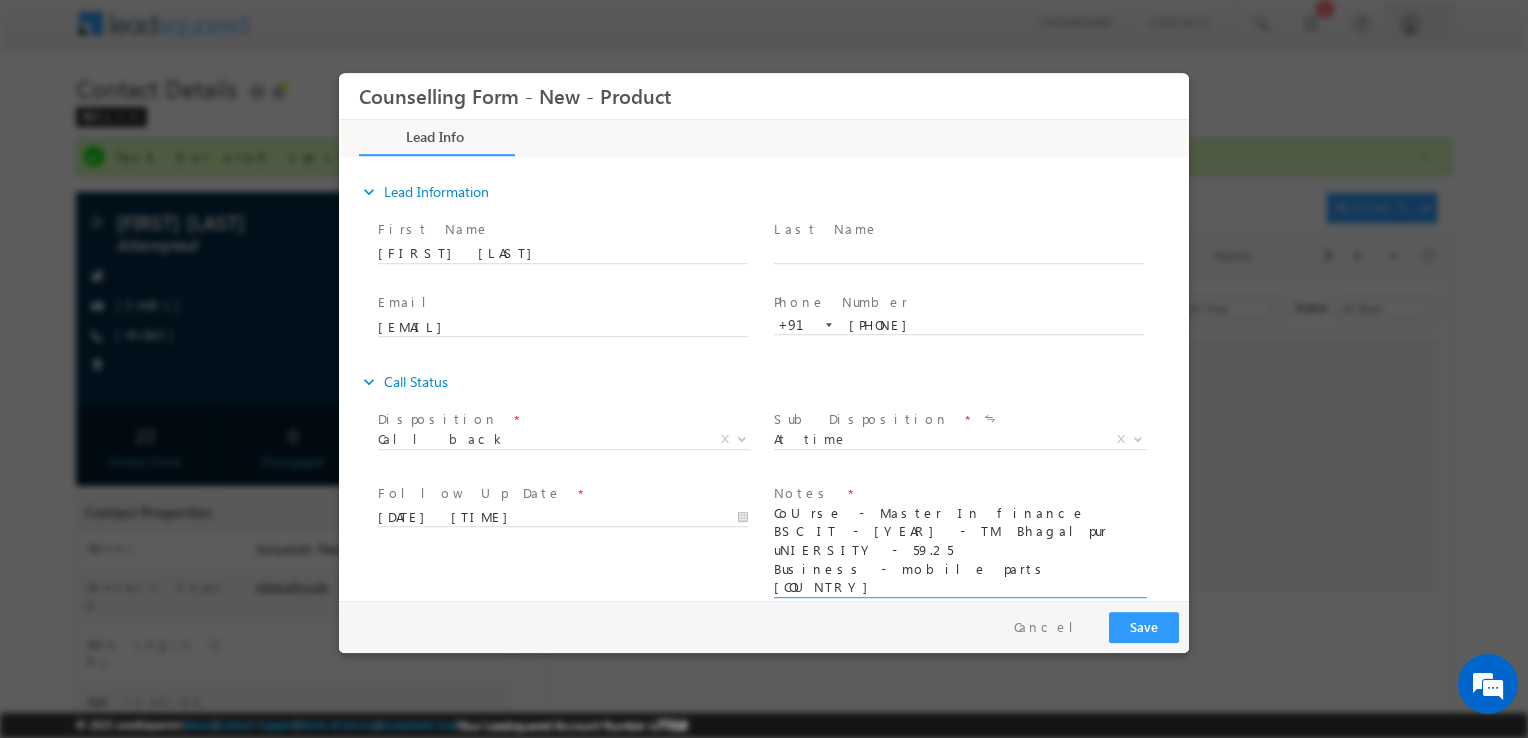 click on "CoUrse - Master In finance
BSC IT - 2015 - TM Bhagalpur uNIERSITY - 59.25
Business - mobile parts
Switzerland
Bihar" at bounding box center [959, 551] 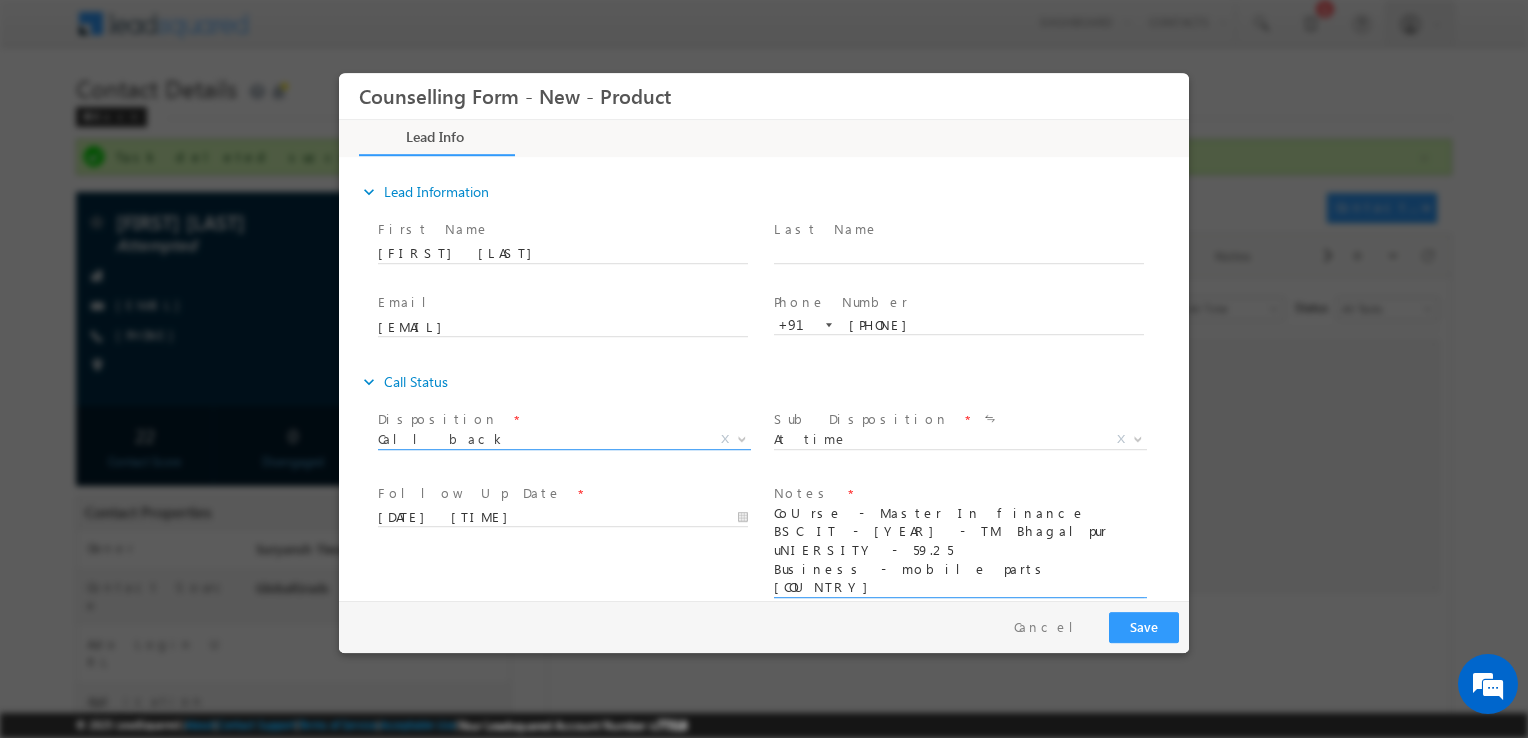 type on "CoUrse - Master In finance
BSC IT - 2015 - TM Bhagalpur uNIERSITY - 59.25
Business - mobile parts
Switzerland
Bihar" 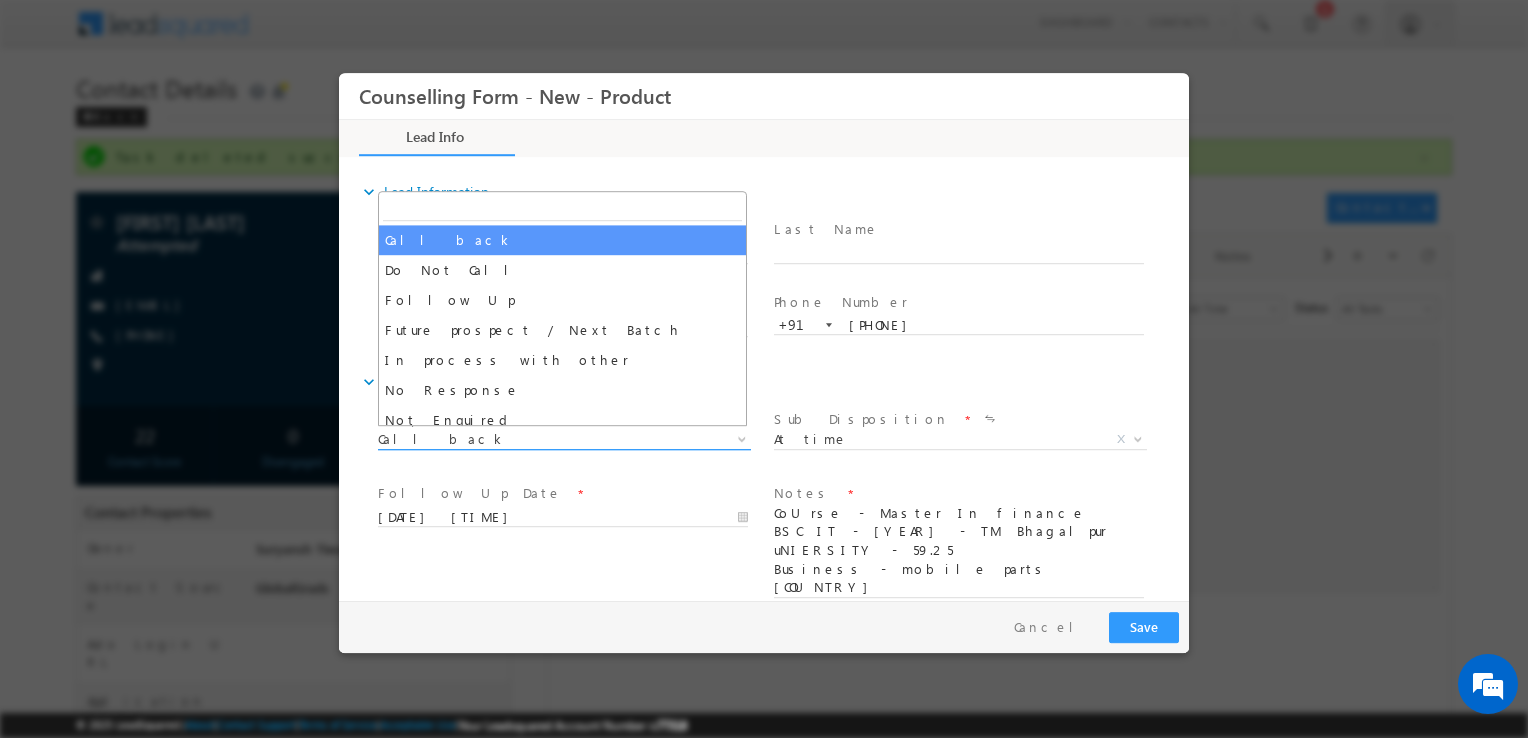 click on "Call back" at bounding box center [540, 439] 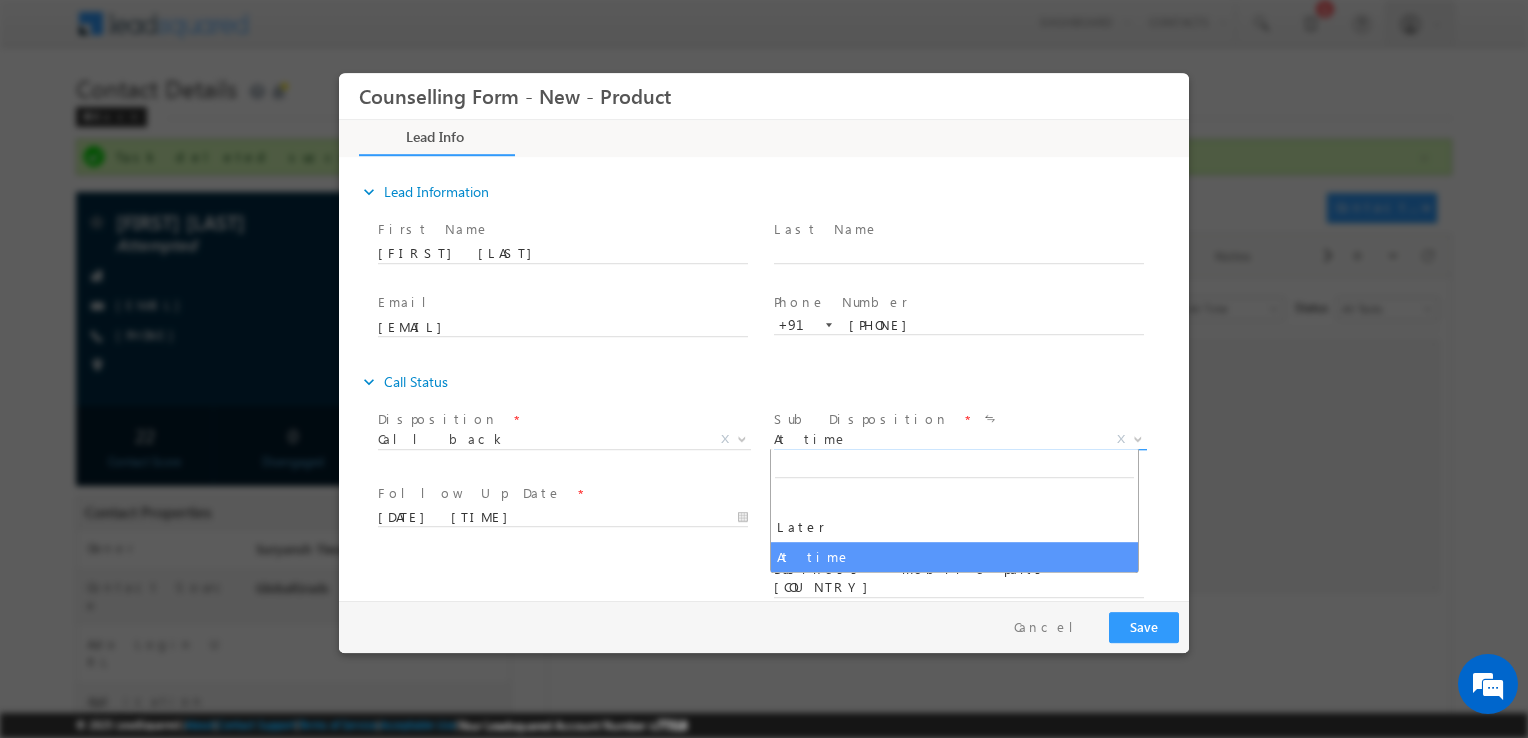 click on "At time" at bounding box center (936, 439) 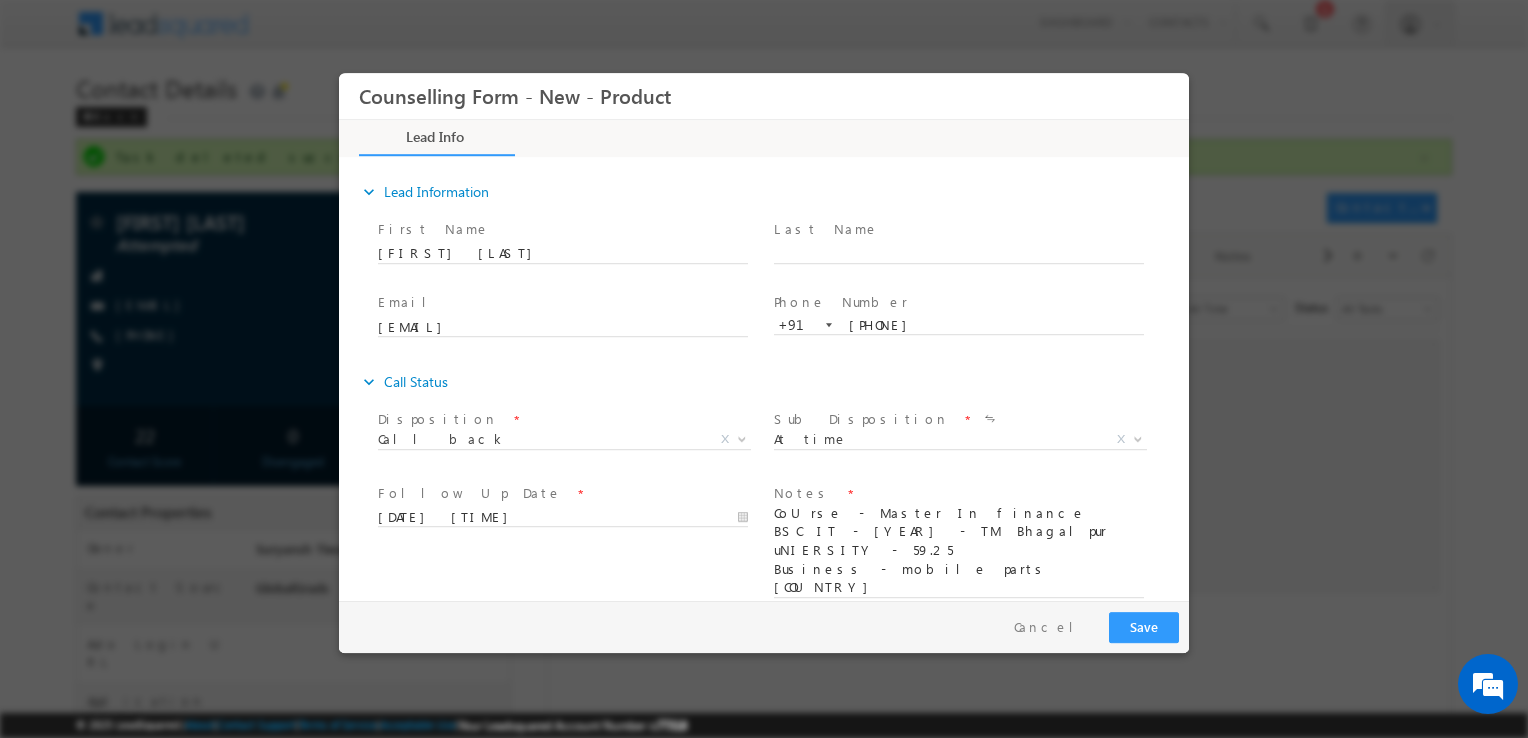 click on "expand_more Call Status" at bounding box center (774, 382) 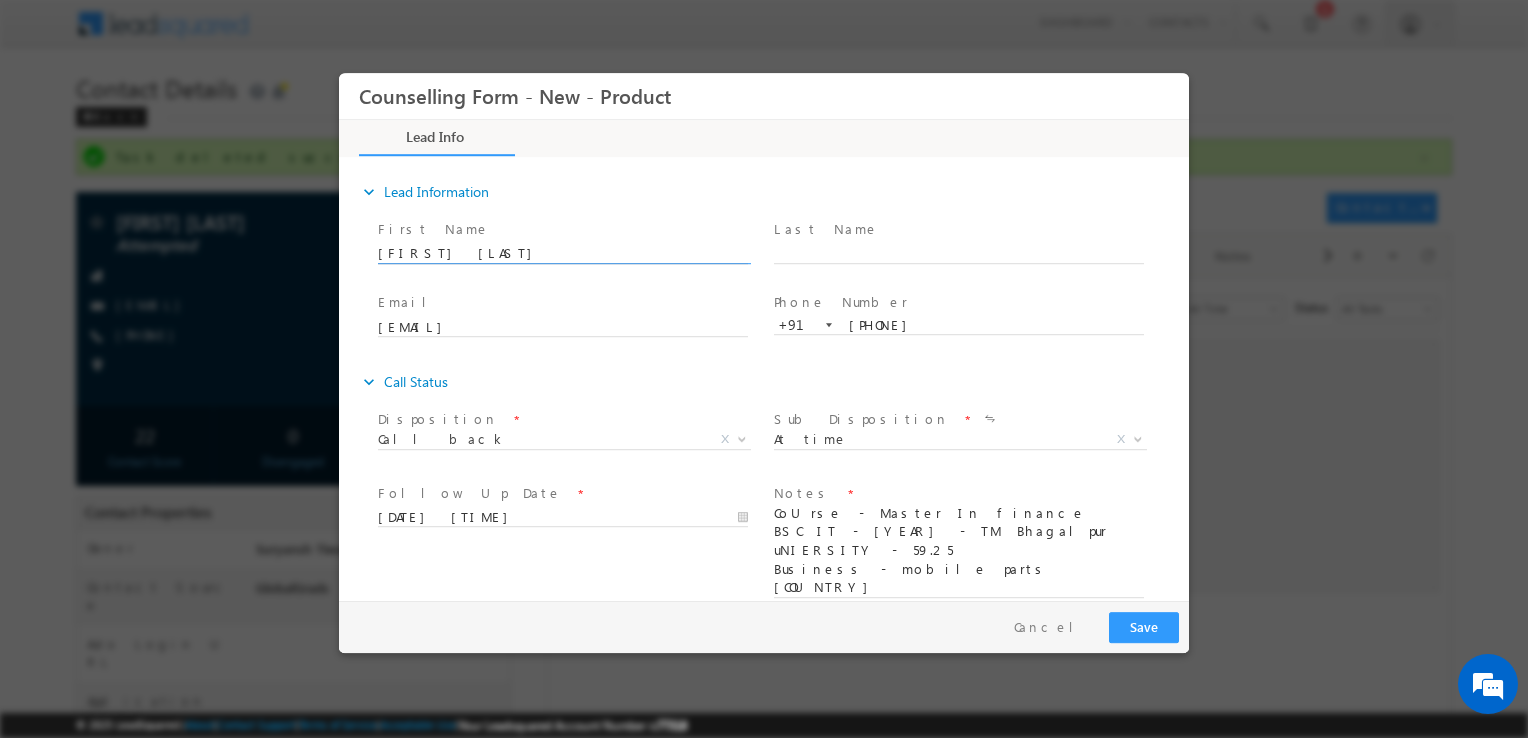 click on "Kumar satyam" at bounding box center [563, 254] 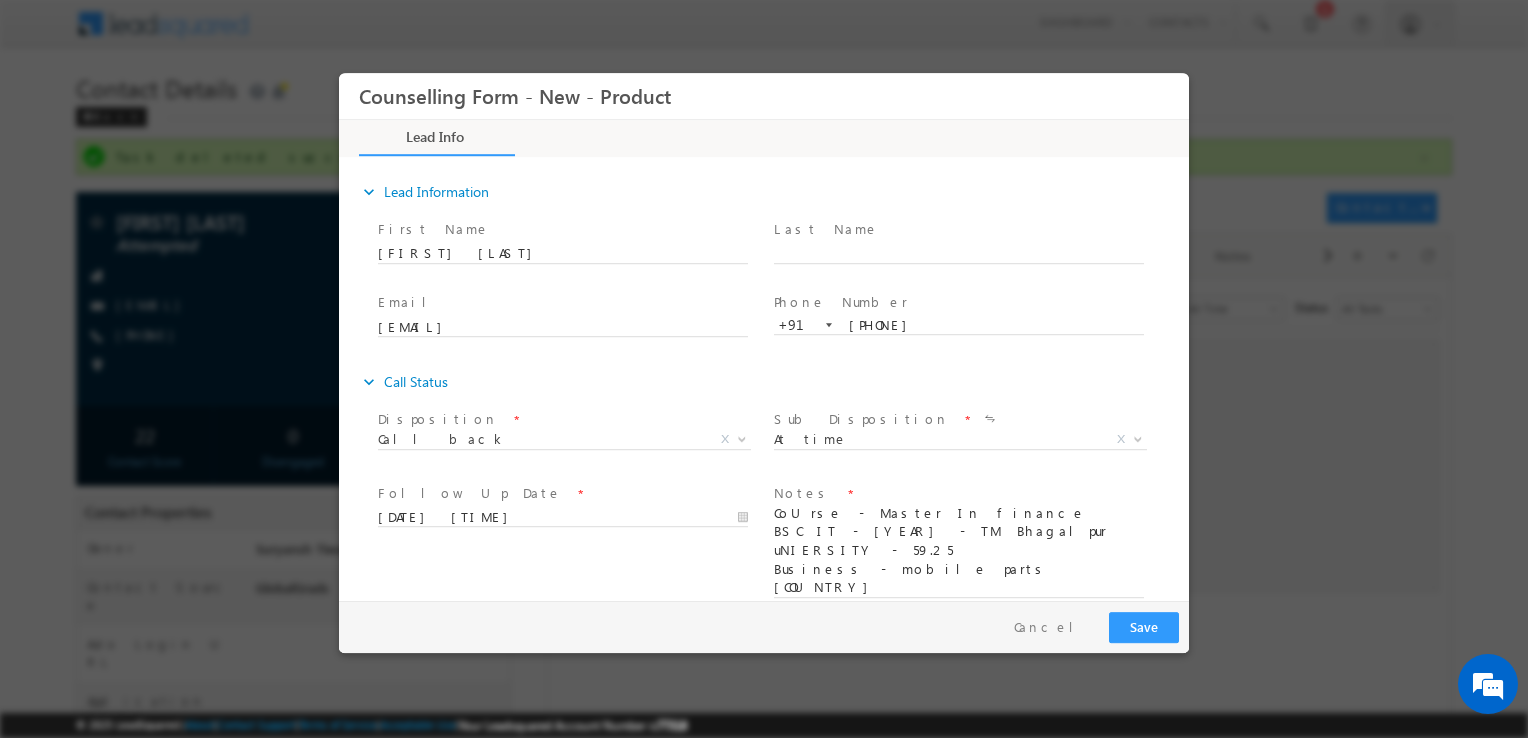 drag, startPoint x: 600, startPoint y: 315, endPoint x: 684, endPoint y: 349, distance: 90.62009 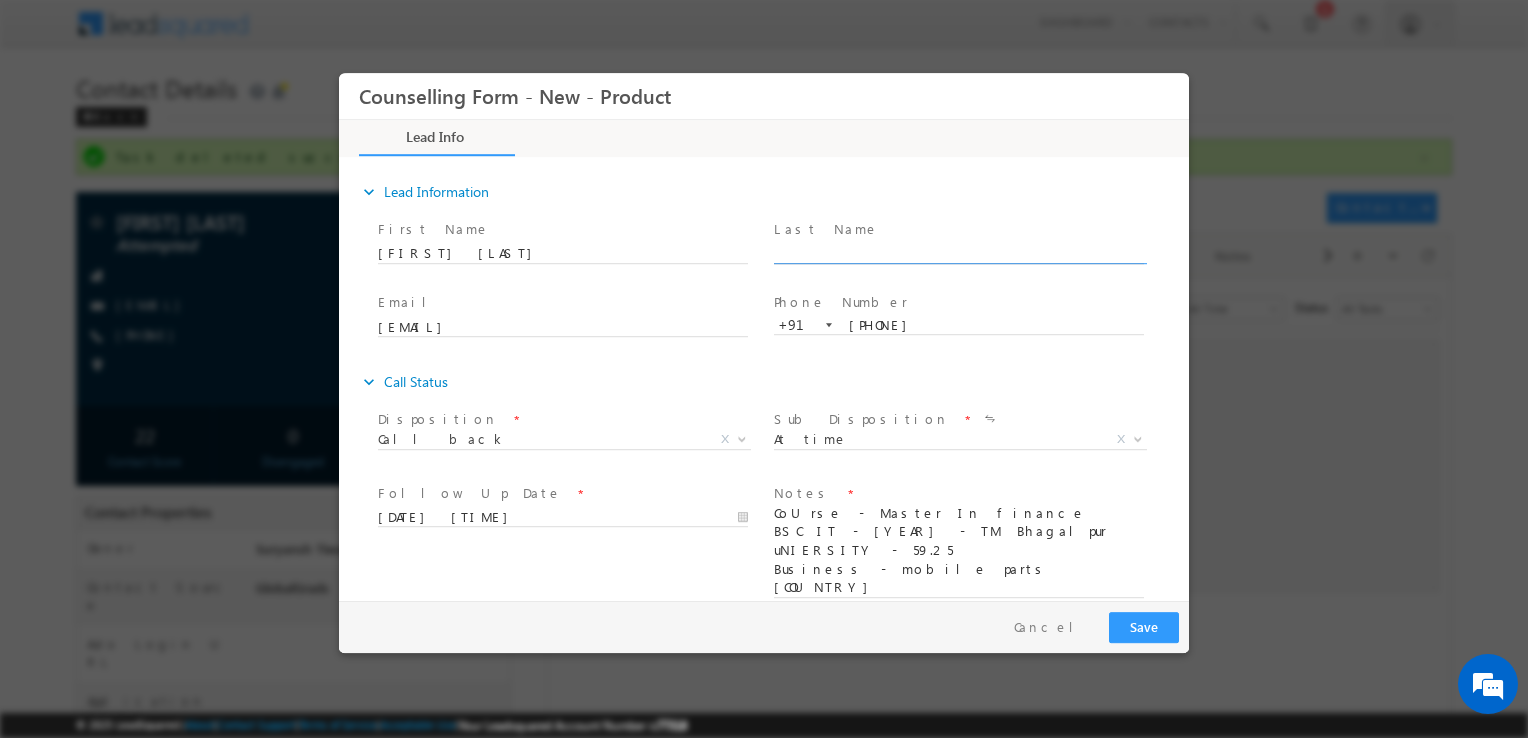 click at bounding box center (959, 254) 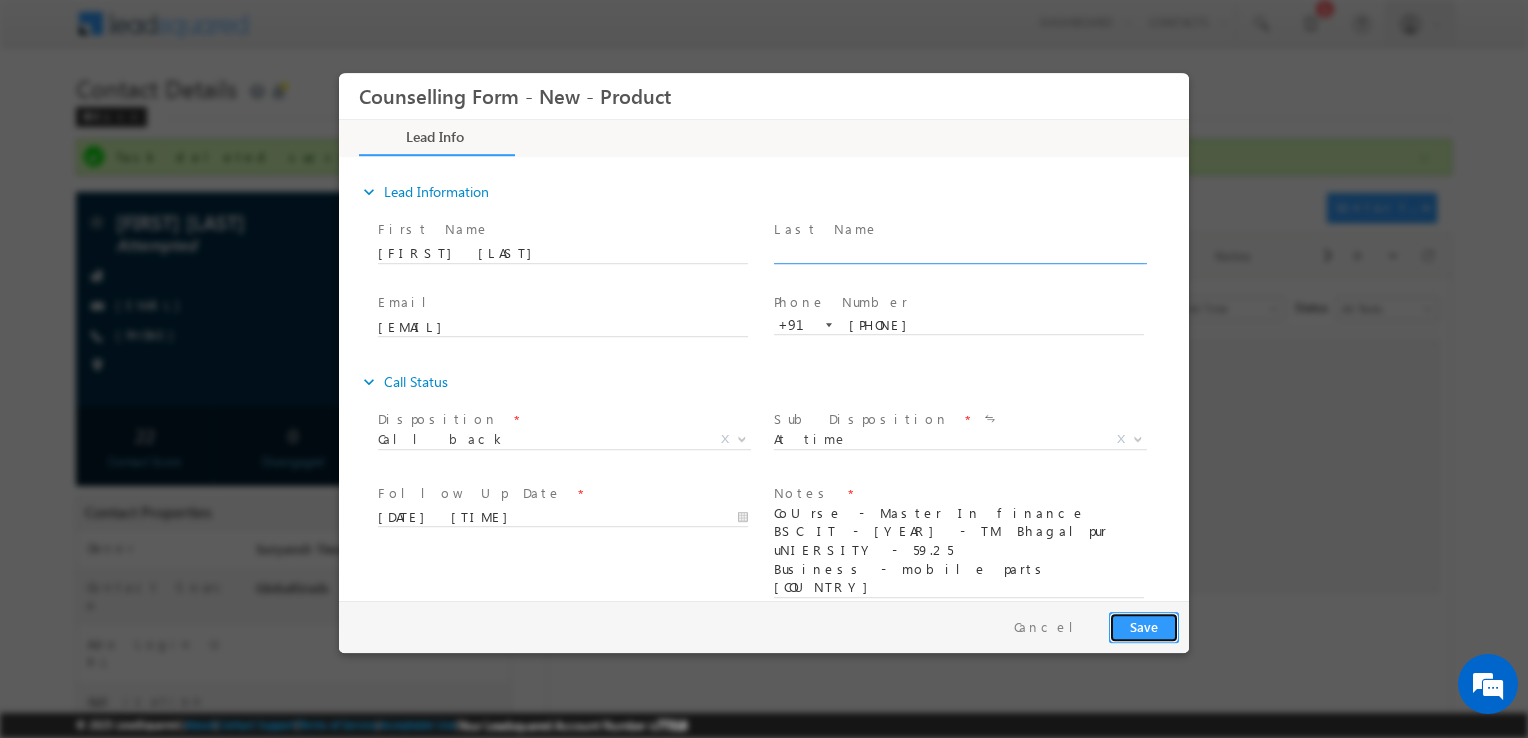 click on "Save" at bounding box center (1144, 627) 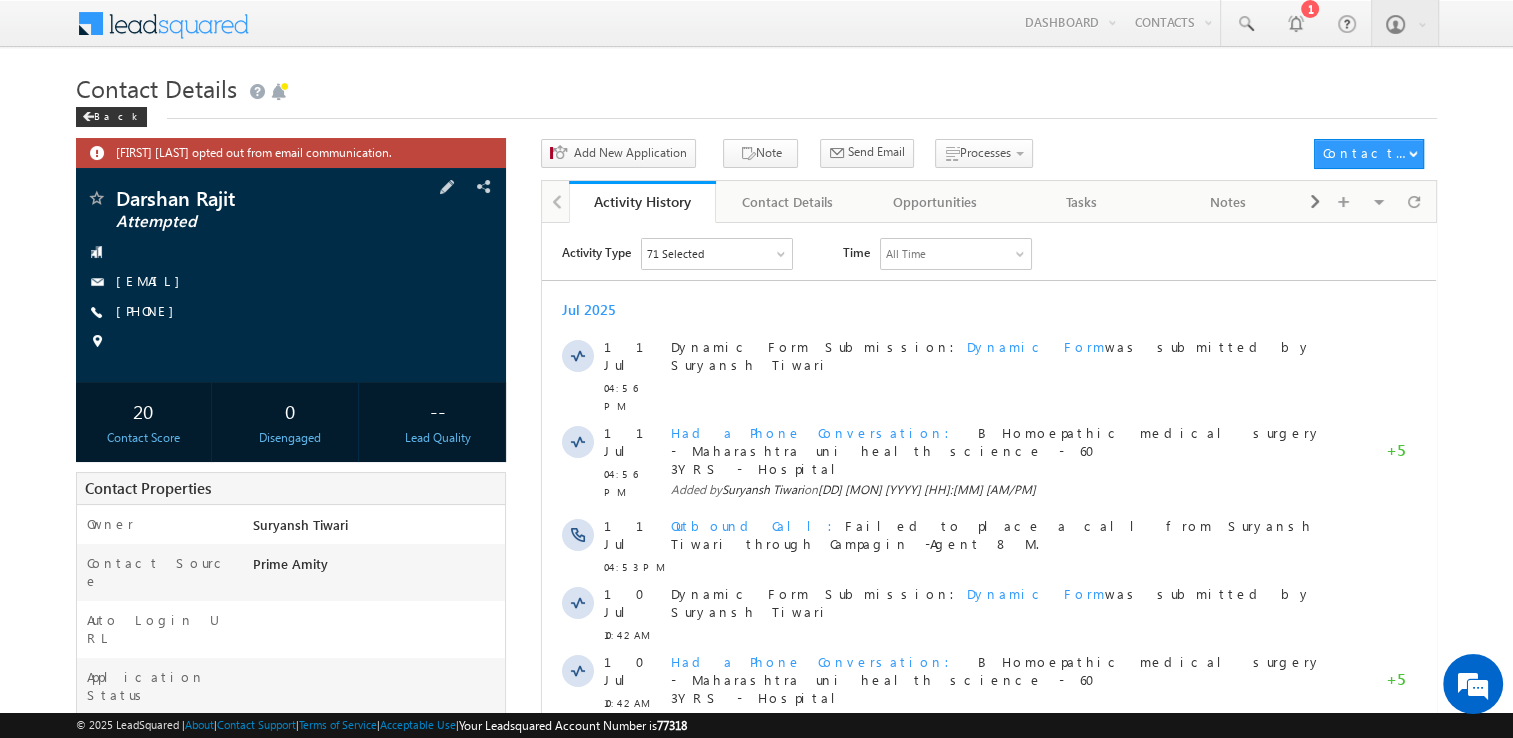 scroll, scrollTop: 0, scrollLeft: 0, axis: both 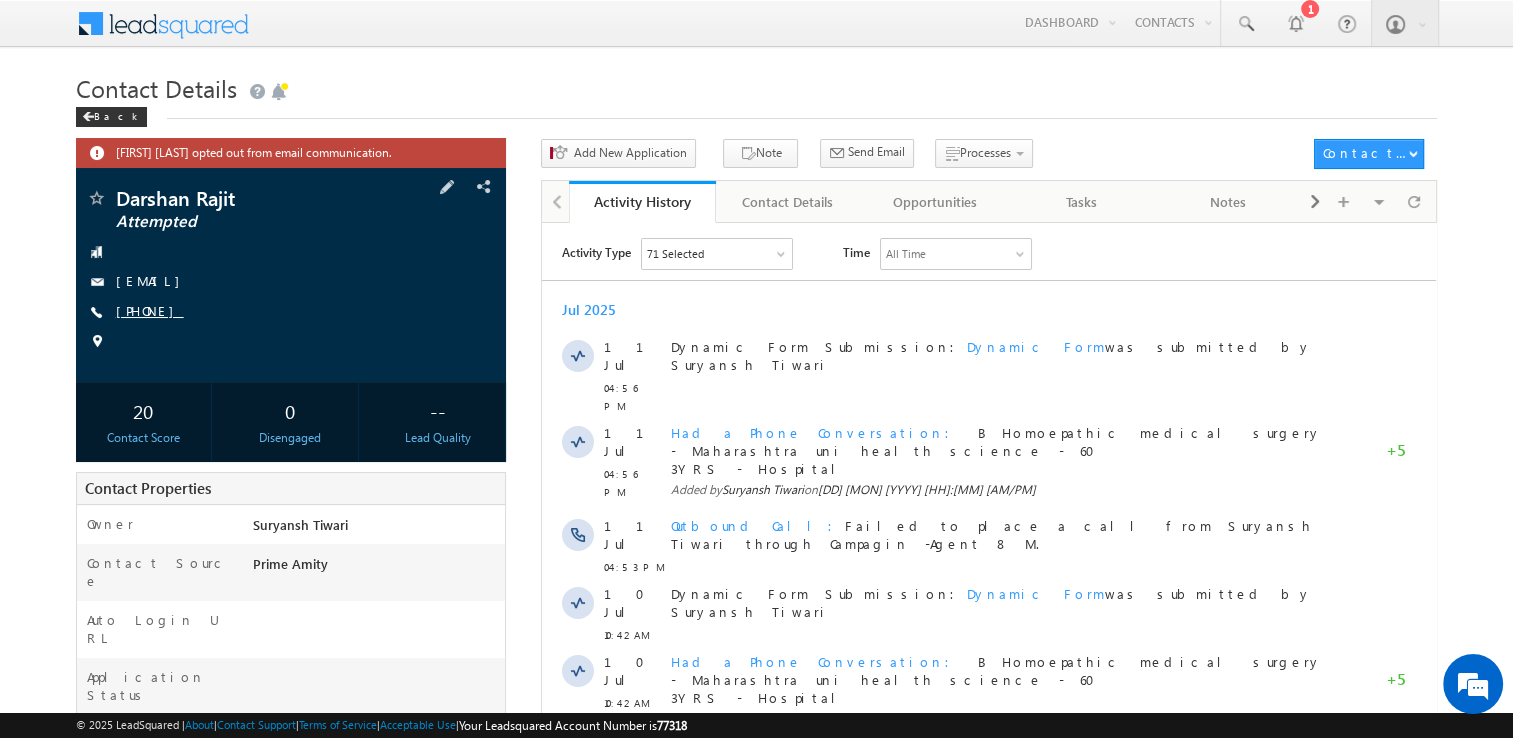click on "+91-9765970424" at bounding box center (150, 310) 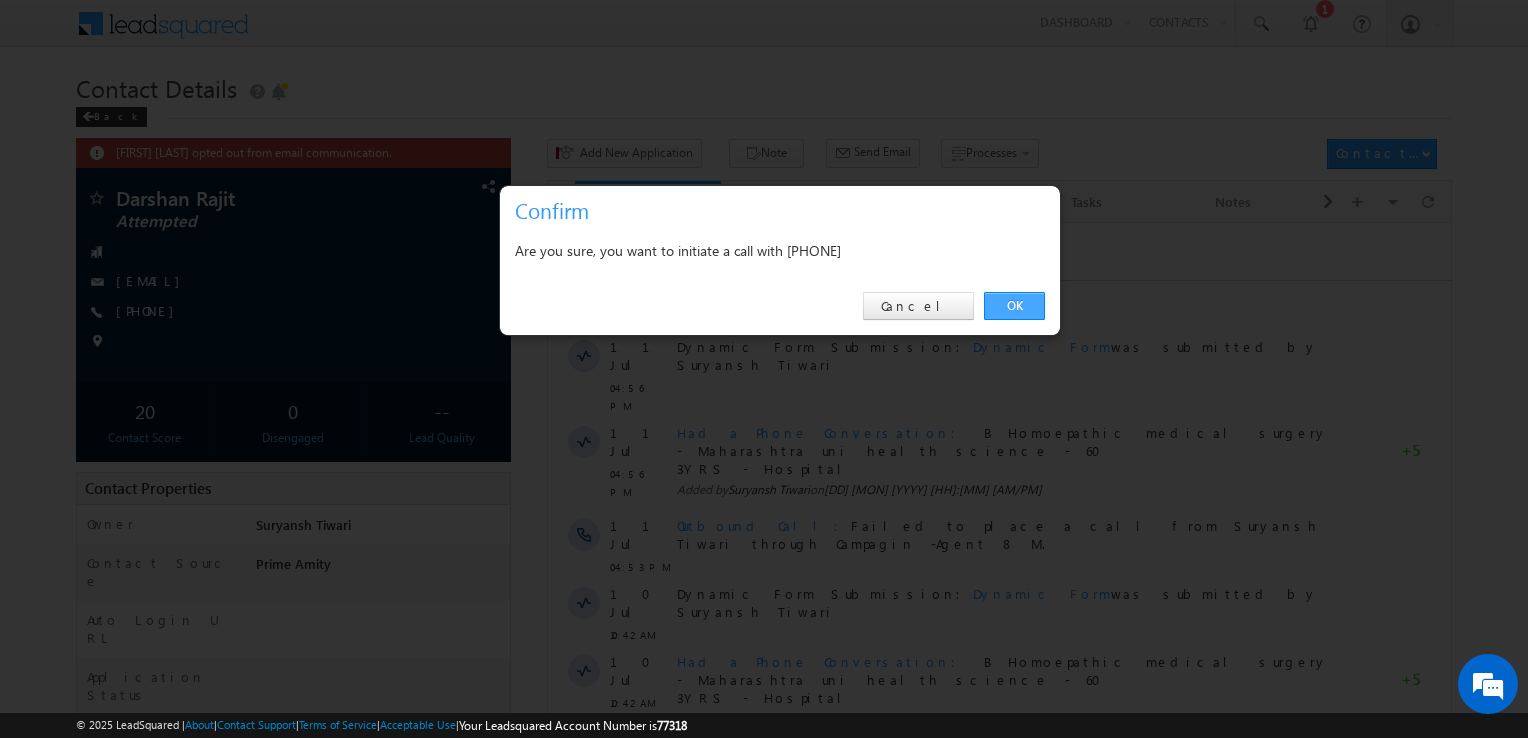 click on "OK" at bounding box center [1014, 306] 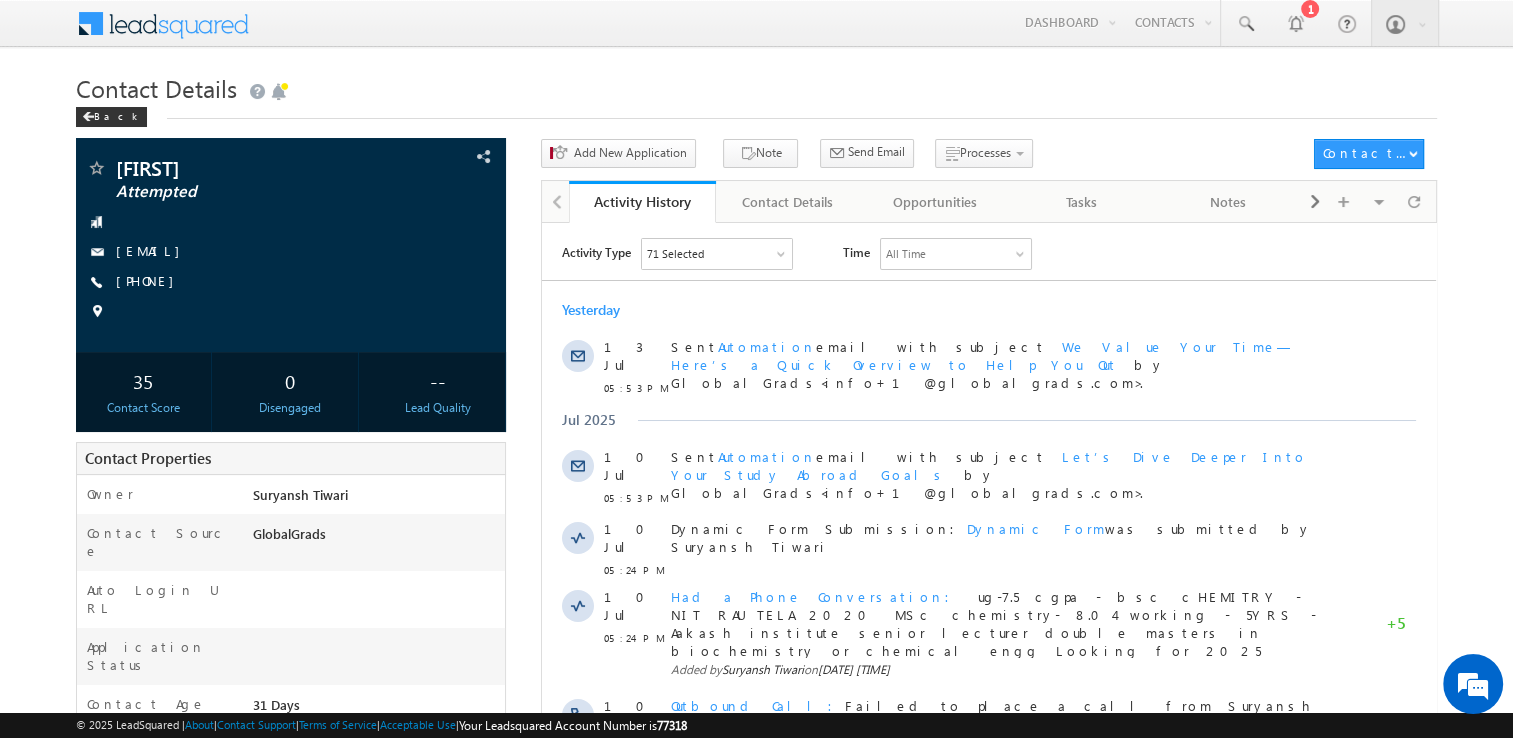 scroll, scrollTop: 0, scrollLeft: 0, axis: both 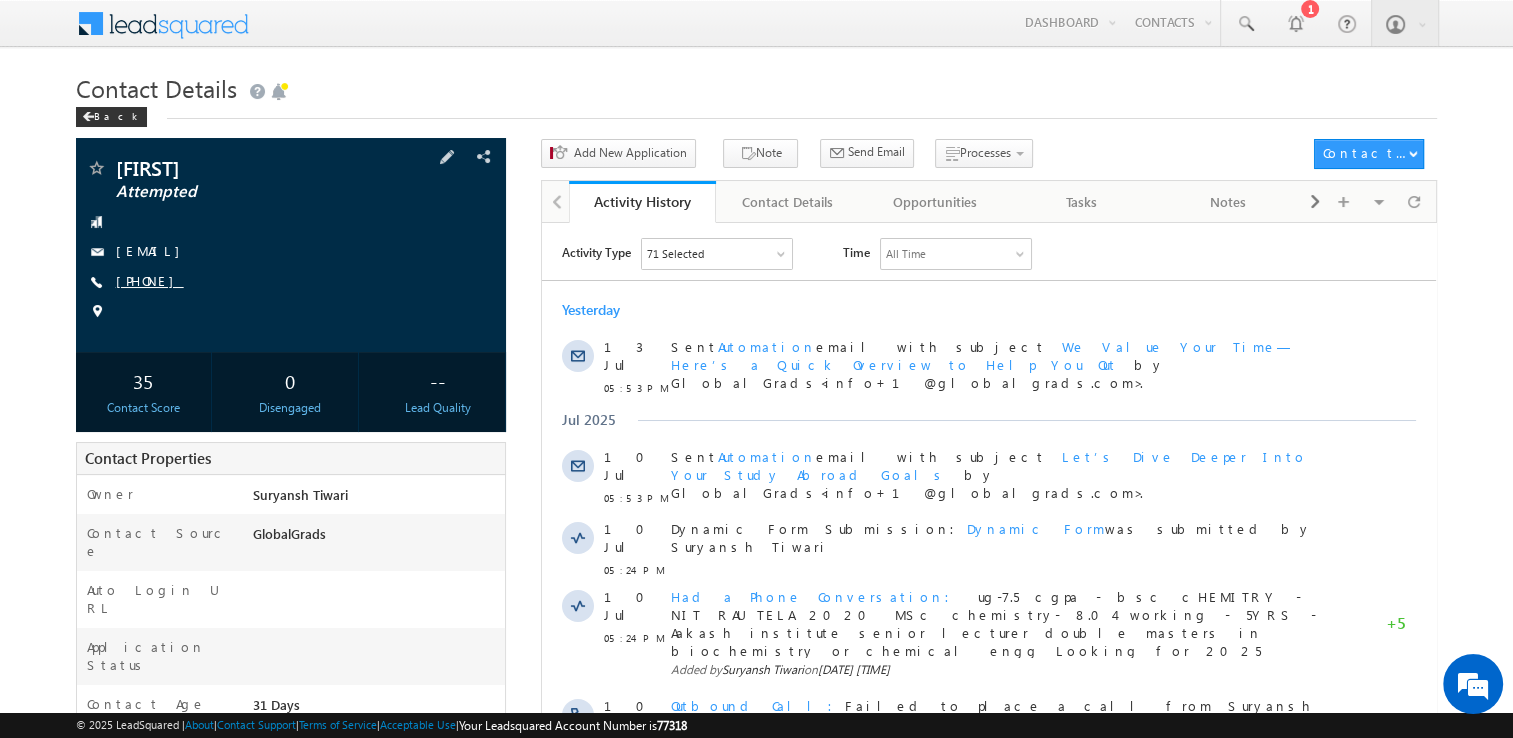 click on "[PHONE]" at bounding box center (150, 280) 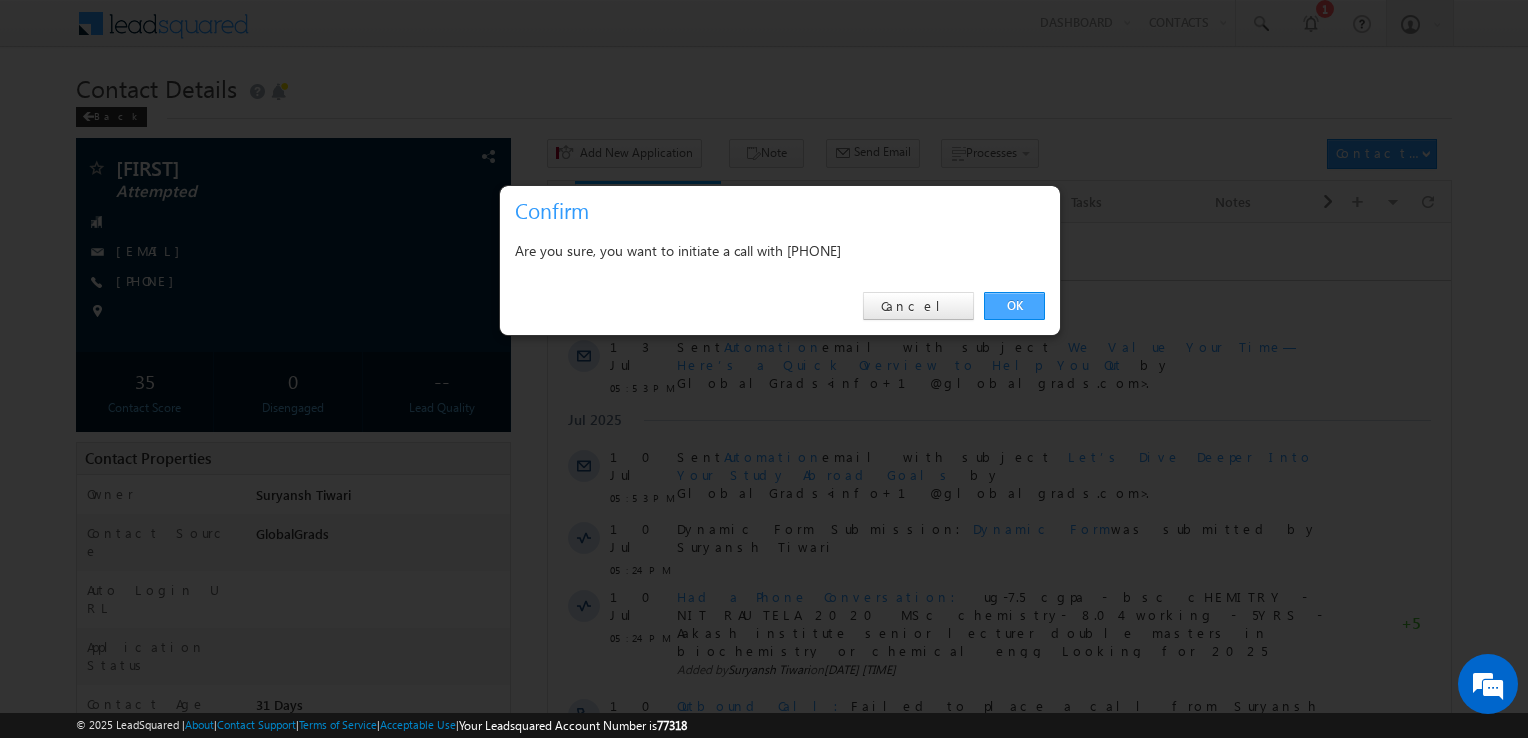 click on "OK" at bounding box center (1014, 306) 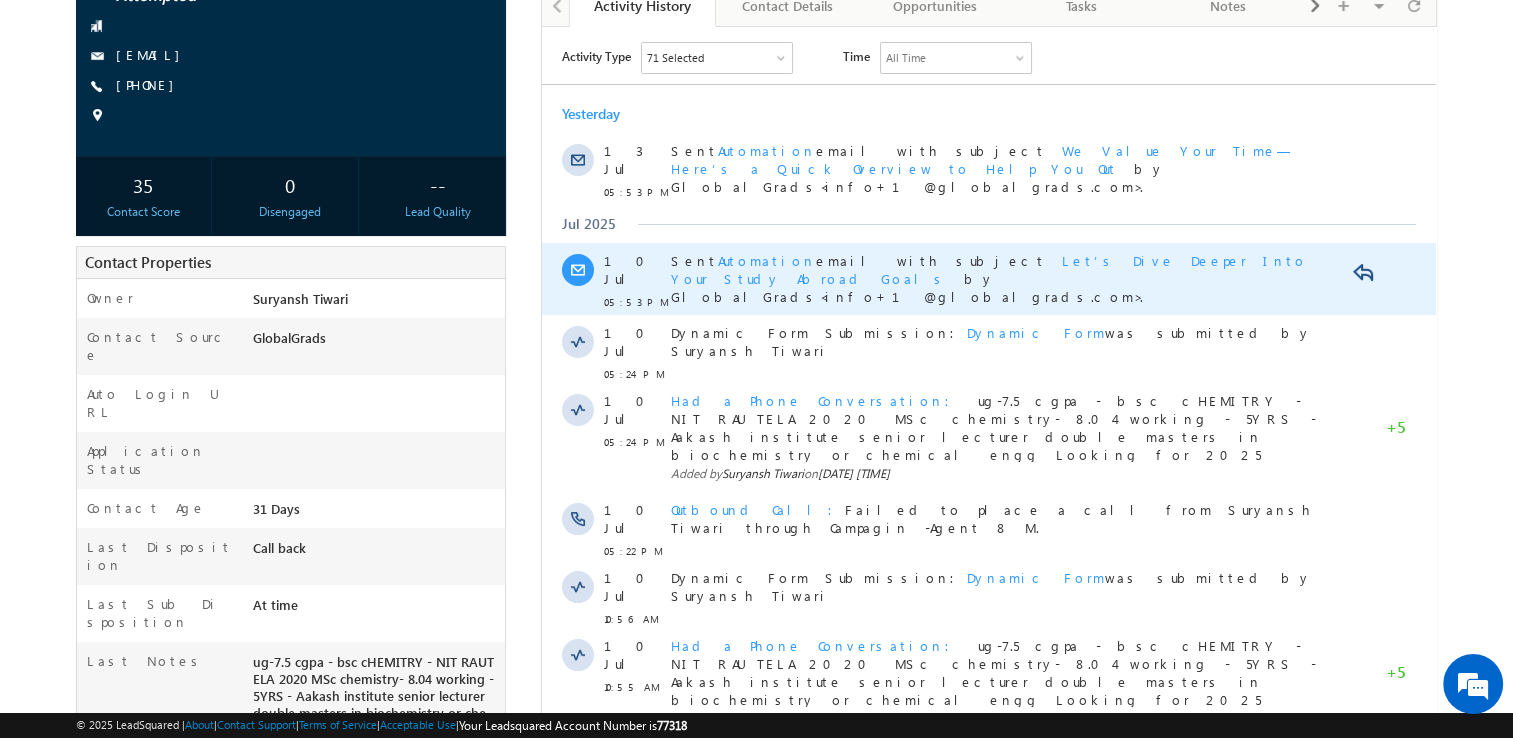 scroll, scrollTop: 248, scrollLeft: 0, axis: vertical 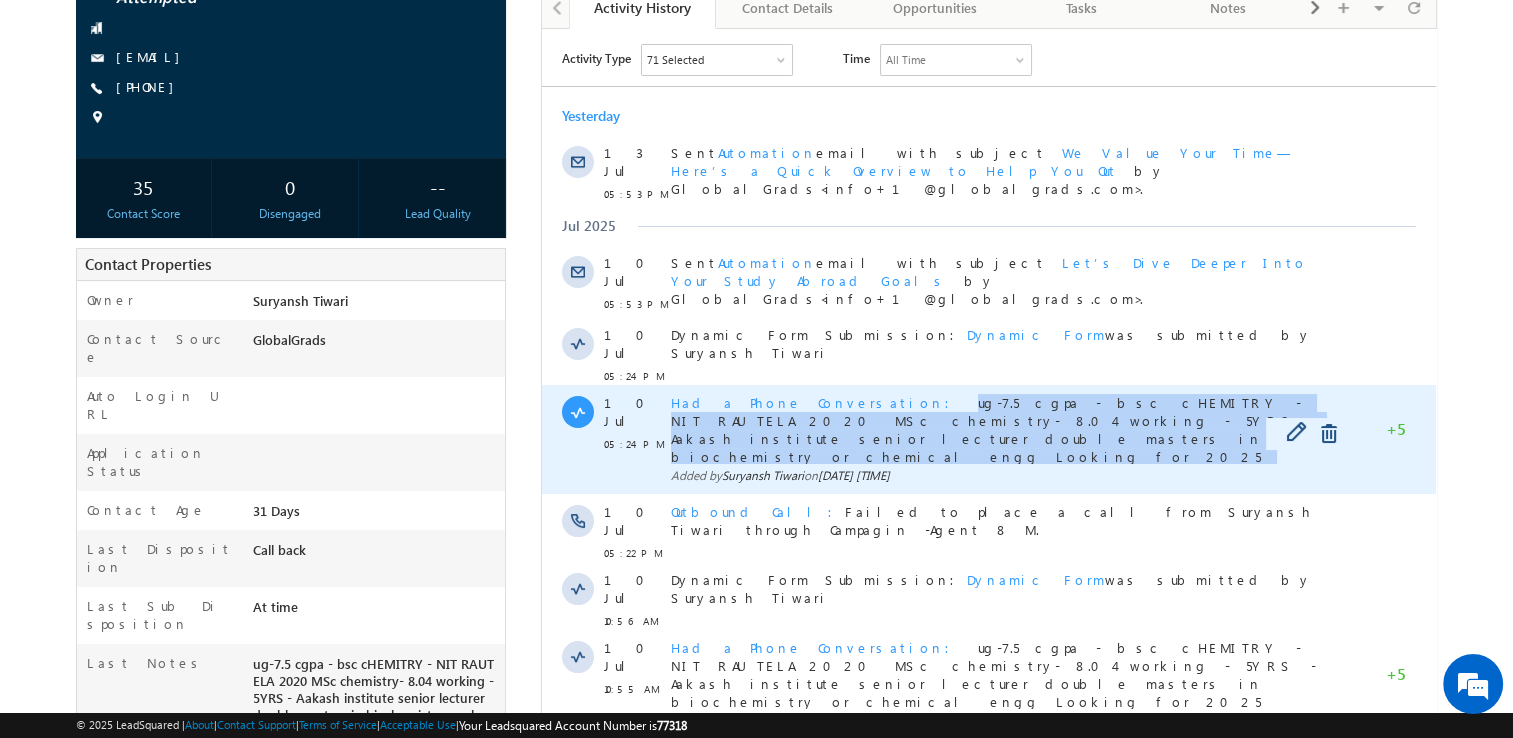 copy on "ug-7.5 cgpa - bsc cHEMITRY - NIT RAUTELA 2020 MSc chemistry- 8.04 working - 5YRS - Aakash institute senior lecturer double masters in biochemistry or chemical engg Looking for 2025 january USA Not open for management courses Course not available City - Ordisa" 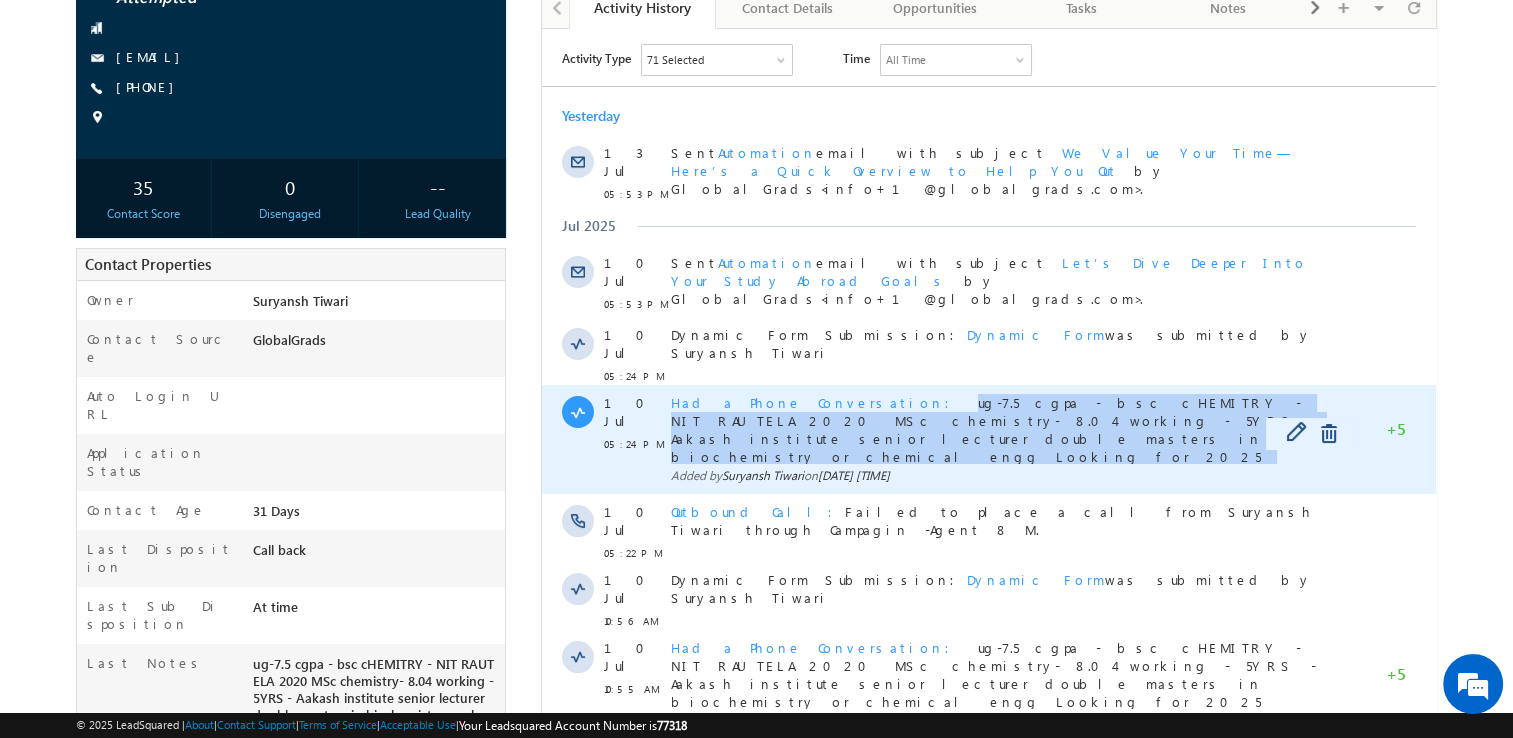 drag, startPoint x: 835, startPoint y: 362, endPoint x: 1127, endPoint y: 414, distance: 296.594 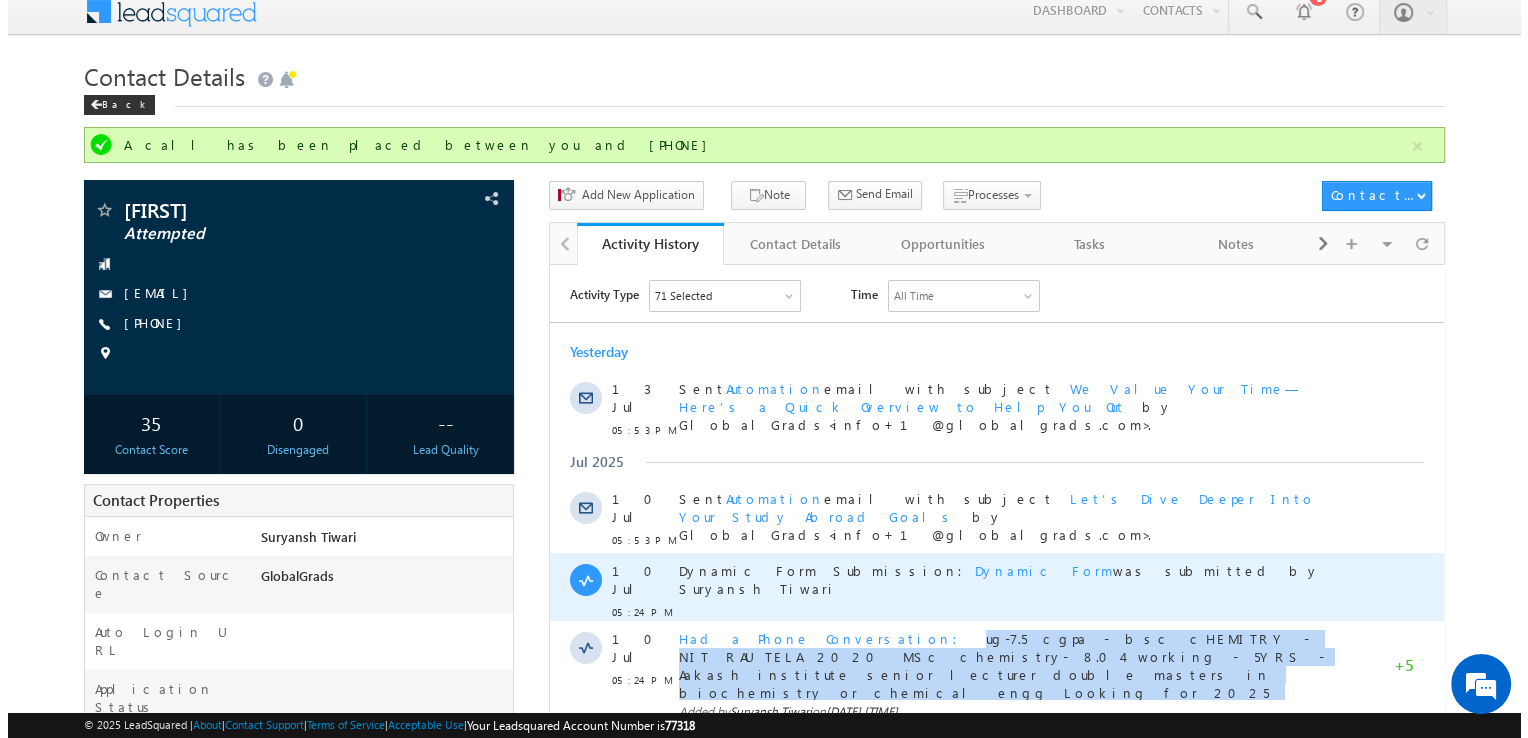 scroll, scrollTop: 0, scrollLeft: 0, axis: both 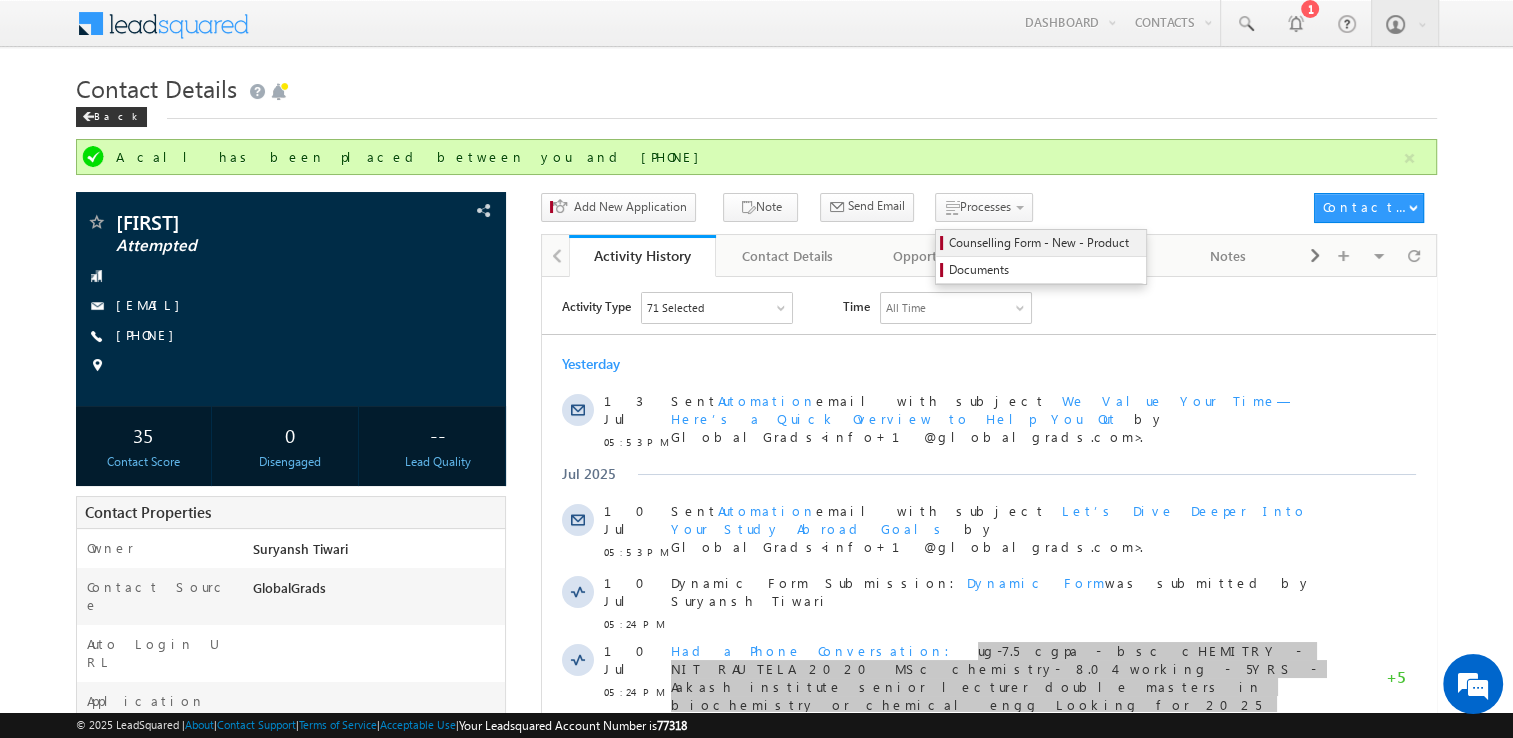 click on "Counselling Form - New - Product" at bounding box center [1041, 243] 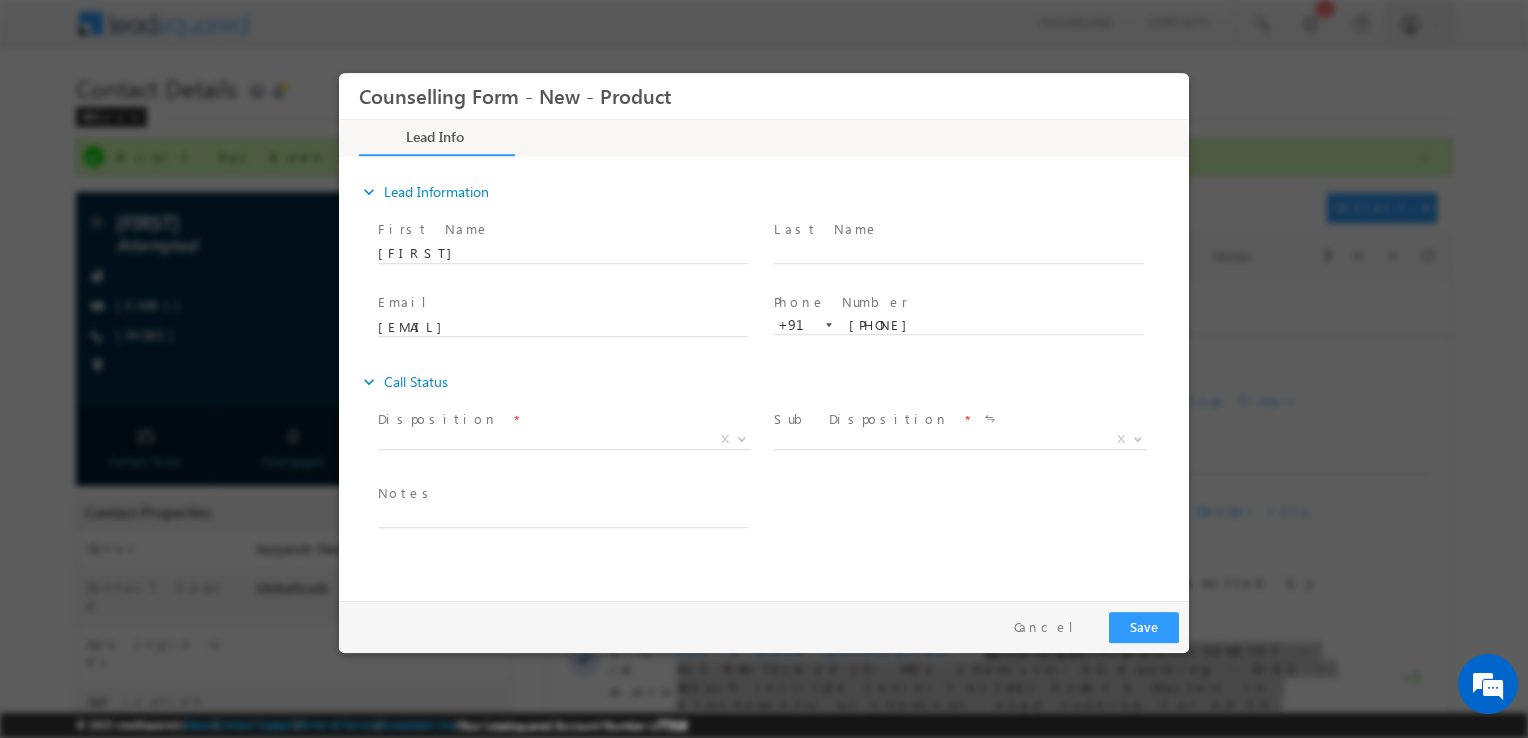 scroll, scrollTop: 0, scrollLeft: 0, axis: both 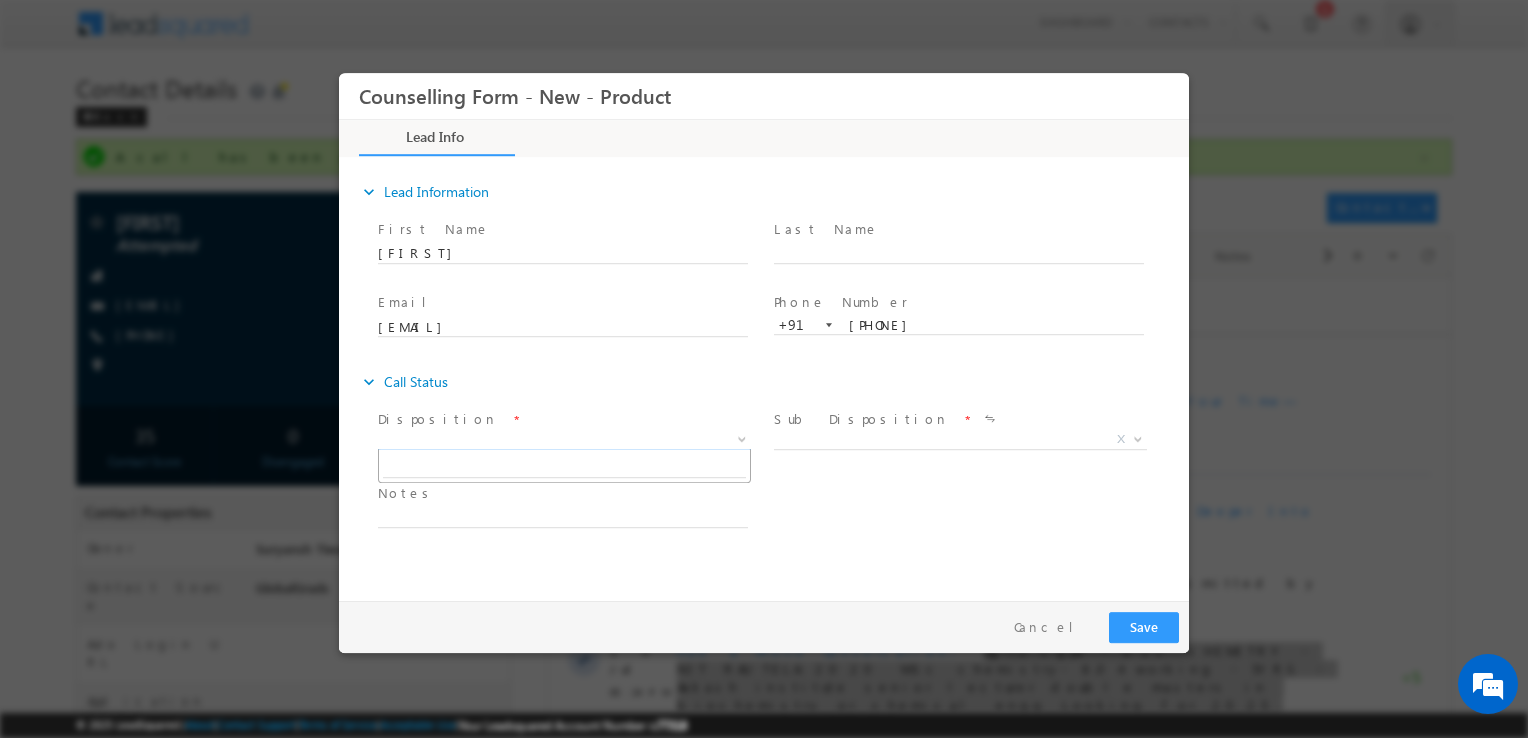 click on "X" at bounding box center (564, 440) 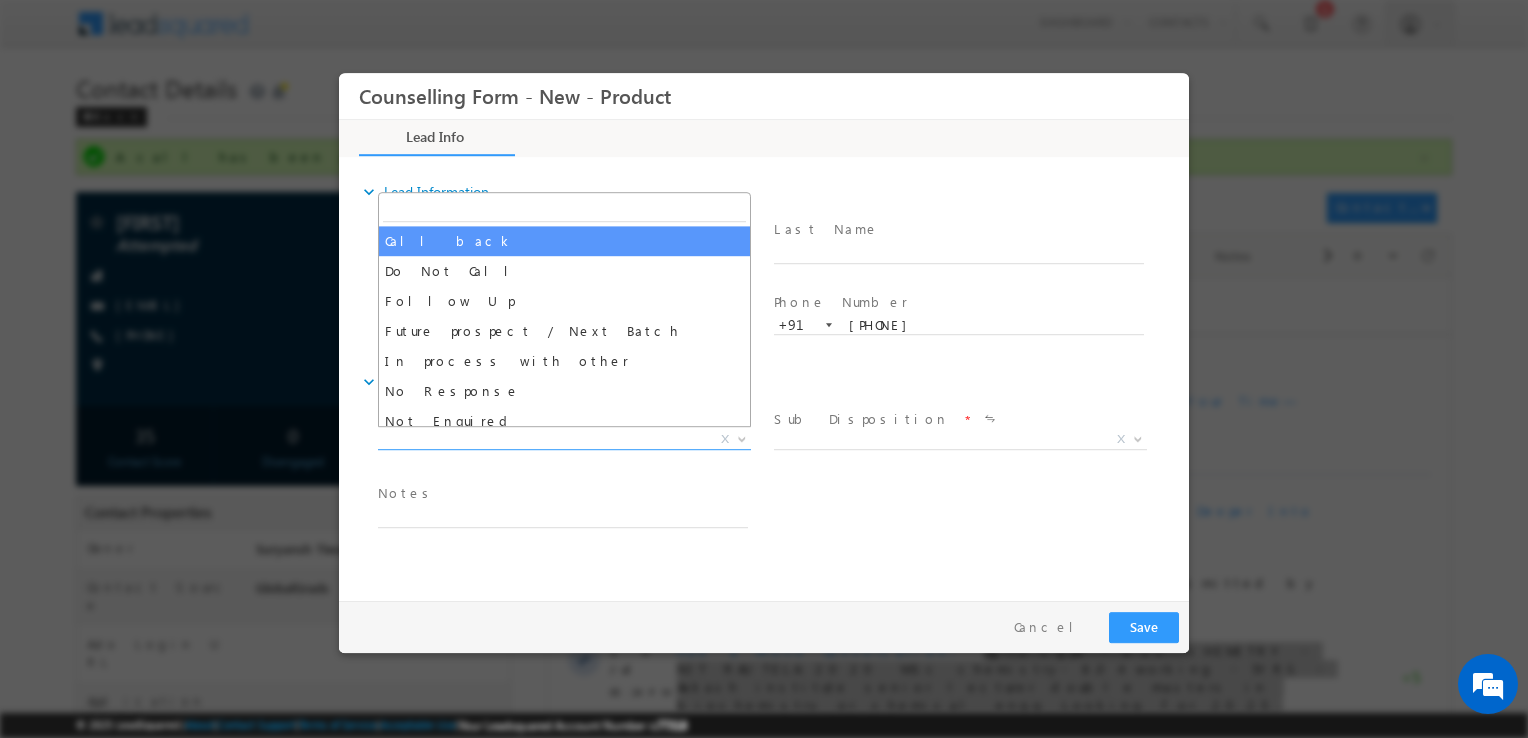 select on "Call back" 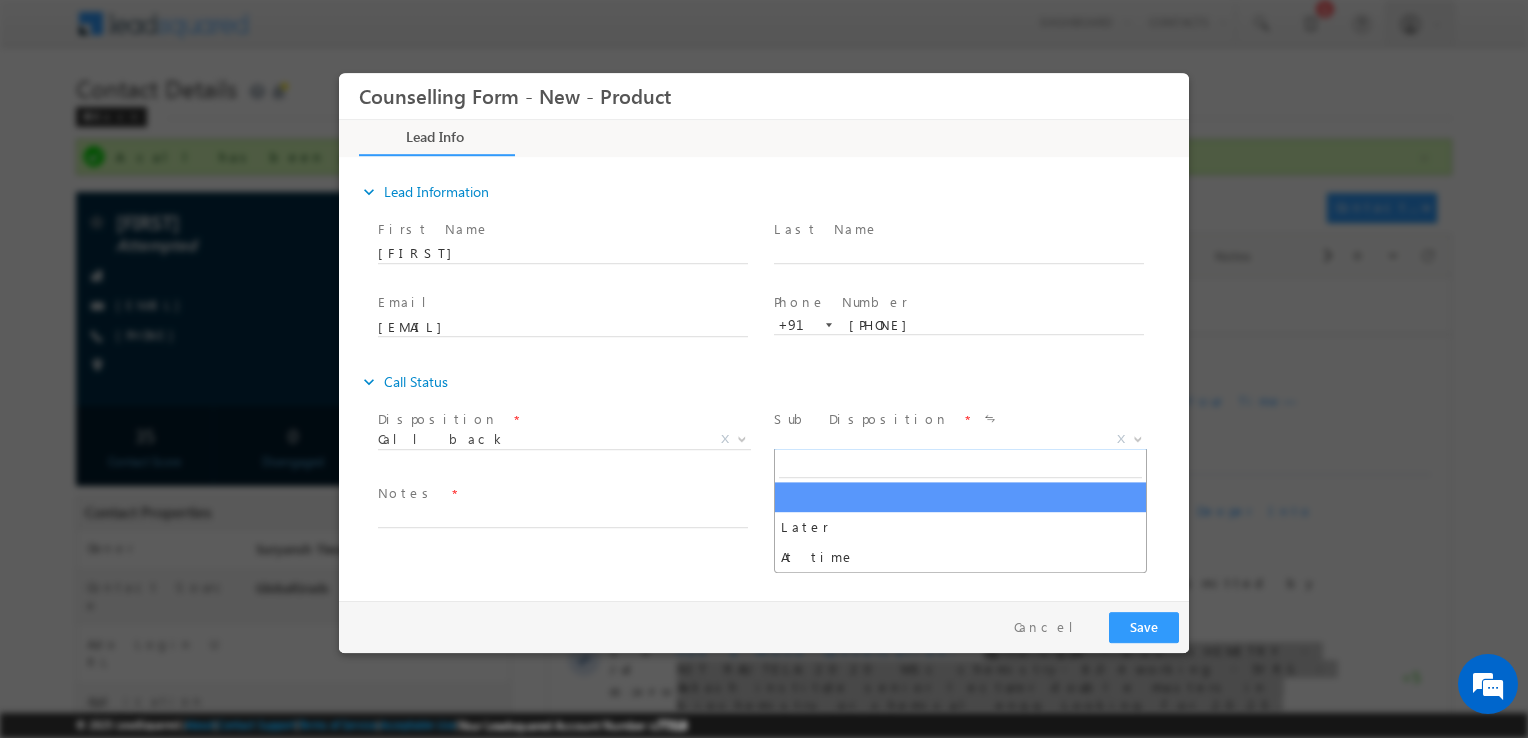 click on "X" at bounding box center (960, 440) 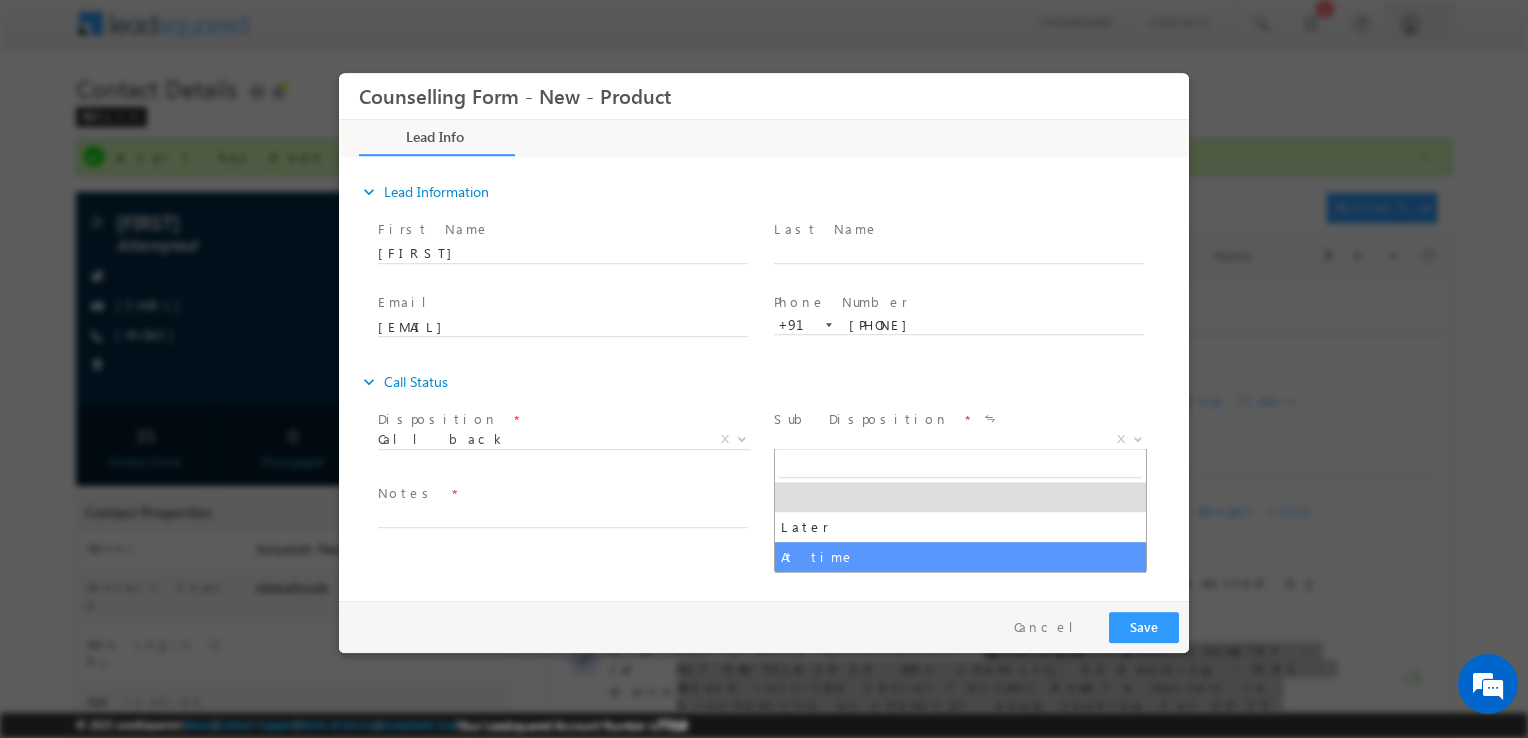 select on "At time" 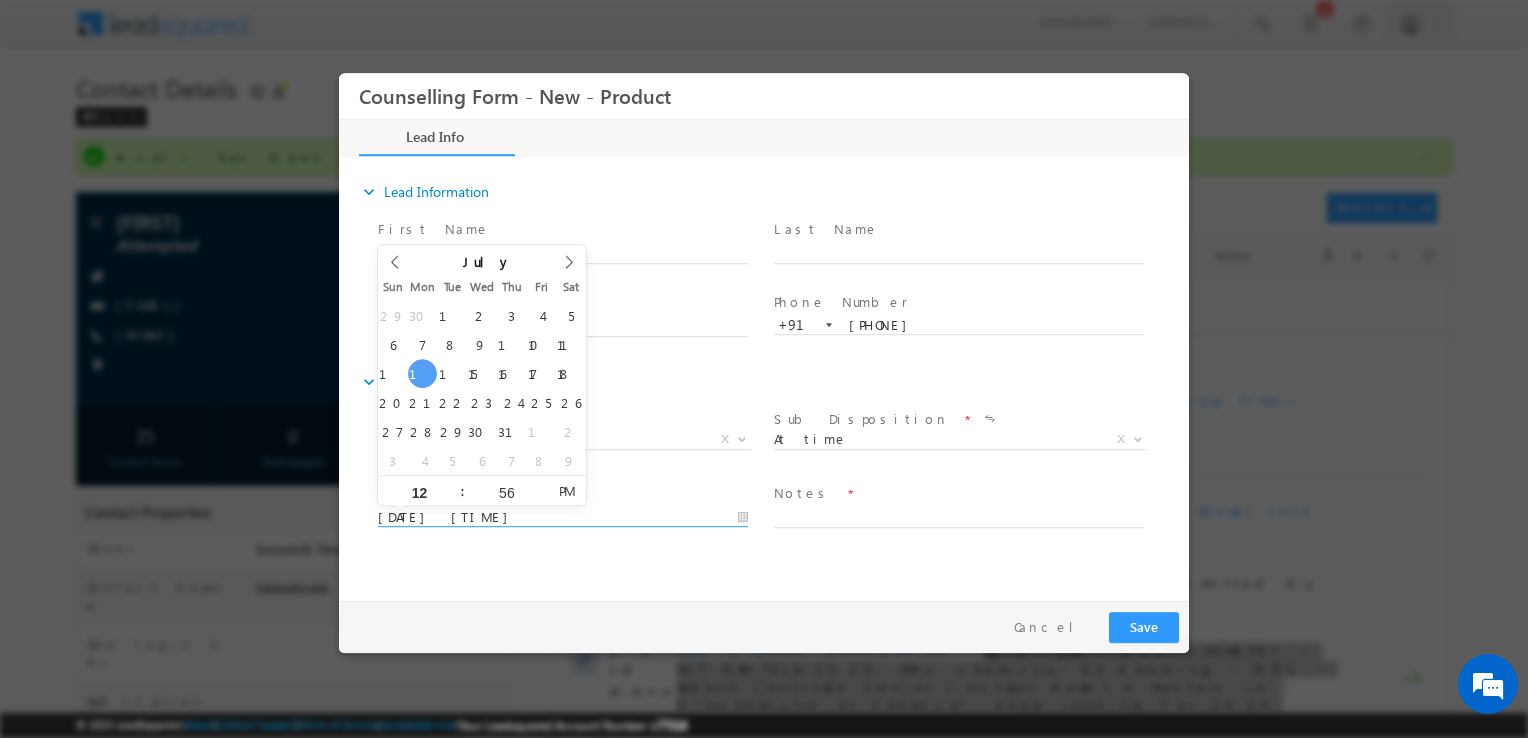 click on "14/07/2025 12:56 PM" at bounding box center (563, 518) 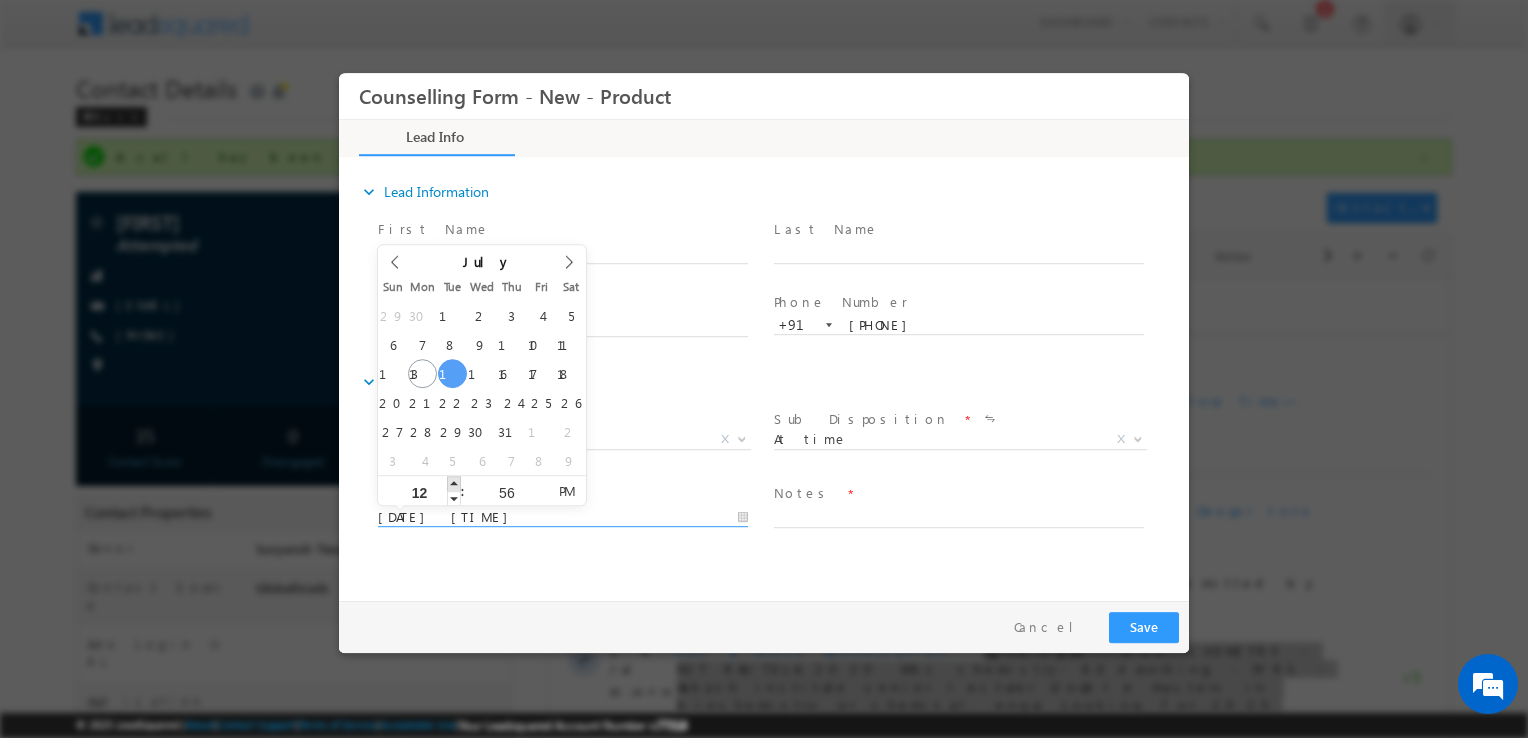 type on "15/07/2025 1:56 PM" 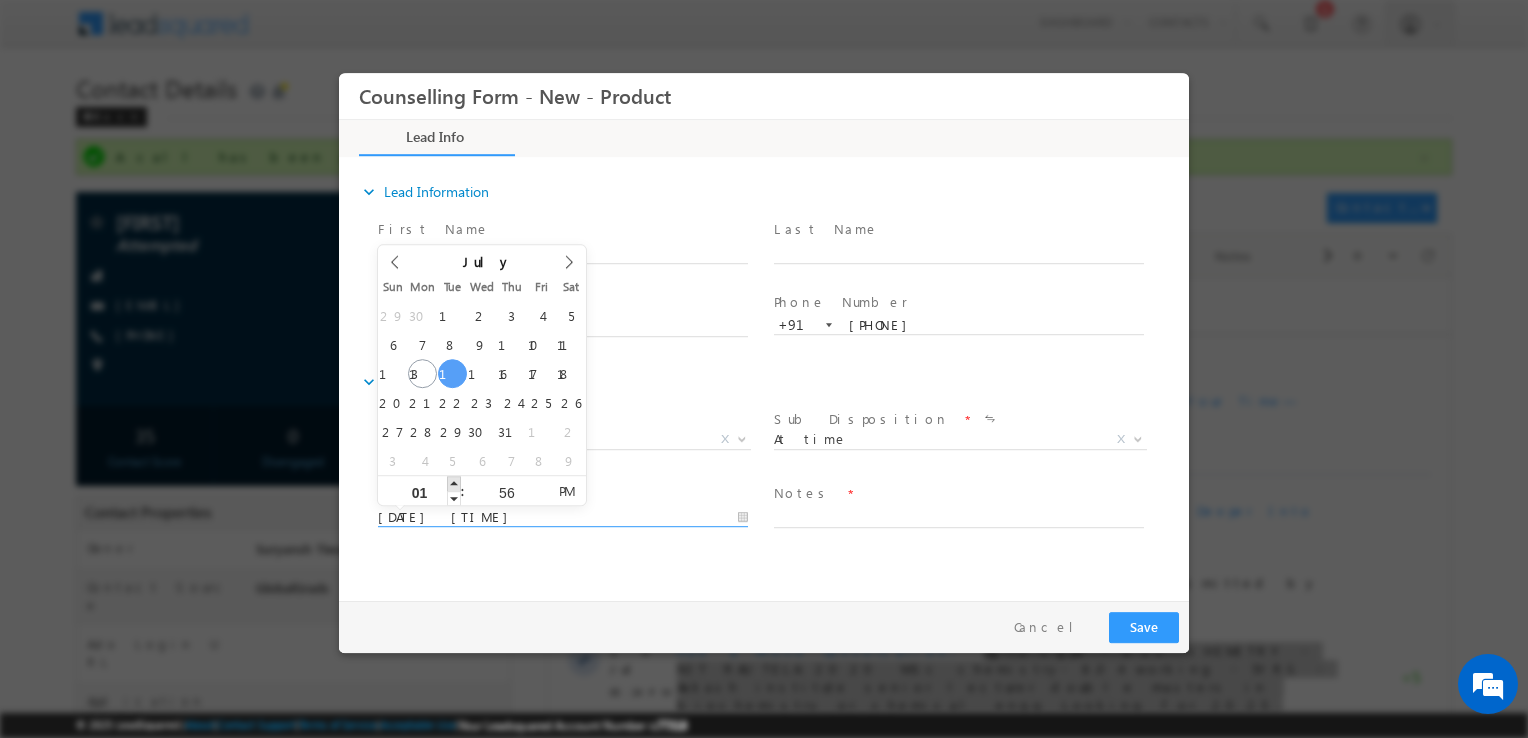 click at bounding box center (454, 483) 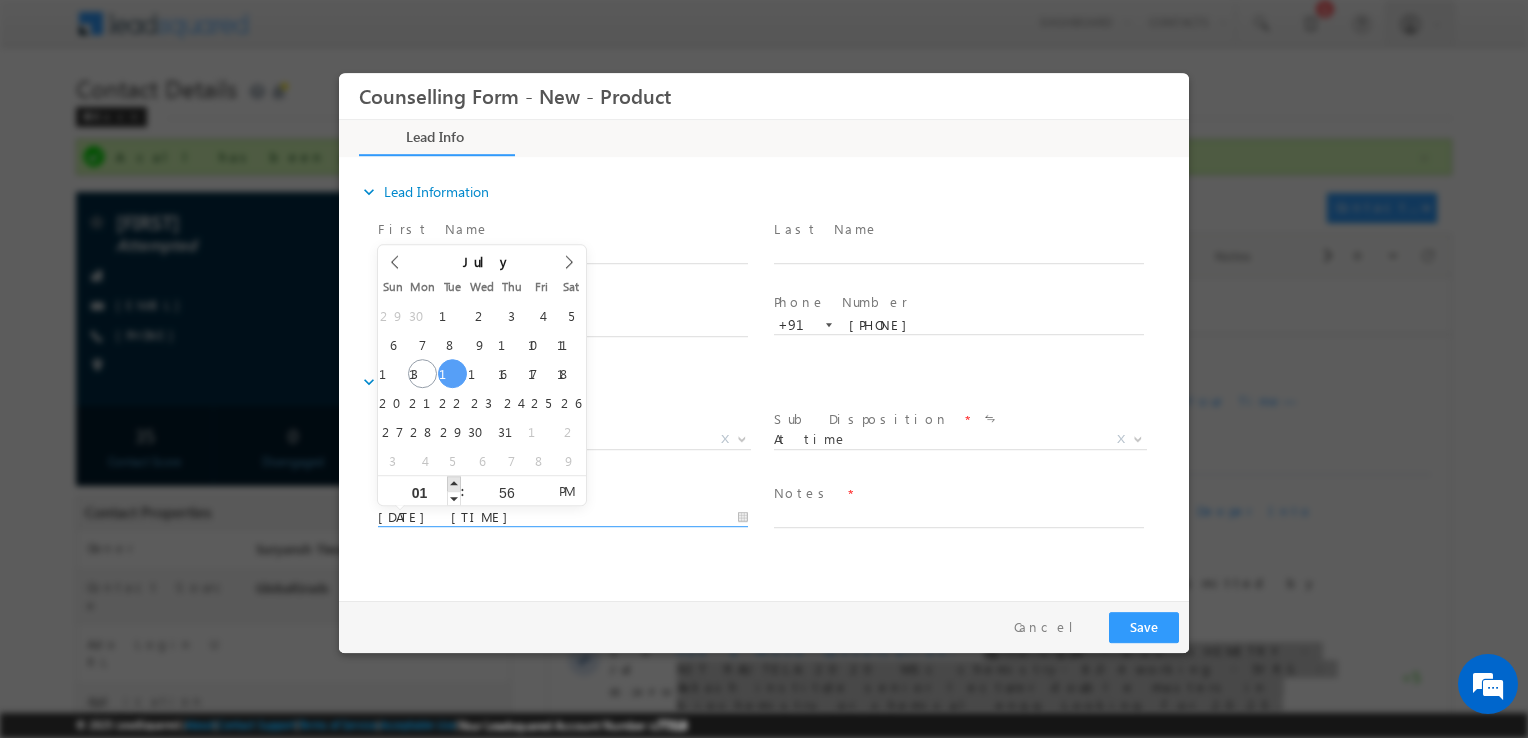 type on "02" 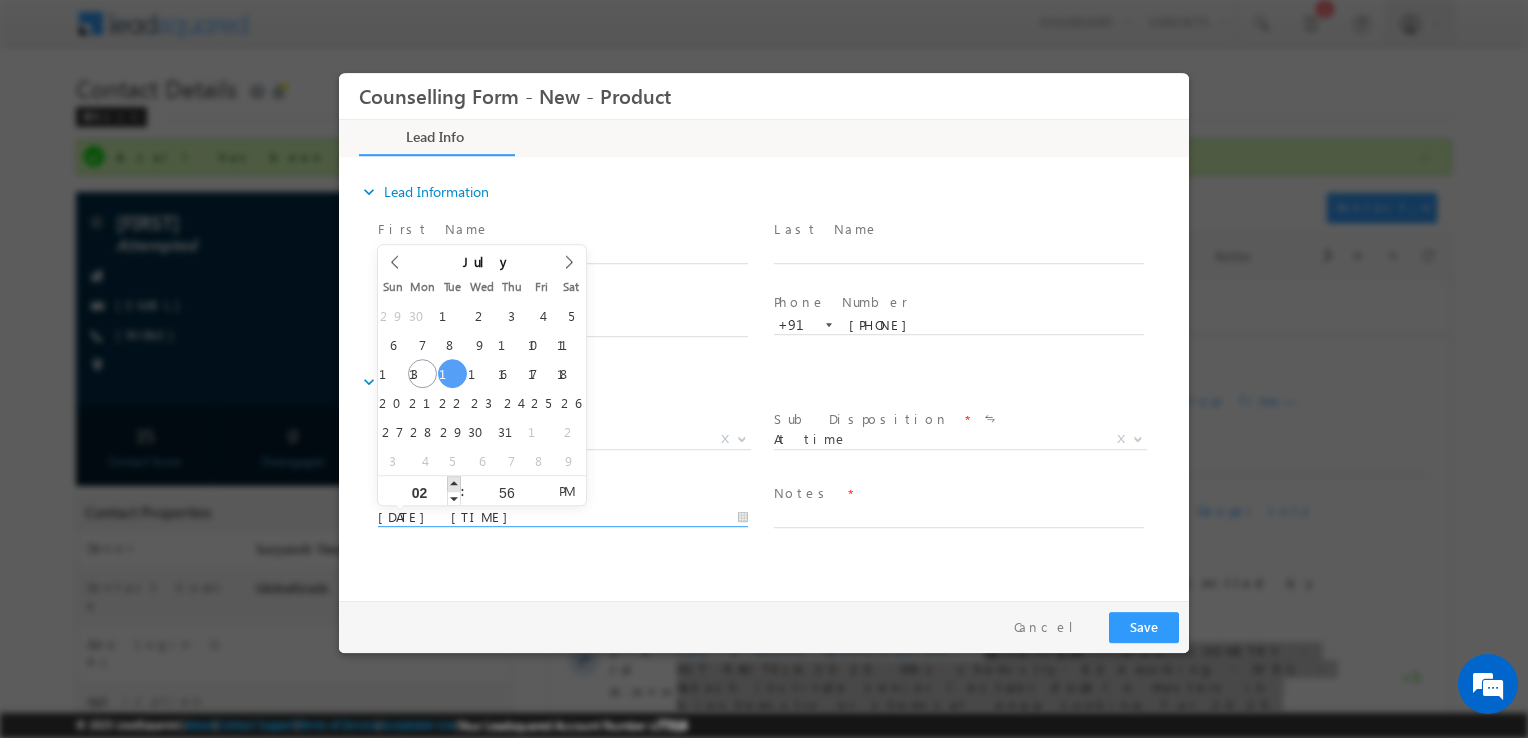 click at bounding box center (454, 483) 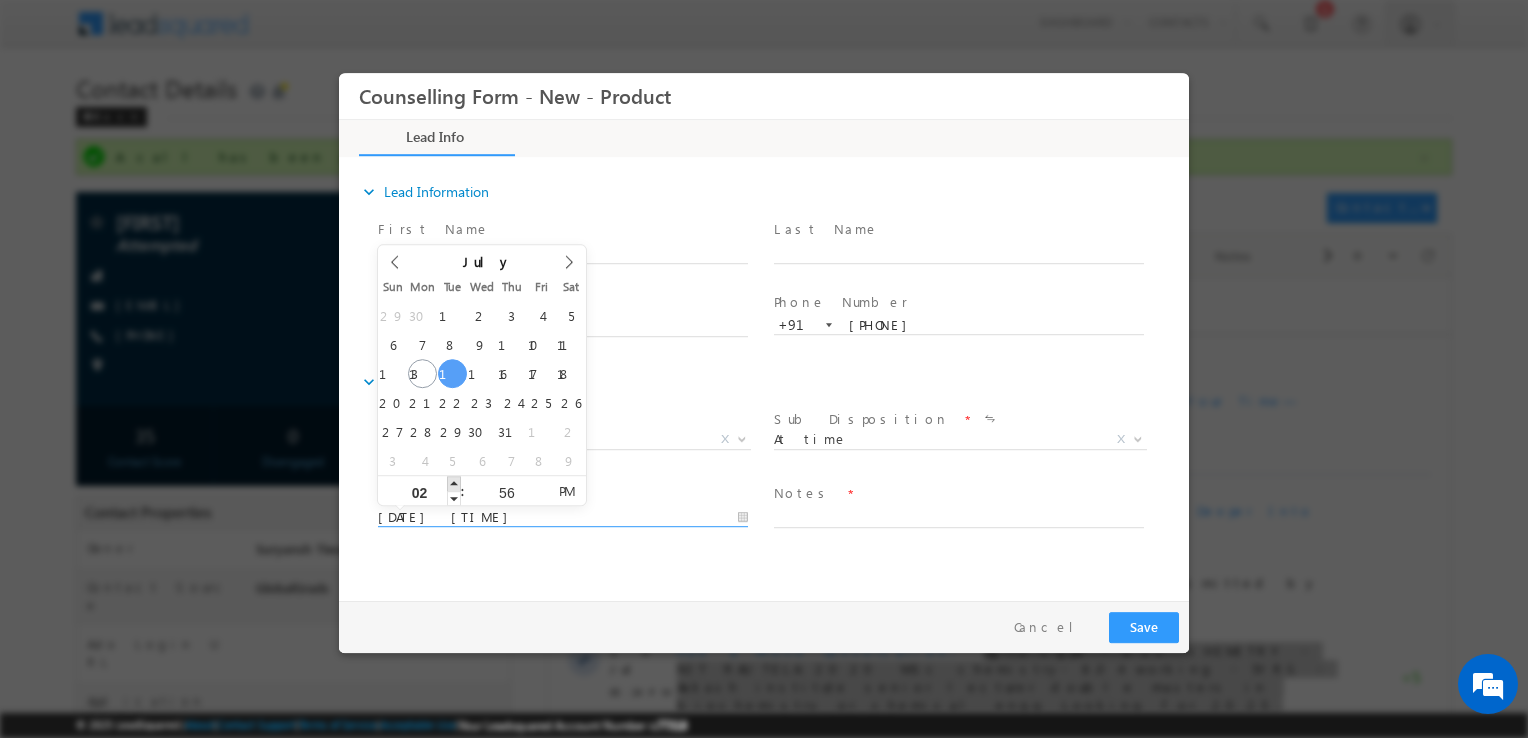 type on "15/07/2025 3:56 PM" 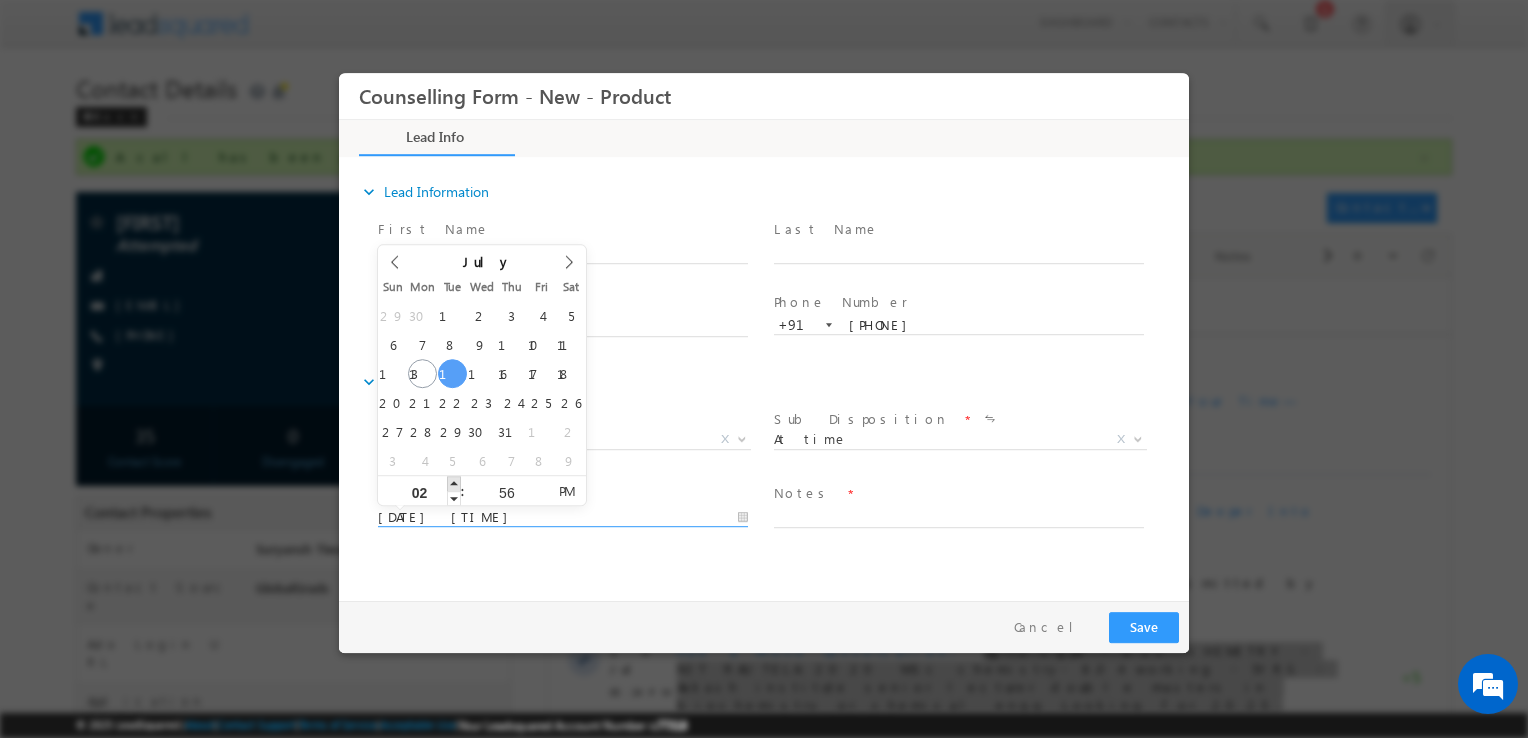 type on "03" 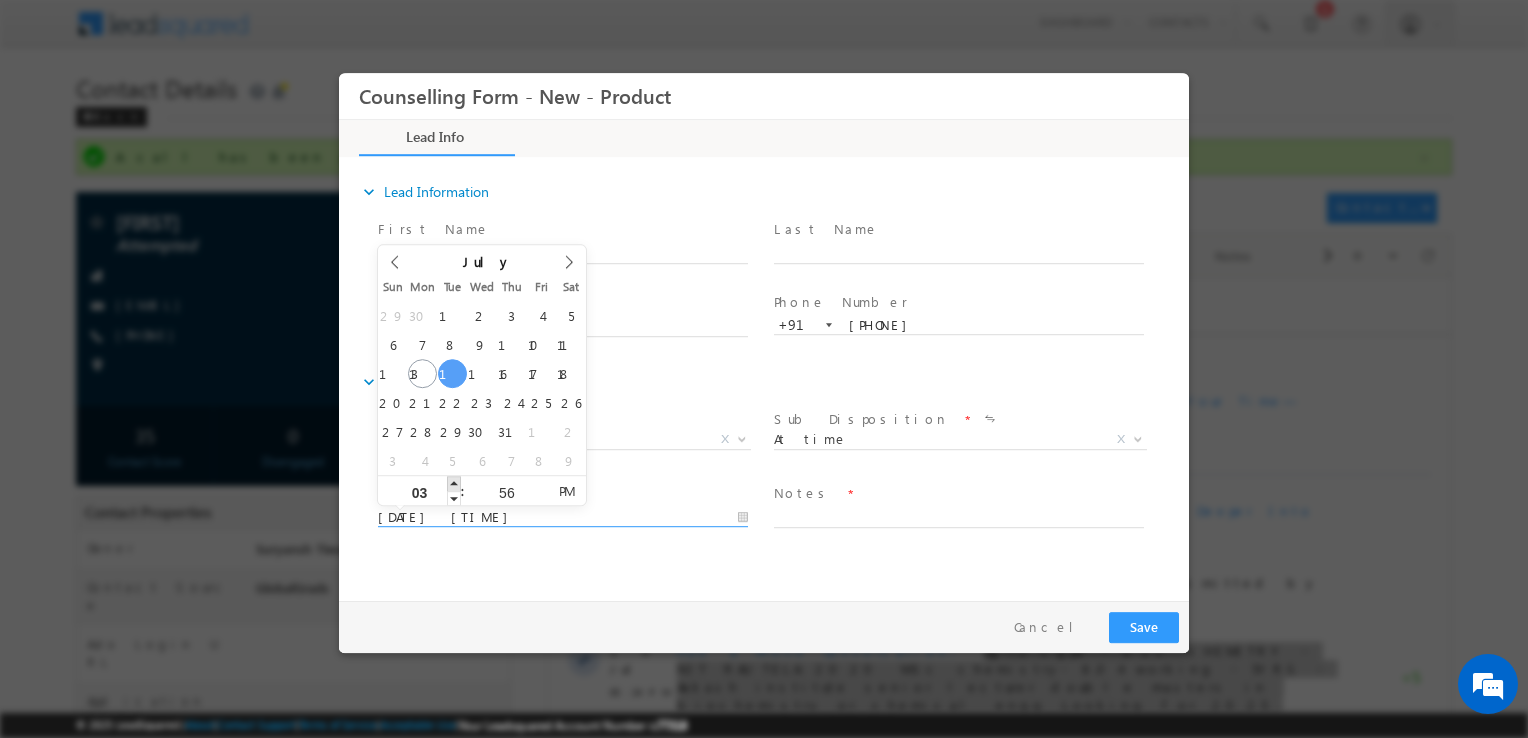 click at bounding box center [454, 483] 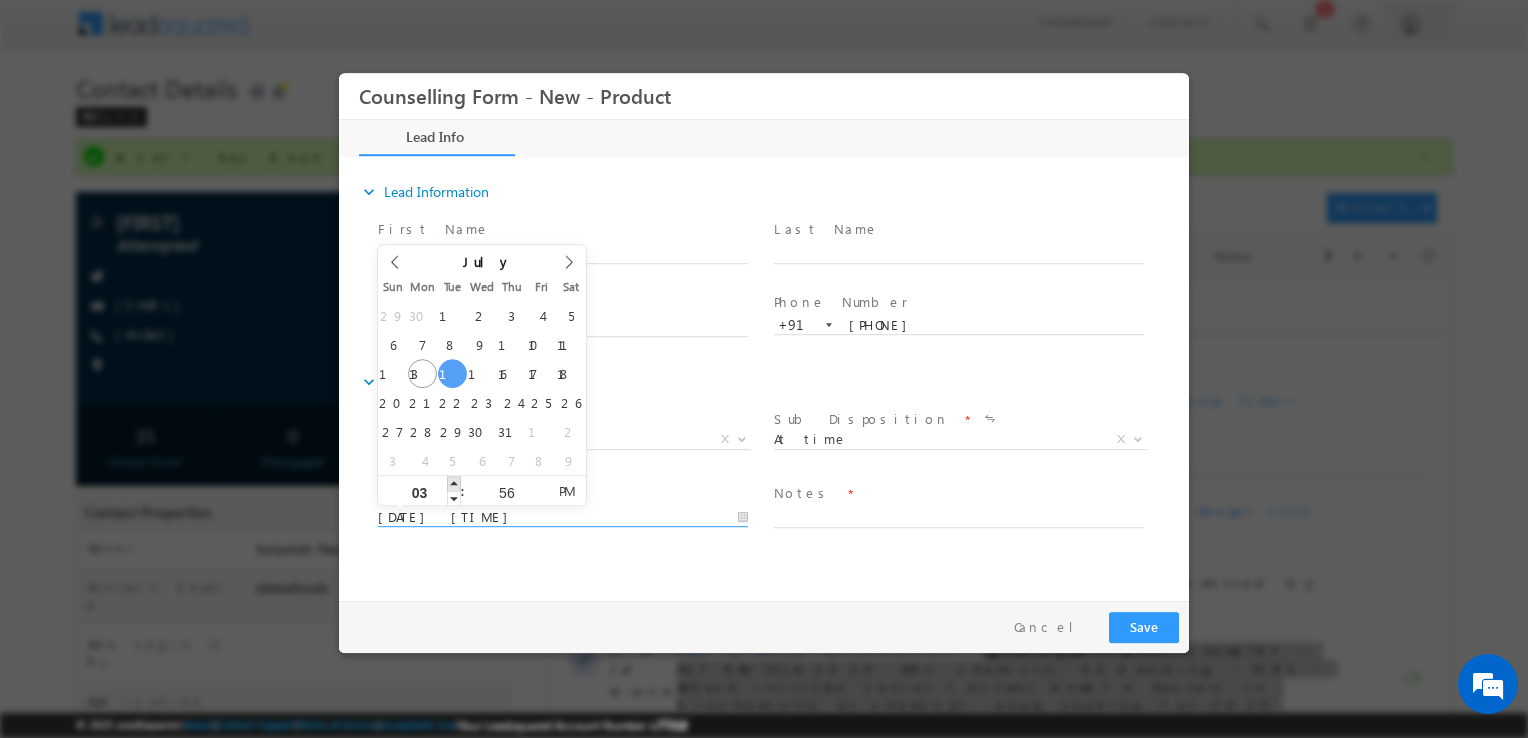 type on "15/07/2025 4:56 PM" 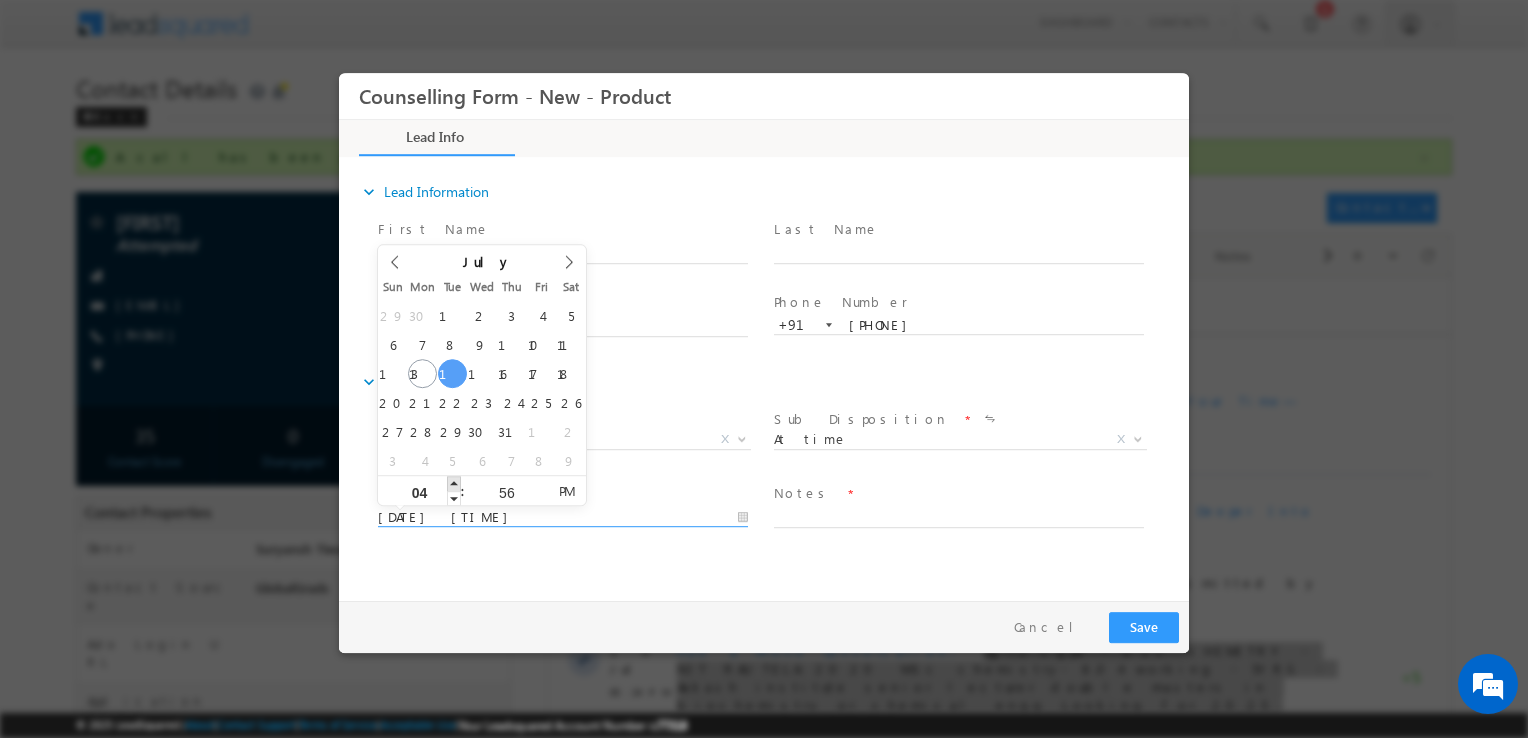 click at bounding box center (454, 483) 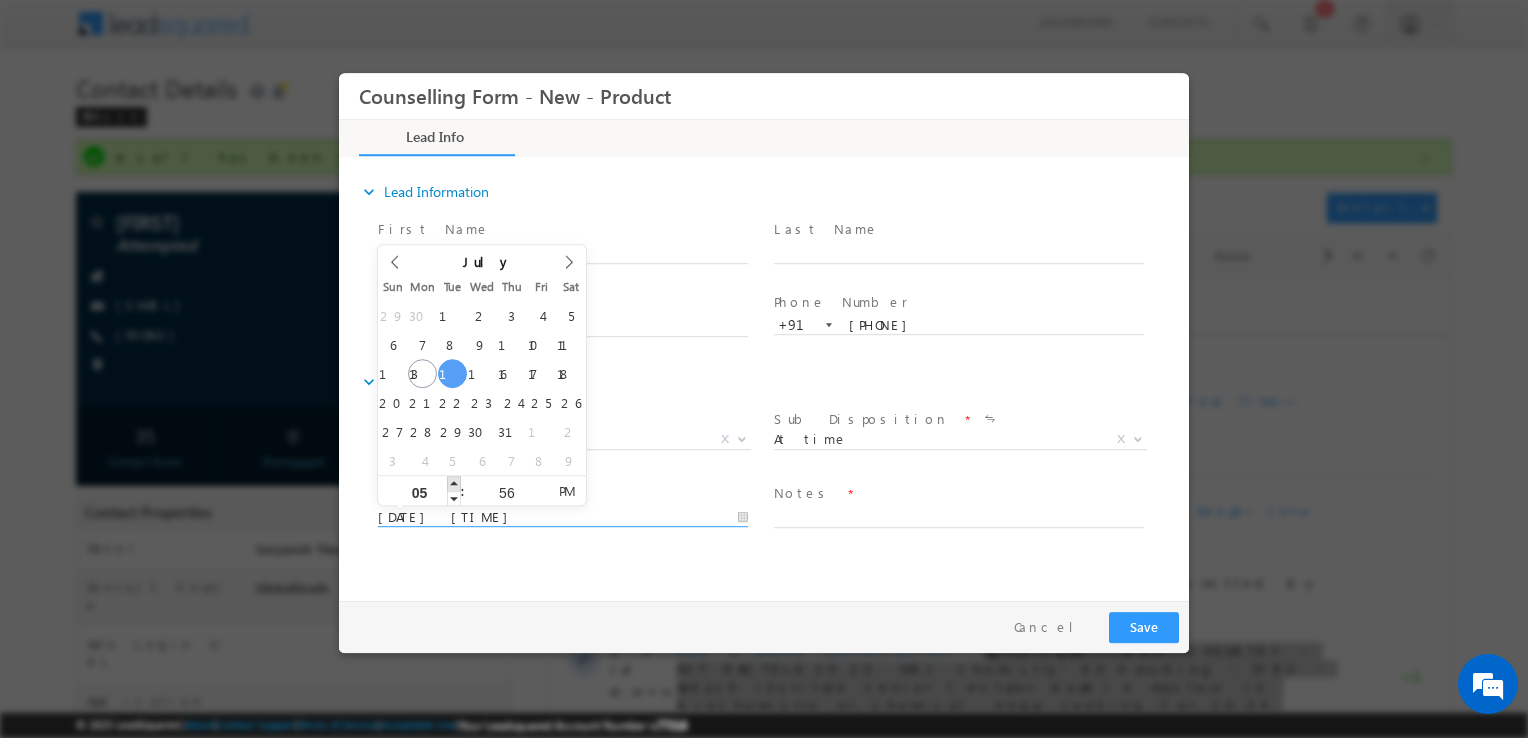 click at bounding box center [454, 483] 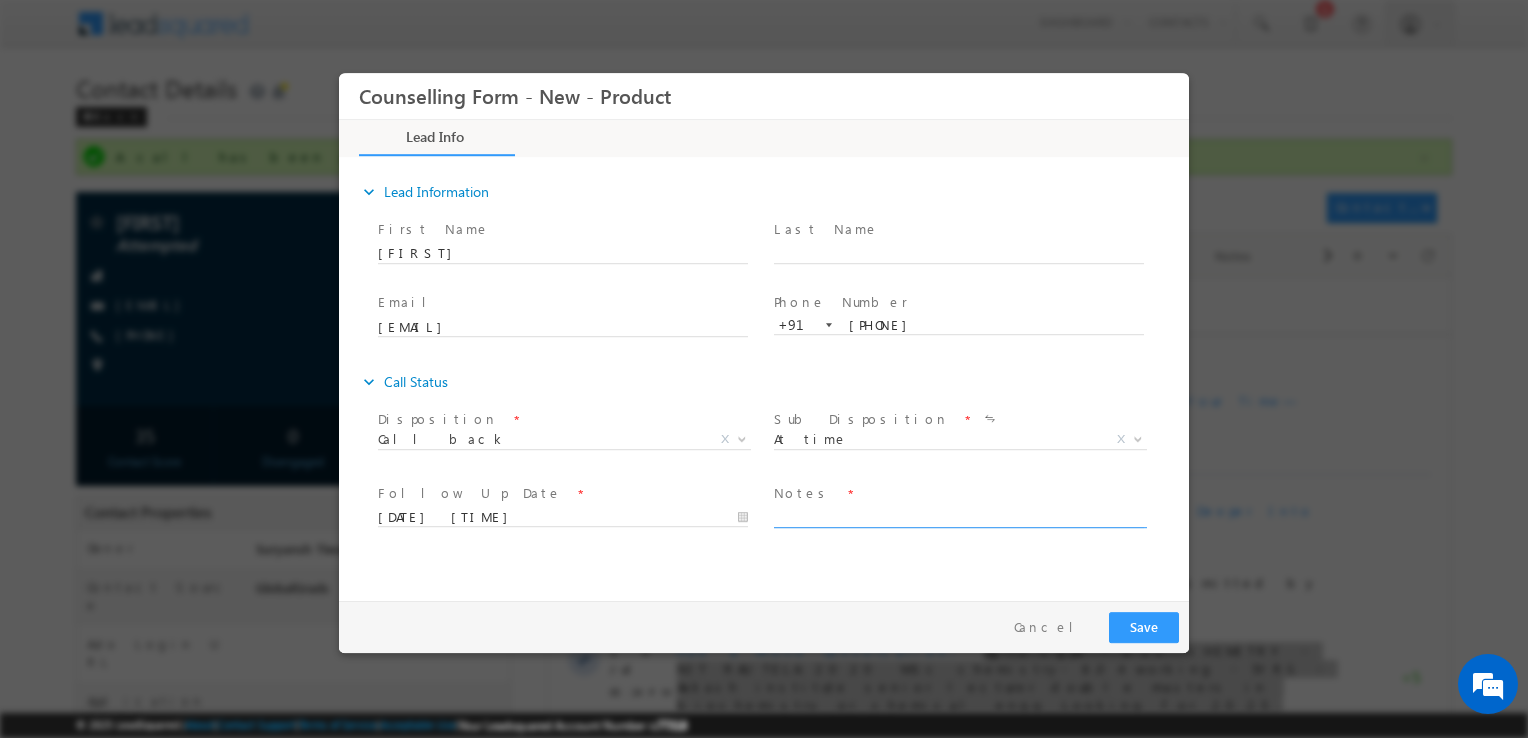 click at bounding box center (959, 516) 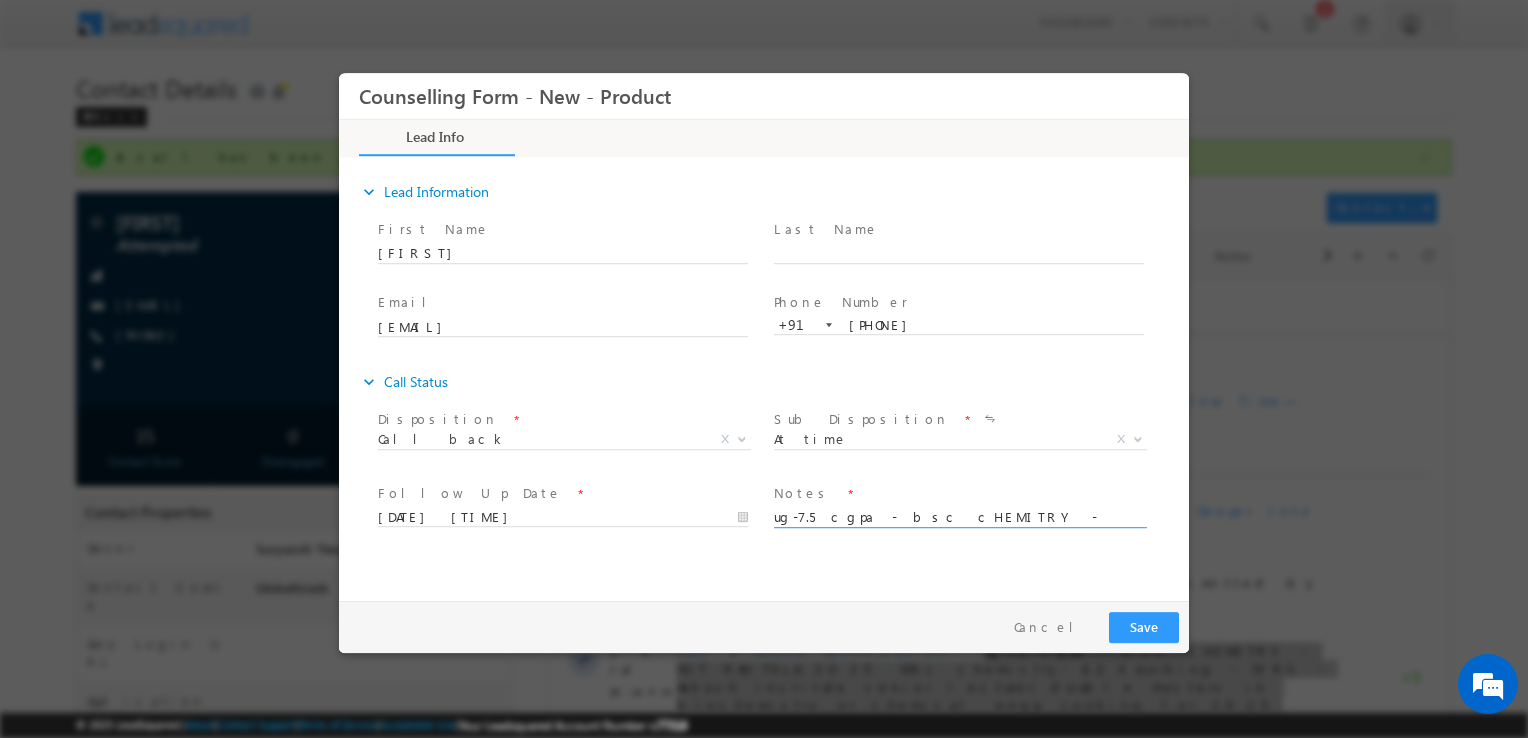 scroll, scrollTop: 4, scrollLeft: 0, axis: vertical 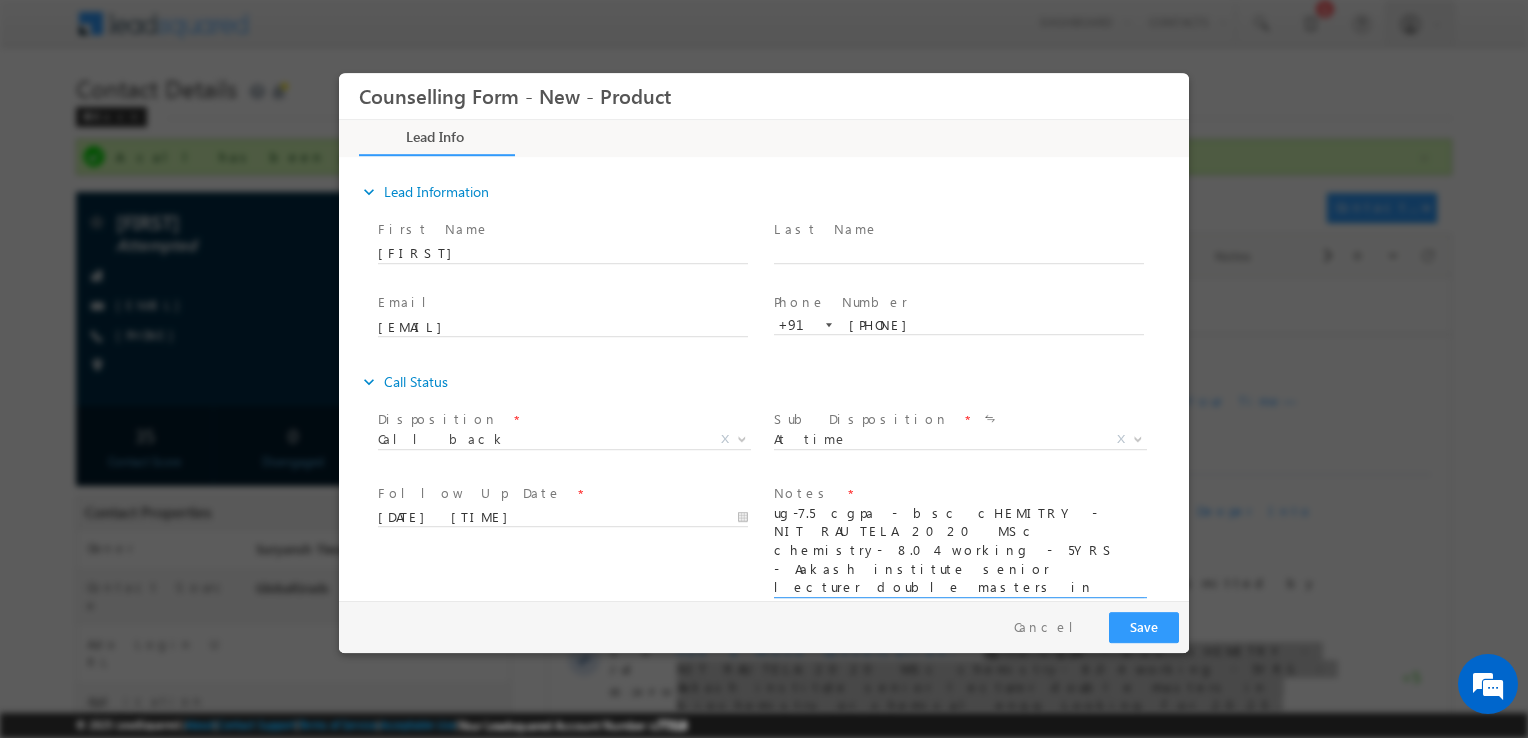type on "ug-7.5 cgpa - bsc cHEMITRY - NIT RAUTELA 2020 MSc chemistry- 8.04 working - 5YRS - Aakash institute senior lecturer double masters in biochemistry or chemical engg Looking for 2025 january USA Not open for management courses Course not available City - Ordisa" 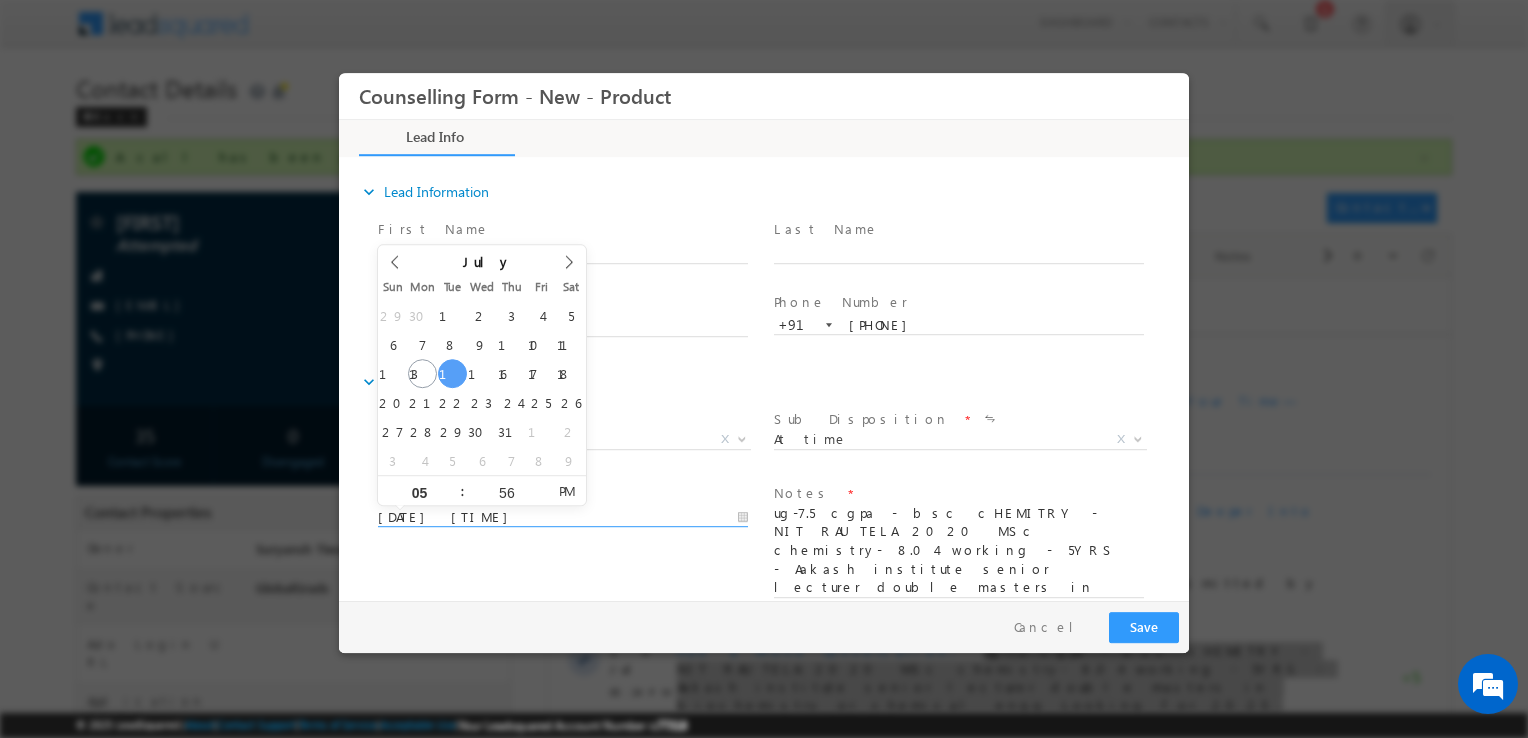 click on "15/07/2025 5:56 PM" at bounding box center (563, 518) 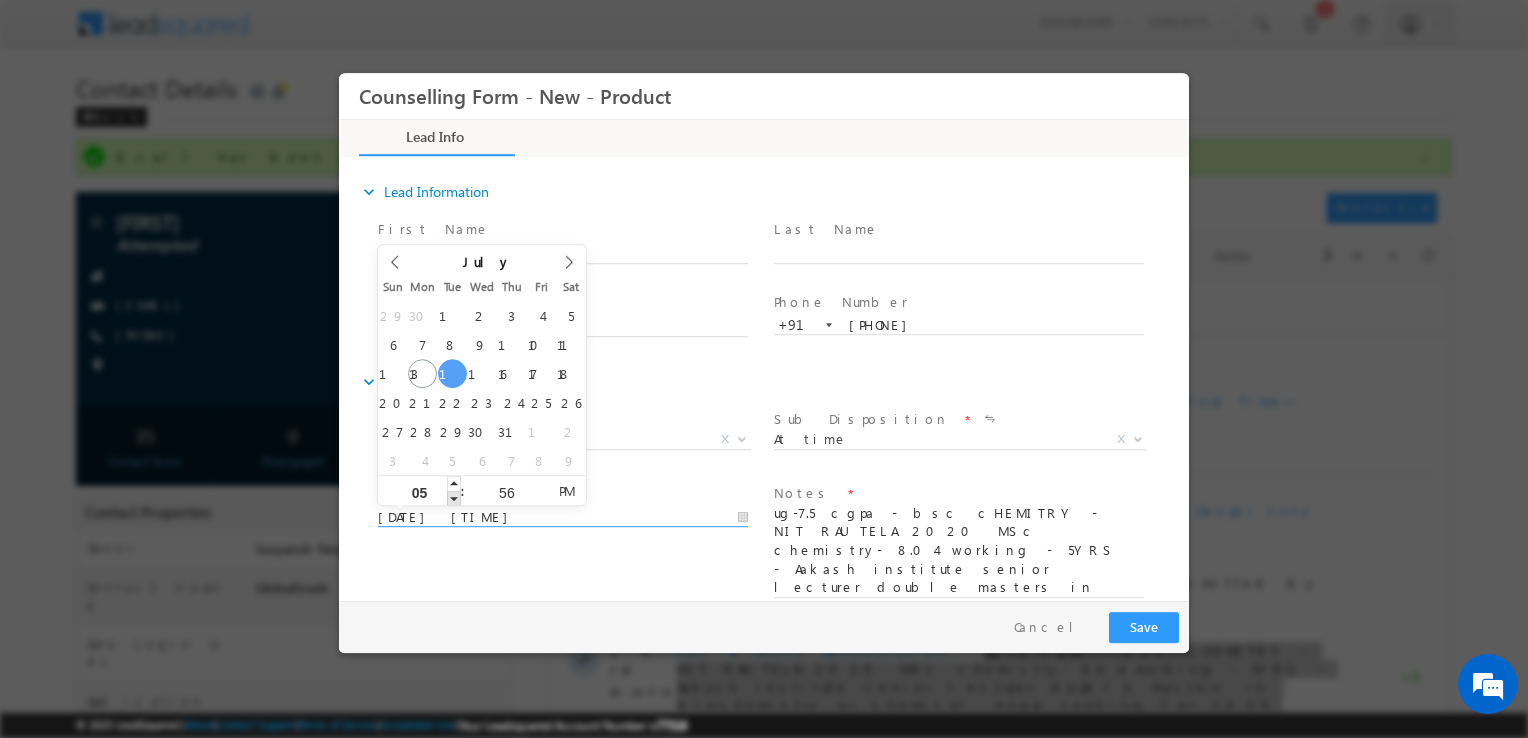 type on "15/07/2025 4:56 PM" 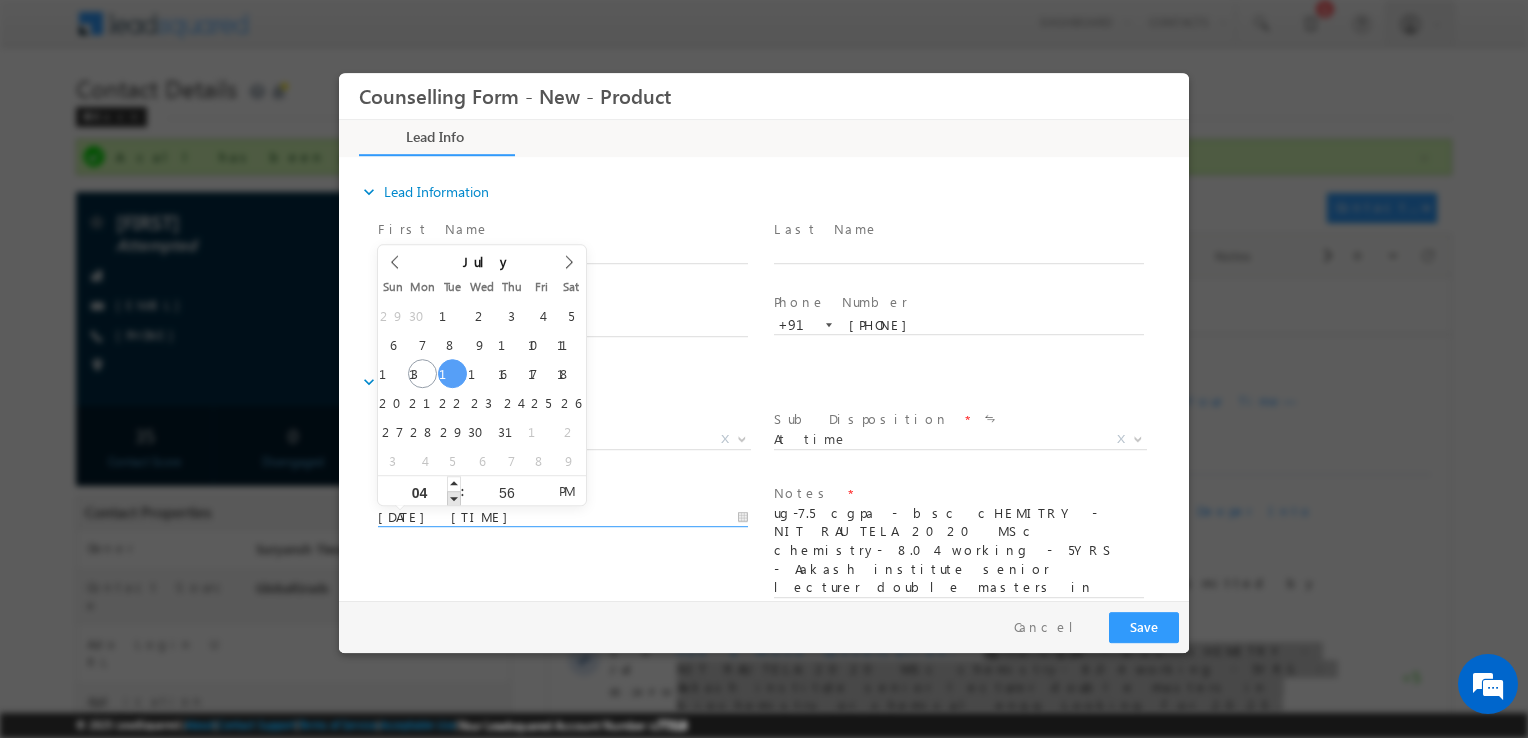 click at bounding box center (454, 498) 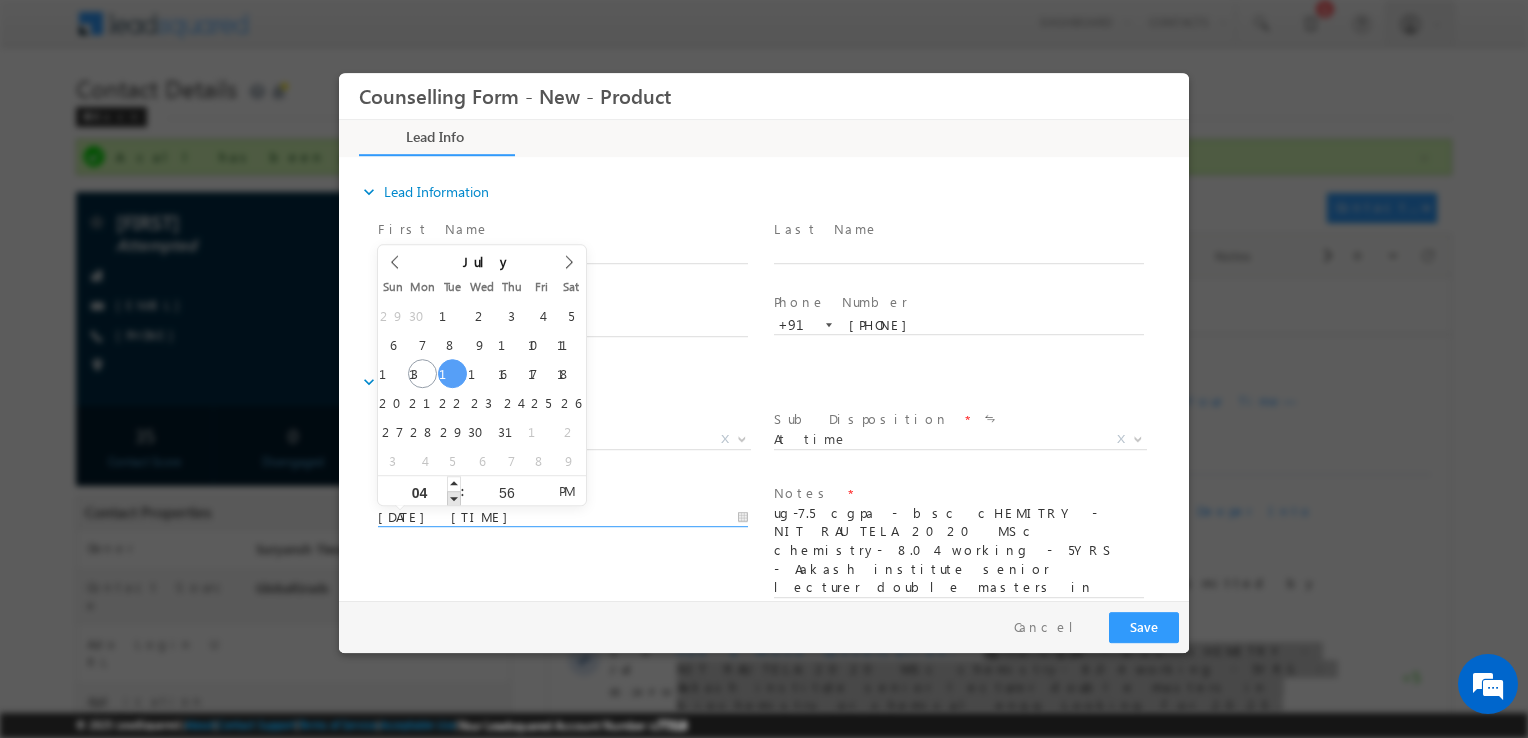type on "15/07/2025 3:56 PM" 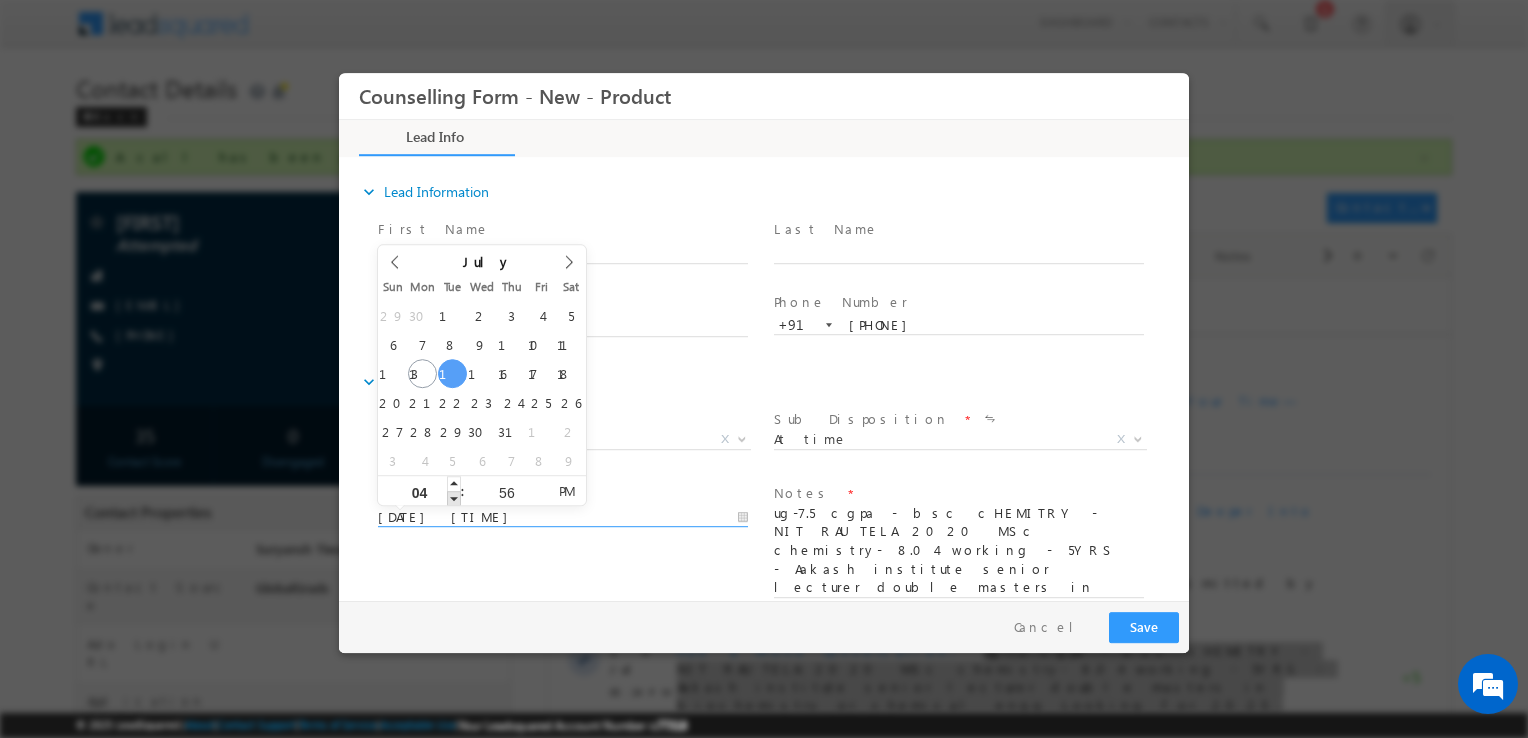 type on "03" 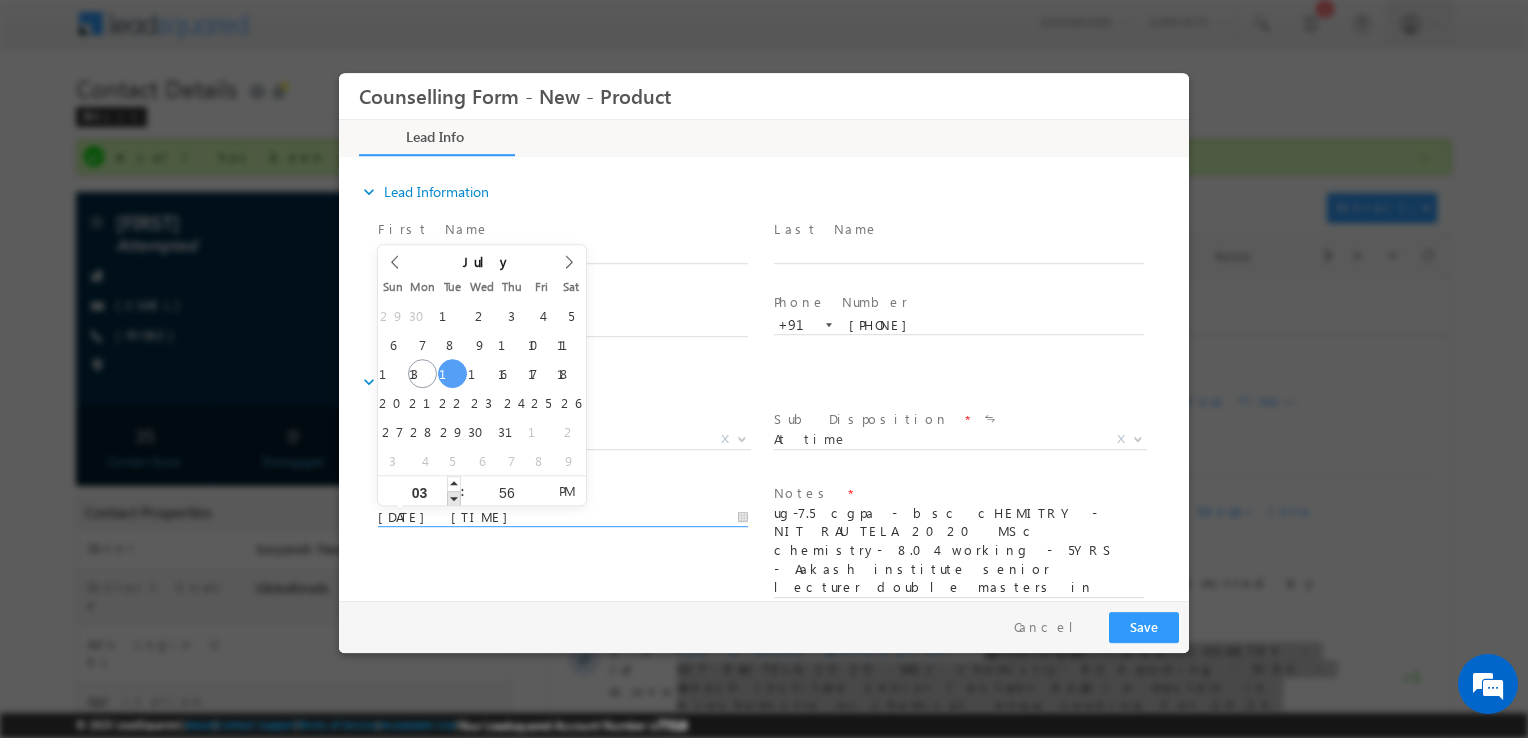 click at bounding box center [454, 498] 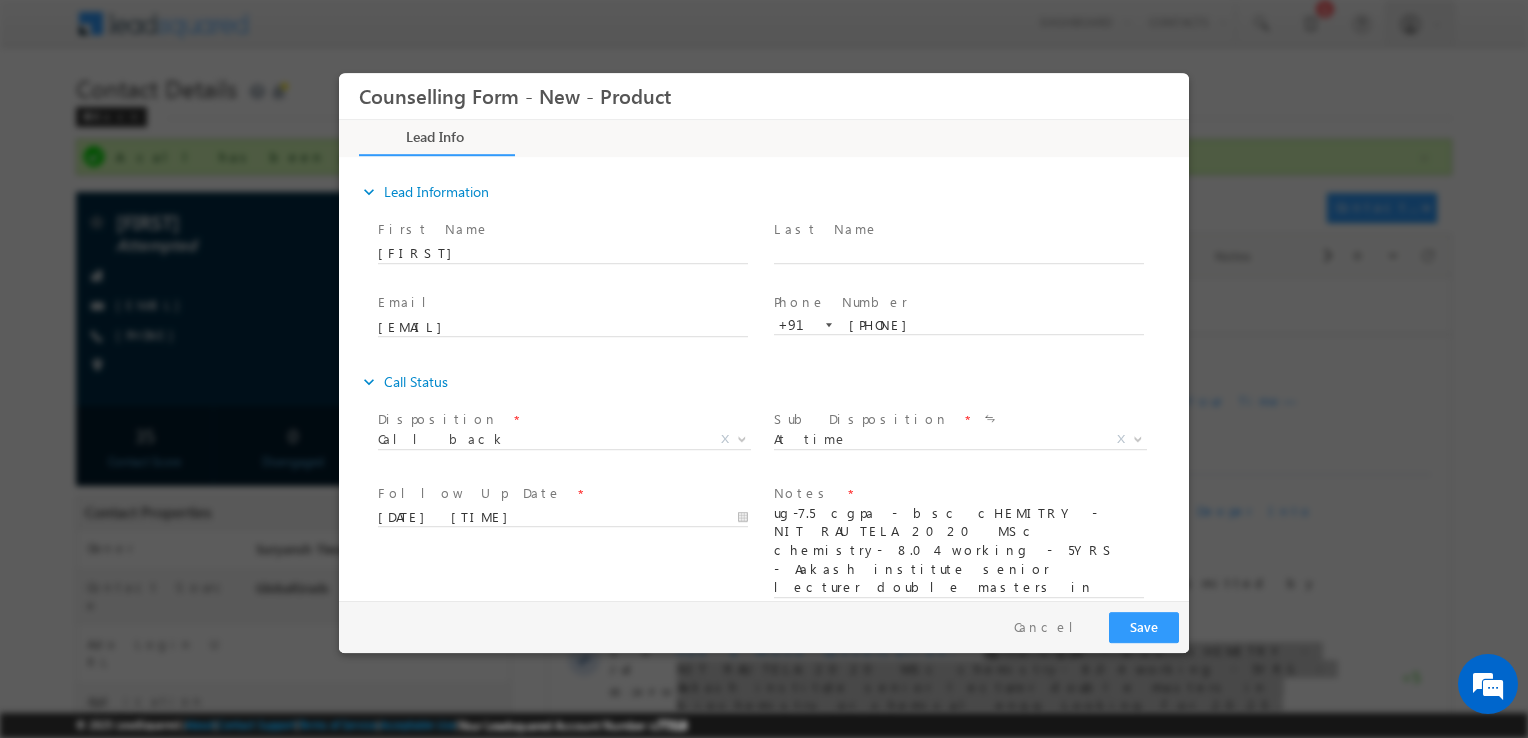 click at bounding box center (562, 537) 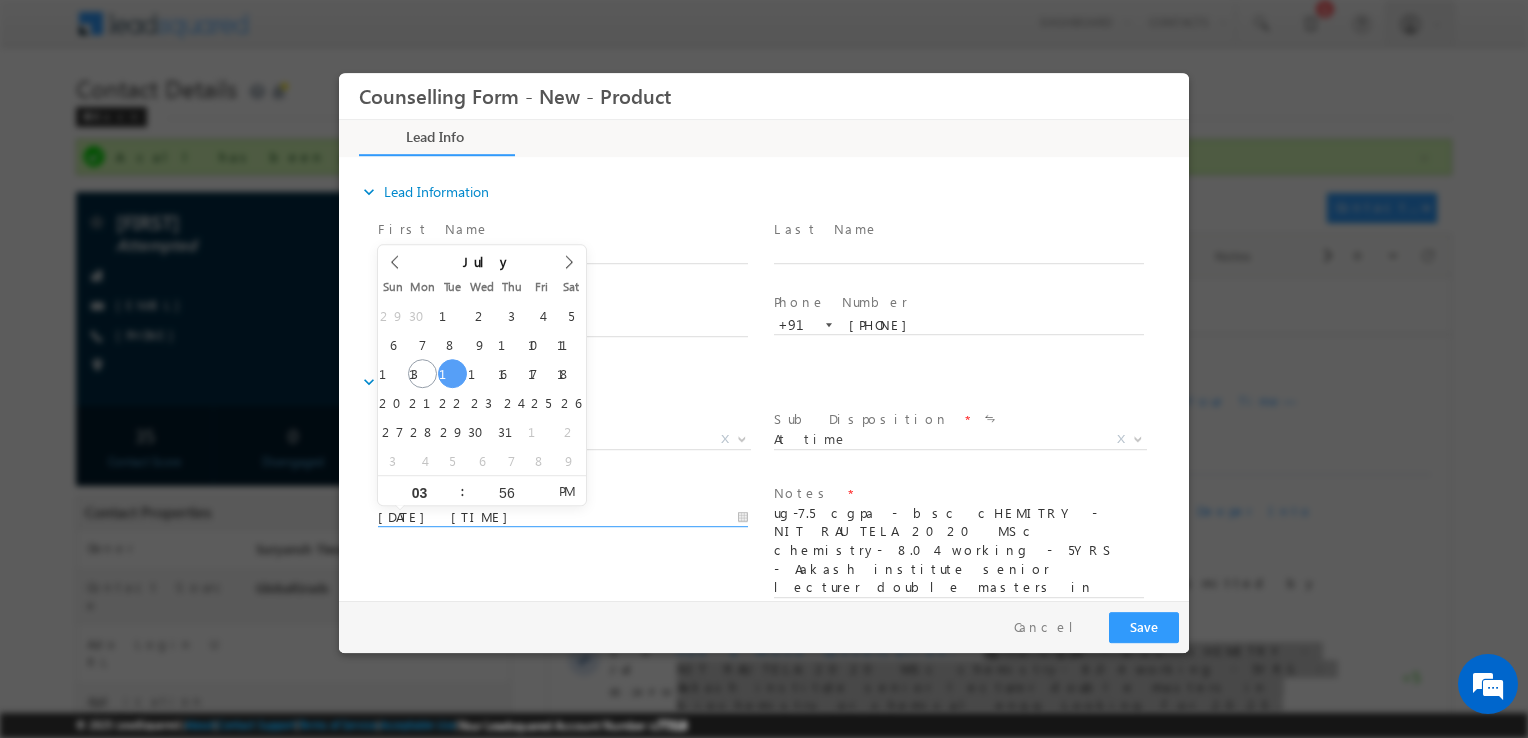 click on "15/07/2025 3:56 PM" at bounding box center [563, 518] 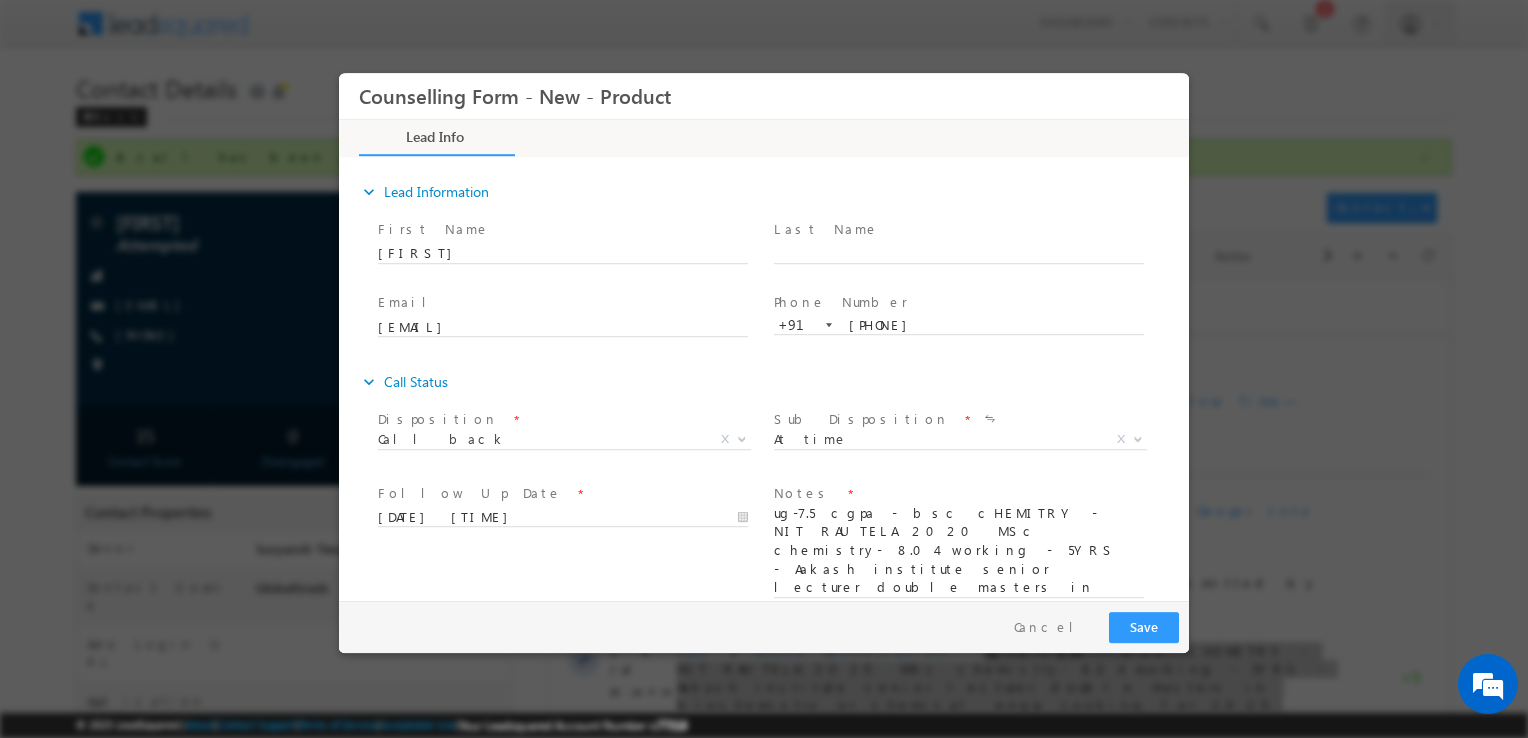click on "Follow Up Date
*
15/07/2025 3:56 PM
Notes
*
ug-7.5 cgpa - bsc cHEMITRY - NIT RAUTELA 2020 MSc chemistry- 8.04 working - 5YRS - Aakash institute senior lecturer double masters in biochemistry or chemical engg Looking for 2025 january USA Not open for management courses Course not available City - Ordisa" at bounding box center (781, 551) 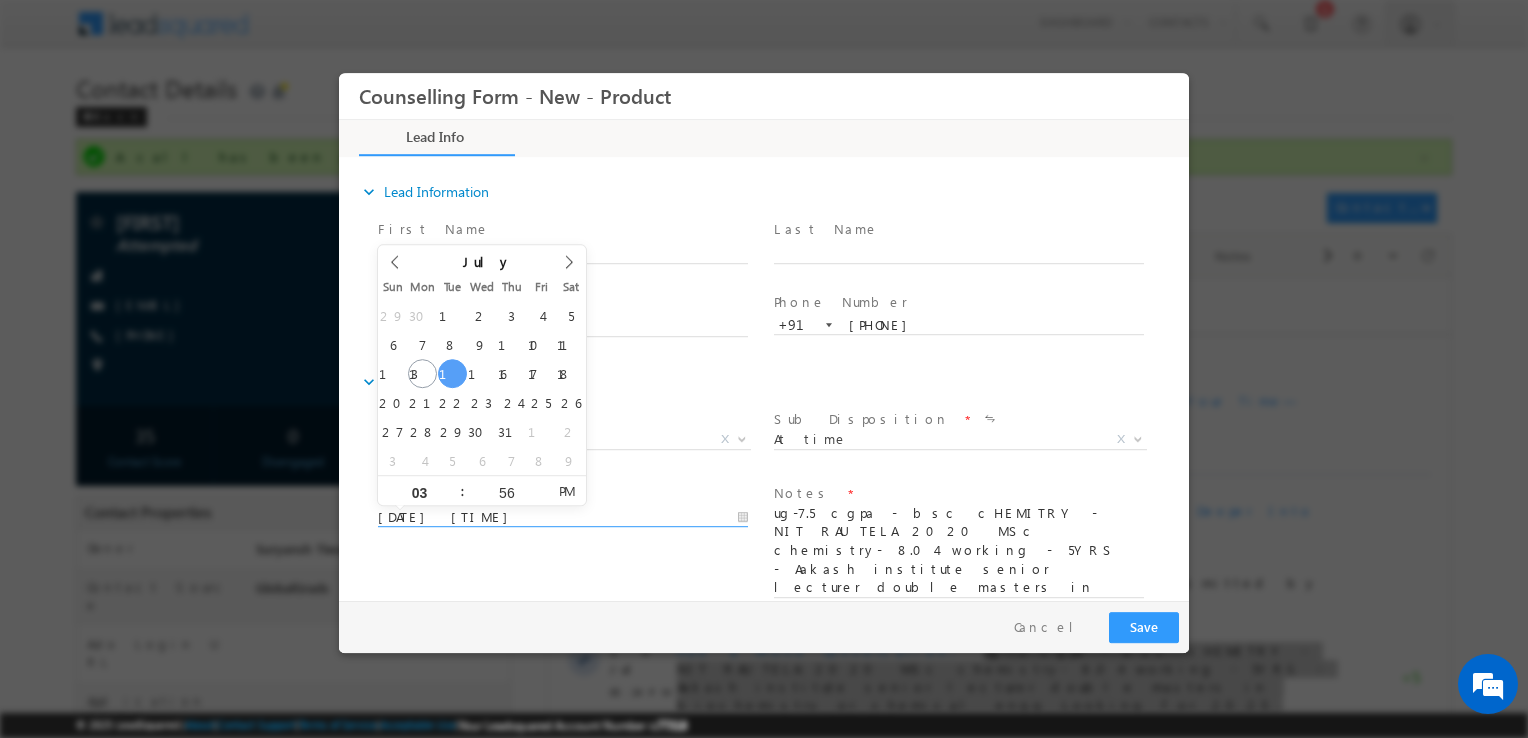 click on "15/07/2025 3:56 PM" at bounding box center [563, 518] 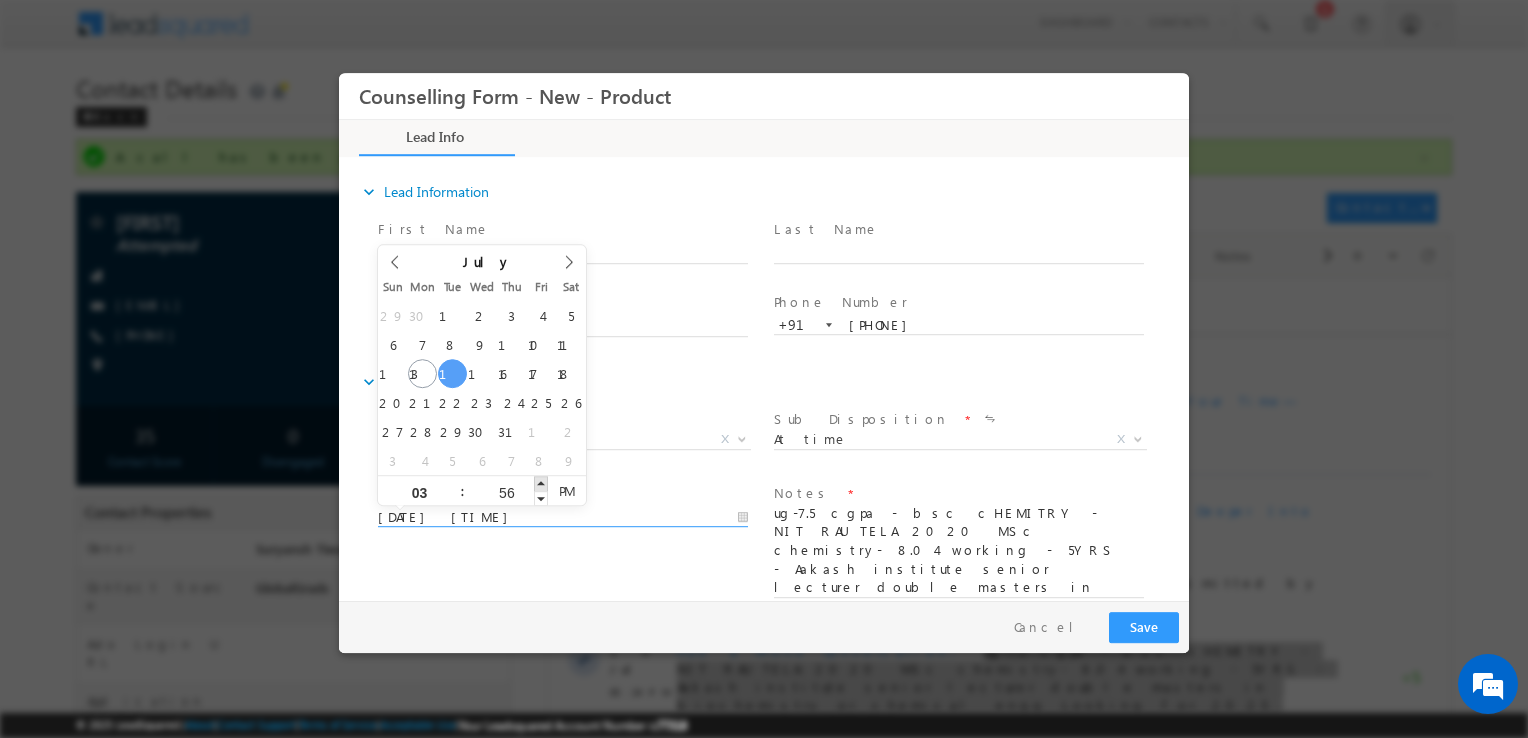 type on "15/07/2025 3:57 PM" 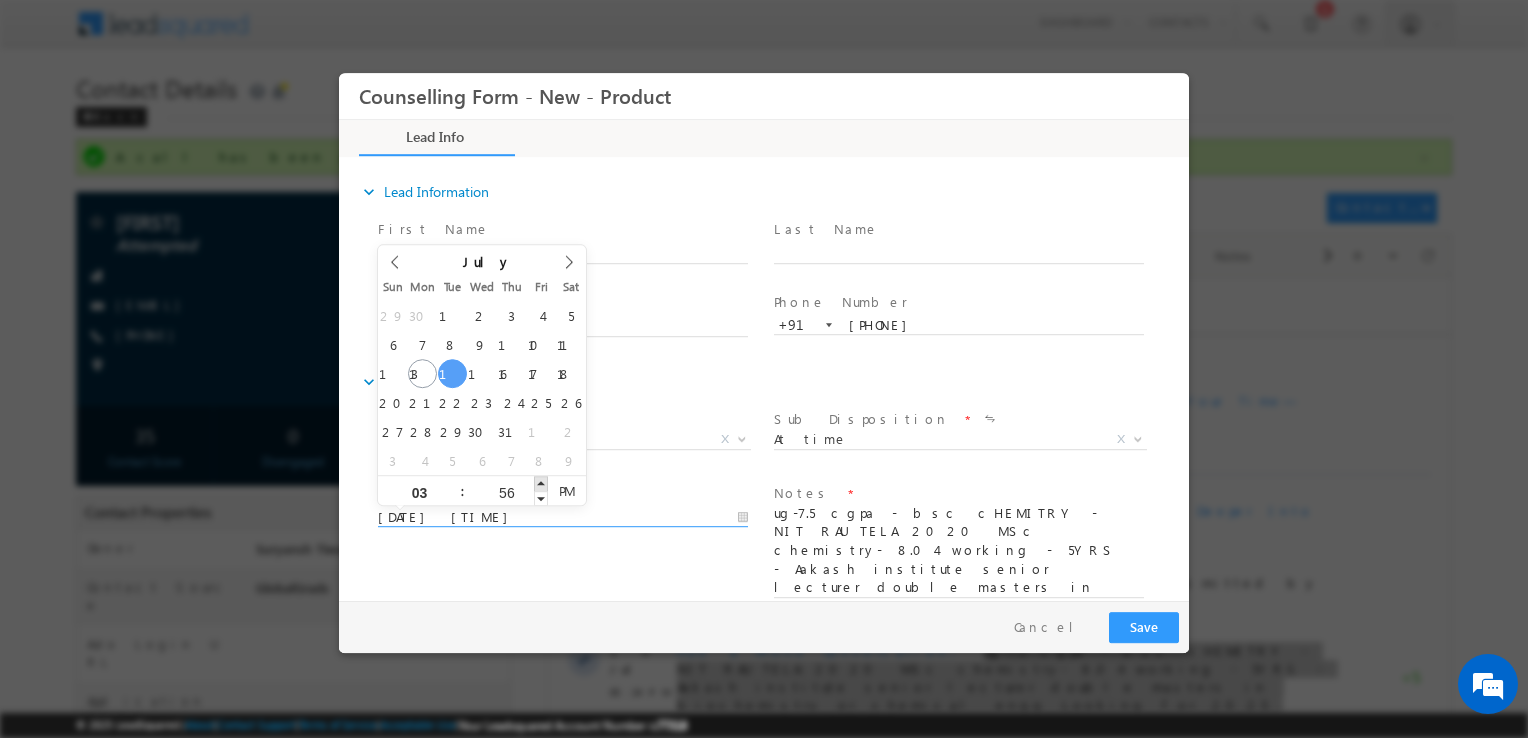 type on "57" 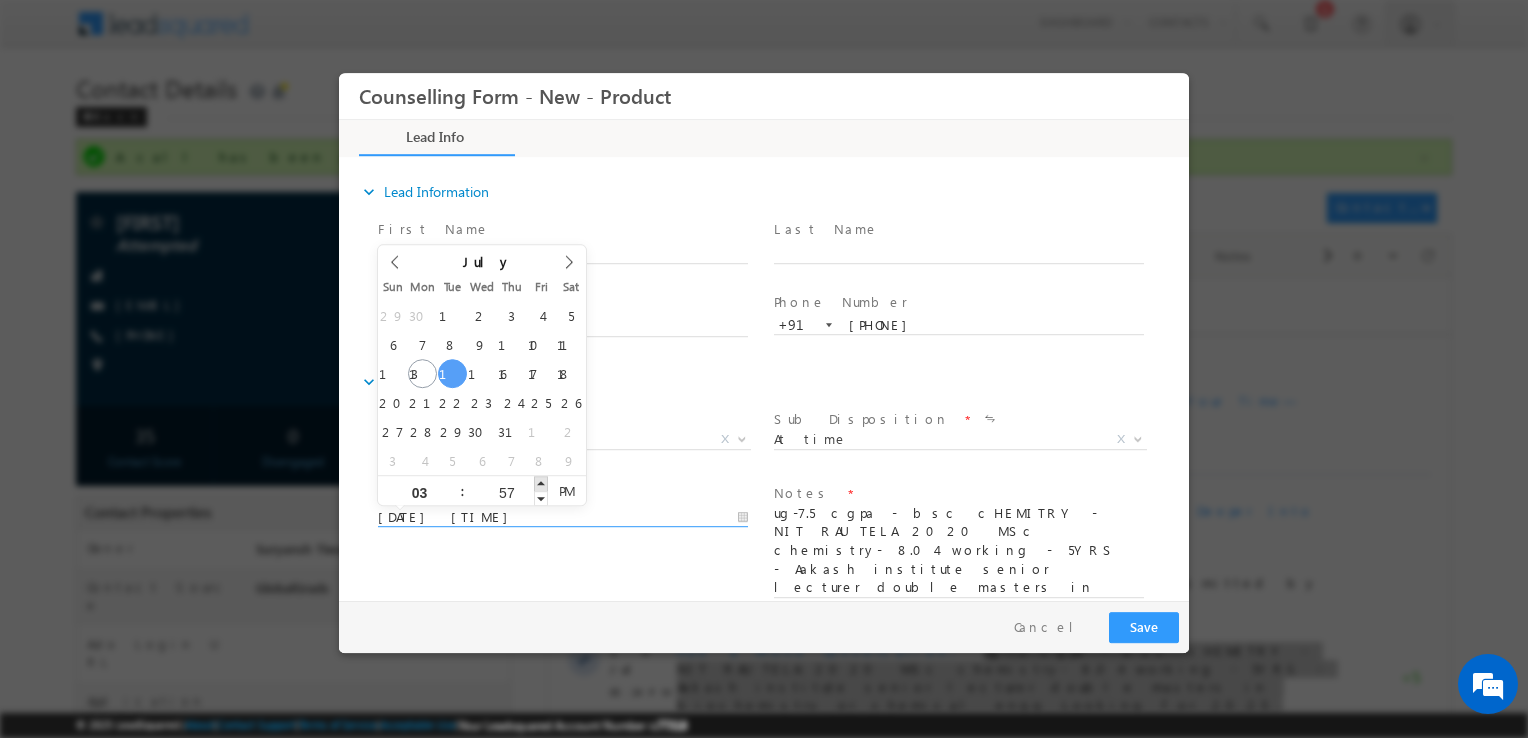 click at bounding box center [541, 483] 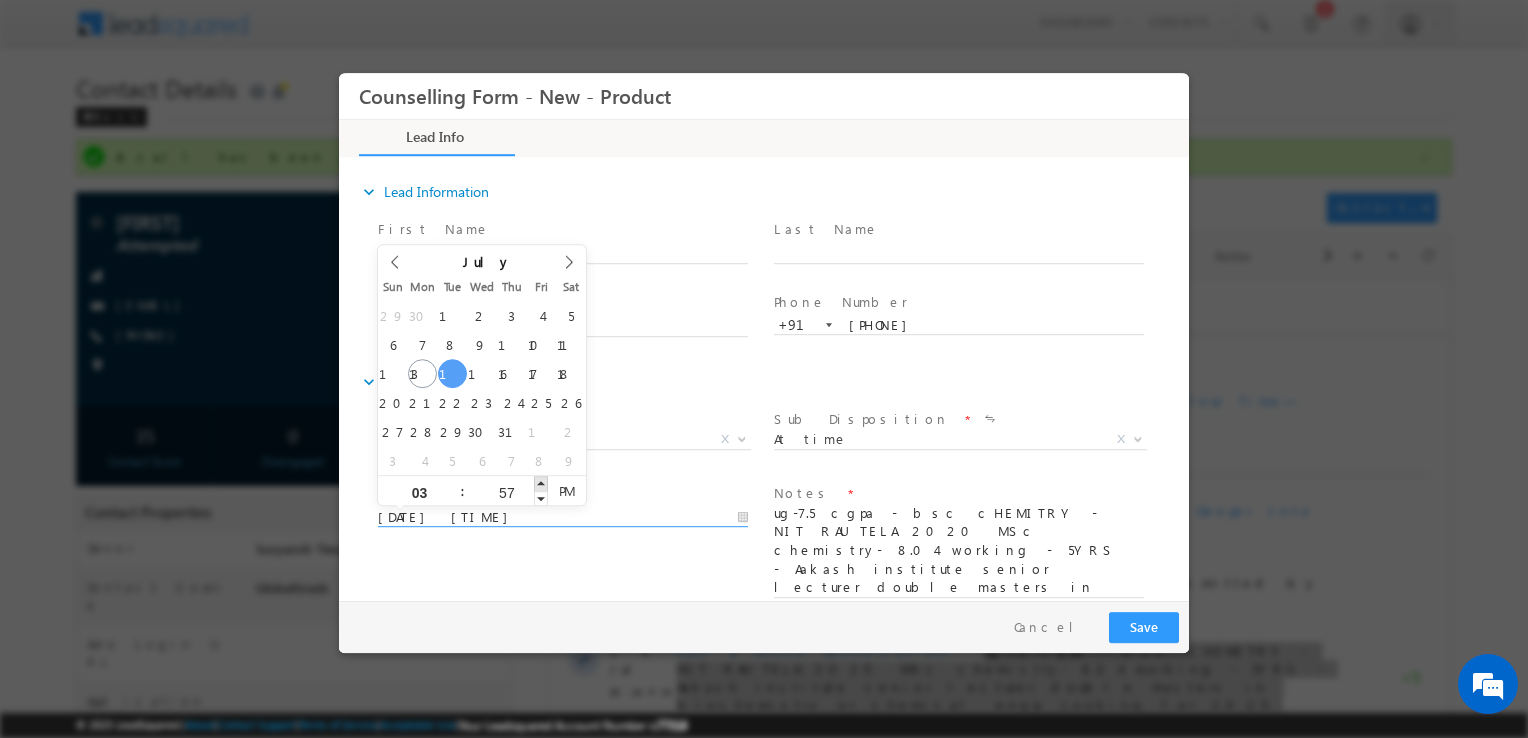 type on "15/07/2025 3:58 PM" 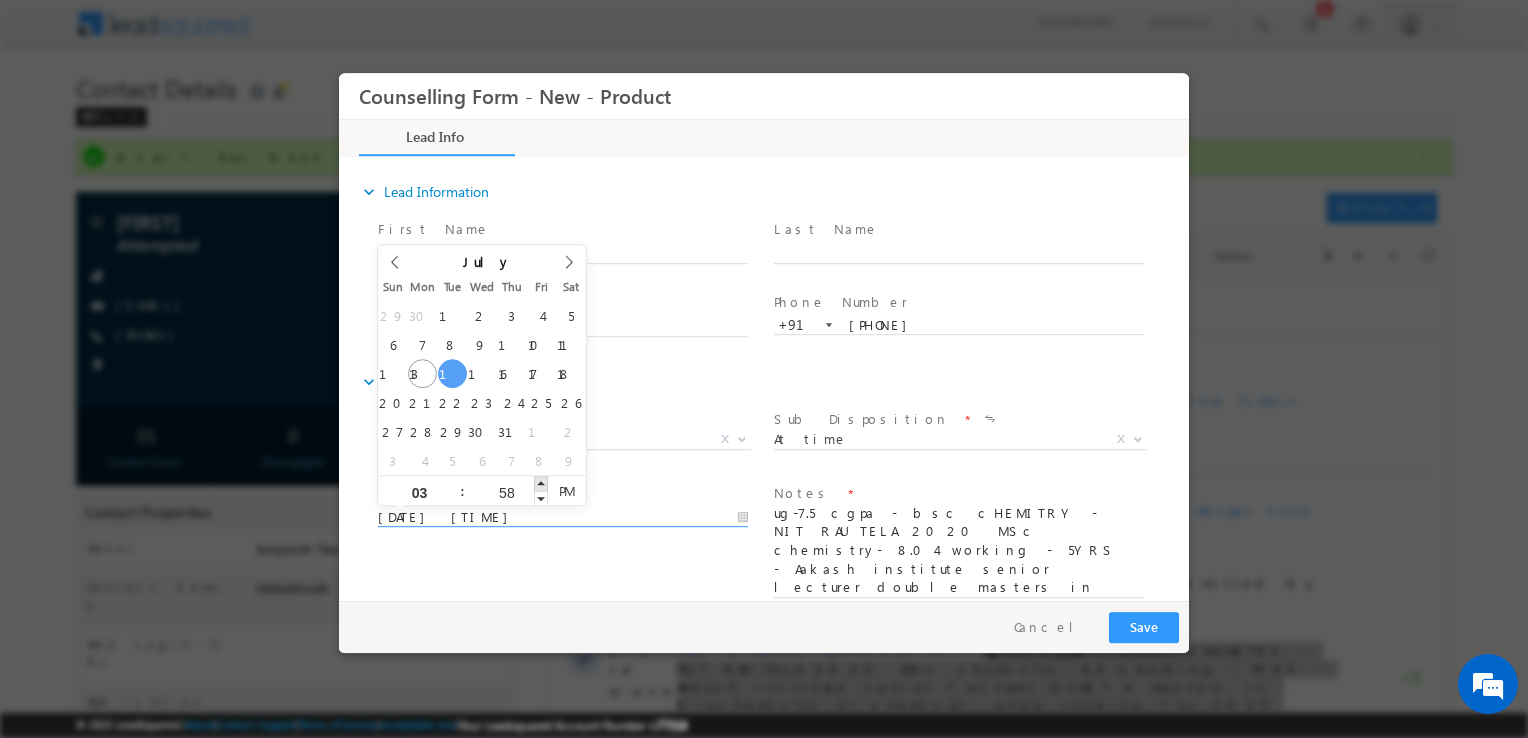 click at bounding box center [541, 483] 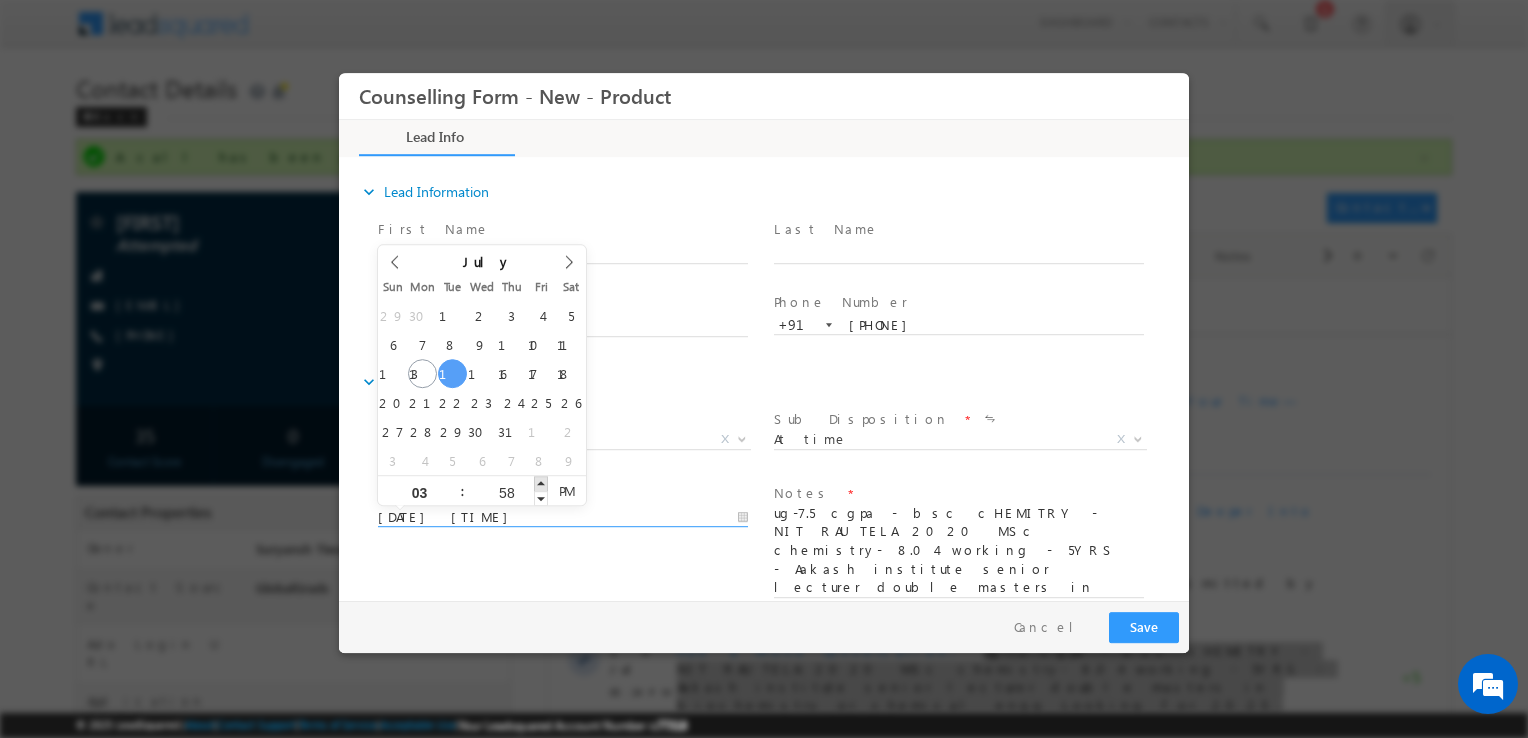 type on "59" 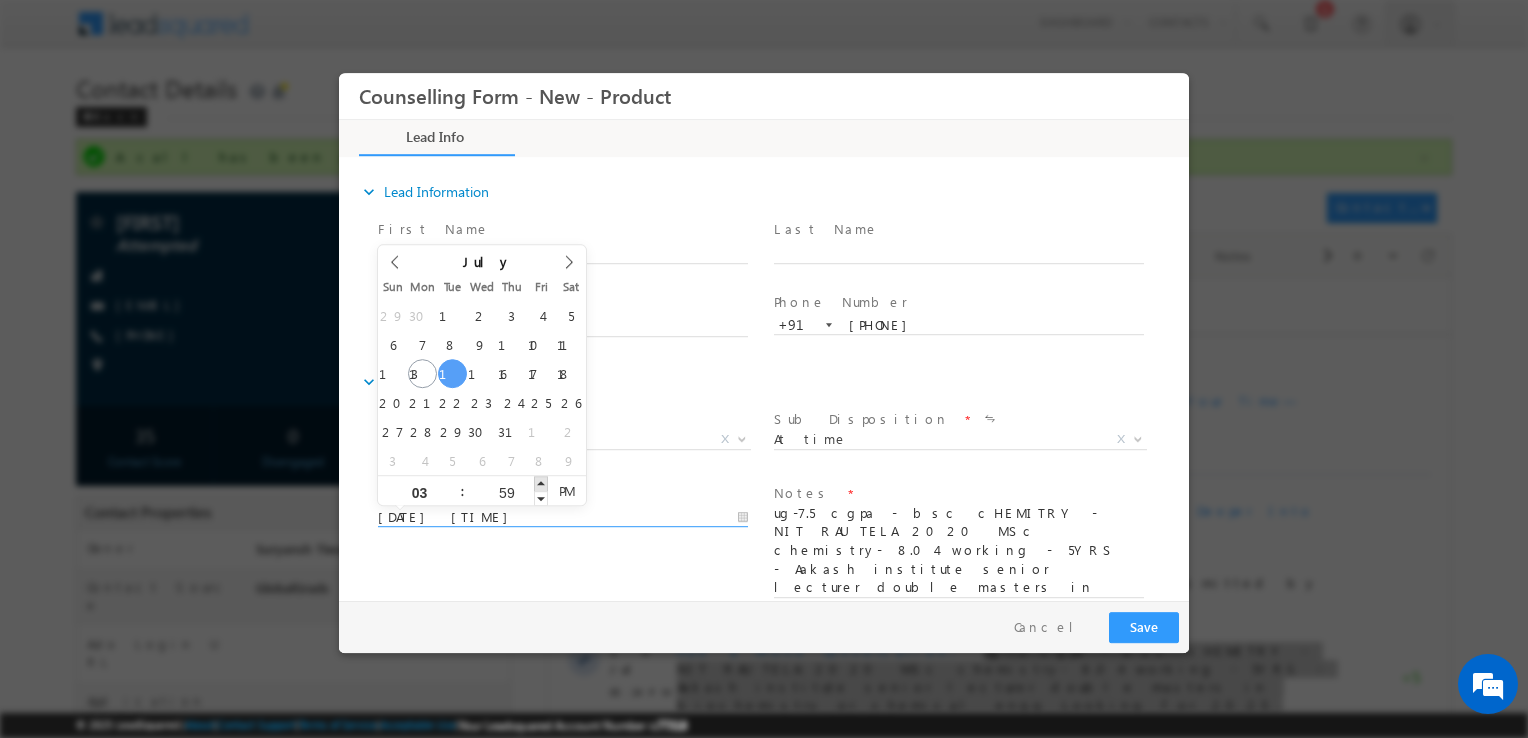 click at bounding box center (541, 483) 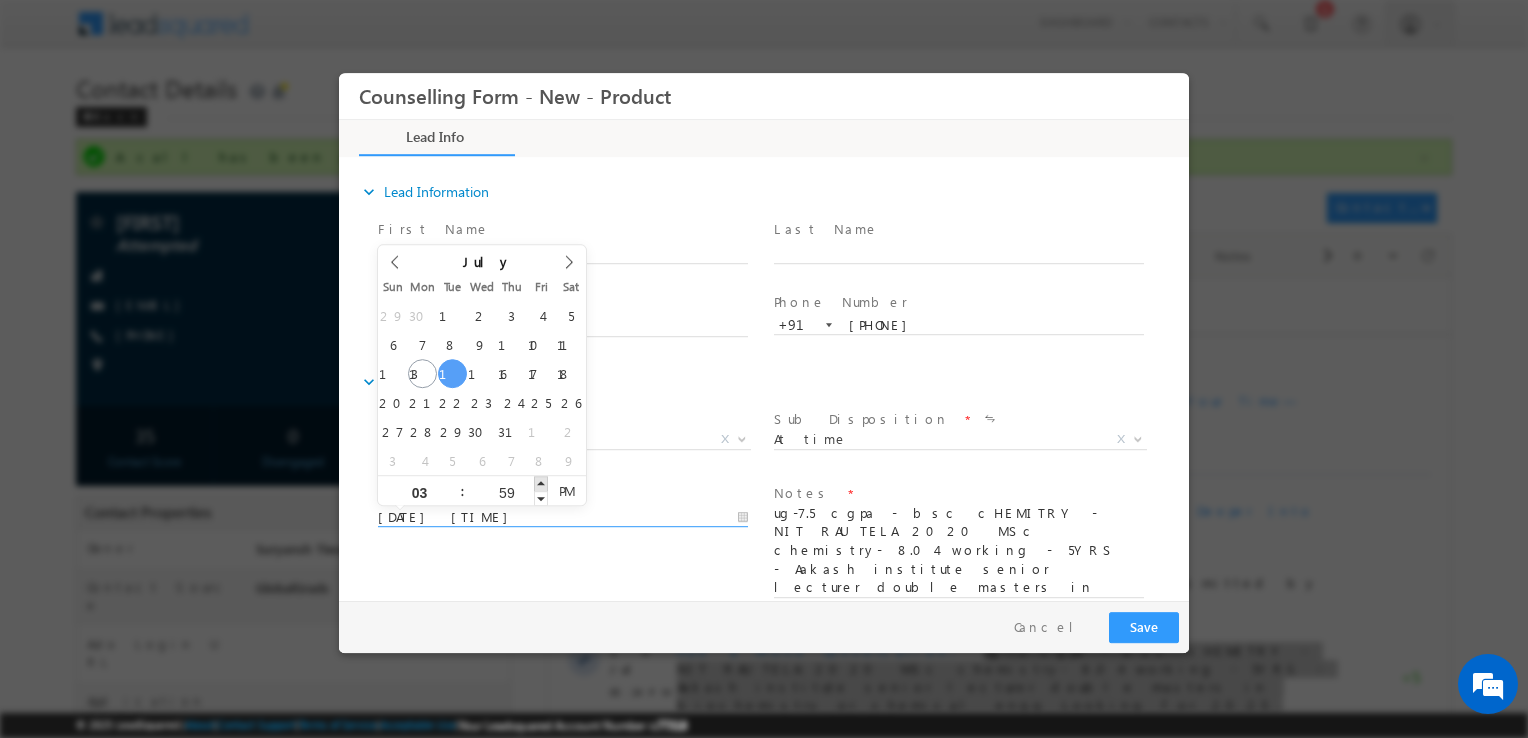 type on "[DATE] [TIME]" 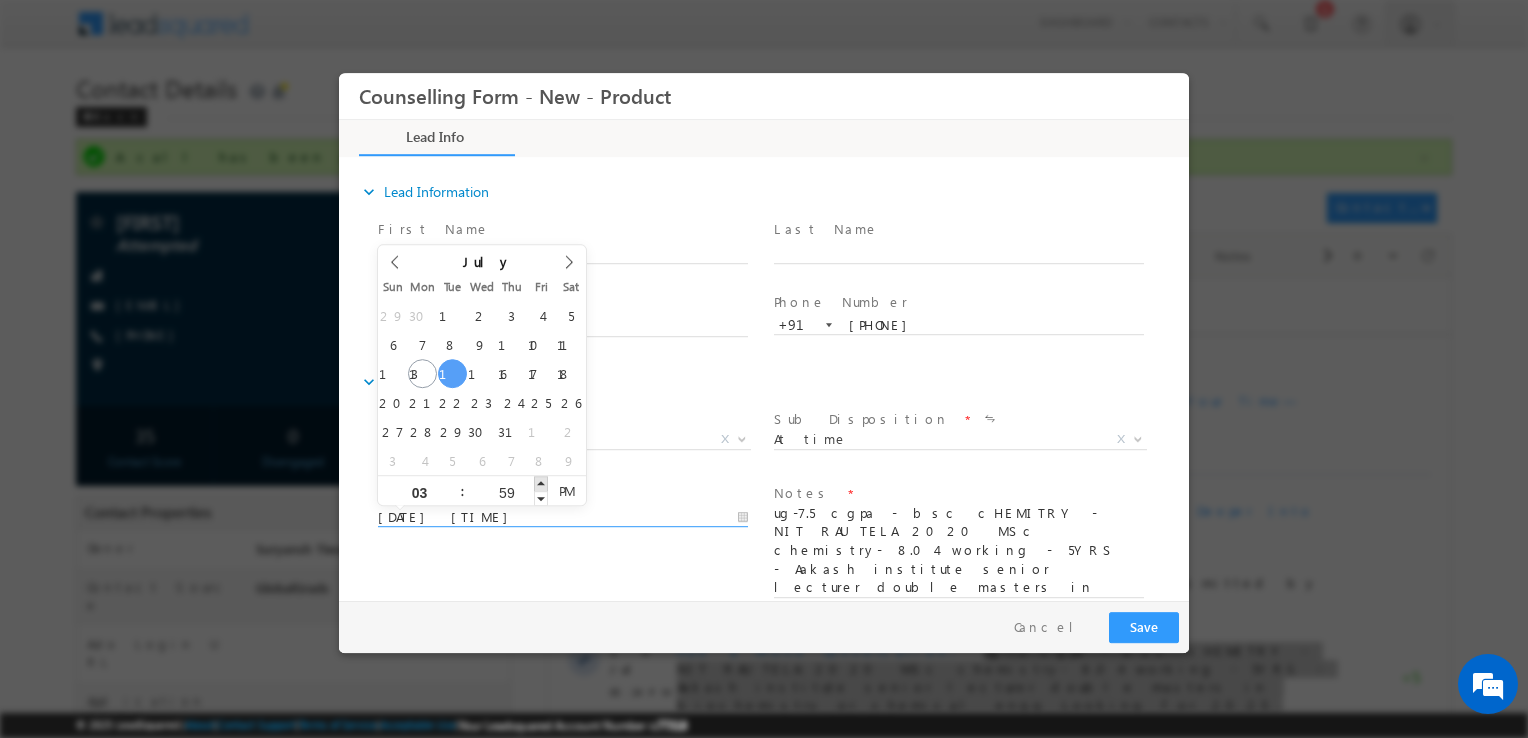 type on "04" 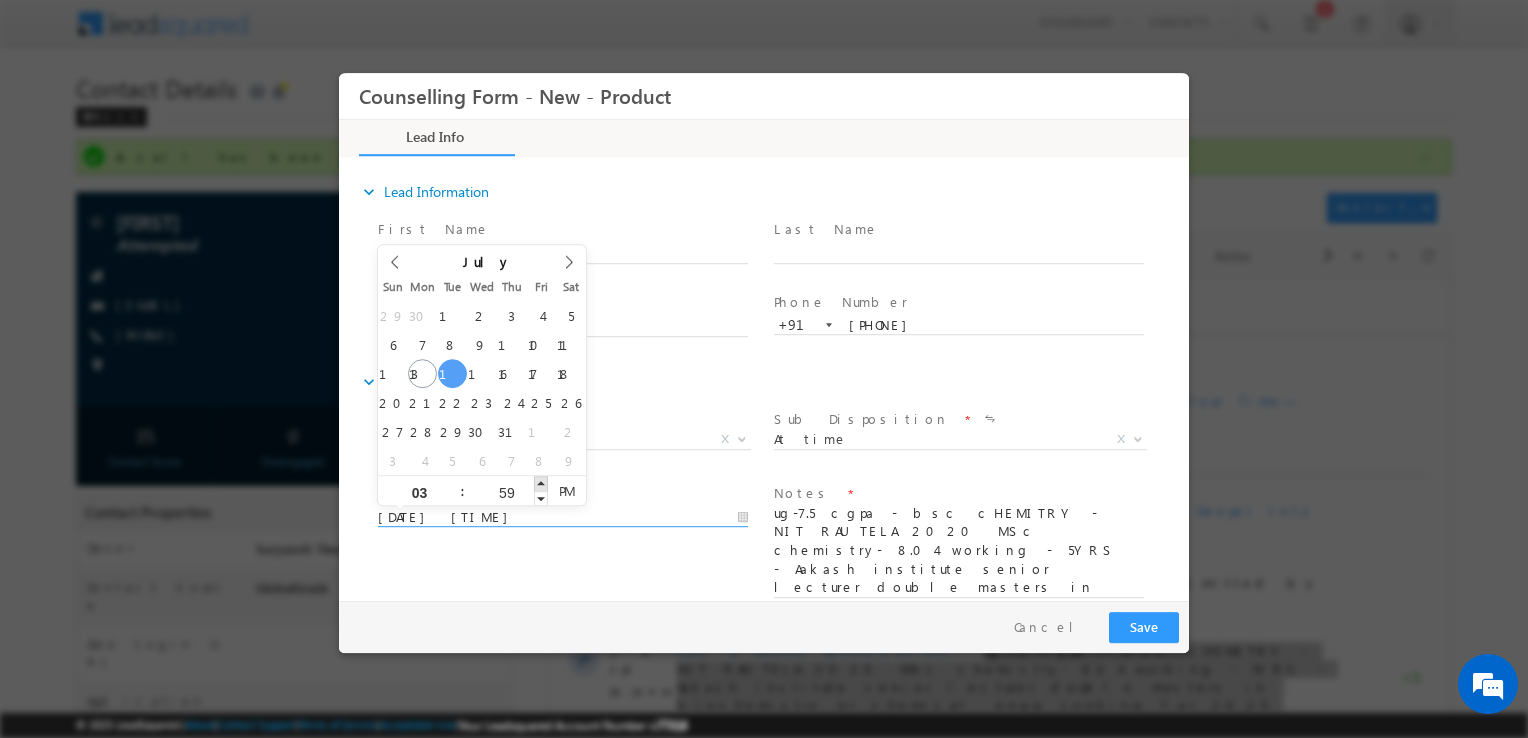 type on "00" 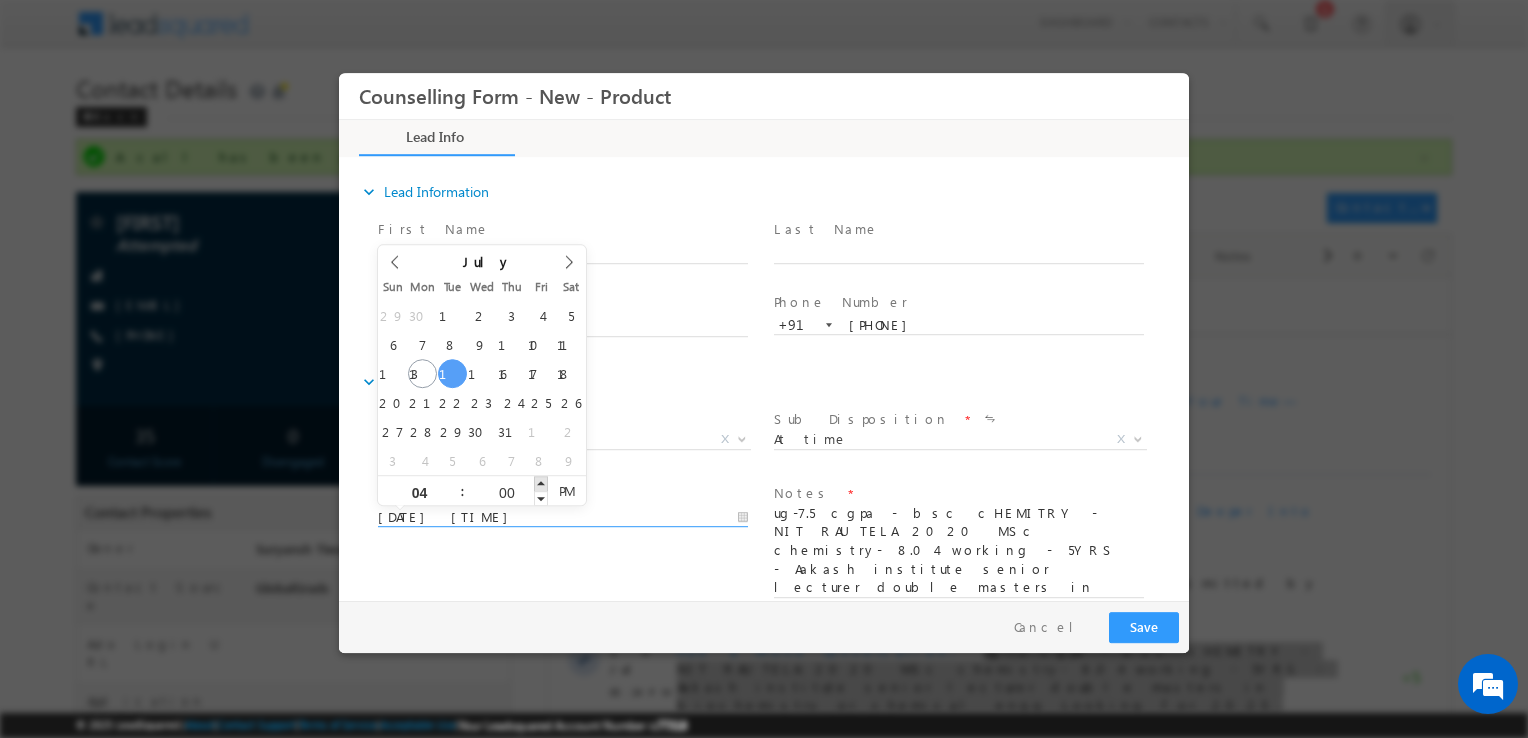 click at bounding box center (541, 483) 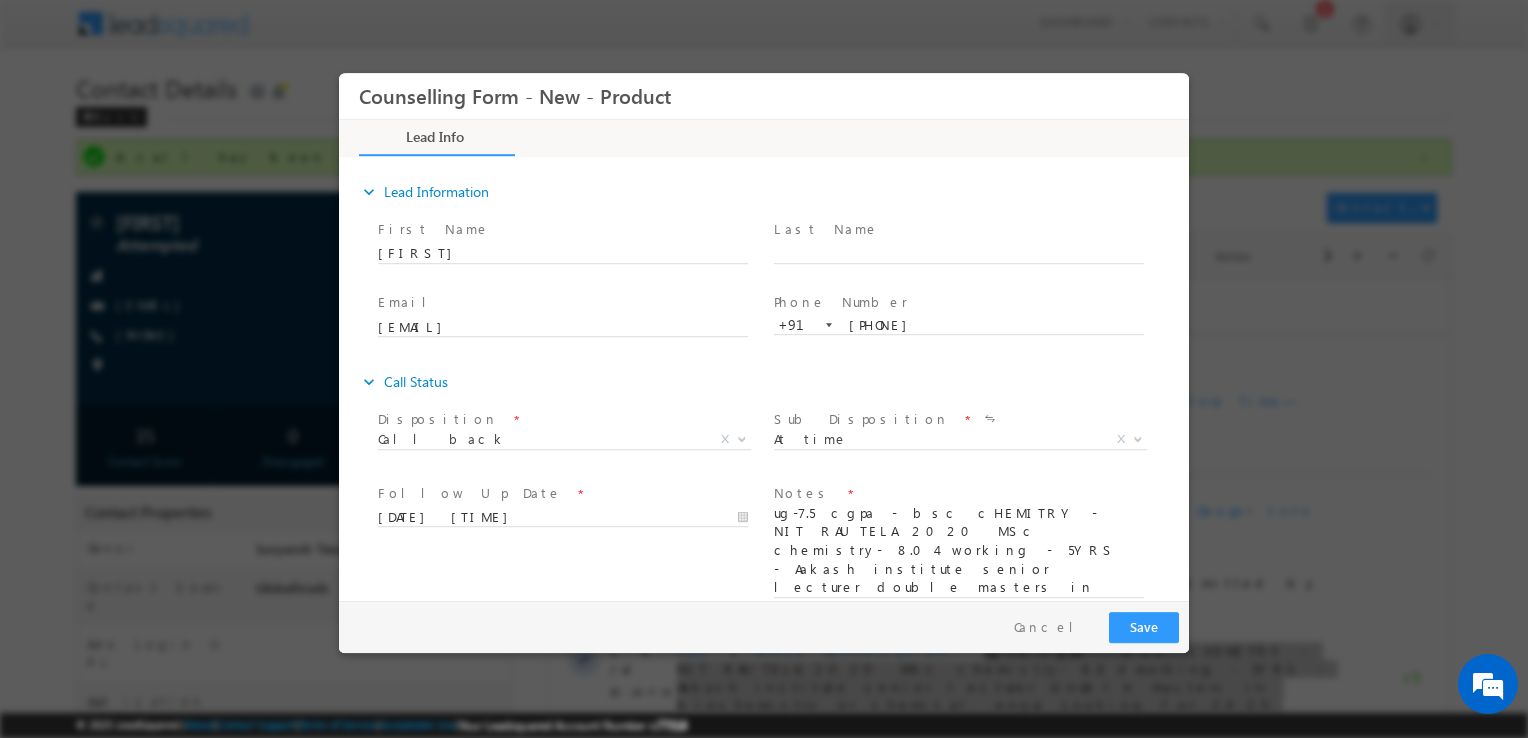 click at bounding box center (562, 537) 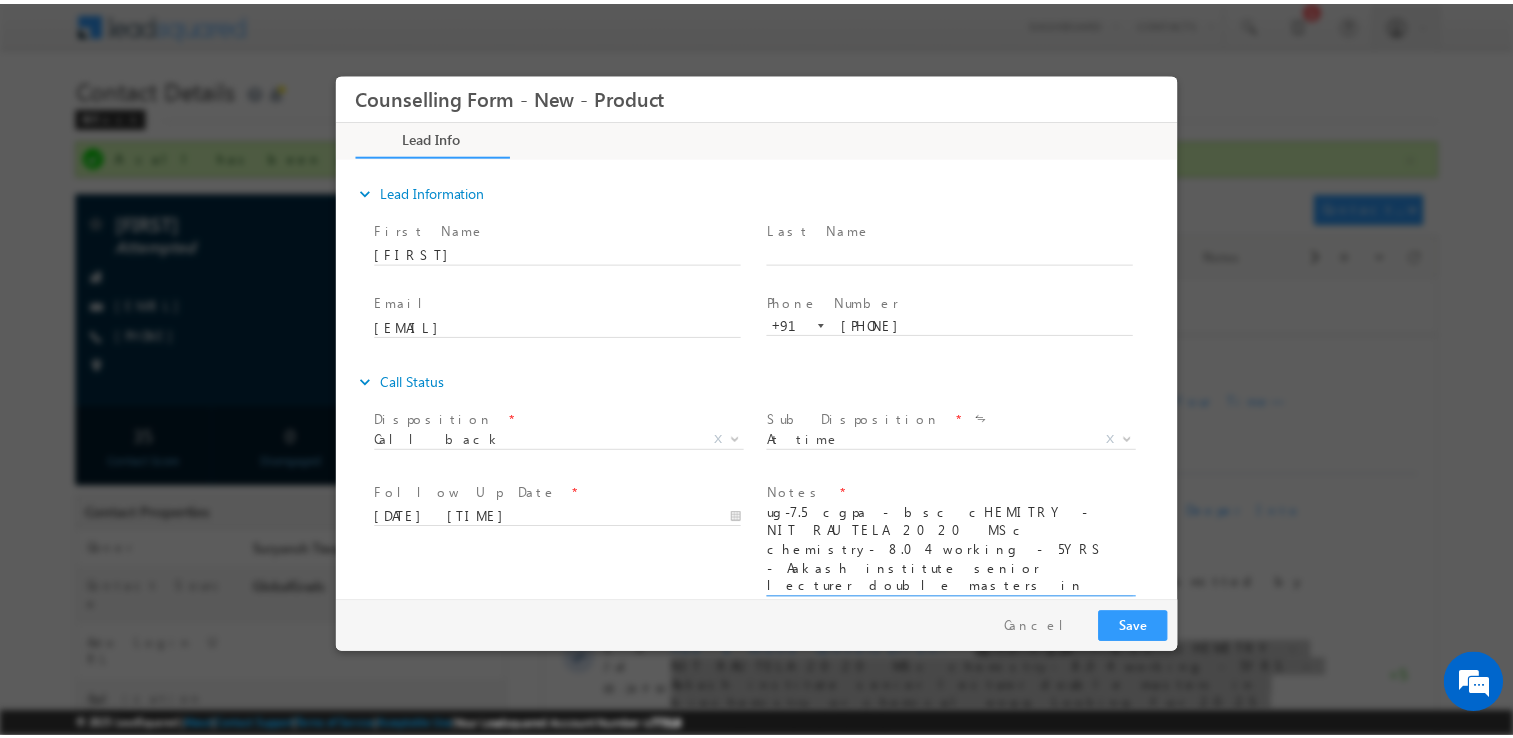 scroll, scrollTop: 0, scrollLeft: 0, axis: both 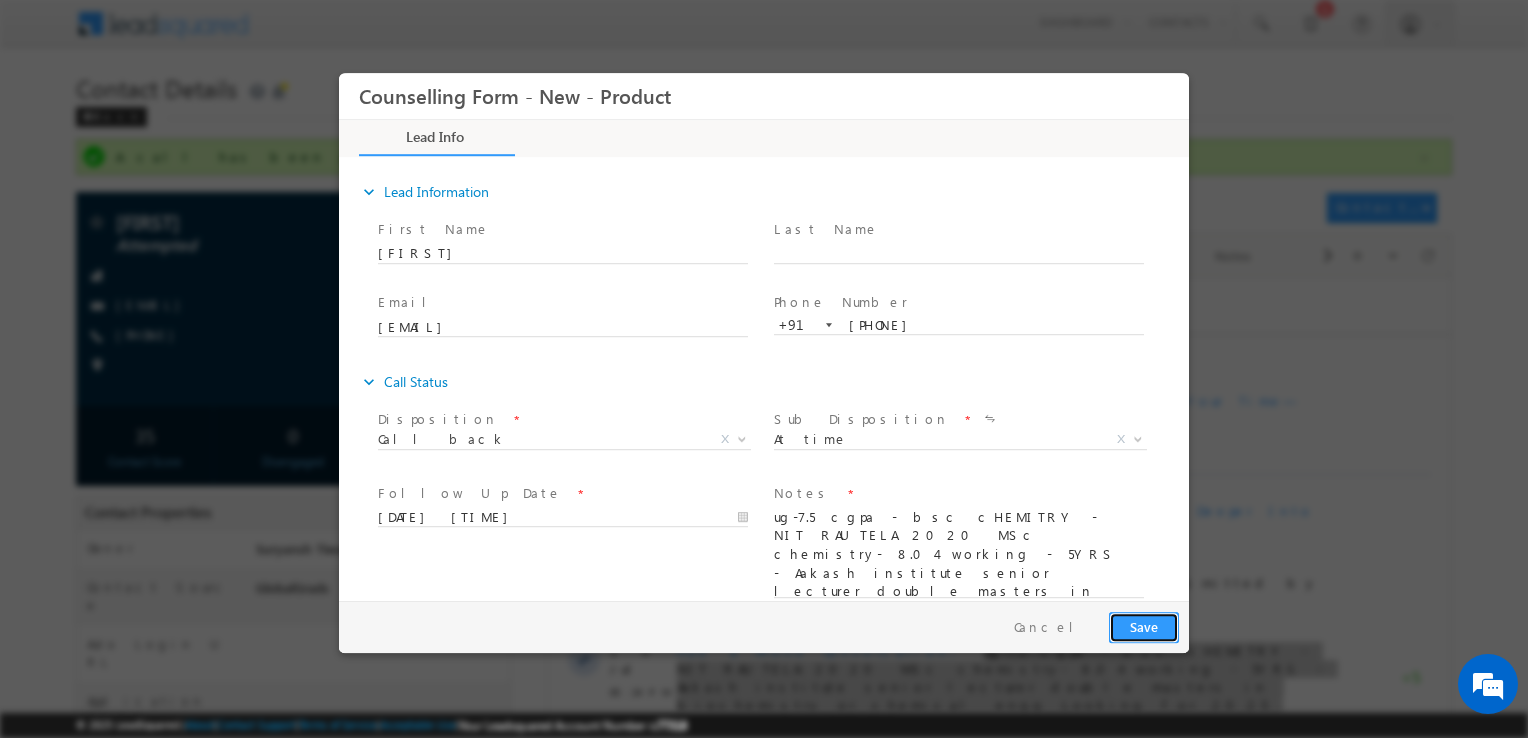 click on "Save" at bounding box center [1144, 627] 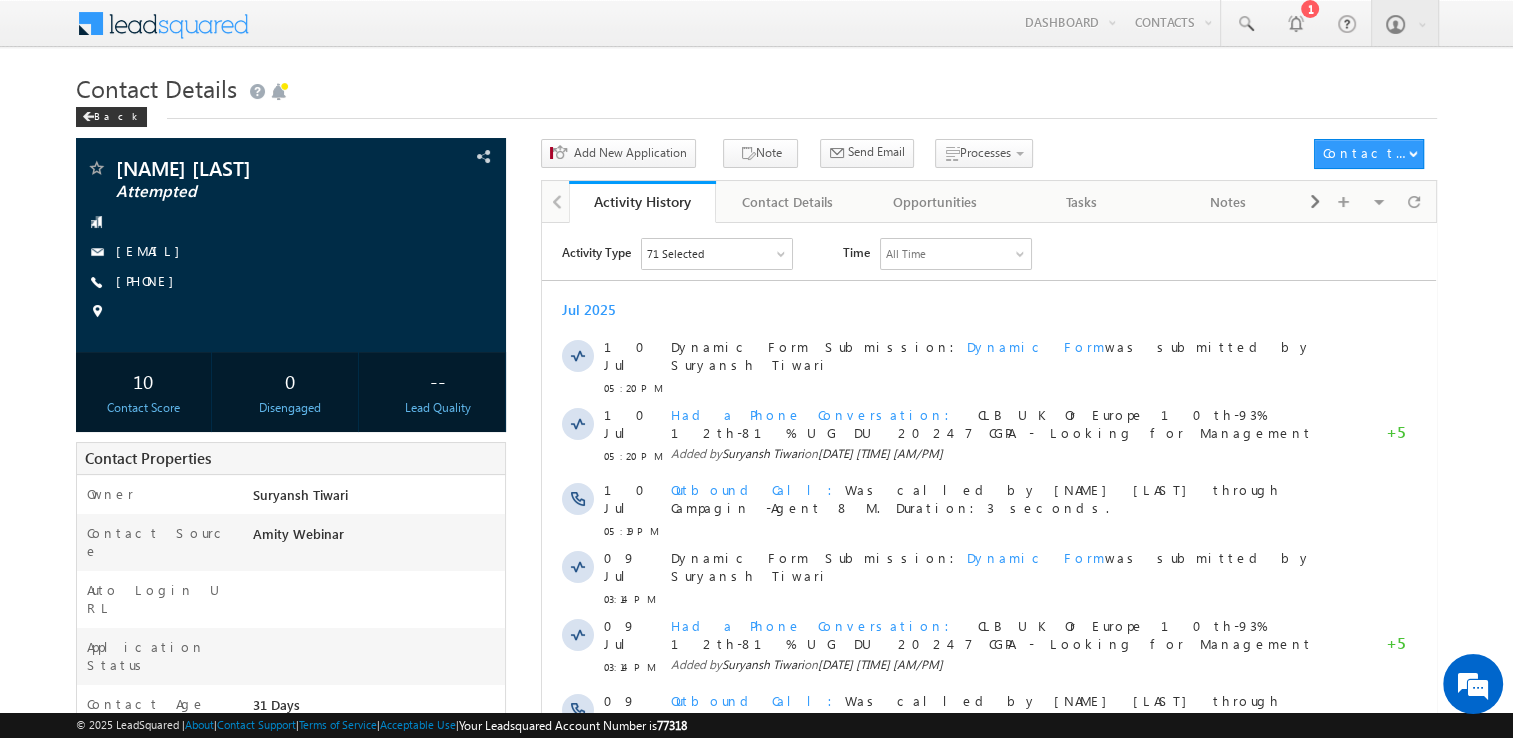 scroll, scrollTop: 0, scrollLeft: 0, axis: both 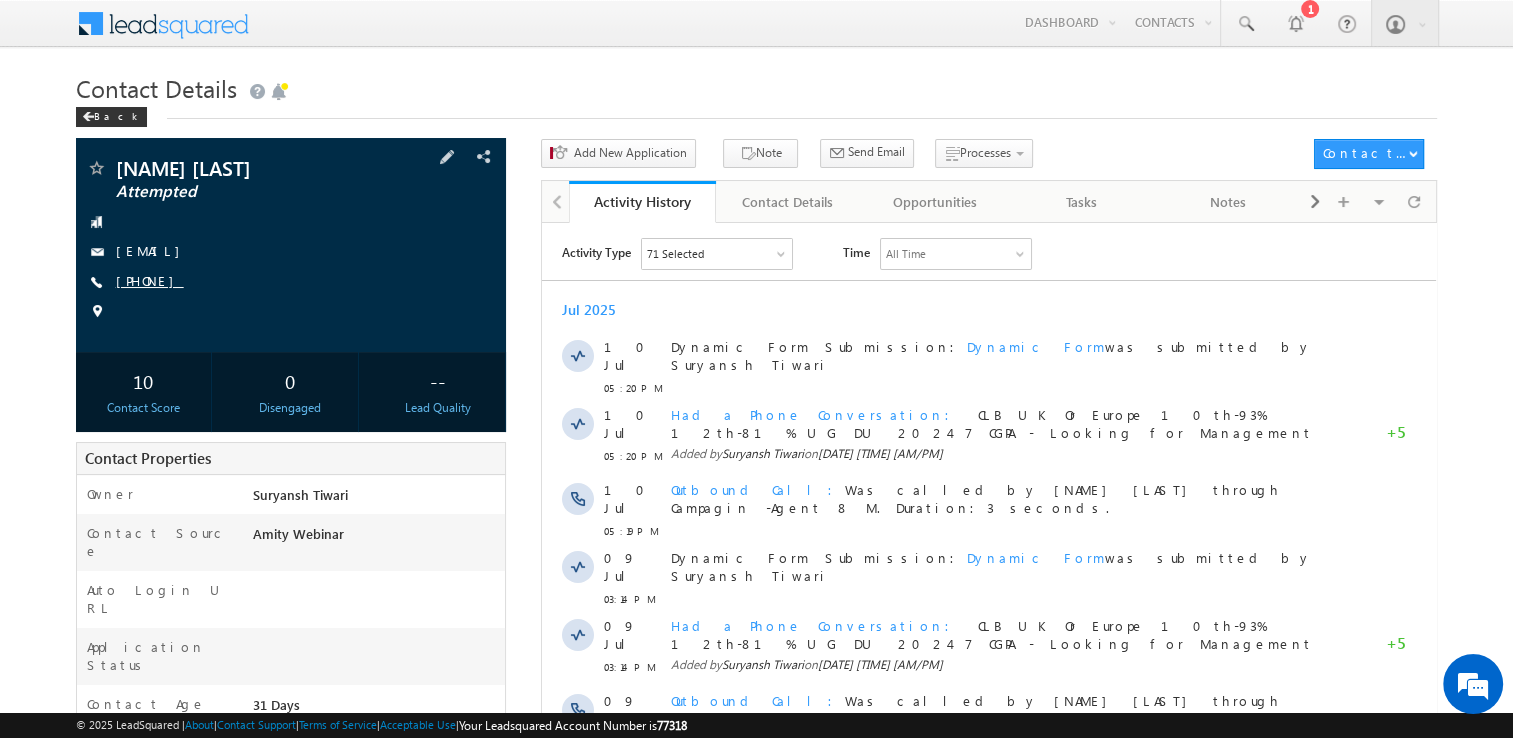 click on "[PHONE]" at bounding box center [150, 280] 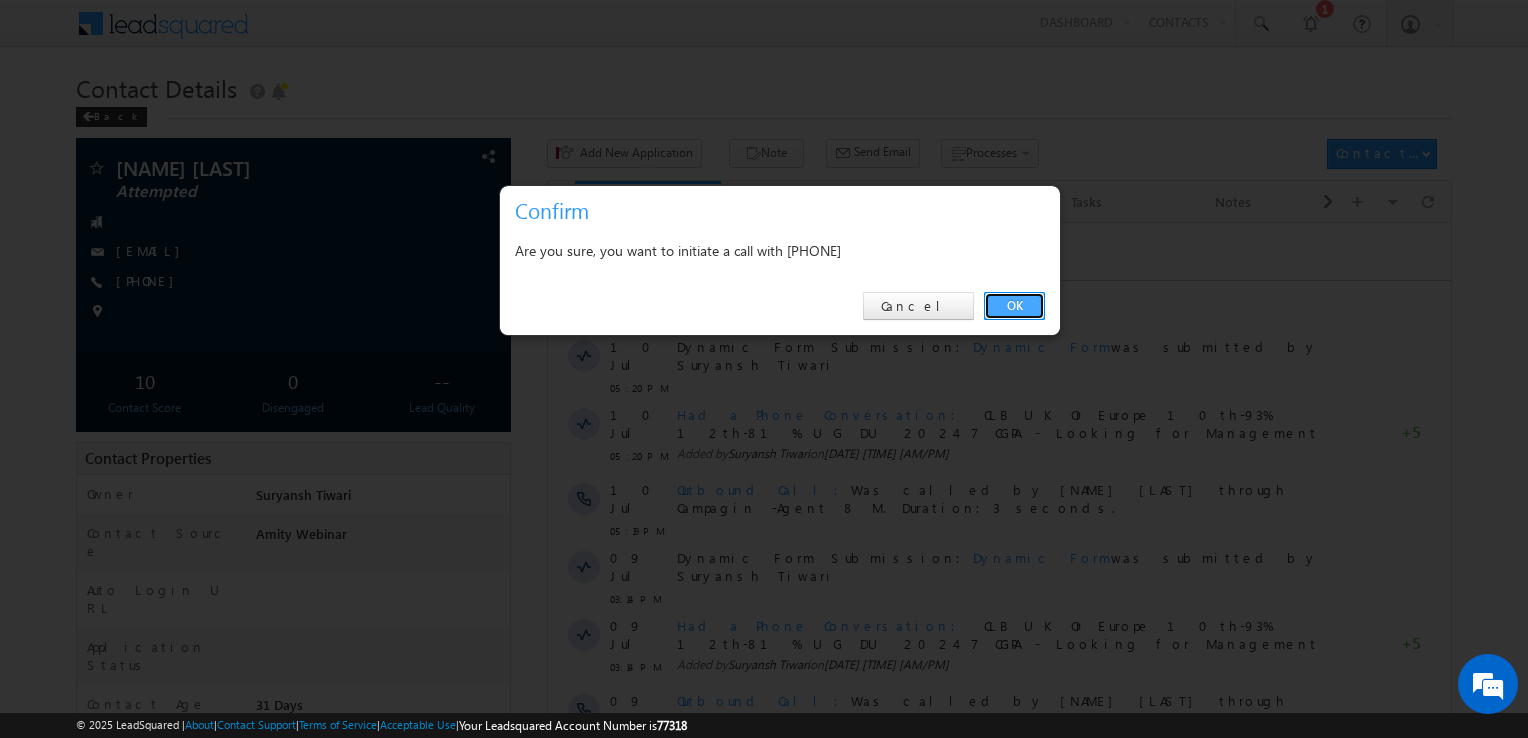 click on "OK" at bounding box center [1014, 306] 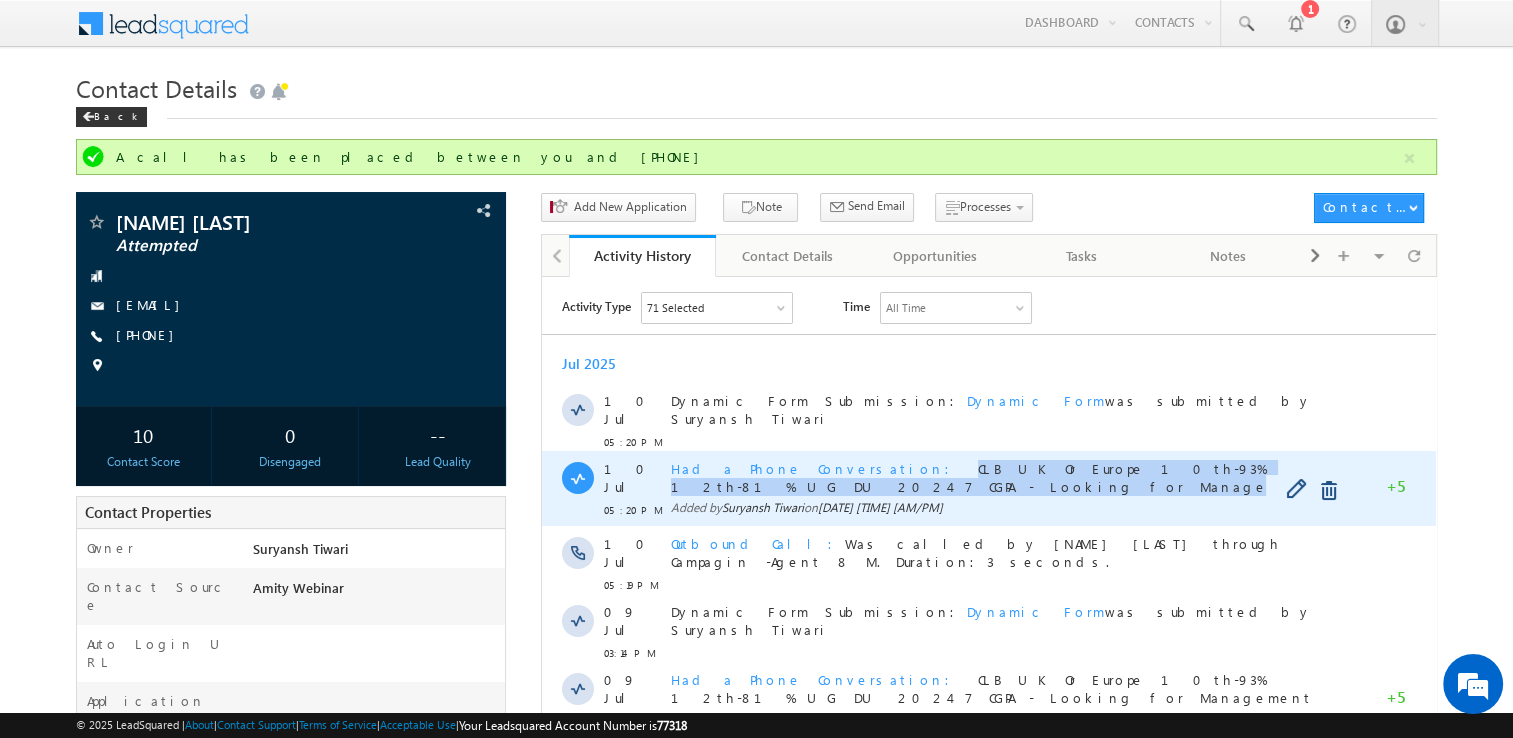 copy on "CLB UK Or Europe 10th-93% 12th-81% UG DU 2024 7 CGPA - Looking for Management" 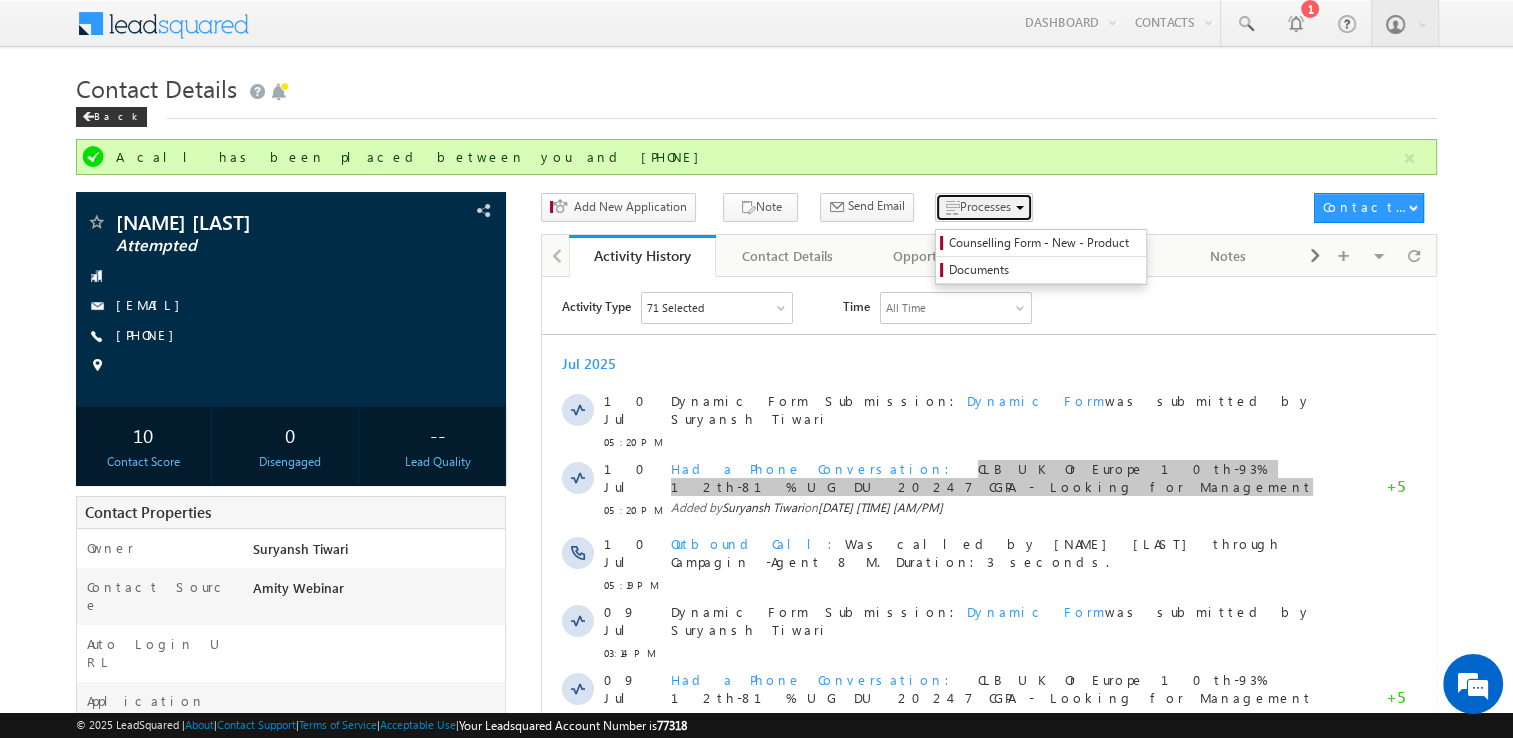 drag, startPoint x: 396, startPoint y: 202, endPoint x: 943, endPoint y: 208, distance: 547.0329 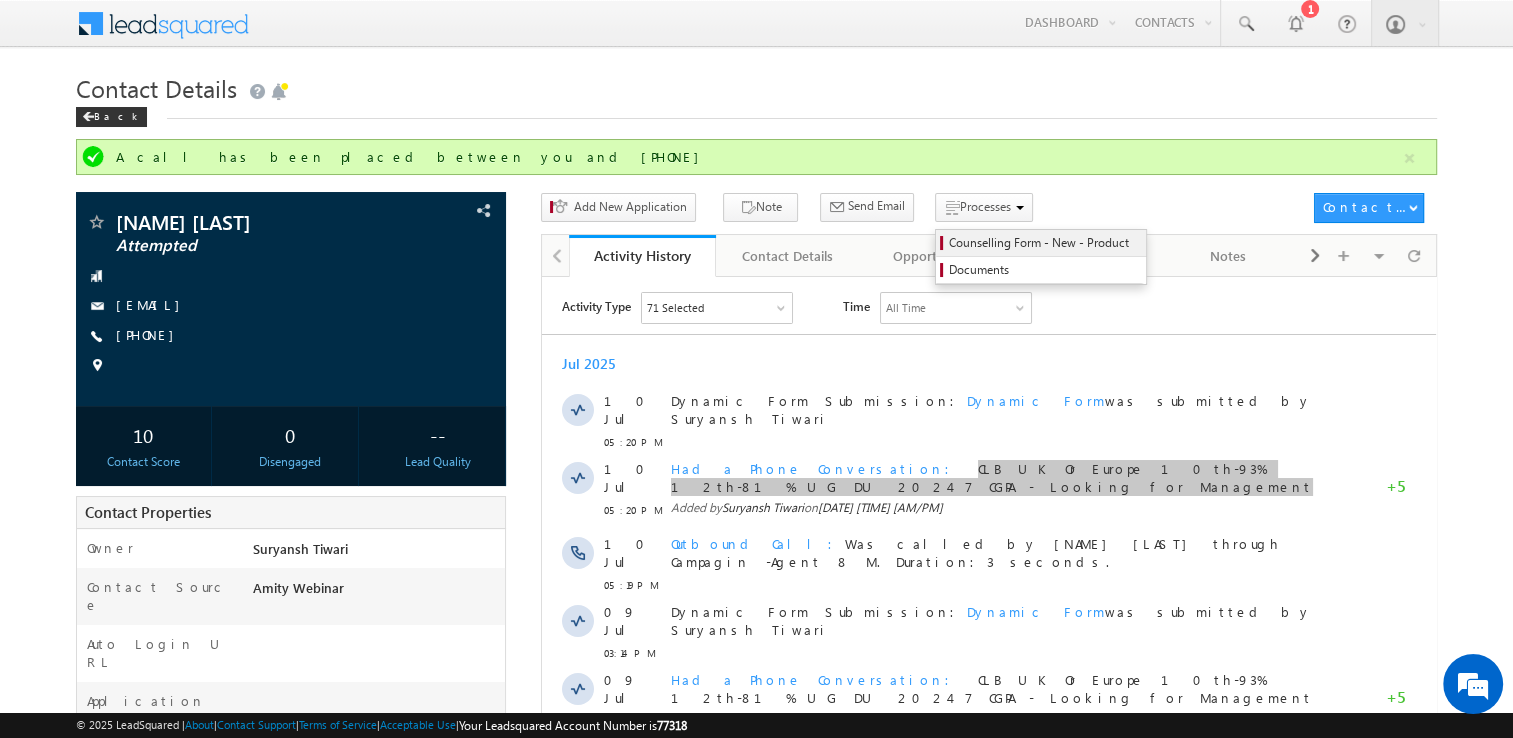 click on "Counselling Form - New - Product" at bounding box center [1044, 243] 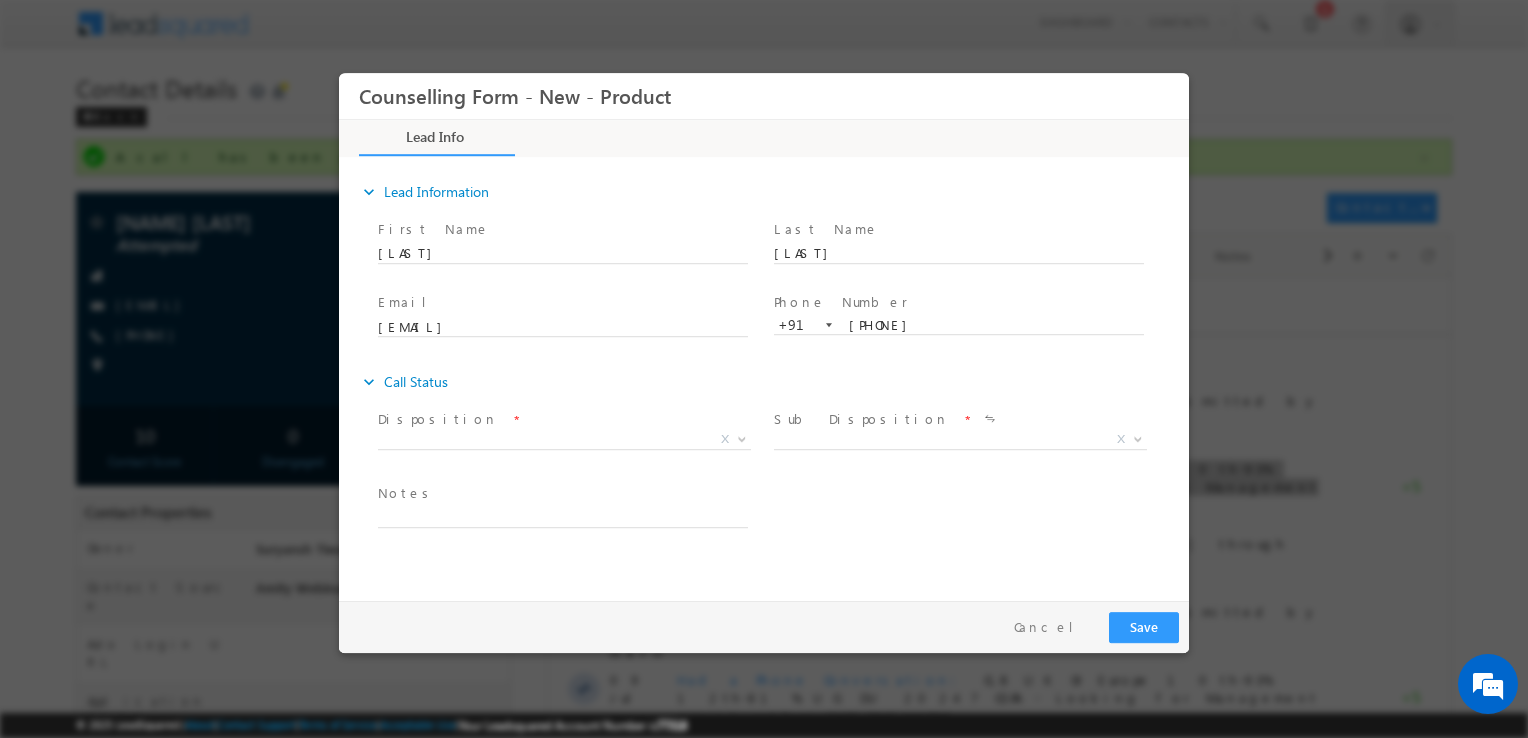 scroll, scrollTop: 0, scrollLeft: 0, axis: both 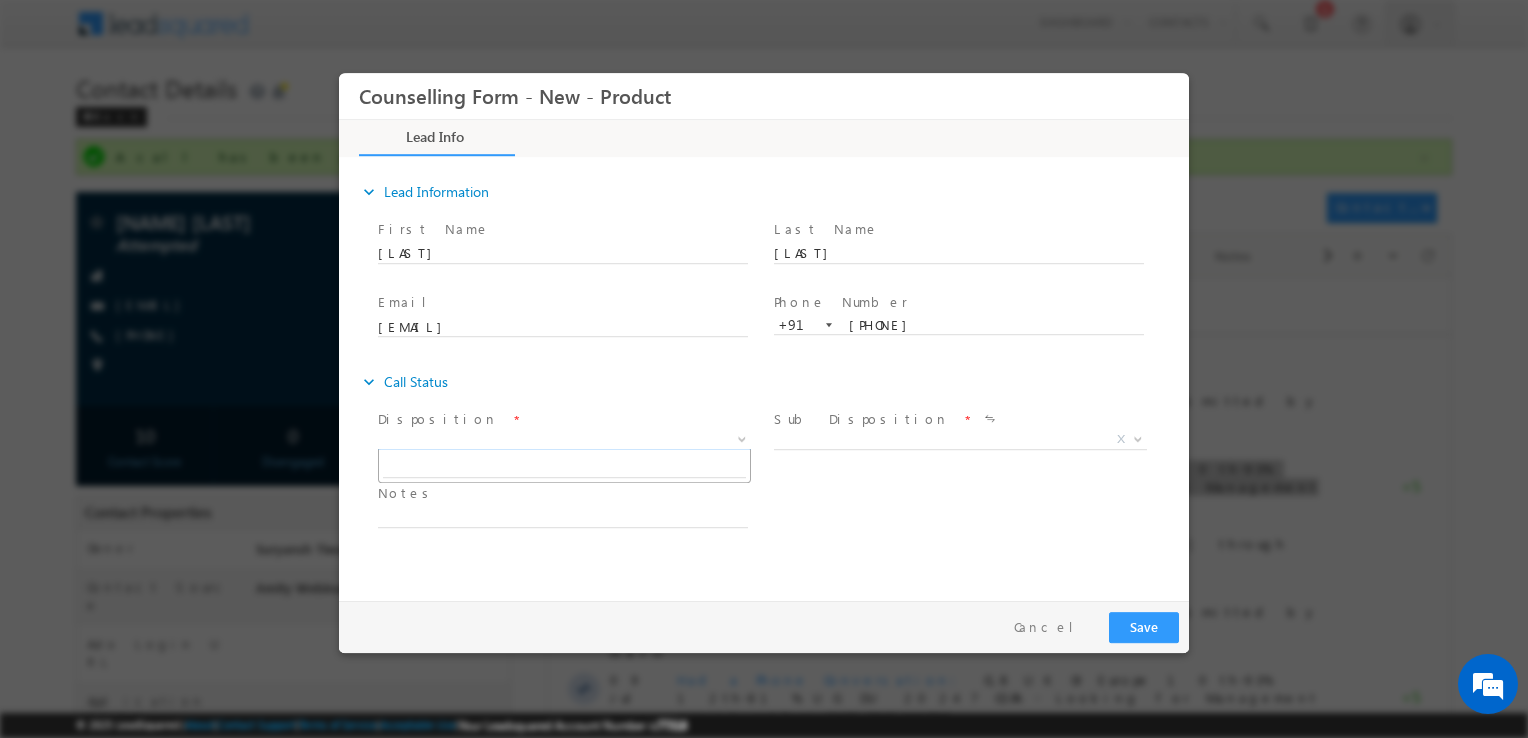 click on "X" at bounding box center (564, 440) 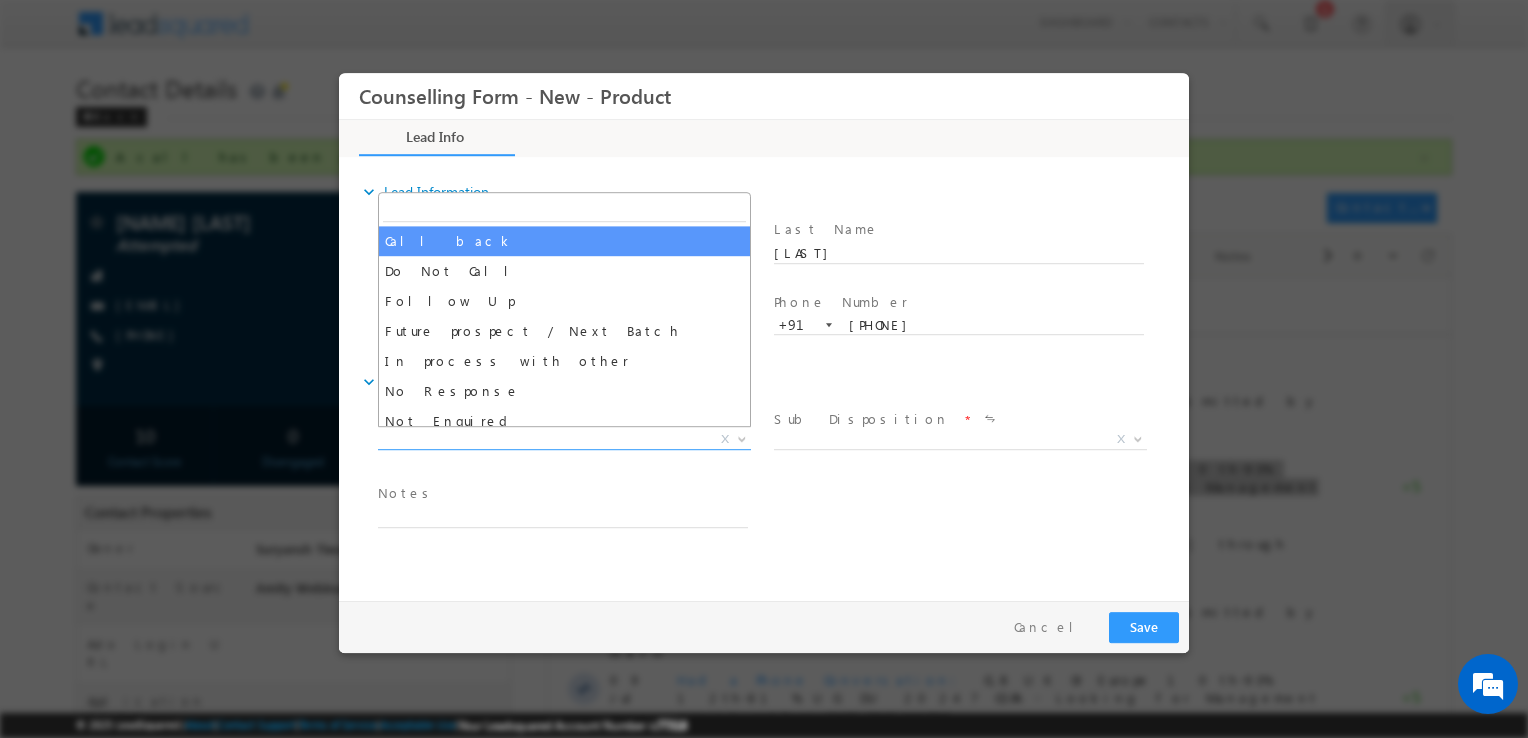 select on "Call back" 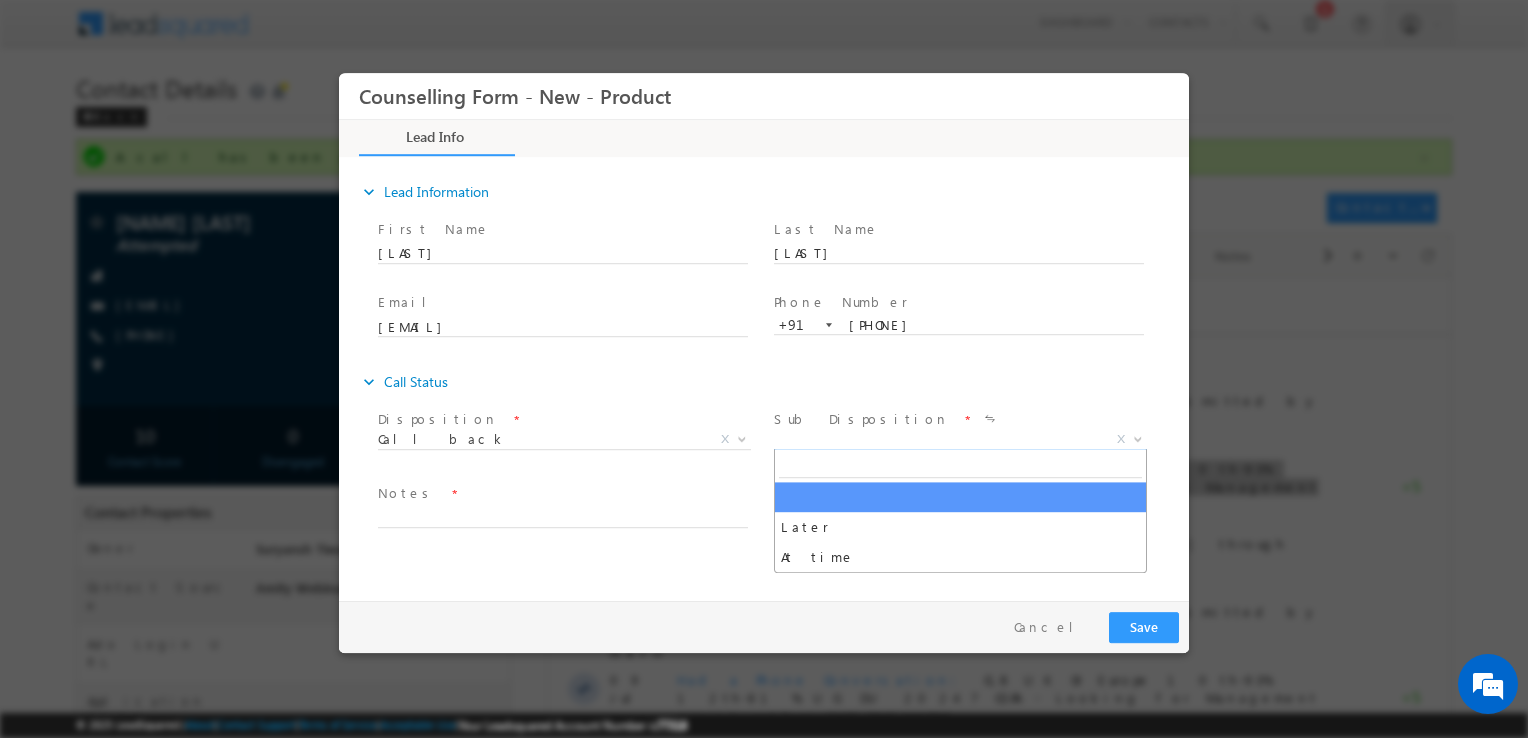 click on "X" at bounding box center [960, 440] 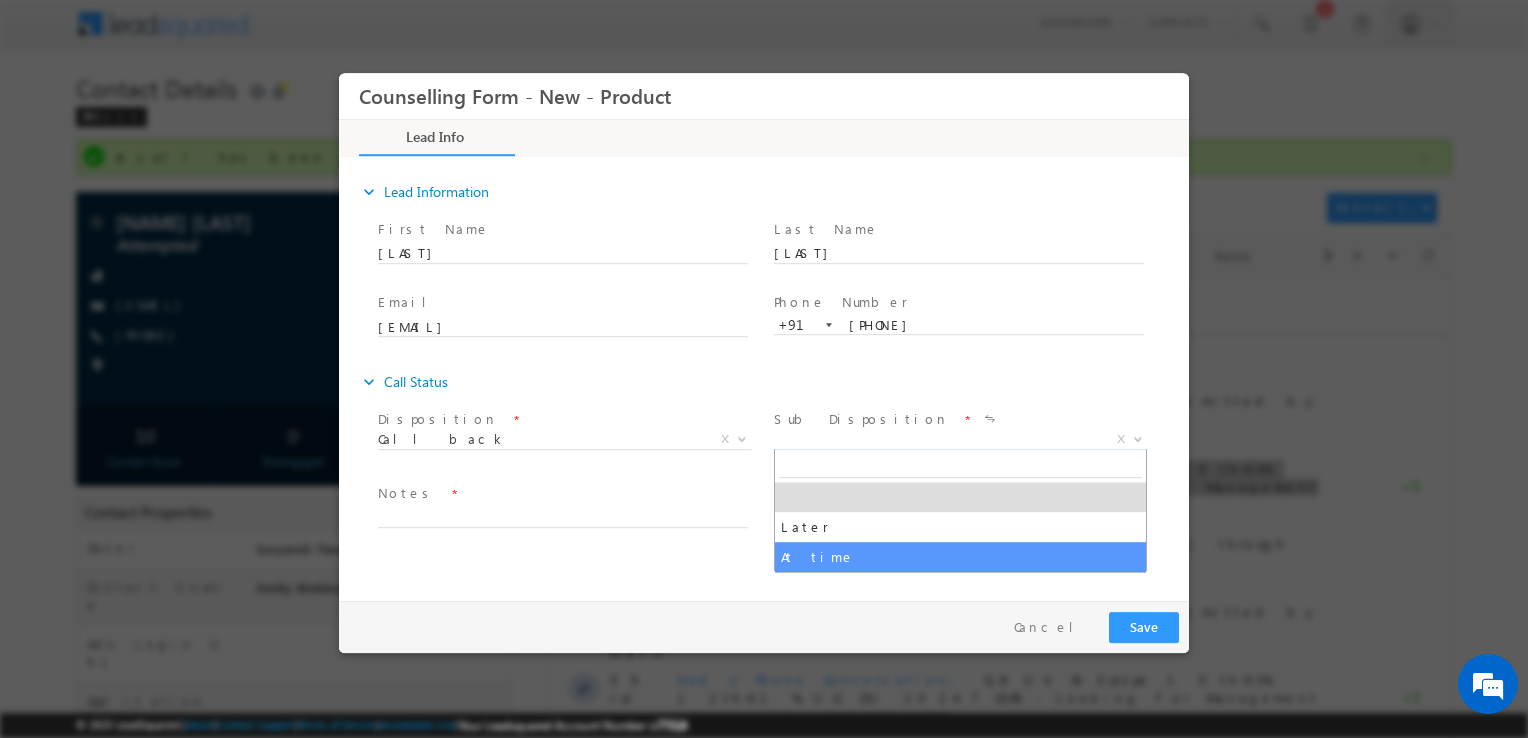 select on "At time" 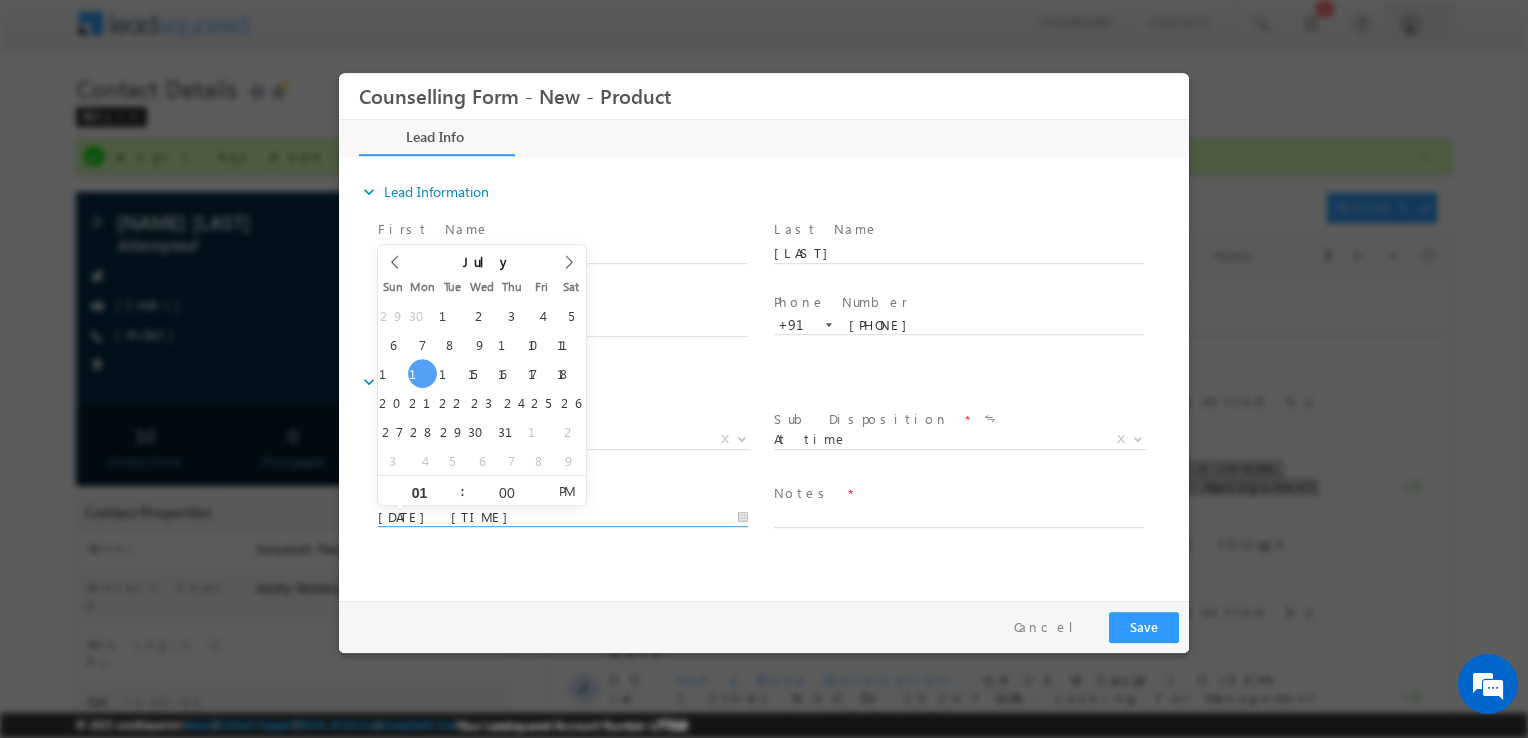click on "14/07/2025 1:00 PM" at bounding box center [563, 518] 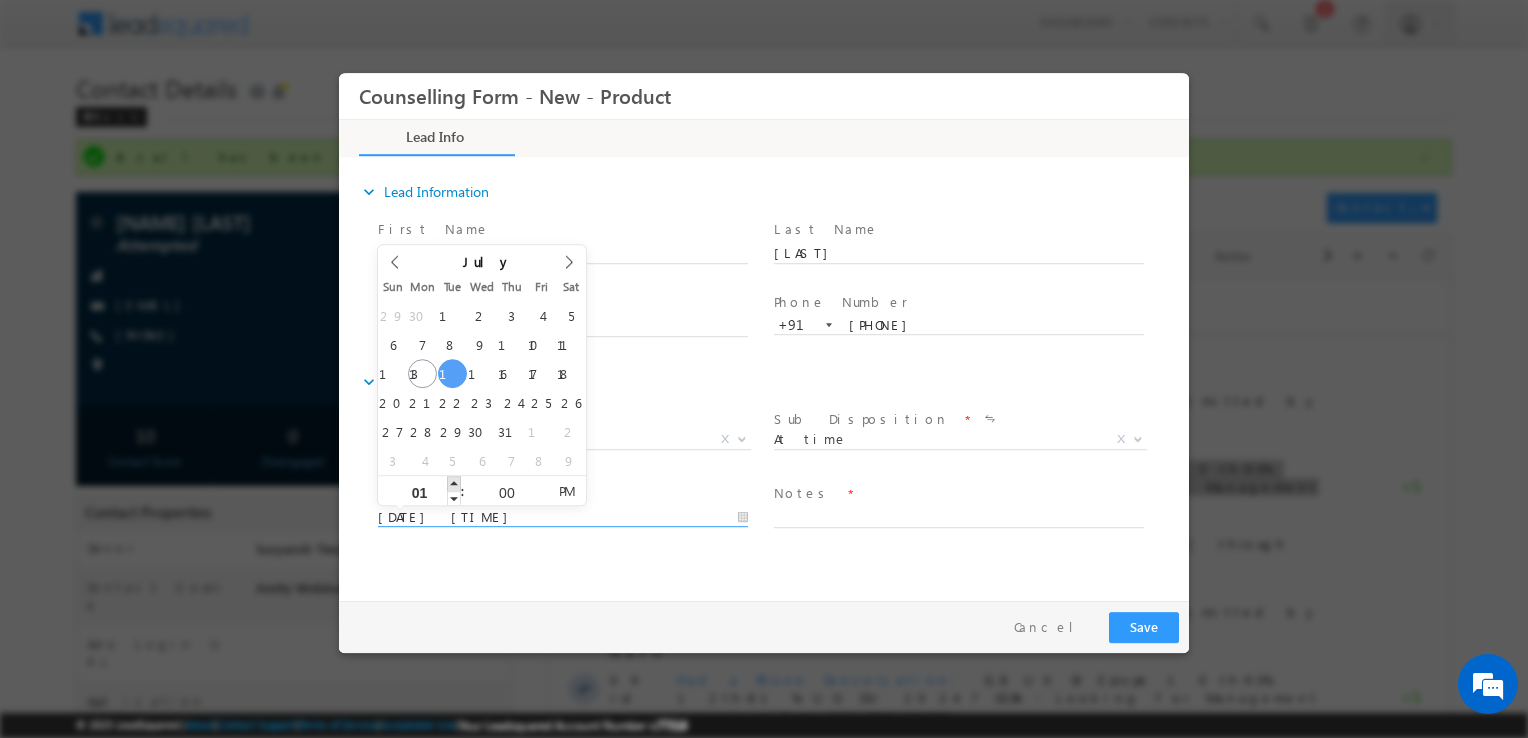 type on "15/07/2025 2:00 PM" 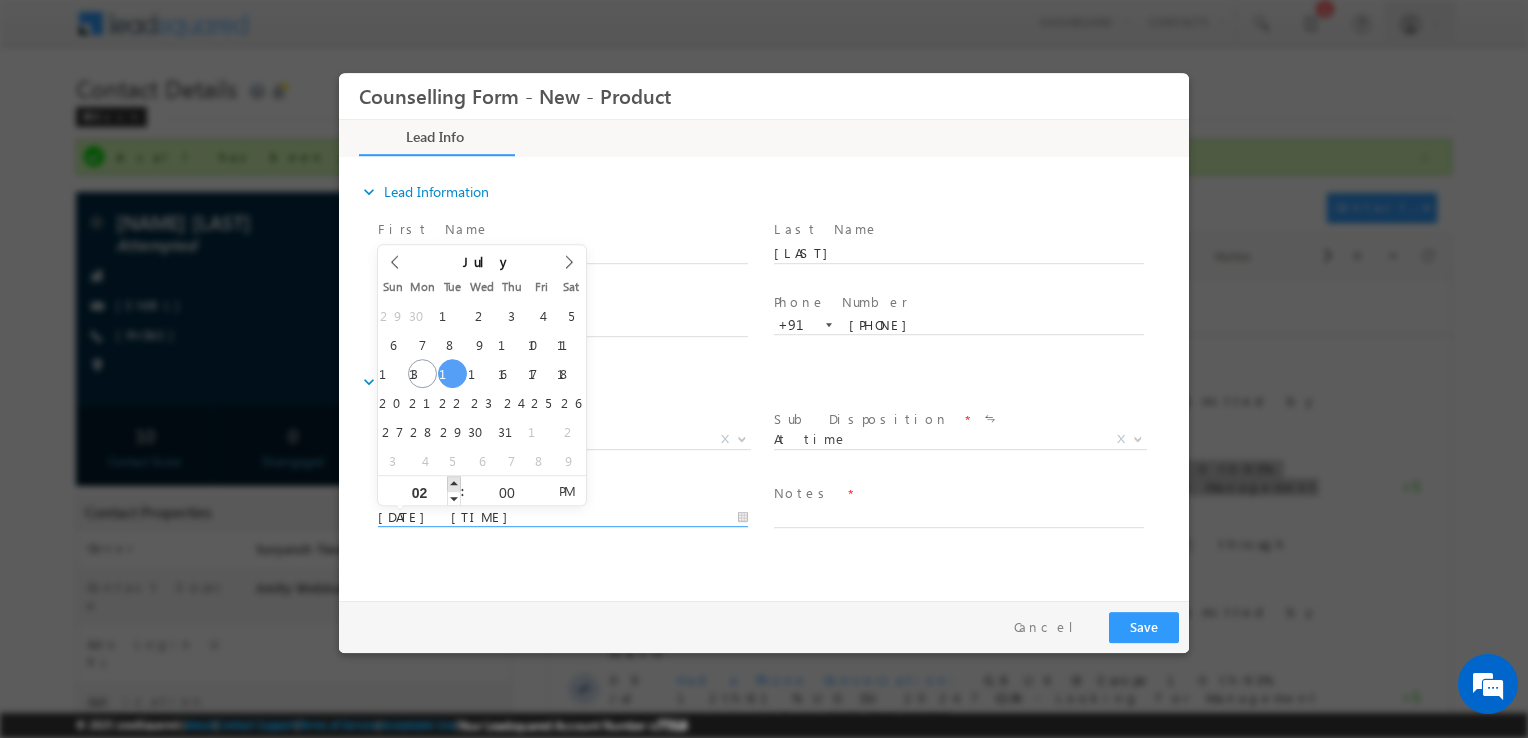 click at bounding box center (454, 483) 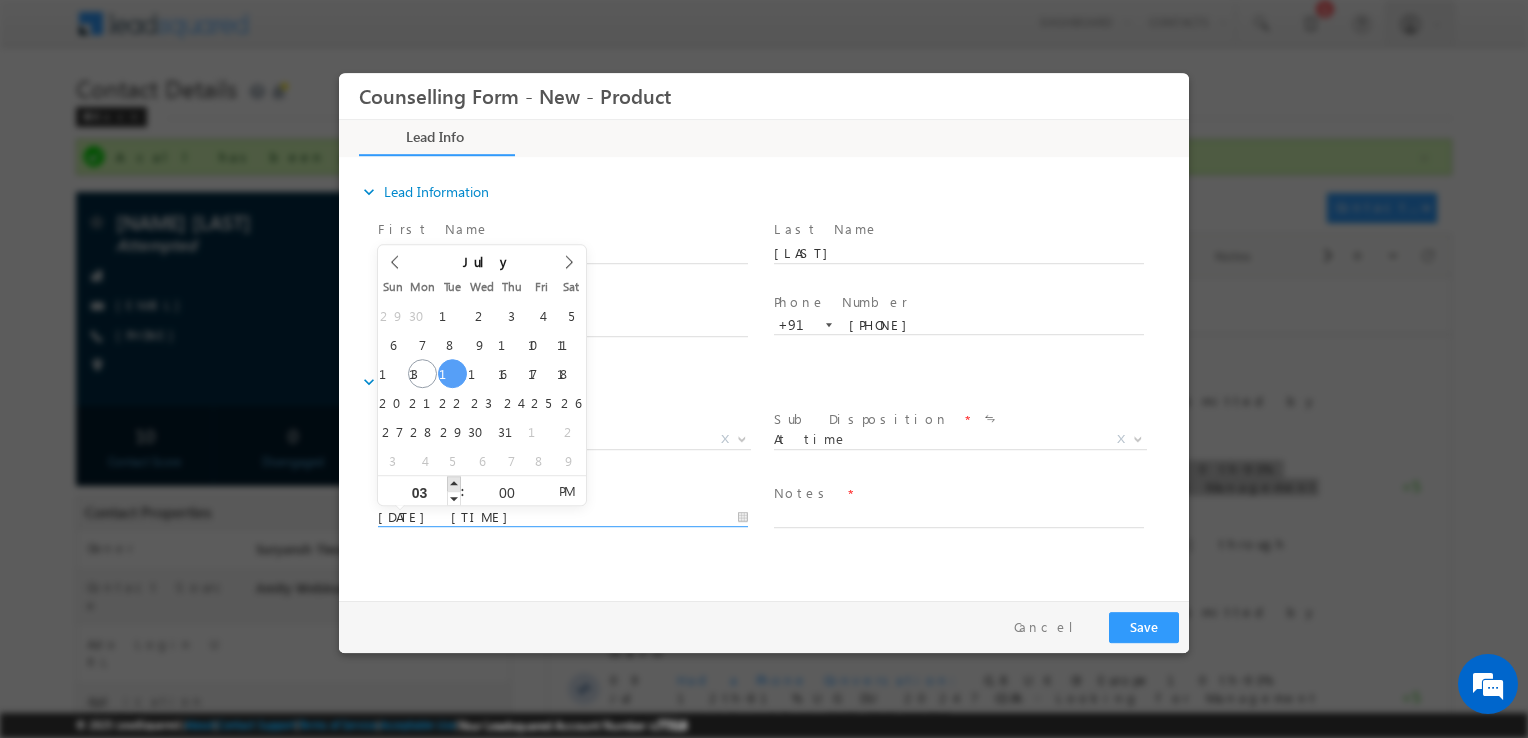 click at bounding box center [454, 483] 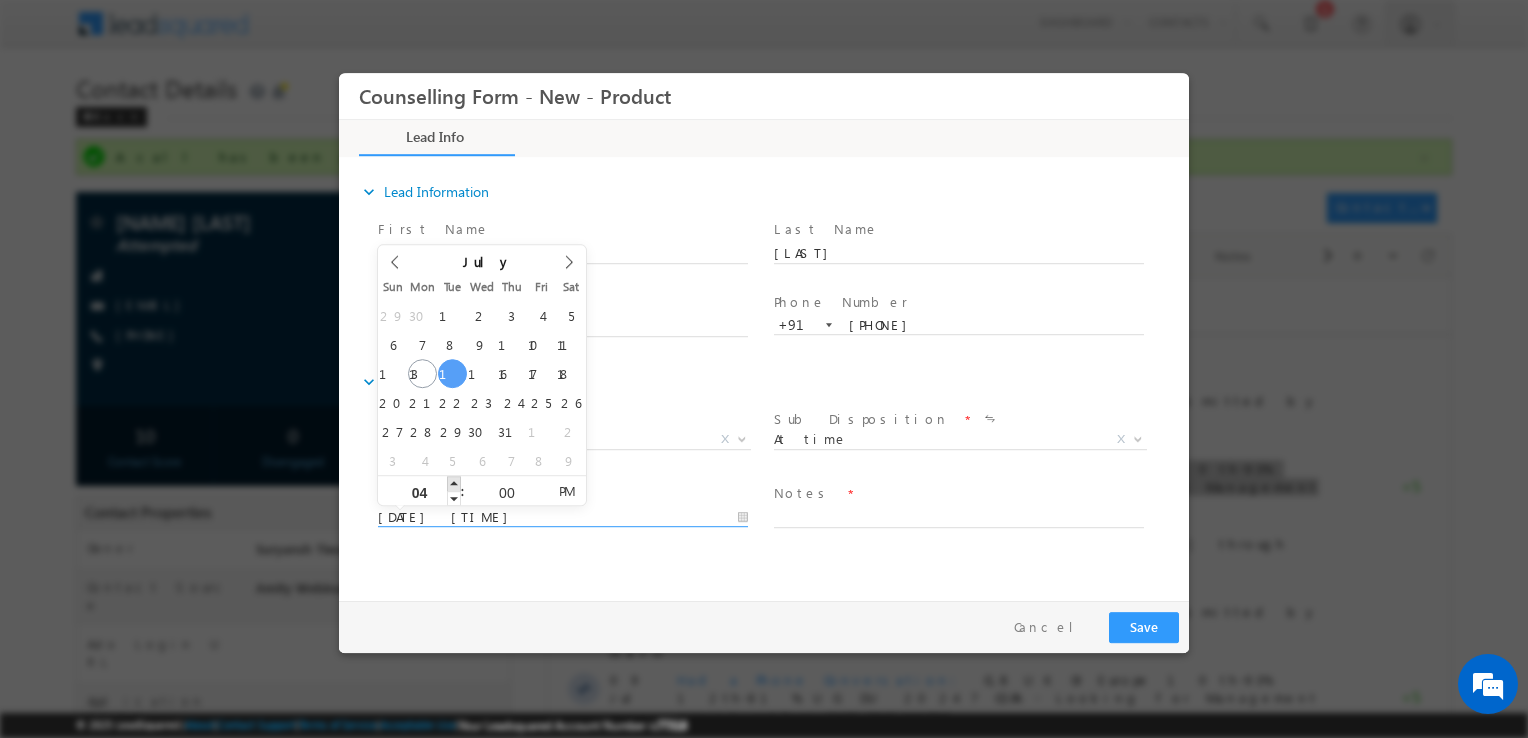 click at bounding box center [454, 483] 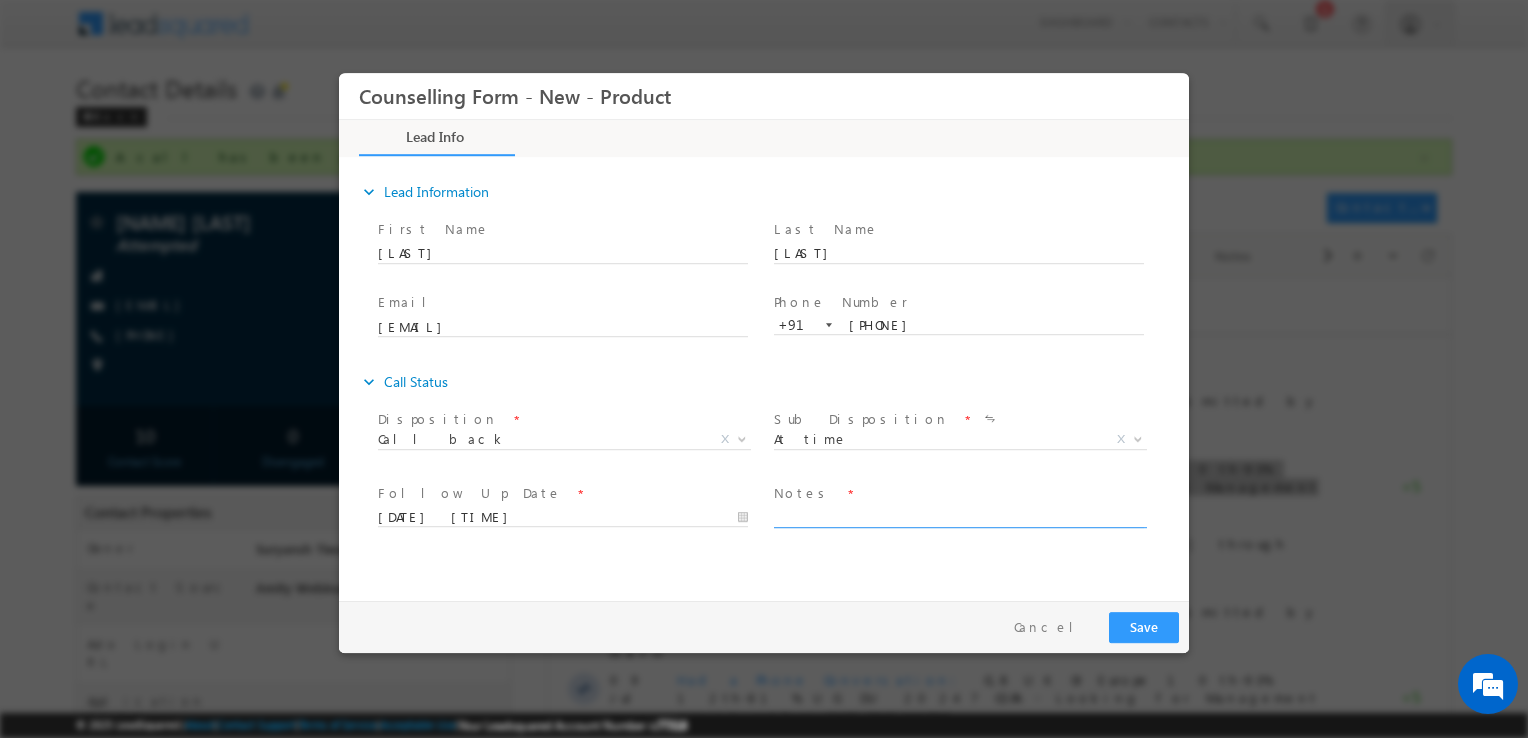click at bounding box center [959, 516] 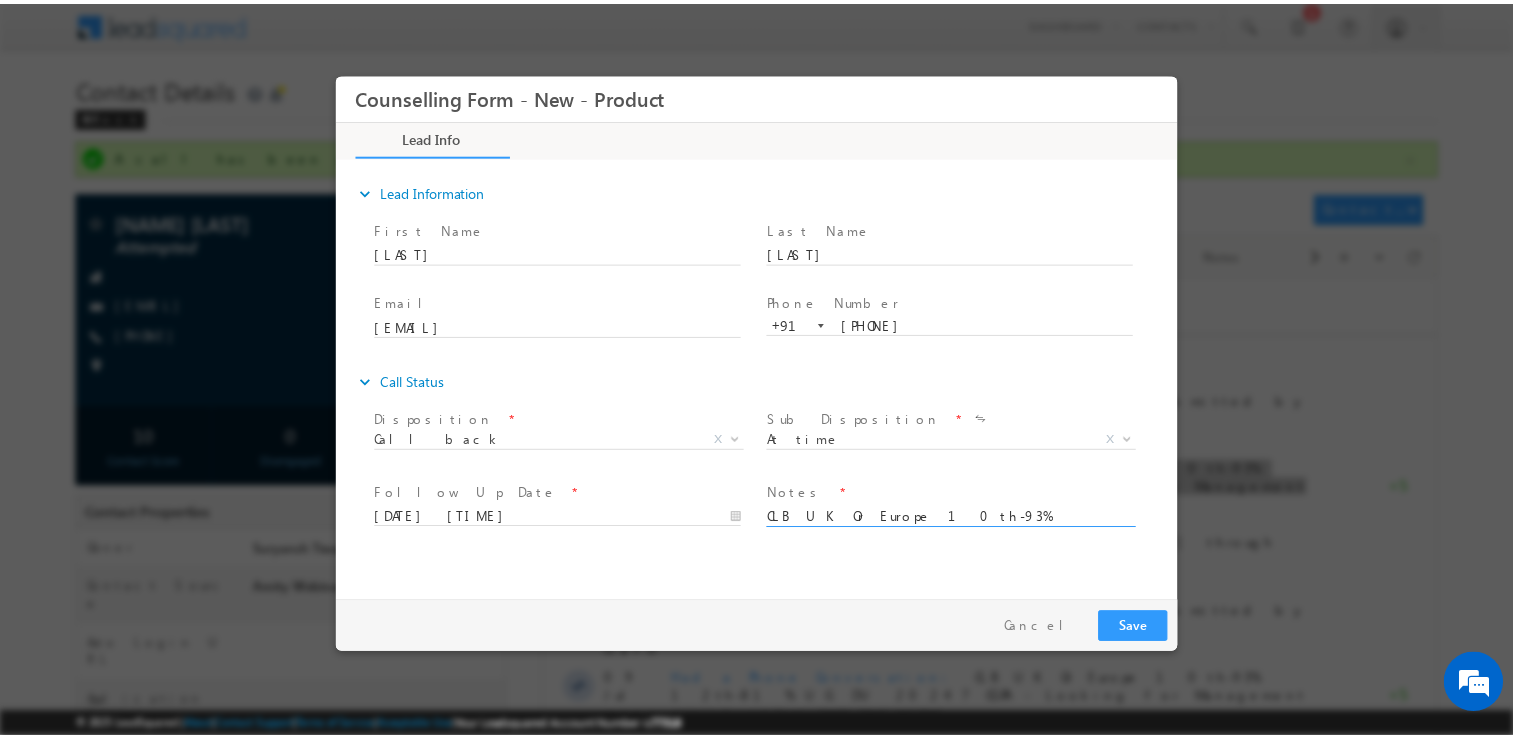 scroll, scrollTop: 4, scrollLeft: 0, axis: vertical 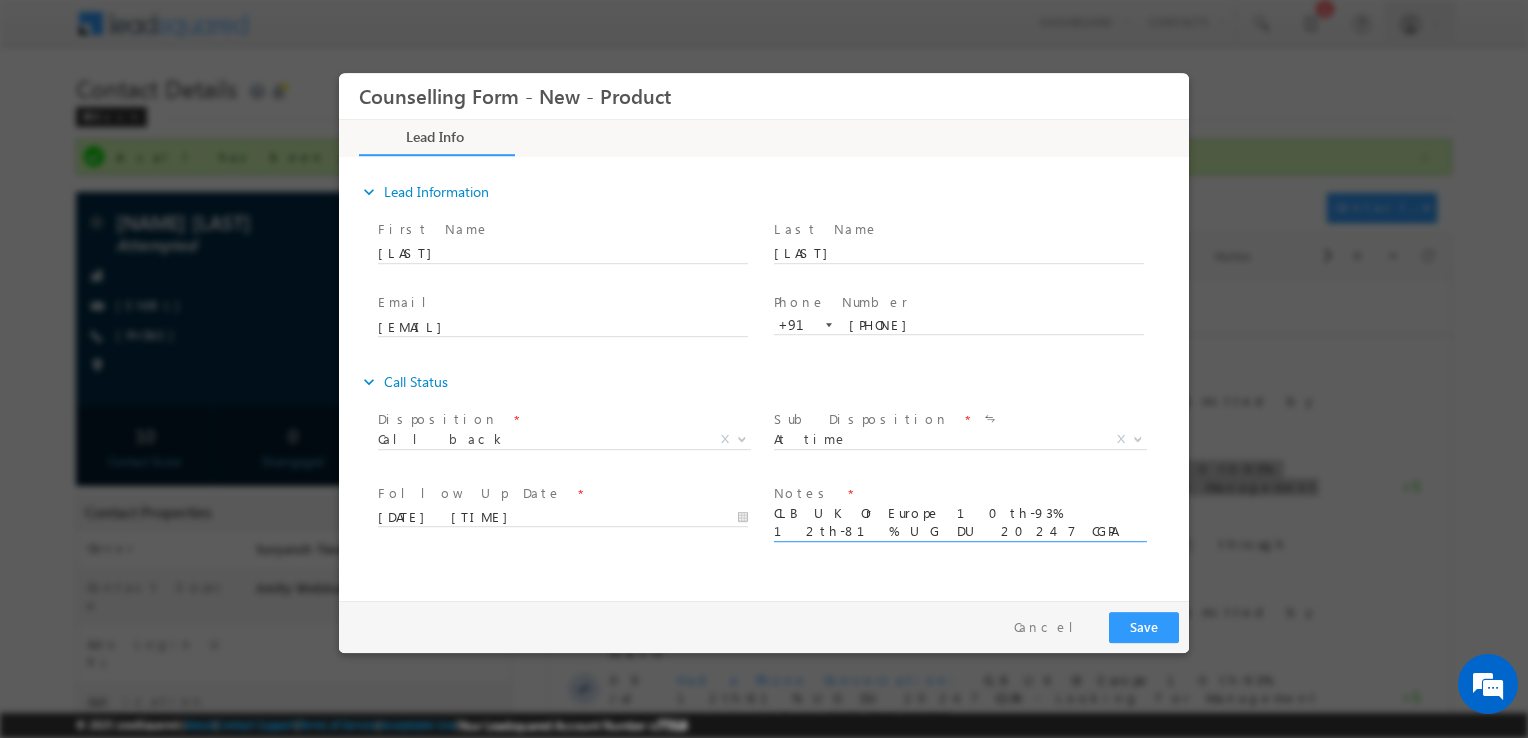 type on "CLB UK Or Europe 10th-93% 12th-81% UG DU 2024 7 CGPA - Looking for Management" 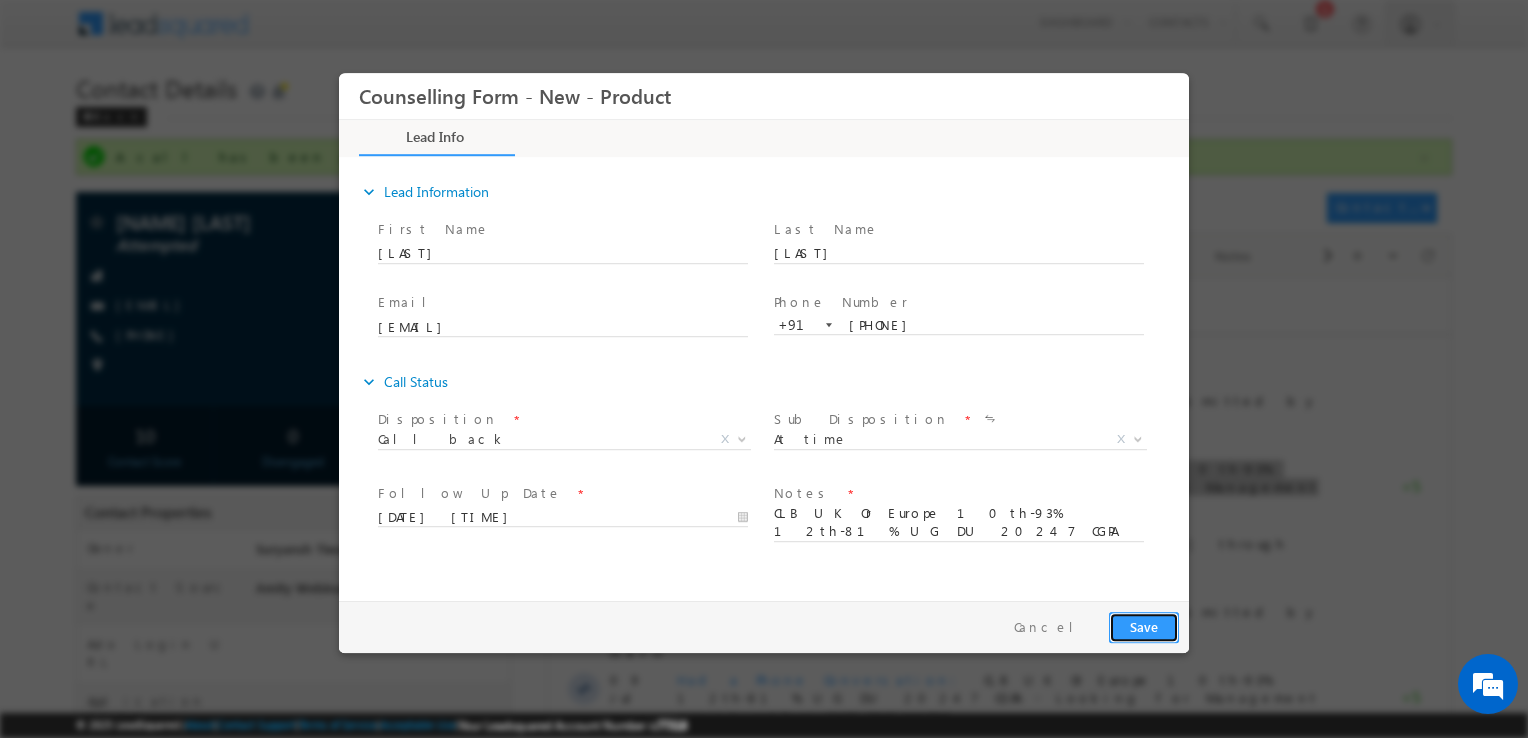click on "Save" at bounding box center [1144, 627] 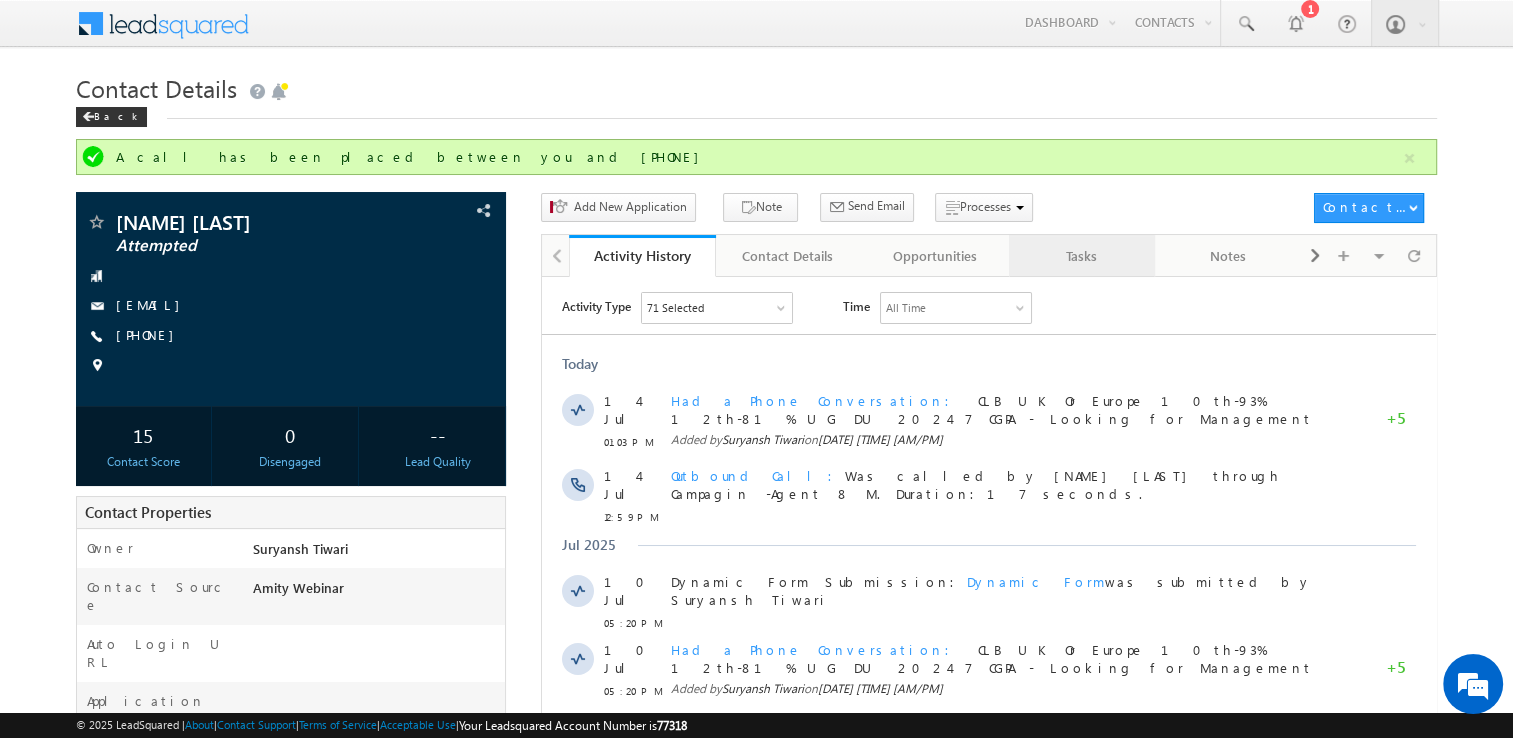 click on "Tasks" at bounding box center [1082, 256] 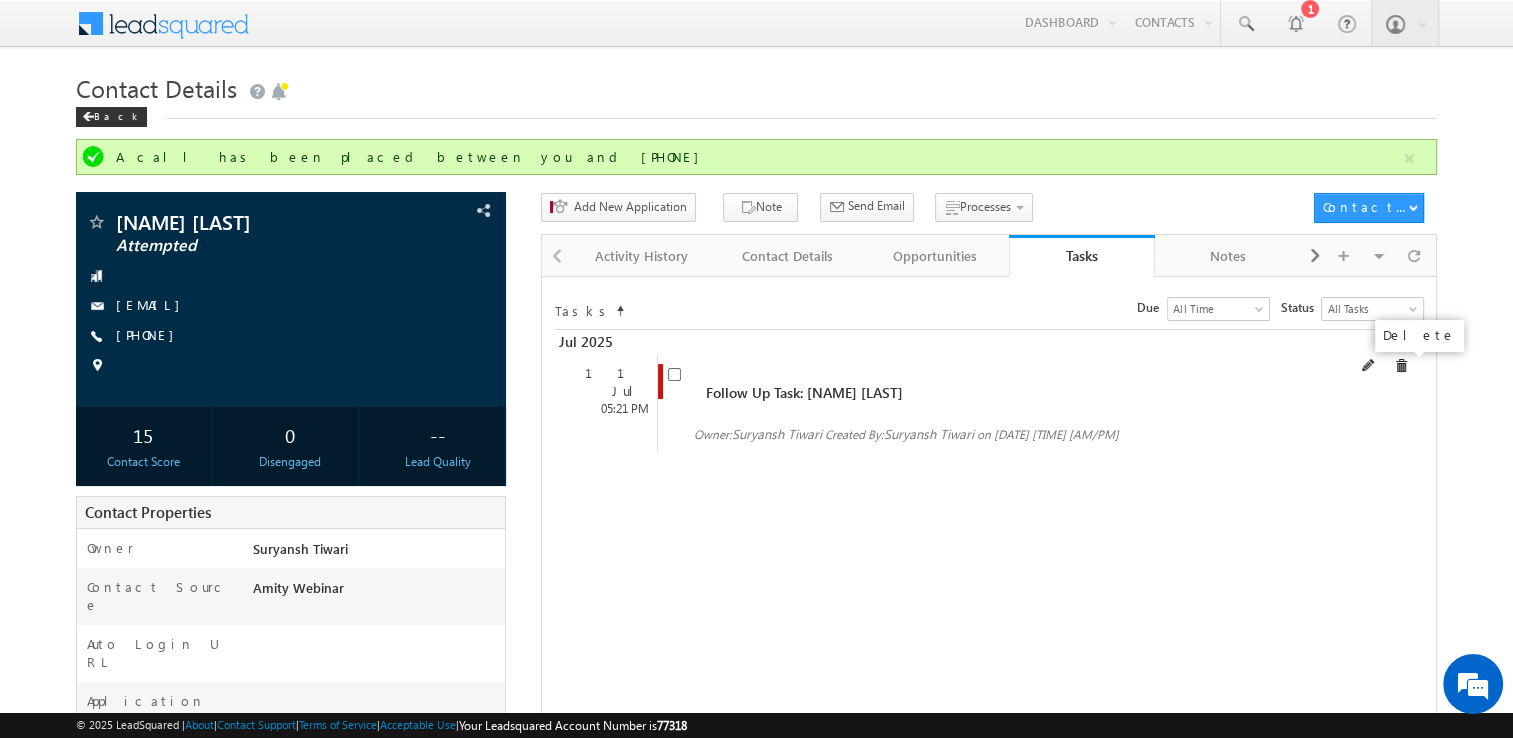 click at bounding box center [1401, 366] 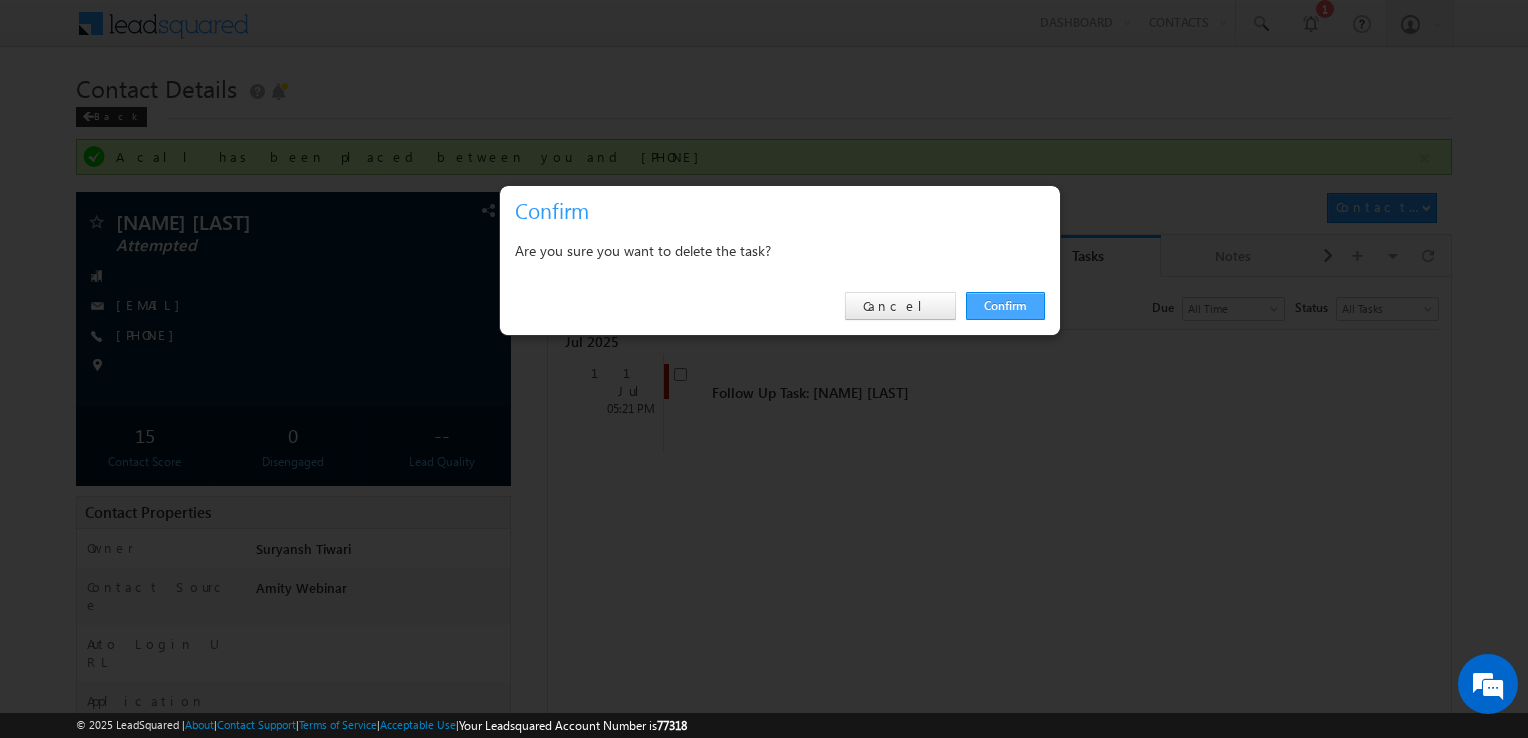 click on "Confirm" at bounding box center (1005, 306) 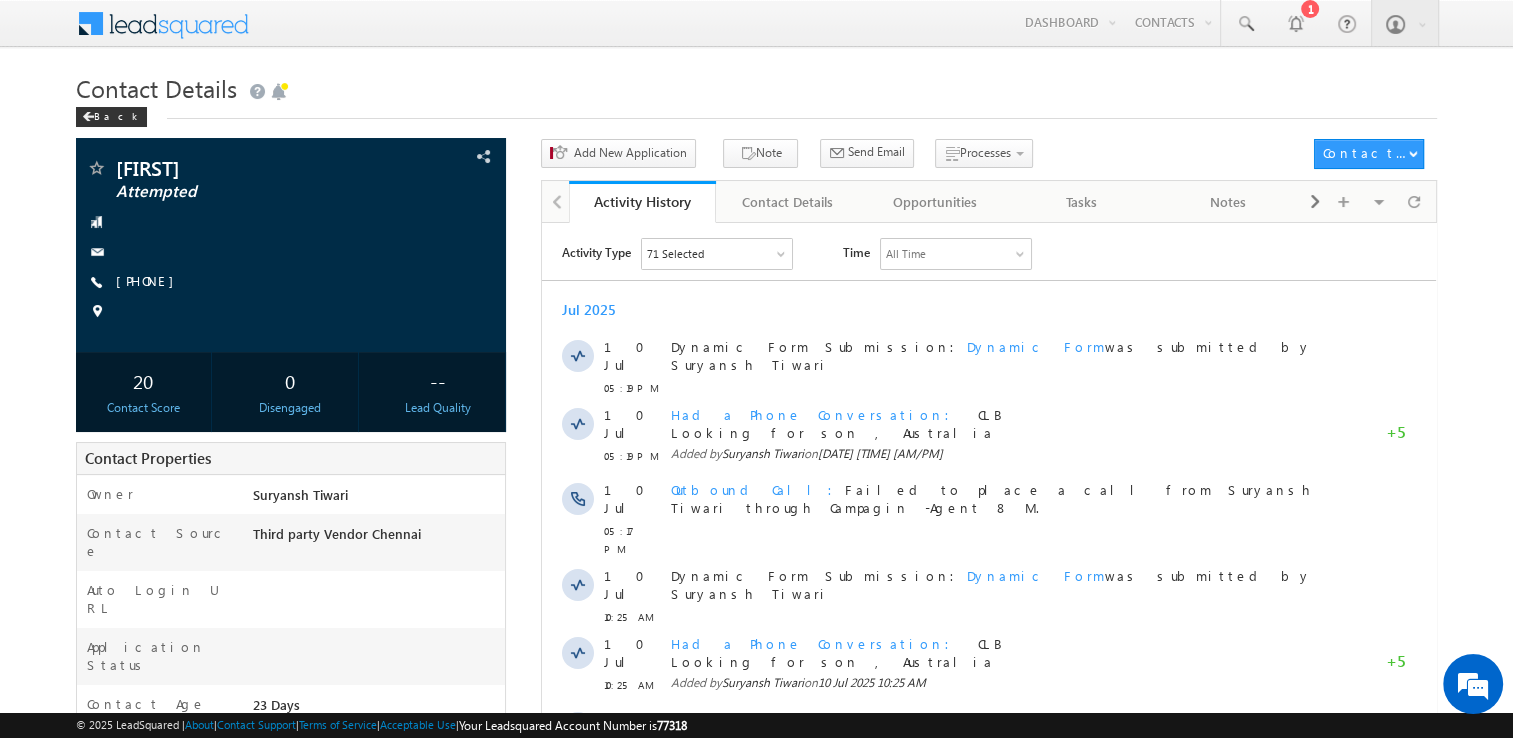 scroll, scrollTop: 0, scrollLeft: 0, axis: both 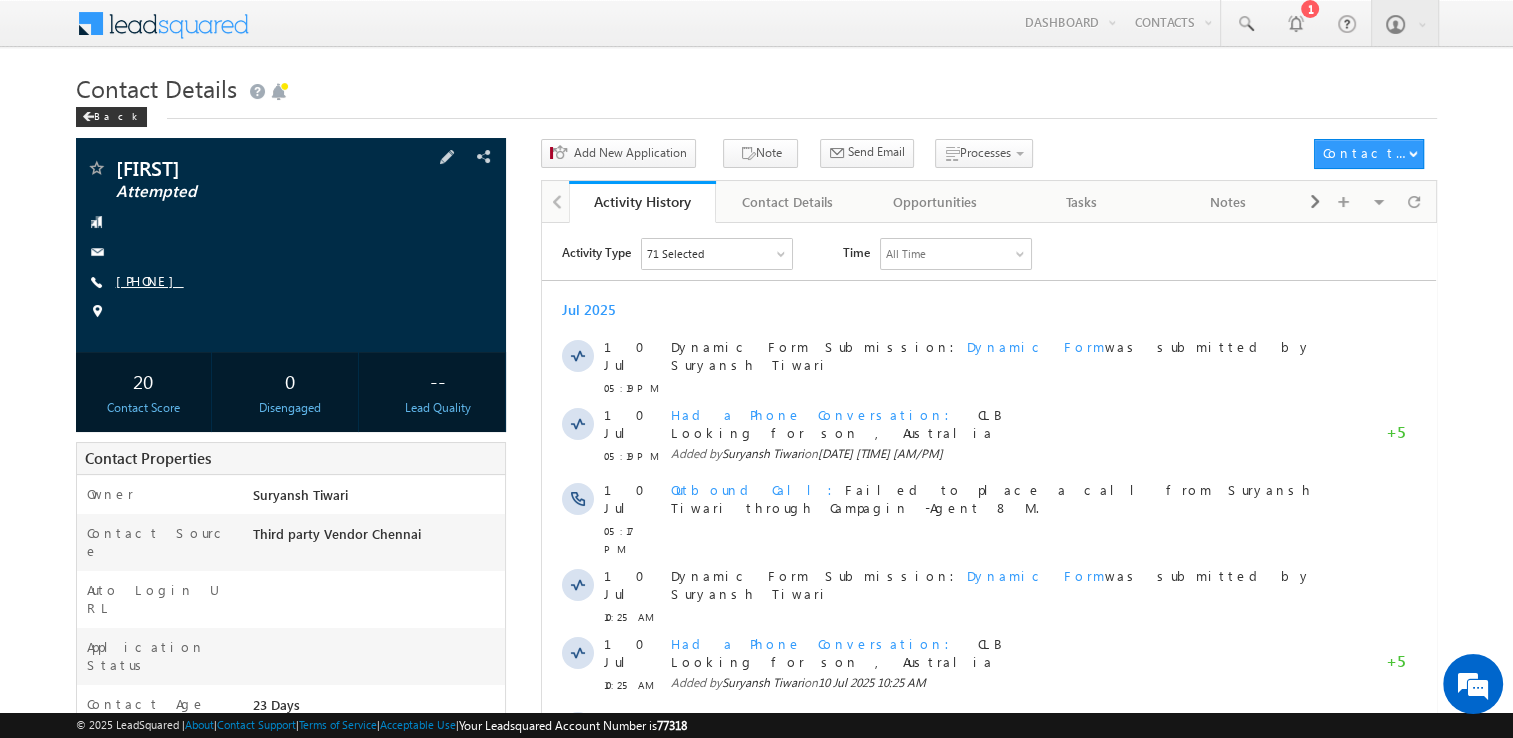click on "[PHONE]" at bounding box center (150, 280) 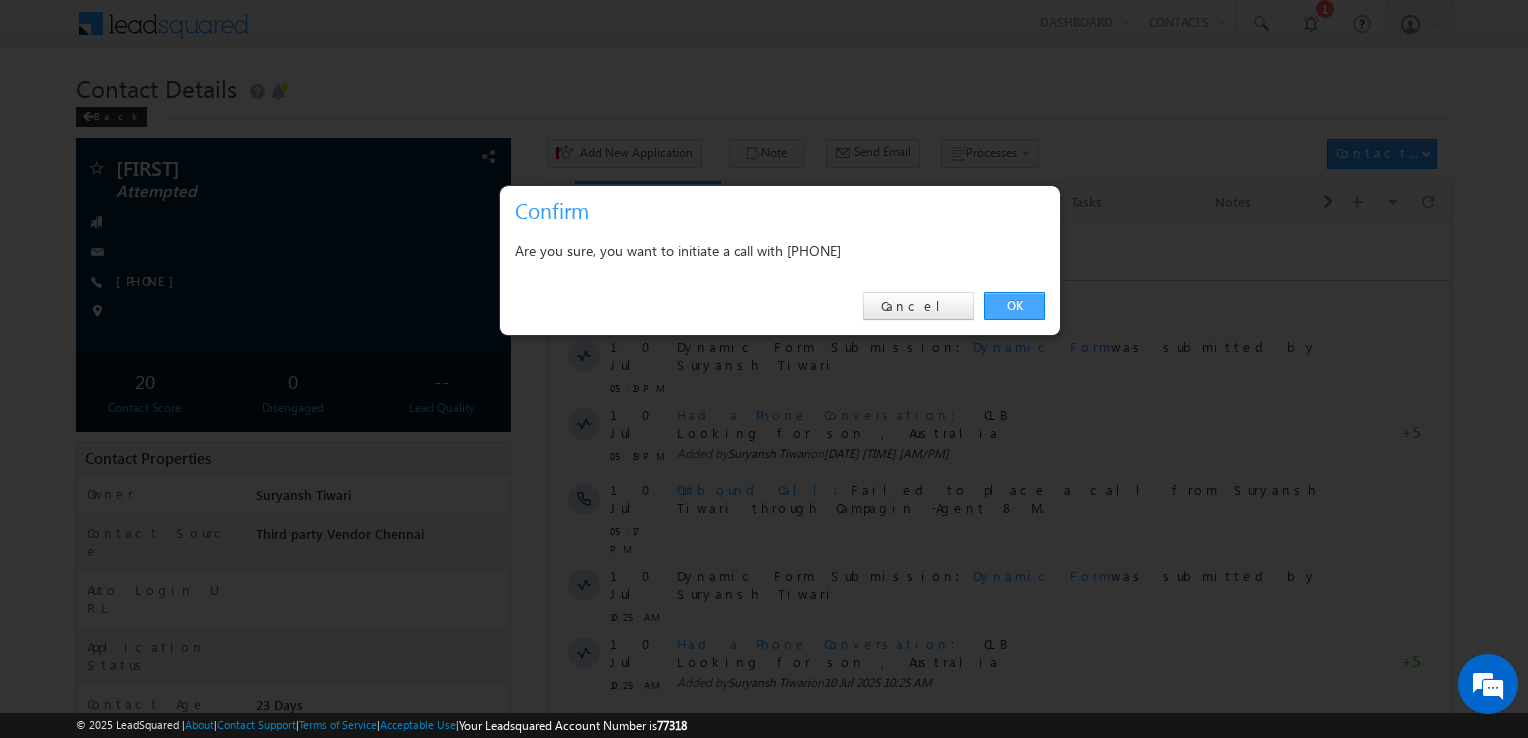click on "OK" at bounding box center (1014, 306) 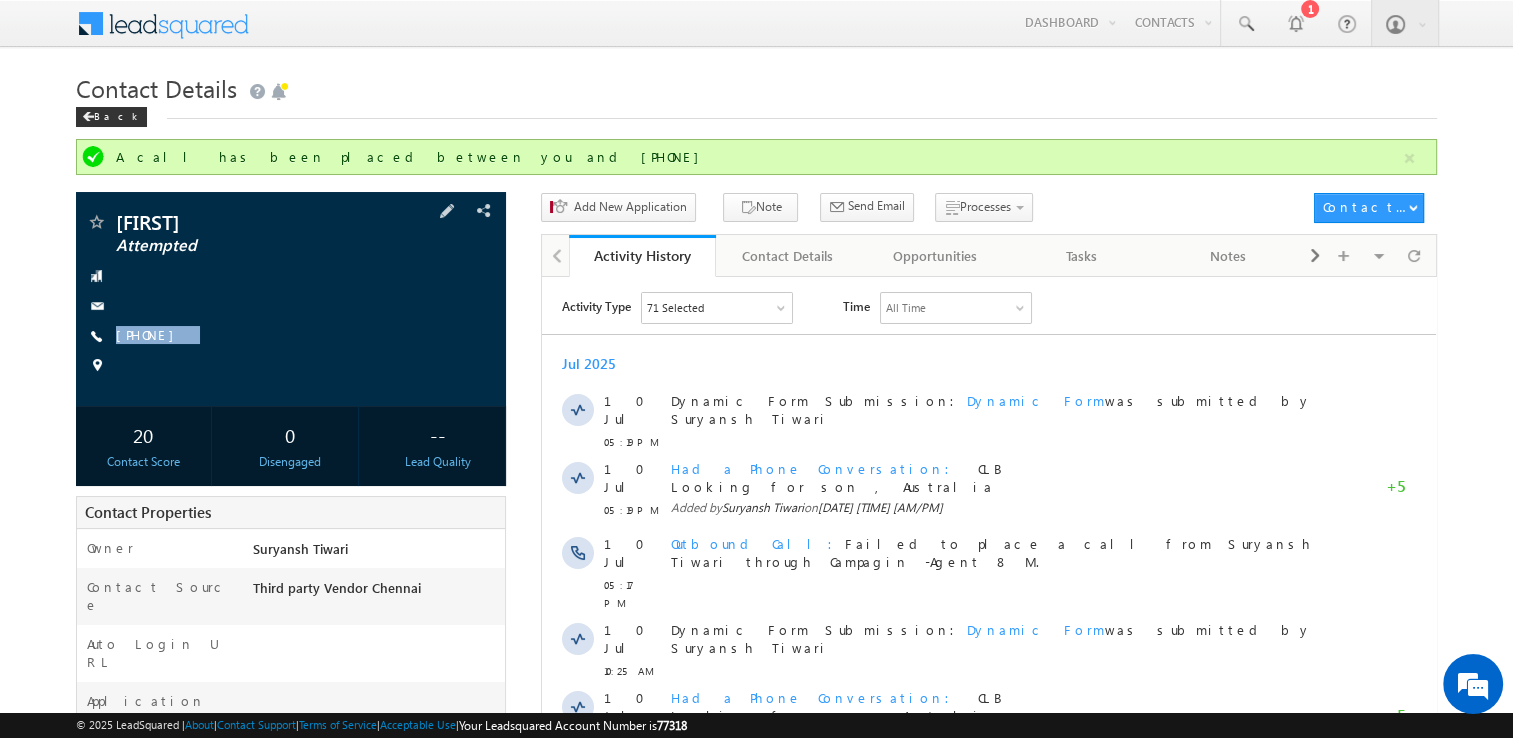 copy on "[PHONE]" 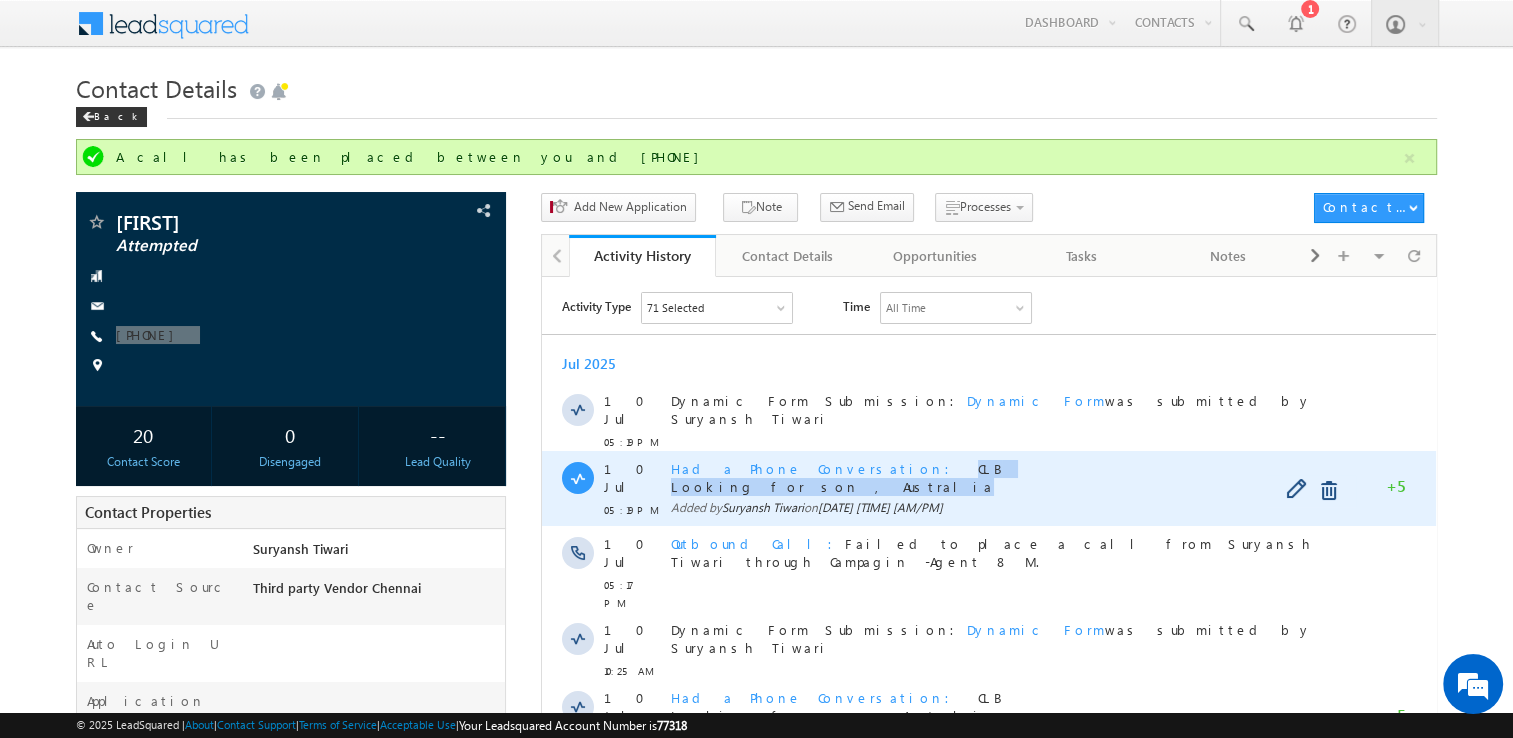 copy on "CLB Looking for son , [COUNTRY]" 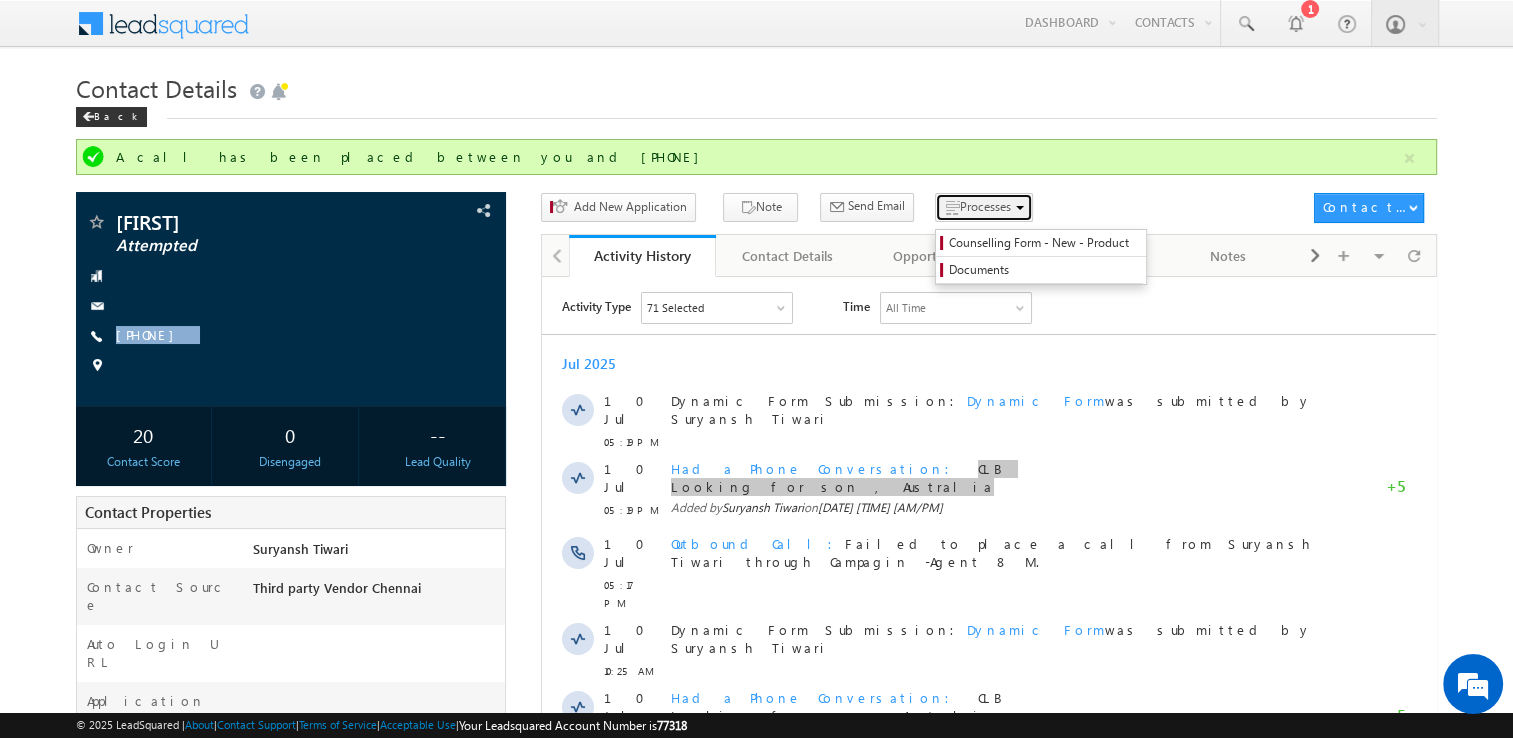 drag, startPoint x: 394, startPoint y: 205, endPoint x: 932, endPoint y: 203, distance: 538.0037 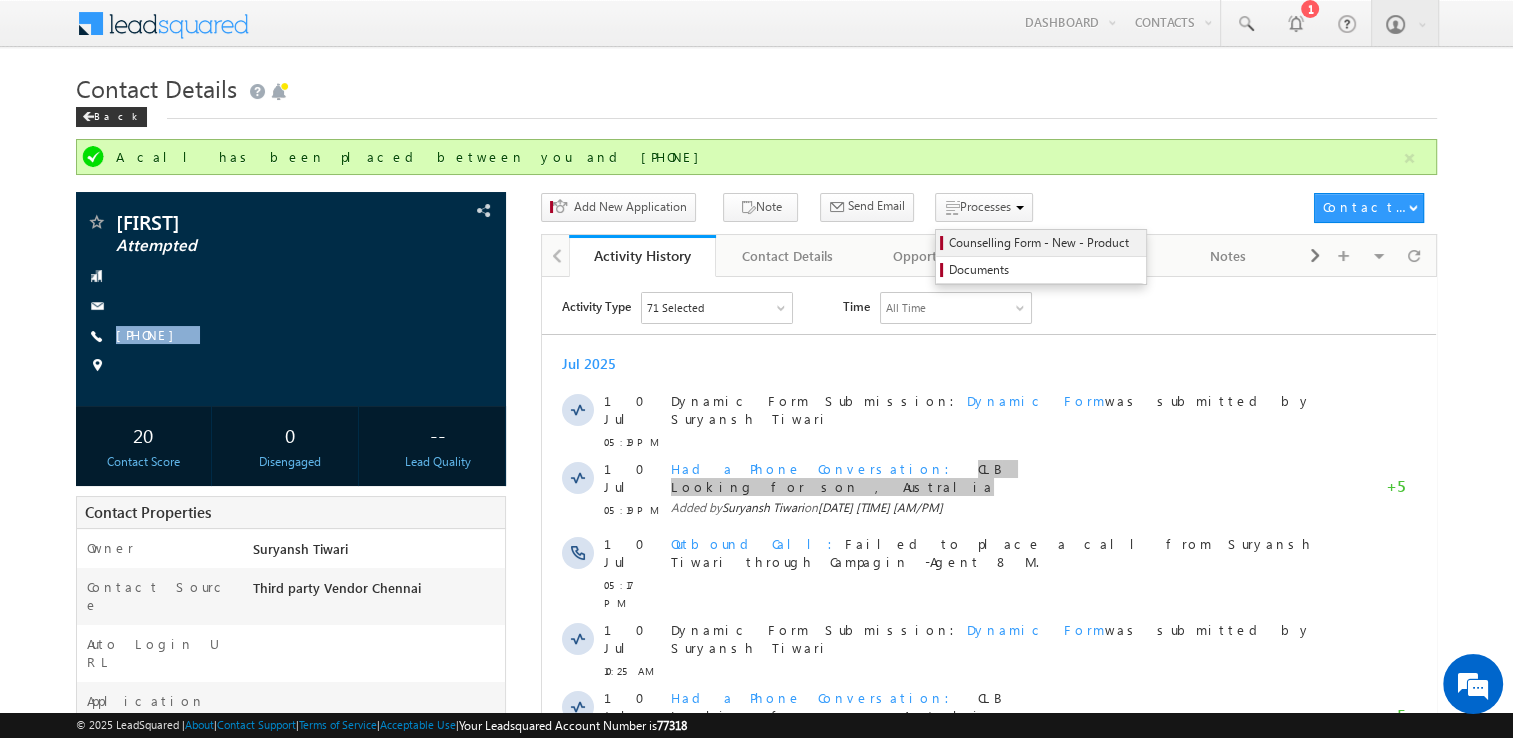 click on "Counselling Form - New - Product" at bounding box center (1044, 243) 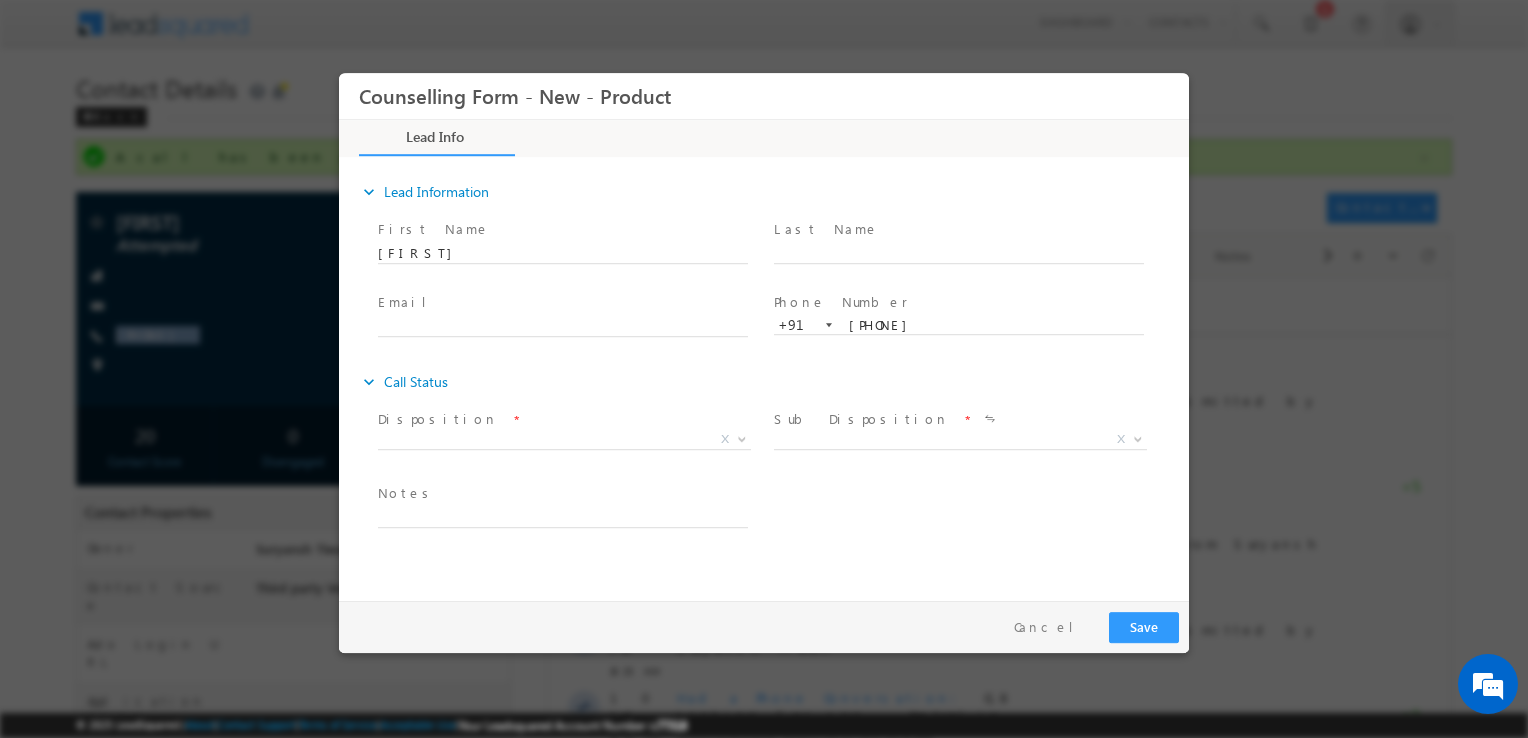 scroll, scrollTop: 0, scrollLeft: 0, axis: both 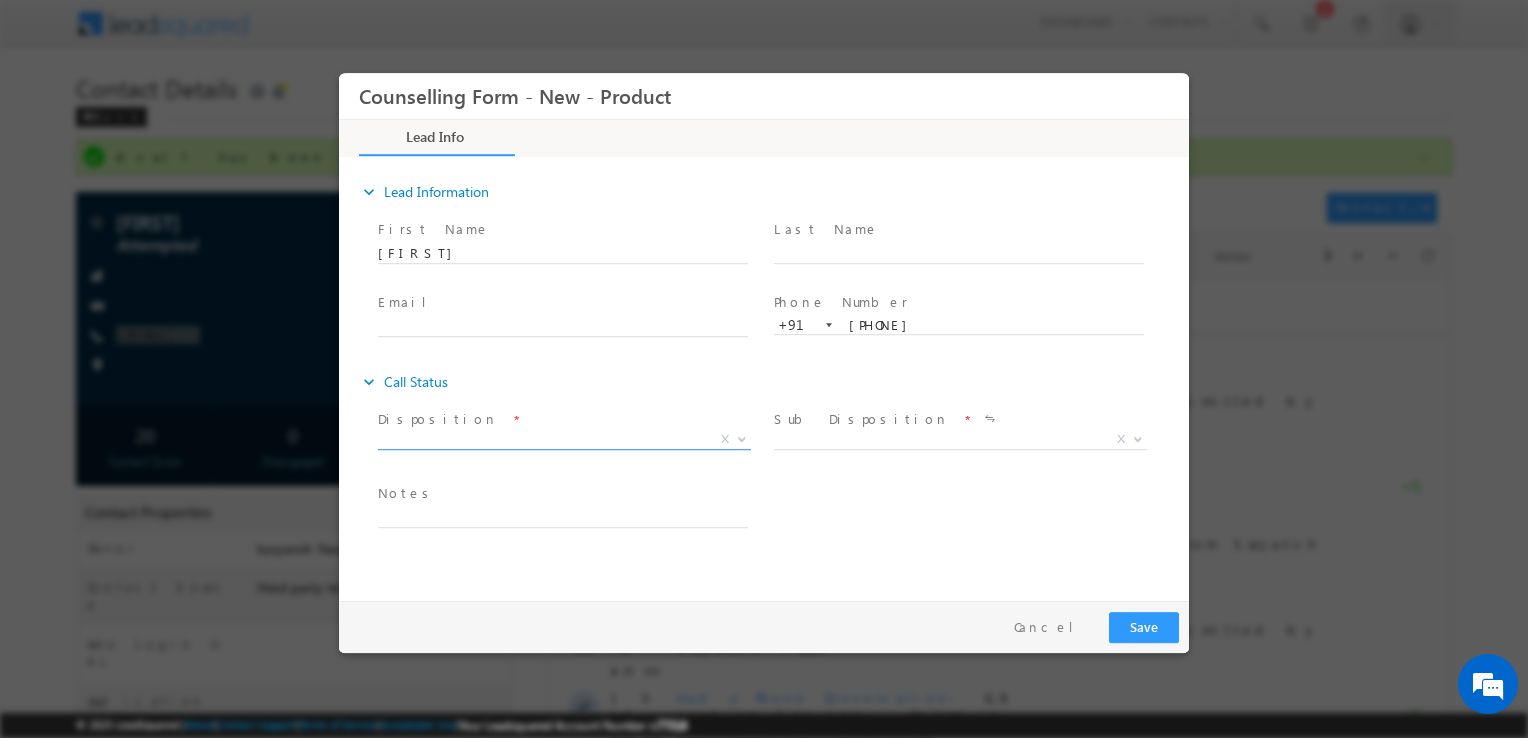 drag, startPoint x: 550, startPoint y: 423, endPoint x: 569, endPoint y: 435, distance: 22.472204 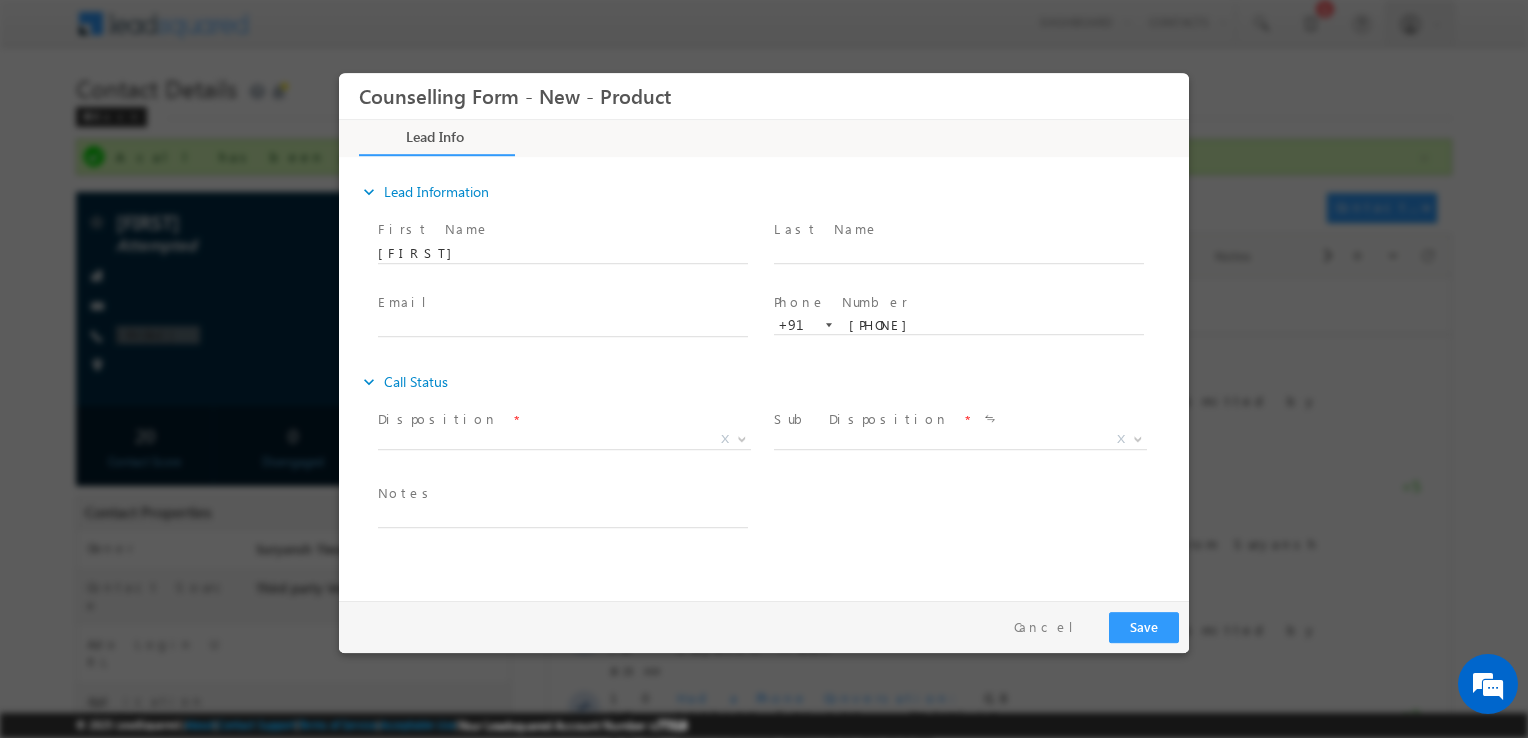 click on "X" at bounding box center [564, 440] 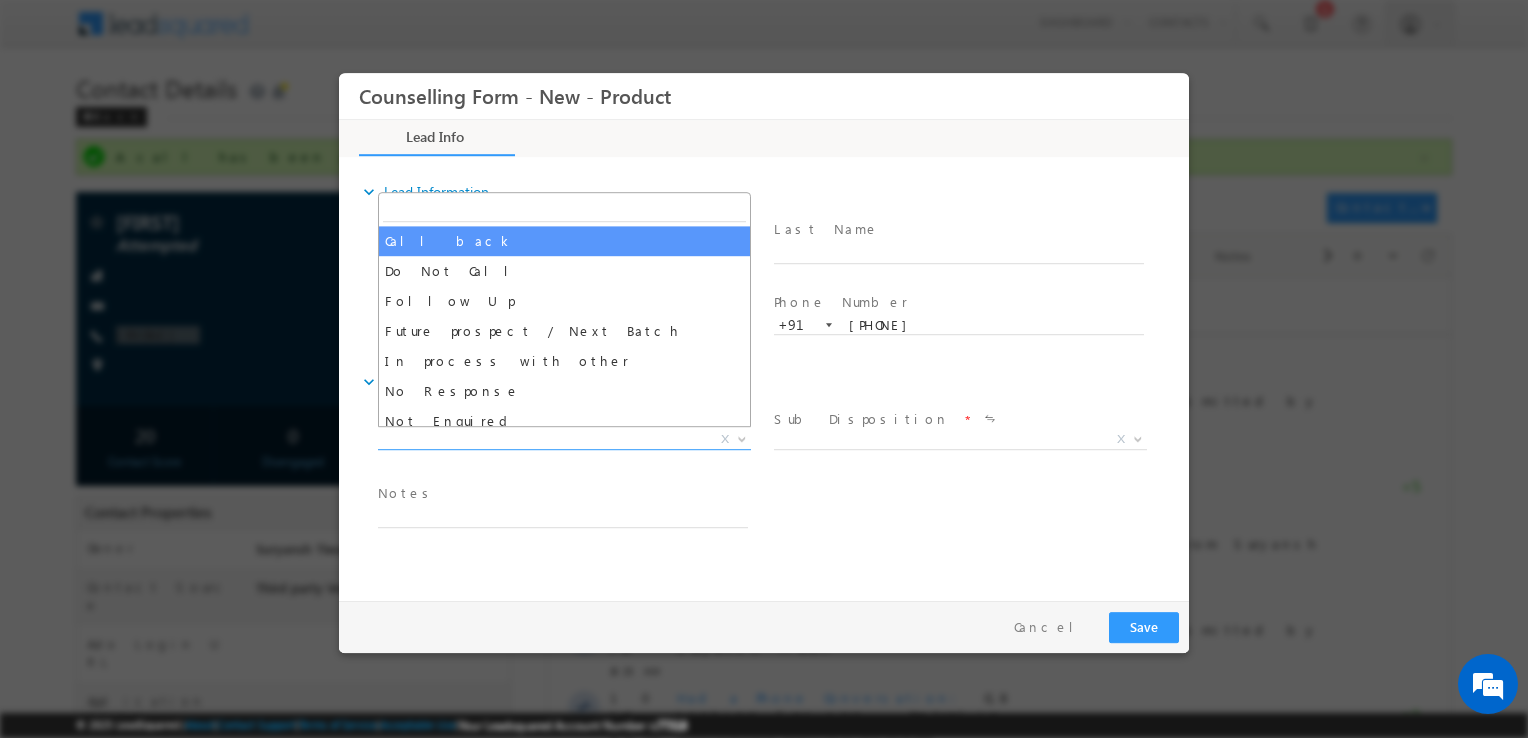 select on "Call back" 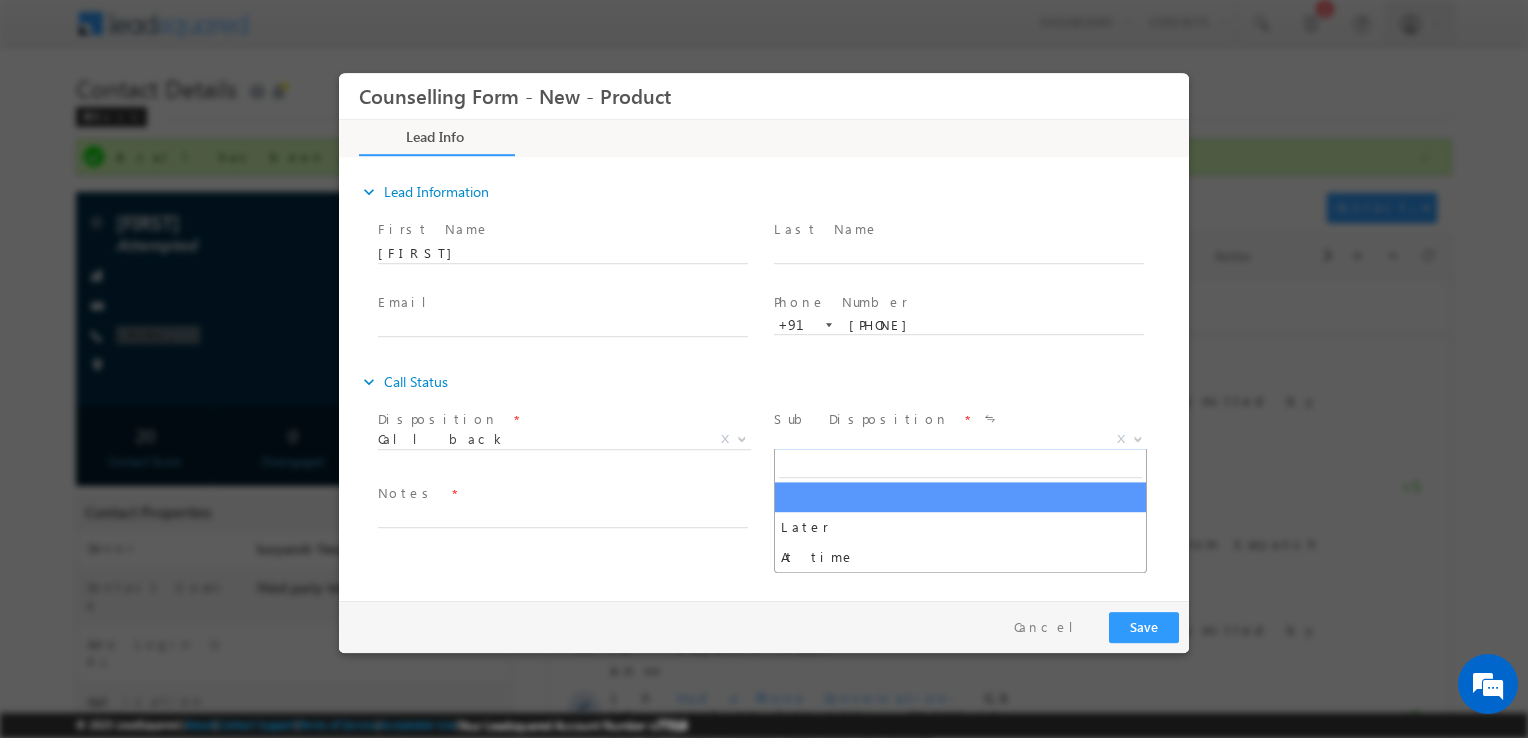 click on "X" at bounding box center [960, 440] 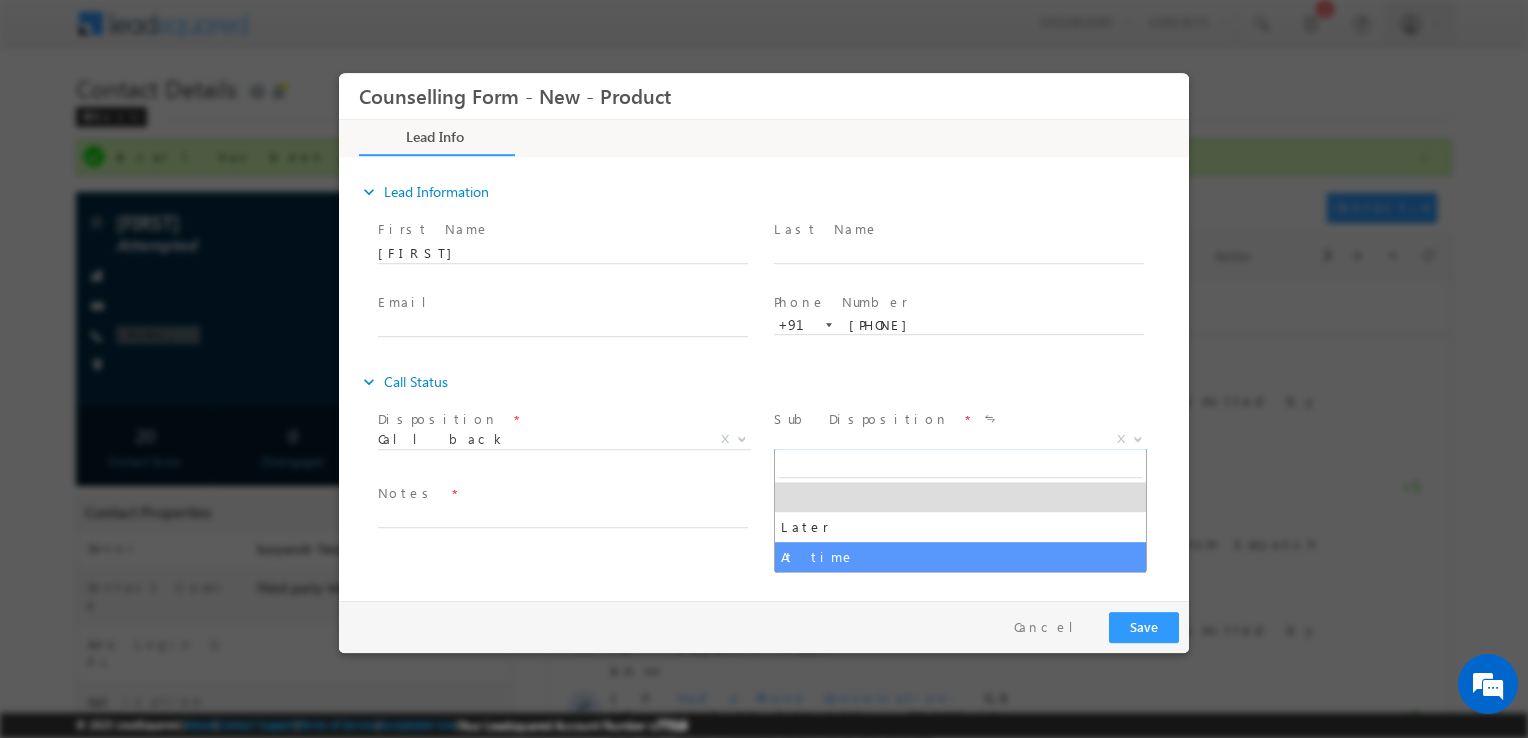 select on "At time" 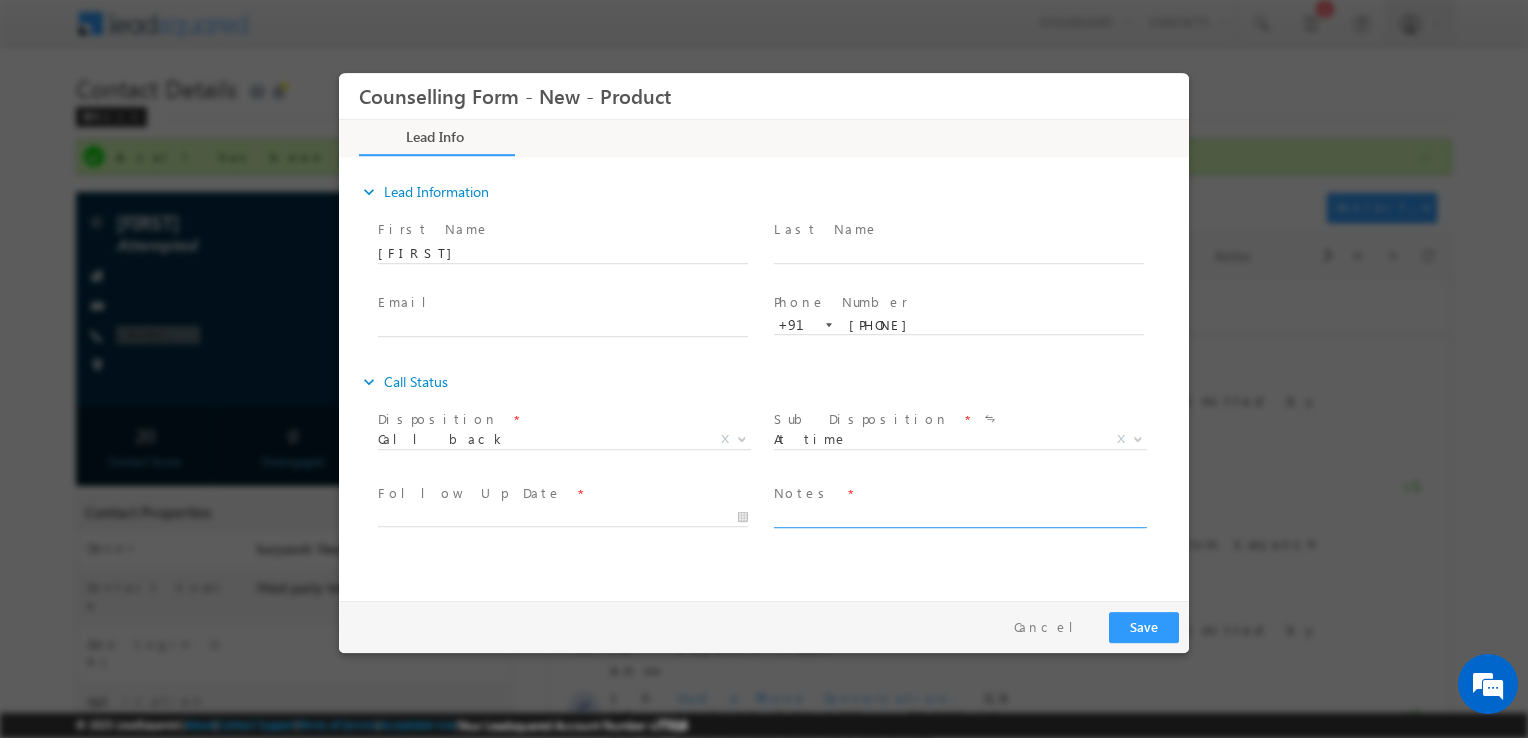 click at bounding box center (959, 516) 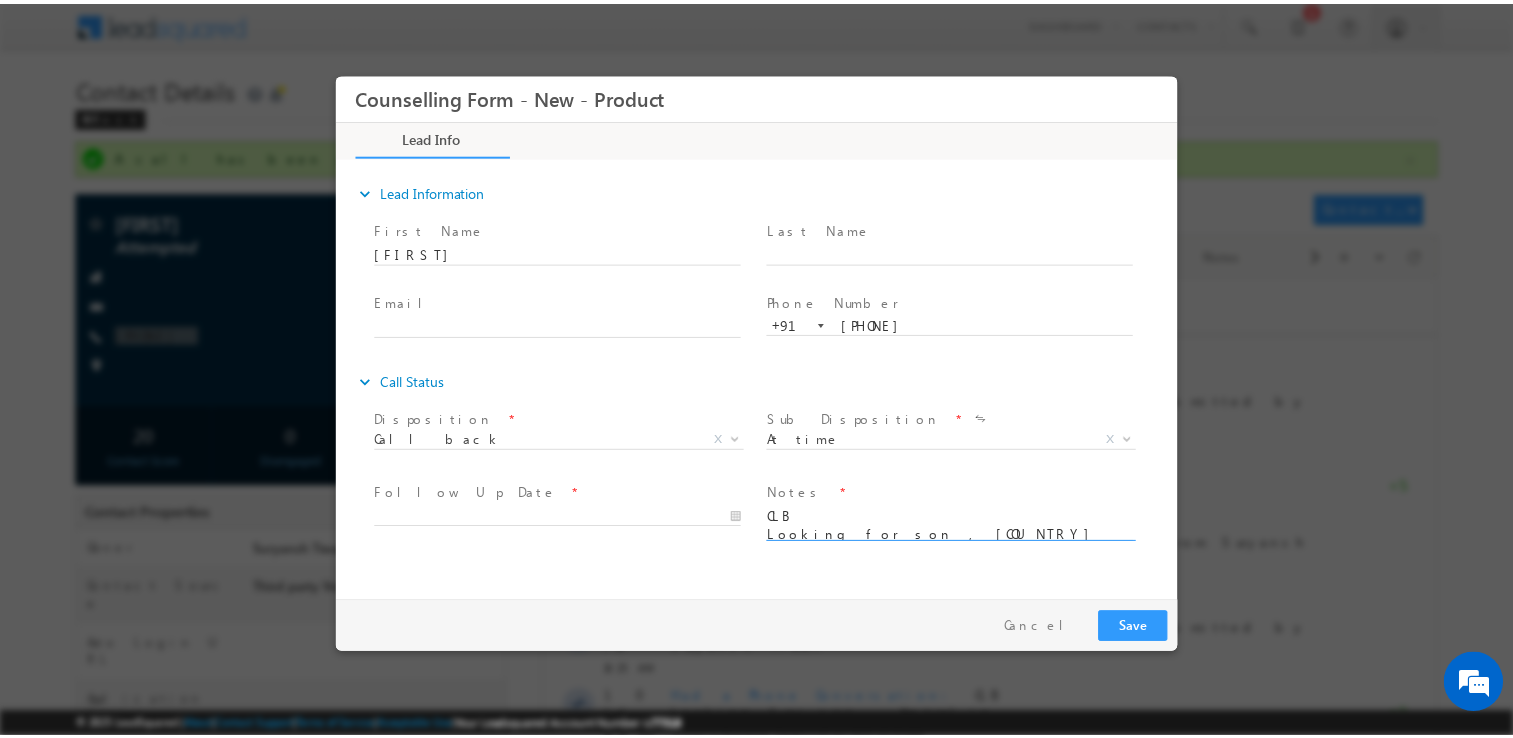 scroll, scrollTop: 4, scrollLeft: 0, axis: vertical 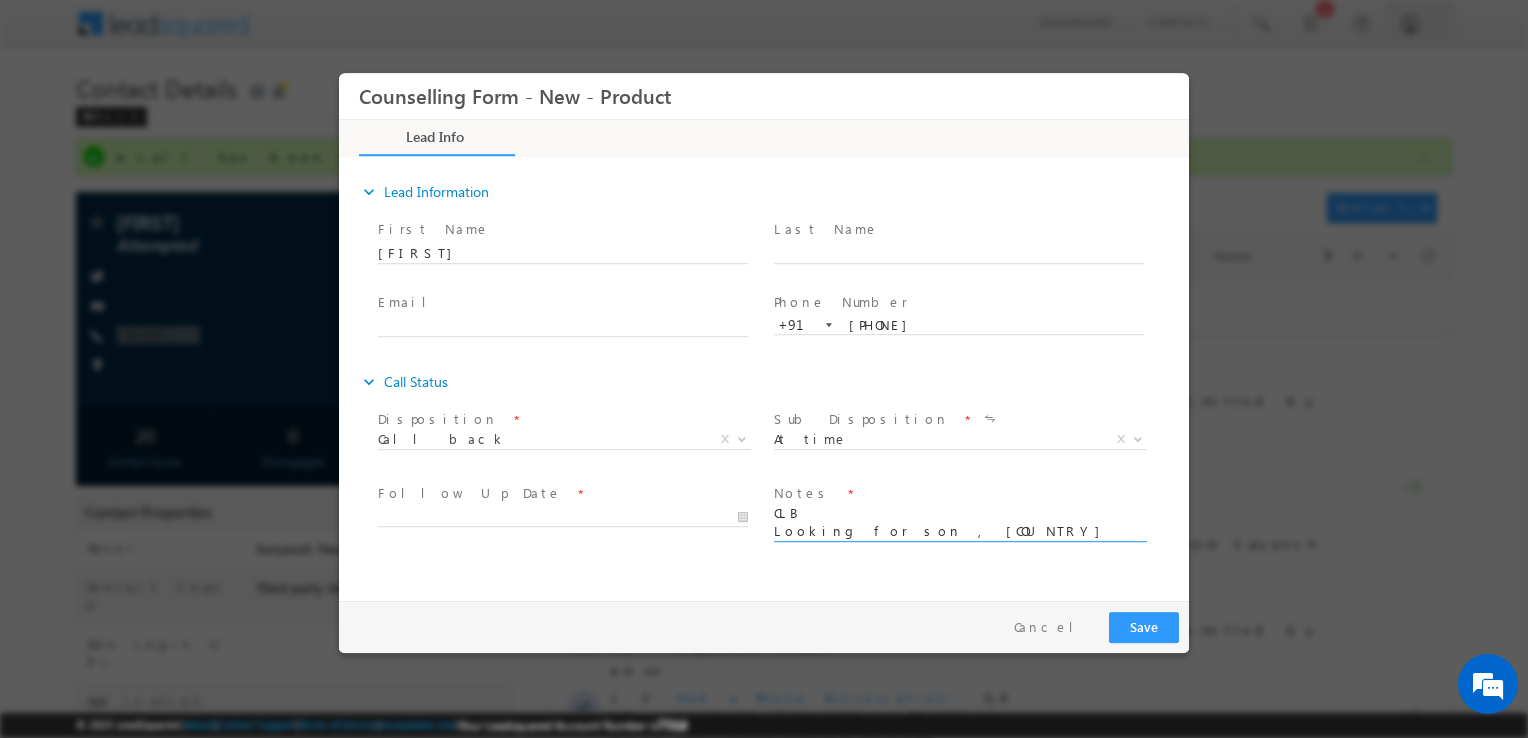 type on "CLB
Looking for son , Australia" 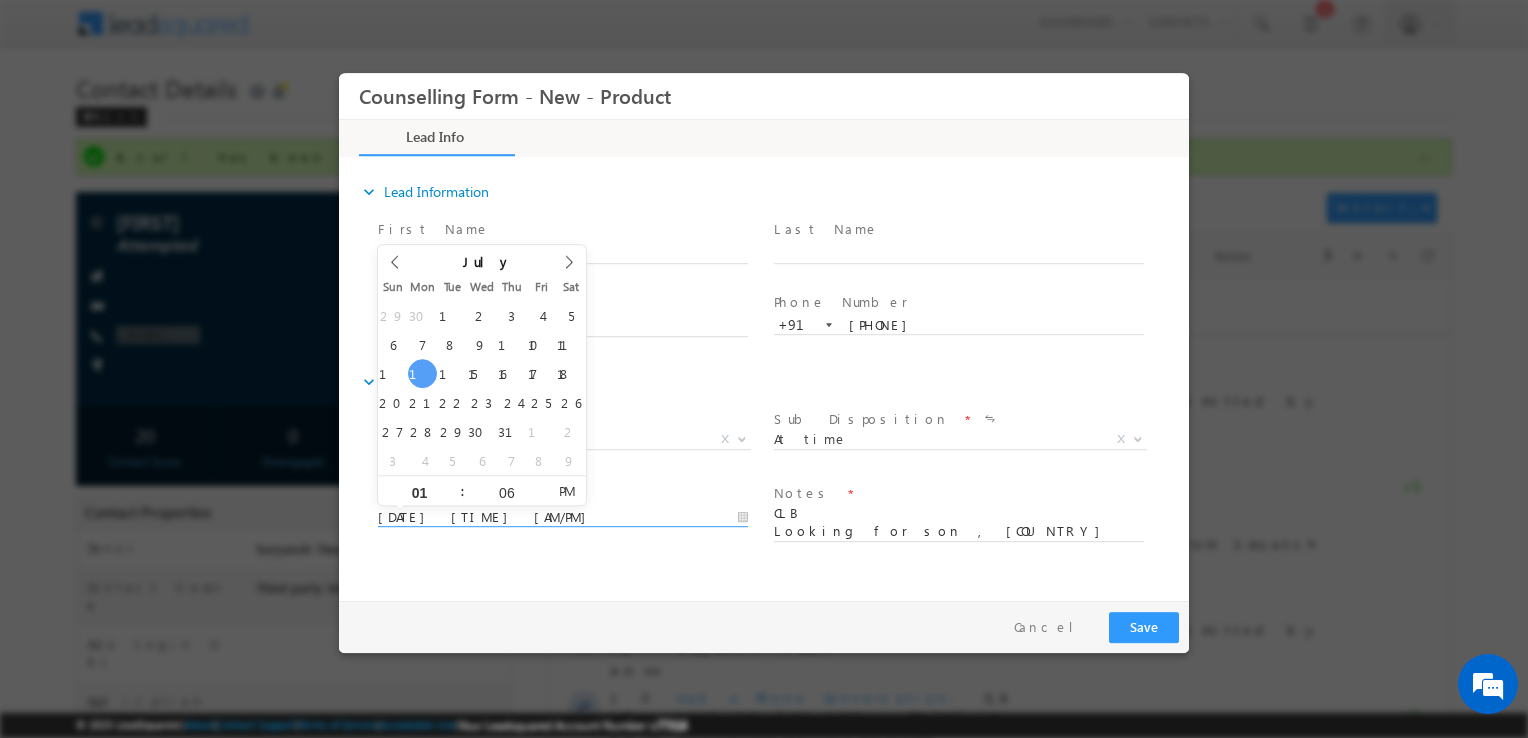 click on "14/07/2025 1:06 PM" at bounding box center [563, 518] 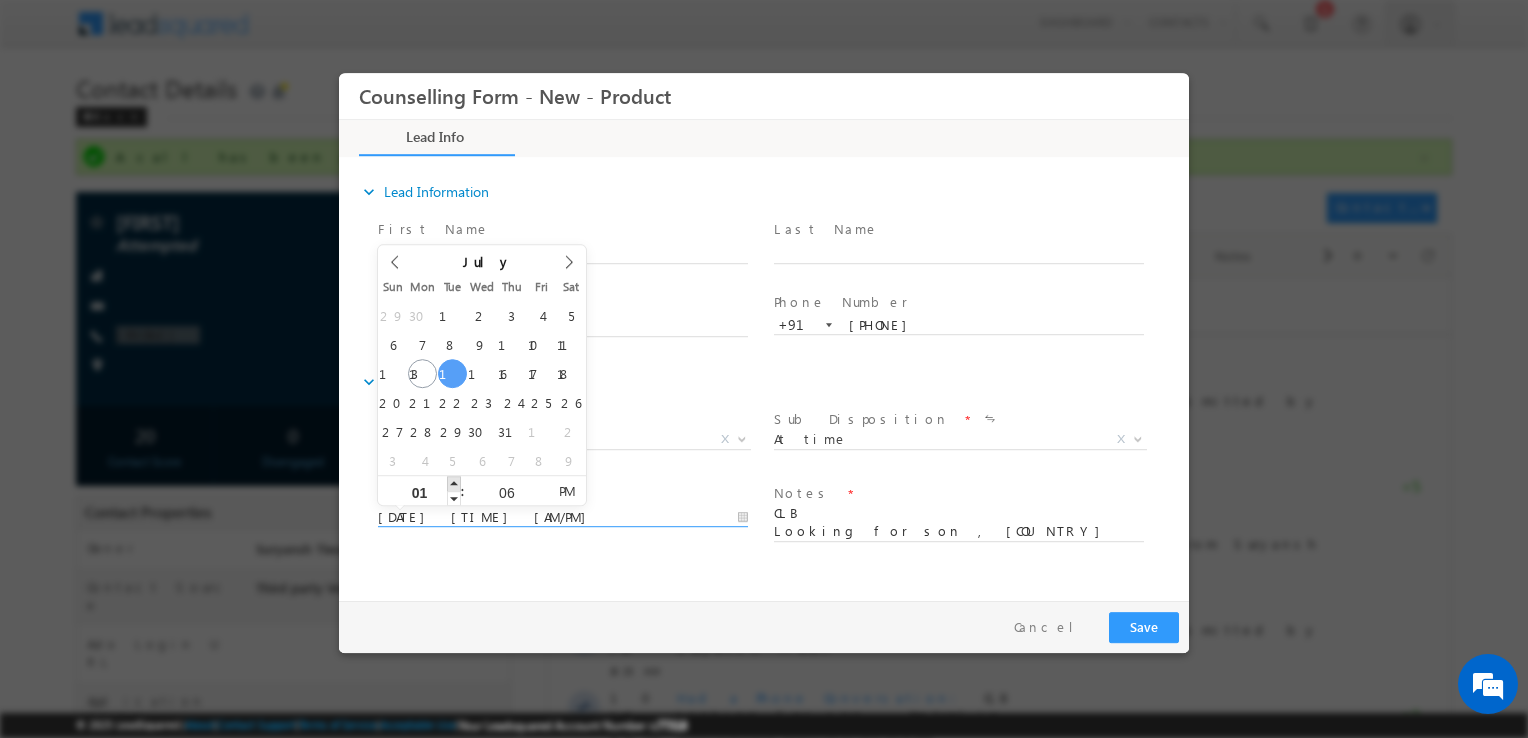 type on "15/07/2025 2:06 PM" 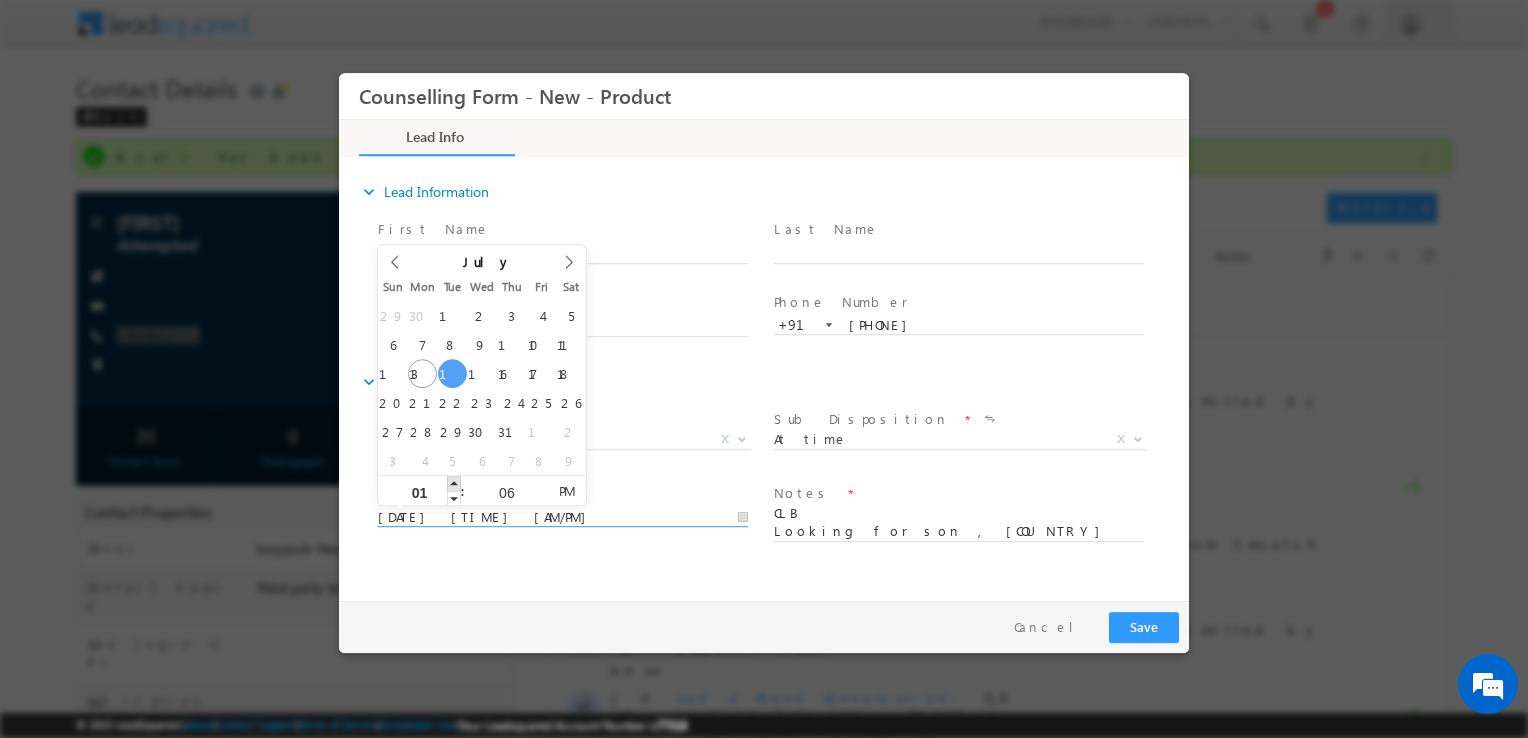 type on "02" 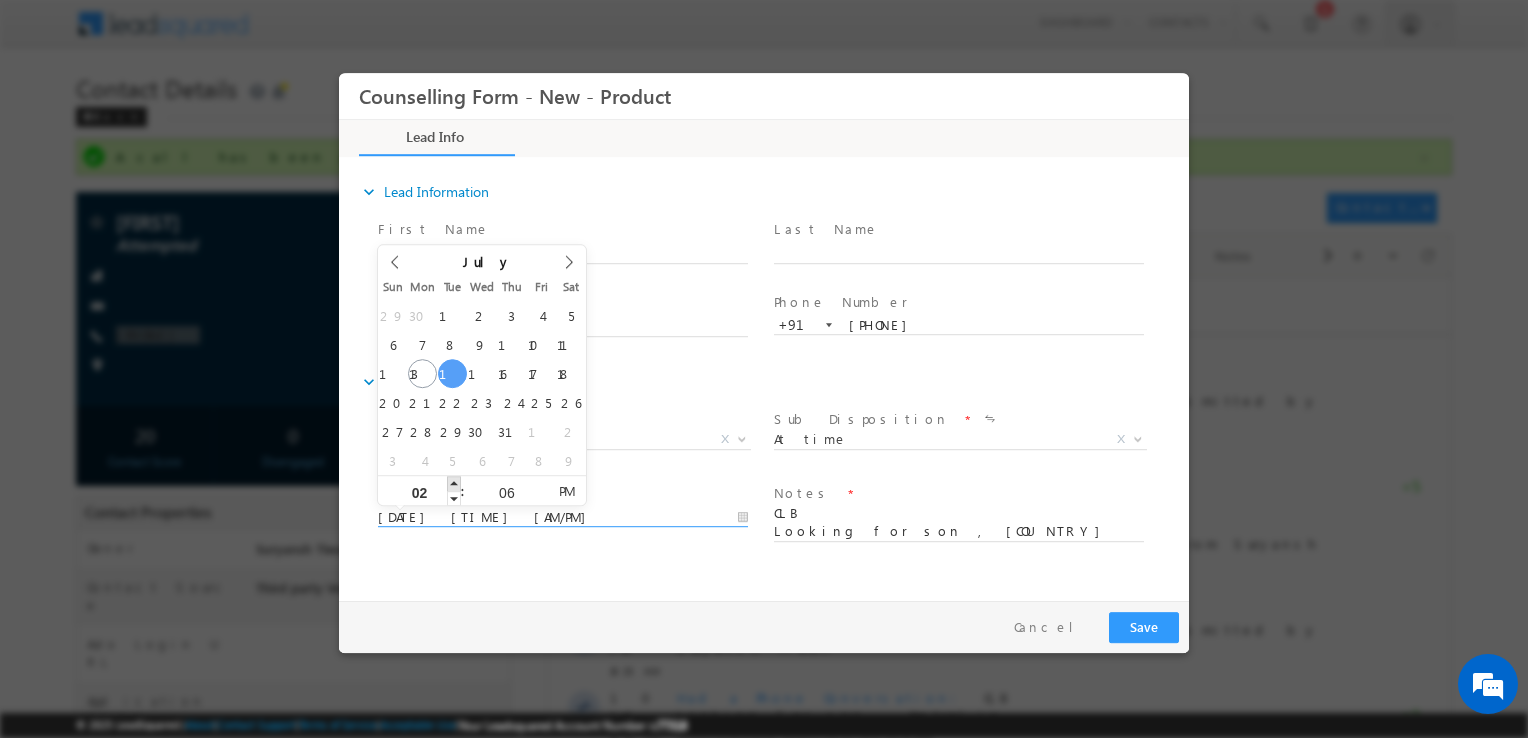 click at bounding box center (454, 483) 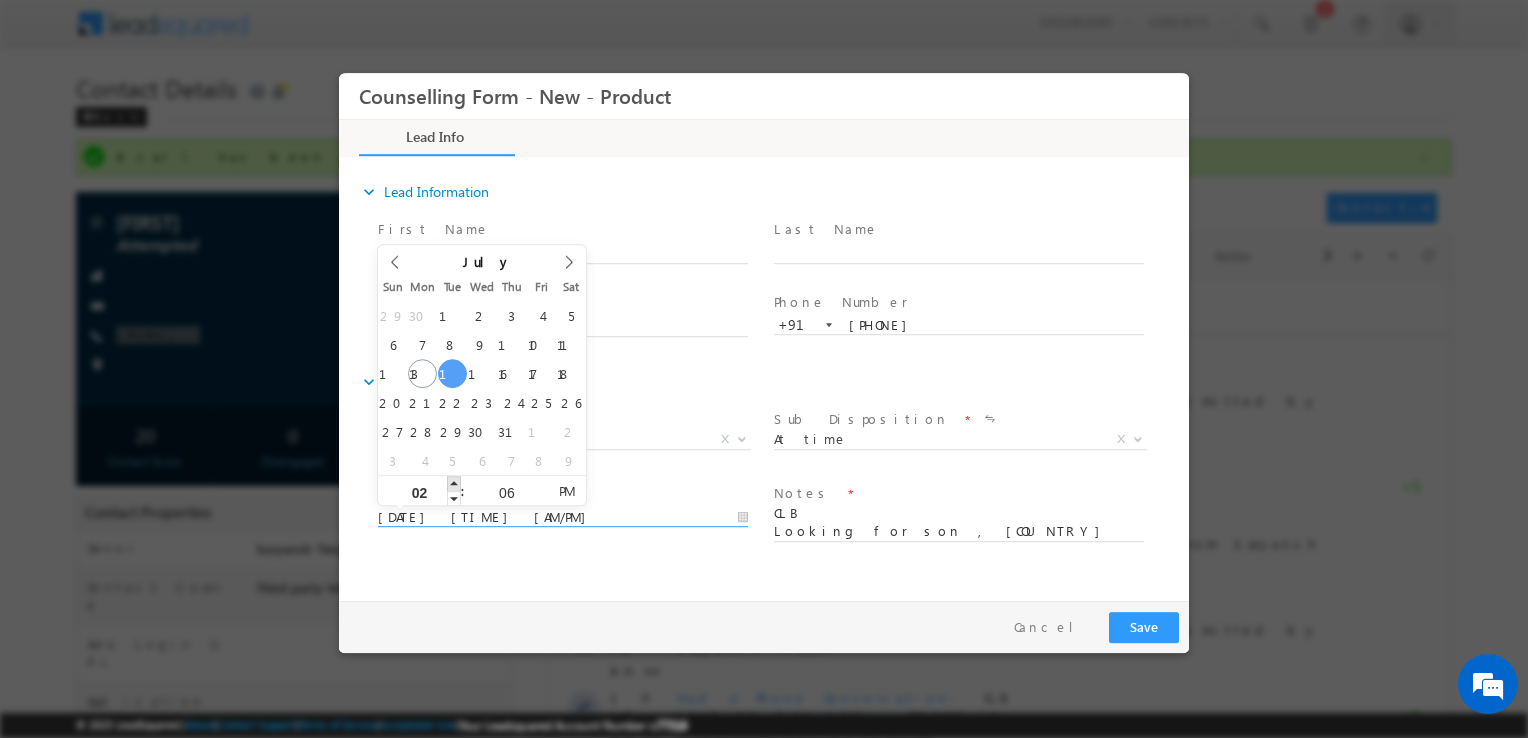type on "15/07/2025 3:06 PM" 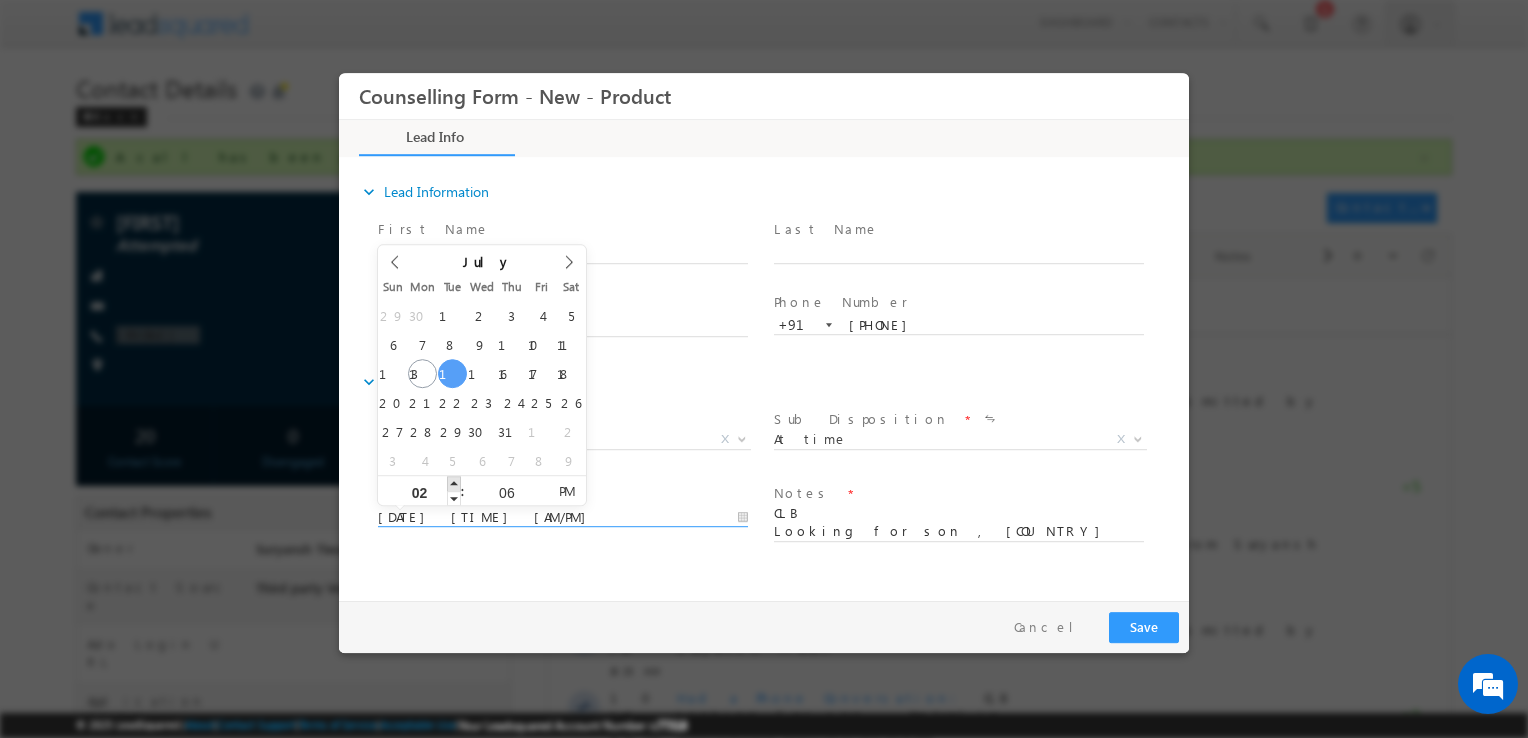 type on "03" 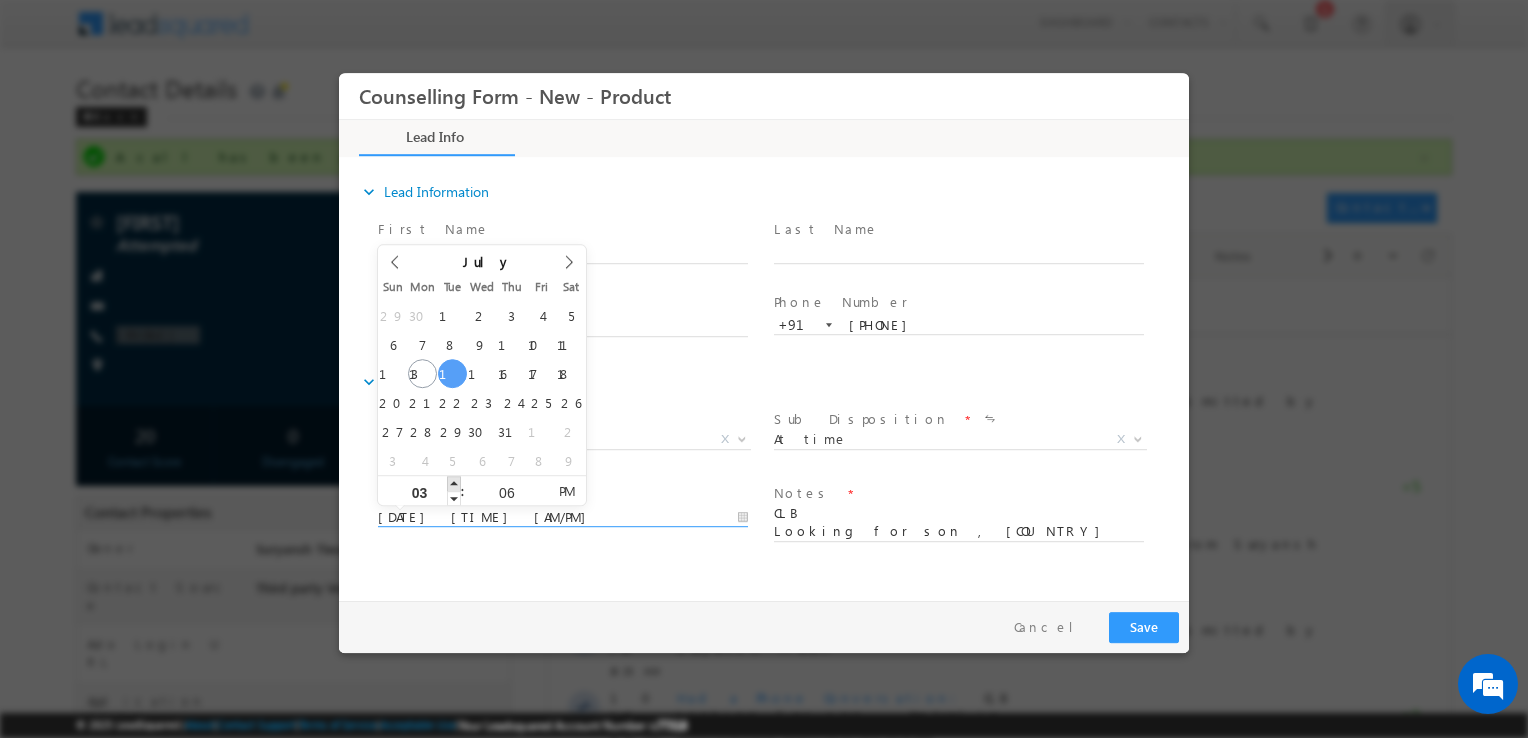 click at bounding box center [454, 483] 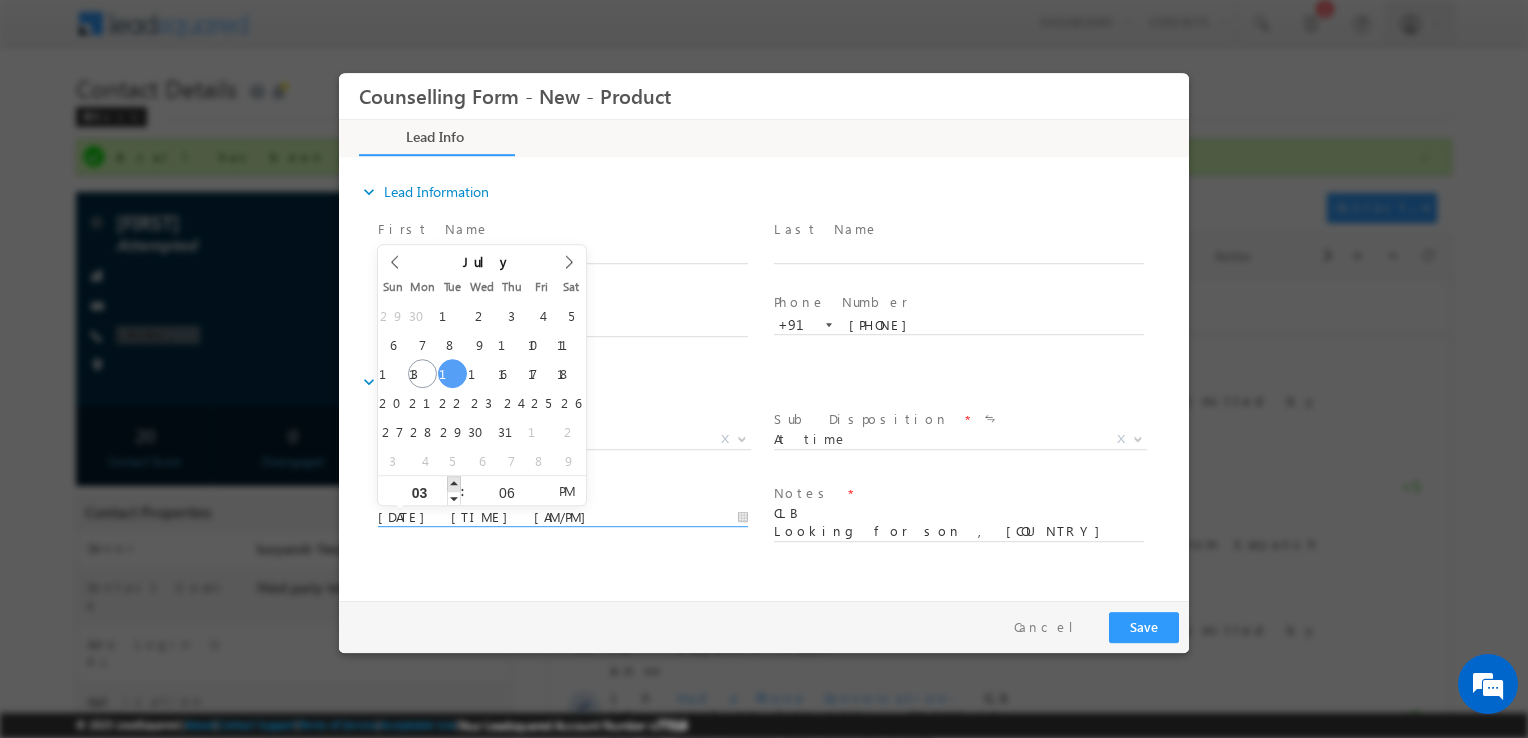 type on "15/07/2025 4:06 PM" 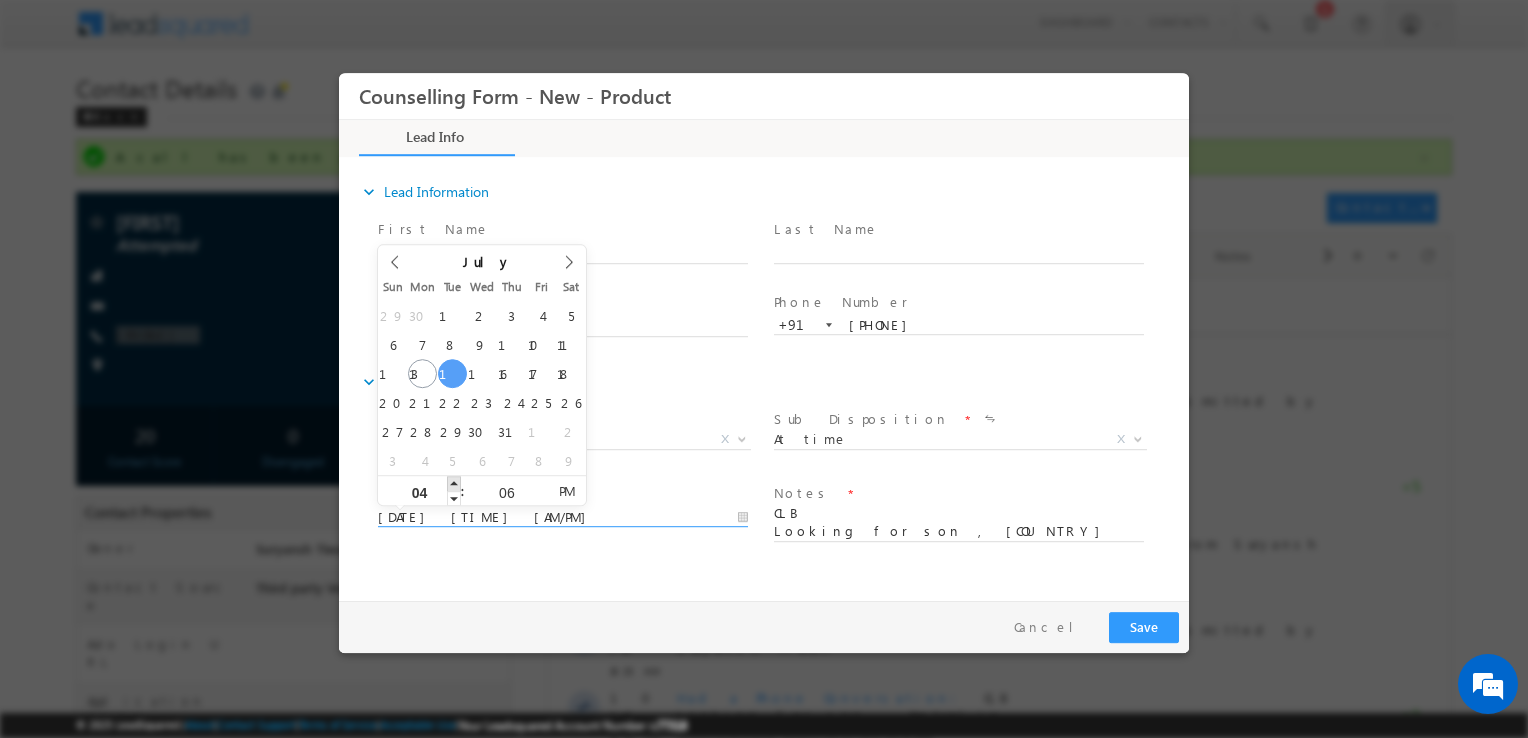 click at bounding box center (454, 483) 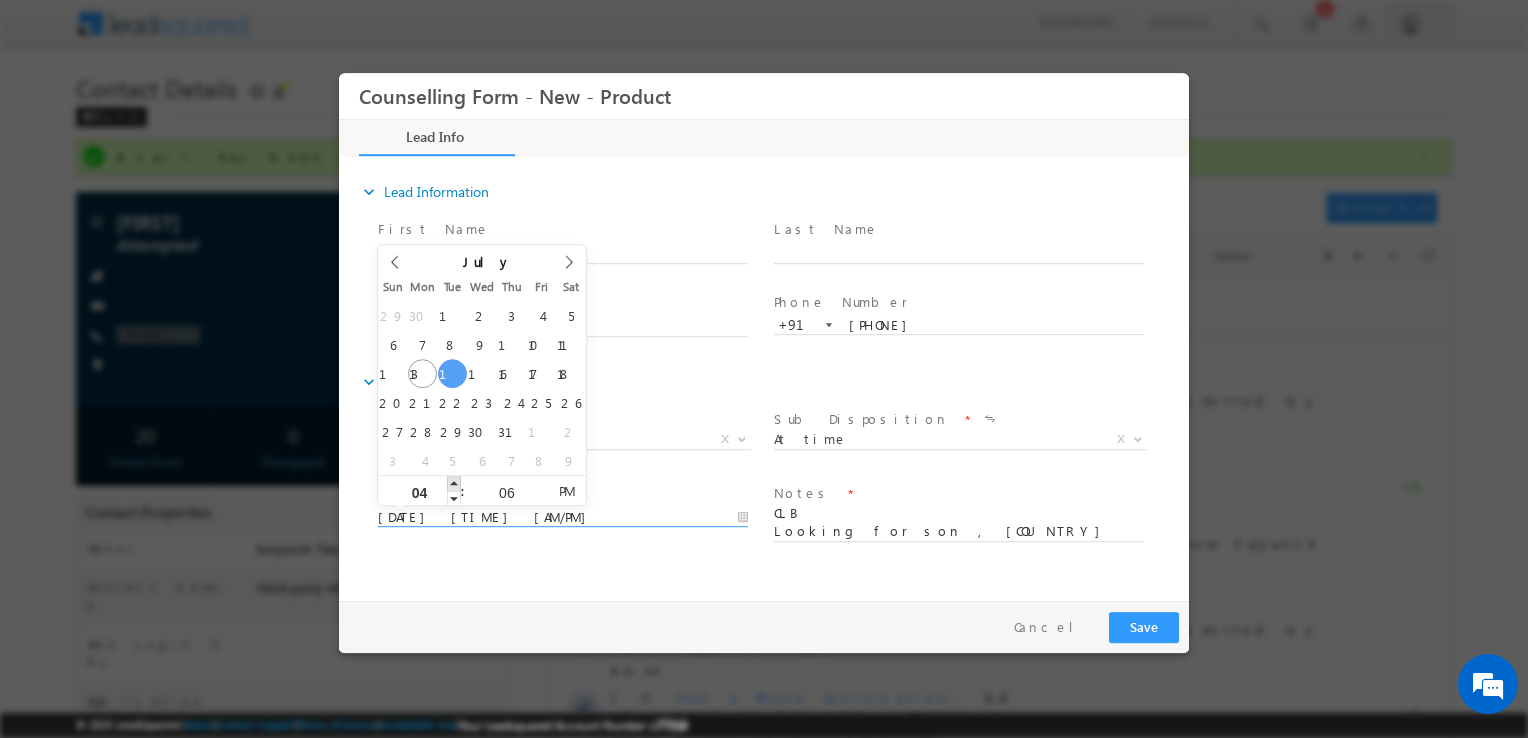 type on "15/07/2025 5:06 PM" 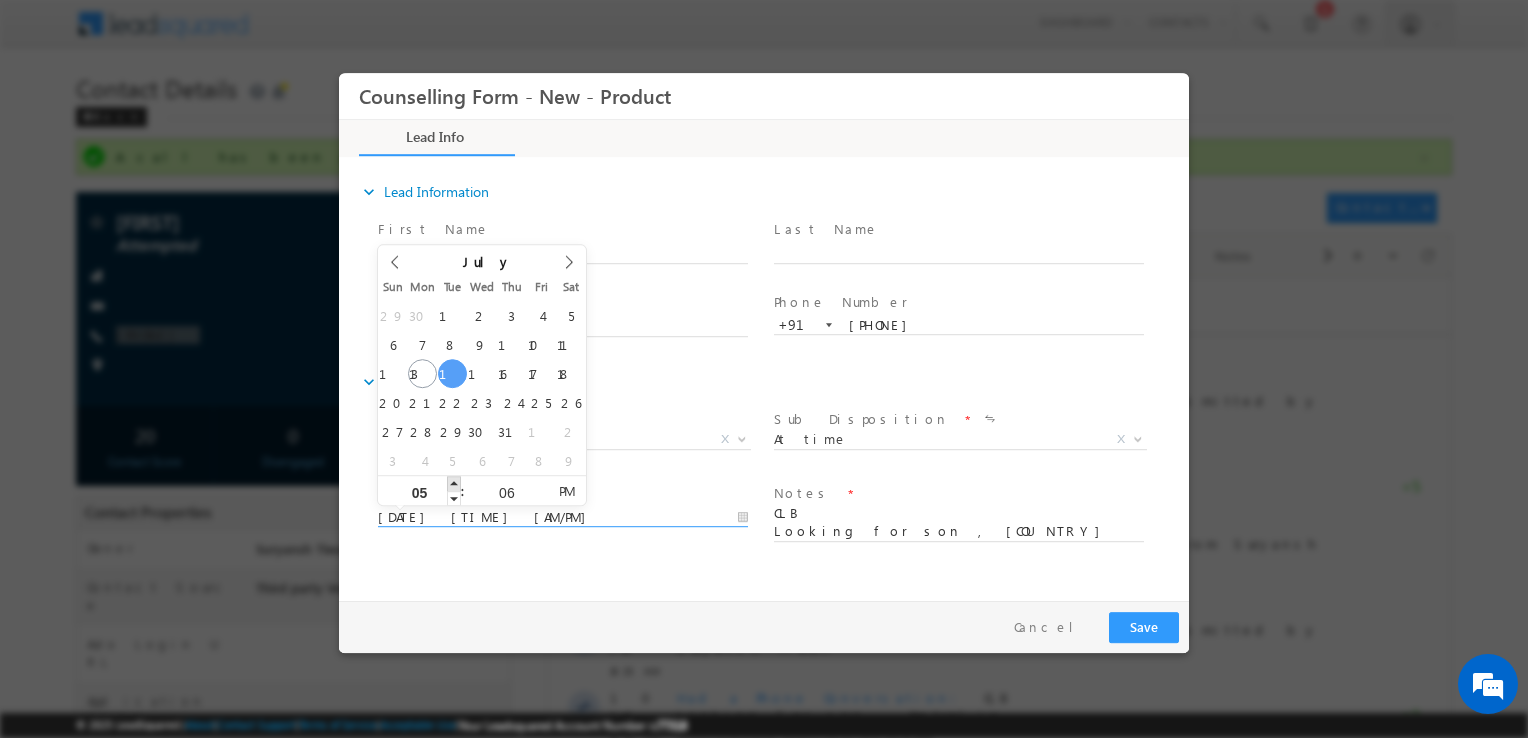 click at bounding box center [454, 483] 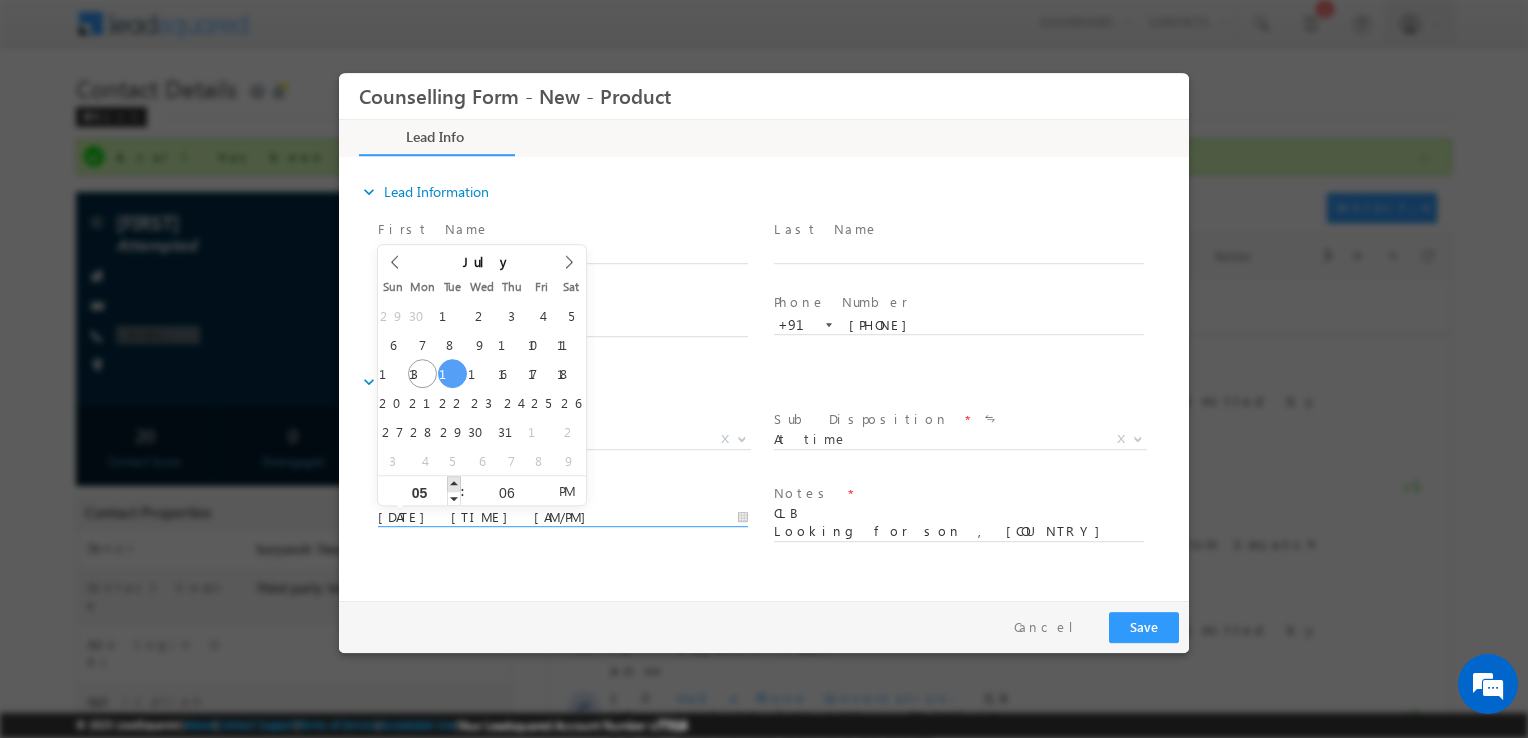 type on "15/07/2025 6:06 PM" 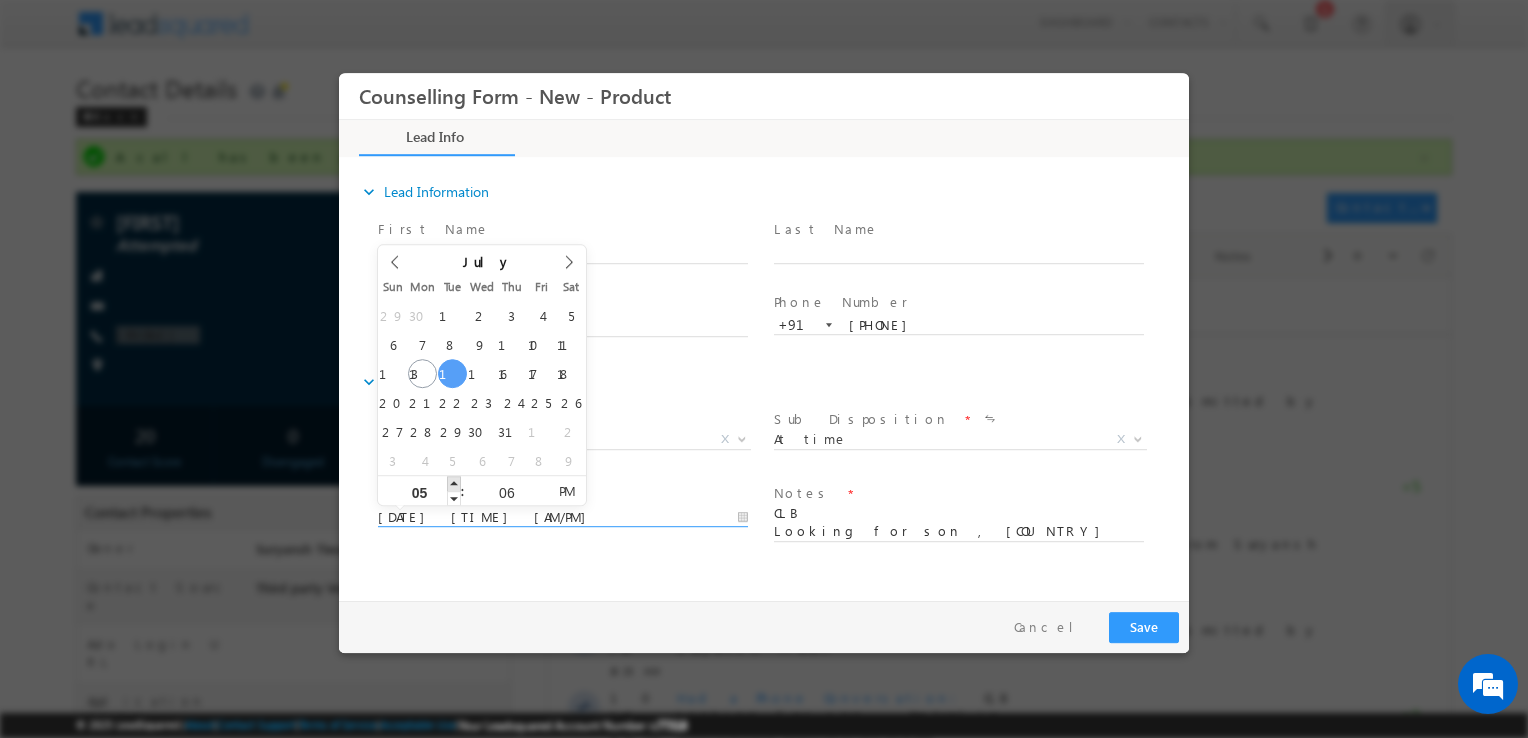 type on "06" 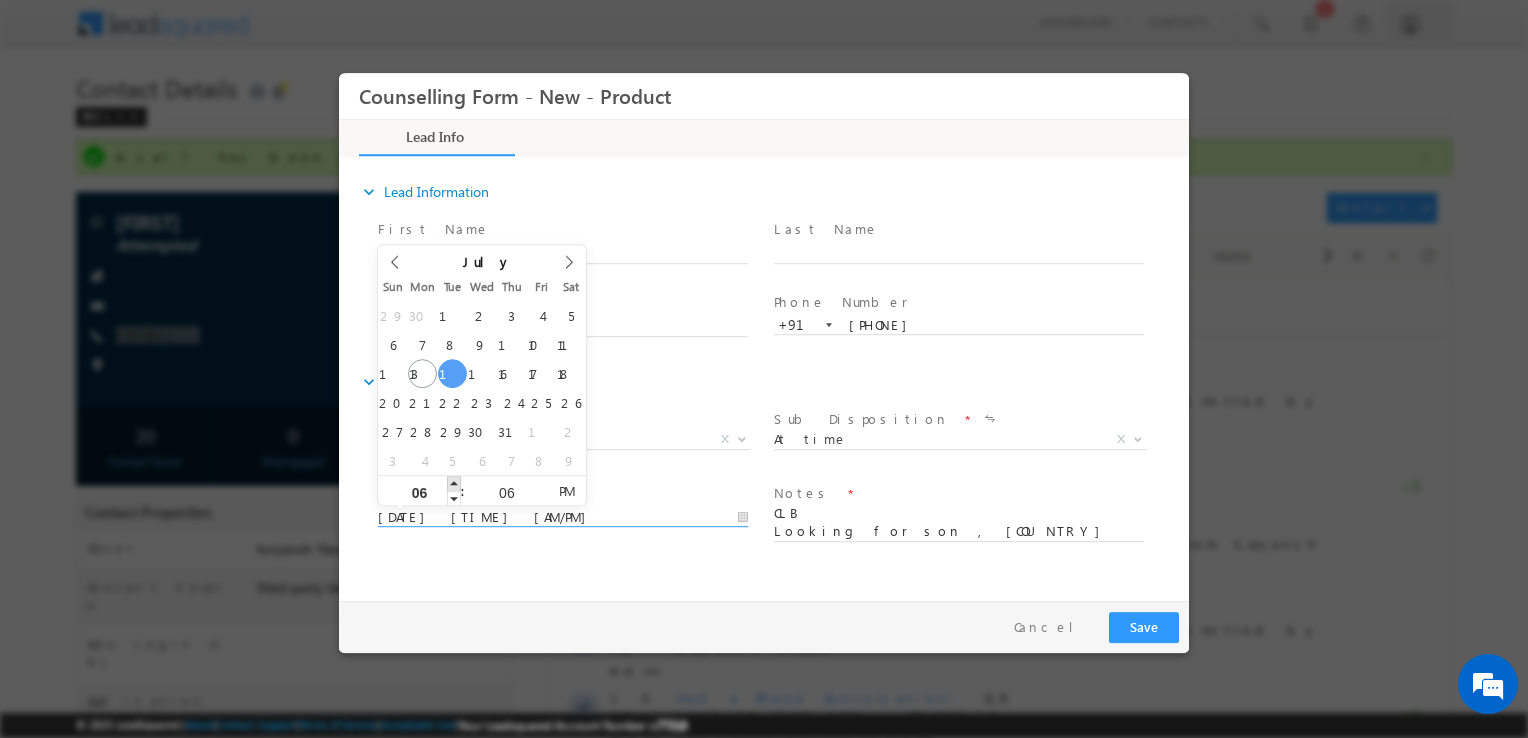 click at bounding box center [454, 483] 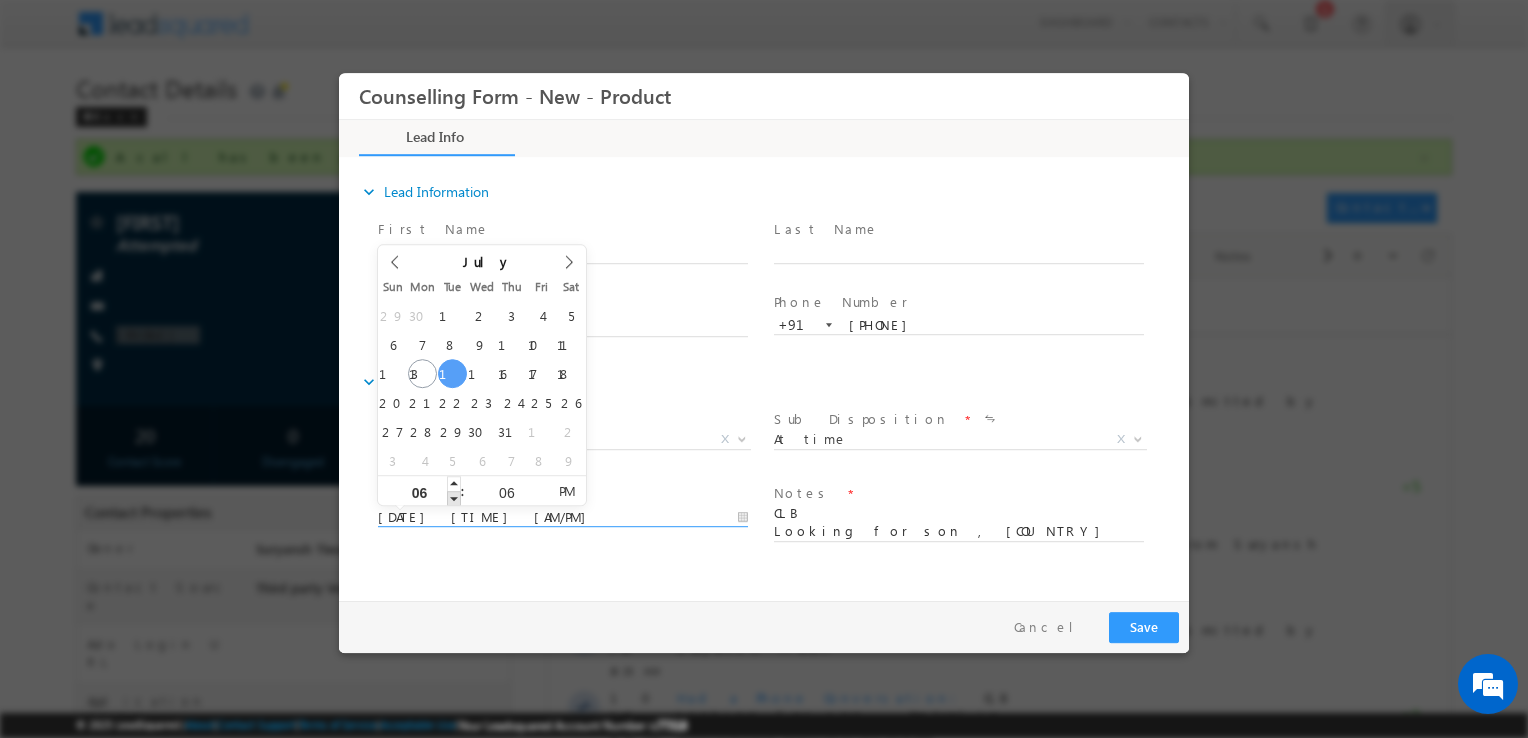 type on "15/07/2025 5:06 PM" 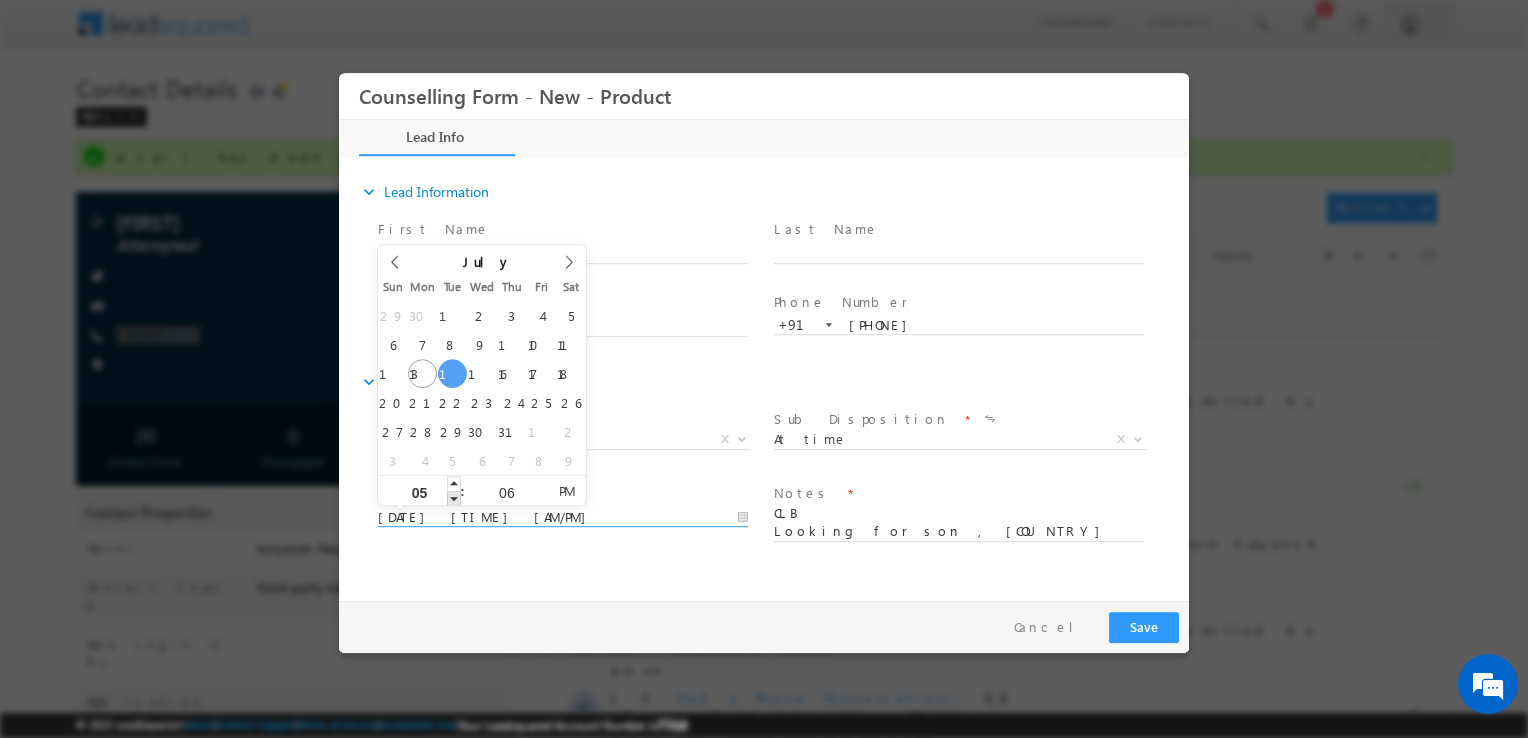click at bounding box center (454, 498) 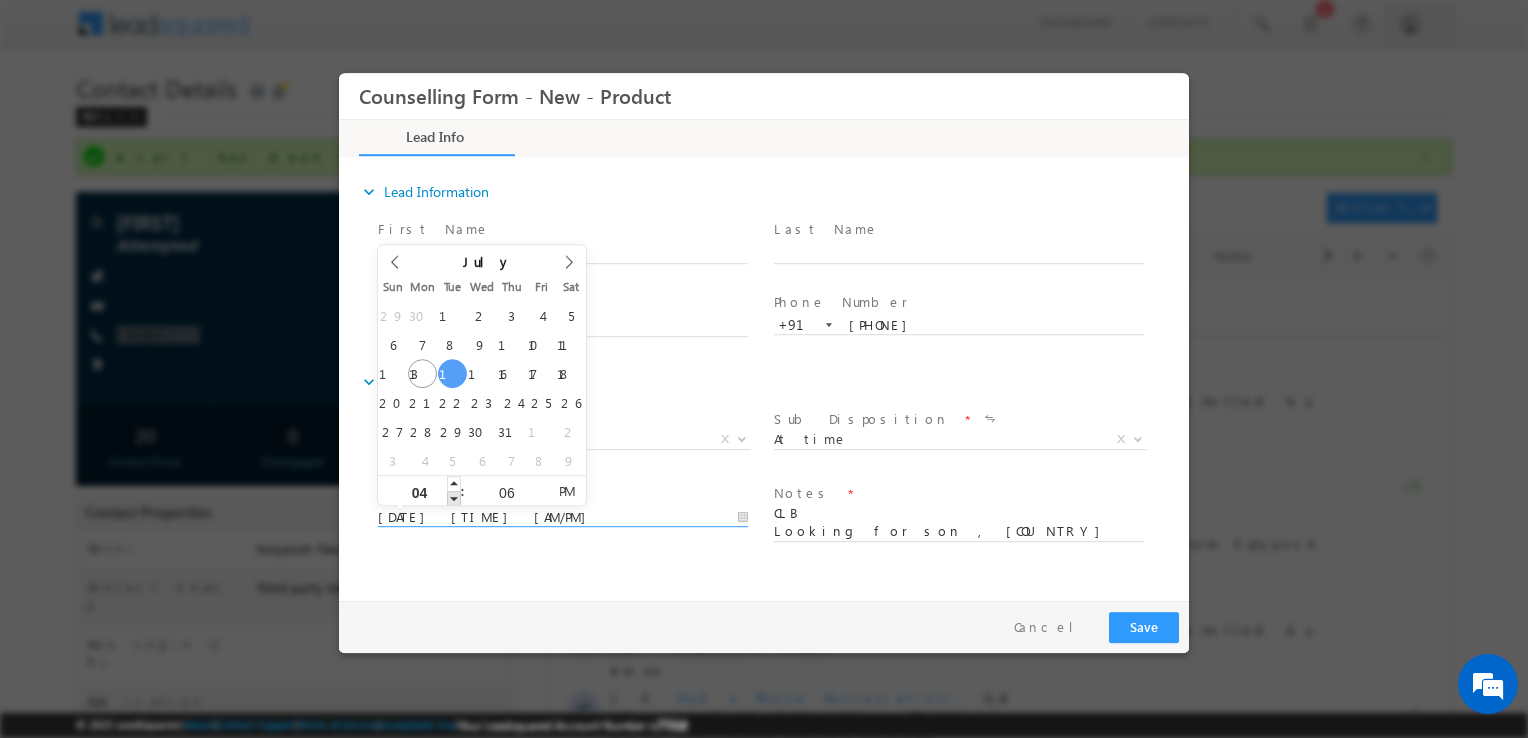 click at bounding box center (454, 498) 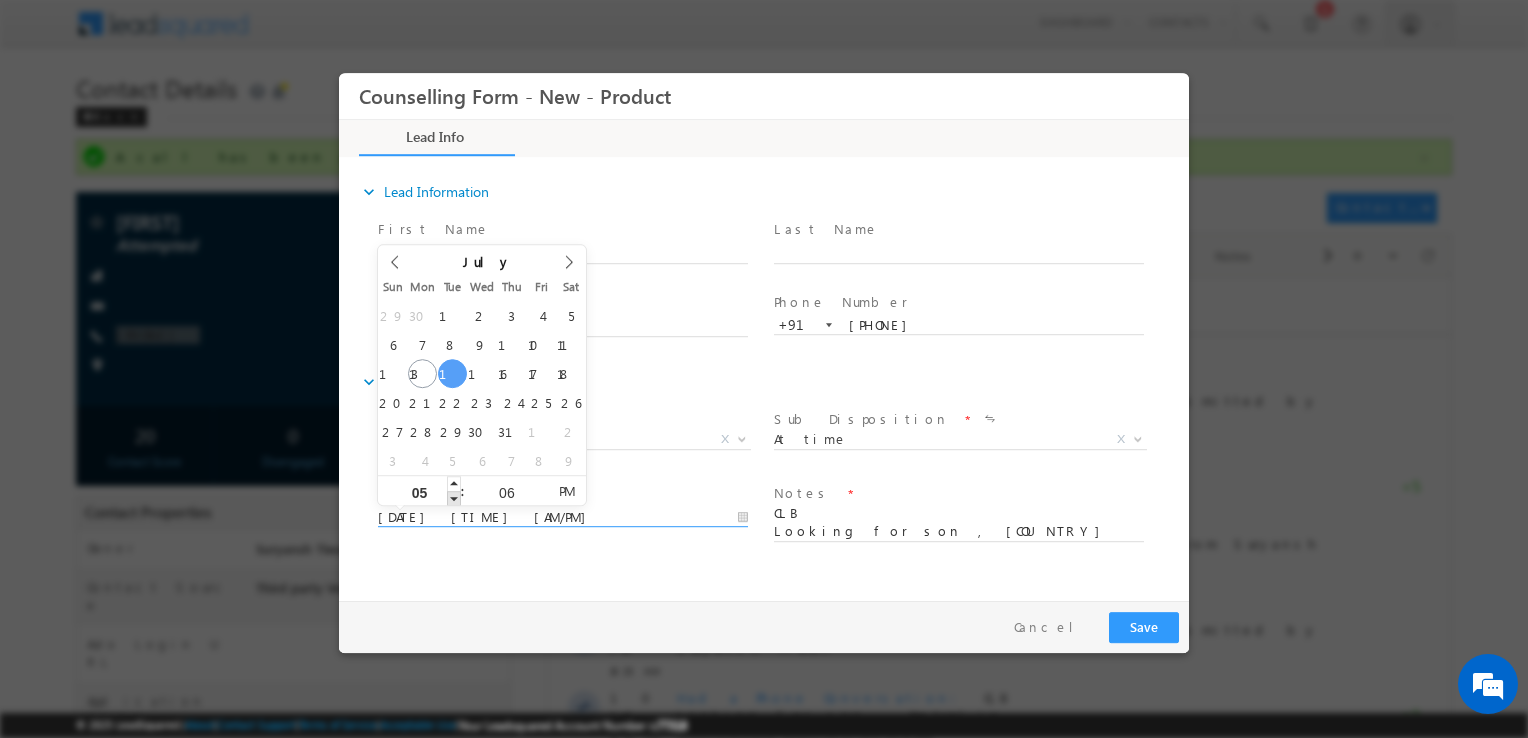 click on "05" at bounding box center (419, 491) 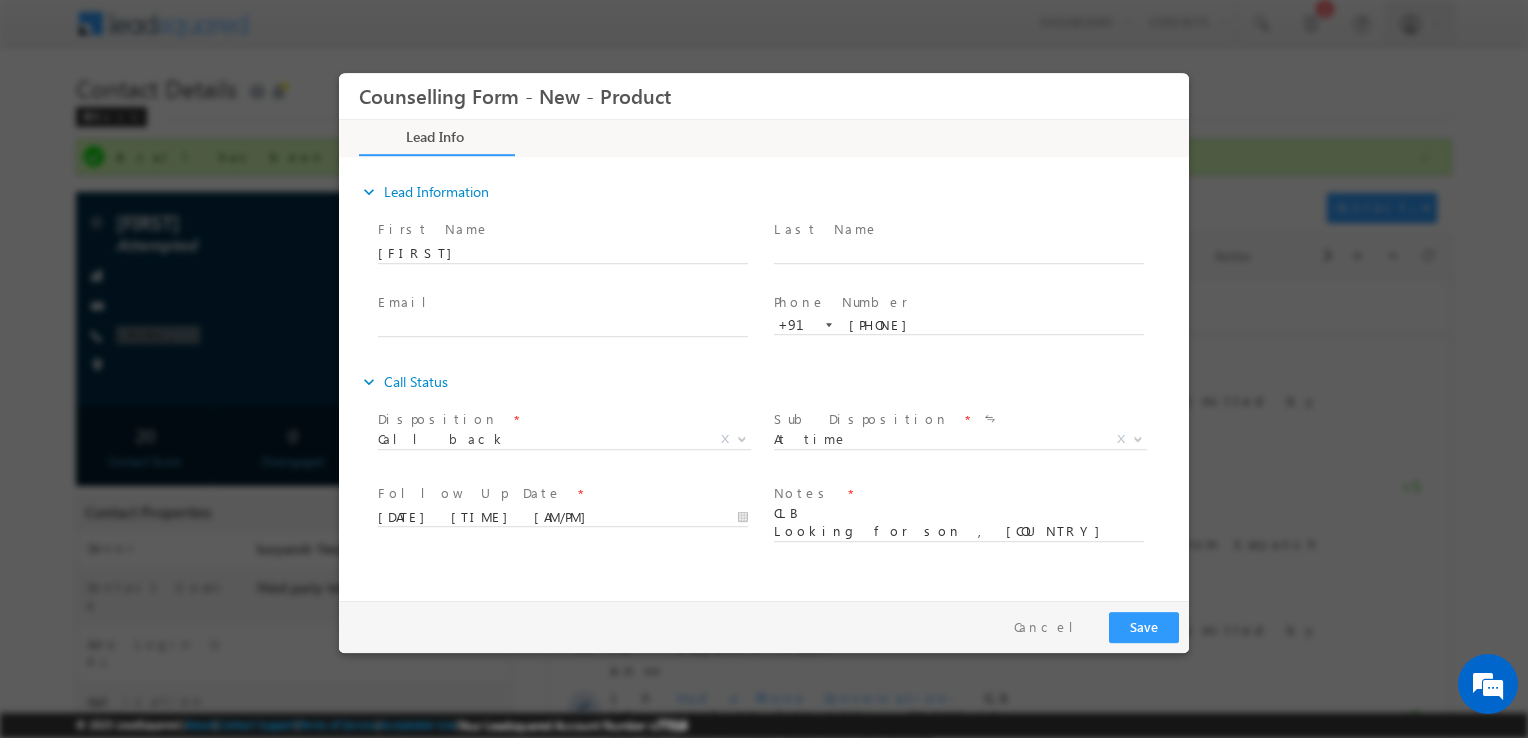 drag, startPoint x: 453, startPoint y: 490, endPoint x: 636, endPoint y: 535, distance: 188.45158 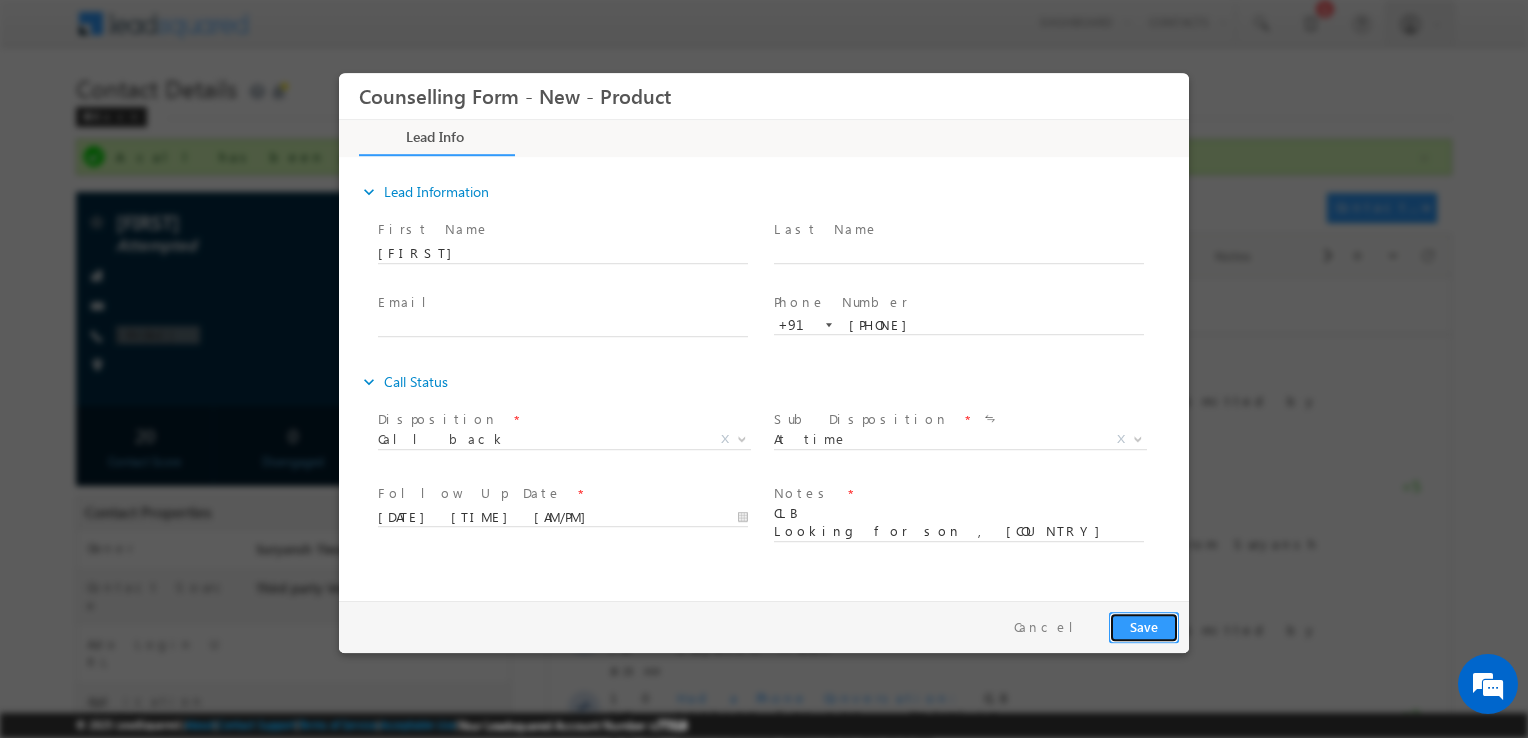 click on "Save" at bounding box center (1144, 627) 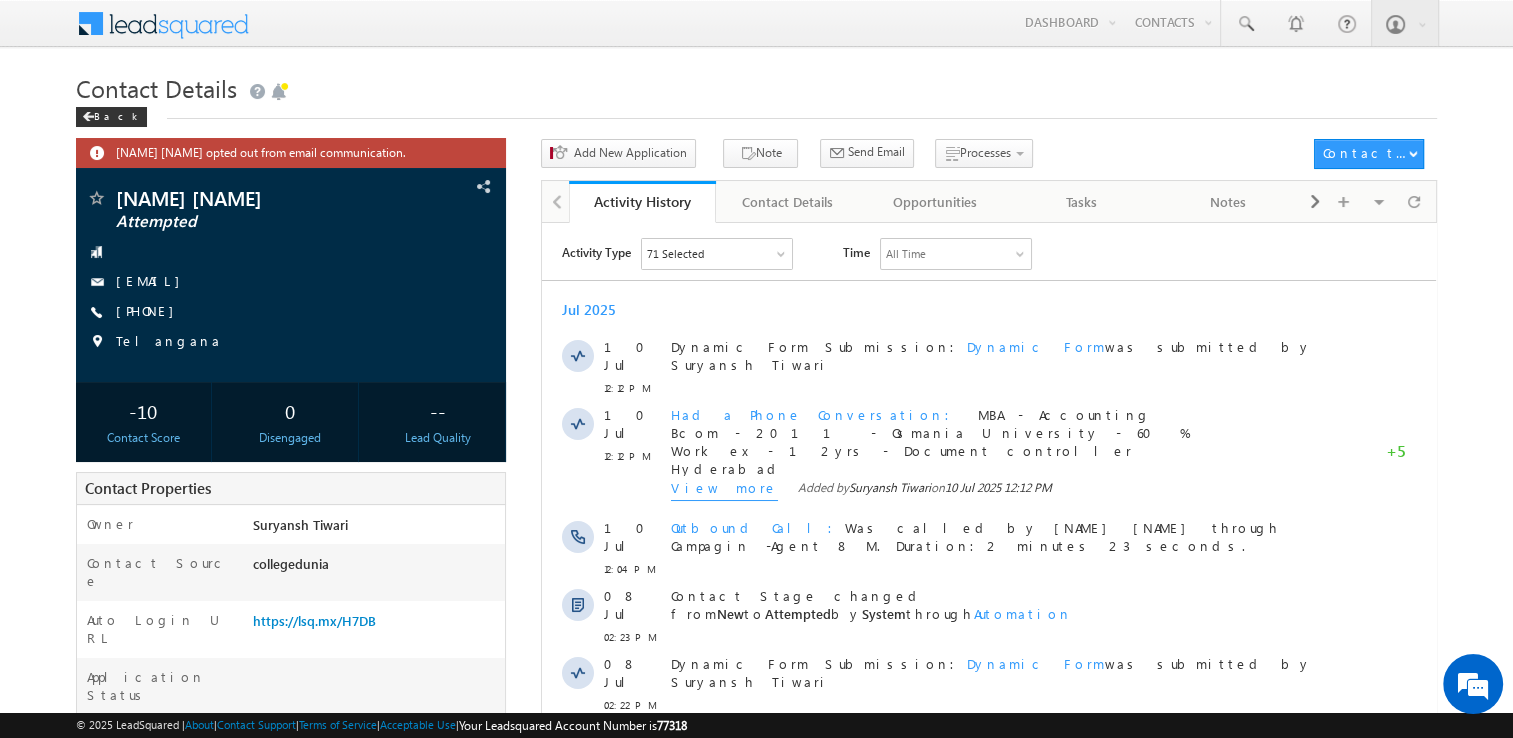 scroll, scrollTop: 0, scrollLeft: 0, axis: both 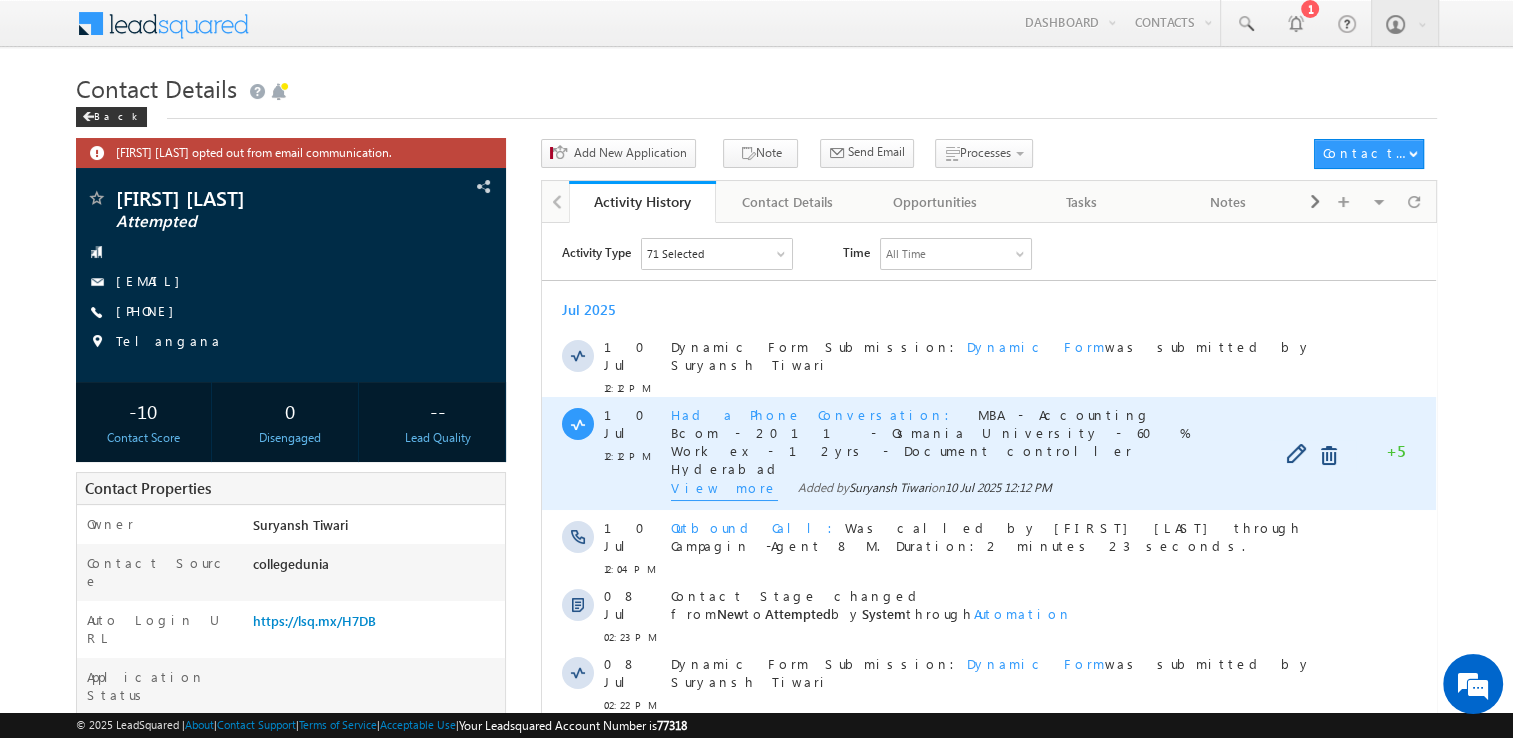 click on "View more" at bounding box center (724, 489) 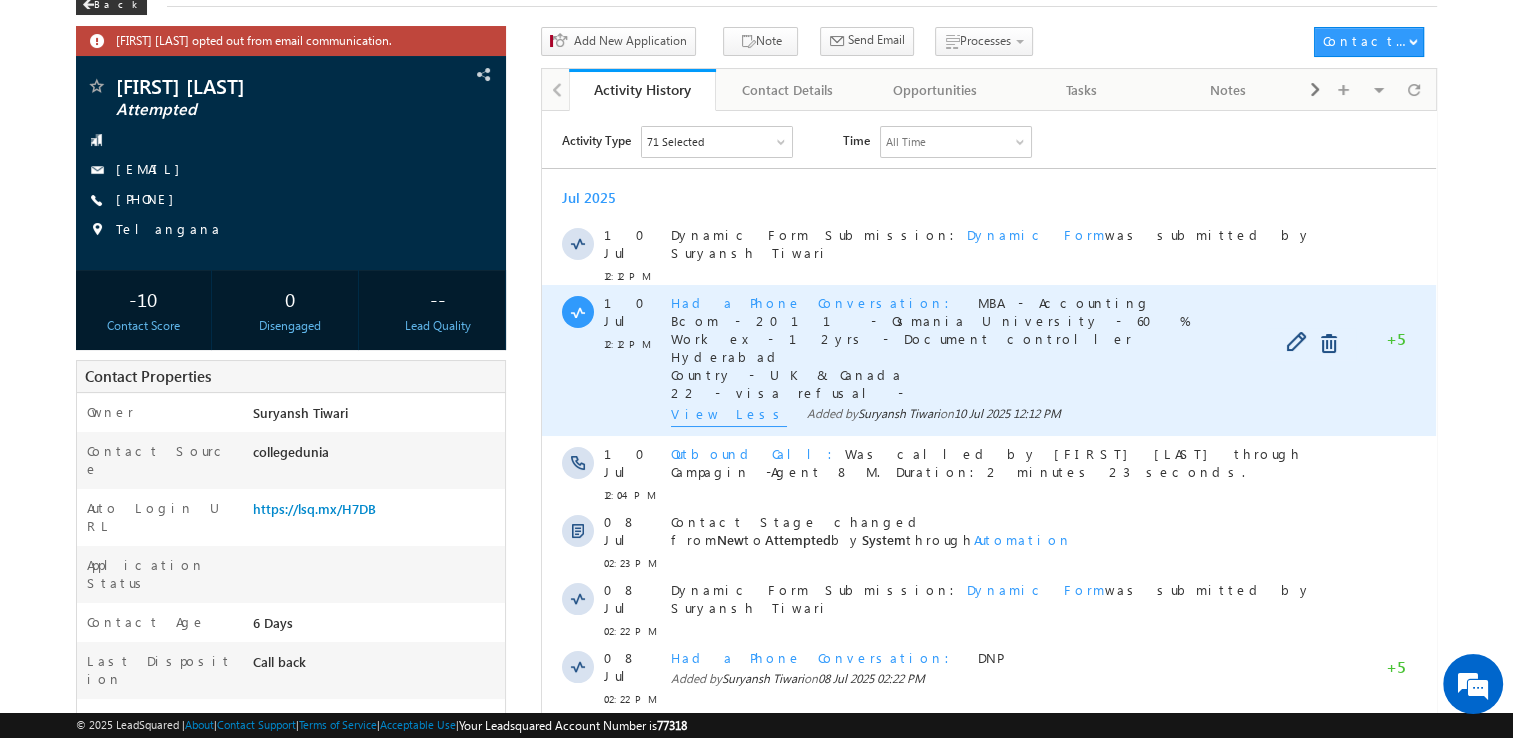 scroll, scrollTop: 114, scrollLeft: 0, axis: vertical 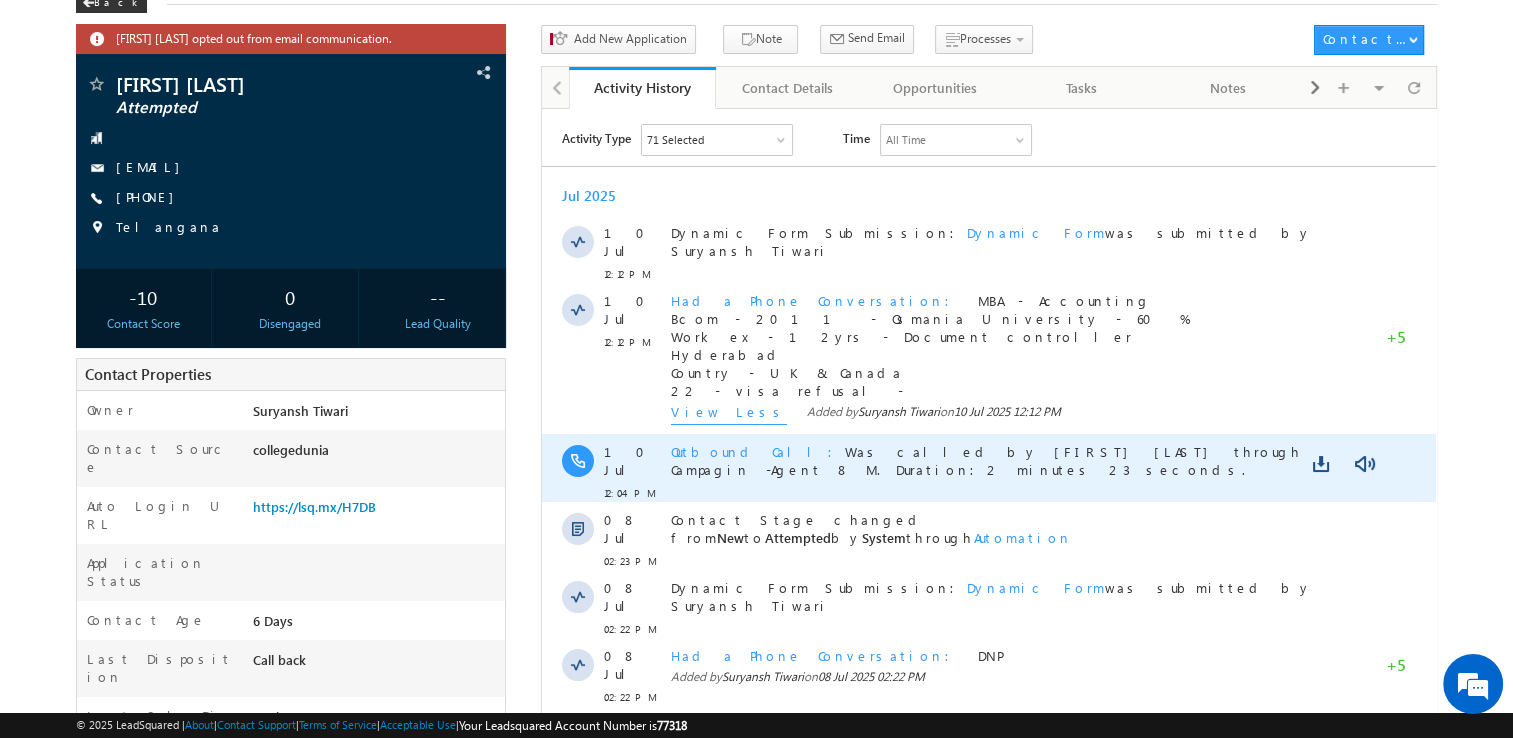 click on "[DATE] [TIME] [AM/PM] [CALL TYPE] Was called by [FIRST] [LAST] through Campagin -Agent 8 M. Duration:2 minutes 23 seconds." at bounding box center [989, 467] 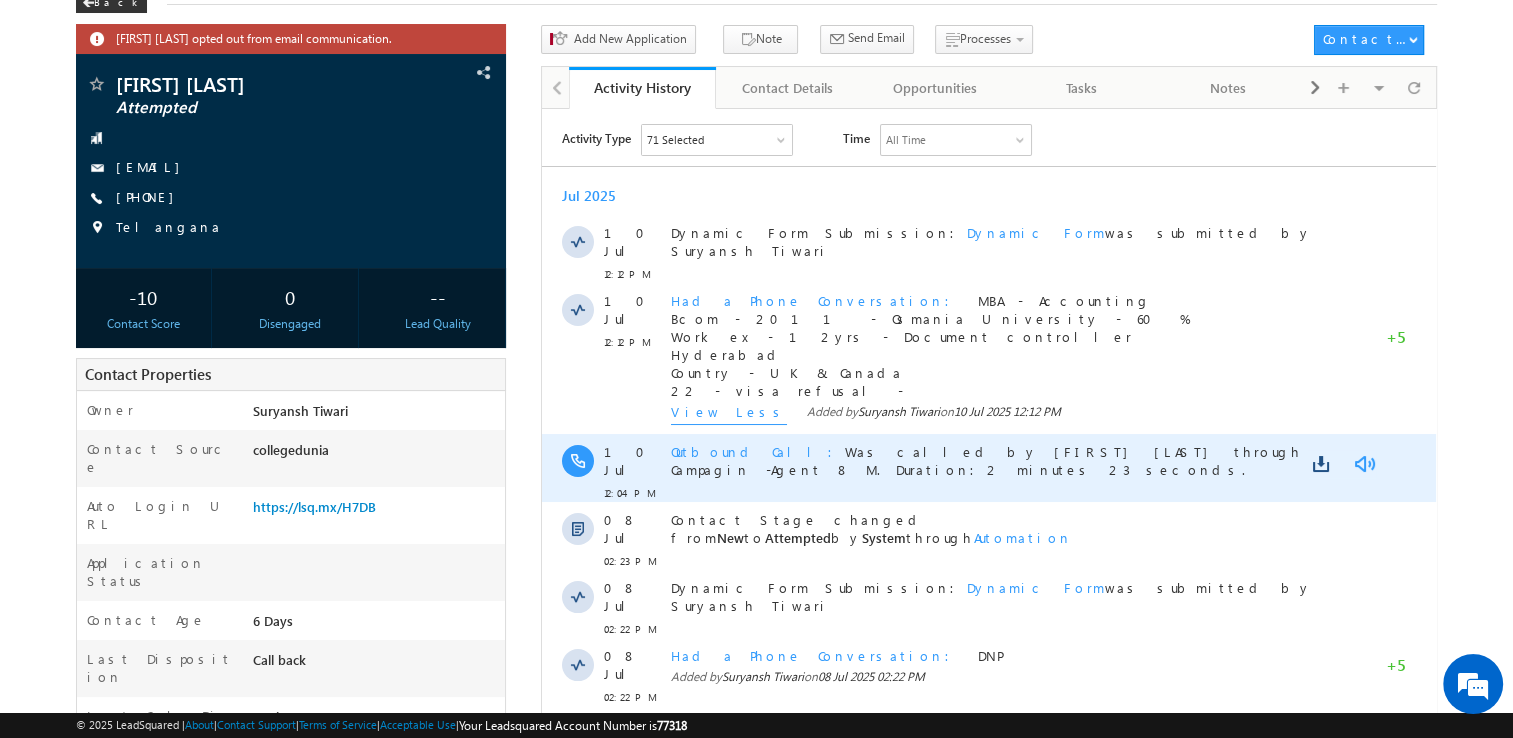 click at bounding box center [1364, 463] 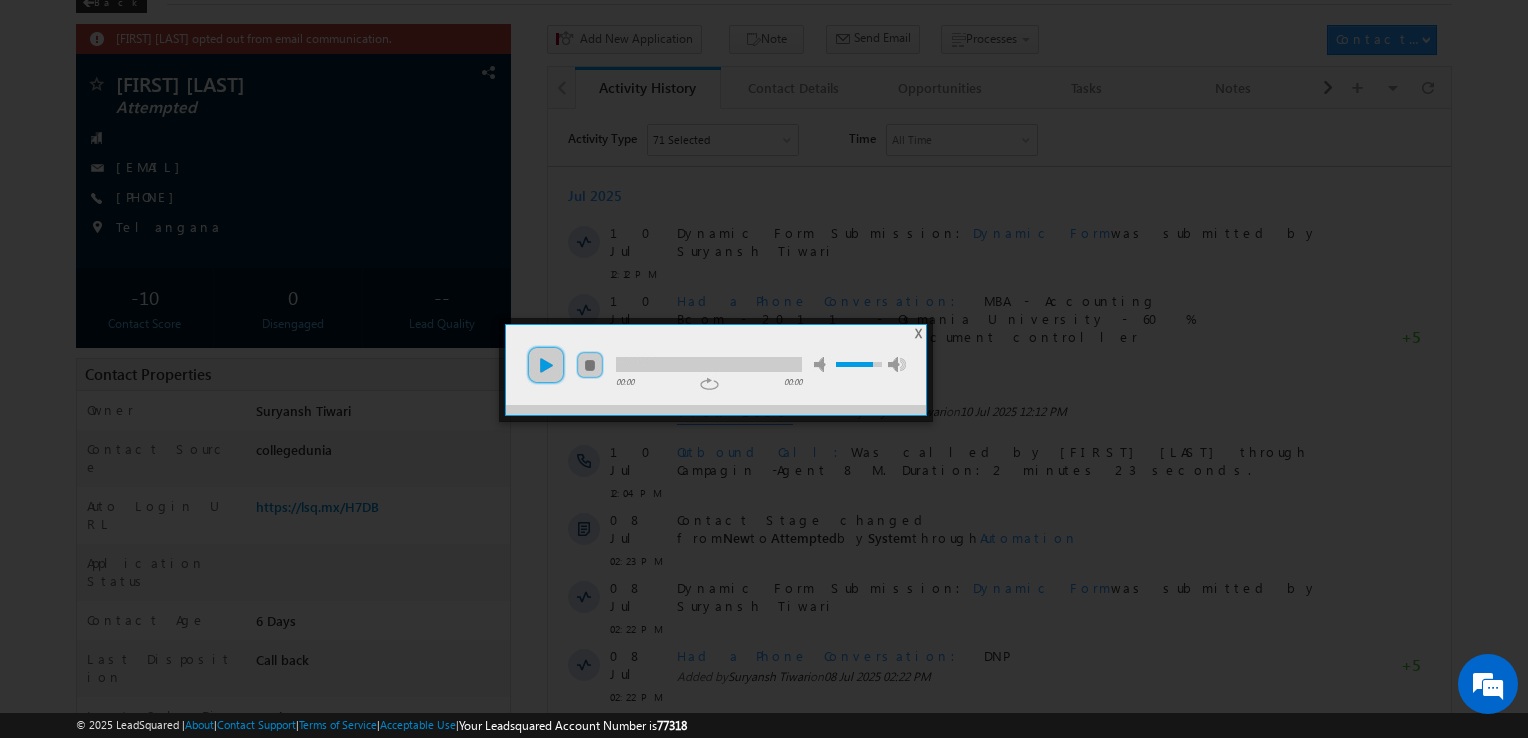 click on "play" at bounding box center [546, 365] 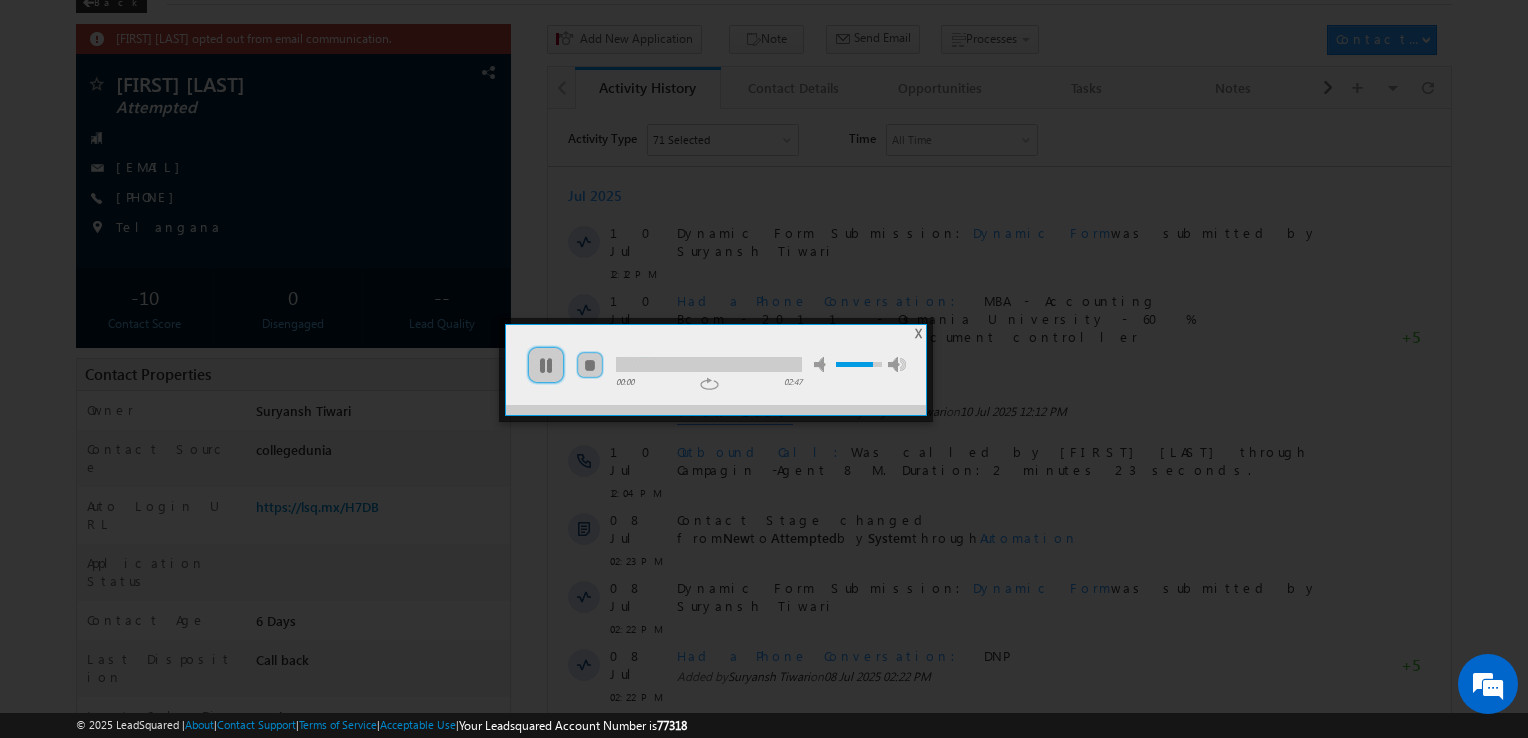 click at bounding box center (709, 364) 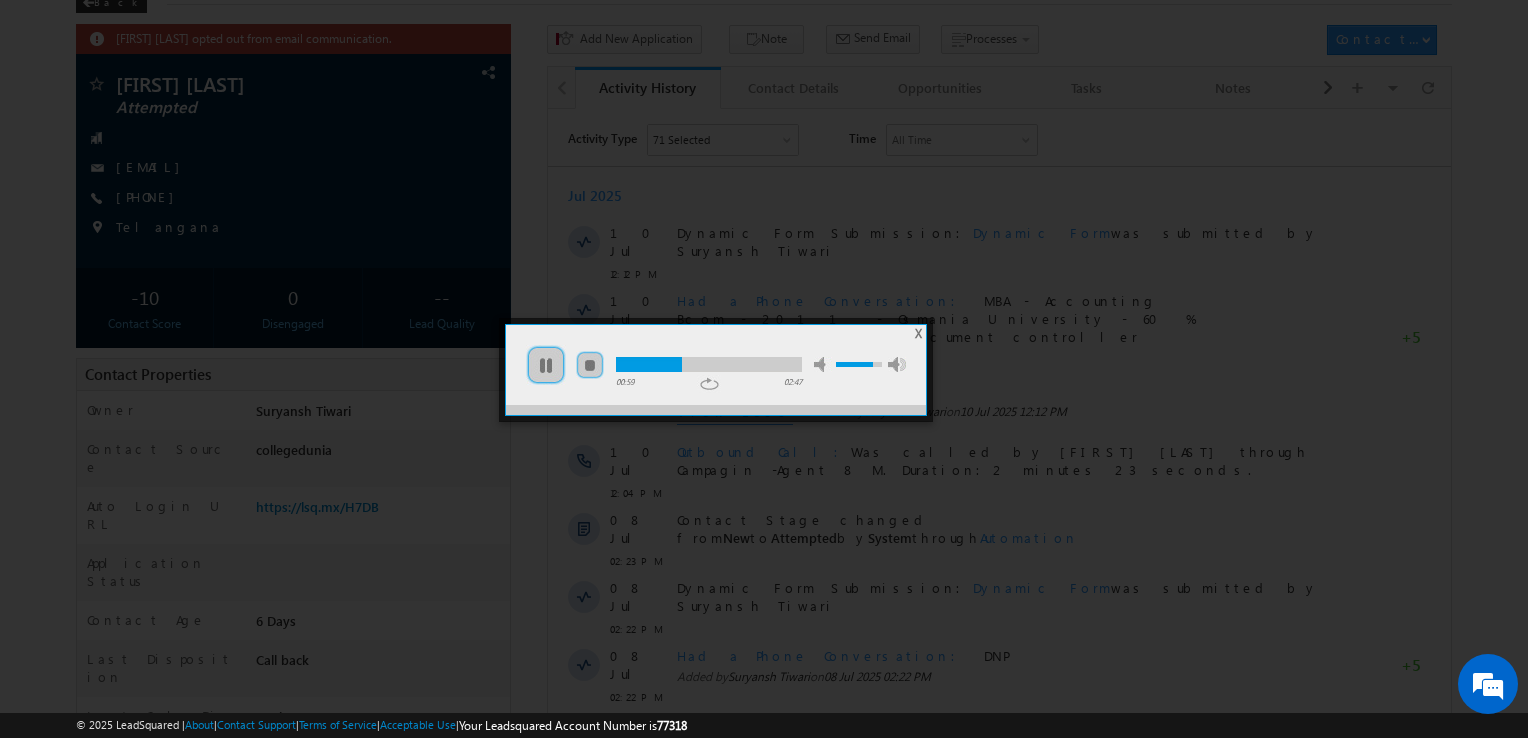 click at bounding box center [709, 364] 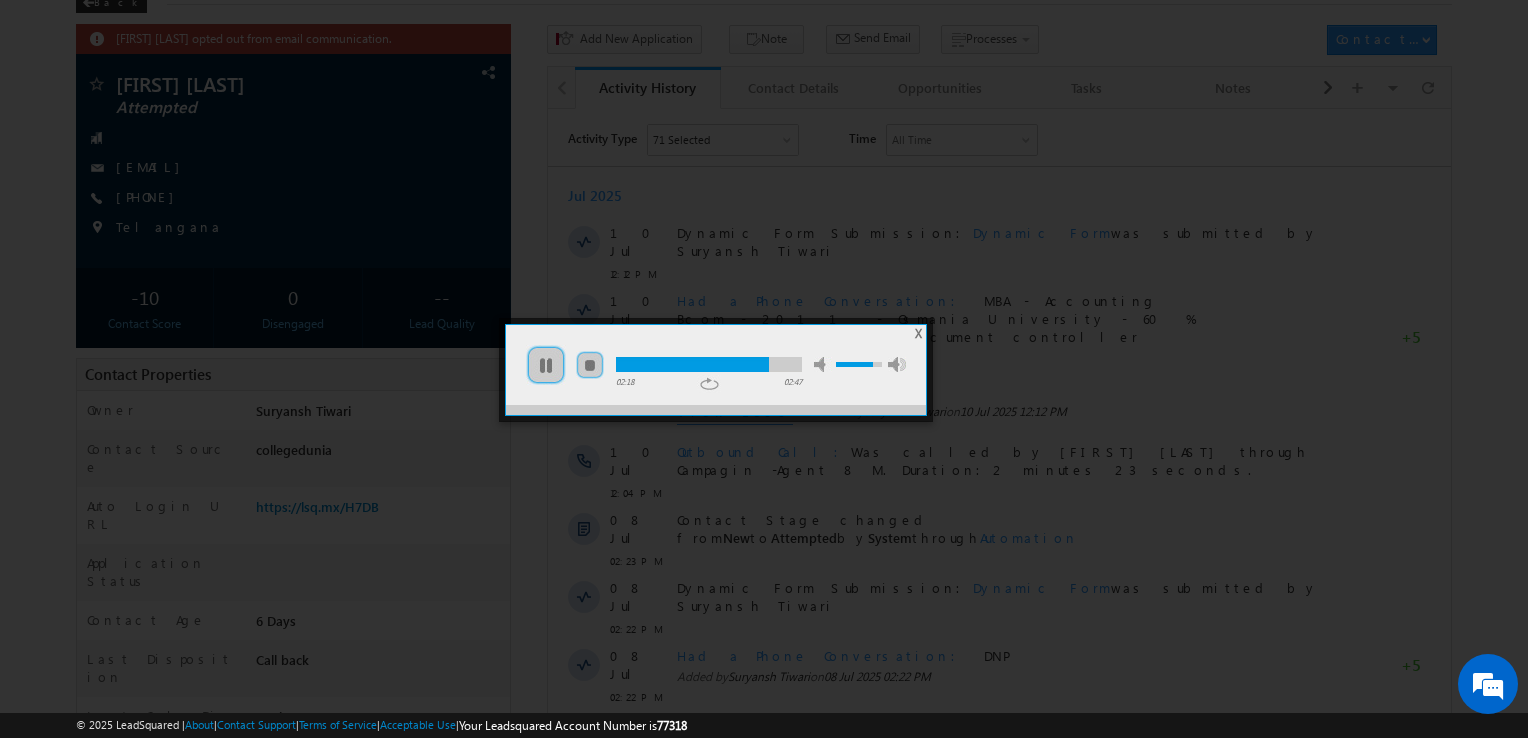 click at bounding box center [859, 364] 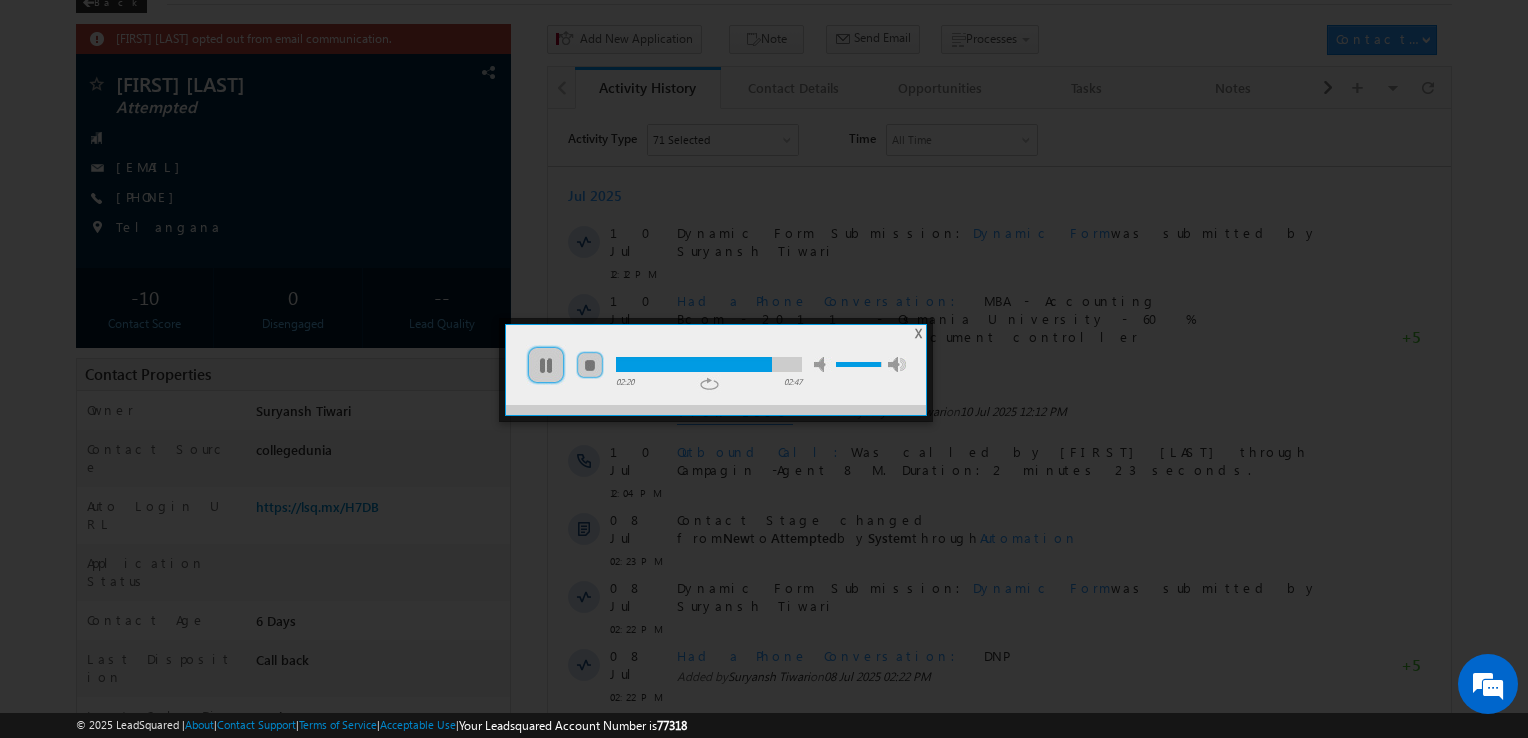 click at bounding box center (709, 364) 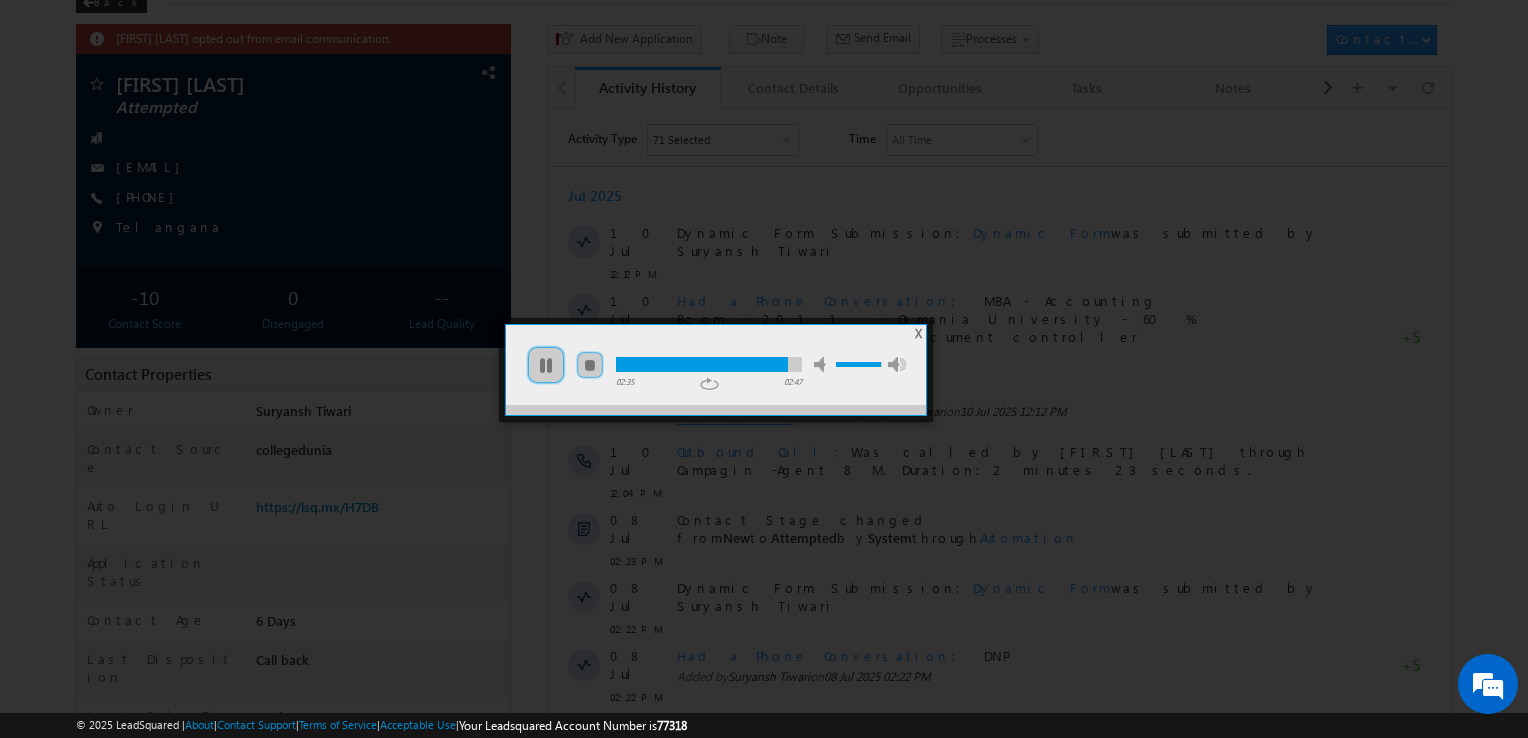 click at bounding box center [702, 364] 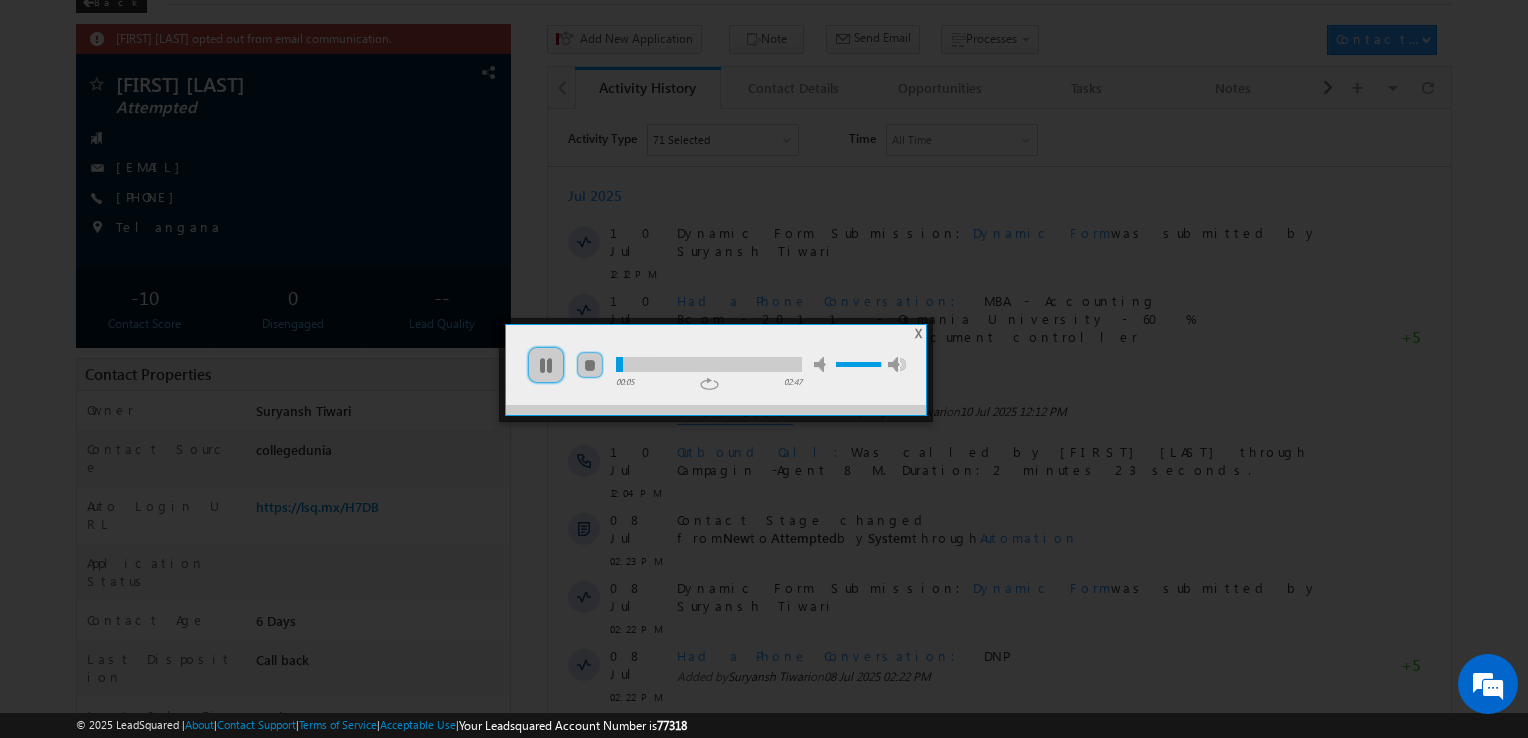 click at bounding box center (709, 364) 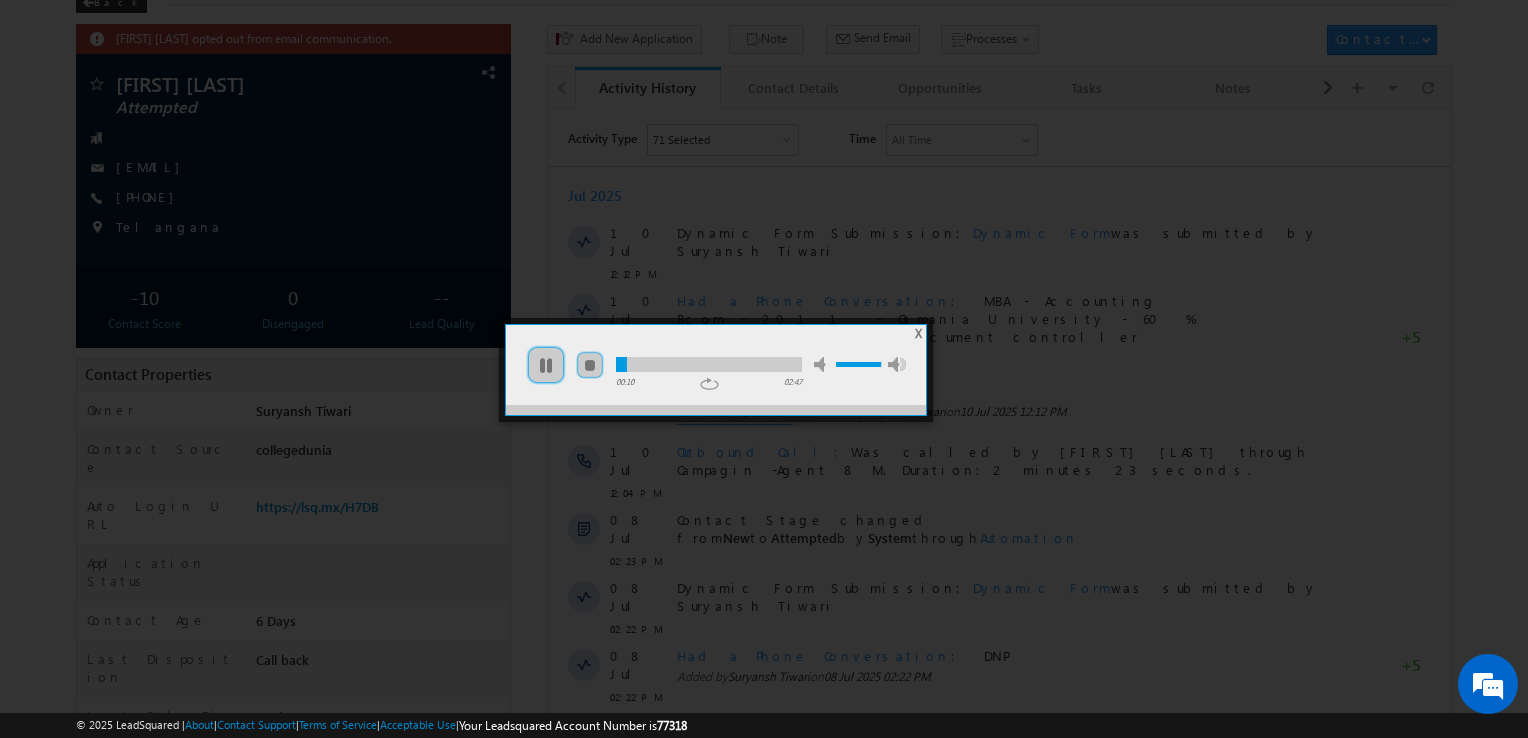 click at bounding box center (709, 364) 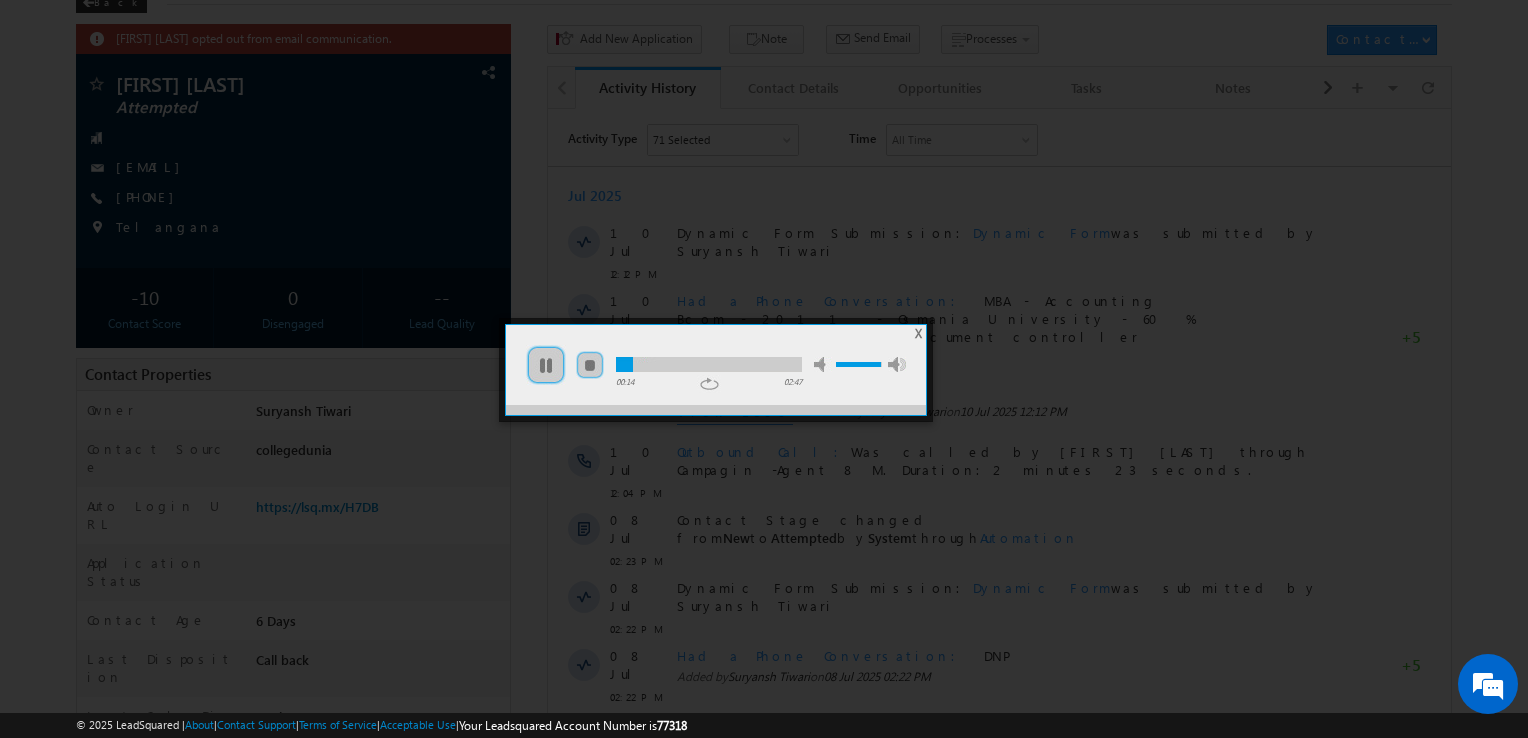 click at bounding box center (709, 364) 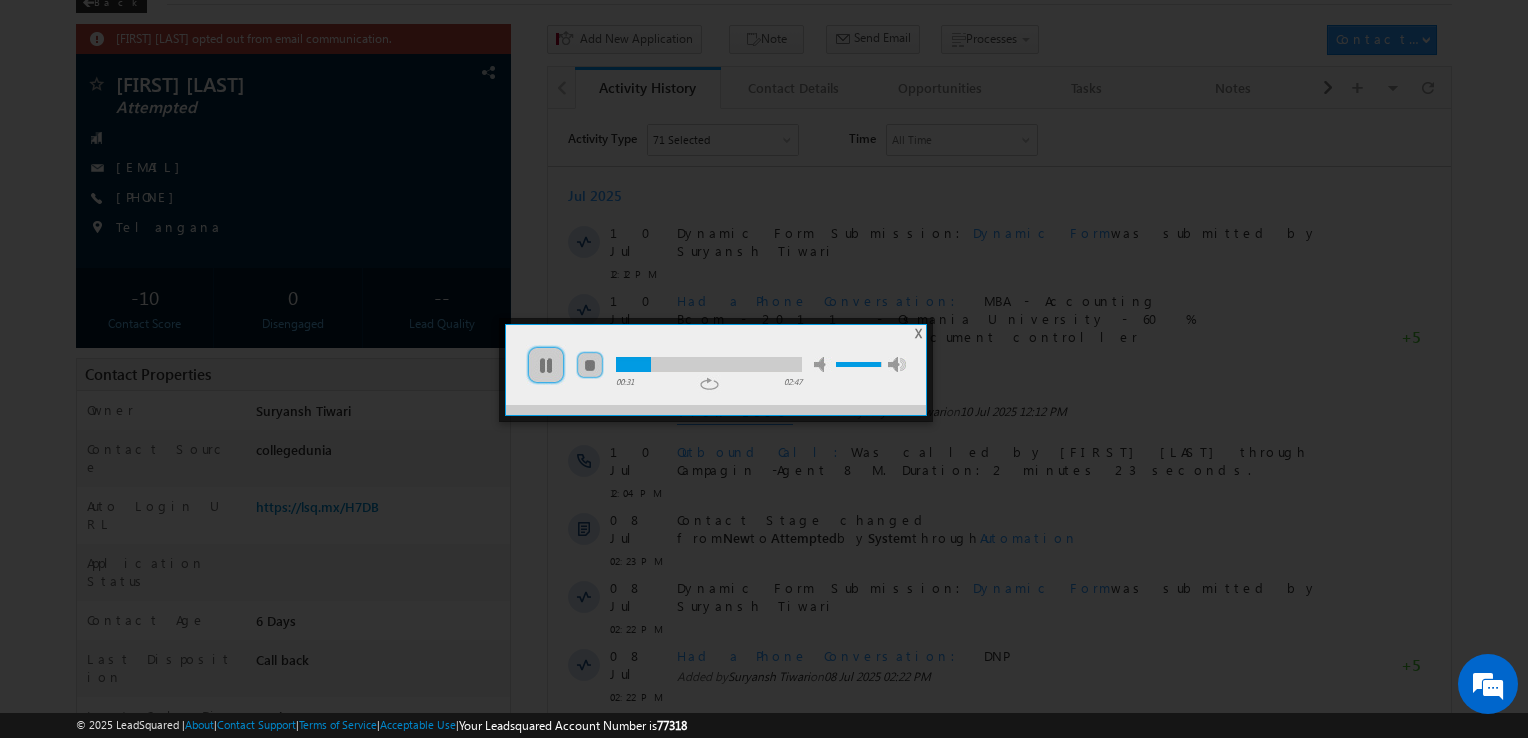 click at bounding box center [709, 364] 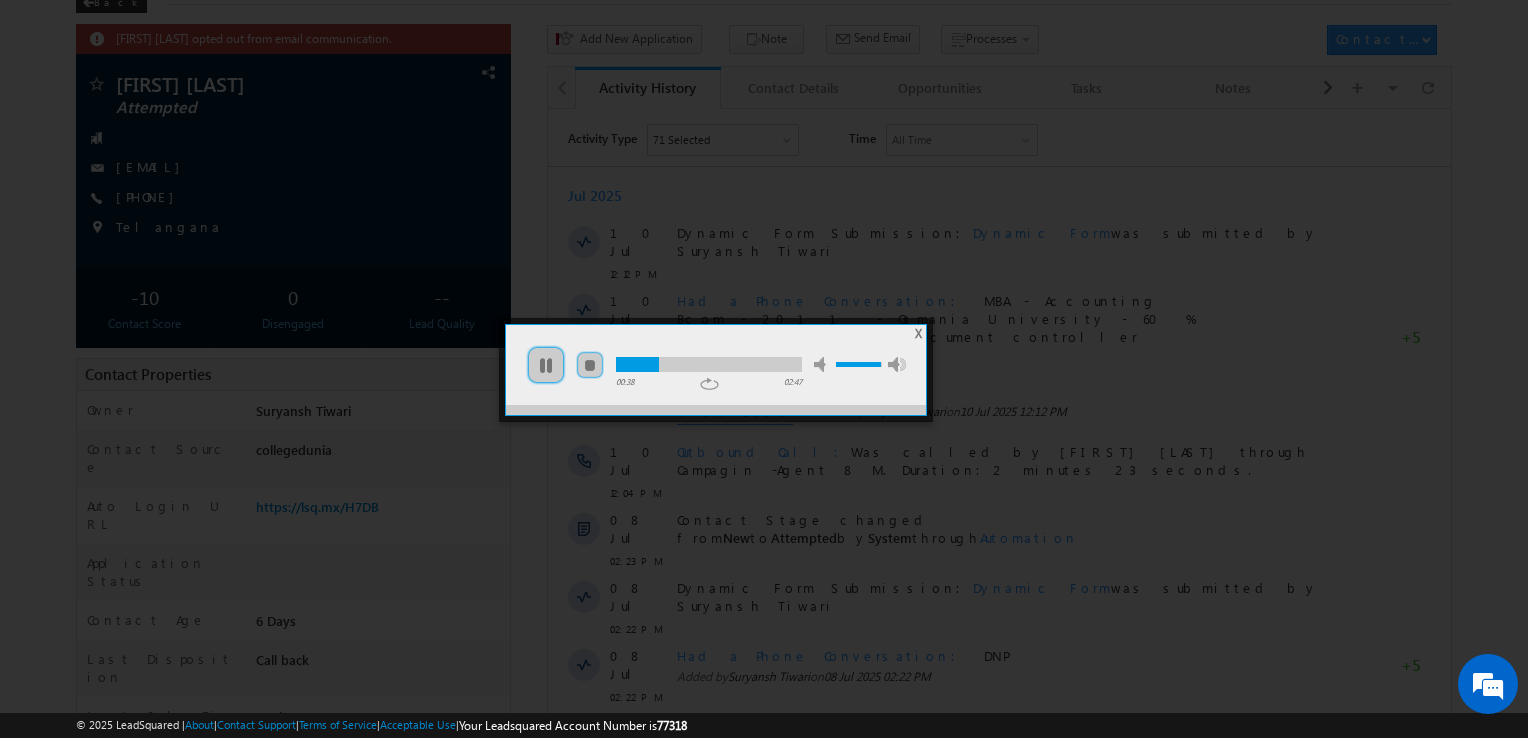 click at bounding box center [709, 364] 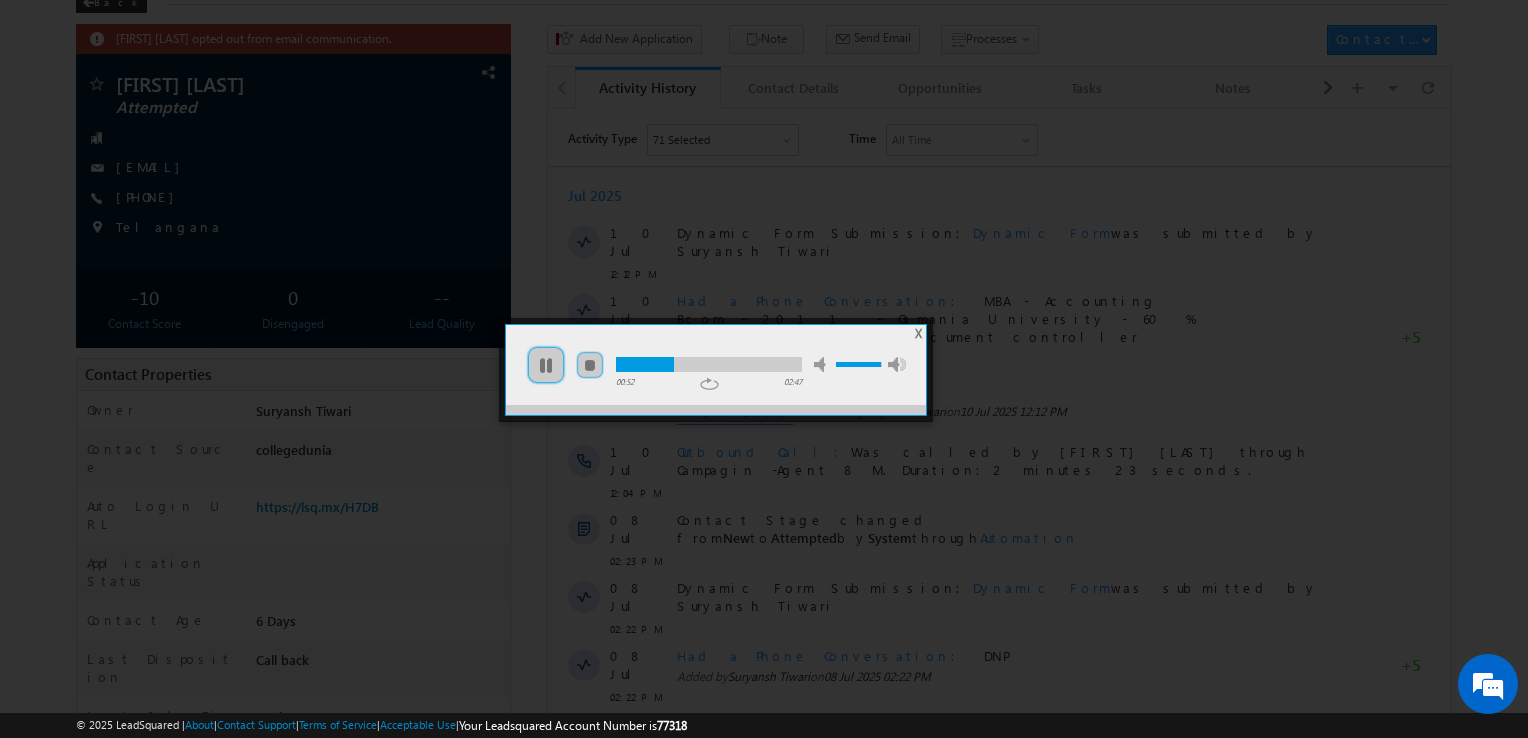 click at bounding box center [709, 364] 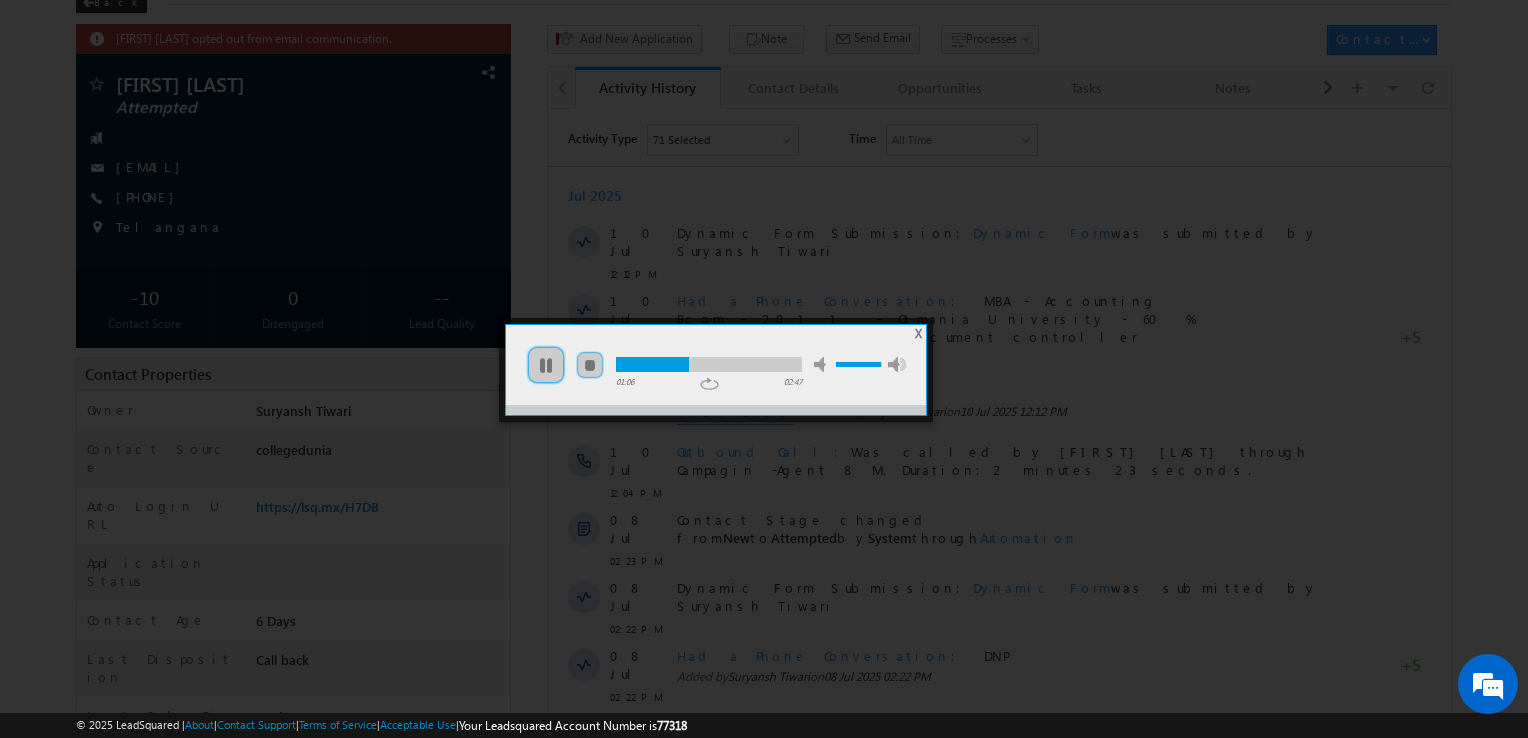 click at bounding box center [709, 364] 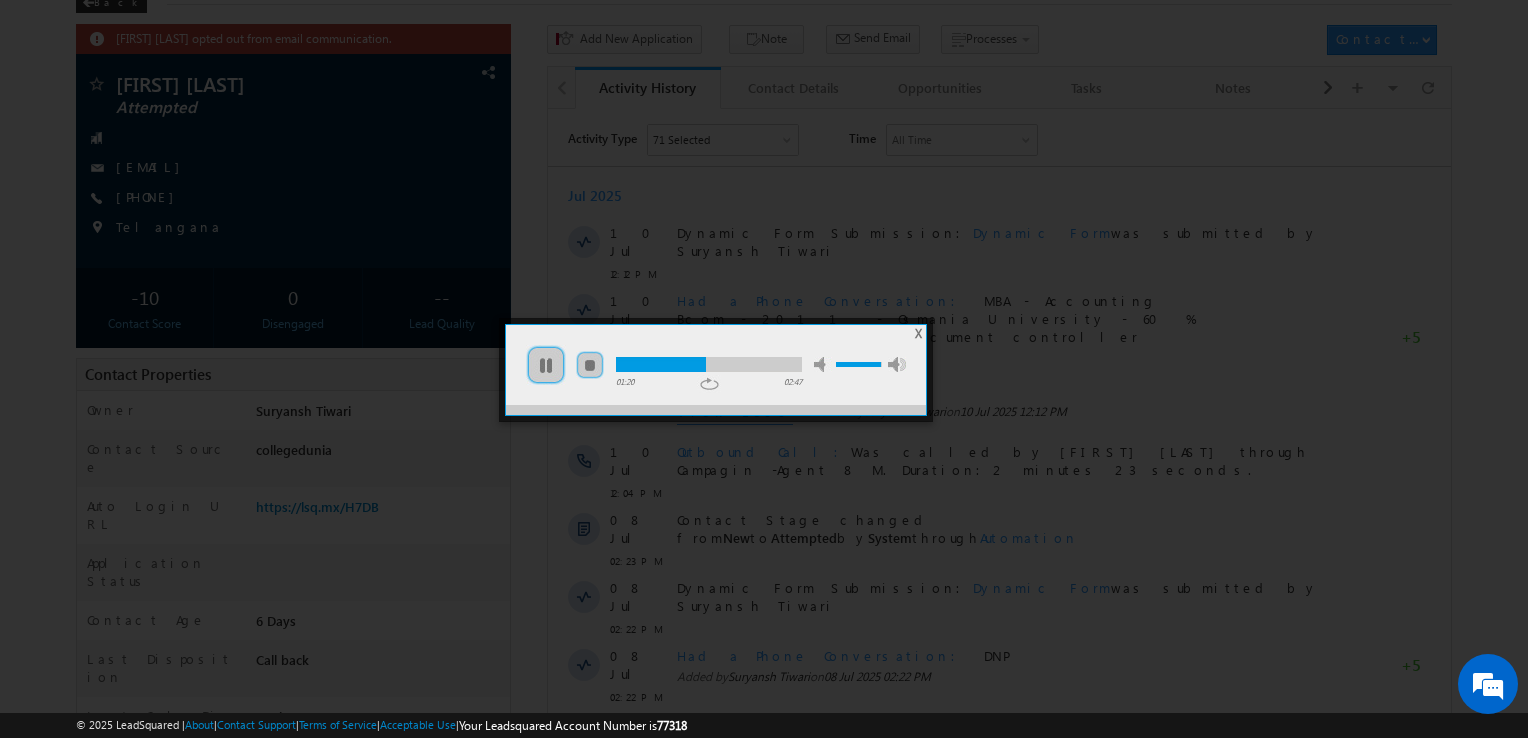 click at bounding box center [709, 364] 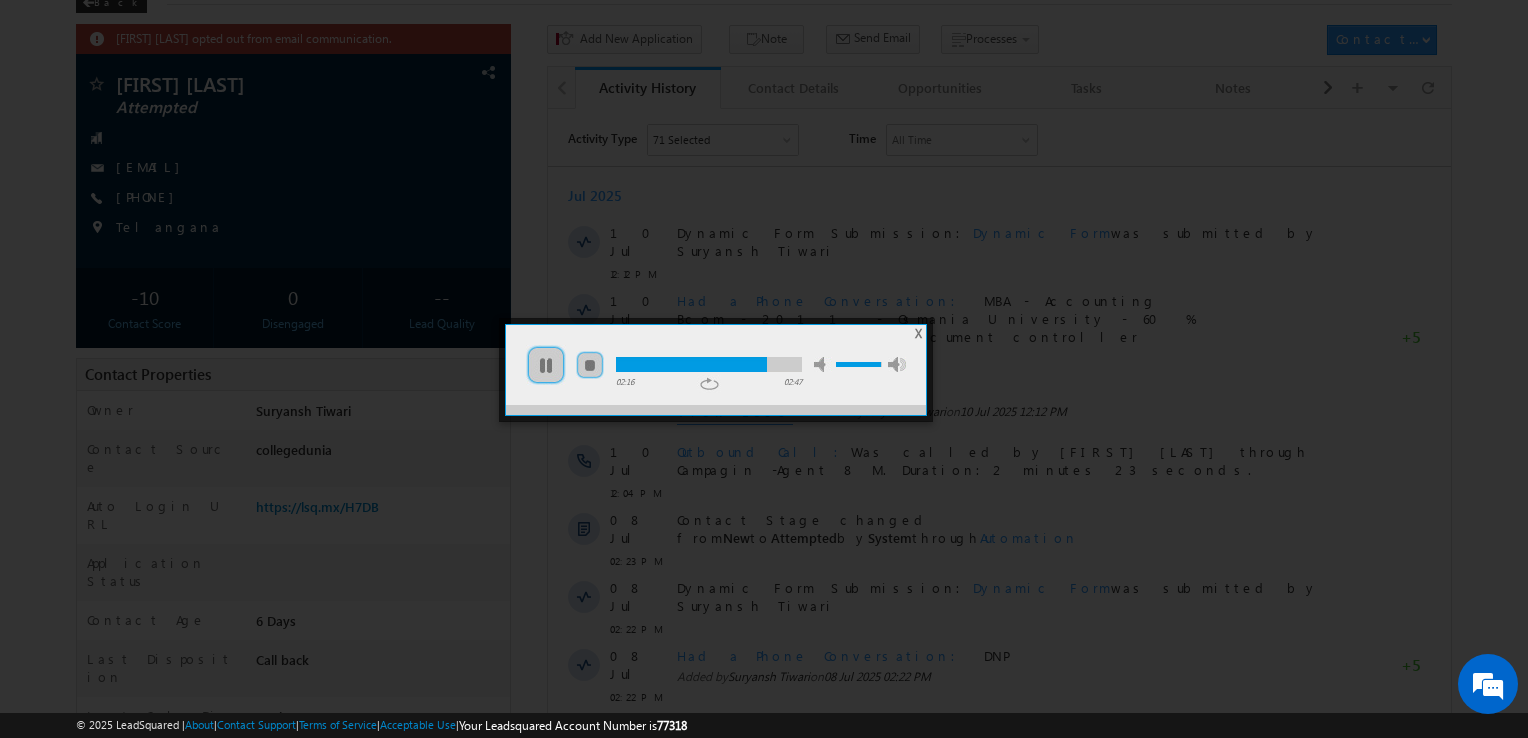 click on "play
pause
stop
mute
unmute
max
volume" at bounding box center (716, 355) 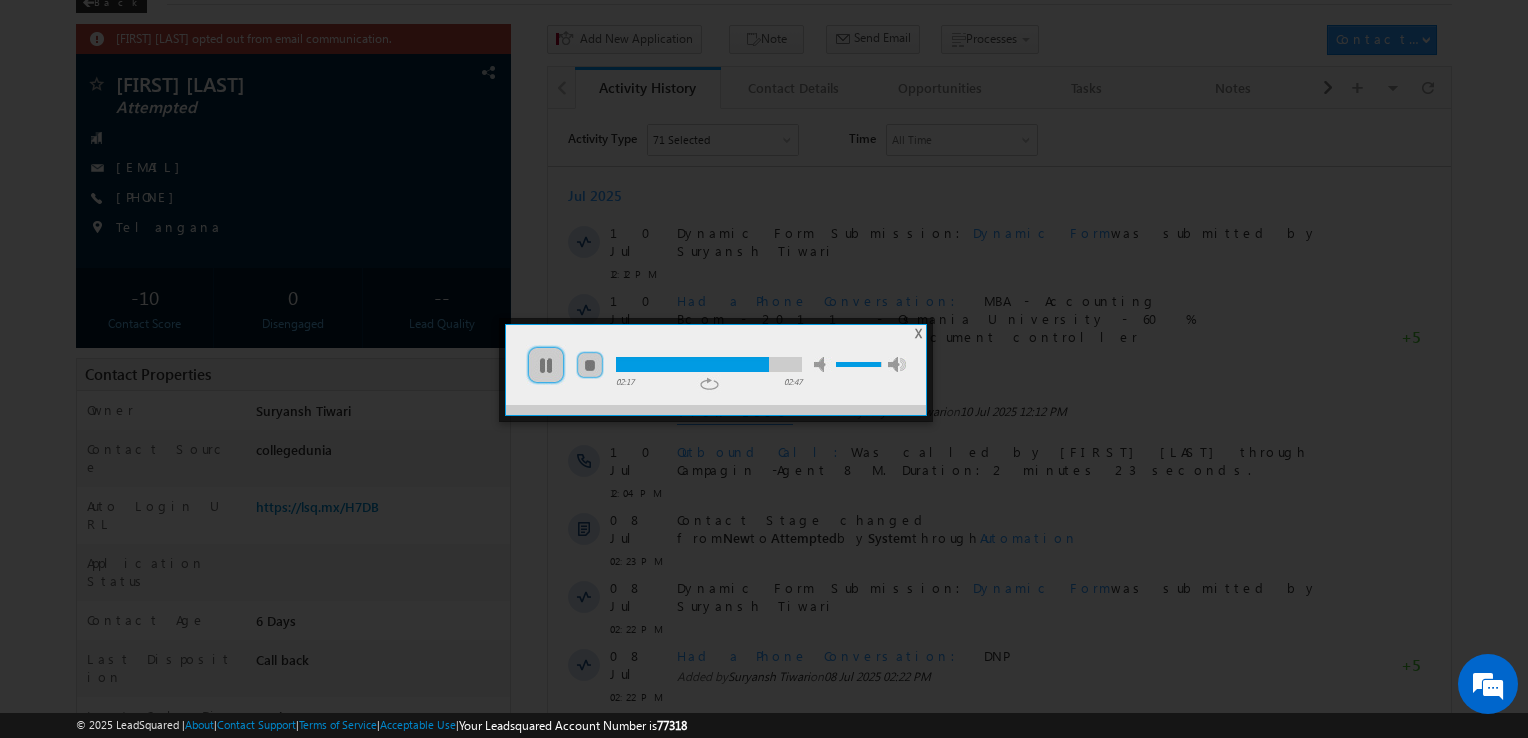 click at bounding box center [709, 364] 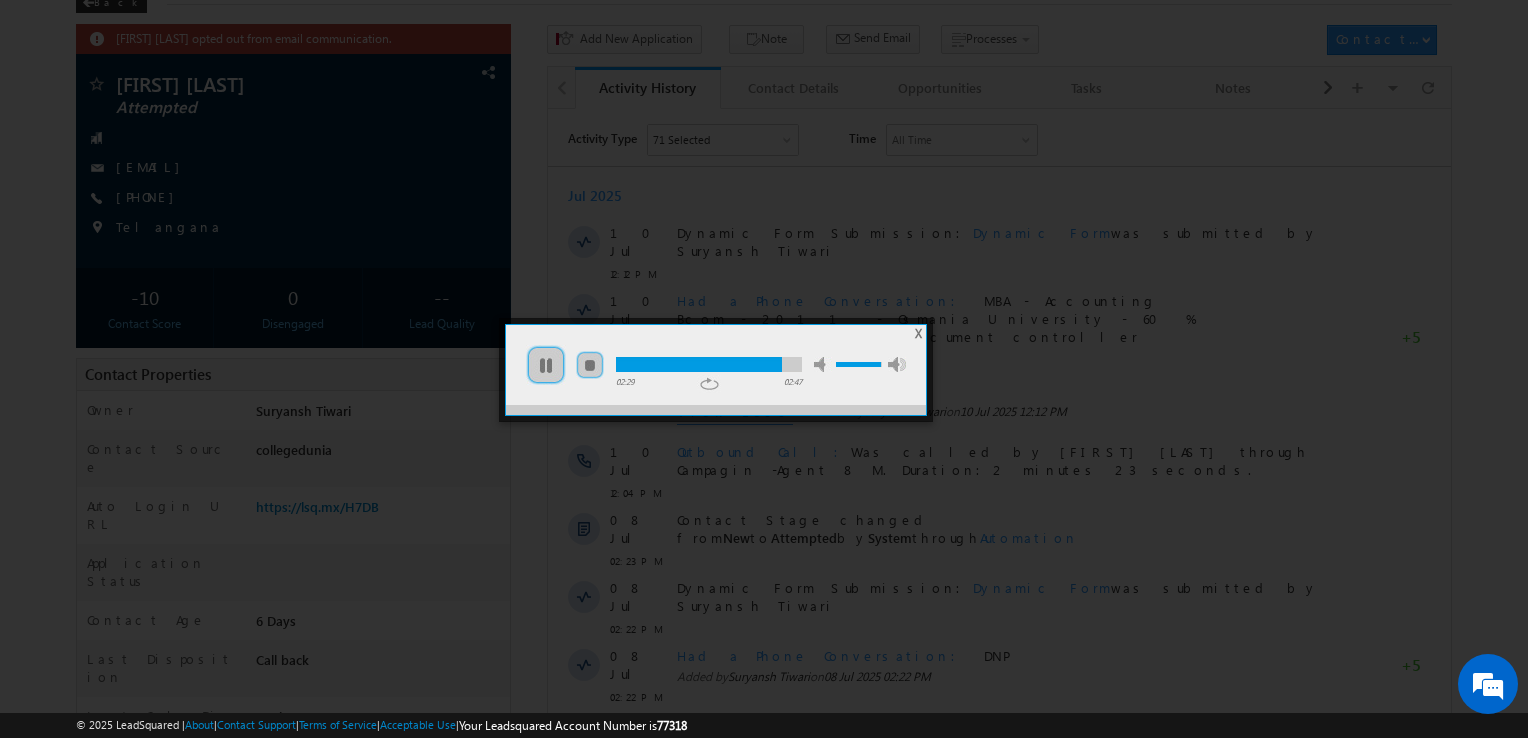 click at bounding box center (709, 364) 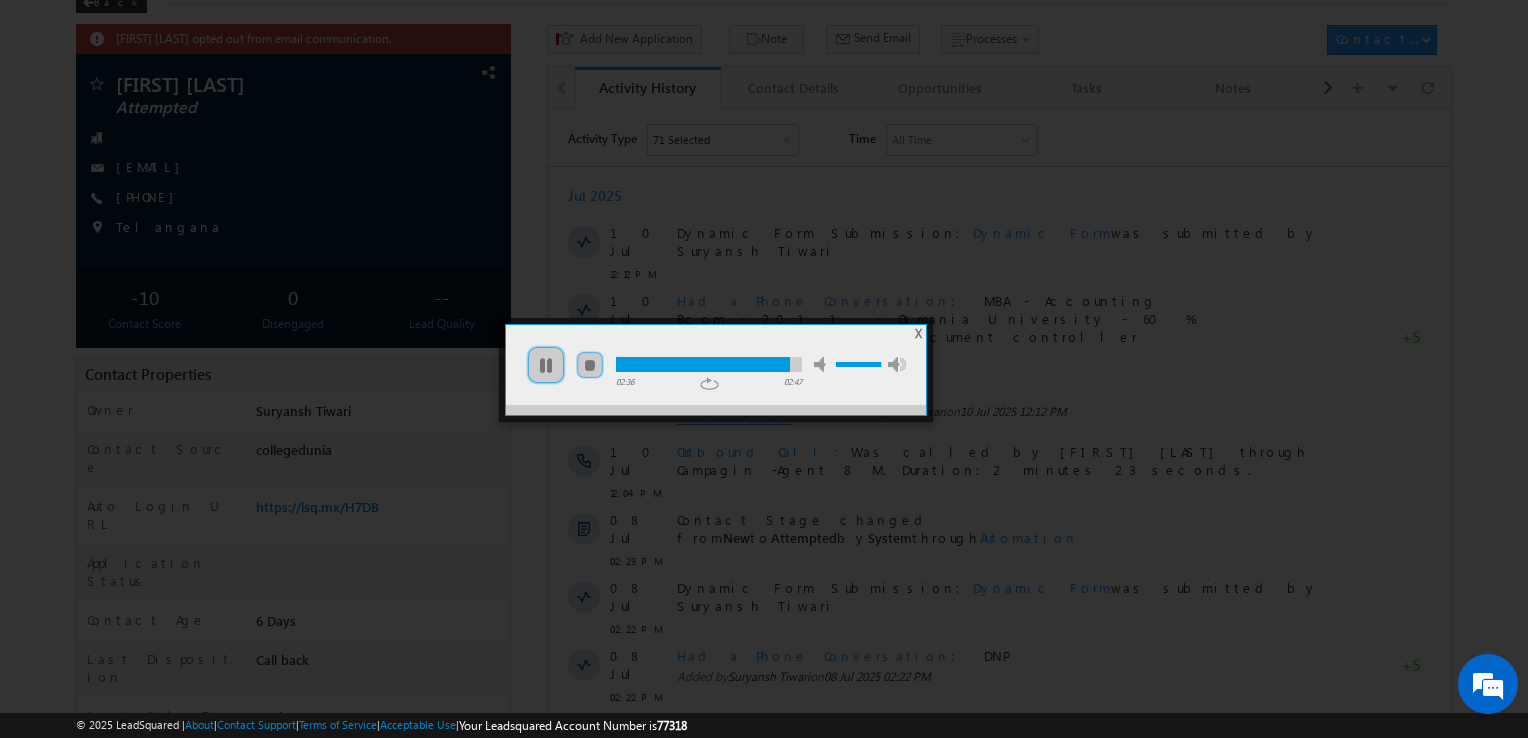click at bounding box center (709, 364) 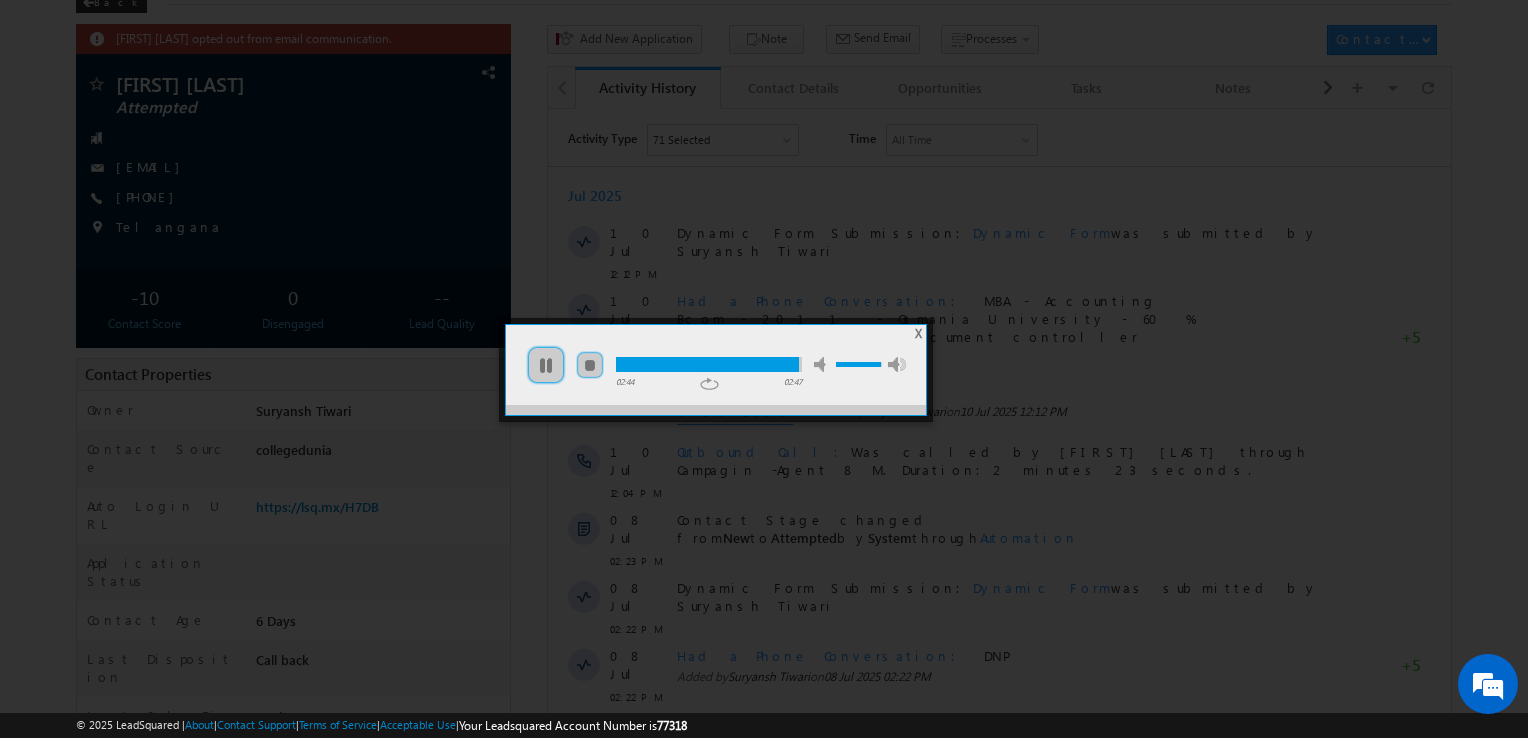 click on "play
pause
stop
mute
unmute
max
volume" at bounding box center (716, 355) 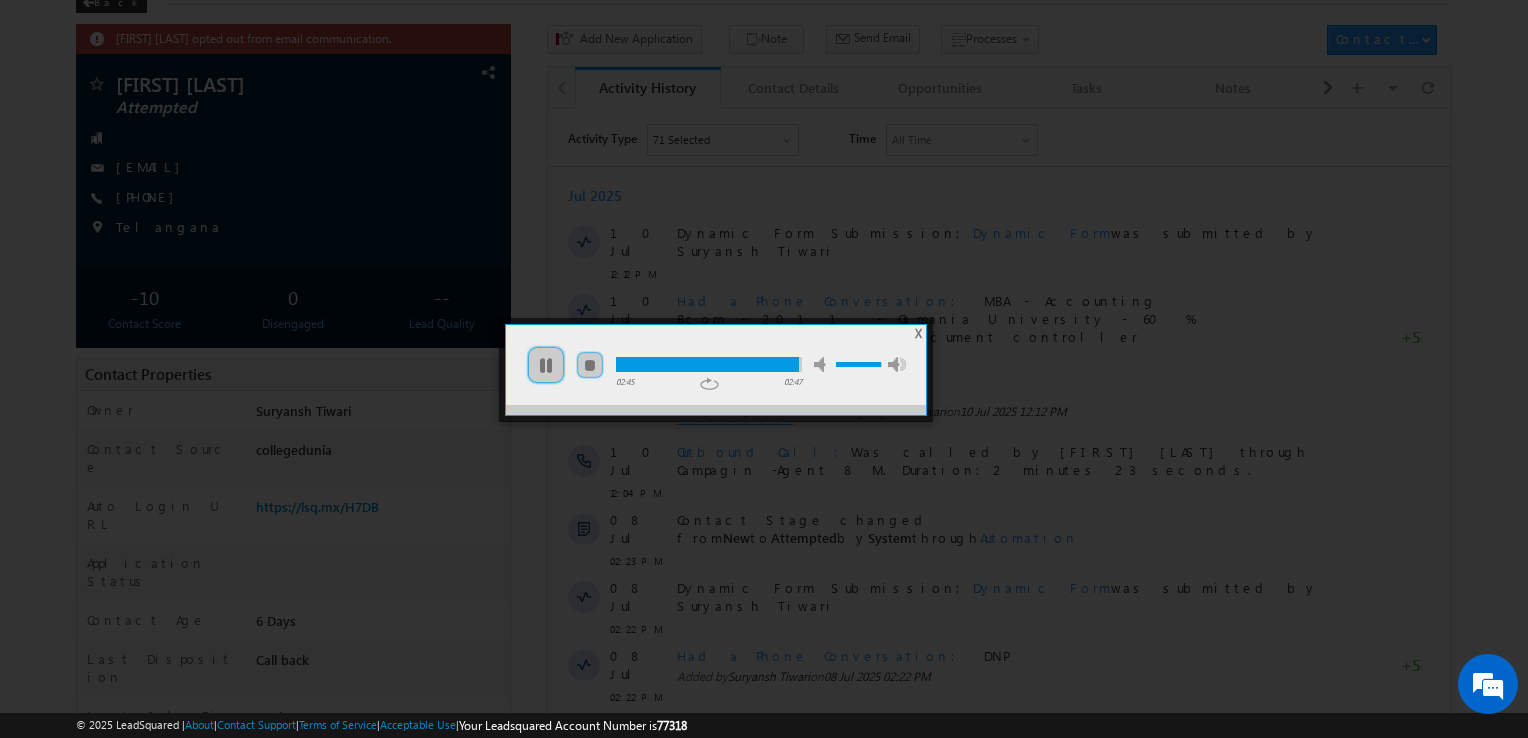 click on "X" at bounding box center (918, 333) 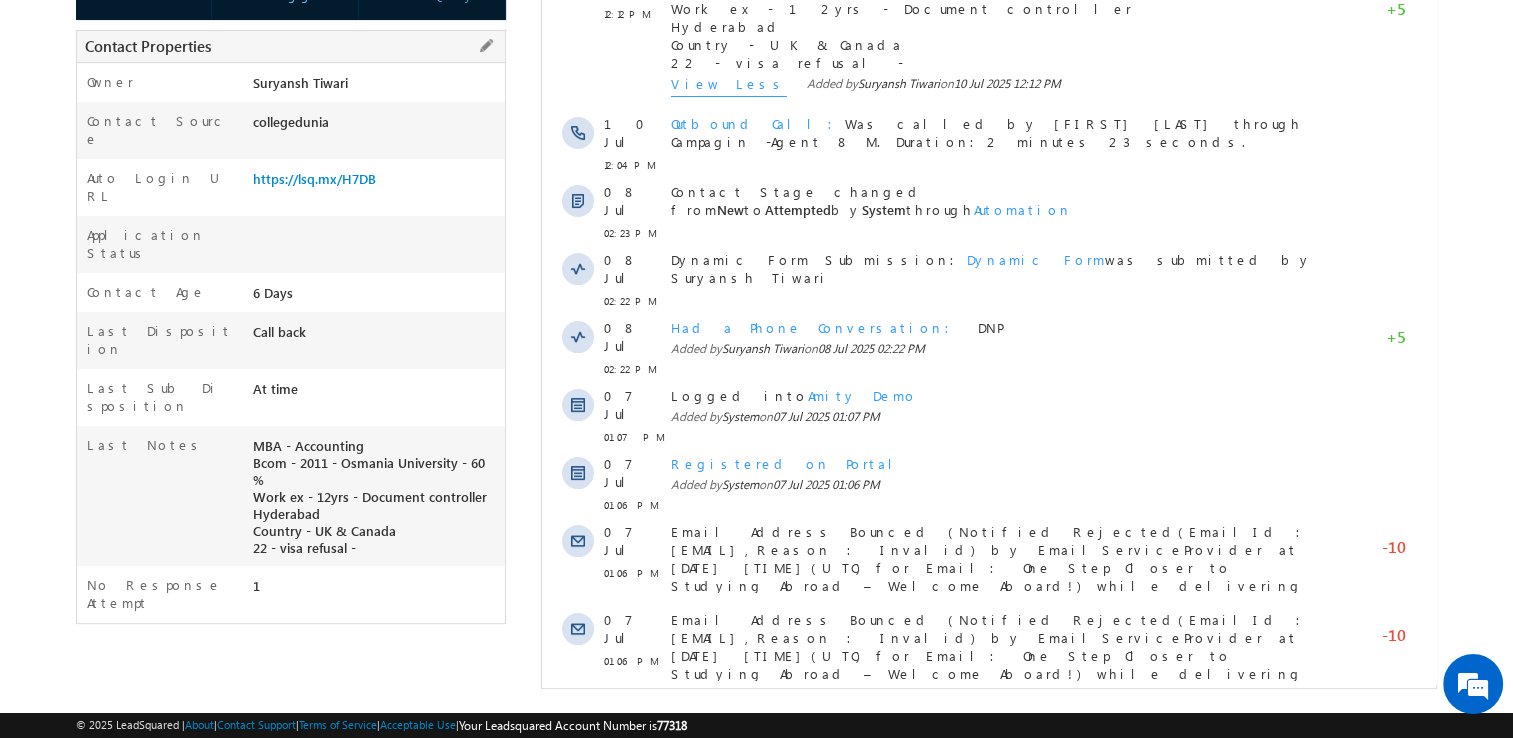 scroll, scrollTop: 0, scrollLeft: 0, axis: both 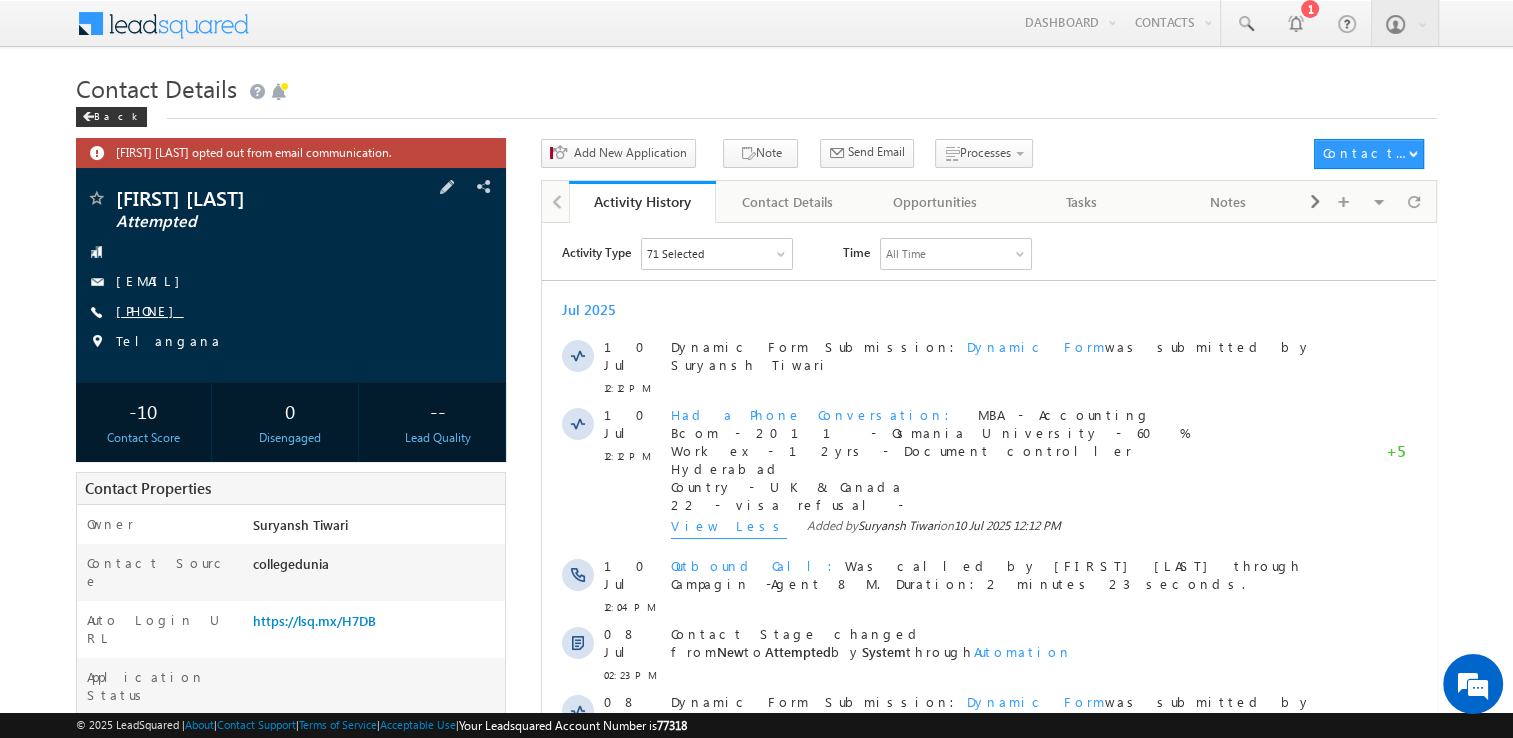 click on "+91-7675921705" at bounding box center [150, 310] 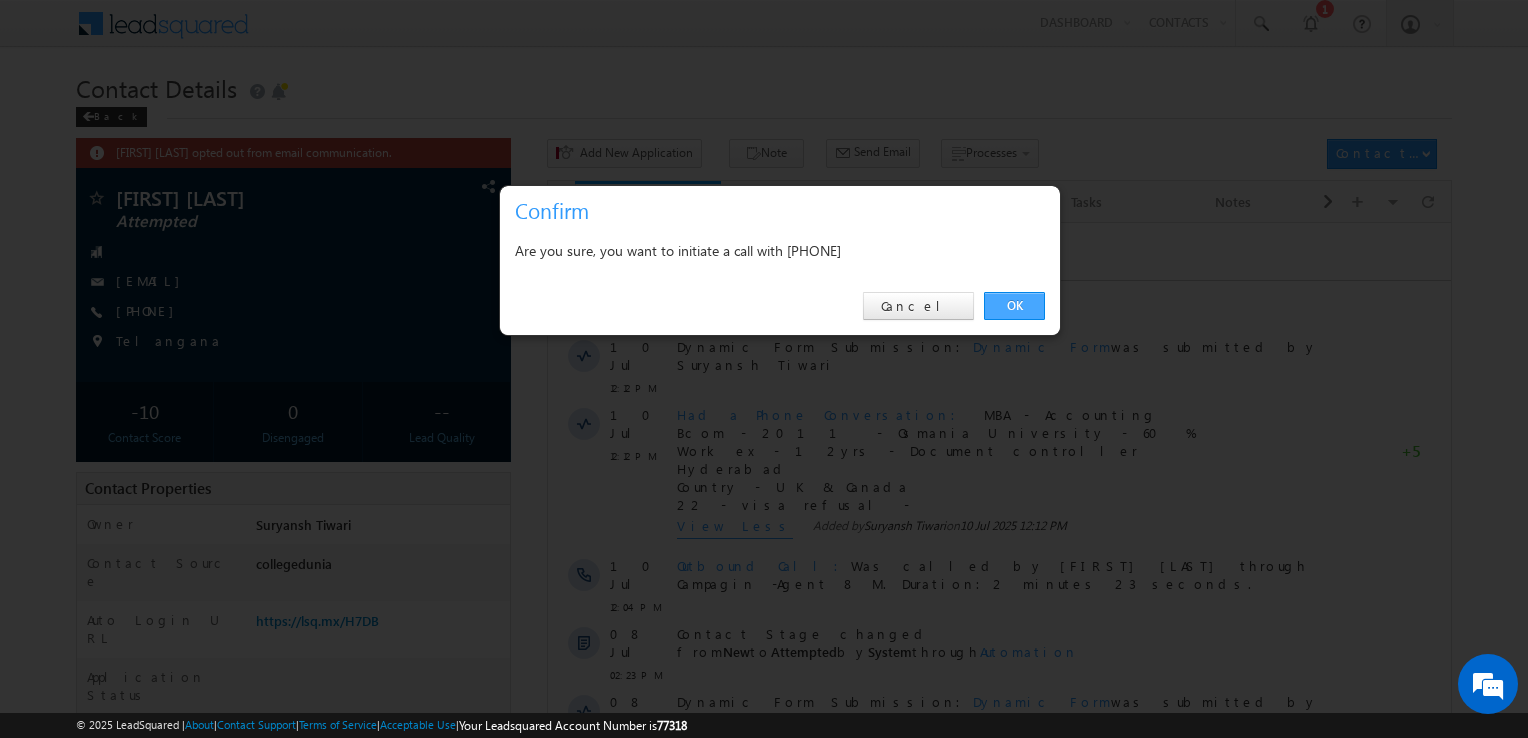 click on "OK" at bounding box center [1014, 306] 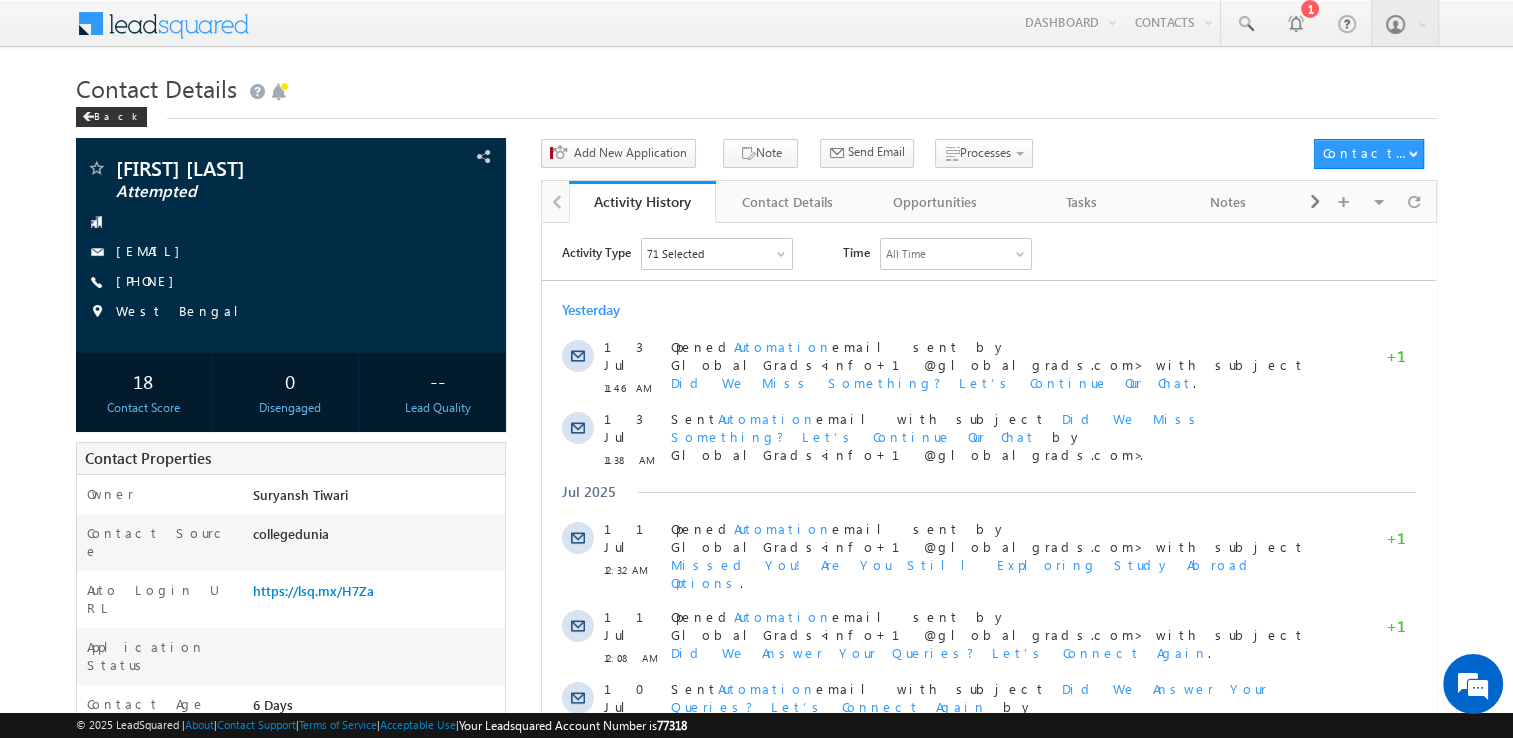 scroll, scrollTop: 0, scrollLeft: 0, axis: both 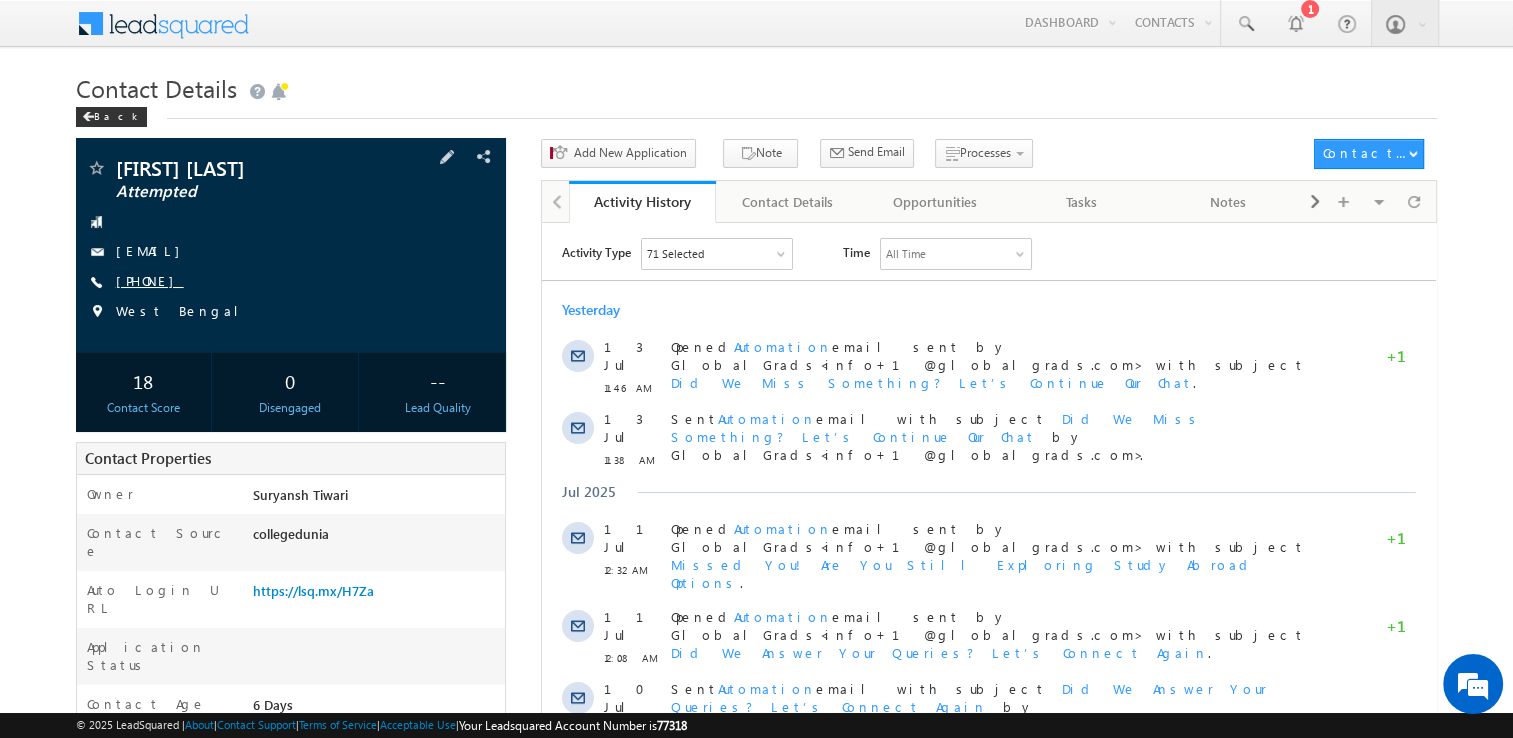 click on "[PHONE]" at bounding box center [150, 280] 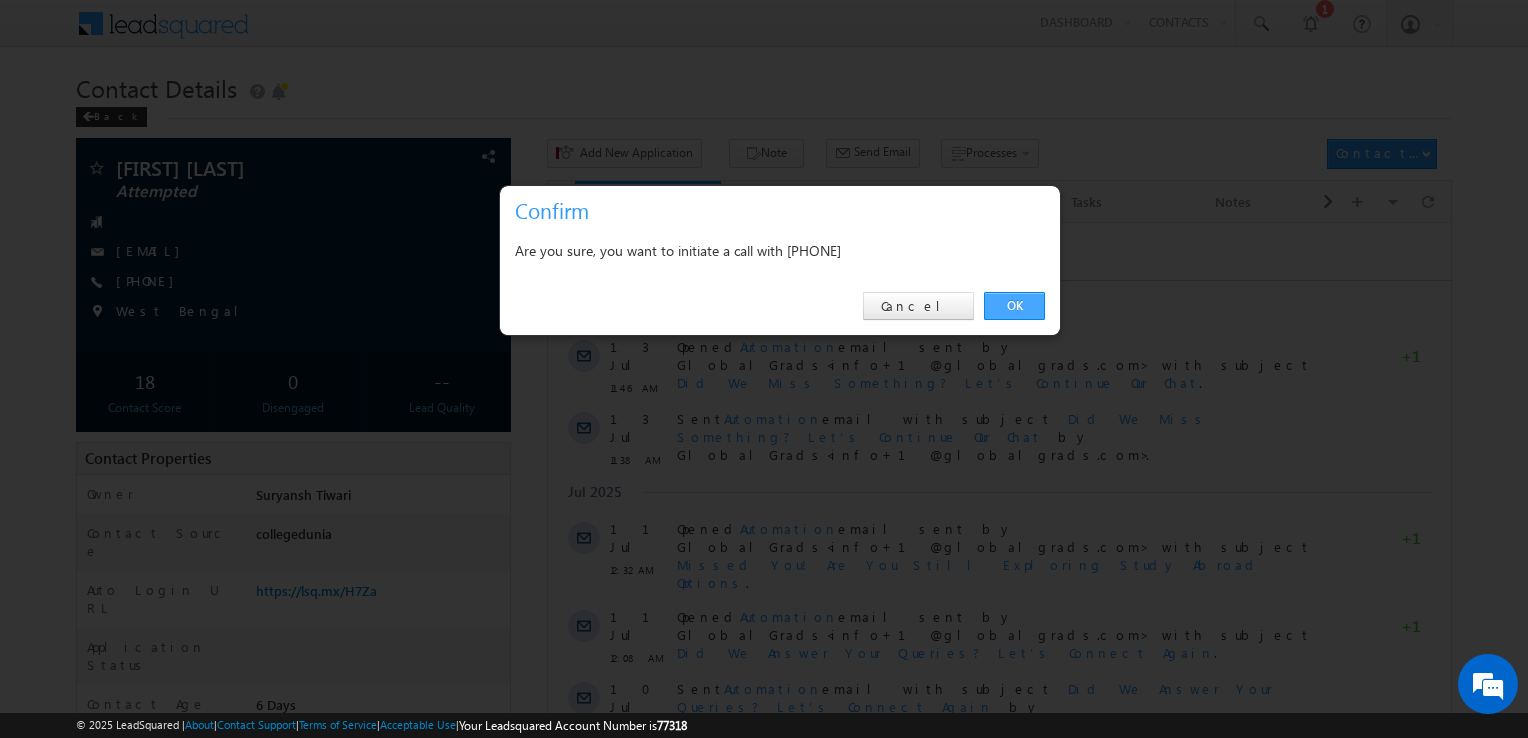 click on "OK" at bounding box center [1014, 306] 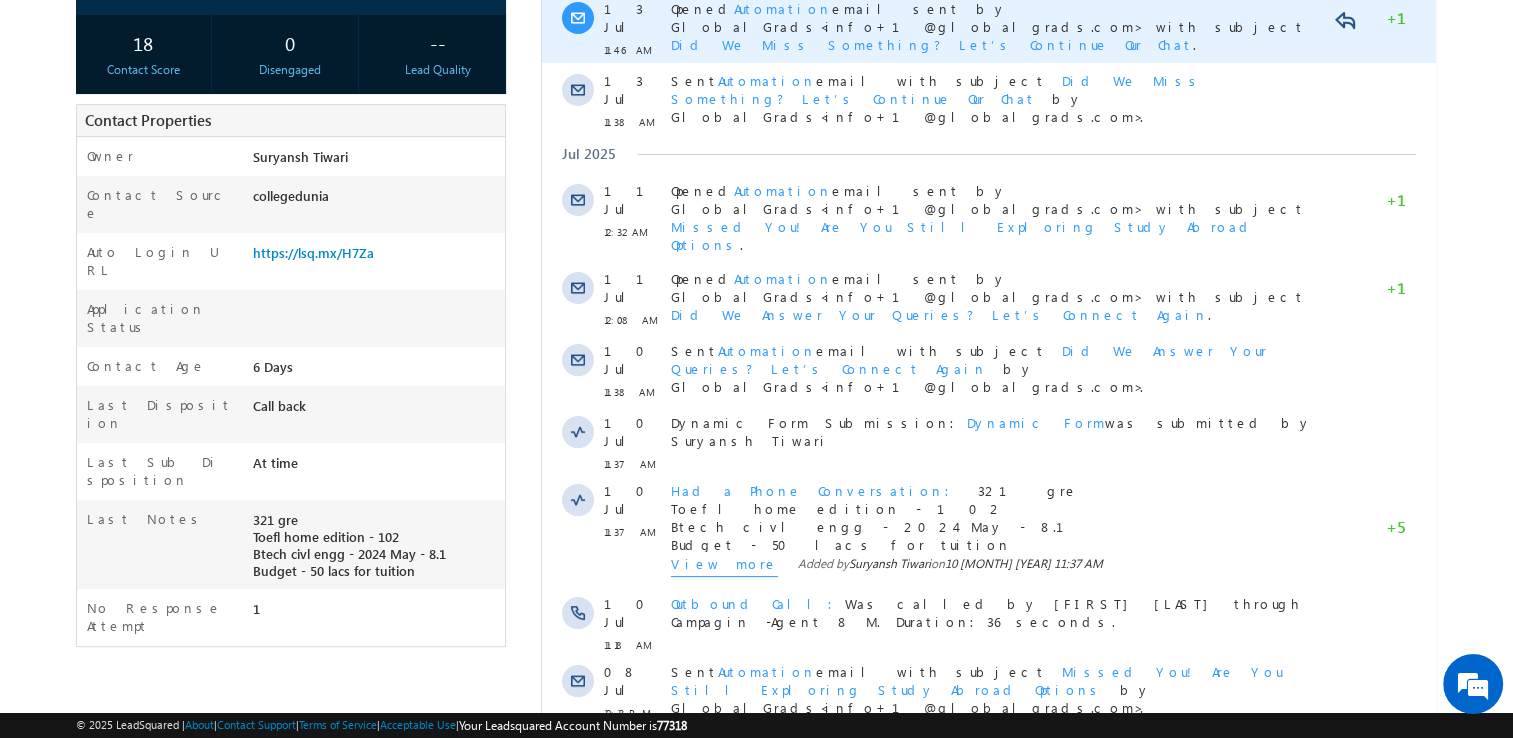 scroll, scrollTop: 394, scrollLeft: 0, axis: vertical 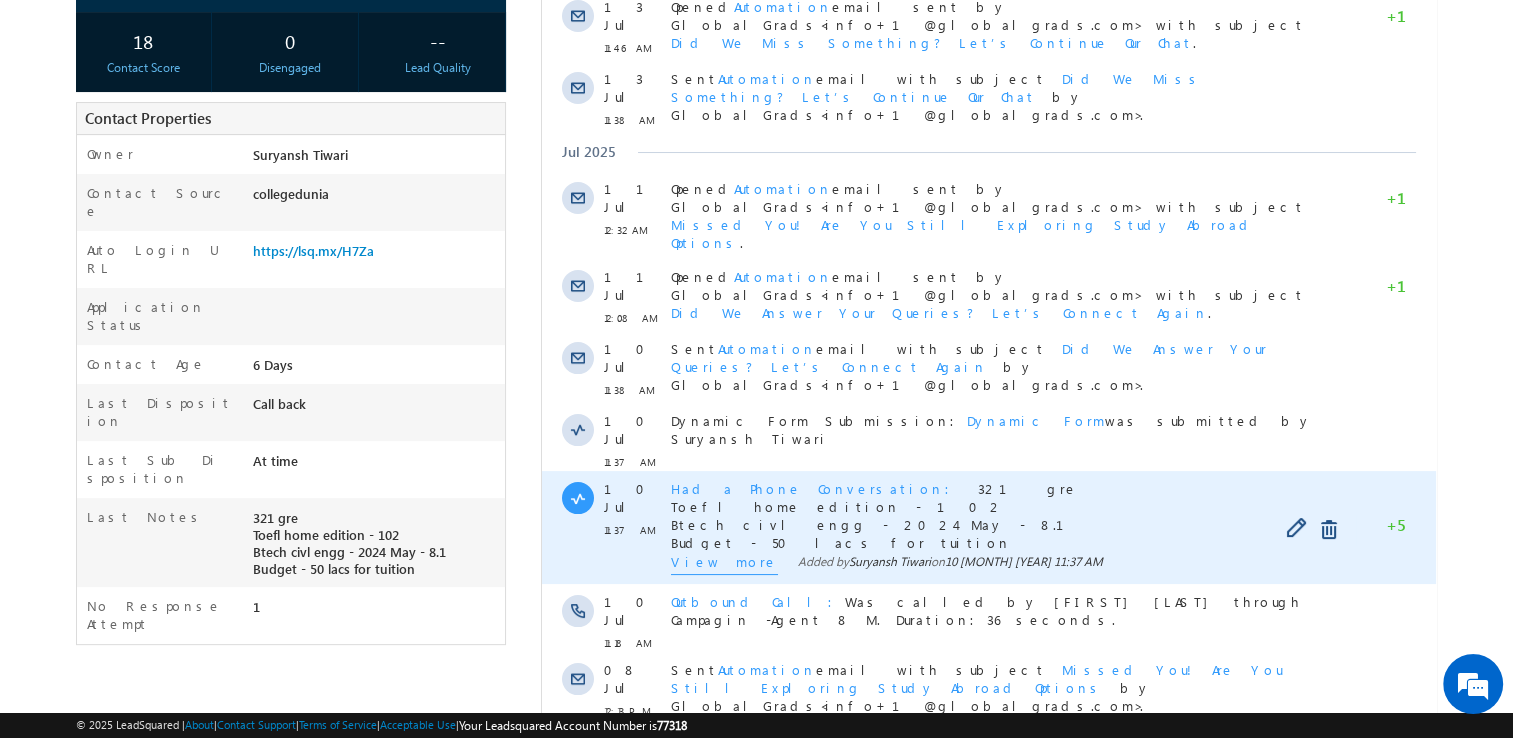 click on "View more" at bounding box center [724, 564] 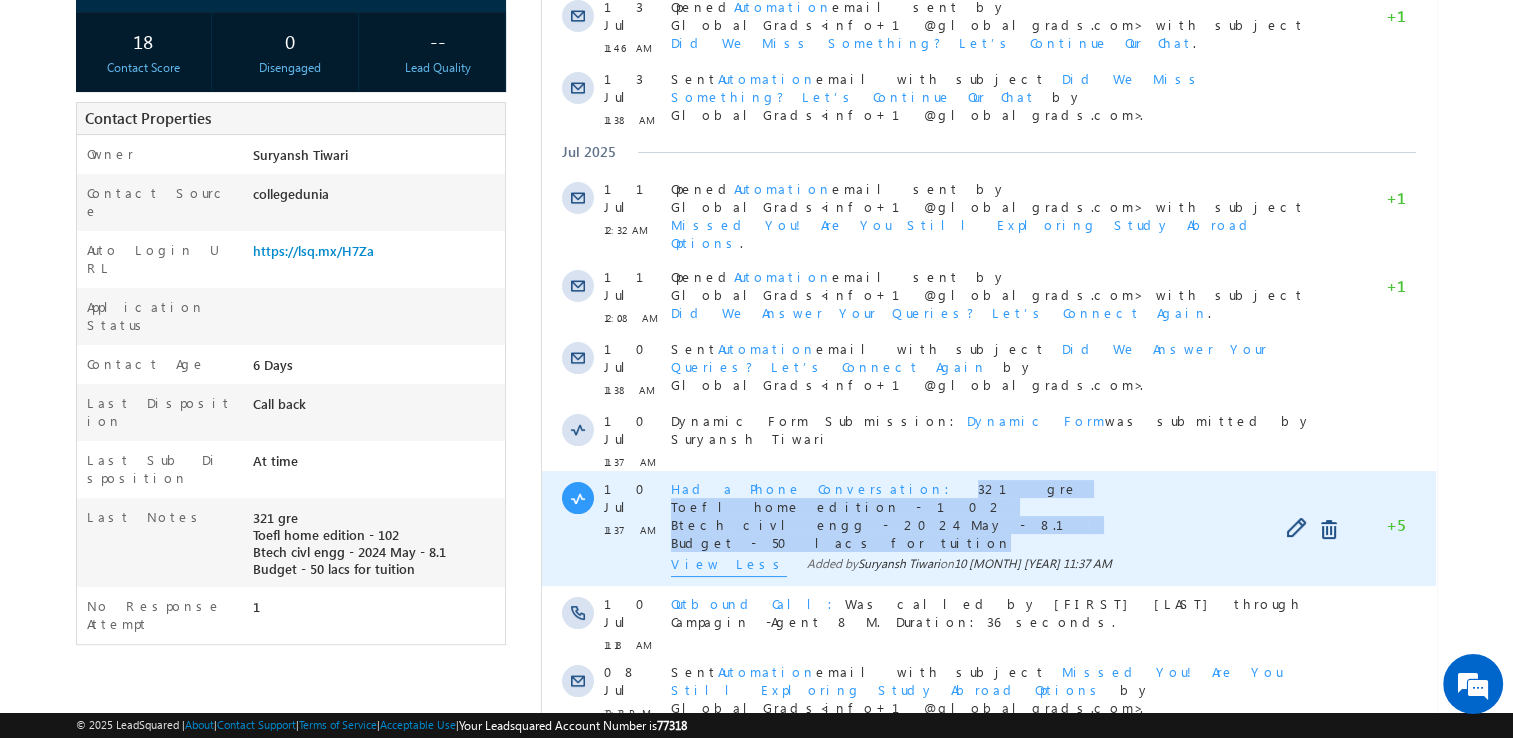 copy on "321 gre Toefl home edition - 102 Btech civl engg - [YEAR] May - 8.1 Budget - 50 lacs for tuition" 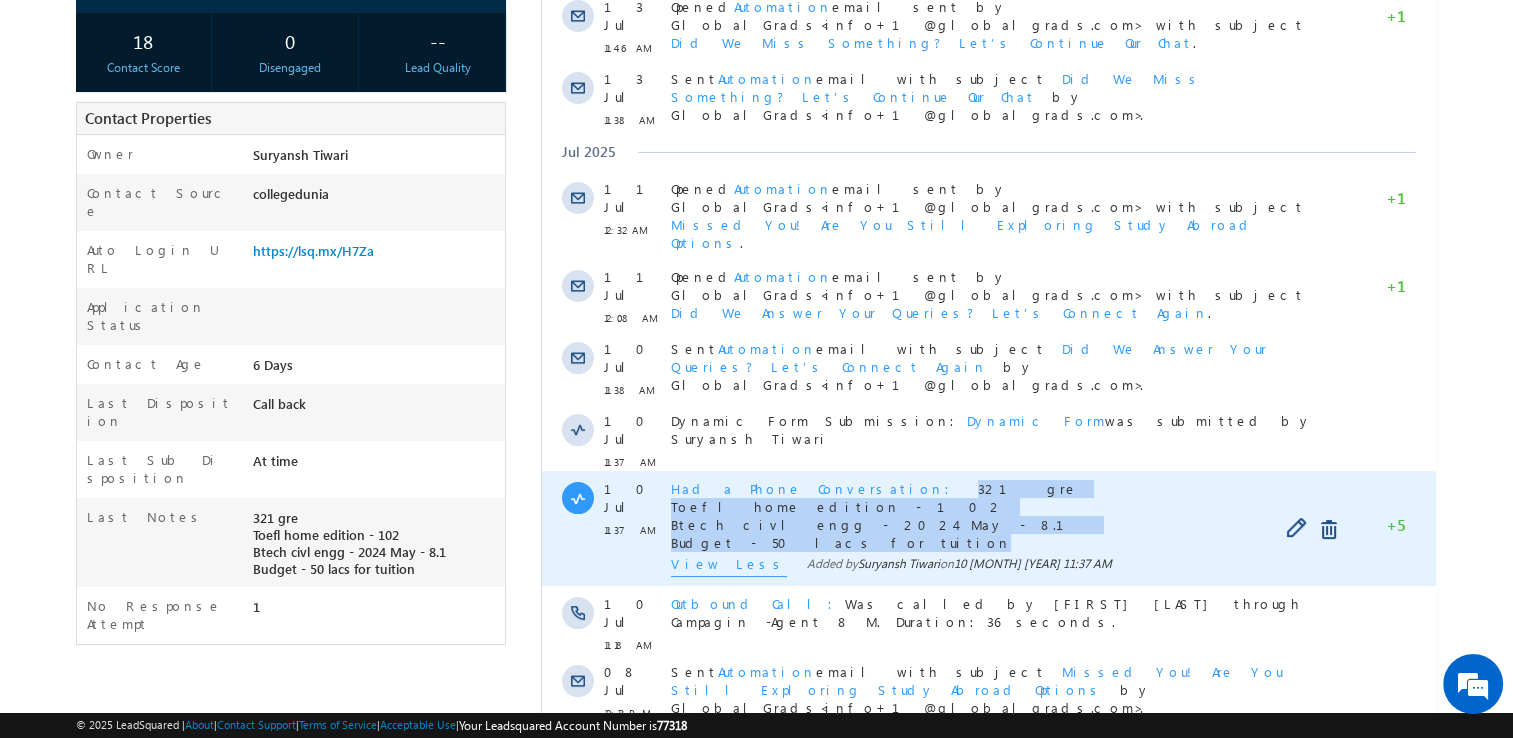 drag, startPoint x: 834, startPoint y: 404, endPoint x: 931, endPoint y: 456, distance: 110.059074 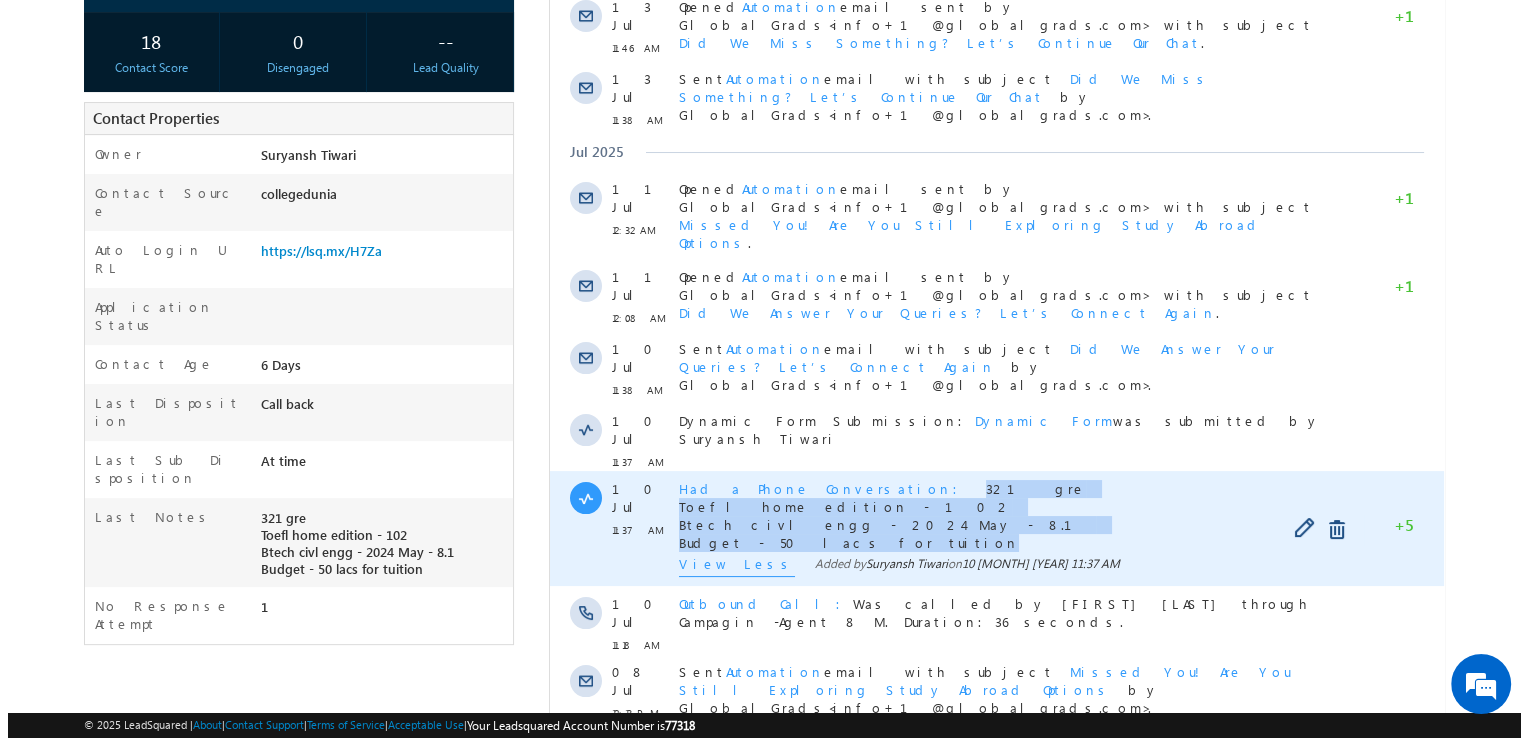 scroll, scrollTop: 0, scrollLeft: 0, axis: both 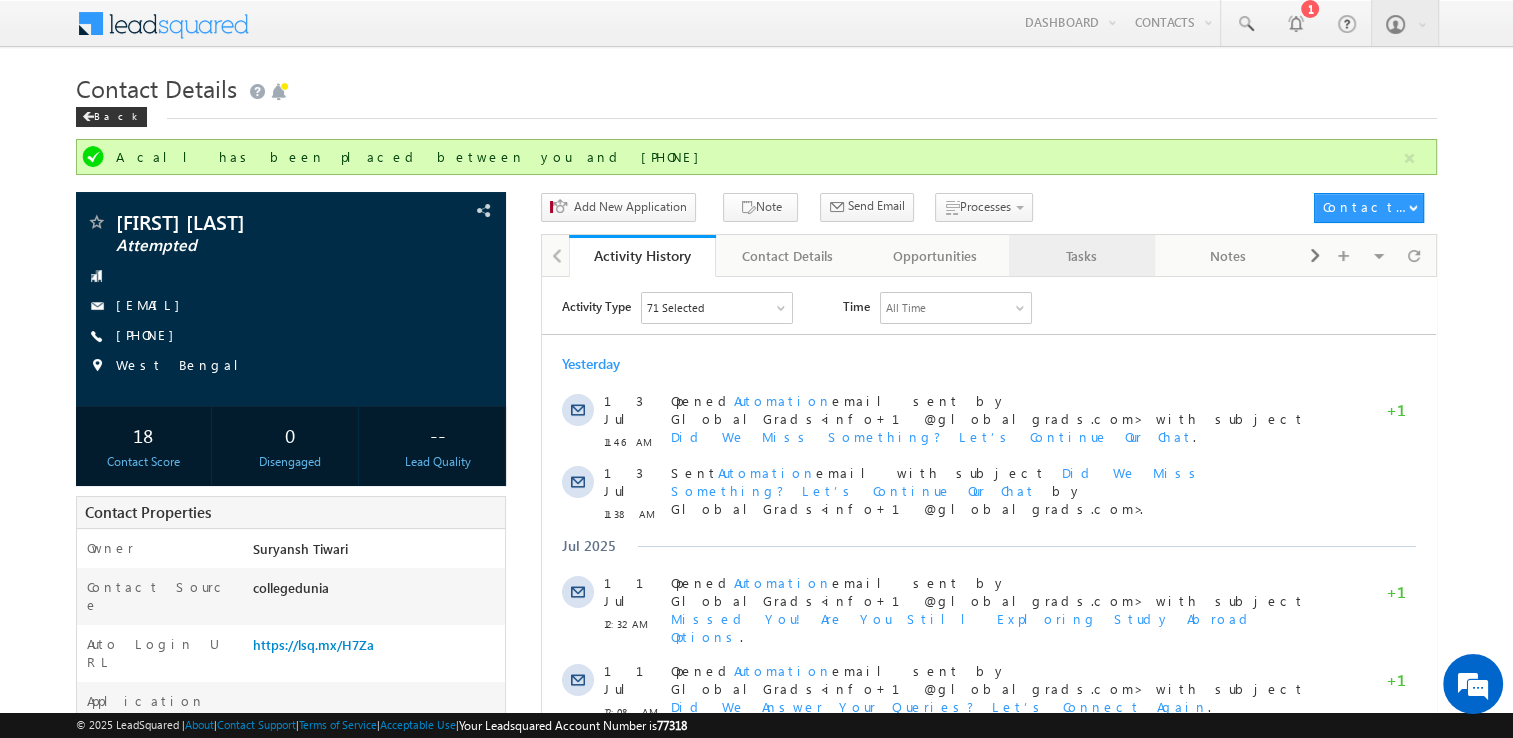 drag, startPoint x: 389, startPoint y: 573, endPoint x: 1042, endPoint y: 244, distance: 731.19763 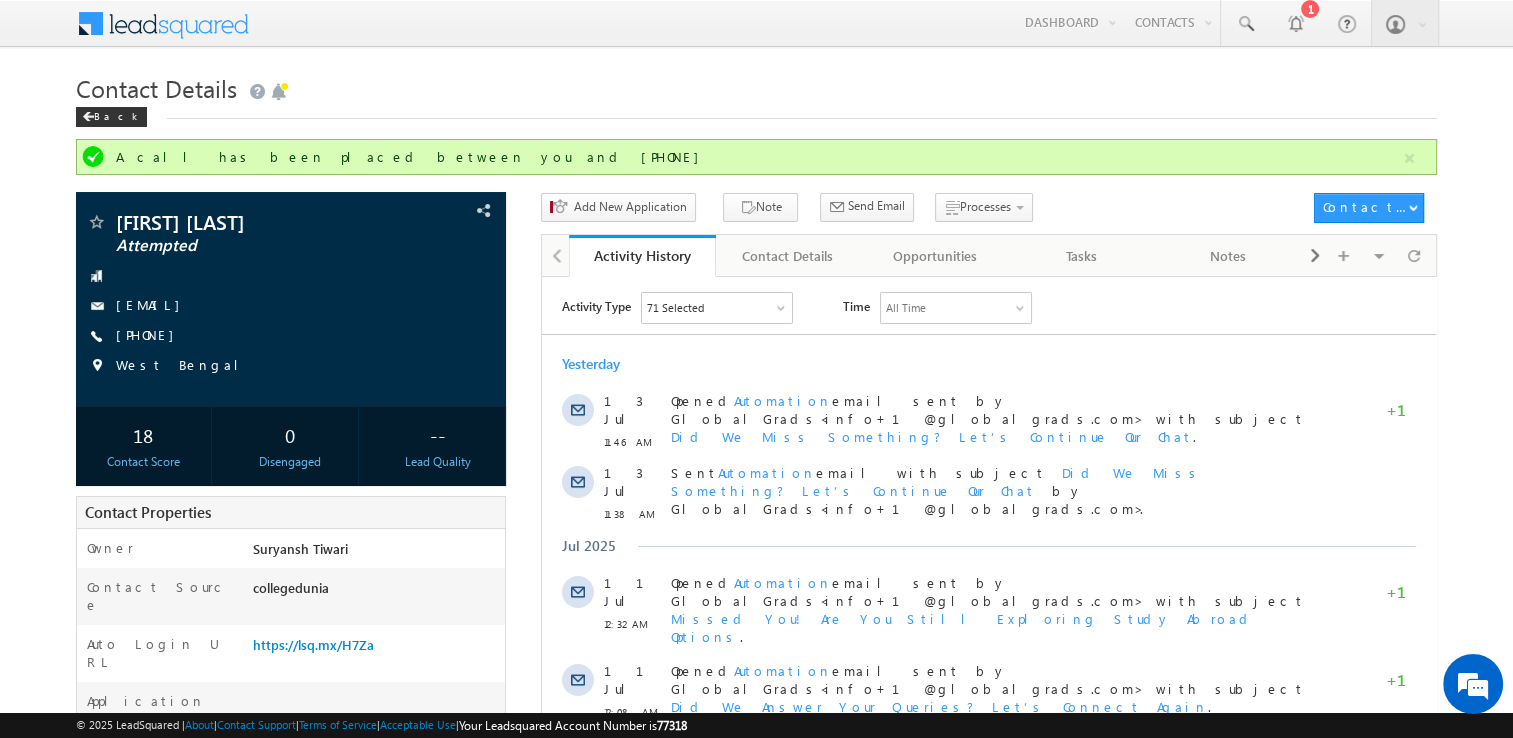 click on "Tasks" at bounding box center (1081, 256) 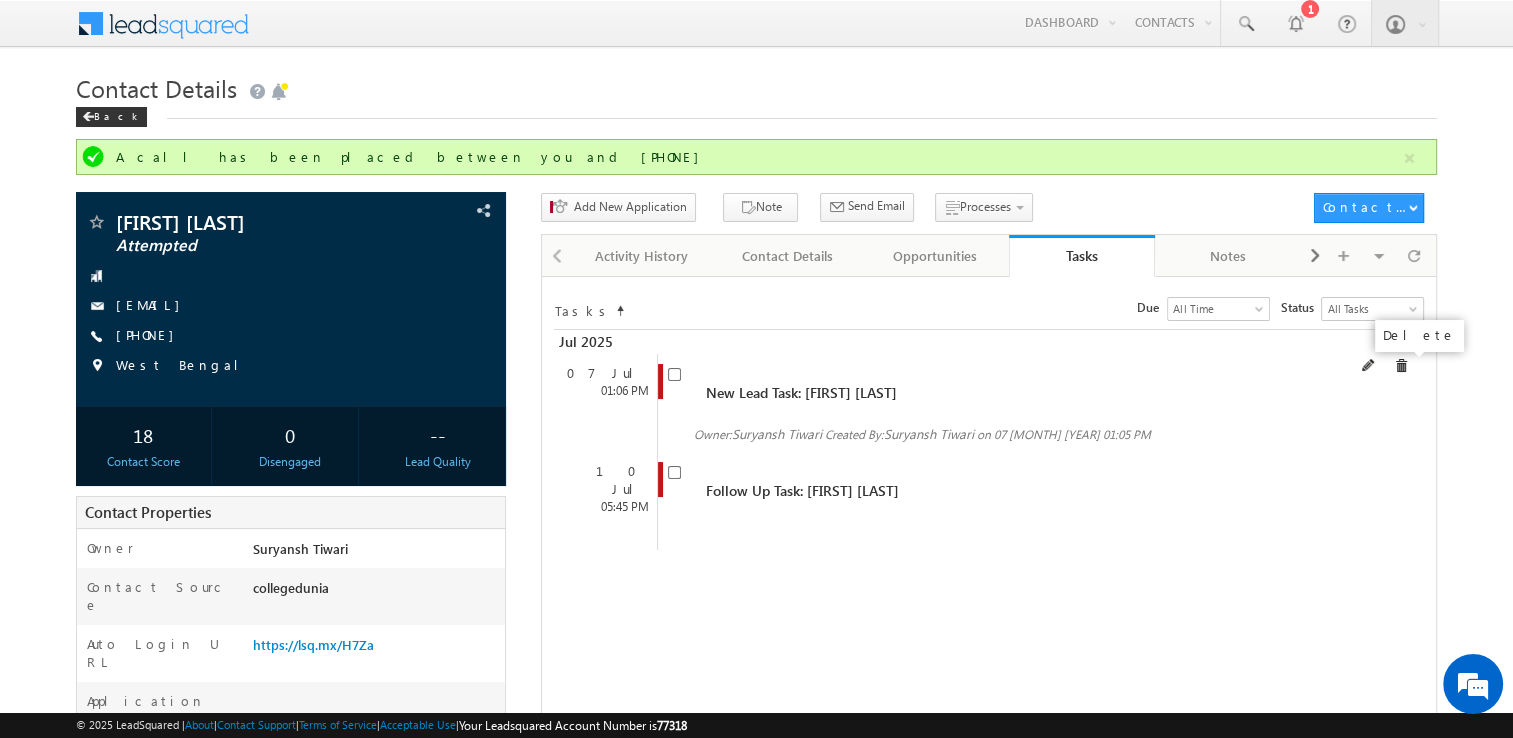 click at bounding box center [1401, 366] 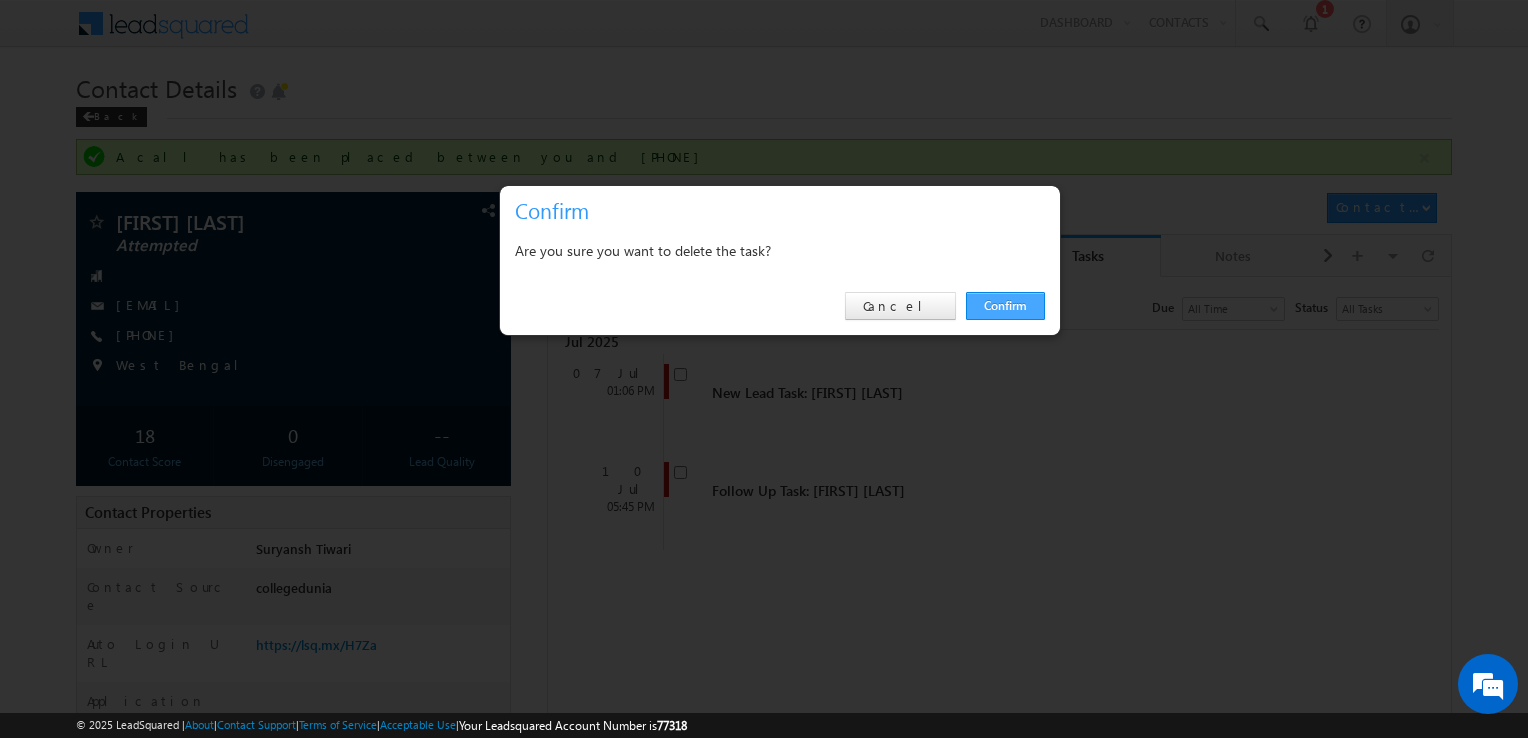 drag, startPoint x: 1037, startPoint y: 321, endPoint x: 995, endPoint y: 300, distance: 46.957428 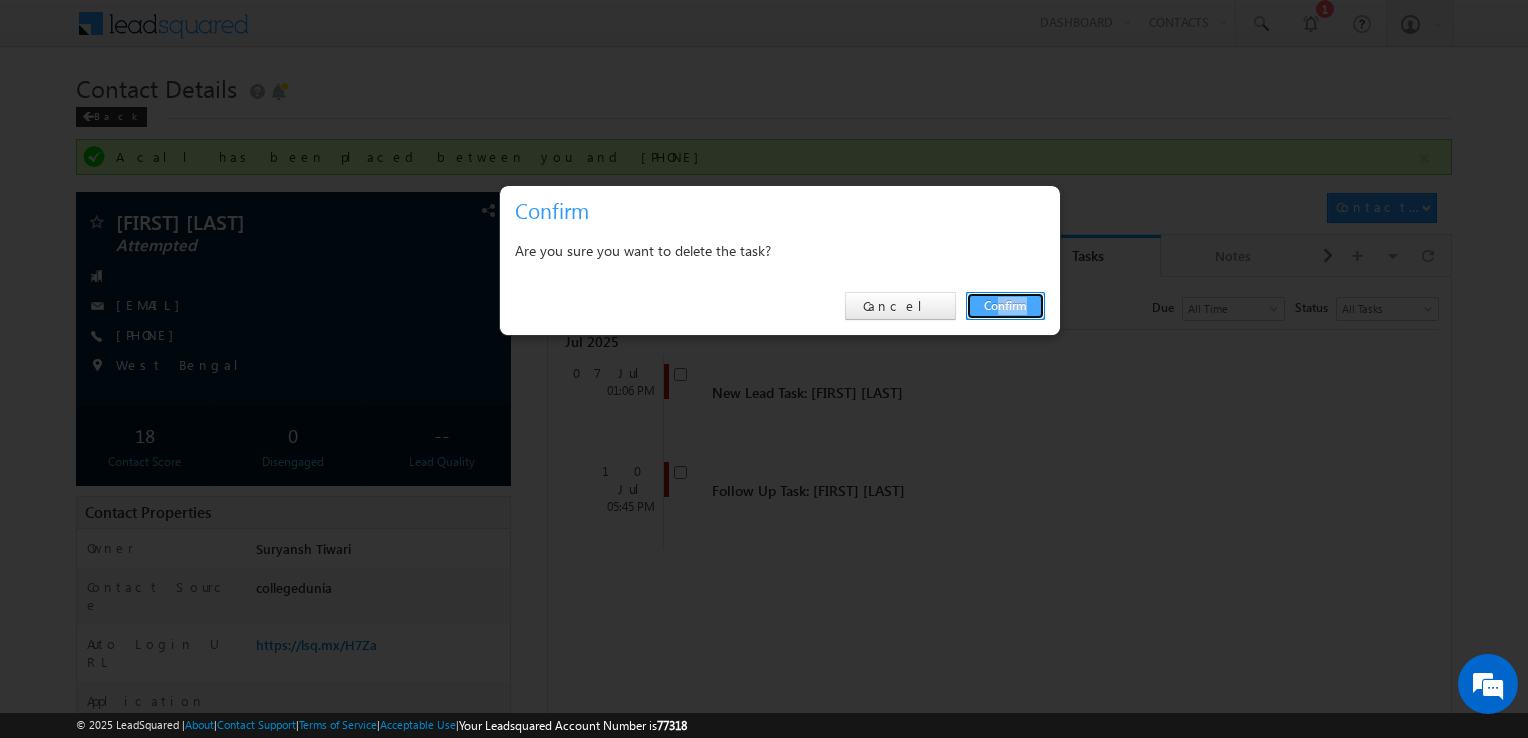 click on "Confirm" at bounding box center (1005, 306) 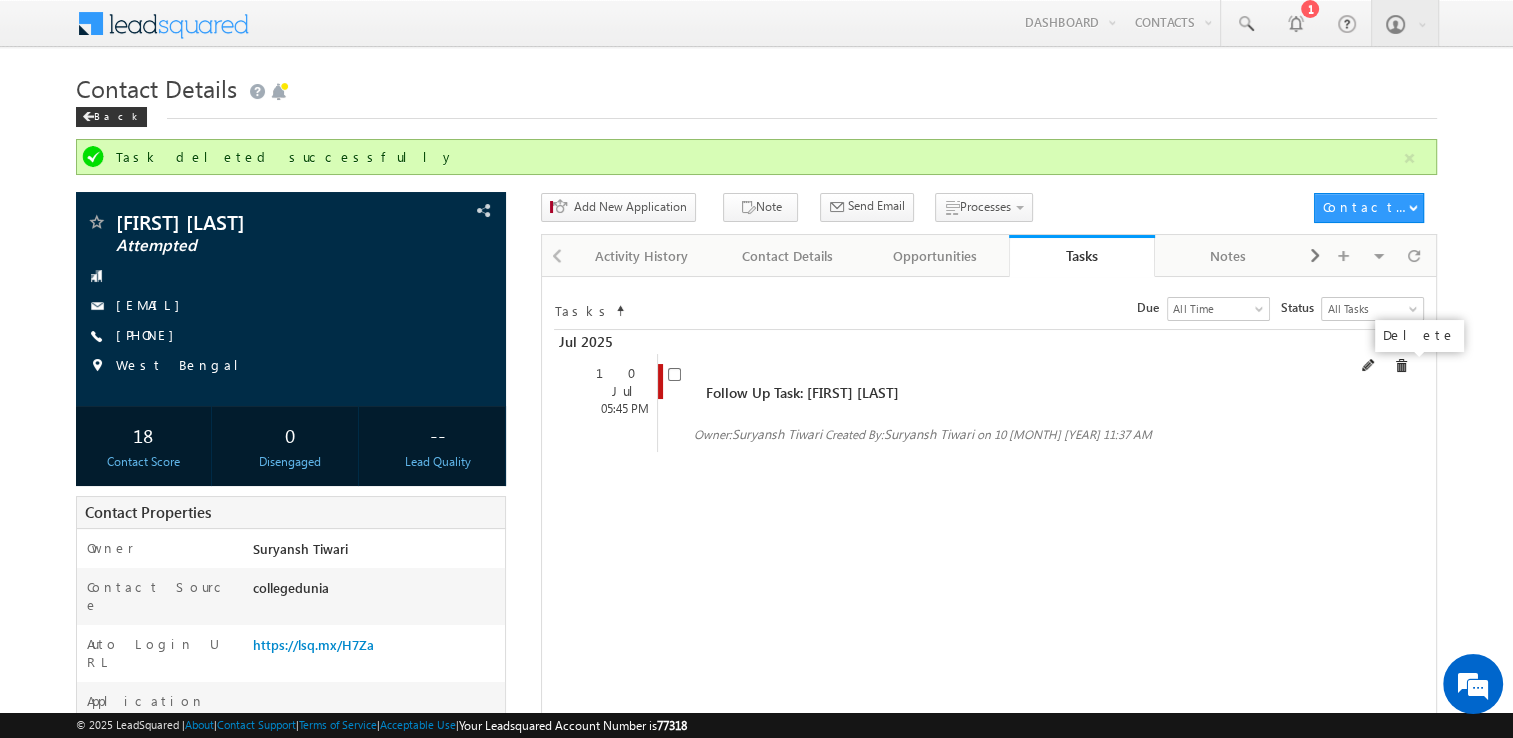click at bounding box center (1401, 366) 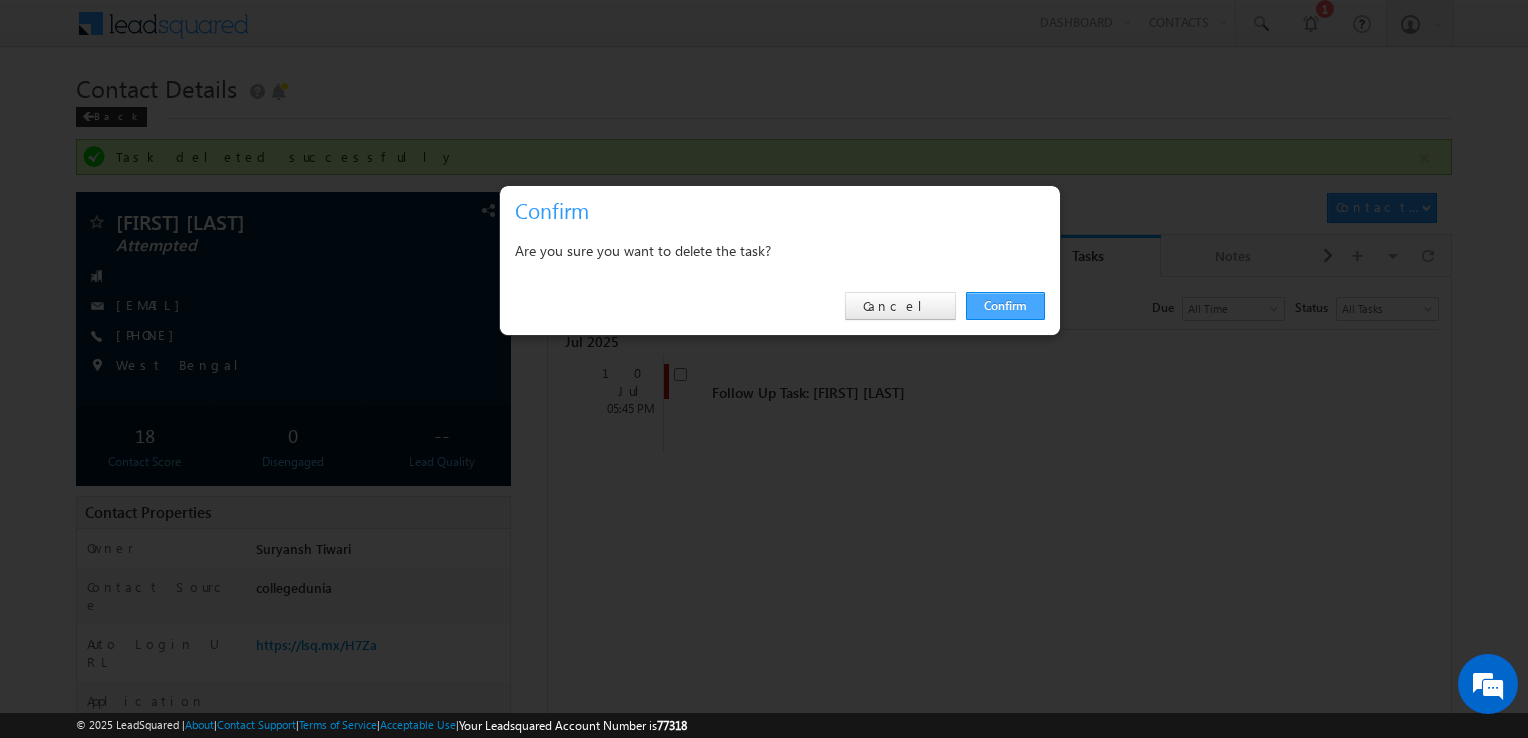 click on "Confirm" at bounding box center [1005, 306] 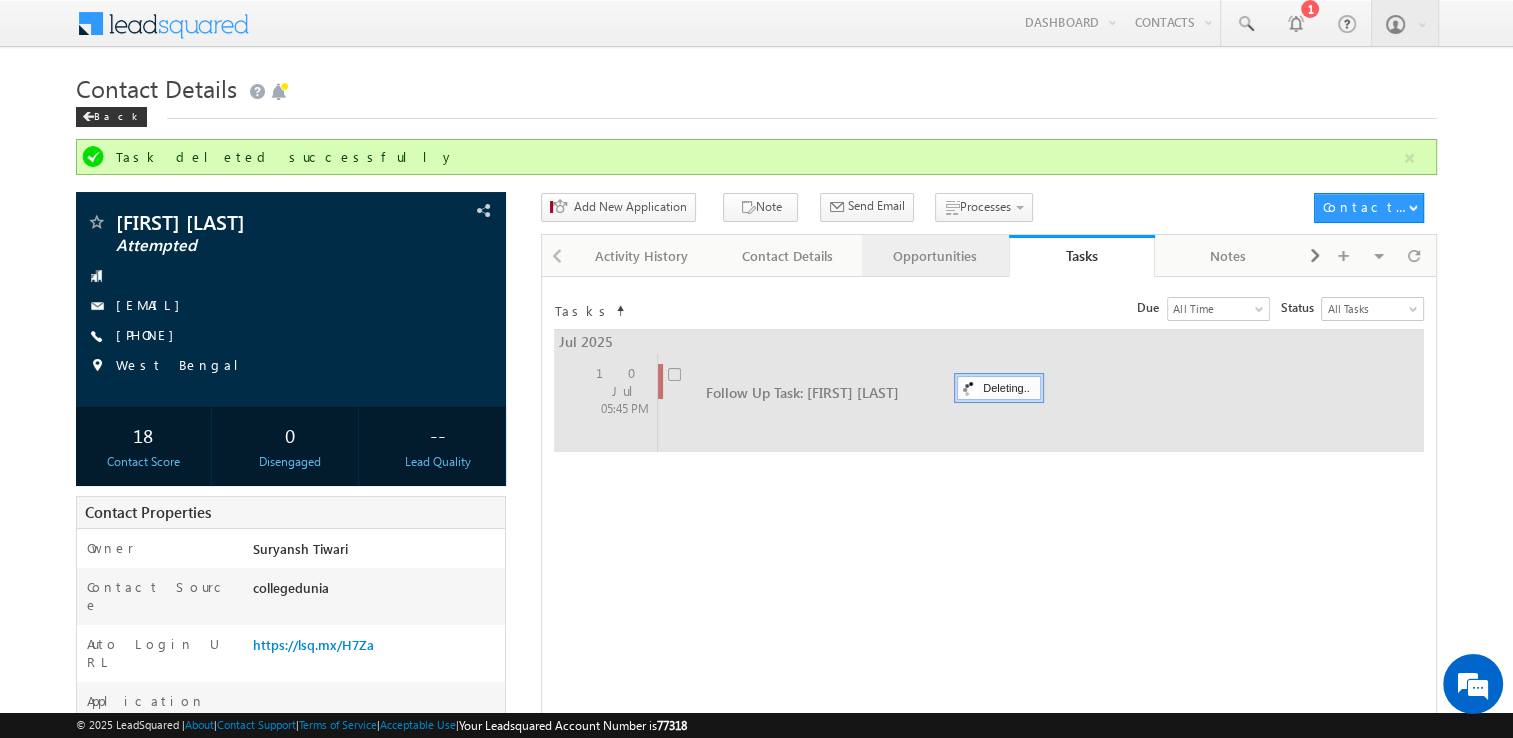 drag, startPoint x: 1014, startPoint y: 292, endPoint x: 925, endPoint y: 241, distance: 102.5768 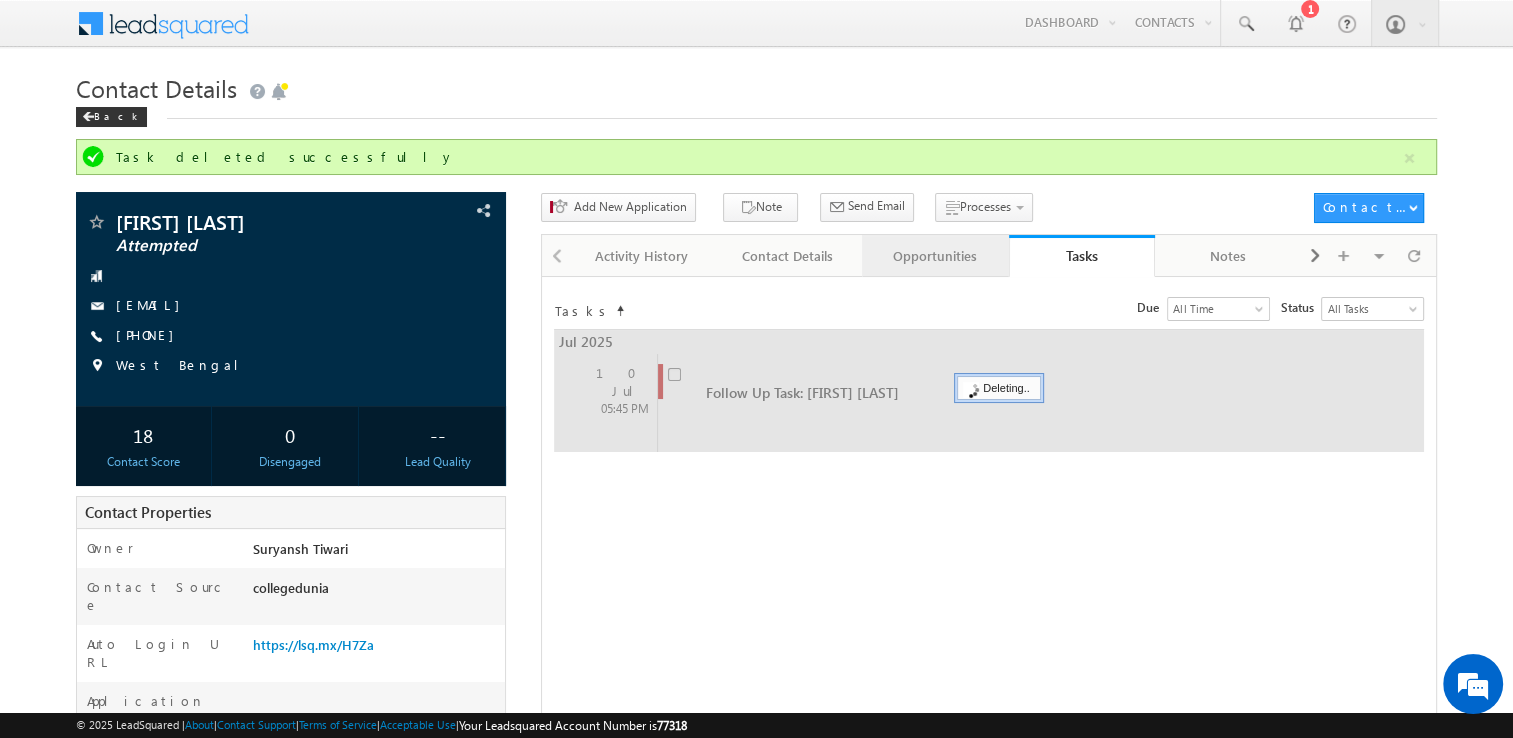 click on "Activity History Activity History Contact Details Contact Details Opportunities Opportunities Tasks Tasks Notes Notes Documents Documents Summary Summary Contact Share History Contact Share History Visible Tabs Activity History Default Contact Details Default Opportunities Default Tasks Default Notes Default Documents Default Summary Default Contact Share History Default  Restore Default Tabs
Tasks
Status     undefined All Tasks Completed Overdue Pending All Tasks
Due     Go maxdate mindate All Time
Custom
Yesterday
Today
Last Week
This Week
Last Month
This Month
Last Year
This Year
Last 7 Days
Last 30 Days
All Time
Include Overdue Tasks
Jul 2025
10 Jul
05:45 PM" at bounding box center (989, 660) 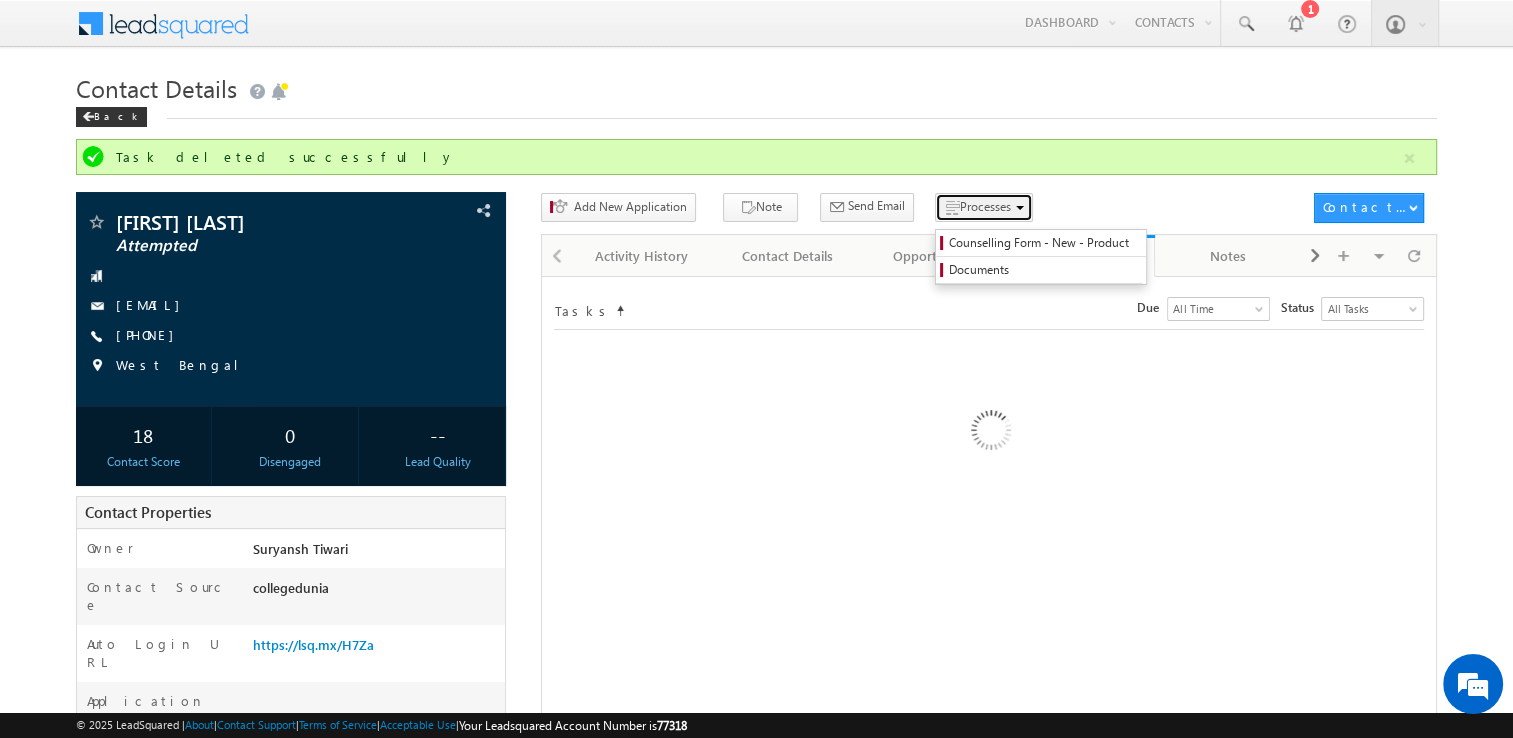 drag, startPoint x: 925, startPoint y: 241, endPoint x: 923, endPoint y: 214, distance: 27.073973 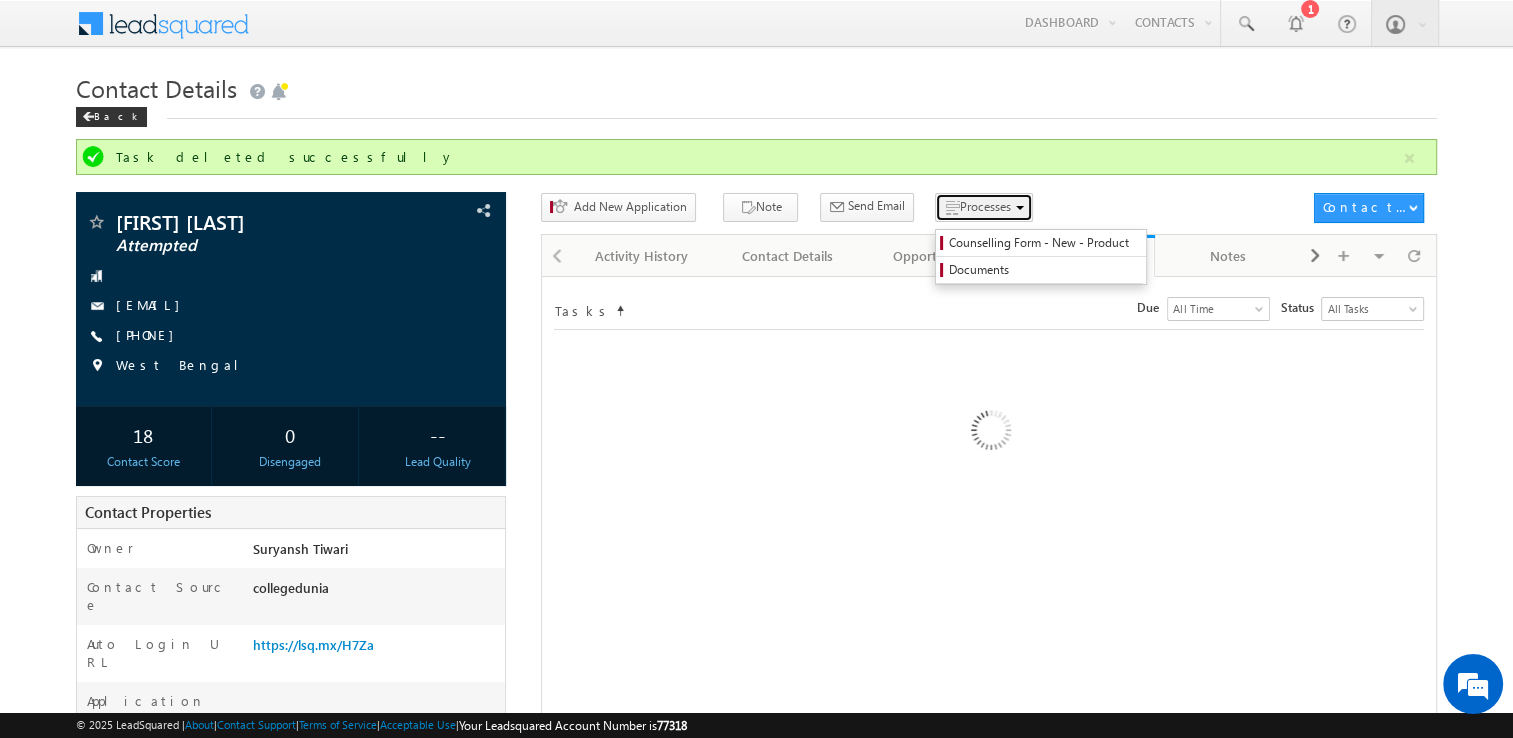 click on "Processes" at bounding box center (984, 207) 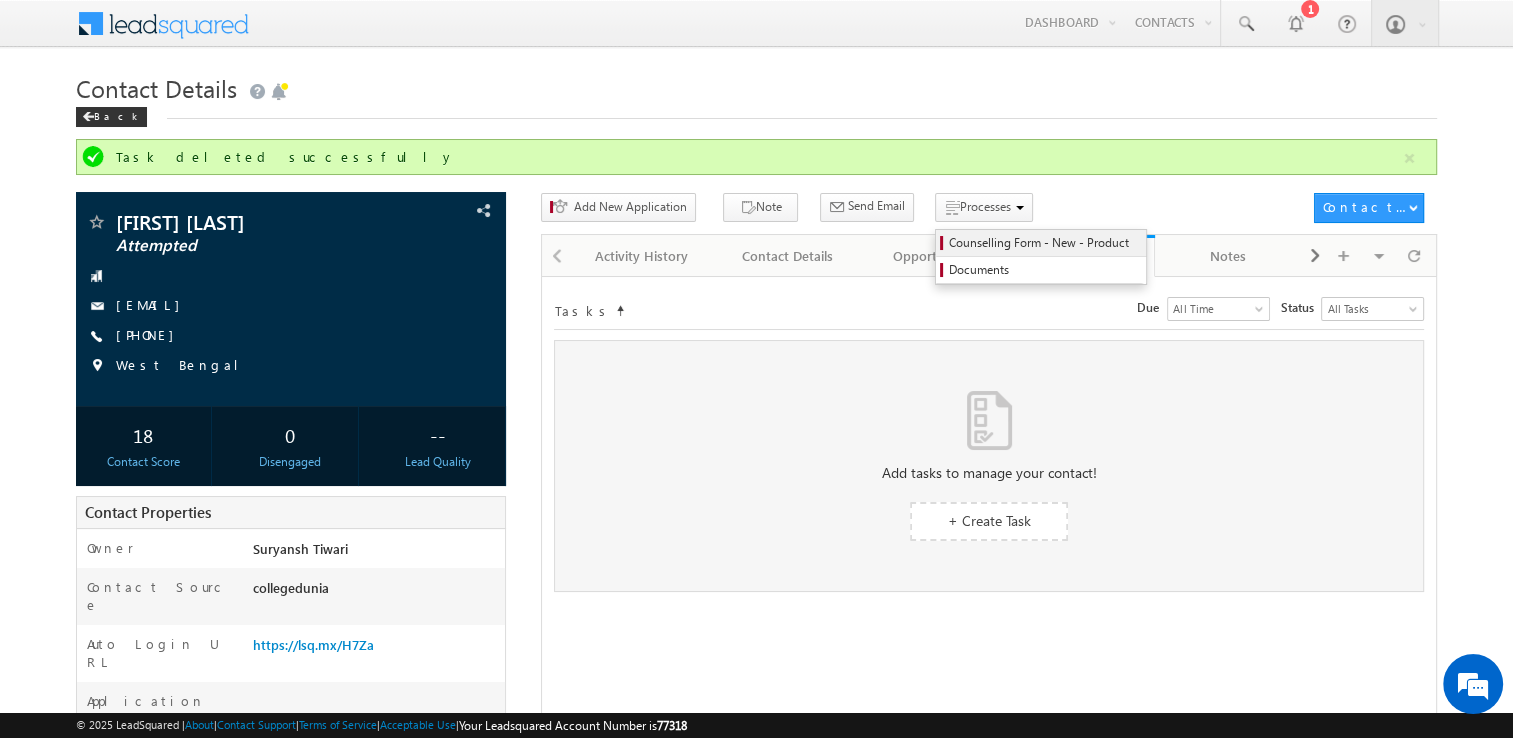 click on "Counselling Form - New - Product" at bounding box center [1044, 243] 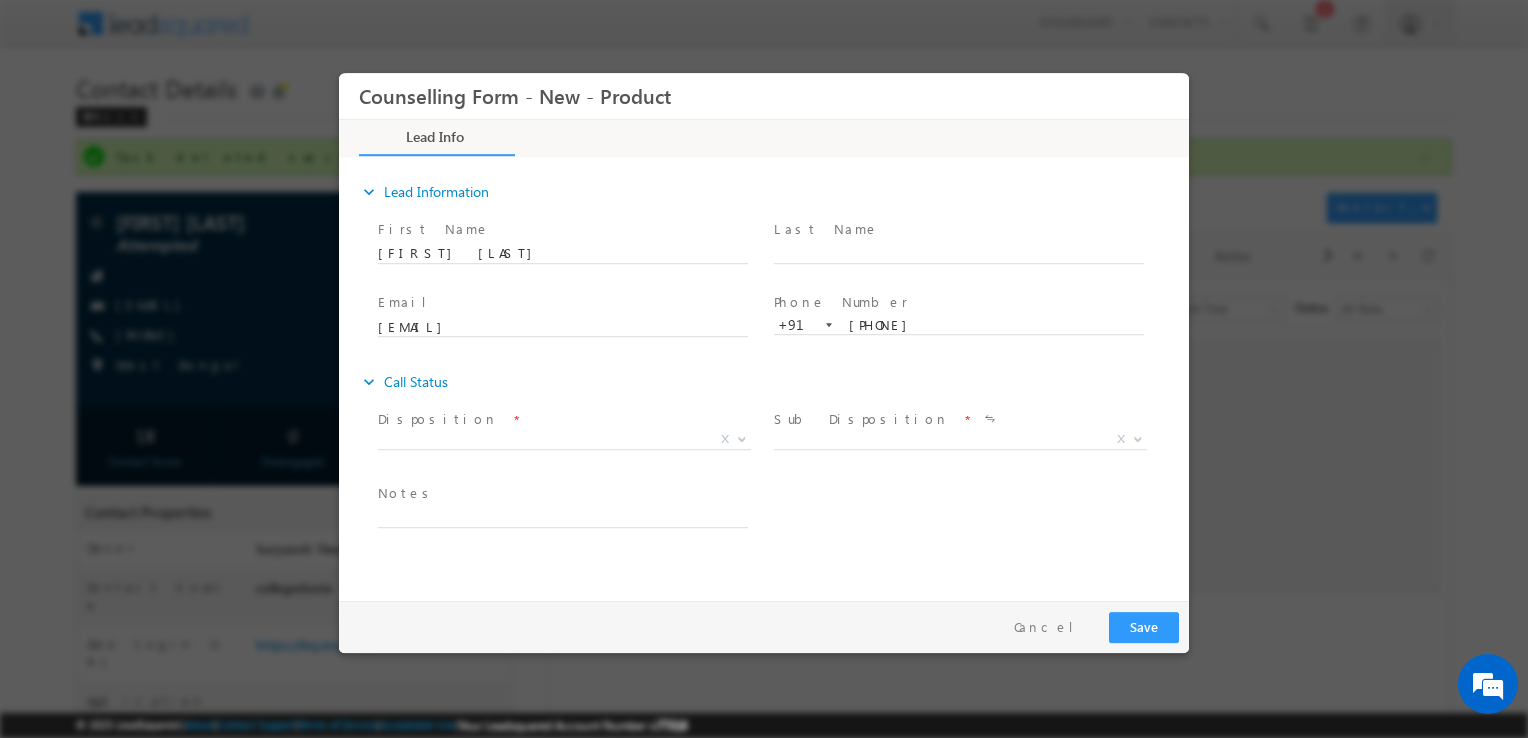 scroll, scrollTop: 0, scrollLeft: 0, axis: both 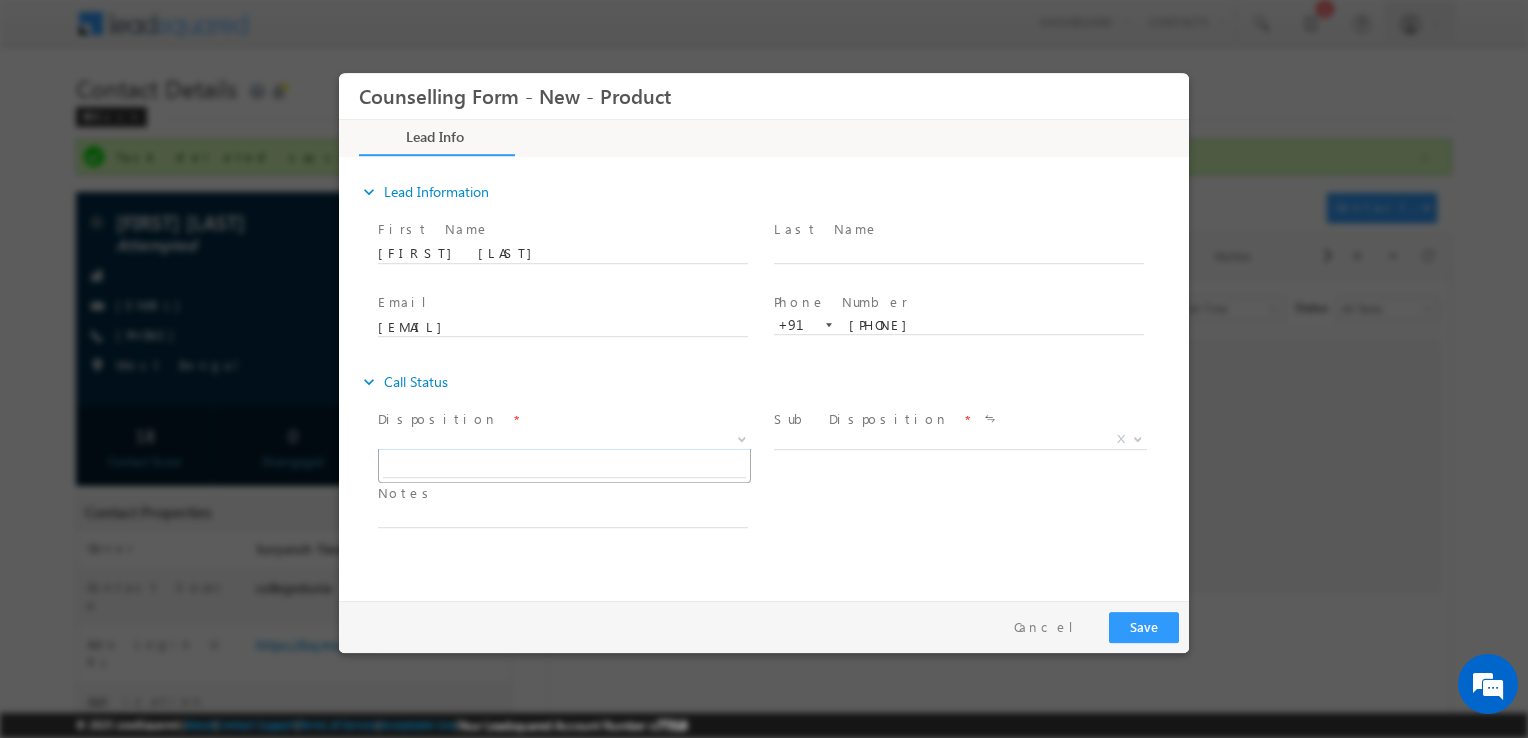click on "X" at bounding box center [564, 440] 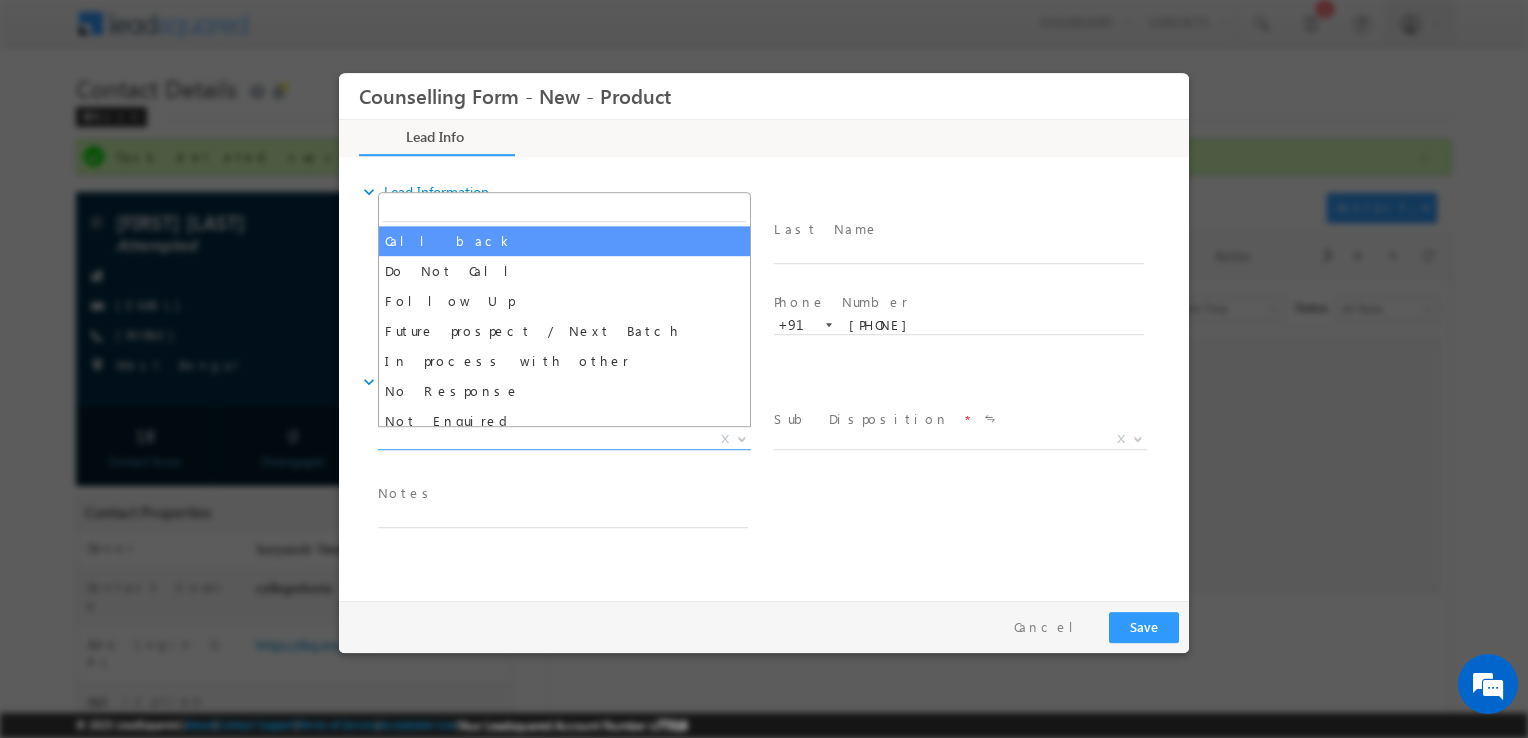 select on "Call back" 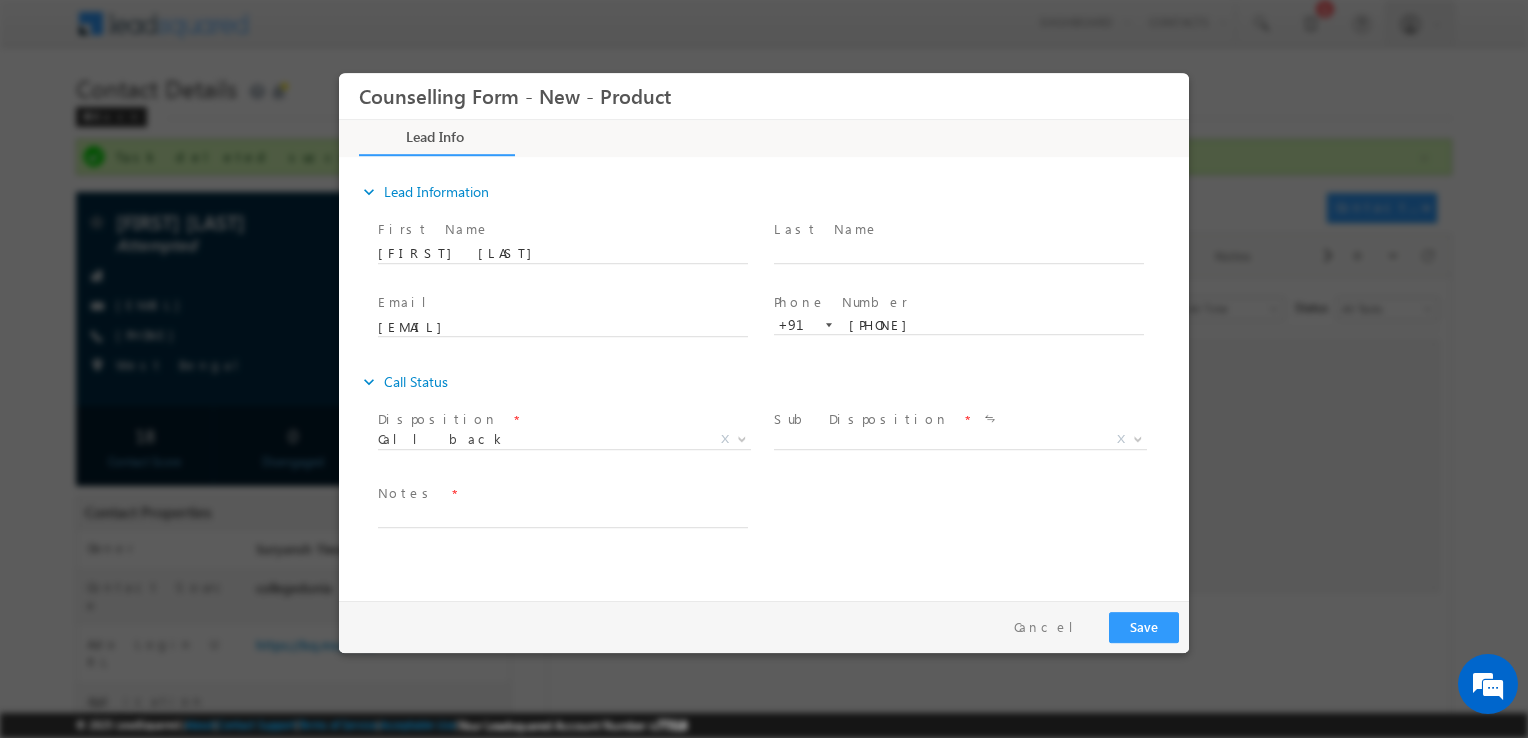 click on "Sub Disposition" at bounding box center (861, 419) 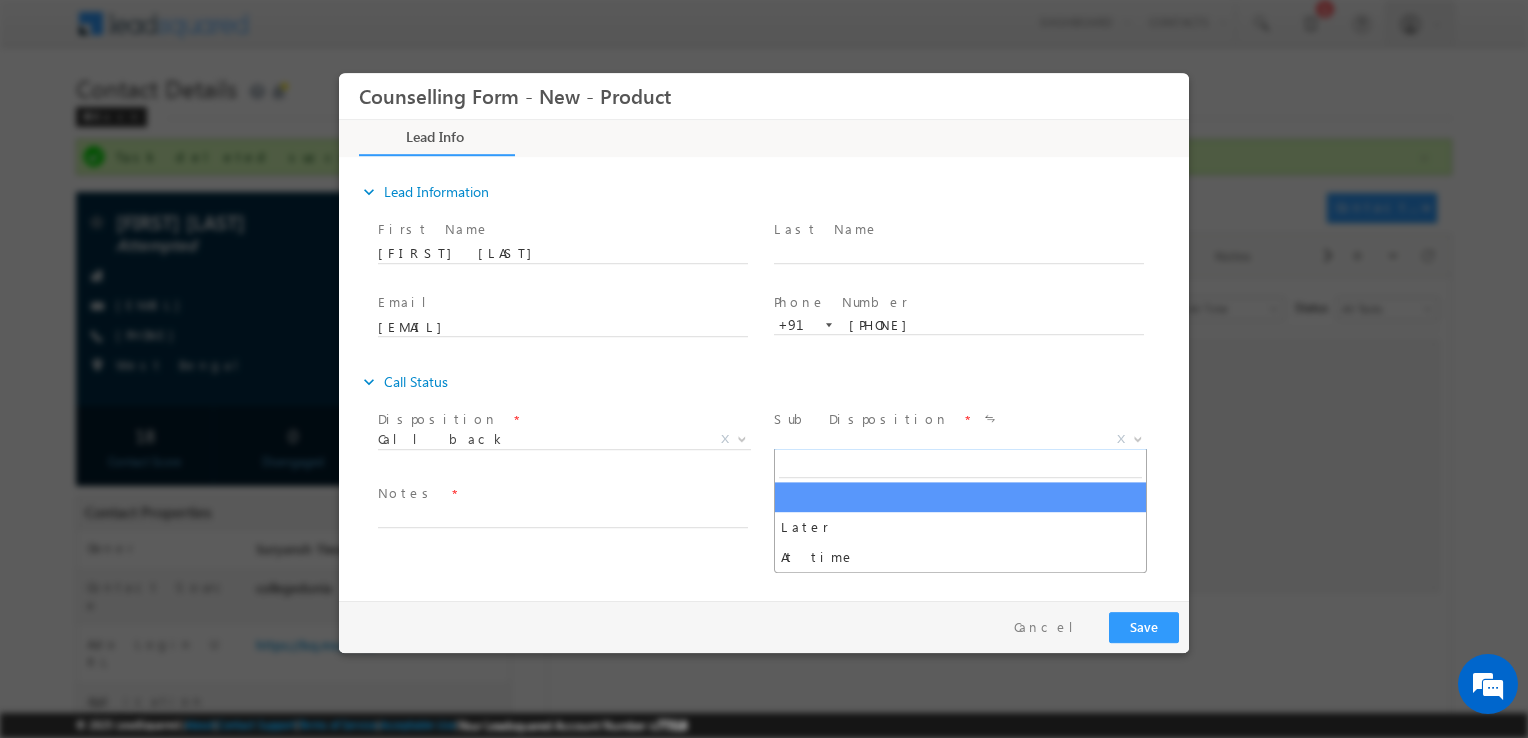 click on "X" at bounding box center [960, 440] 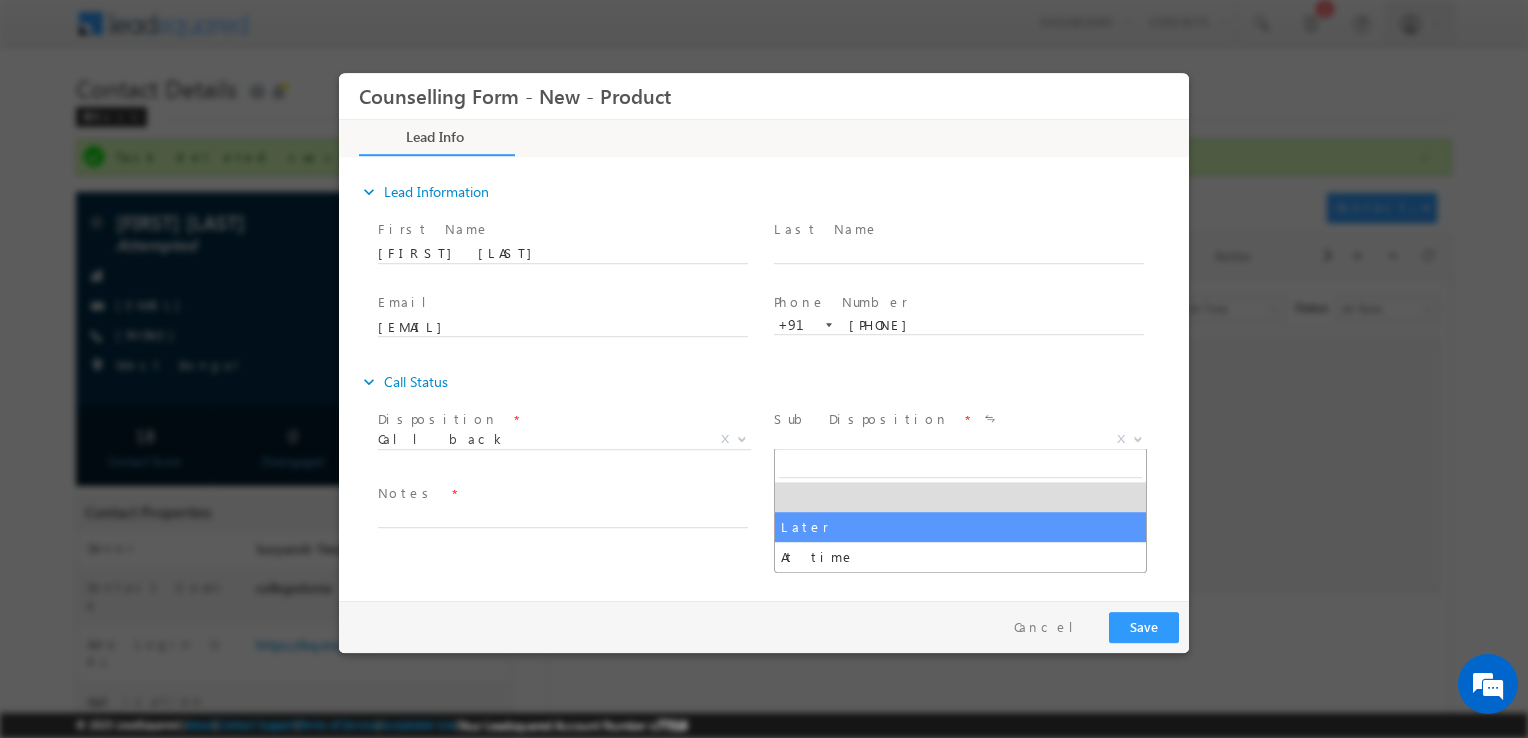 select on "At time" 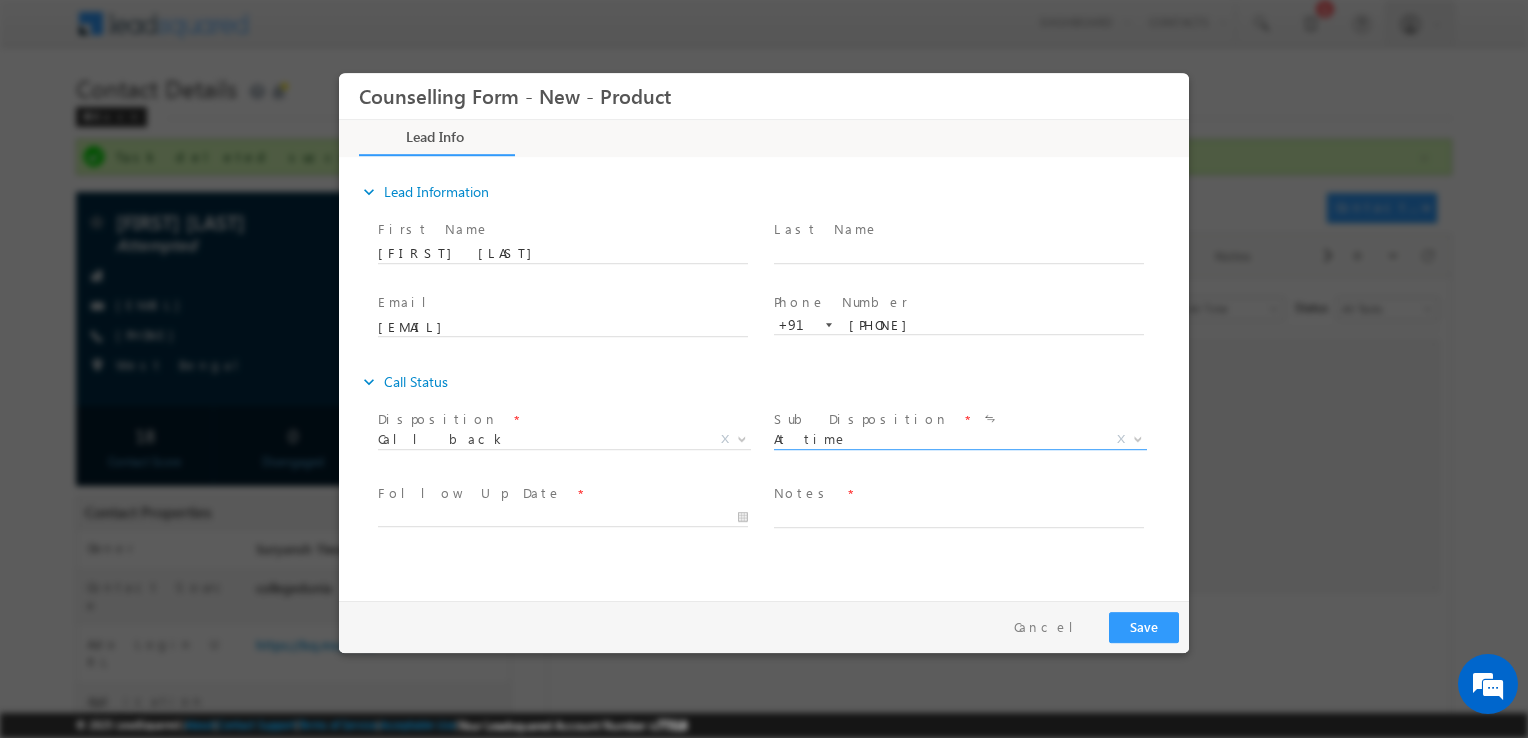 click at bounding box center (958, 538) 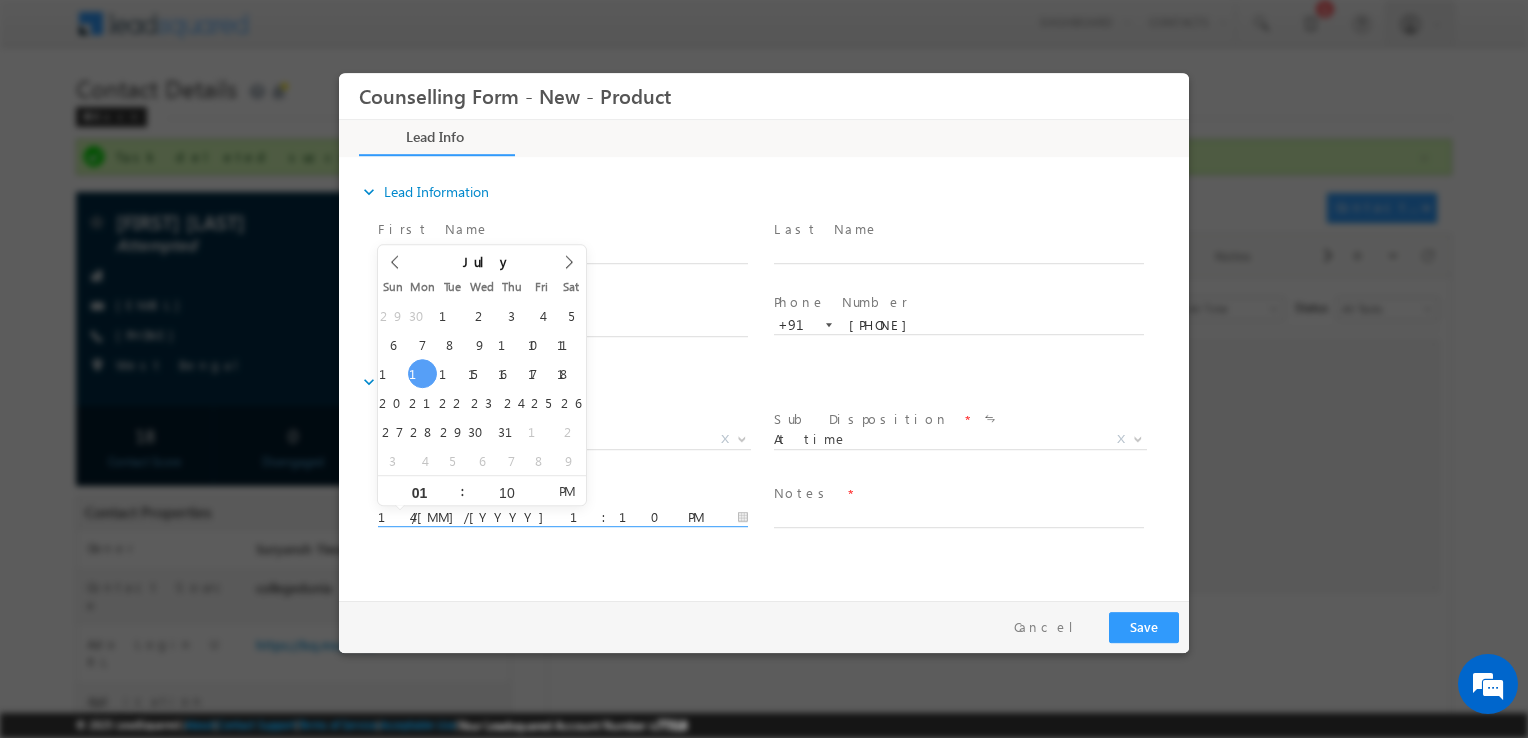 click on "14/[MM]/[YYYY] 1:10 PM" at bounding box center (563, 518) 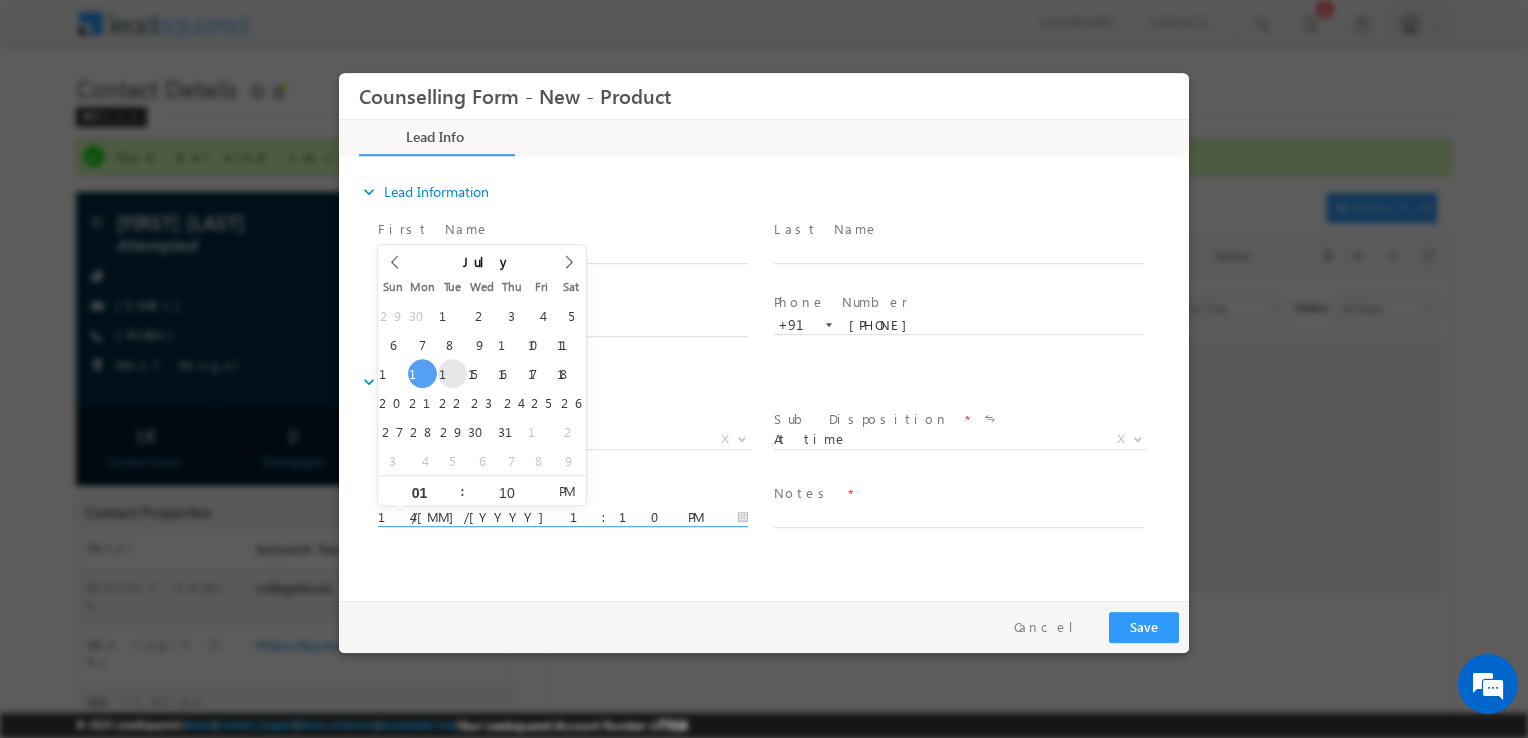 type on "15/[MM]/[YYYY] 1:10 PM" 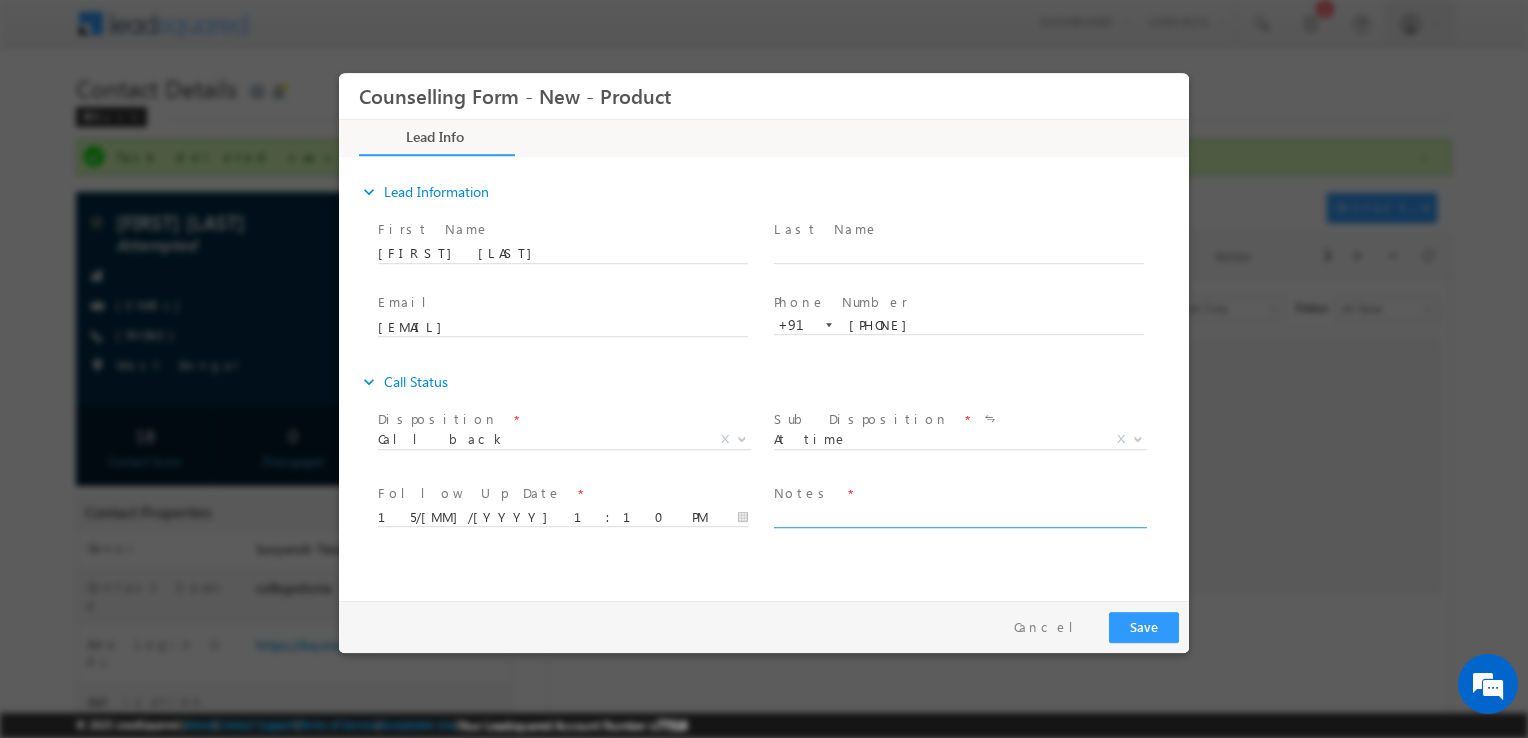click at bounding box center [959, 516] 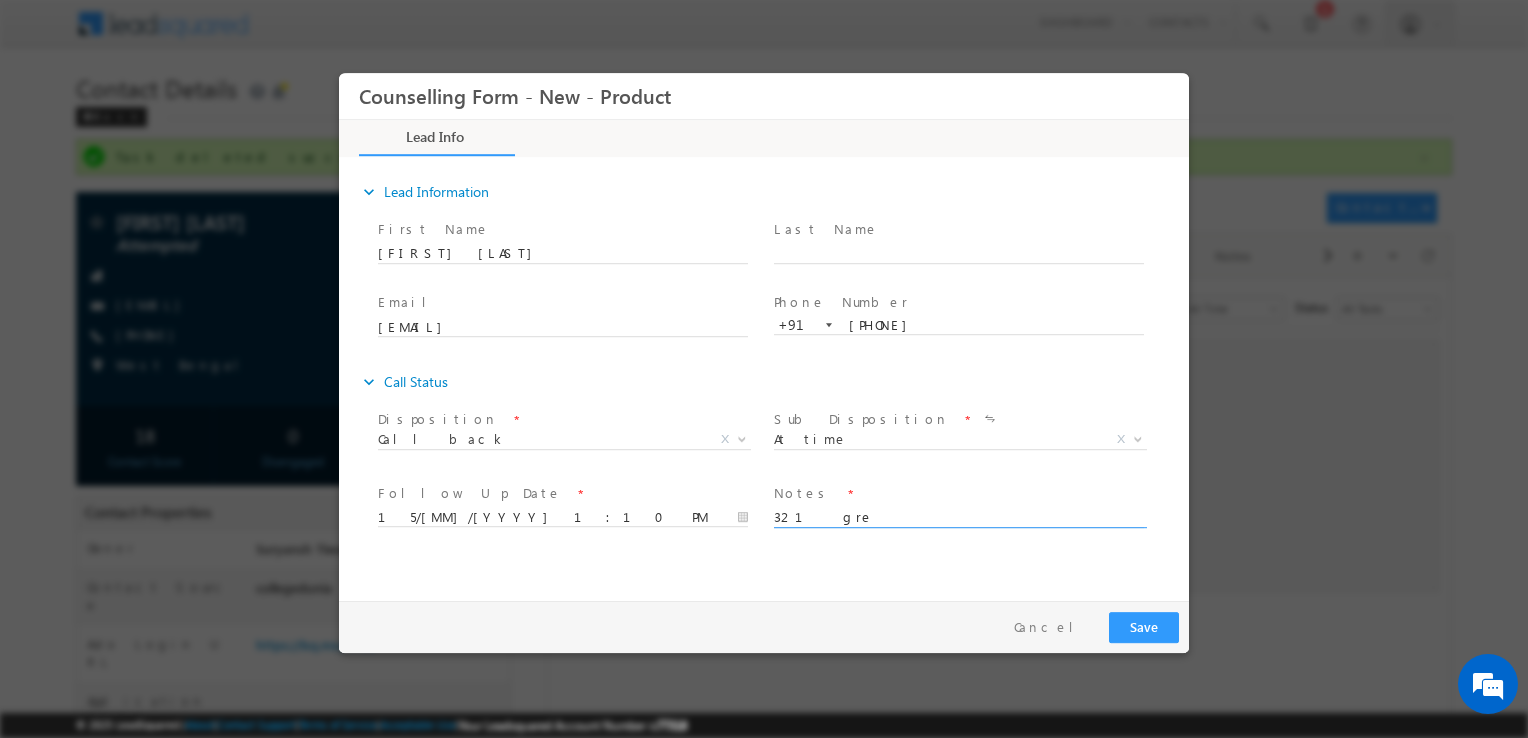 click on "321 gre
Toefl home edition - 102
Btech civl engg - 2024 May - 8.1
Budget - 50 lacs for tuition" at bounding box center (959, 516) 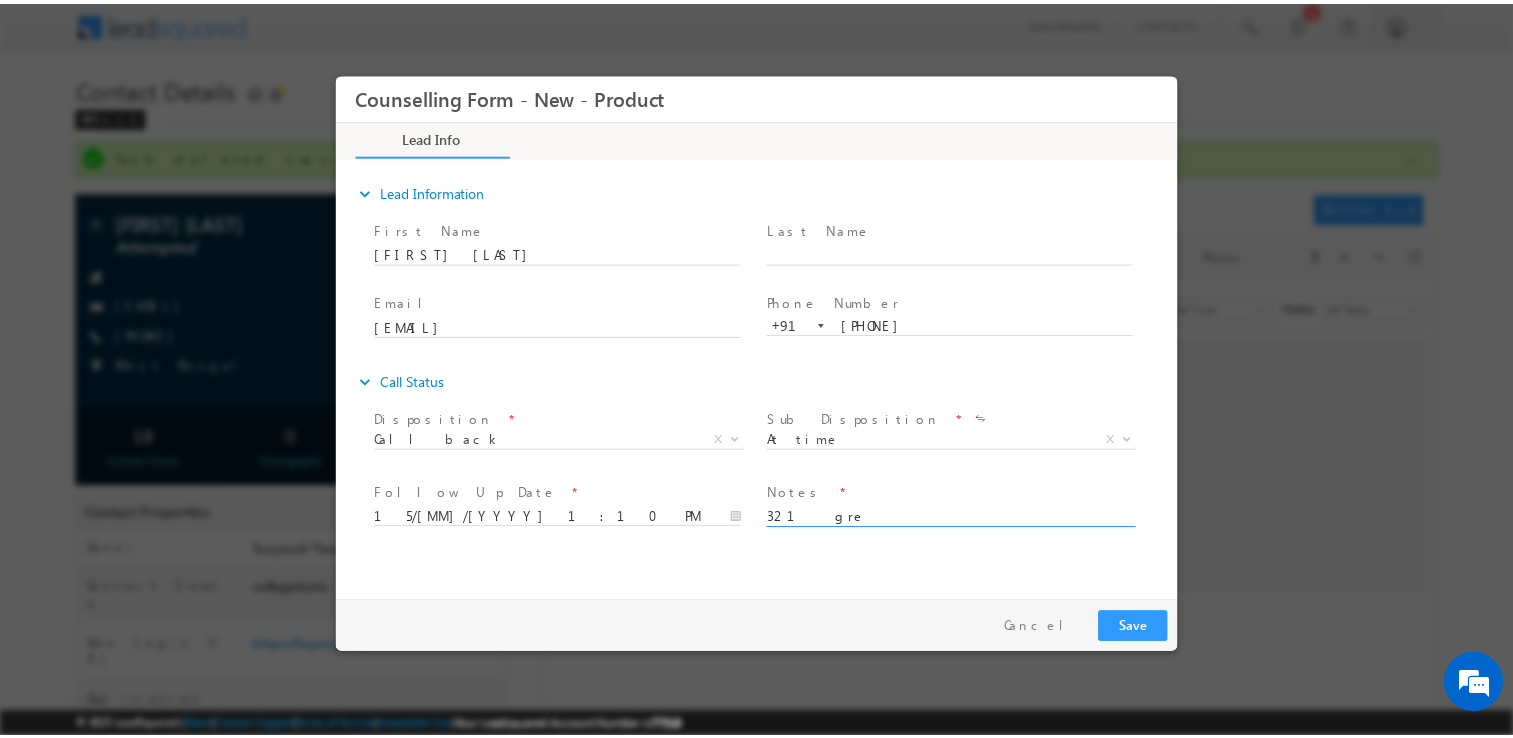 scroll, scrollTop: 4, scrollLeft: 0, axis: vertical 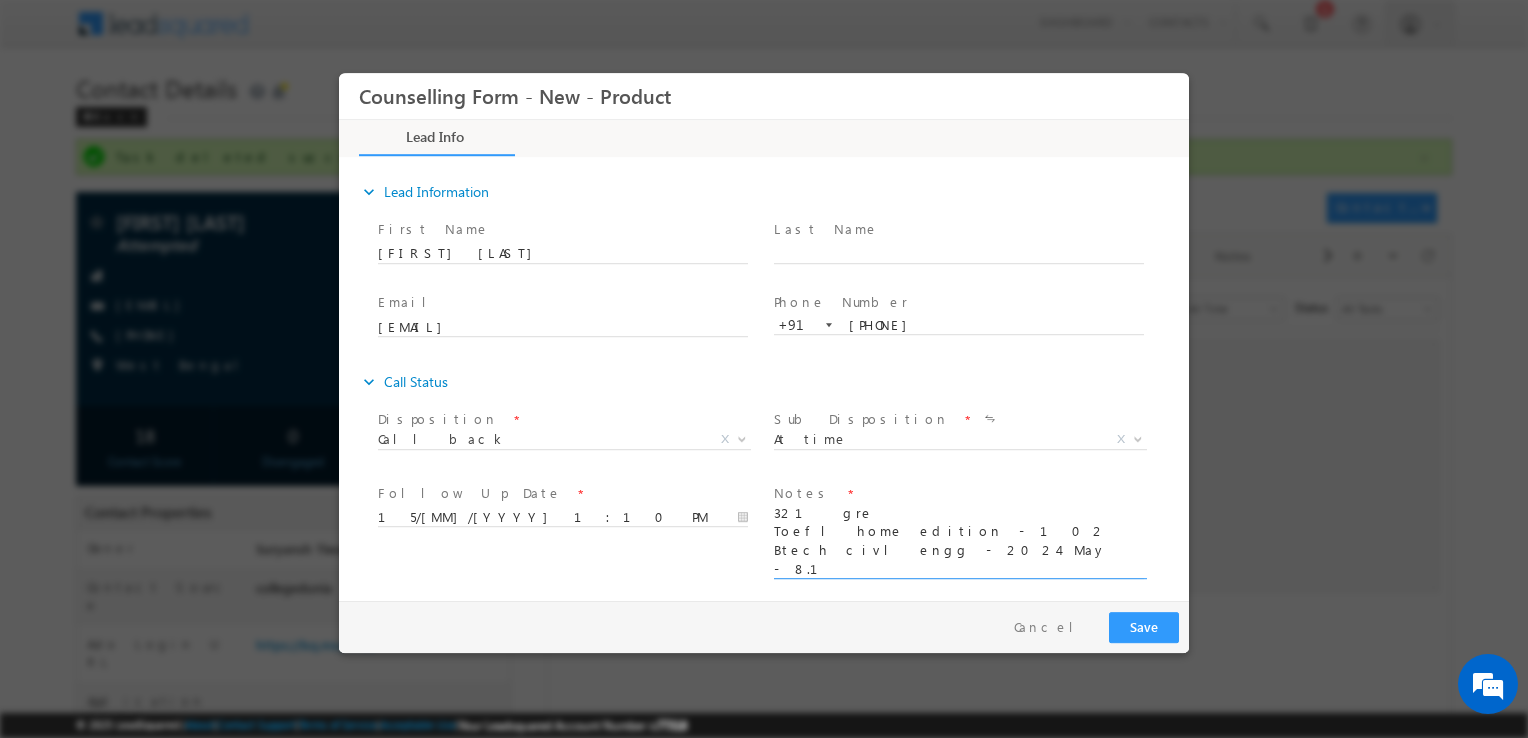 type on "321 gre
Toefl home edition - 102
Btech civl engg - 2024 May - 8.1
Budget - 50 lacs for tuition" 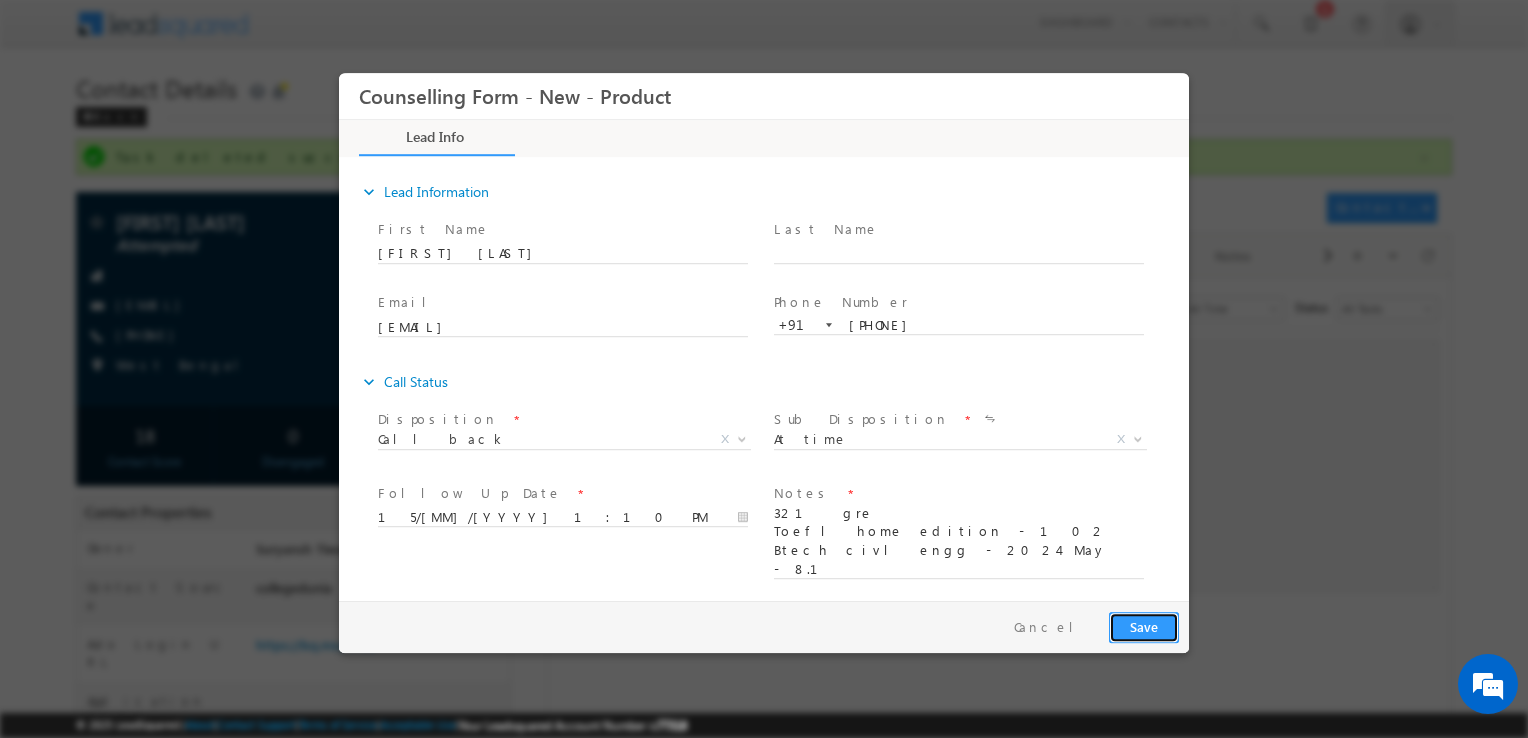 click on "Save" at bounding box center [1144, 627] 